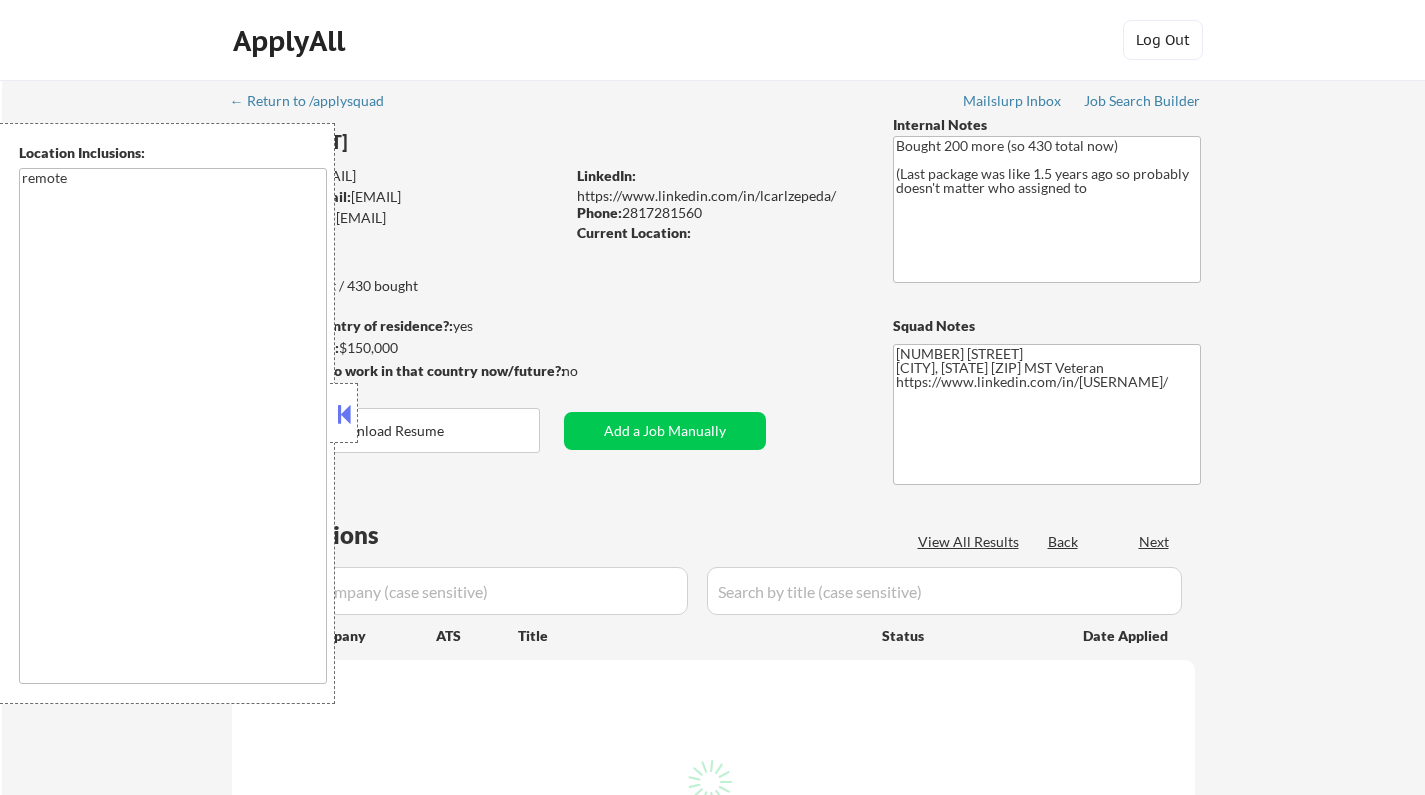 scroll, scrollTop: 0, scrollLeft: 0, axis: both 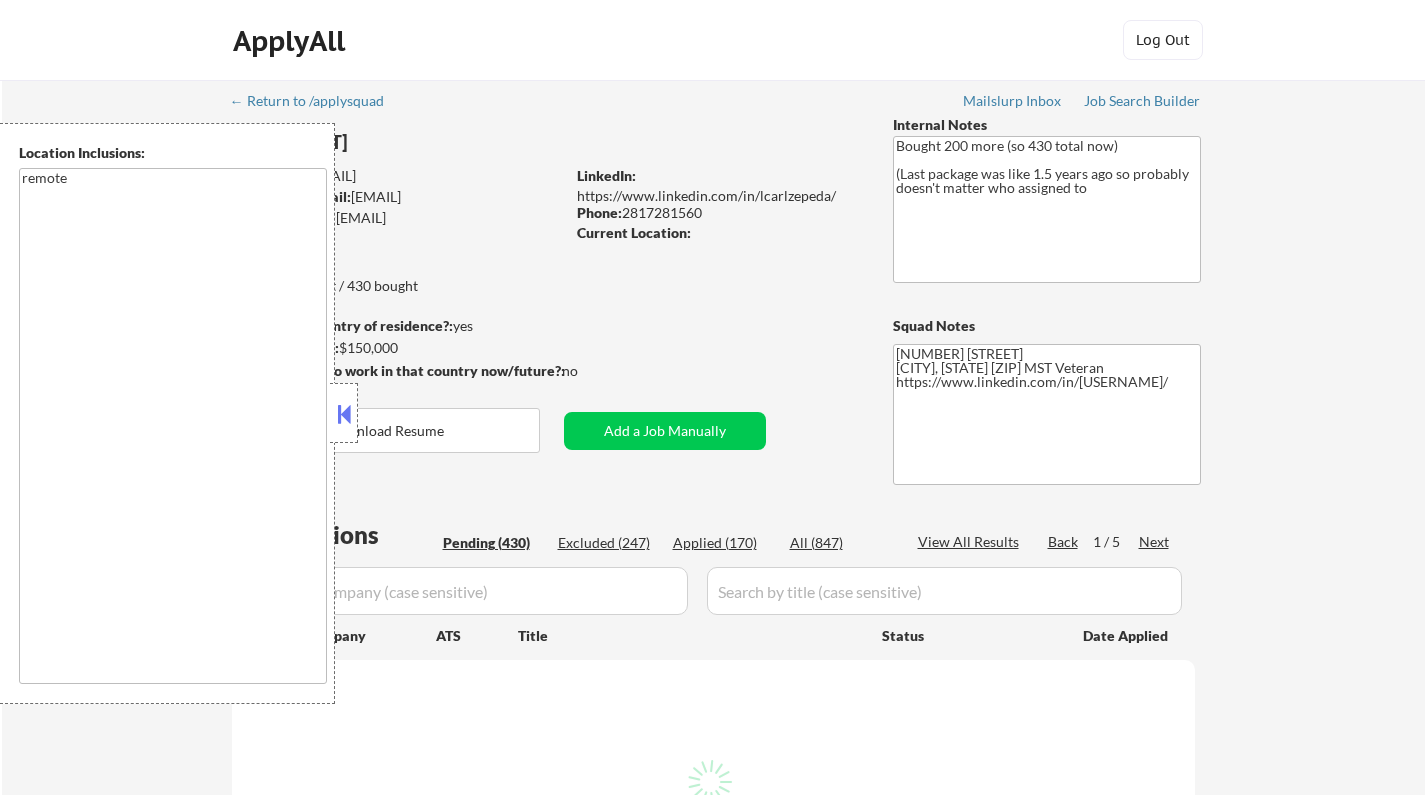 select on ""pending"" 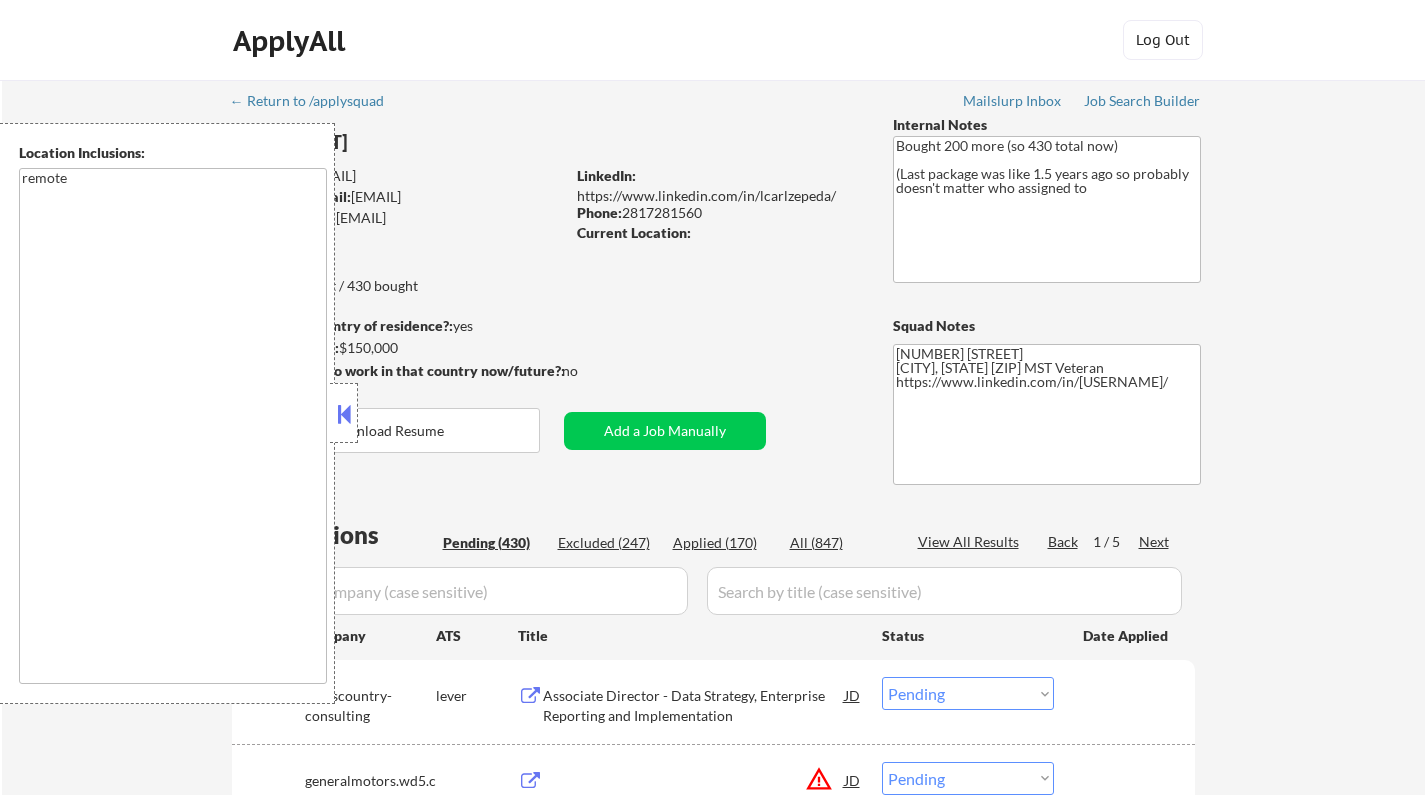 scroll, scrollTop: 100, scrollLeft: 0, axis: vertical 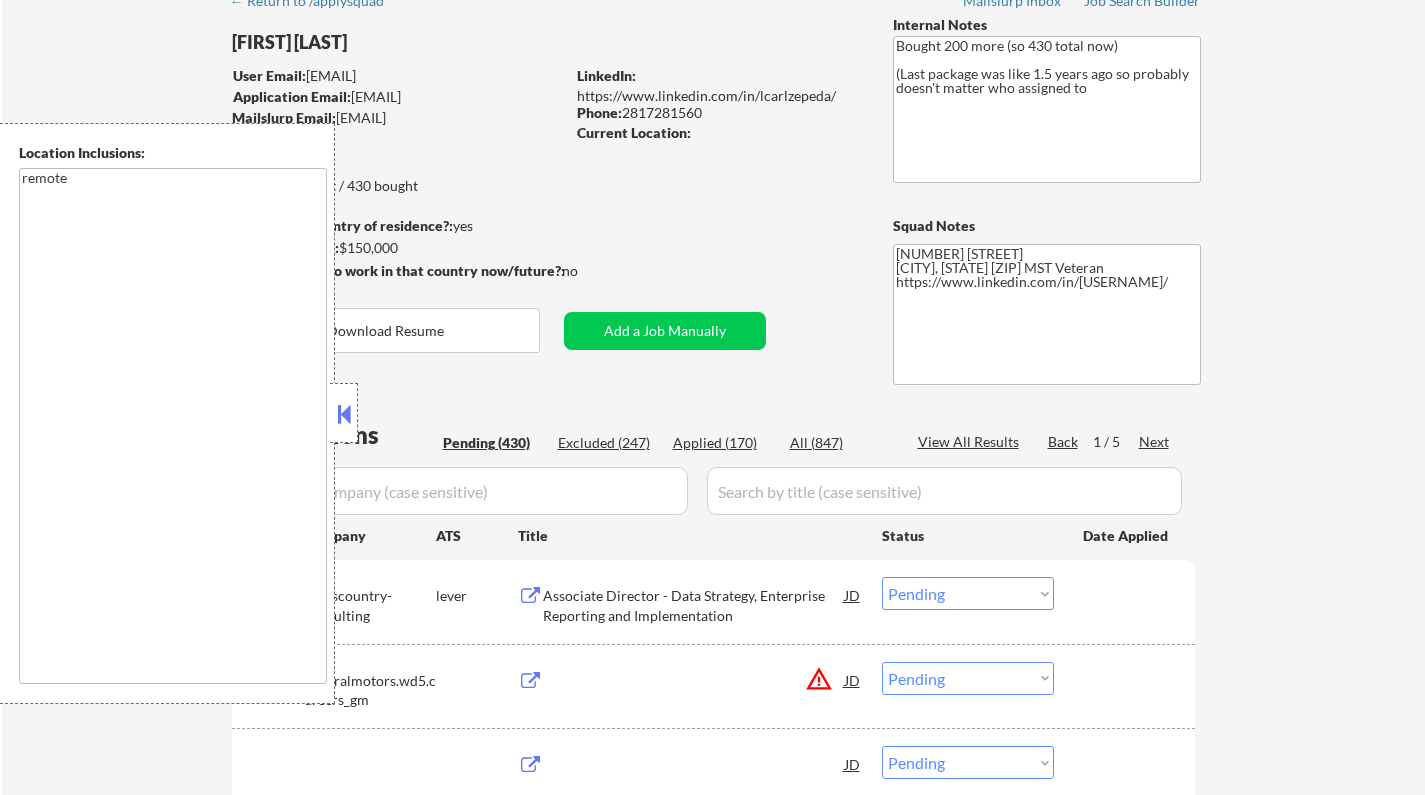 click at bounding box center (344, 414) 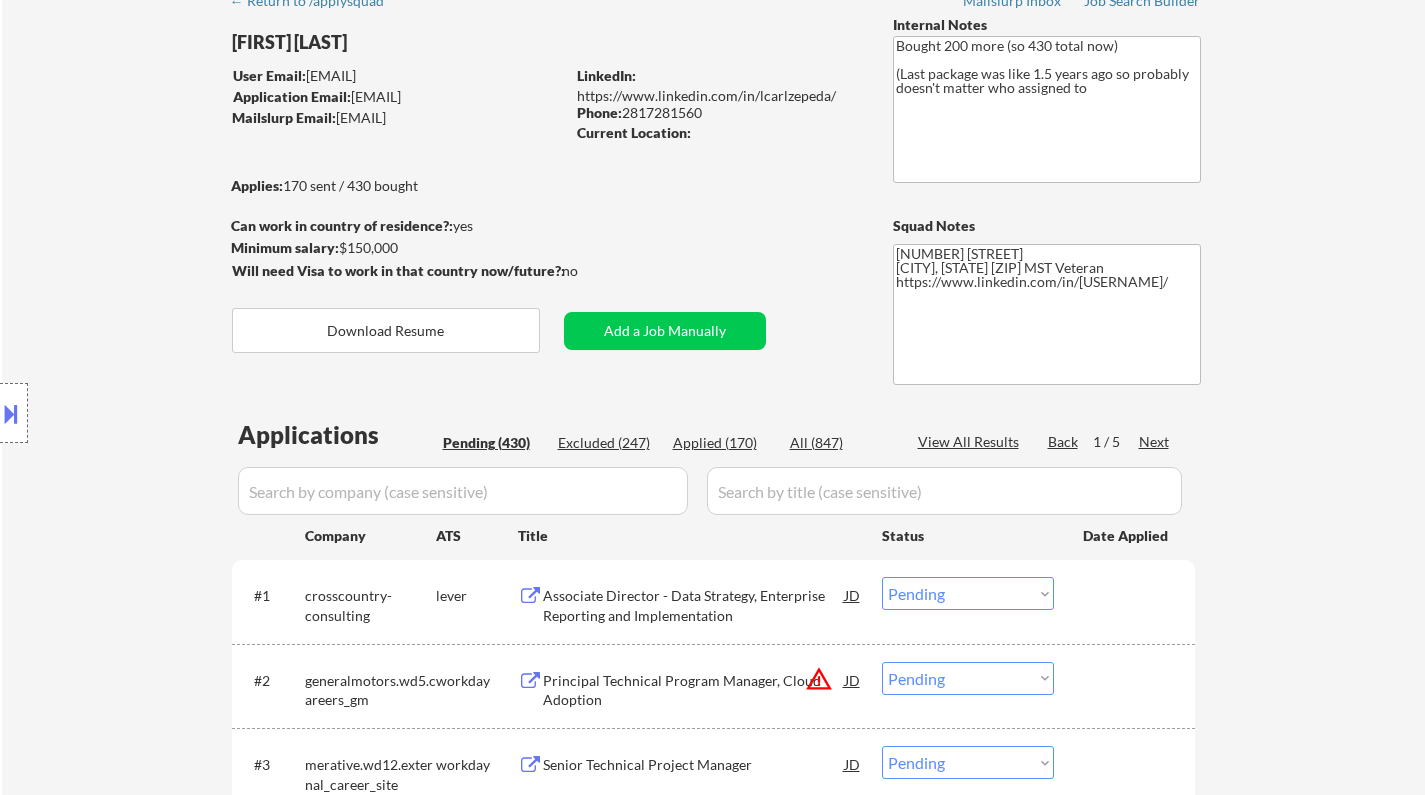 scroll, scrollTop: 1107, scrollLeft: 0, axis: vertical 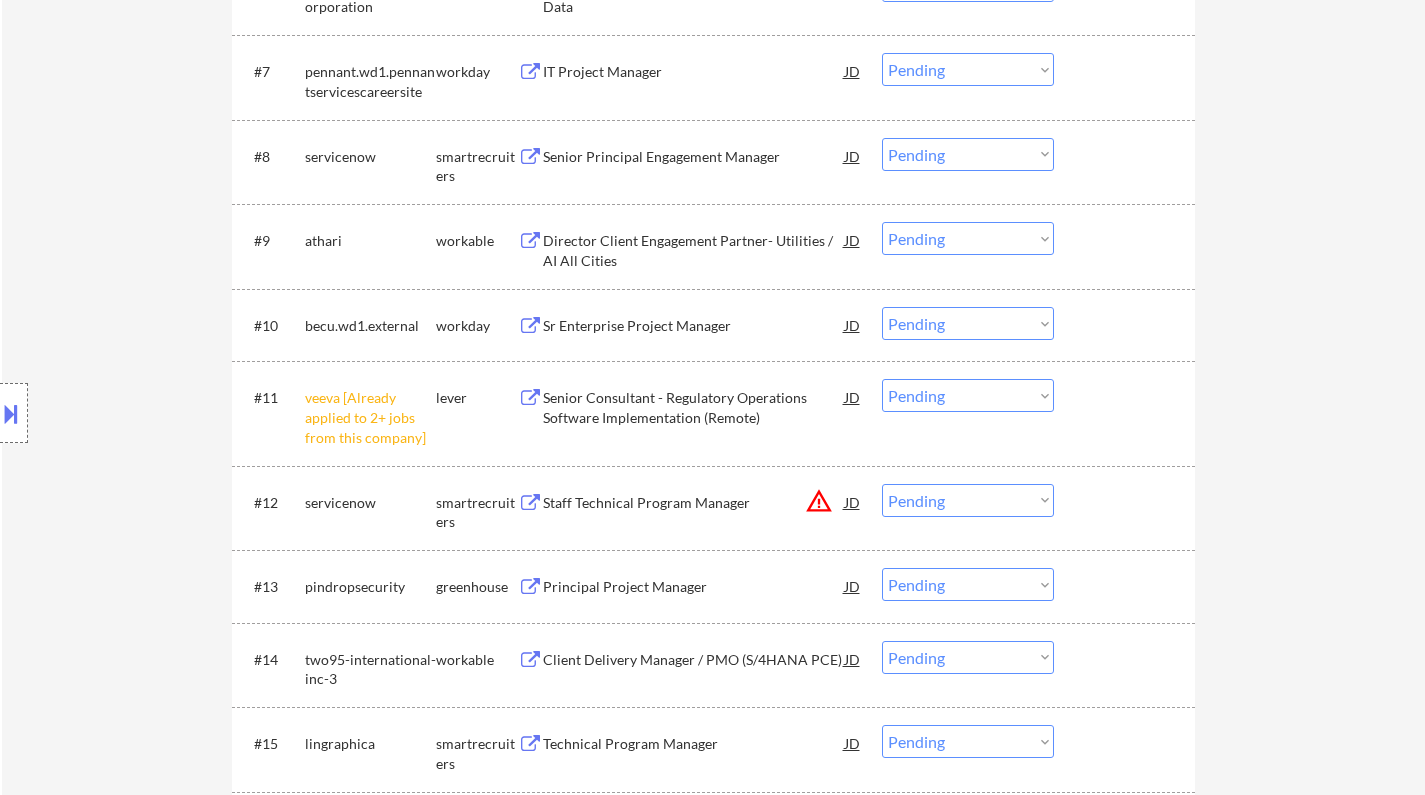click on "Choose an option... Pending Applied Excluded (Questions) Excluded (Expired) Excluded (Location) Excluded (Bad Match) Excluded (Blocklist) Excluded (Salary) Excluded (Other)" at bounding box center [968, 395] 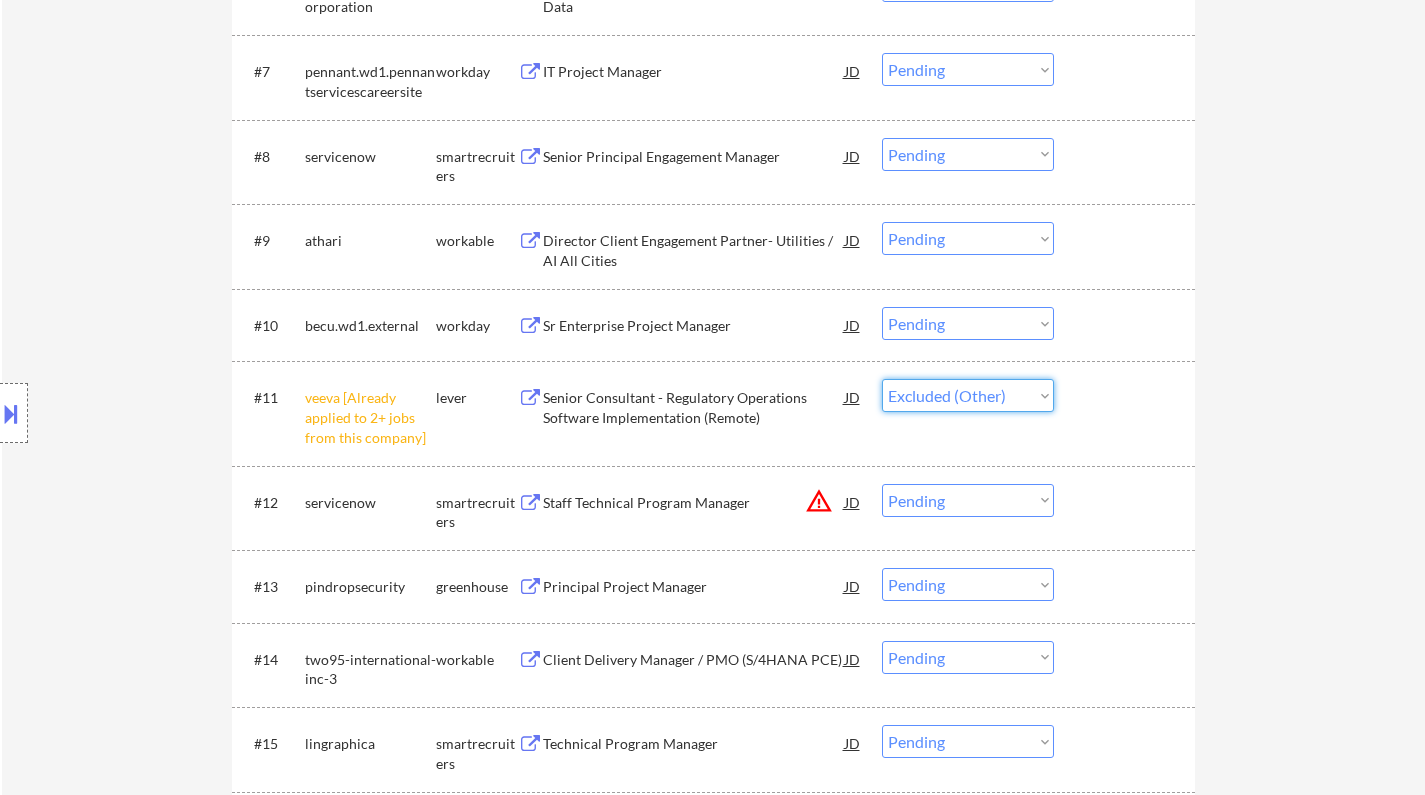 click on "Choose an option... Pending Applied Excluded (Questions) Excluded (Expired) Excluded (Location) Excluded (Bad Match) Excluded (Blocklist) Excluded (Salary) Excluded (Other)" at bounding box center [968, 395] 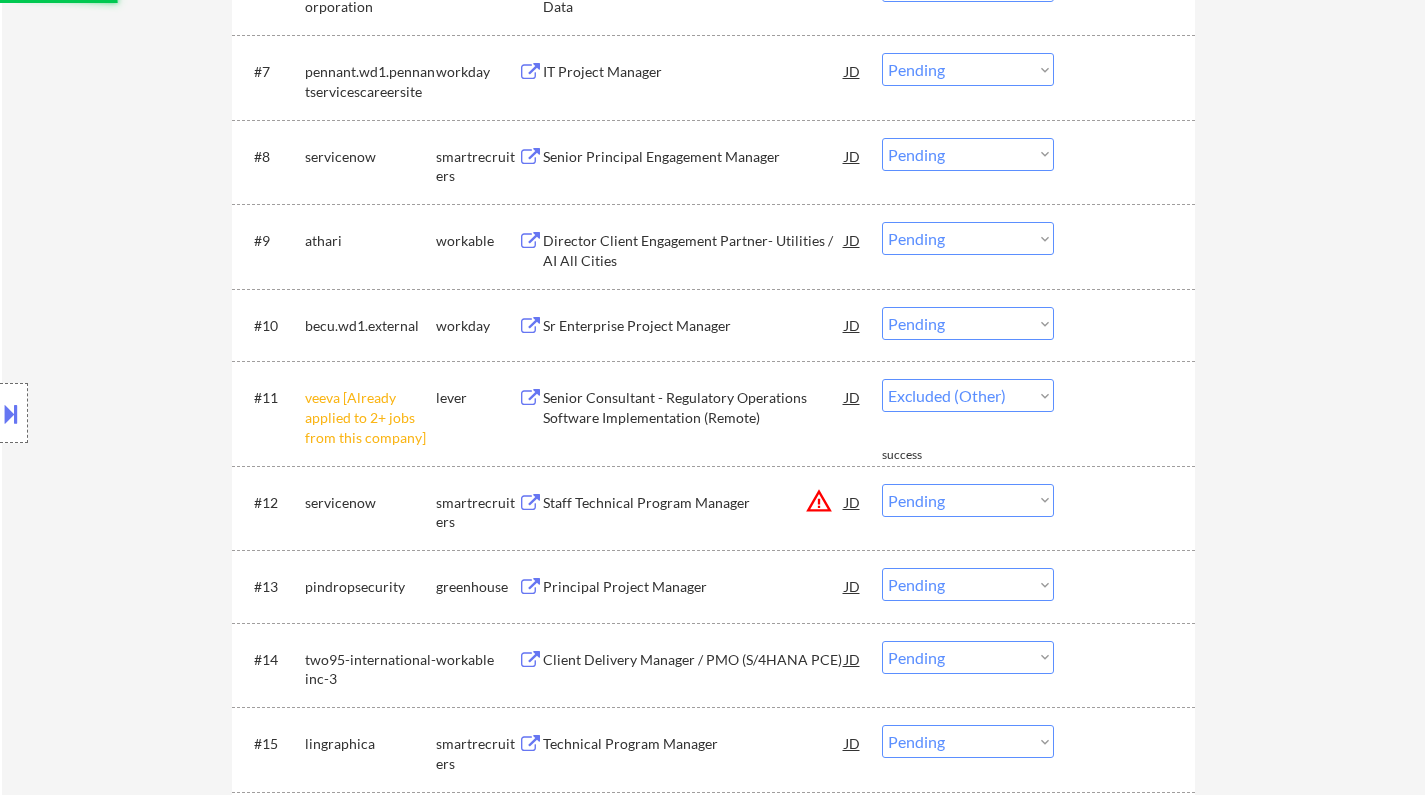 scroll, scrollTop: 3815, scrollLeft: 0, axis: vertical 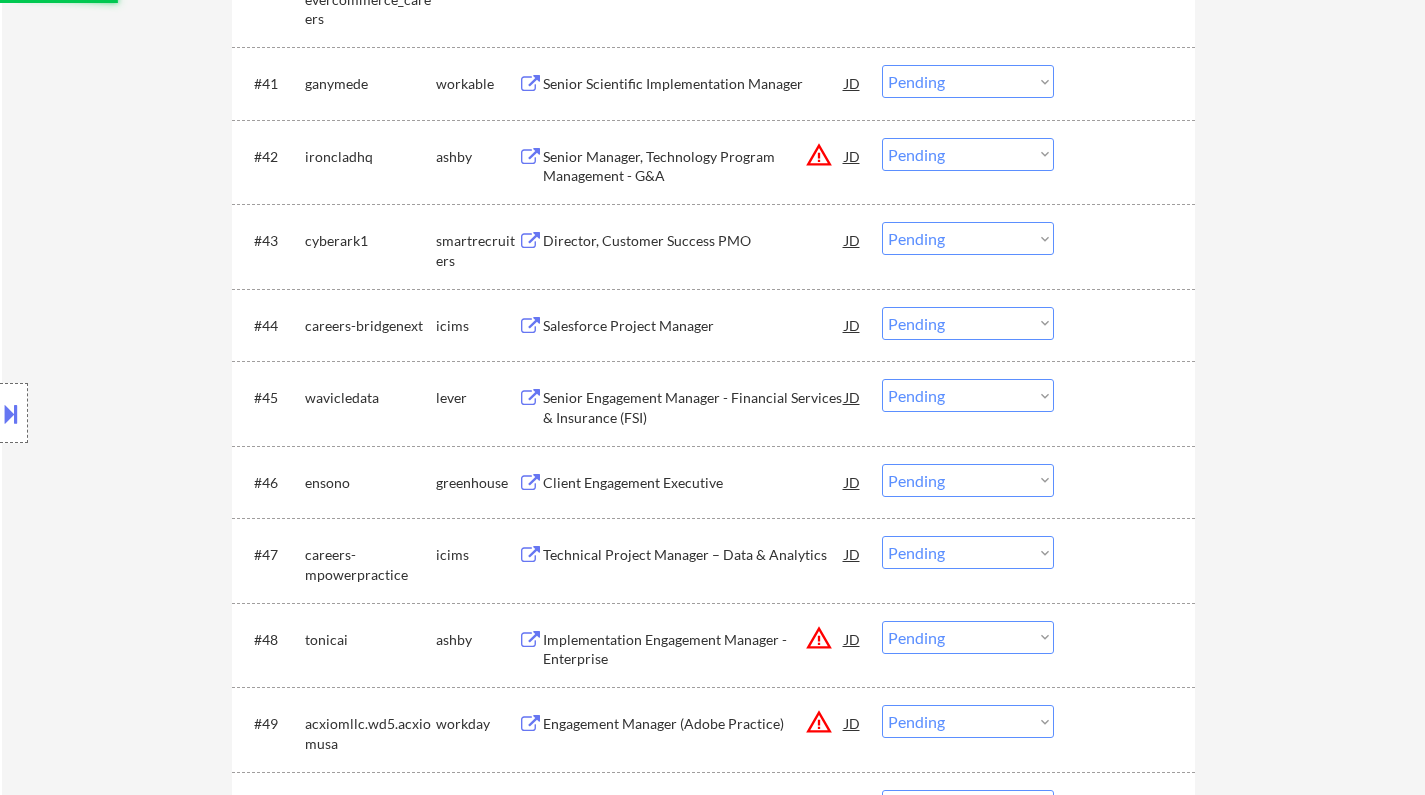 select on ""pending"" 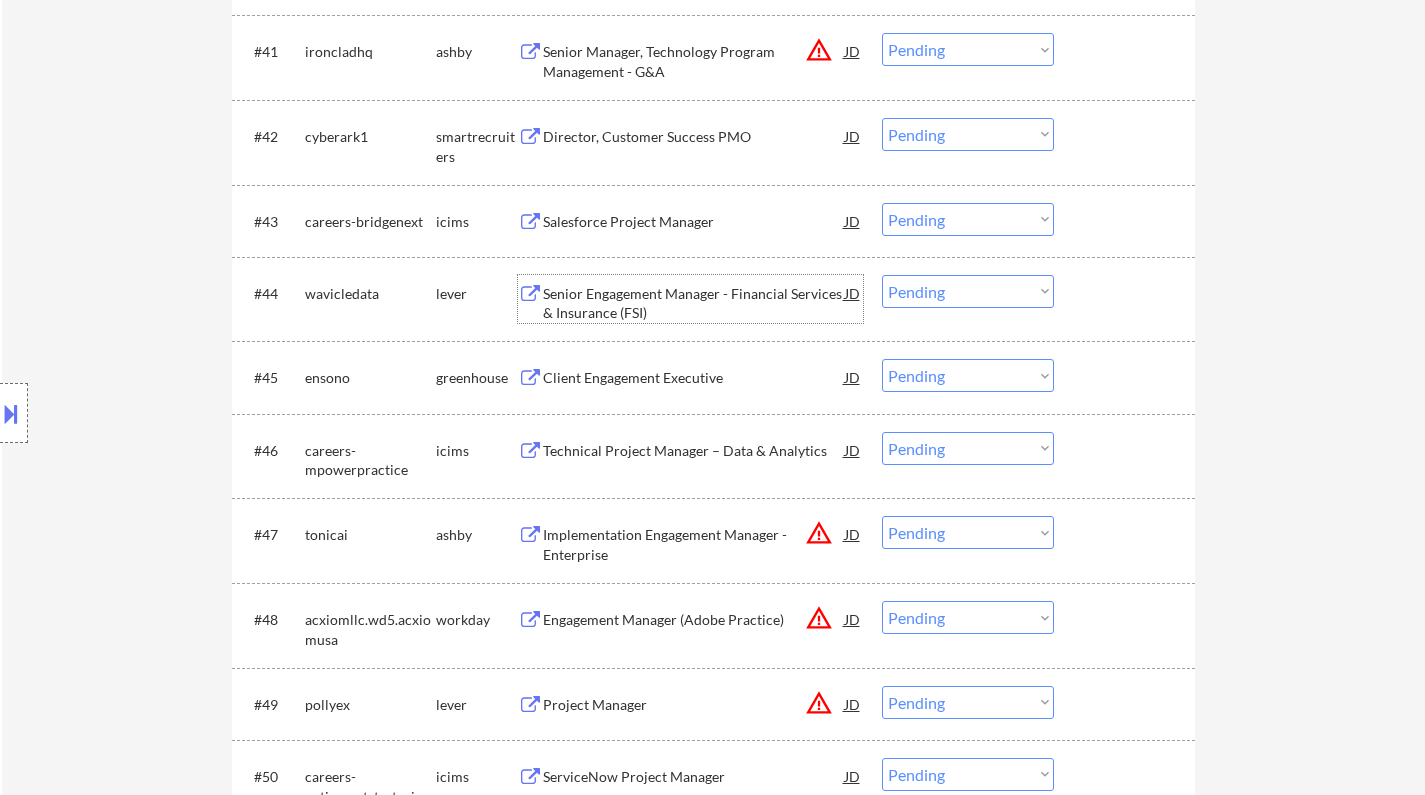 click on "Senior Engagement Manager - Financial Services & Insurance (FSI)" at bounding box center [694, 303] 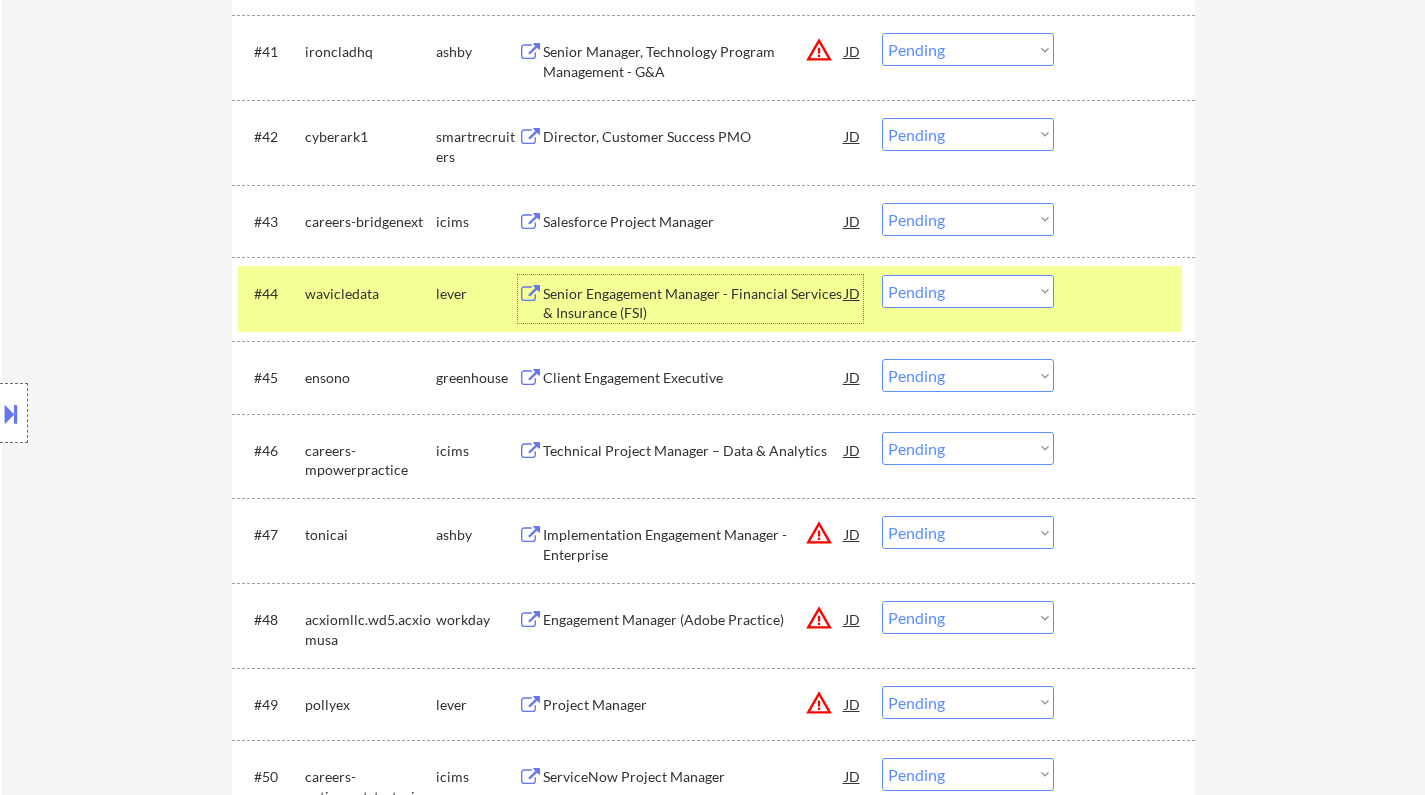 click on "Choose an option... Pending Applied Excluded (Questions) Excluded (Expired) Excluded (Location) Excluded (Bad Match) Excluded (Blocklist) Excluded (Salary) Excluded (Other)" at bounding box center (968, 291) 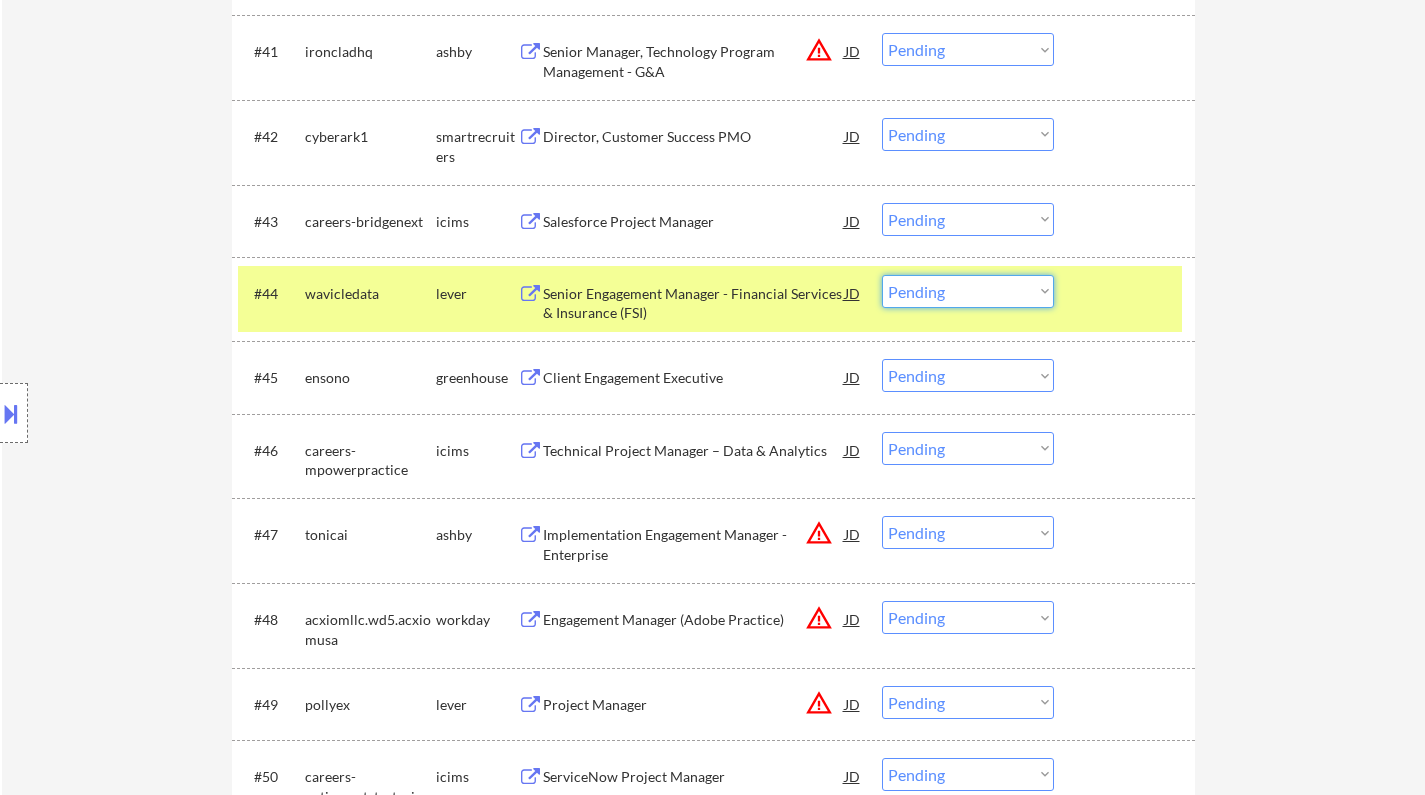 drag, startPoint x: 968, startPoint y: 288, endPoint x: 976, endPoint y: 305, distance: 18.788294 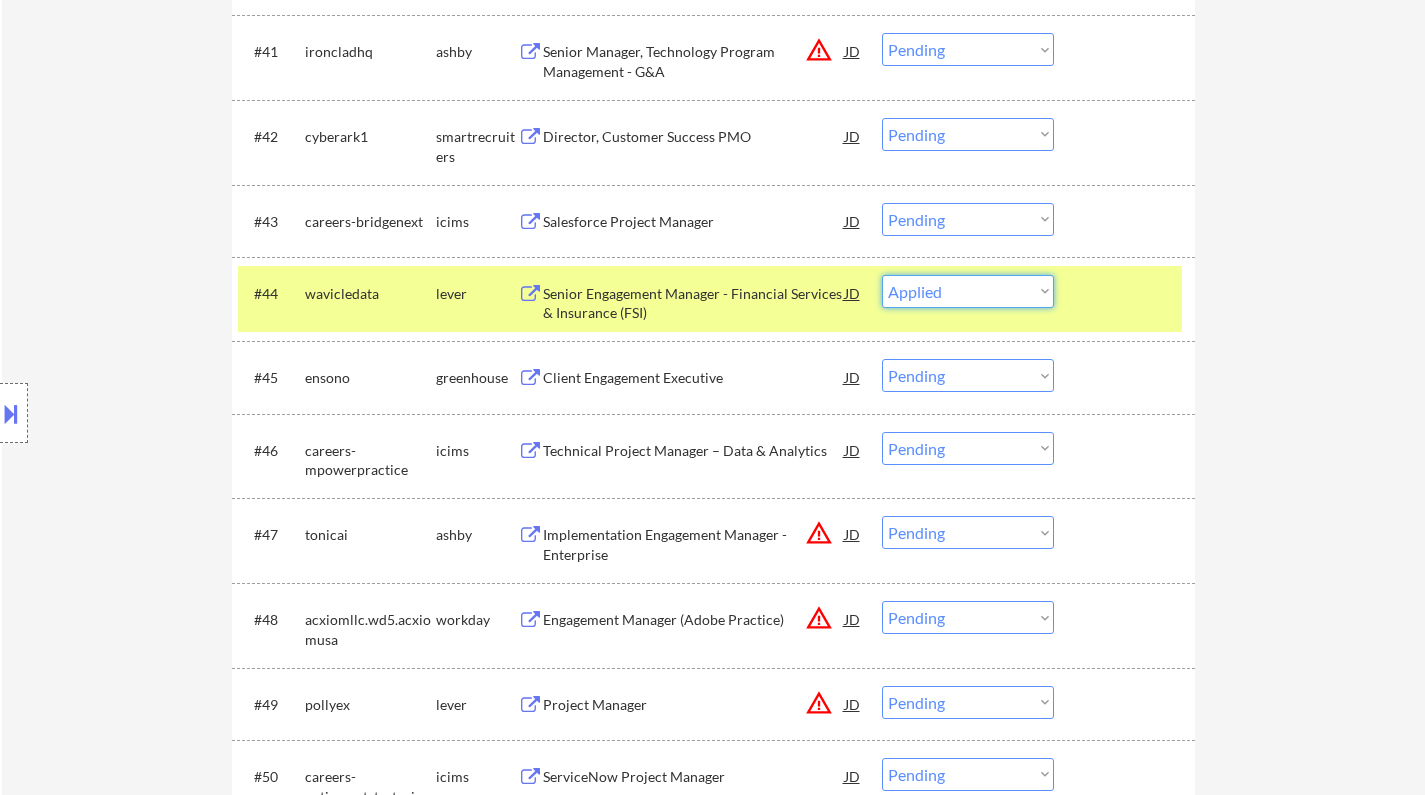 click on "Choose an option... Pending Applied Excluded (Questions) Excluded (Expired) Excluded (Location) Excluded (Bad Match) Excluded (Blocklist) Excluded (Salary) Excluded (Other)" at bounding box center [968, 291] 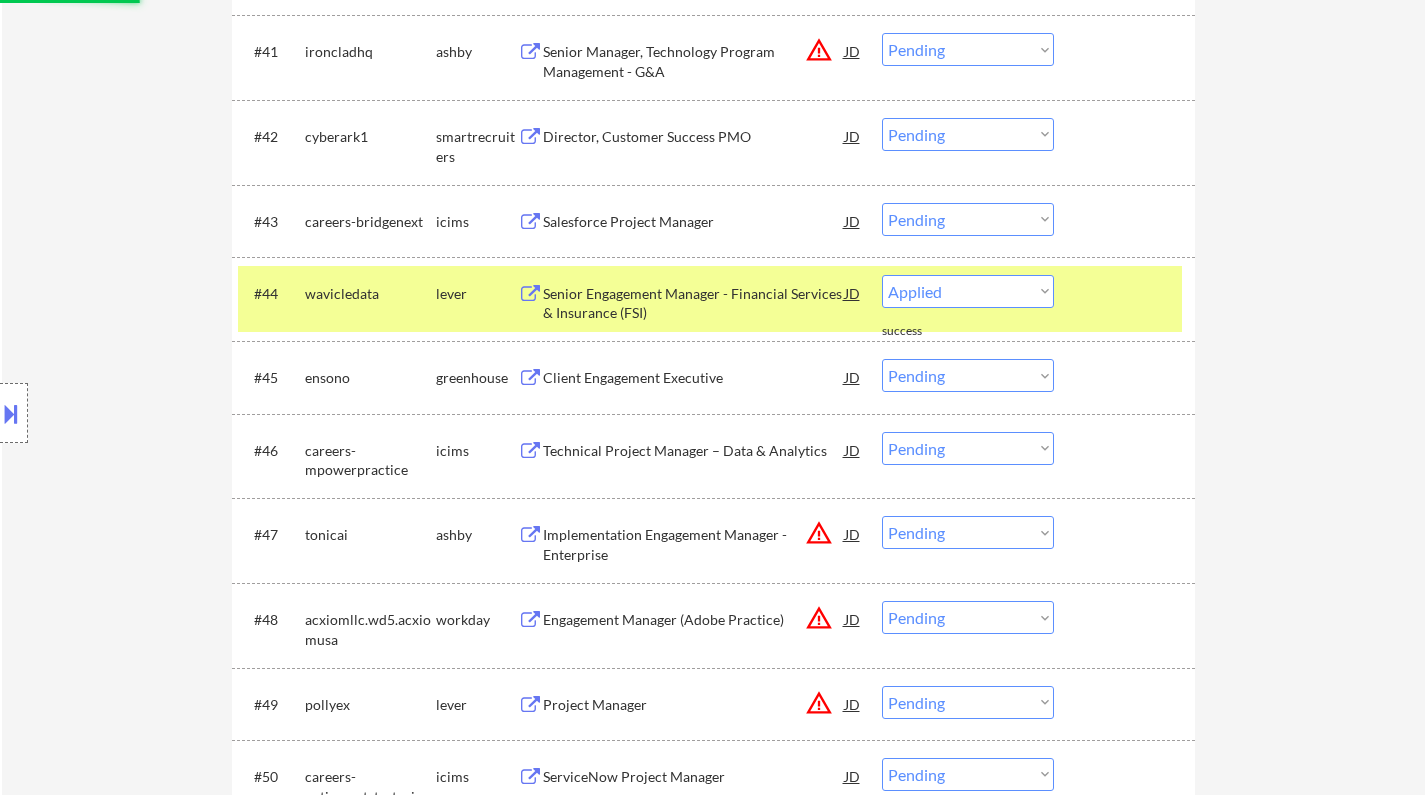 select on ""pending"" 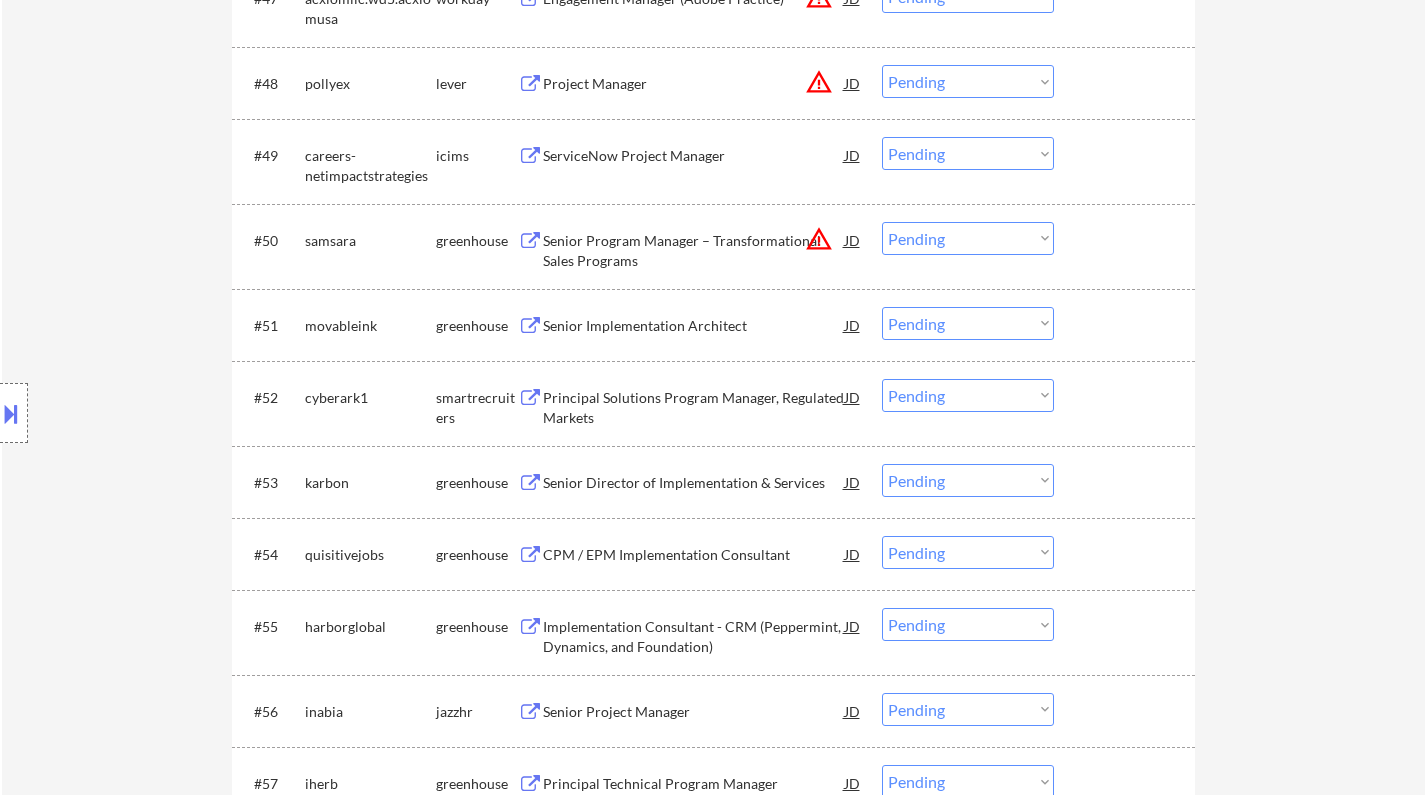 scroll, scrollTop: 4883, scrollLeft: 0, axis: vertical 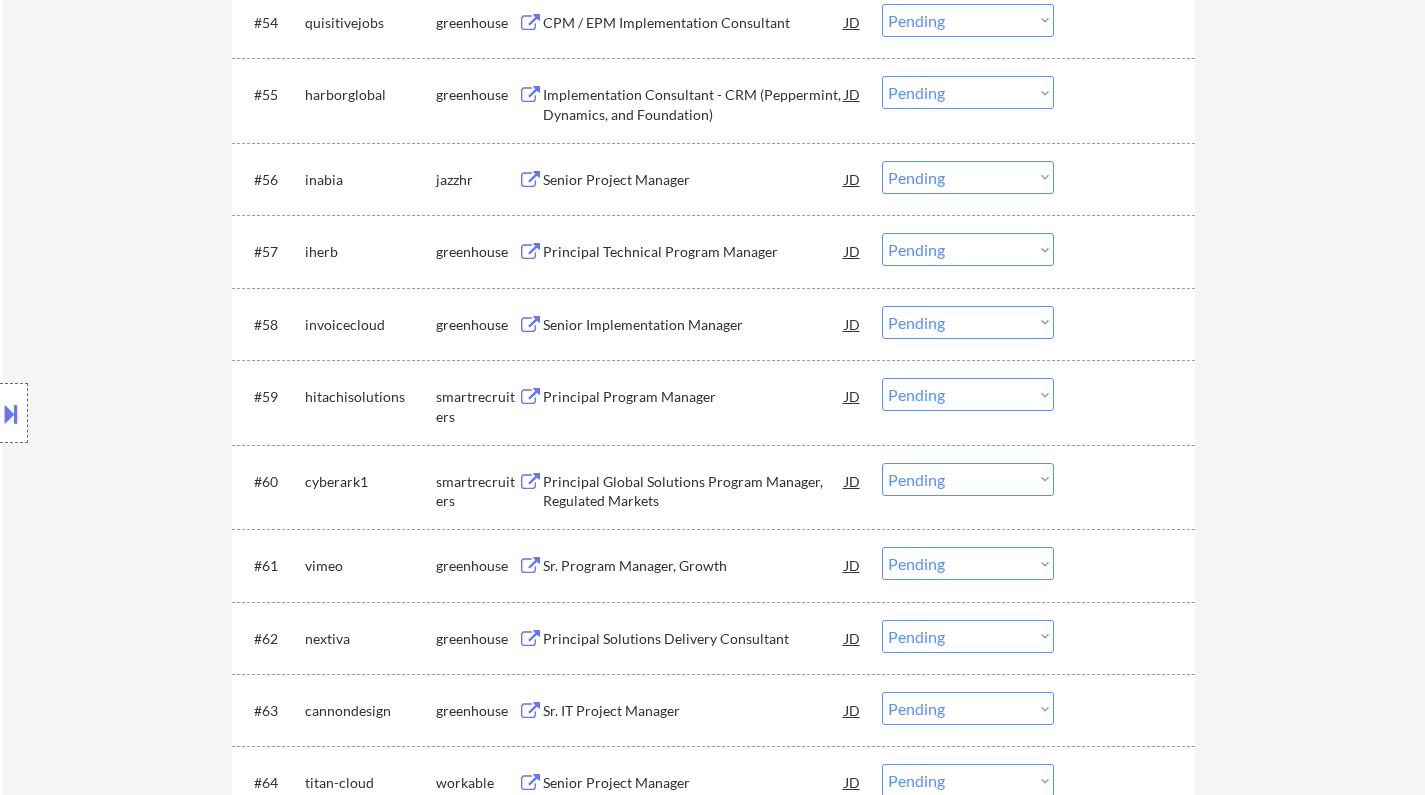 click on "Principal Program Manager" at bounding box center [694, 396] 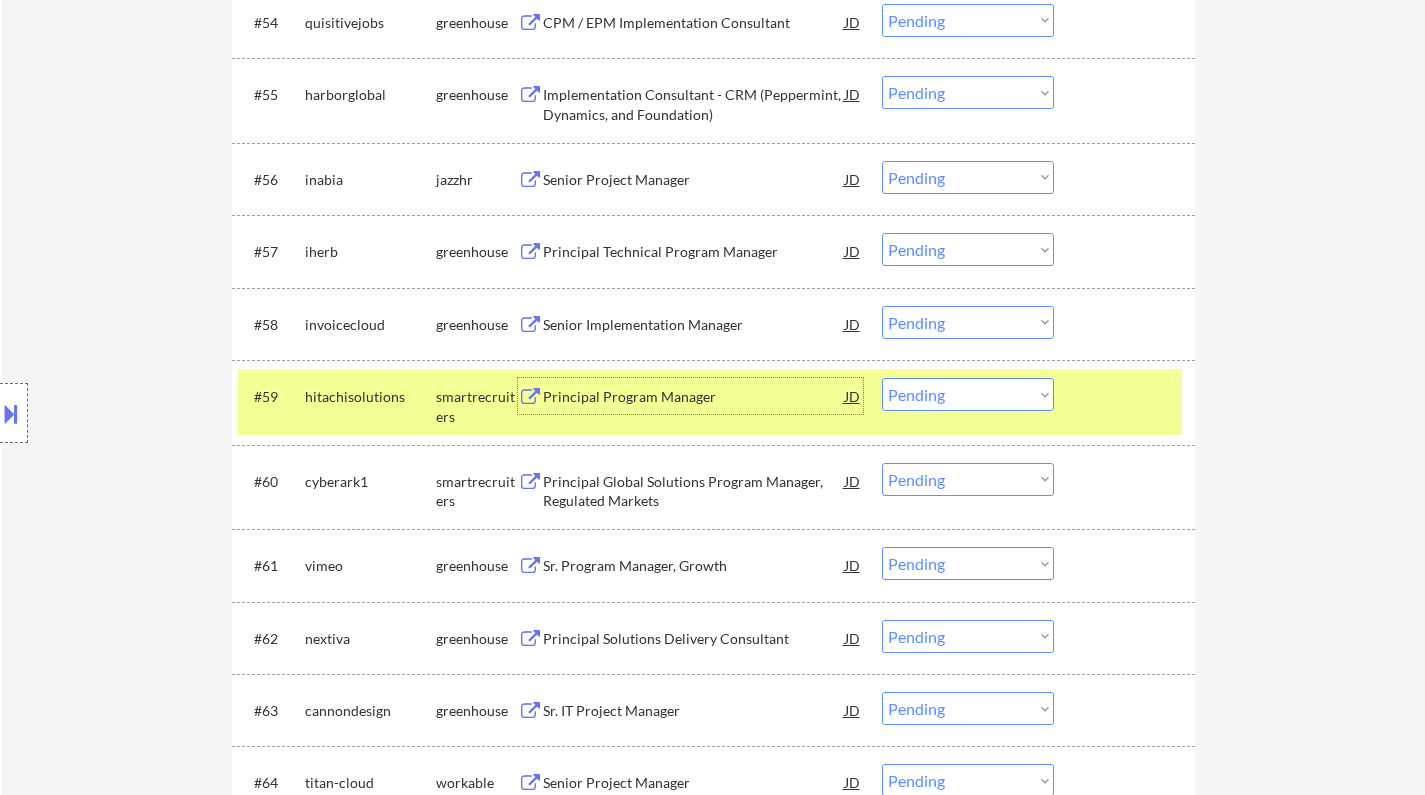 click on "Choose an option... Pending Applied Excluded (Questions) Excluded (Expired) Excluded (Location) Excluded (Bad Match) Excluded (Blocklist) Excluded (Salary) Excluded (Other)" at bounding box center [968, 394] 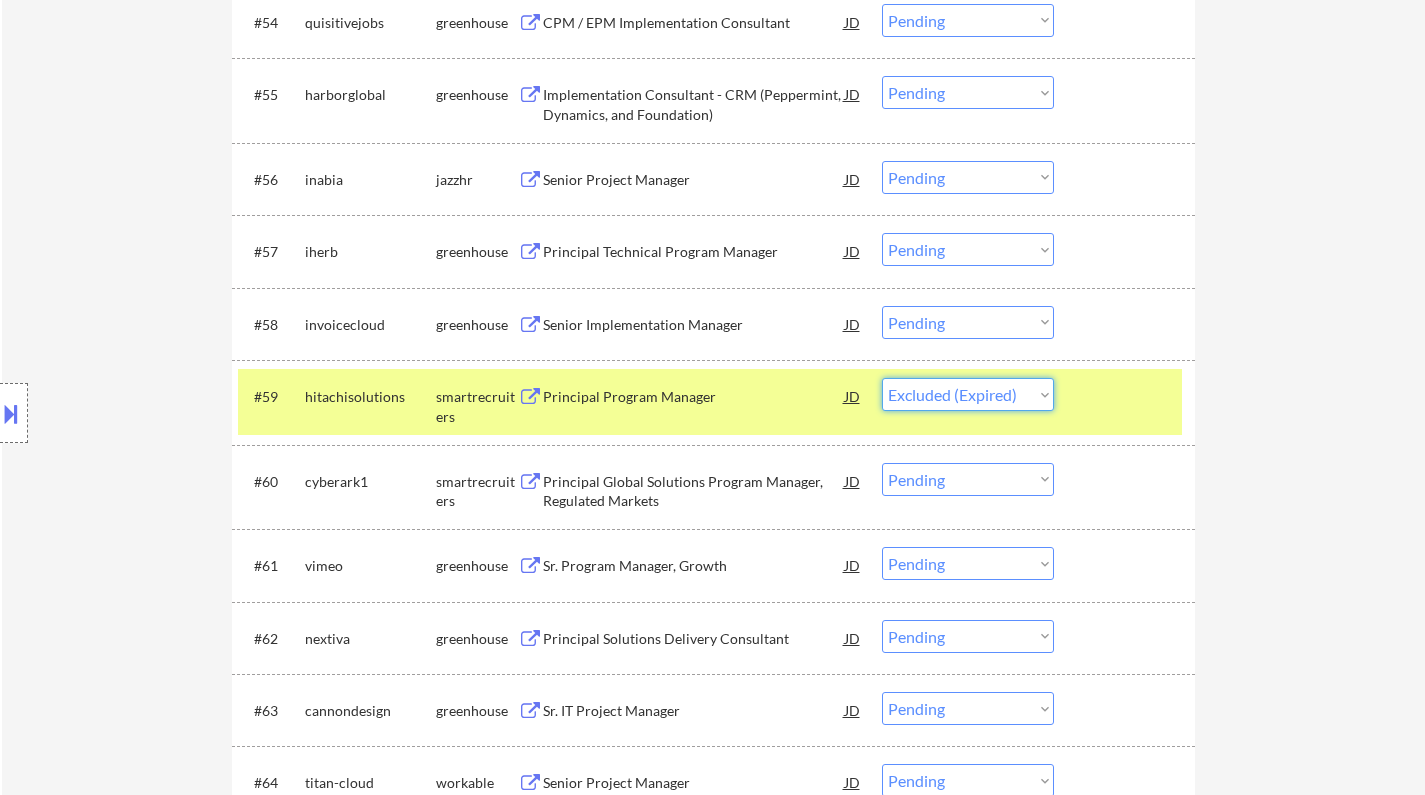 click on "Choose an option... Pending Applied Excluded (Questions) Excluded (Expired) Excluded (Location) Excluded (Bad Match) Excluded (Blocklist) Excluded (Salary) Excluded (Other)" at bounding box center [968, 394] 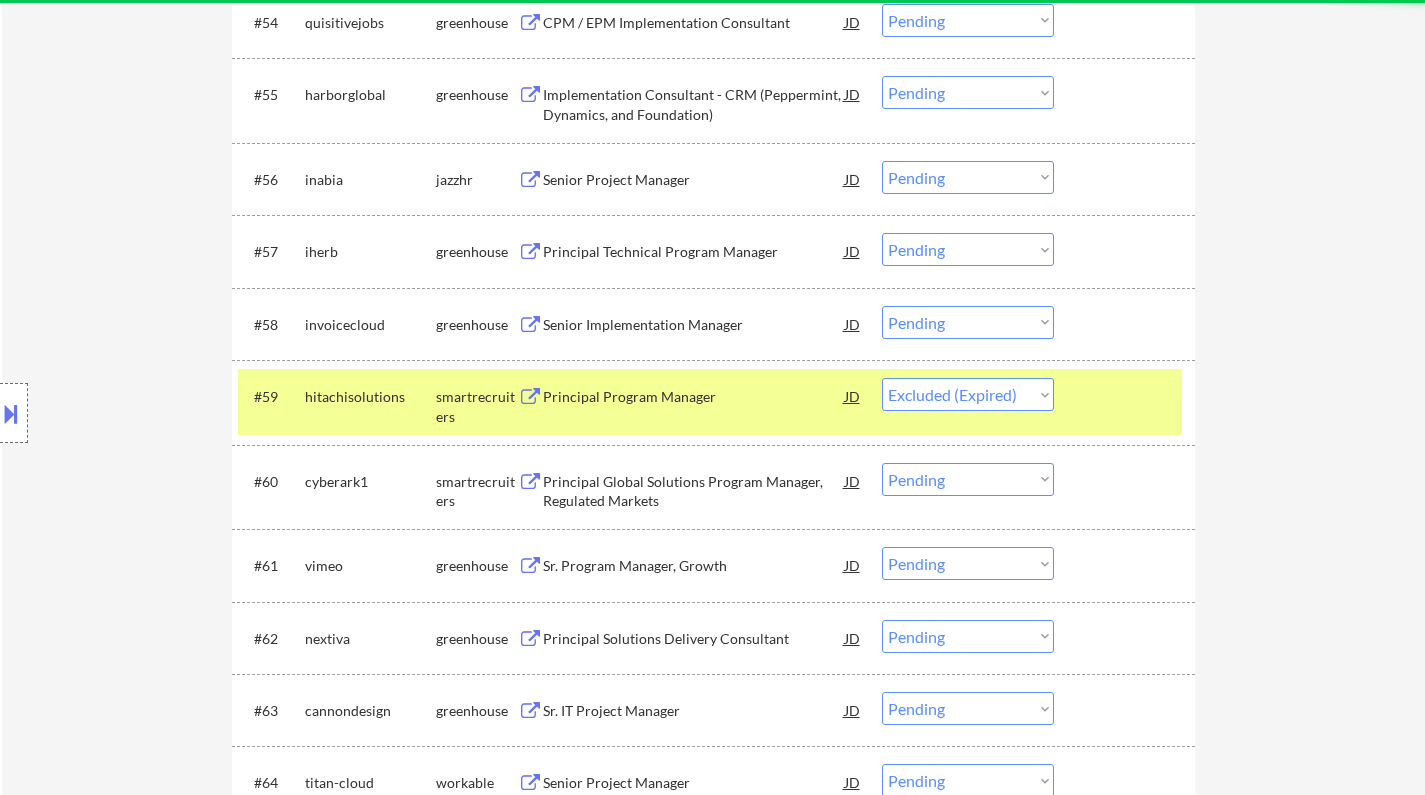 select on ""pending"" 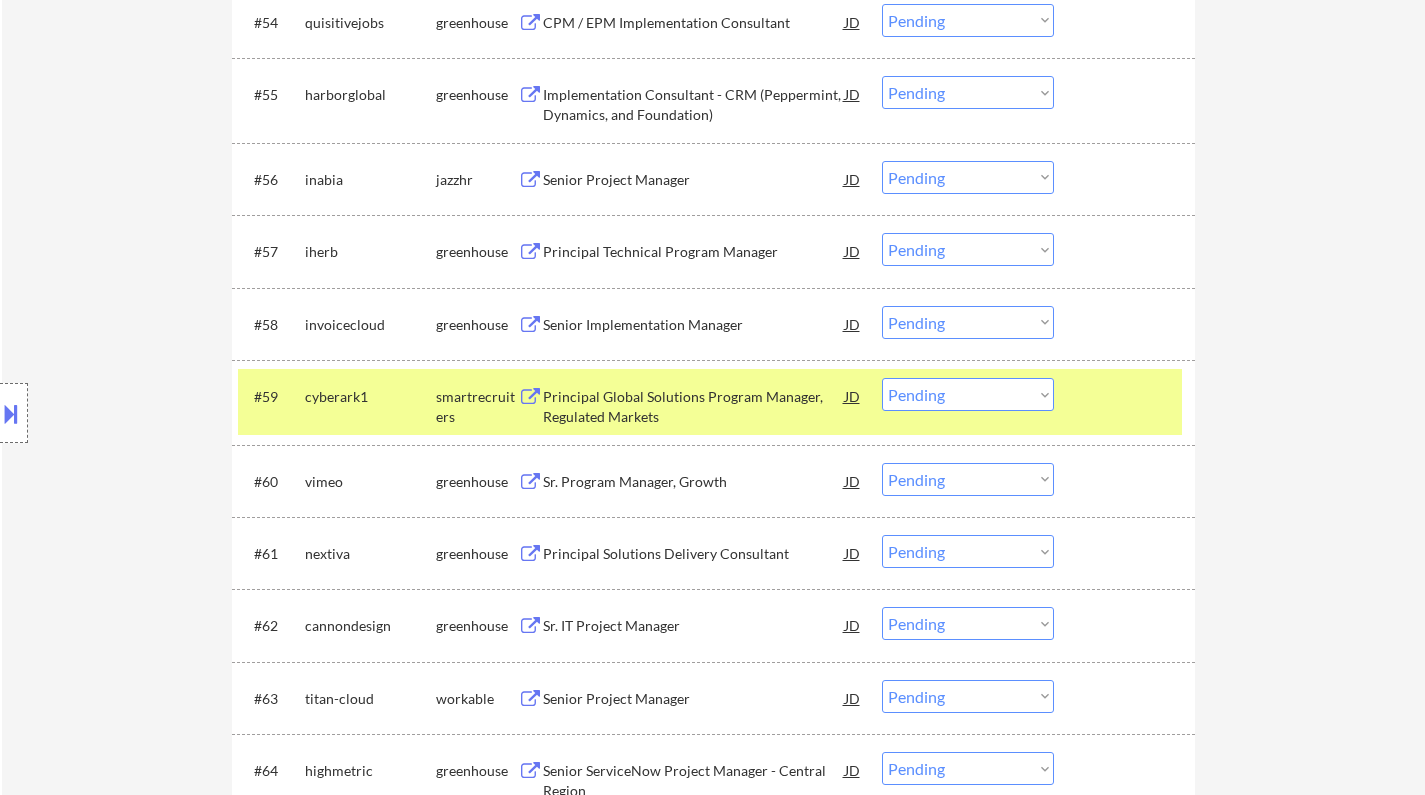 click on "Senior Implementation Manager" at bounding box center (694, 325) 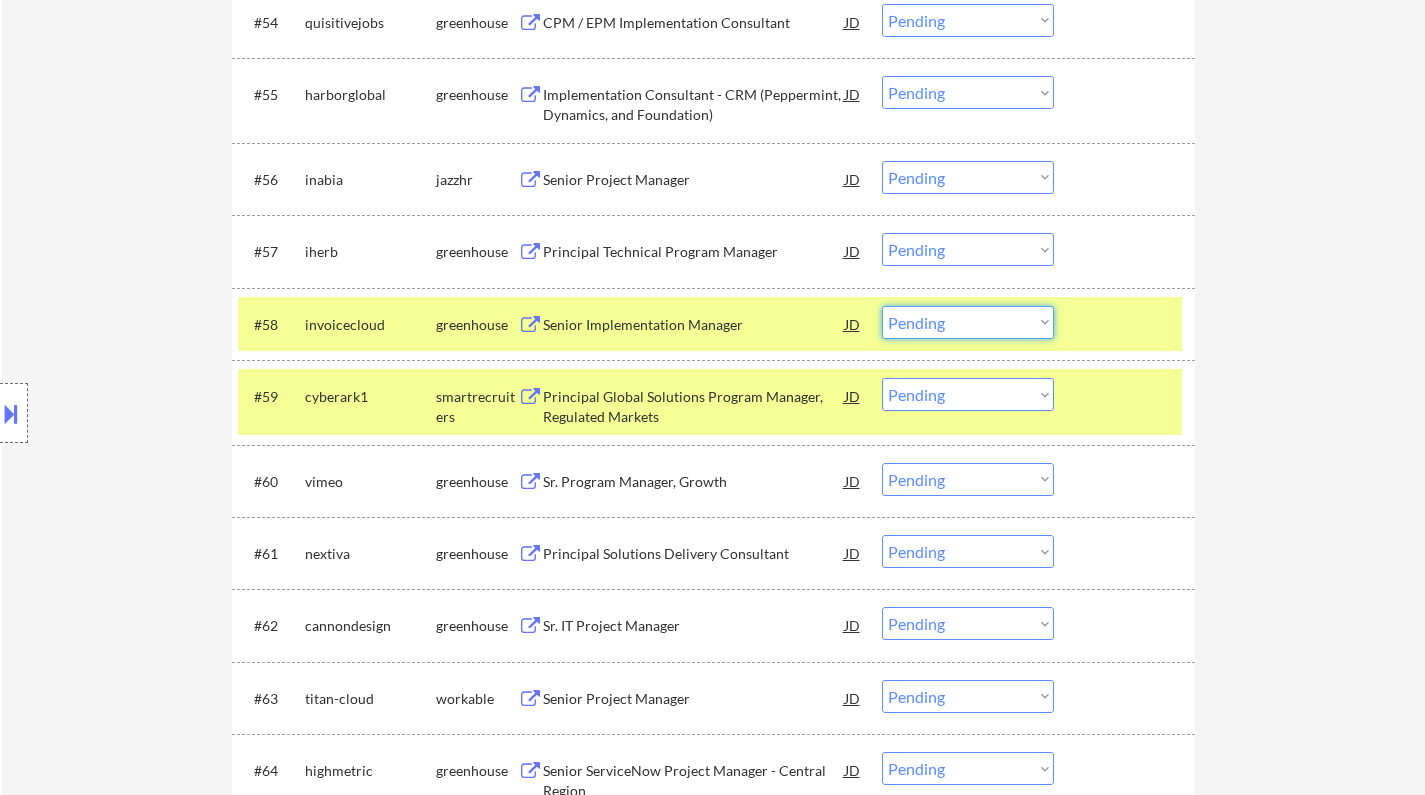 click on "Choose an option... Pending Applied Excluded (Questions) Excluded (Expired) Excluded (Location) Excluded (Bad Match) Excluded (Blocklist) Excluded (Salary) Excluded (Other)" at bounding box center (968, 322) 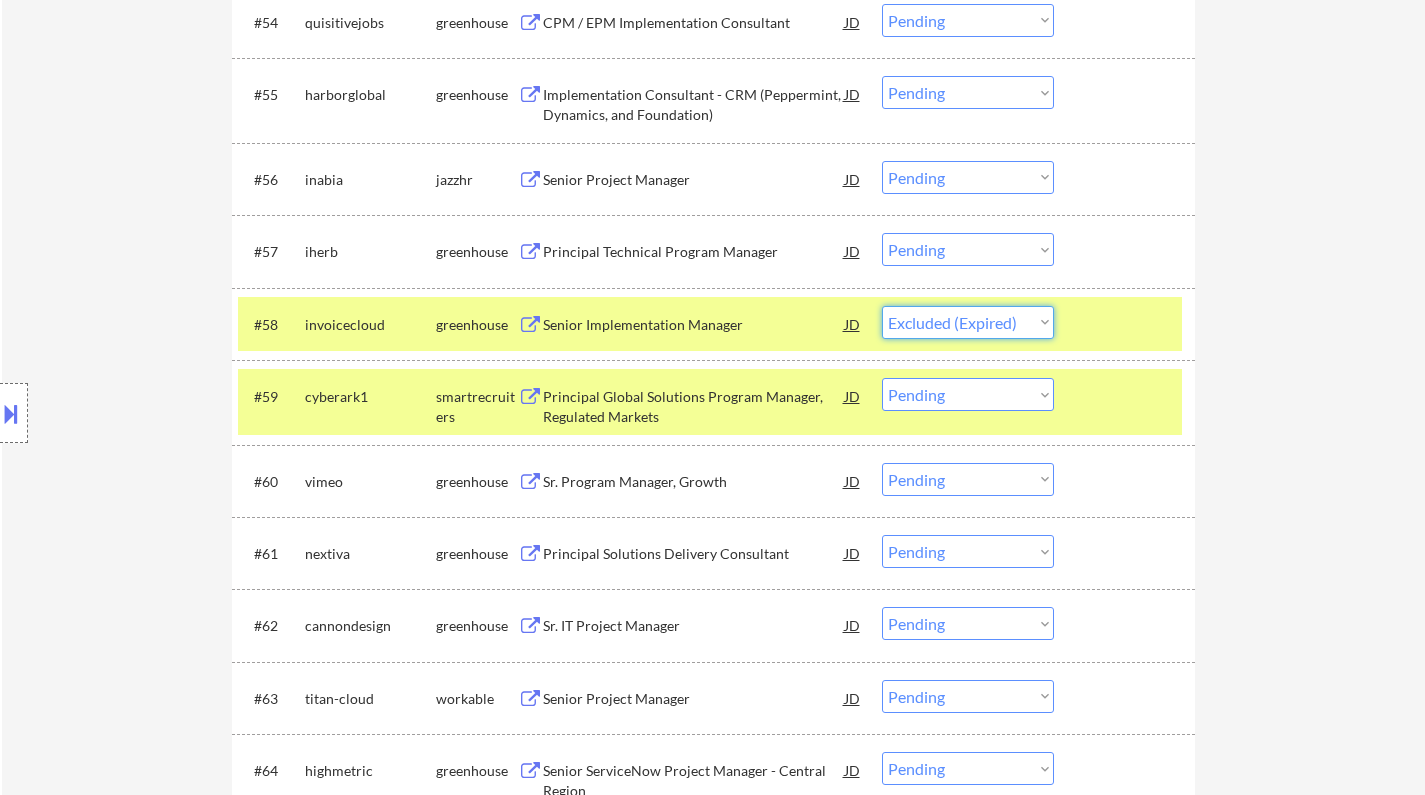click on "Choose an option... Pending Applied Excluded (Questions) Excluded (Expired) Excluded (Location) Excluded (Bad Match) Excluded (Blocklist) Excluded (Salary) Excluded (Other)" at bounding box center (968, 322) 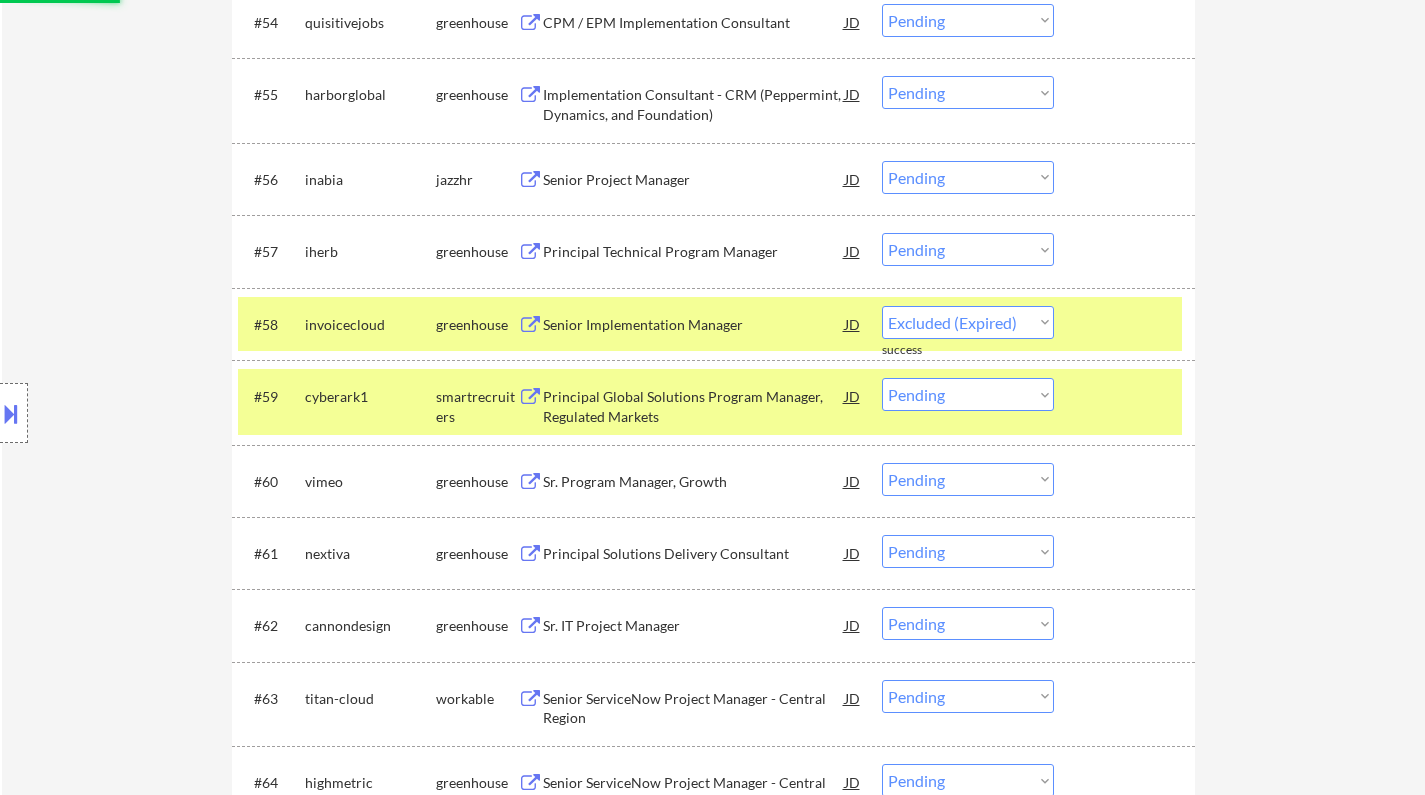 select on ""pending"" 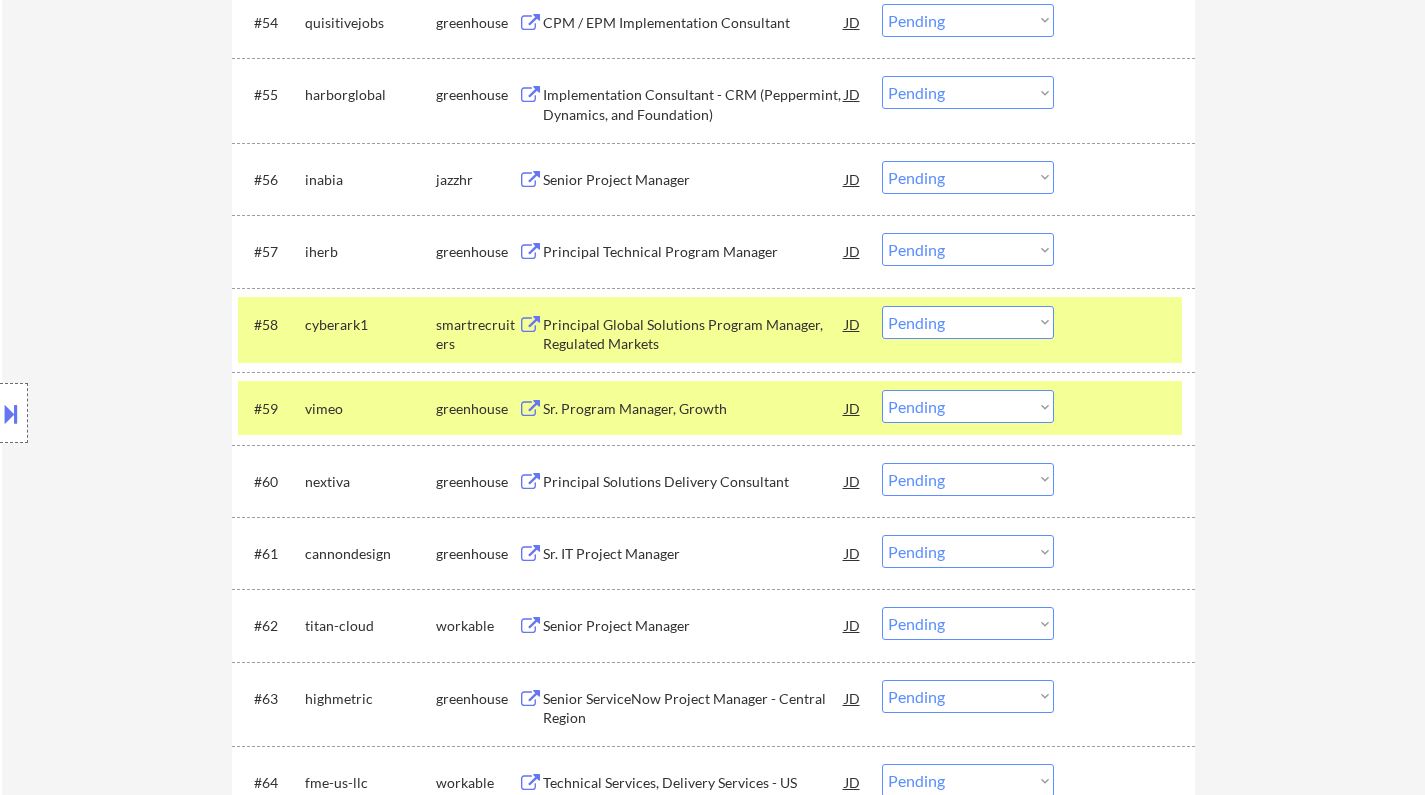 click on "Principal Technical Program Manager" at bounding box center (694, 252) 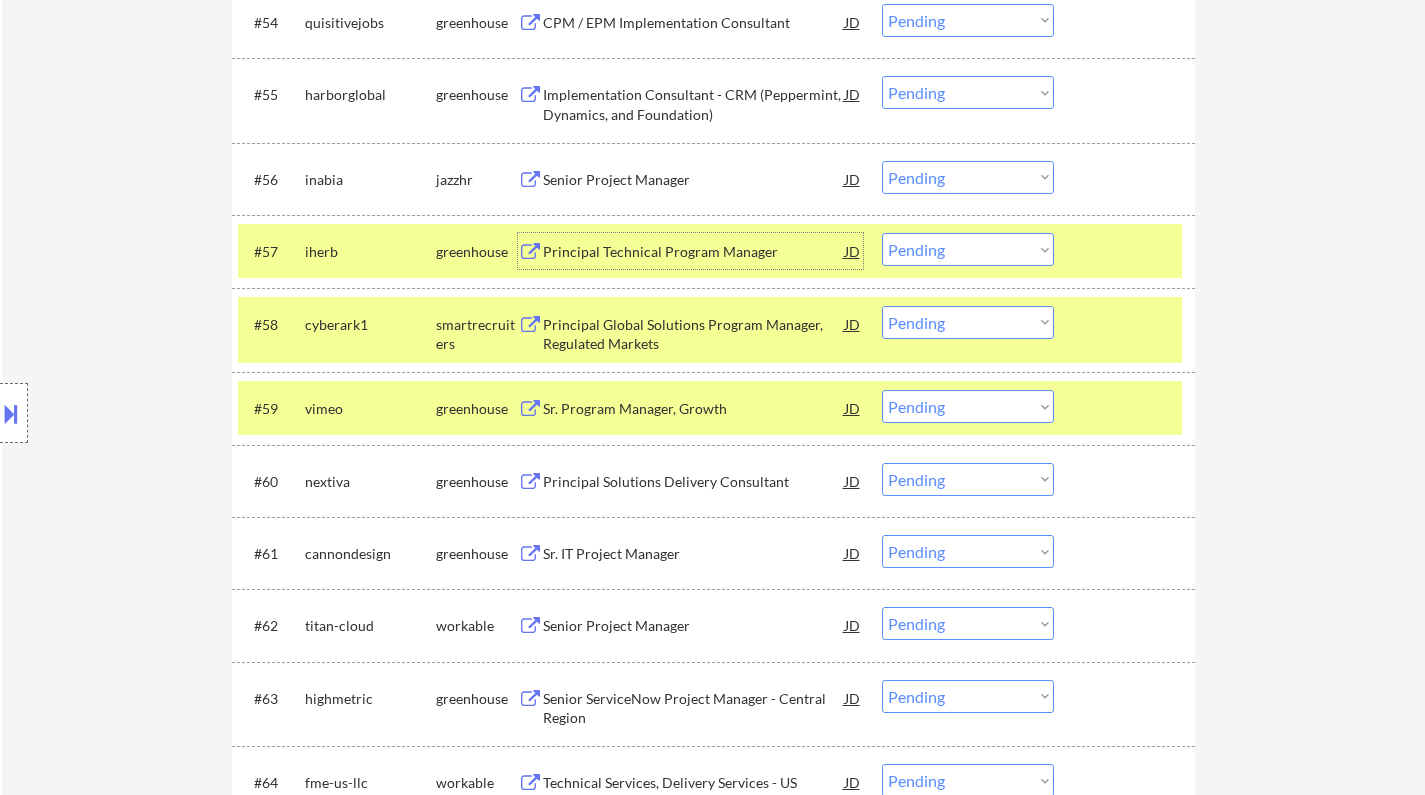 drag, startPoint x: 983, startPoint y: 252, endPoint x: 983, endPoint y: 263, distance: 11 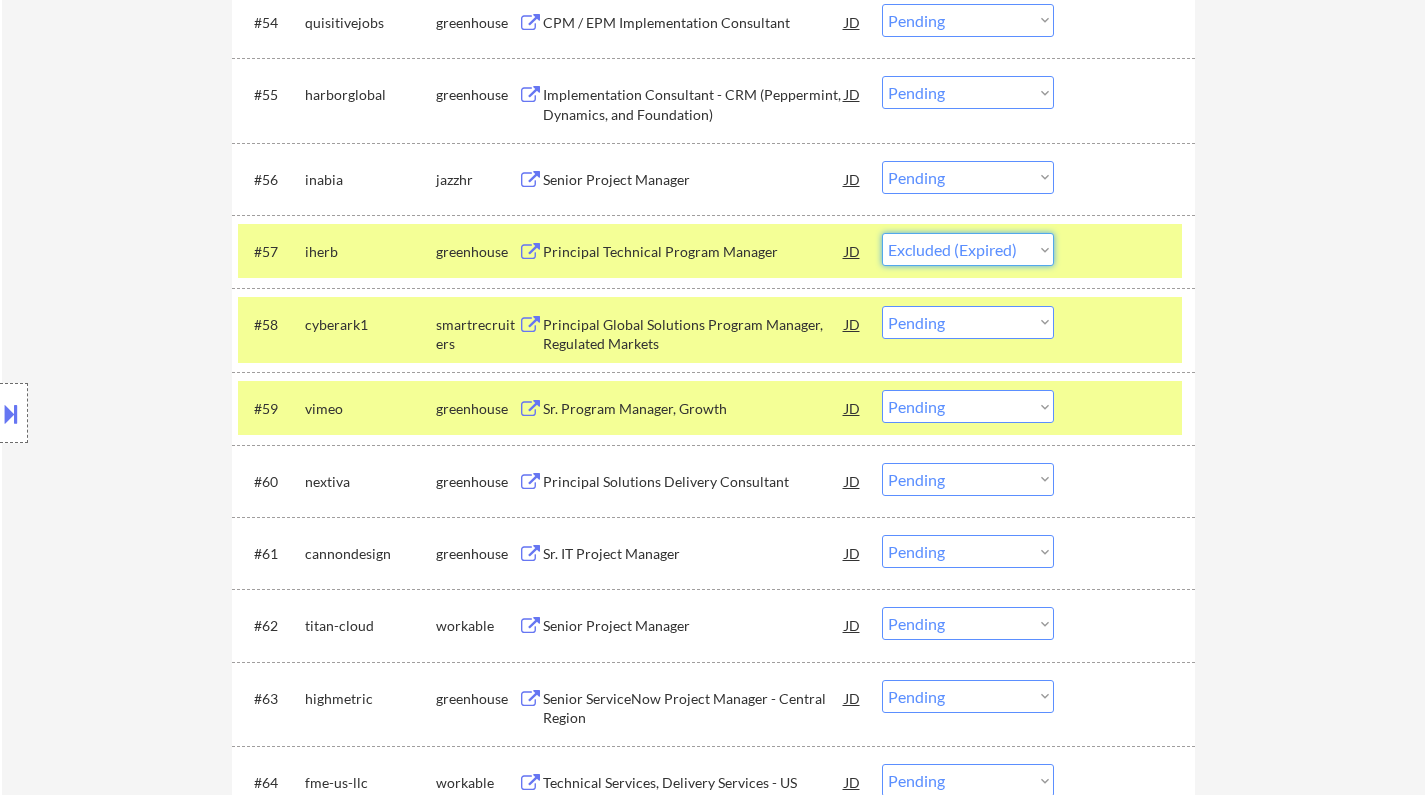 click on "Choose an option... Pending Applied Excluded (Questions) Excluded (Expired) Excluded (Location) Excluded (Bad Match) Excluded (Blocklist) Excluded (Salary) Excluded (Other)" at bounding box center (968, 249) 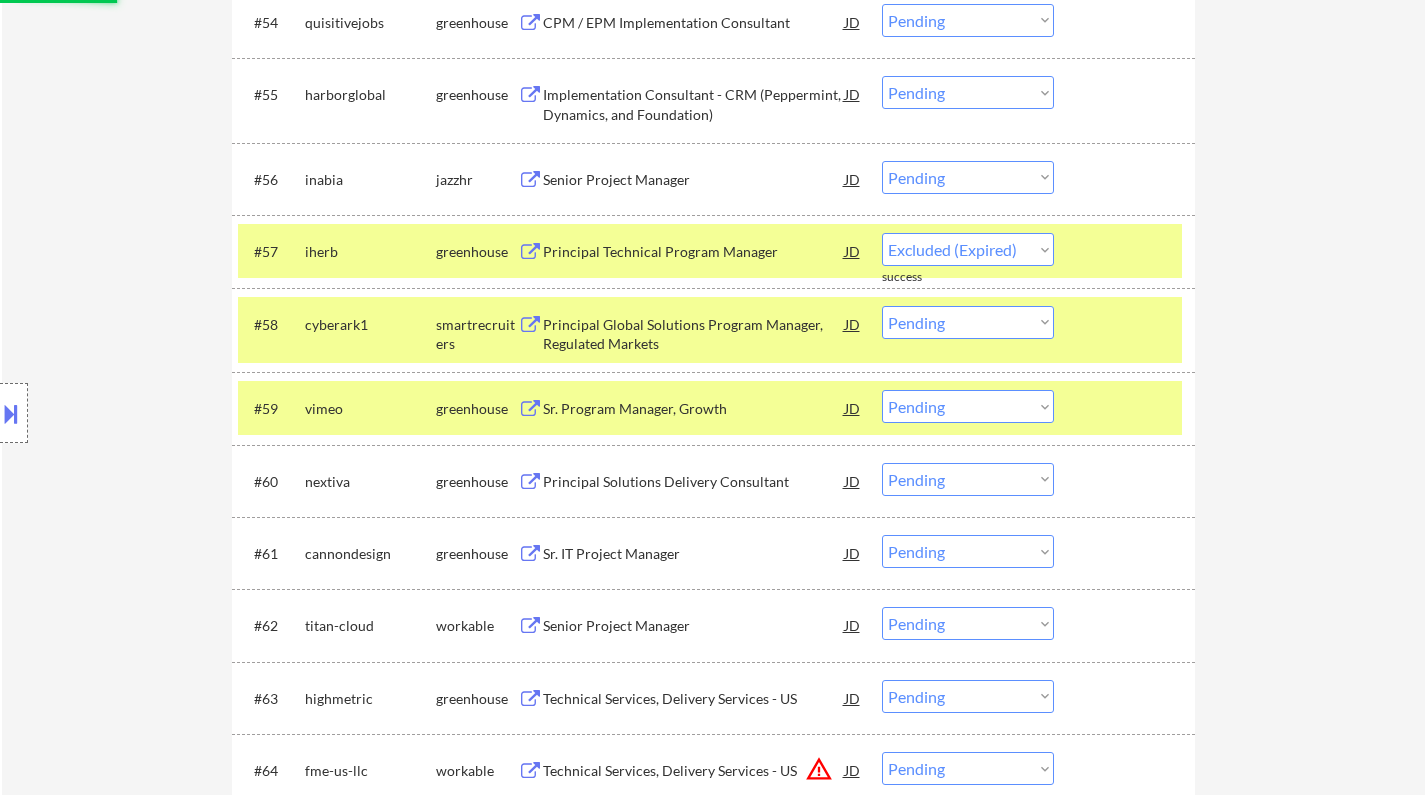 select on ""pending"" 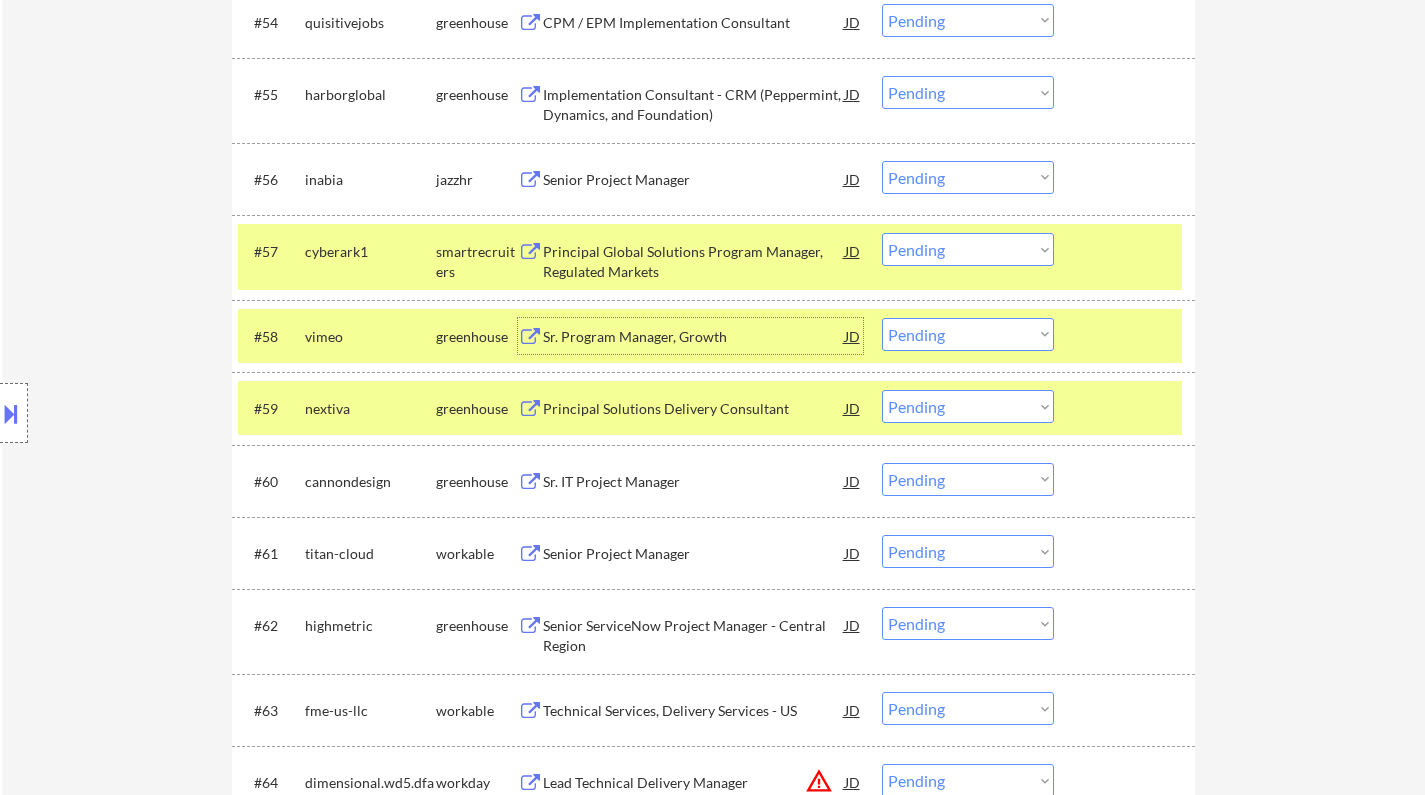 click on "Sr. Program Manager, Growth" at bounding box center (694, 337) 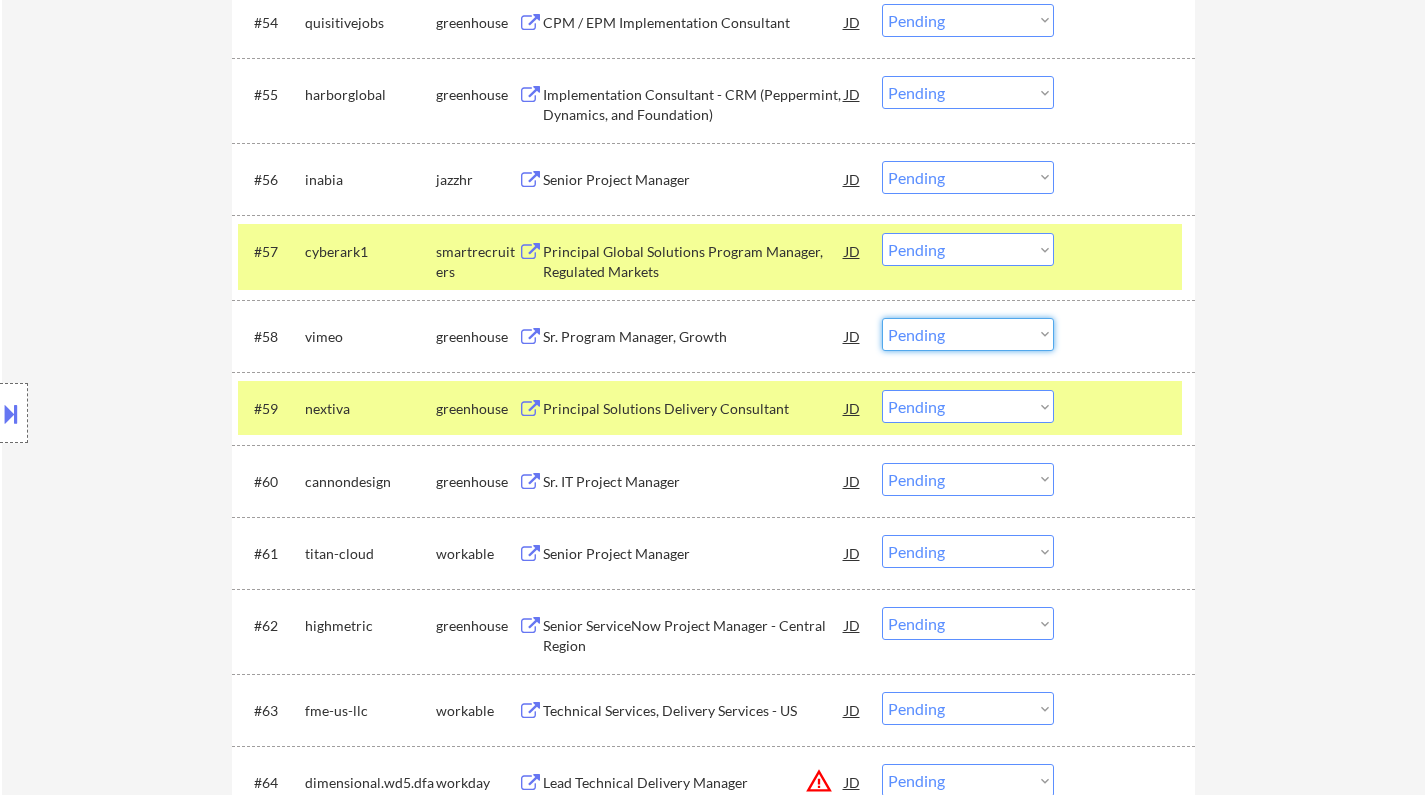 click on "Choose an option... Pending Applied Excluded (Questions) Excluded (Expired) Excluded (Location) Excluded (Bad Match) Excluded (Blocklist) Excluded (Salary) Excluded (Other)" at bounding box center [968, 334] 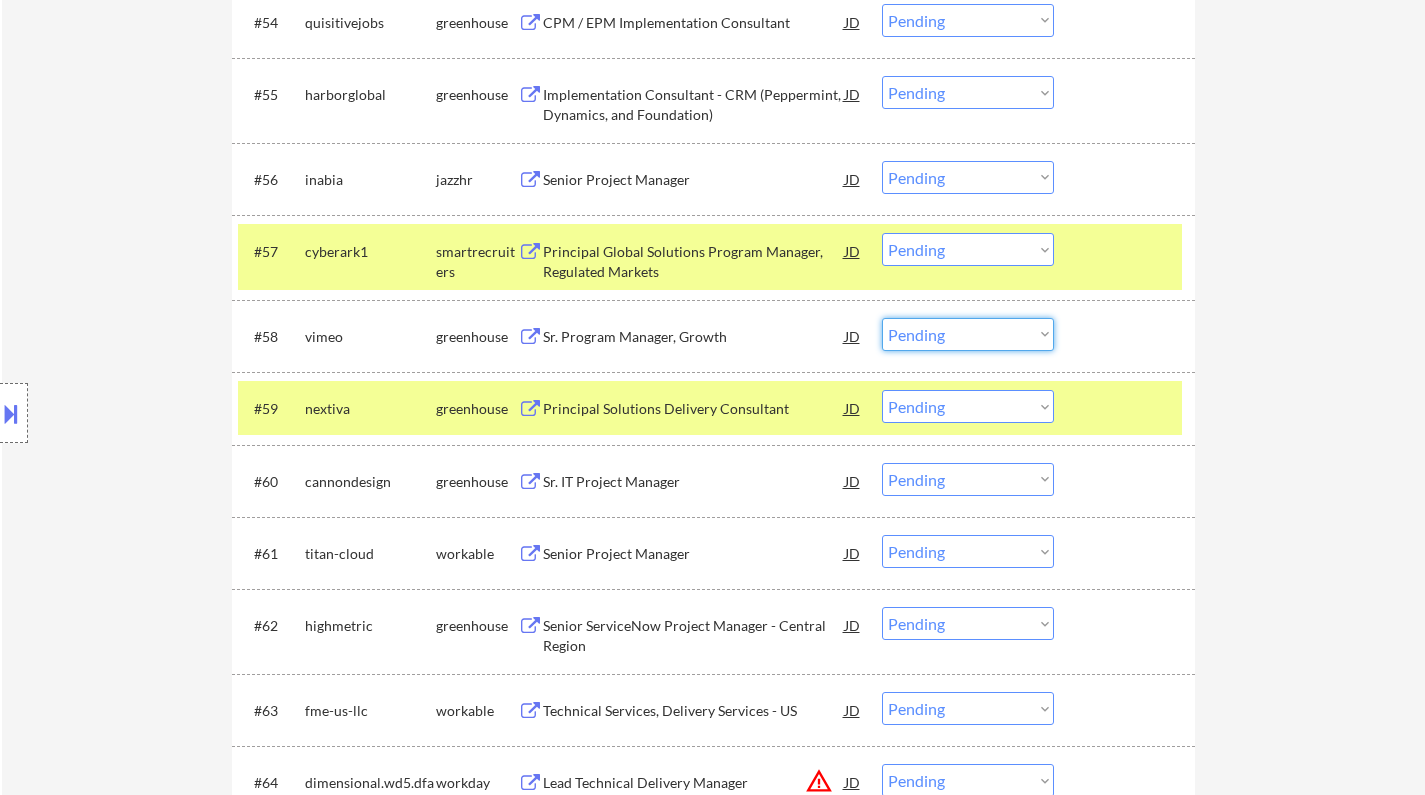 drag, startPoint x: 965, startPoint y: 335, endPoint x: 972, endPoint y: 350, distance: 16.552946 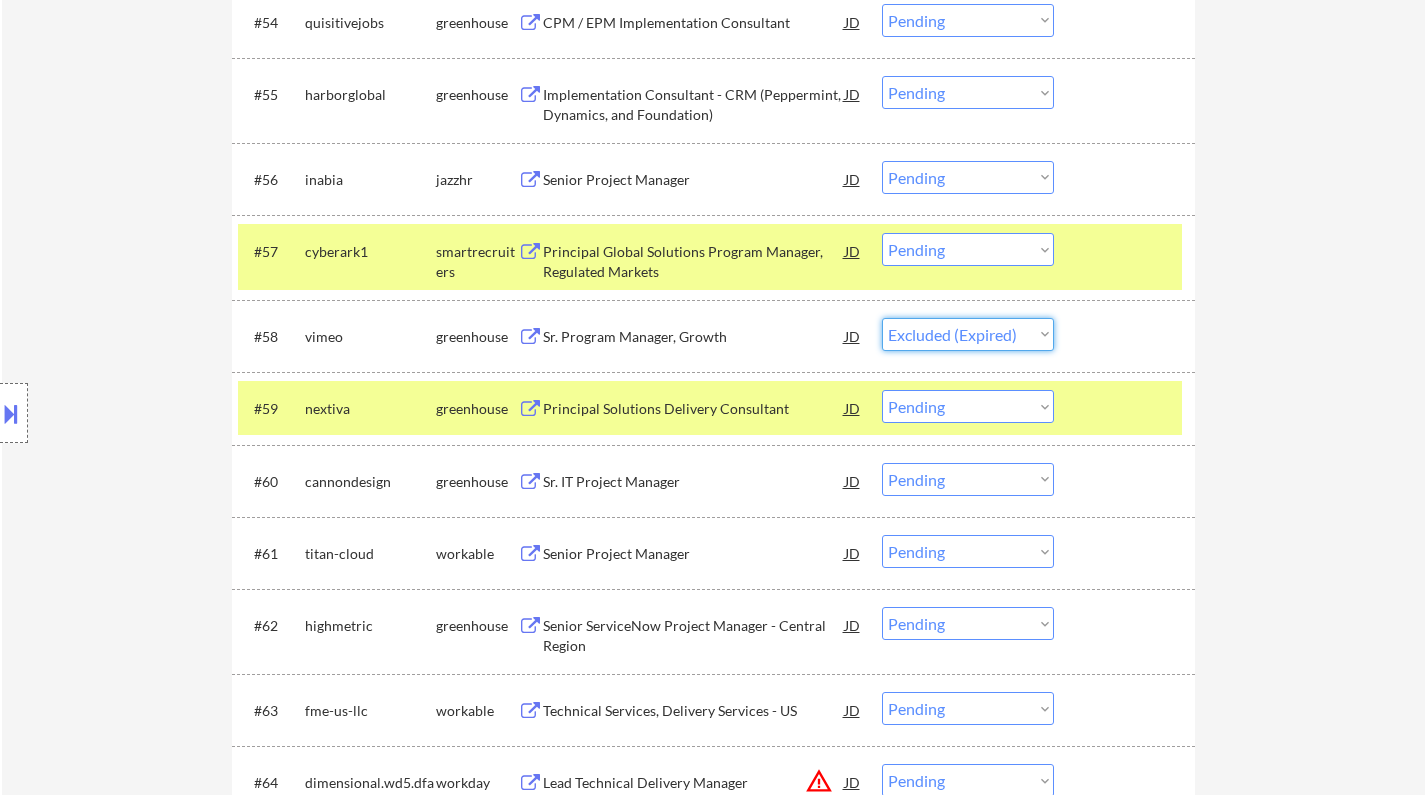 click on "Choose an option... Pending Applied Excluded (Questions) Excluded (Expired) Excluded (Location) Excluded (Bad Match) Excluded (Blocklist) Excluded (Salary) Excluded (Other)" at bounding box center [968, 334] 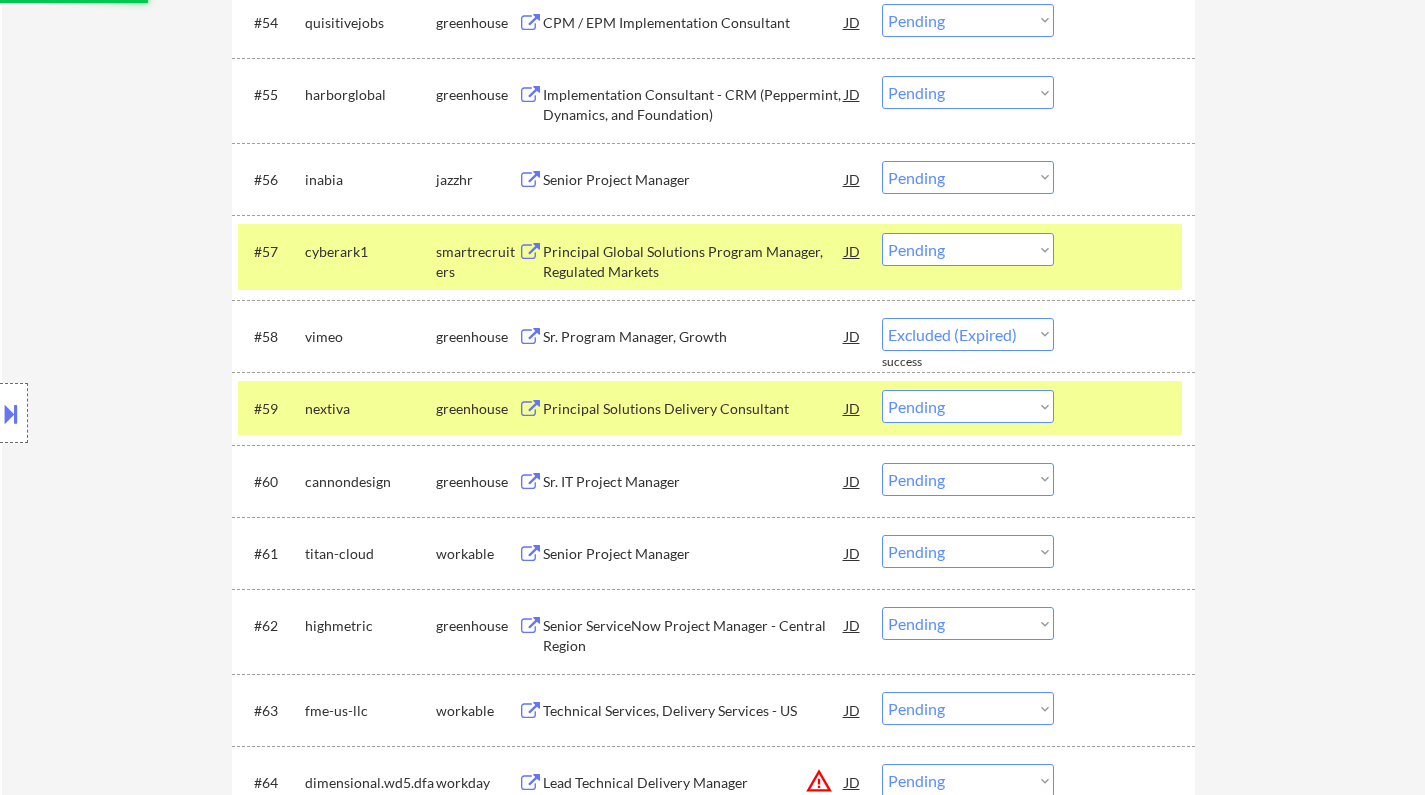 select on ""pending"" 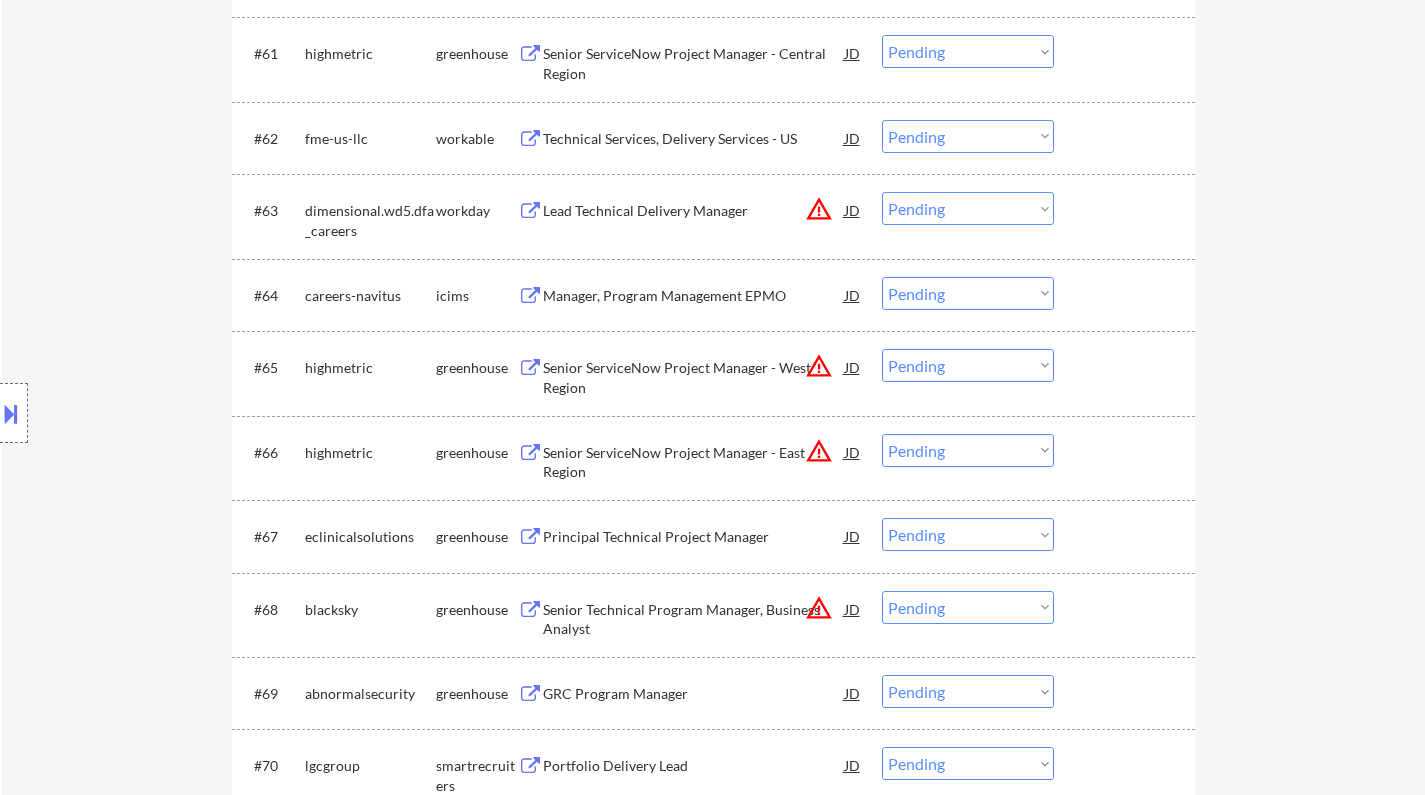 scroll, scrollTop: 5483, scrollLeft: 0, axis: vertical 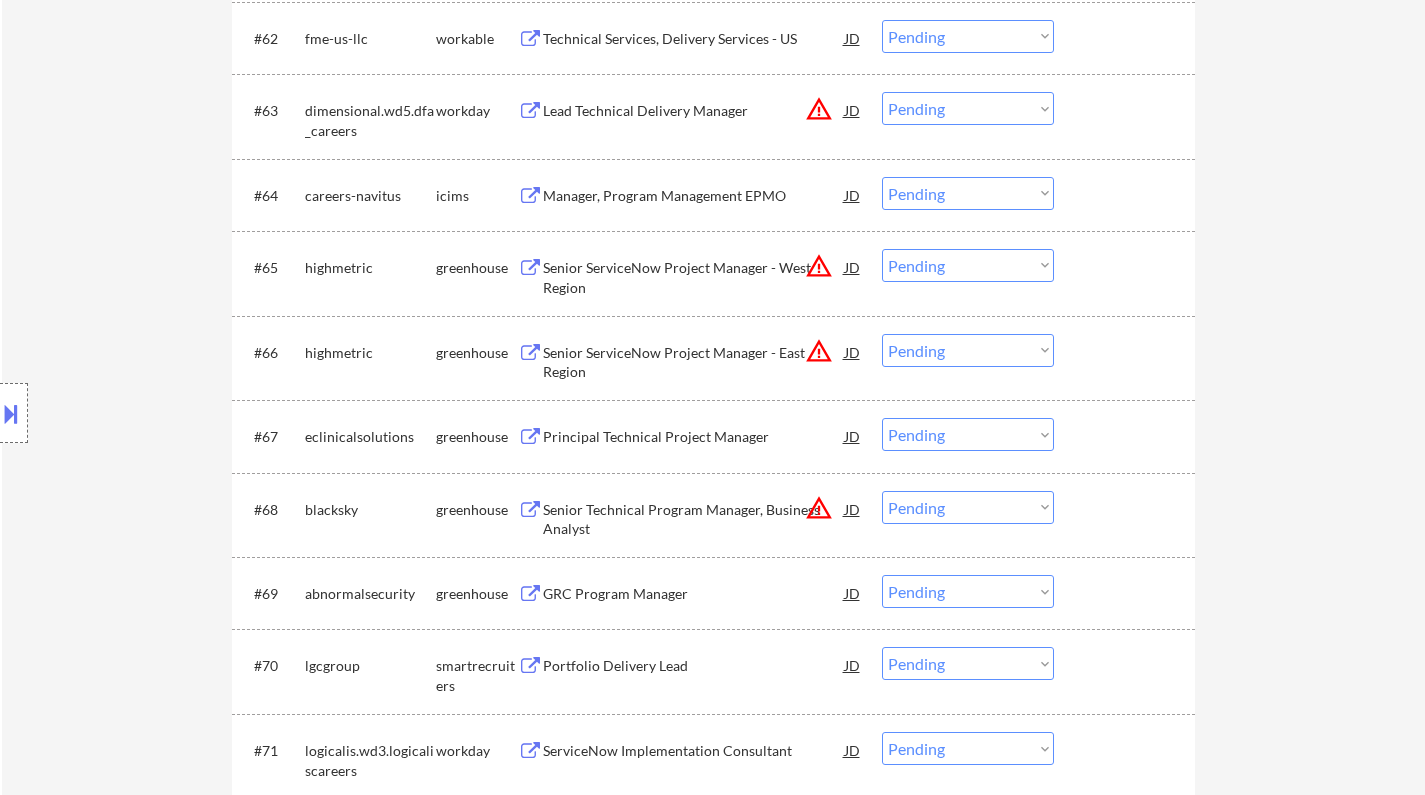 click on "Principal Technical Project Manager" at bounding box center [694, 437] 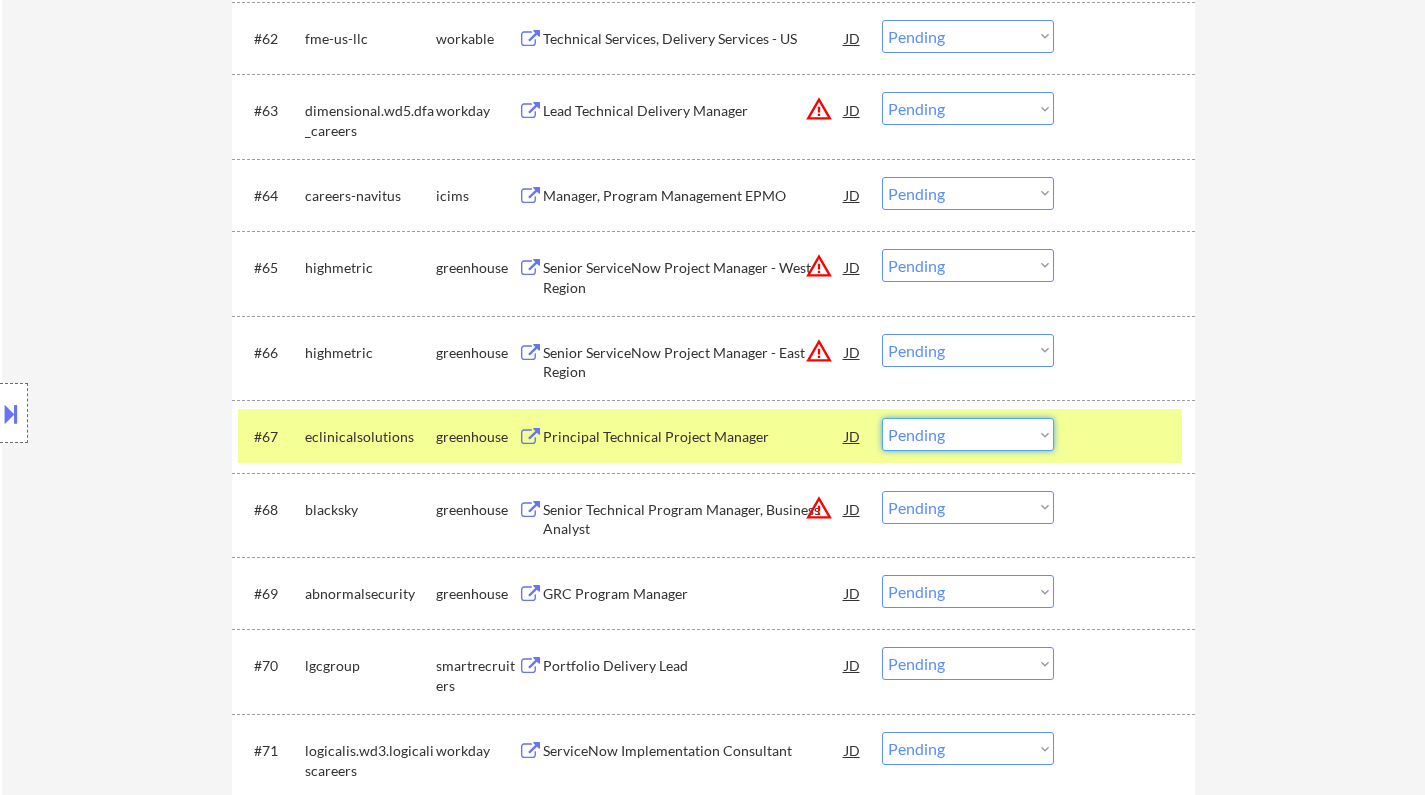 drag, startPoint x: 948, startPoint y: 431, endPoint x: 958, endPoint y: 447, distance: 18.867962 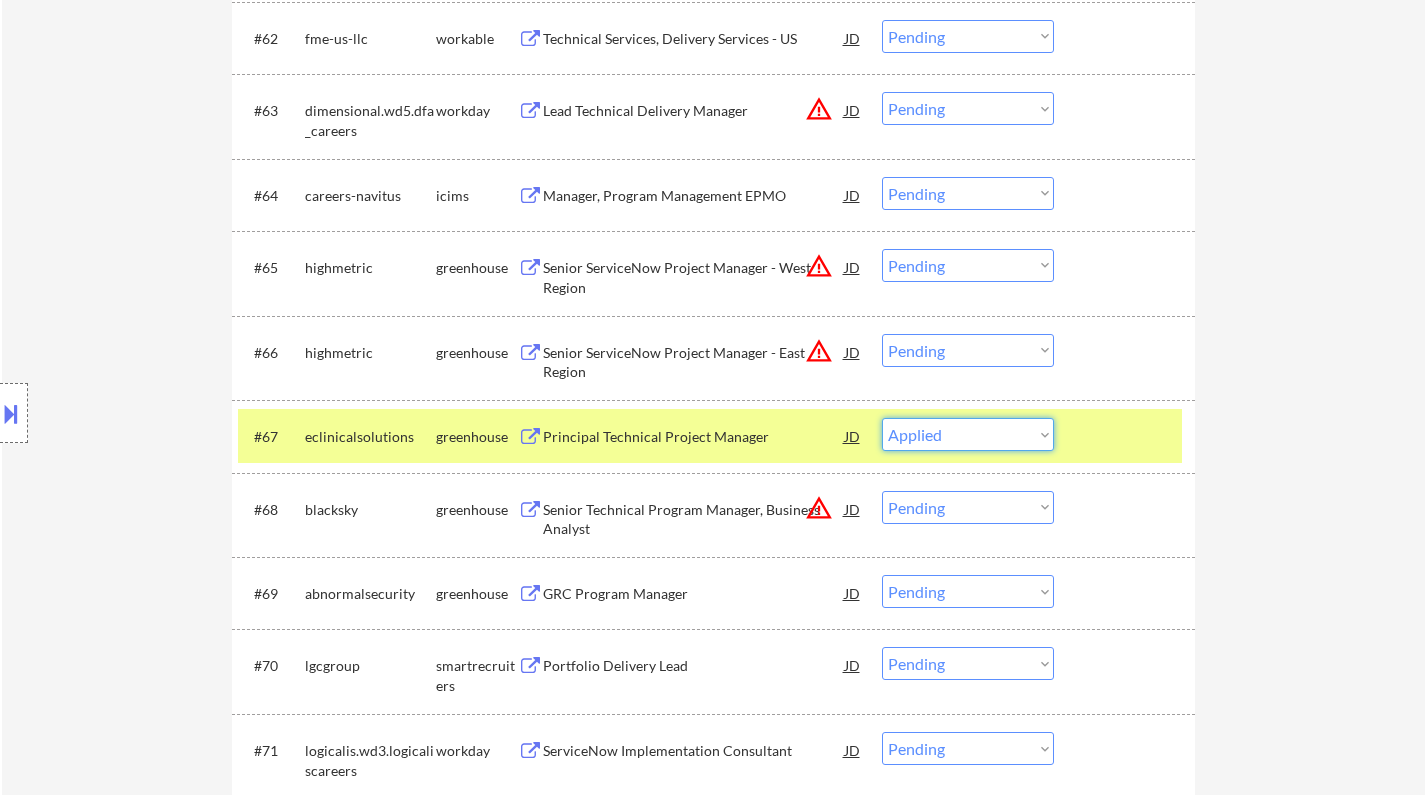 click on "Choose an option... Pending Applied Excluded (Questions) Excluded (Expired) Excluded (Location) Excluded (Bad Match) Excluded (Blocklist) Excluded (Salary) Excluded (Other)" at bounding box center [968, 434] 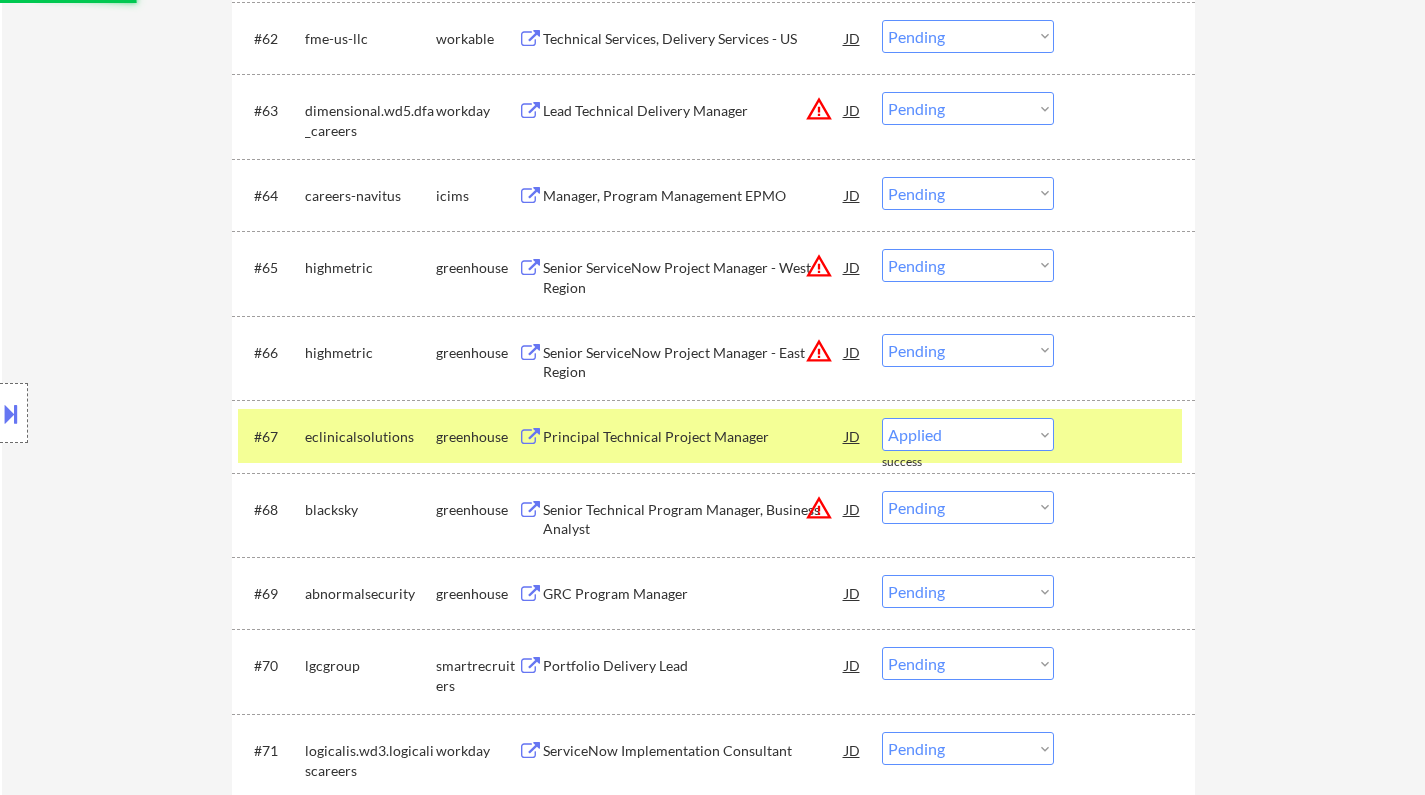 select on ""pending"" 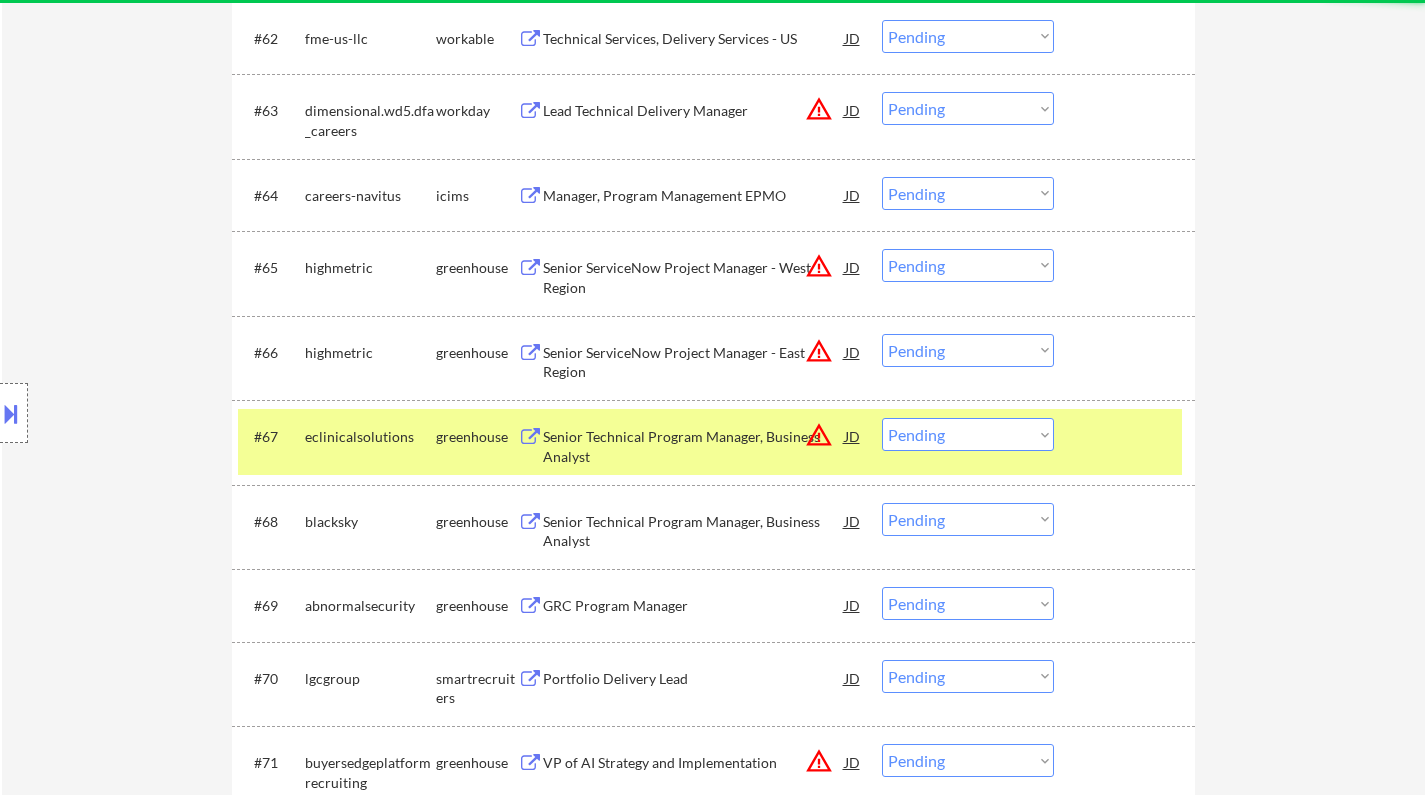 scroll, scrollTop: 5583, scrollLeft: 0, axis: vertical 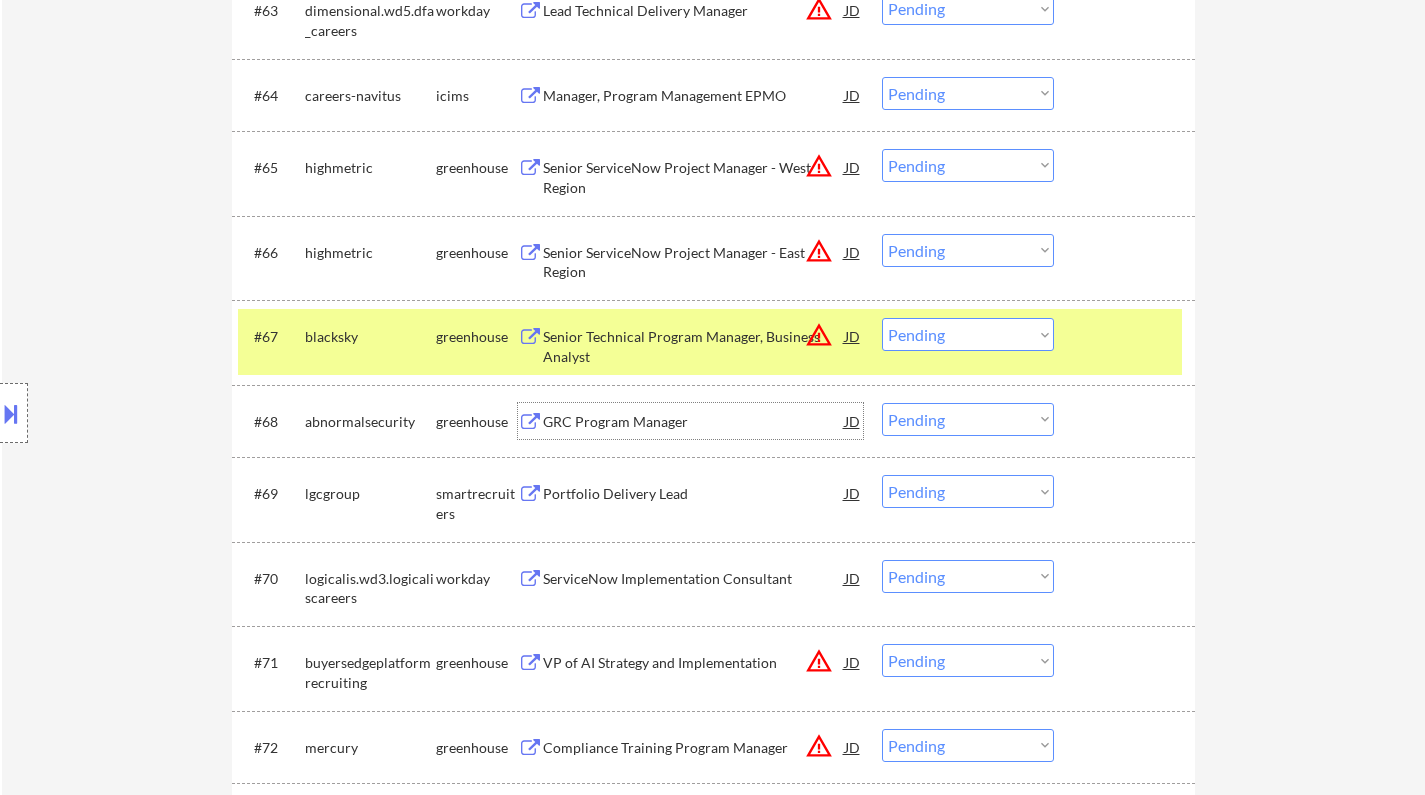 click on "GRC Program Manager" at bounding box center (694, 422) 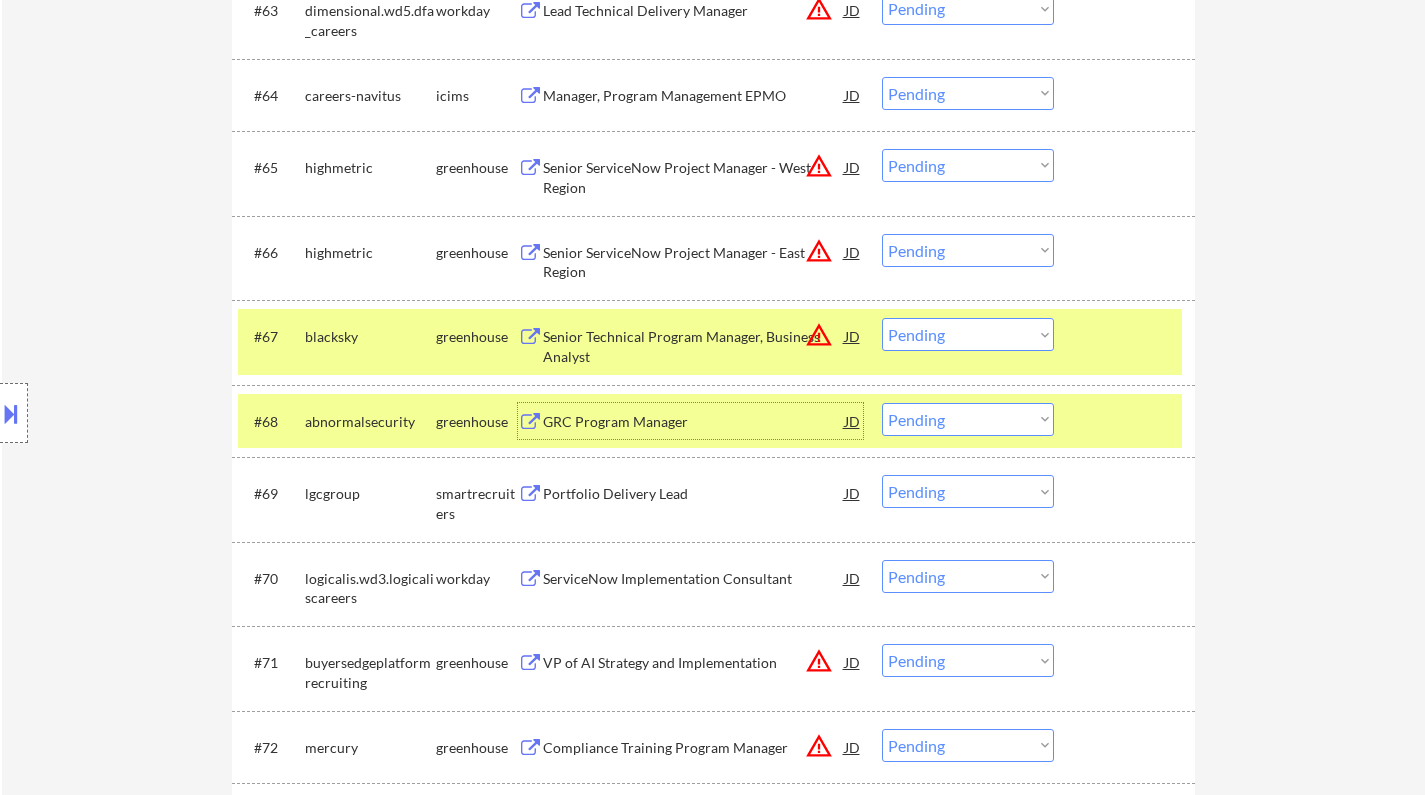 click on "Choose an option... Pending Applied Excluded (Questions) Excluded (Expired) Excluded (Location) Excluded (Bad Match) Excluded (Blocklist) Excluded (Salary) Excluded (Other)" at bounding box center [968, 419] 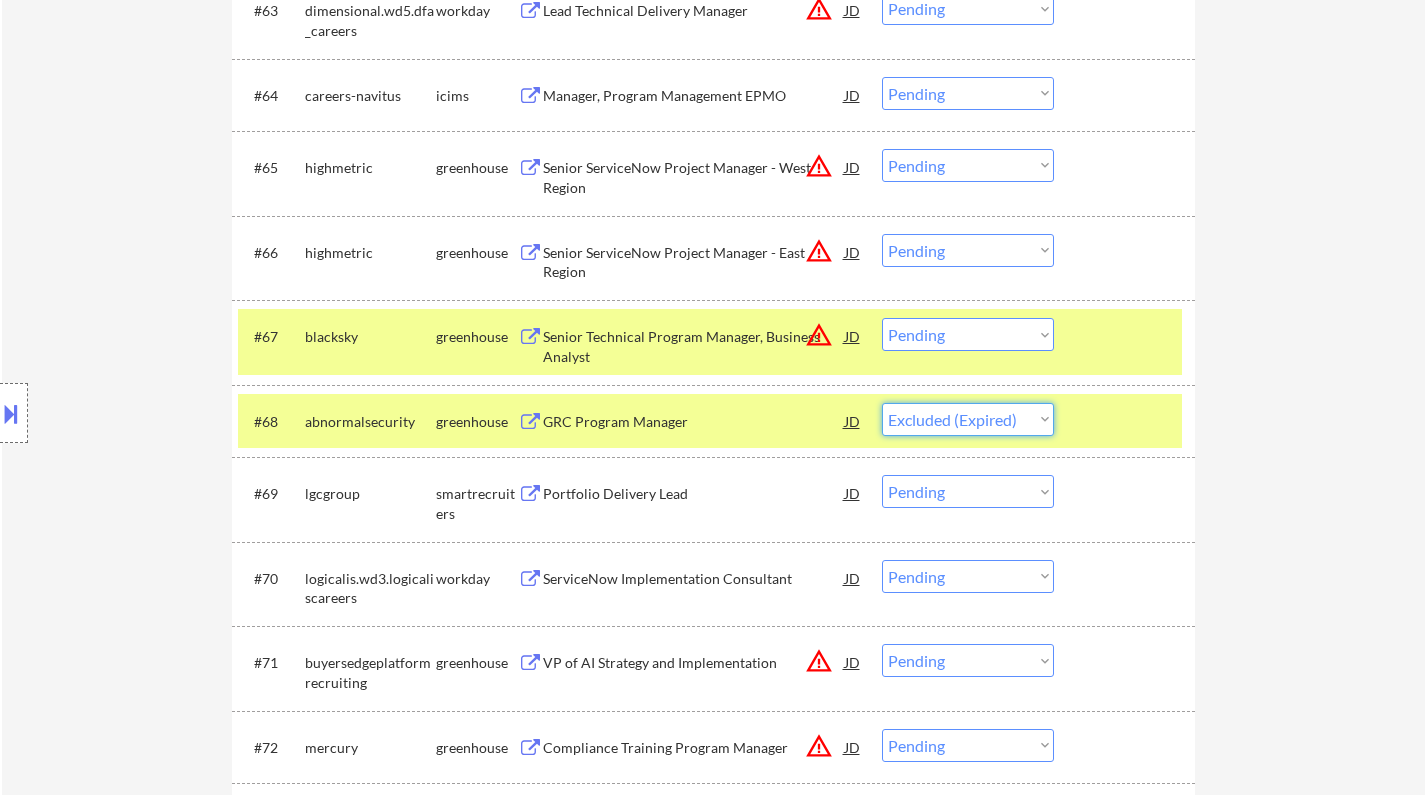click on "Choose an option... Pending Applied Excluded (Questions) Excluded (Expired) Excluded (Location) Excluded (Bad Match) Excluded (Blocklist) Excluded (Salary) Excluded (Other)" at bounding box center (968, 419) 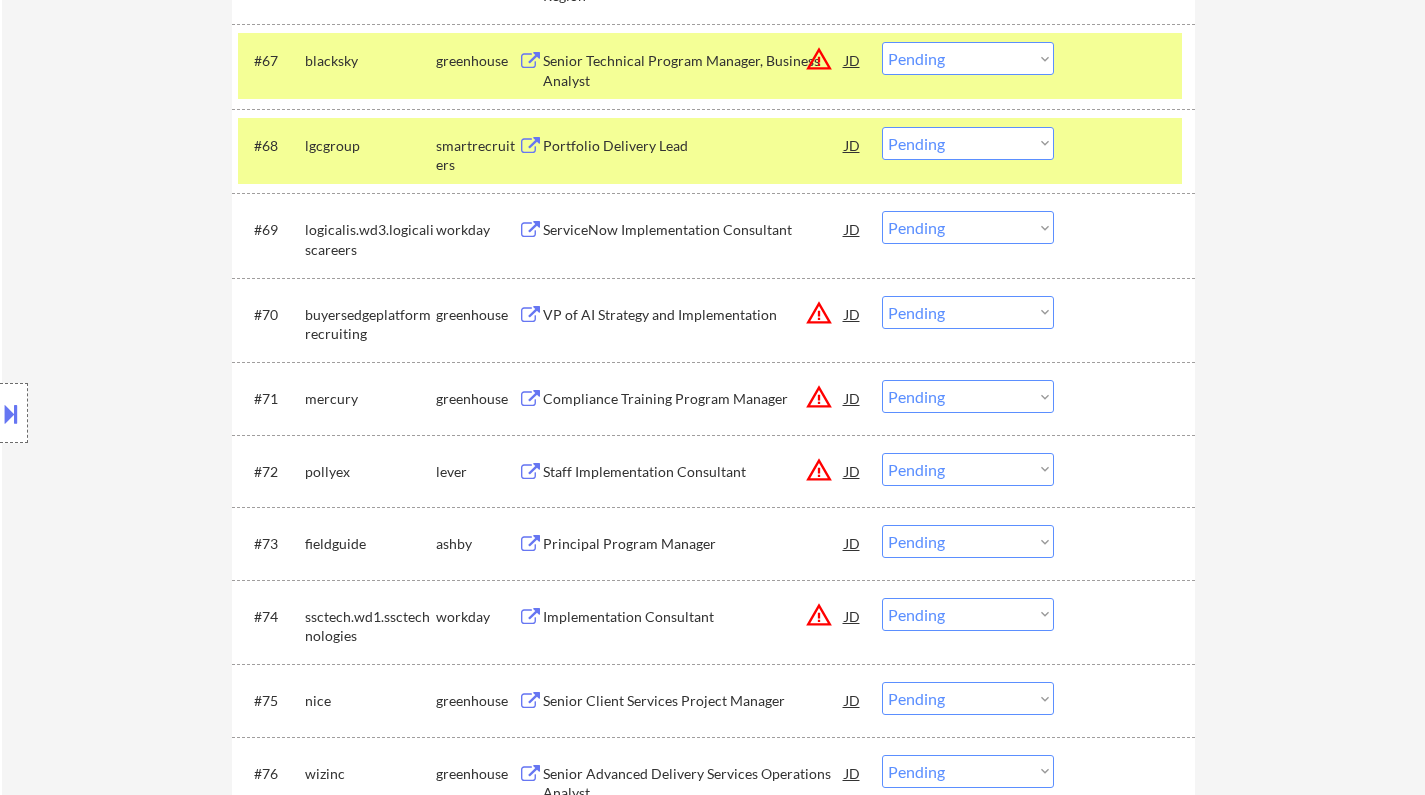 scroll, scrollTop: 5883, scrollLeft: 0, axis: vertical 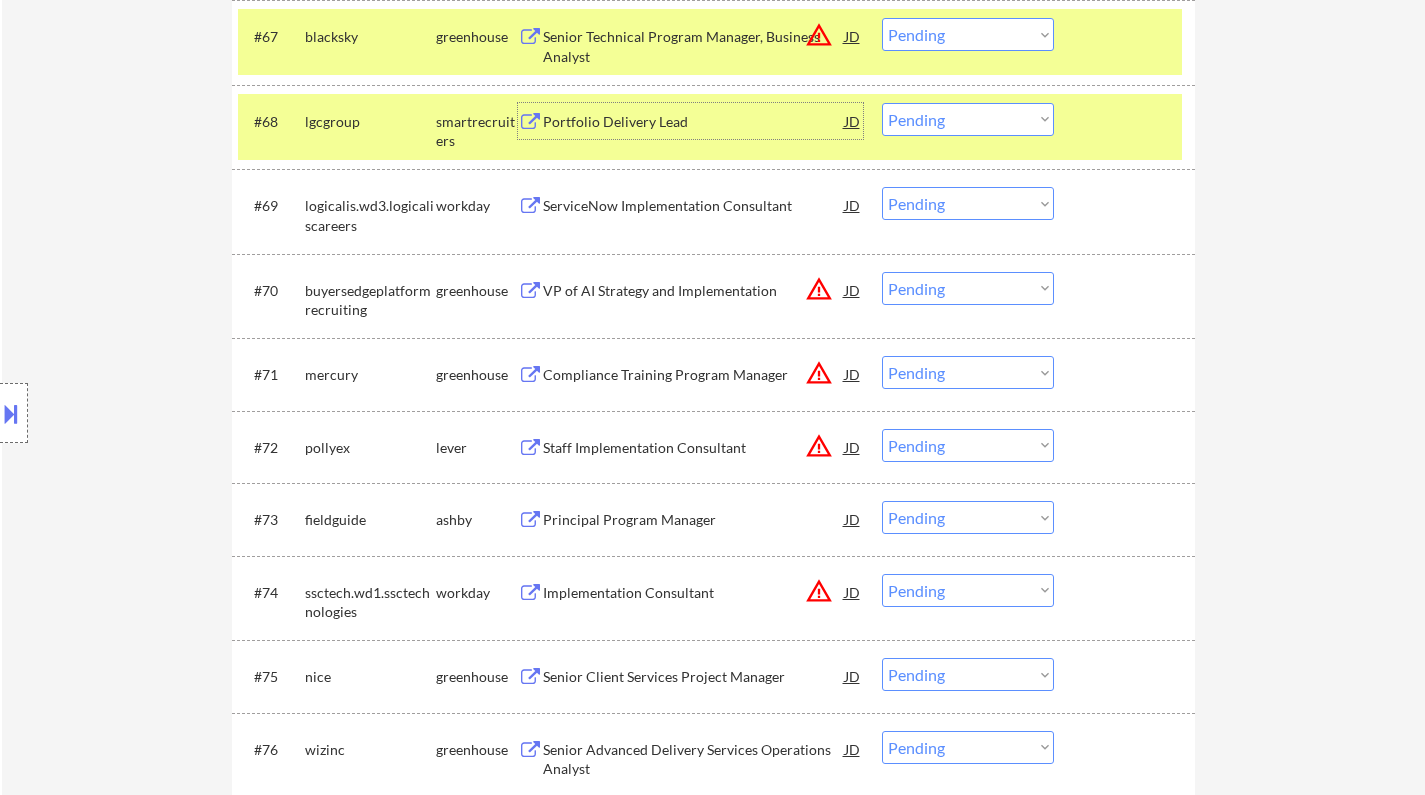 click on "Portfolio Delivery Lead" at bounding box center (694, 122) 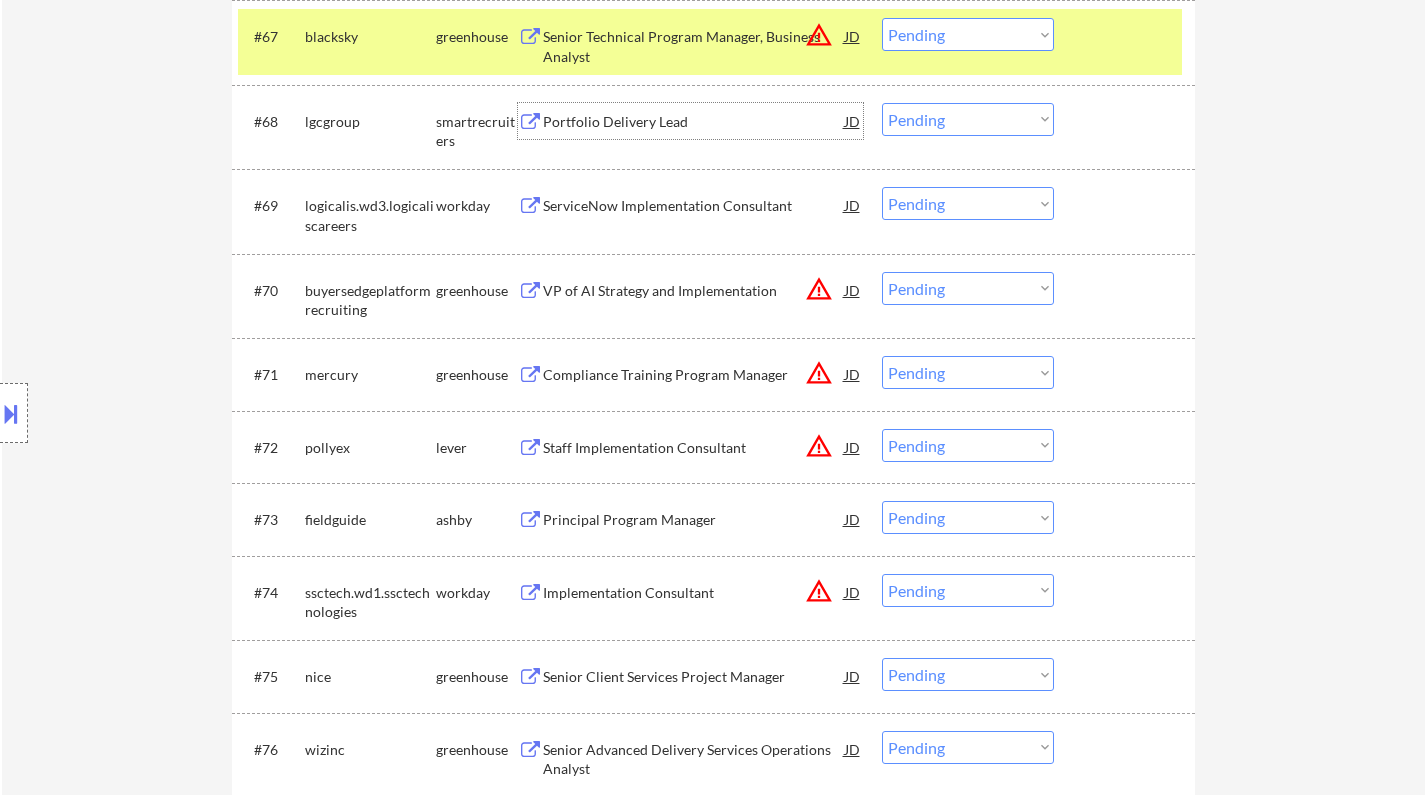 click on "Choose an option... Pending Applied Excluded (Questions) Excluded (Expired) Excluded (Location) Excluded (Bad Match) Excluded (Blocklist) Excluded (Salary) Excluded (Other)" at bounding box center [968, 119] 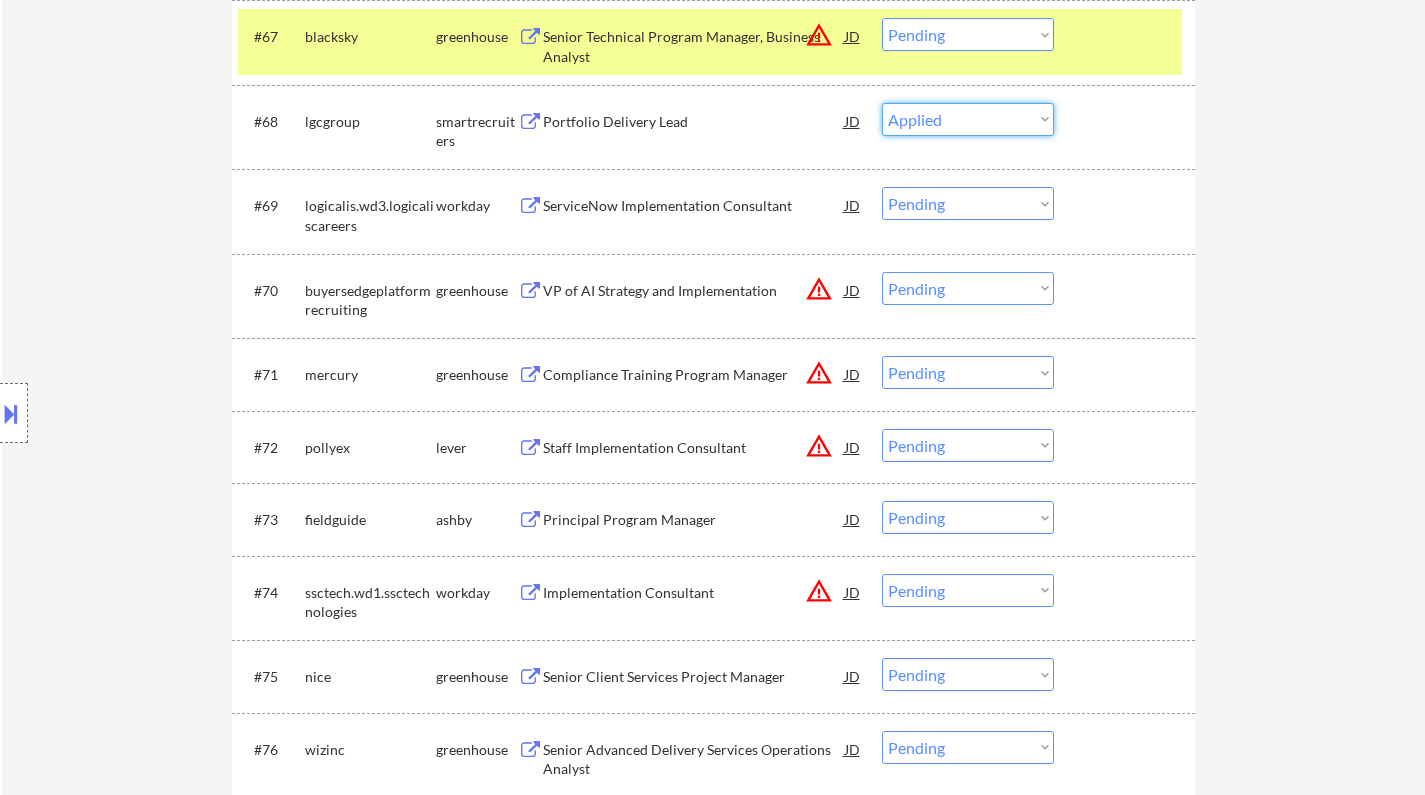 click on "Choose an option... Pending Applied Excluded (Questions) Excluded (Expired) Excluded (Location) Excluded (Bad Match) Excluded (Blocklist) Excluded (Salary) Excluded (Other)" at bounding box center [968, 119] 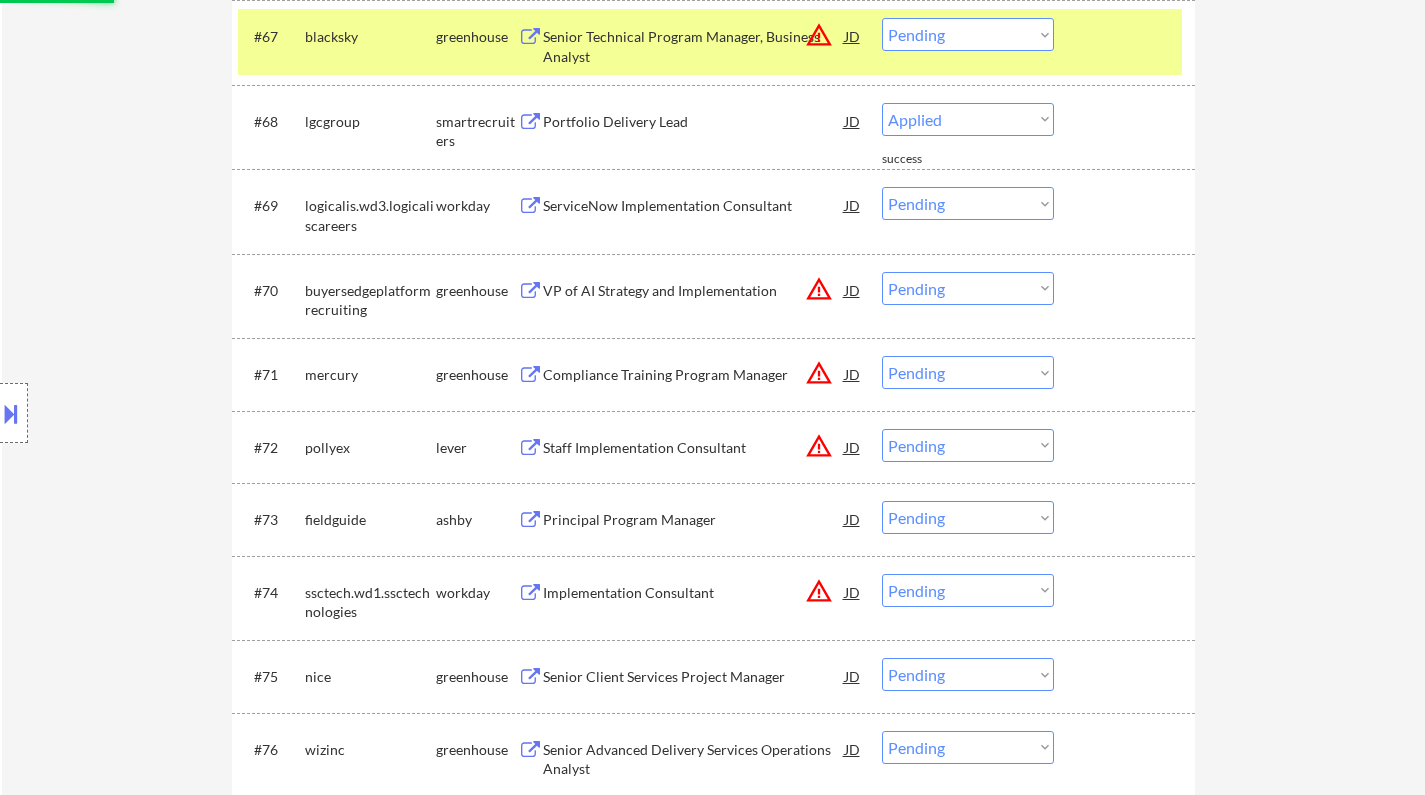 select on ""pending"" 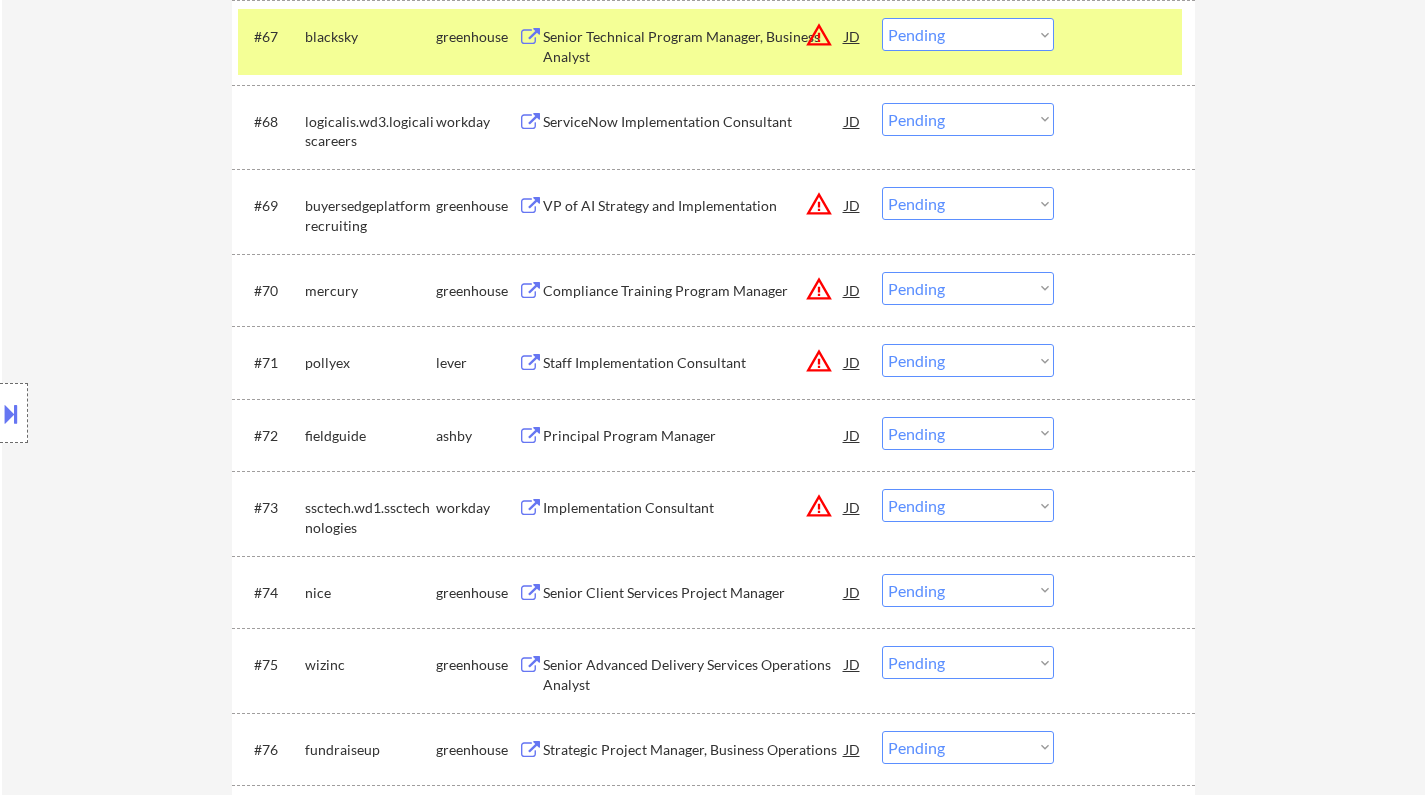 scroll, scrollTop: 5983, scrollLeft: 0, axis: vertical 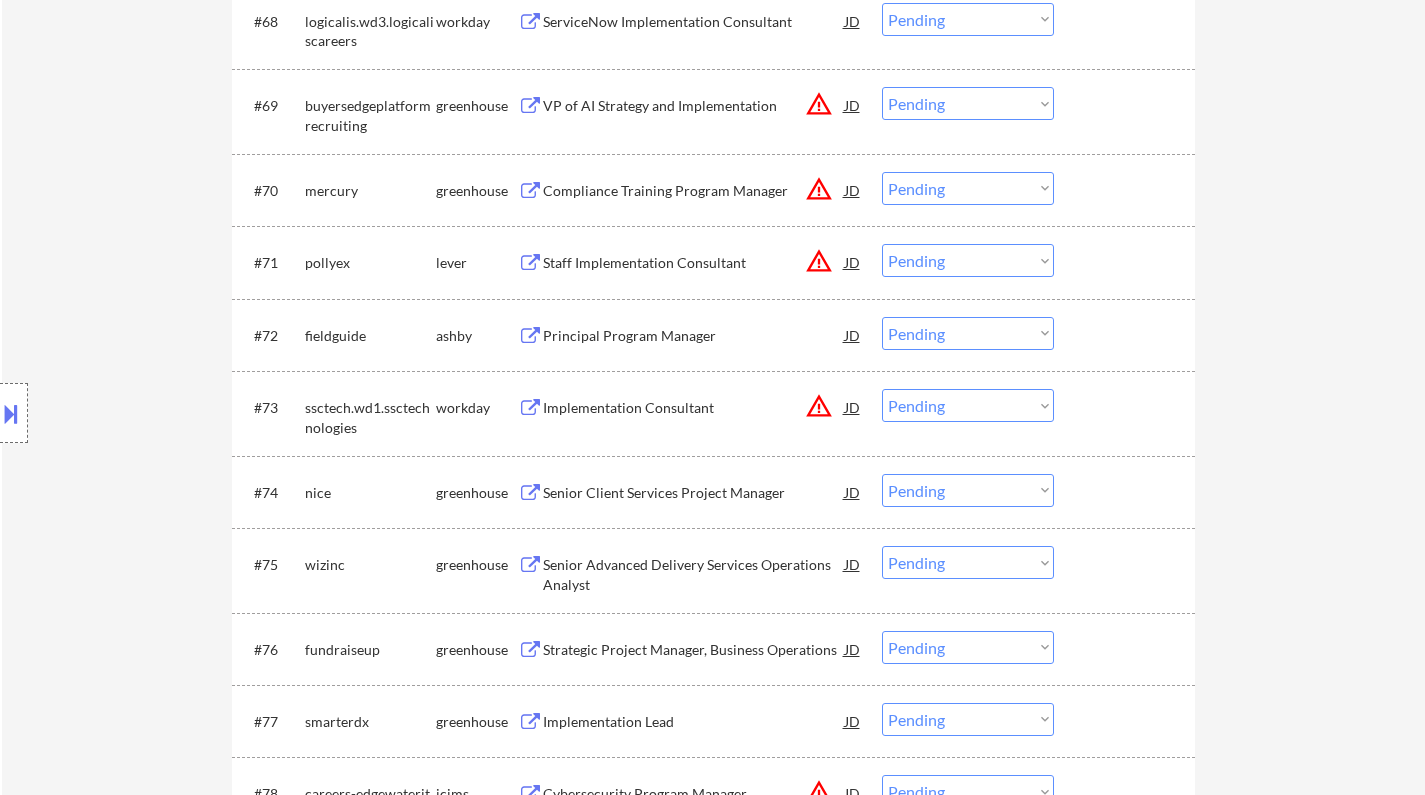 click on "Senior Client Services Project Manager" at bounding box center (694, 493) 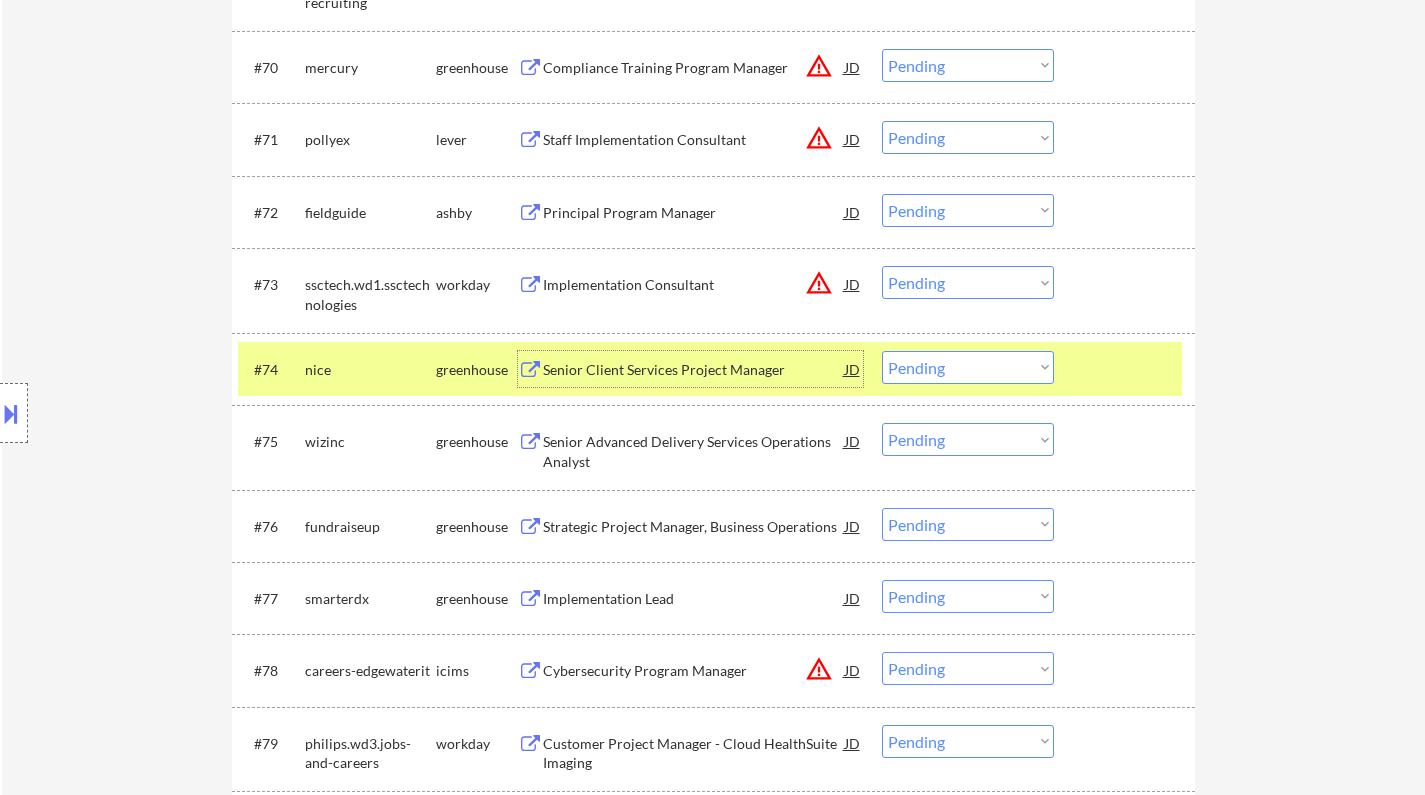 scroll, scrollTop: 6283, scrollLeft: 0, axis: vertical 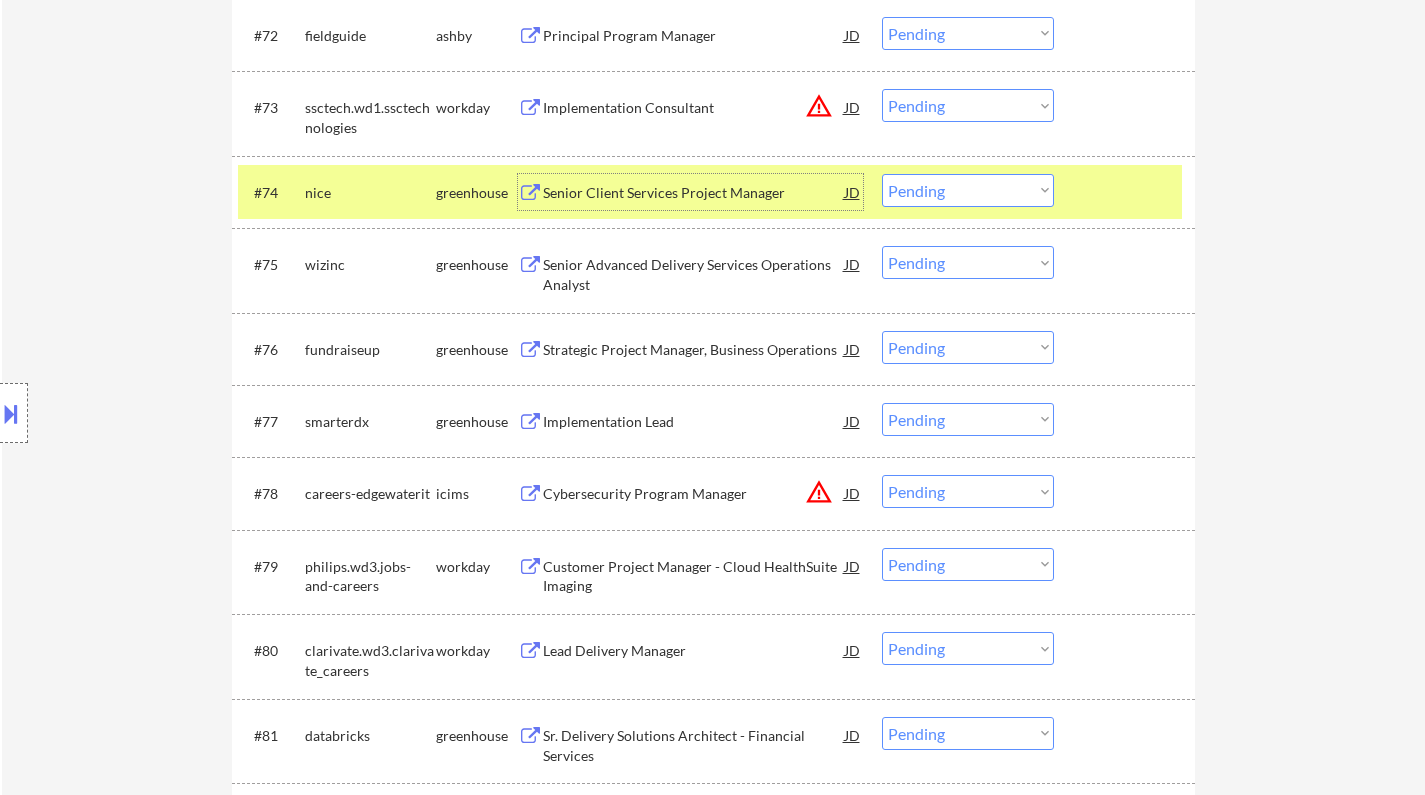 click on "Choose an option... Pending Applied Excluded (Questions) Excluded (Expired) Excluded (Location) Excluded (Bad Match) Excluded (Blocklist) Excluded (Salary) Excluded (Other)" at bounding box center [968, 190] 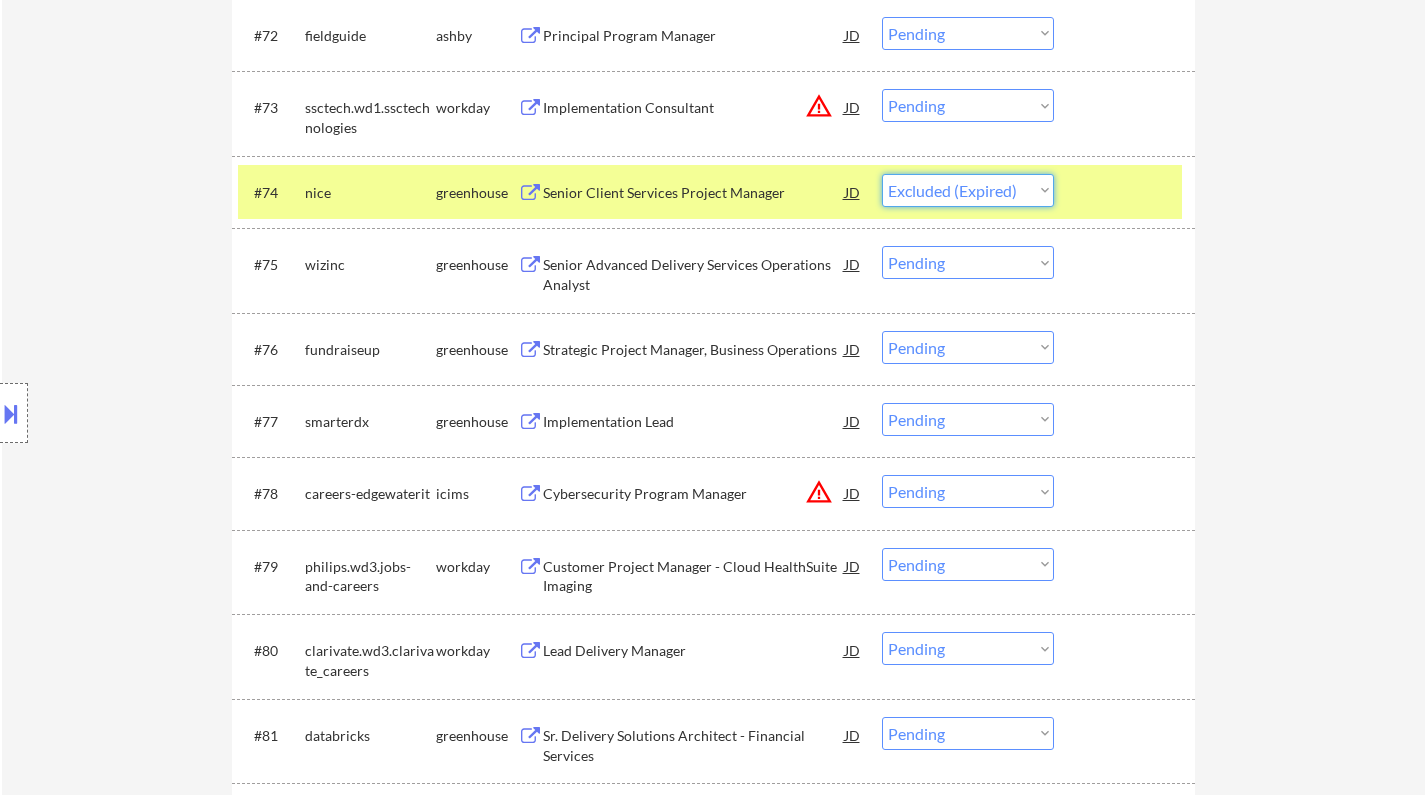 click on "Choose an option... Pending Applied Excluded (Questions) Excluded (Expired) Excluded (Location) Excluded (Bad Match) Excluded (Blocklist) Excluded (Salary) Excluded (Other)" at bounding box center (968, 190) 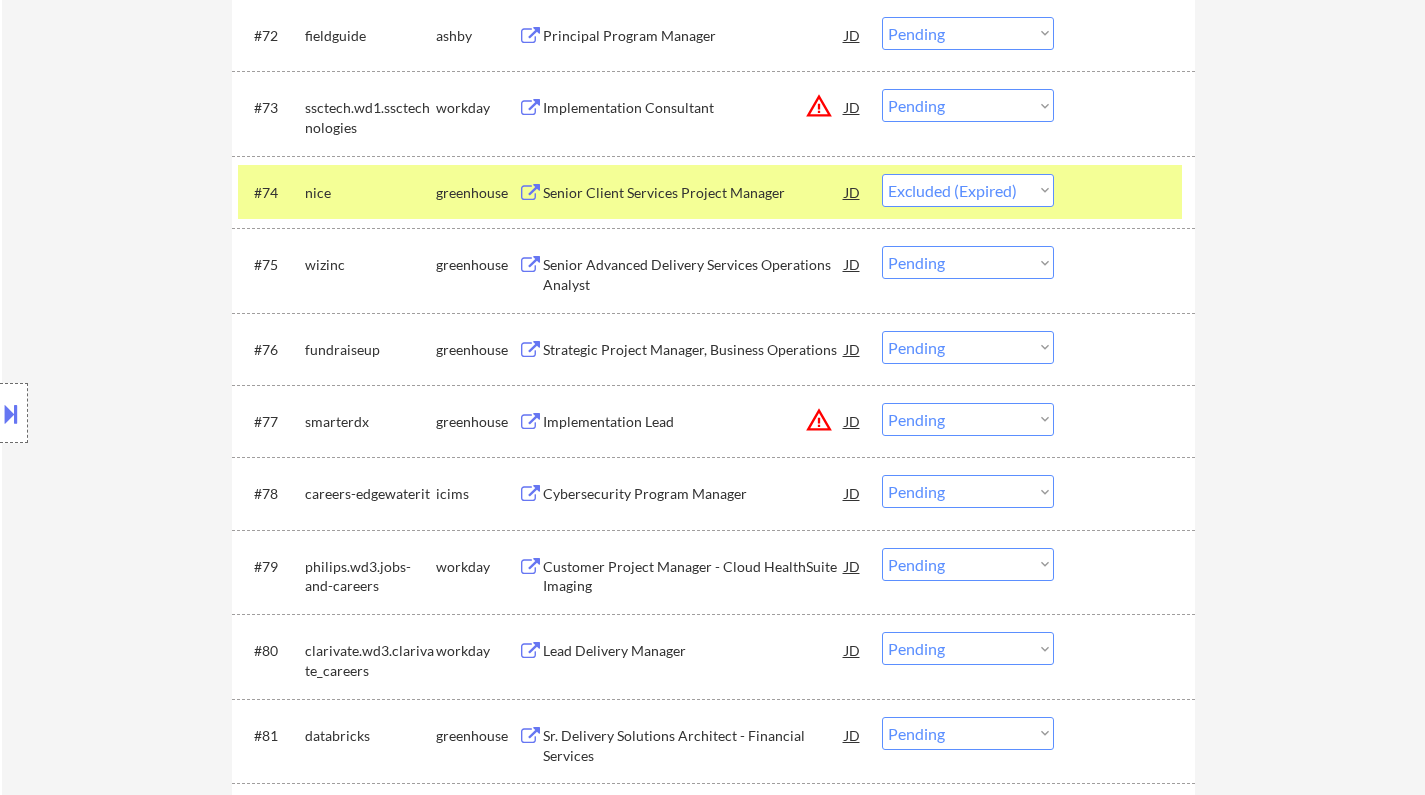 select on ""pending"" 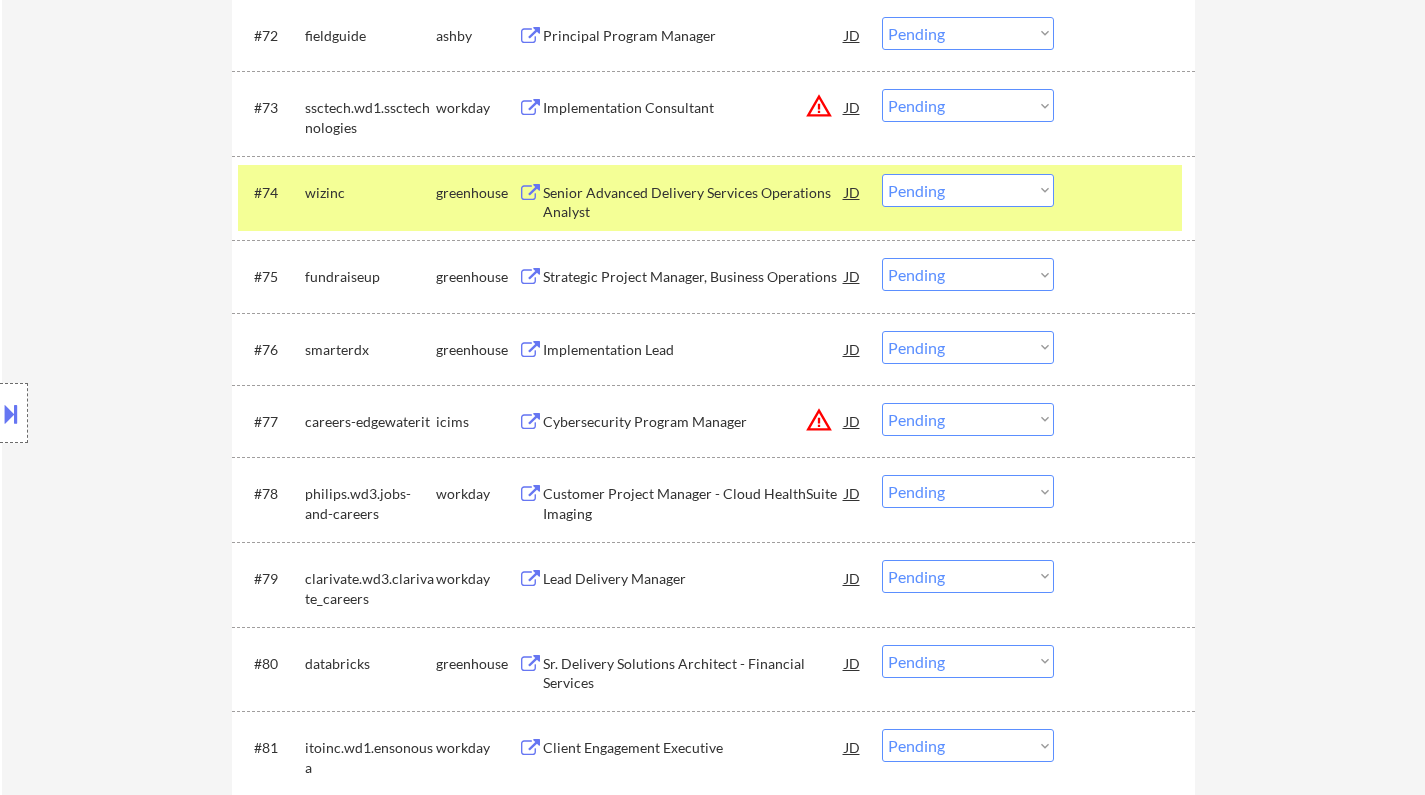 scroll, scrollTop: 6383, scrollLeft: 0, axis: vertical 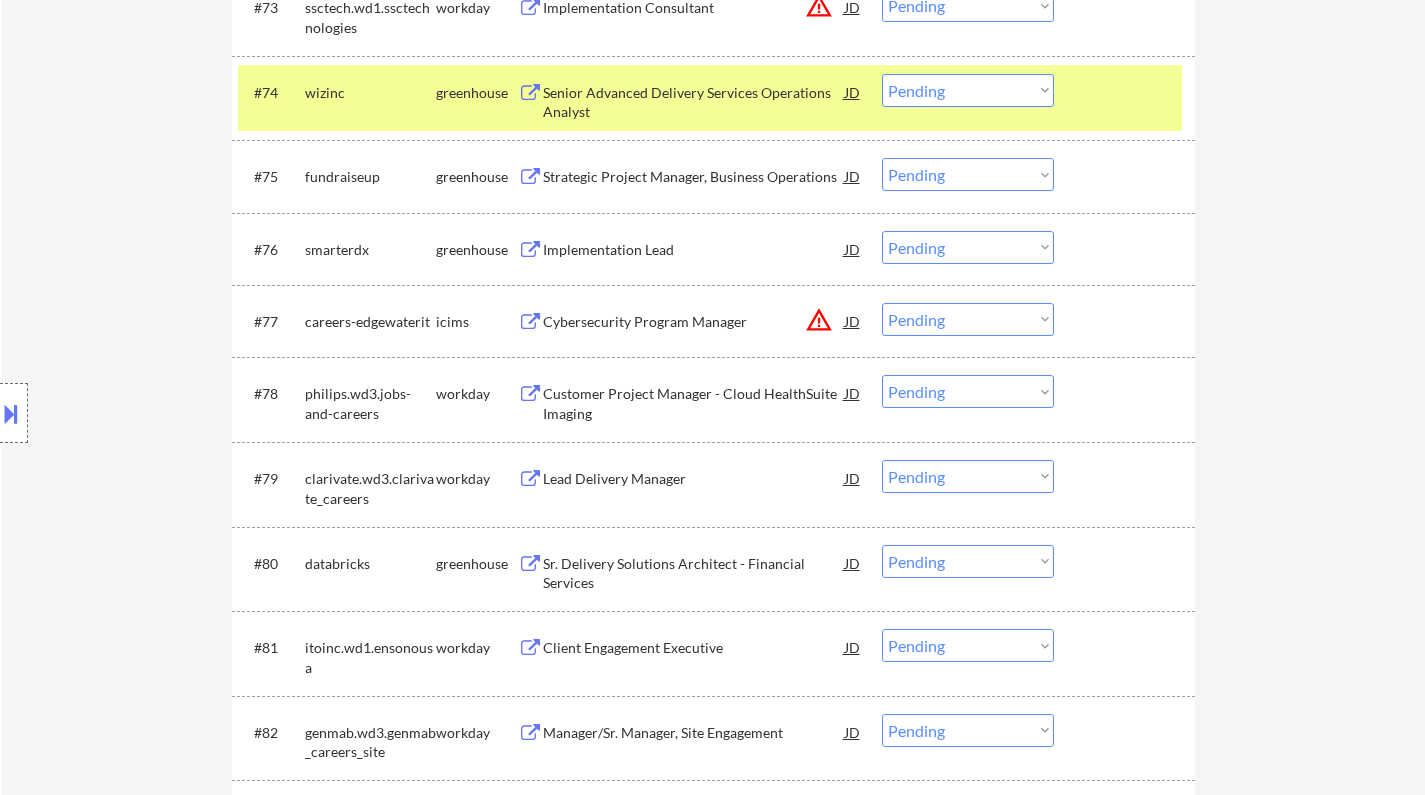 click on "Implementation Lead" at bounding box center [694, 250] 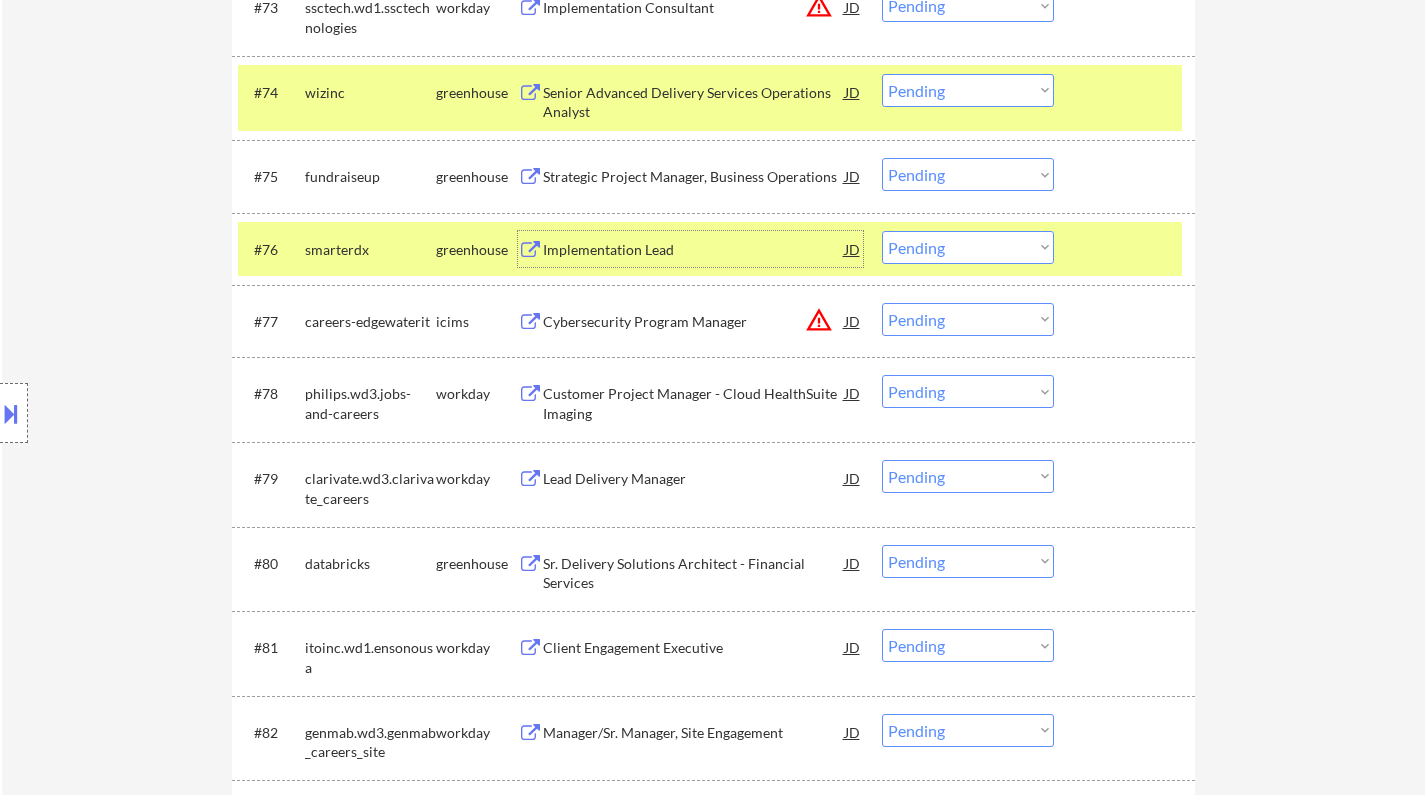 click on "Choose an option... Pending Applied Excluded (Questions) Excluded (Expired) Excluded (Location) Excluded (Bad Match) Excluded (Blocklist) Excluded (Salary) Excluded (Other)" at bounding box center [968, 247] 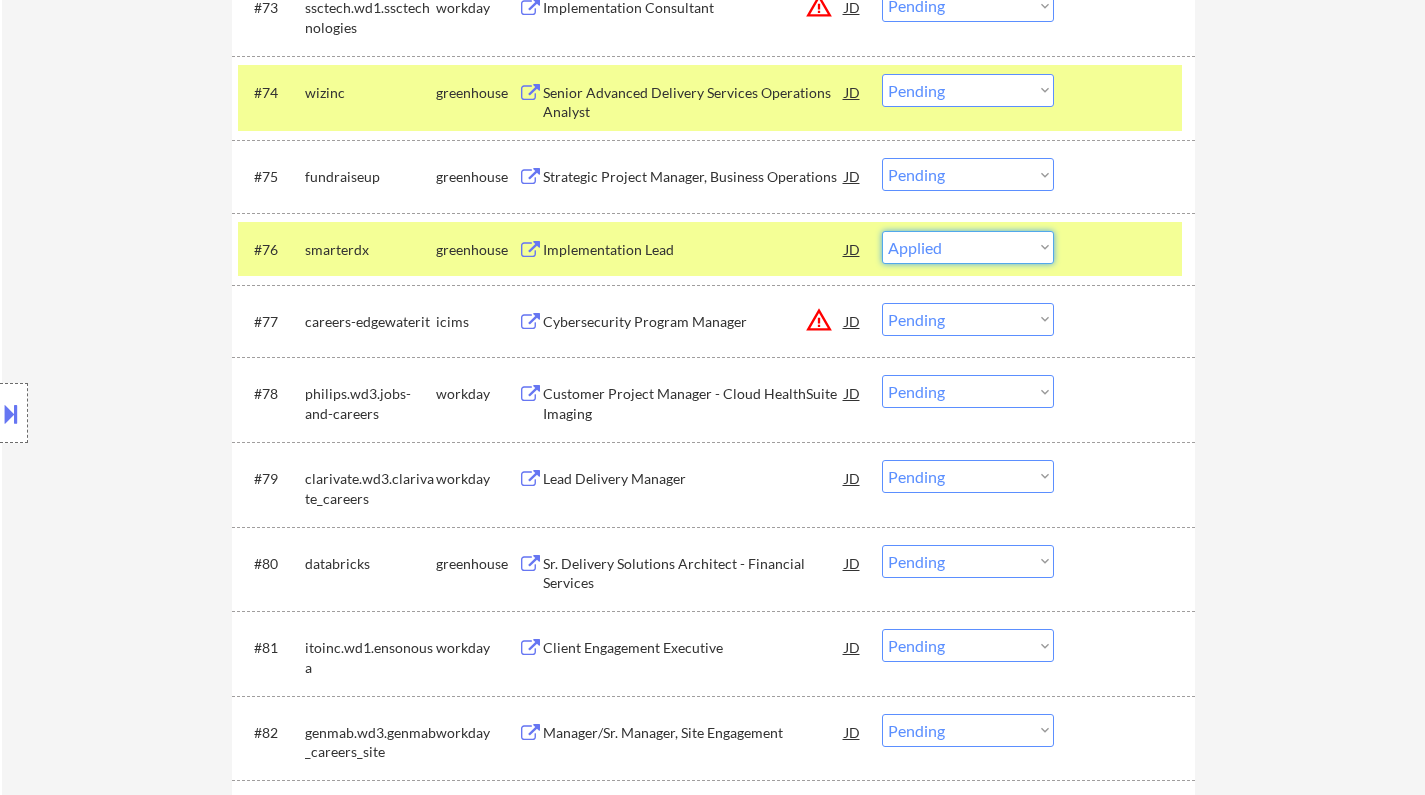click on "Choose an option... Pending Applied Excluded (Questions) Excluded (Expired) Excluded (Location) Excluded (Bad Match) Excluded (Blocklist) Excluded (Salary) Excluded (Other)" at bounding box center [968, 247] 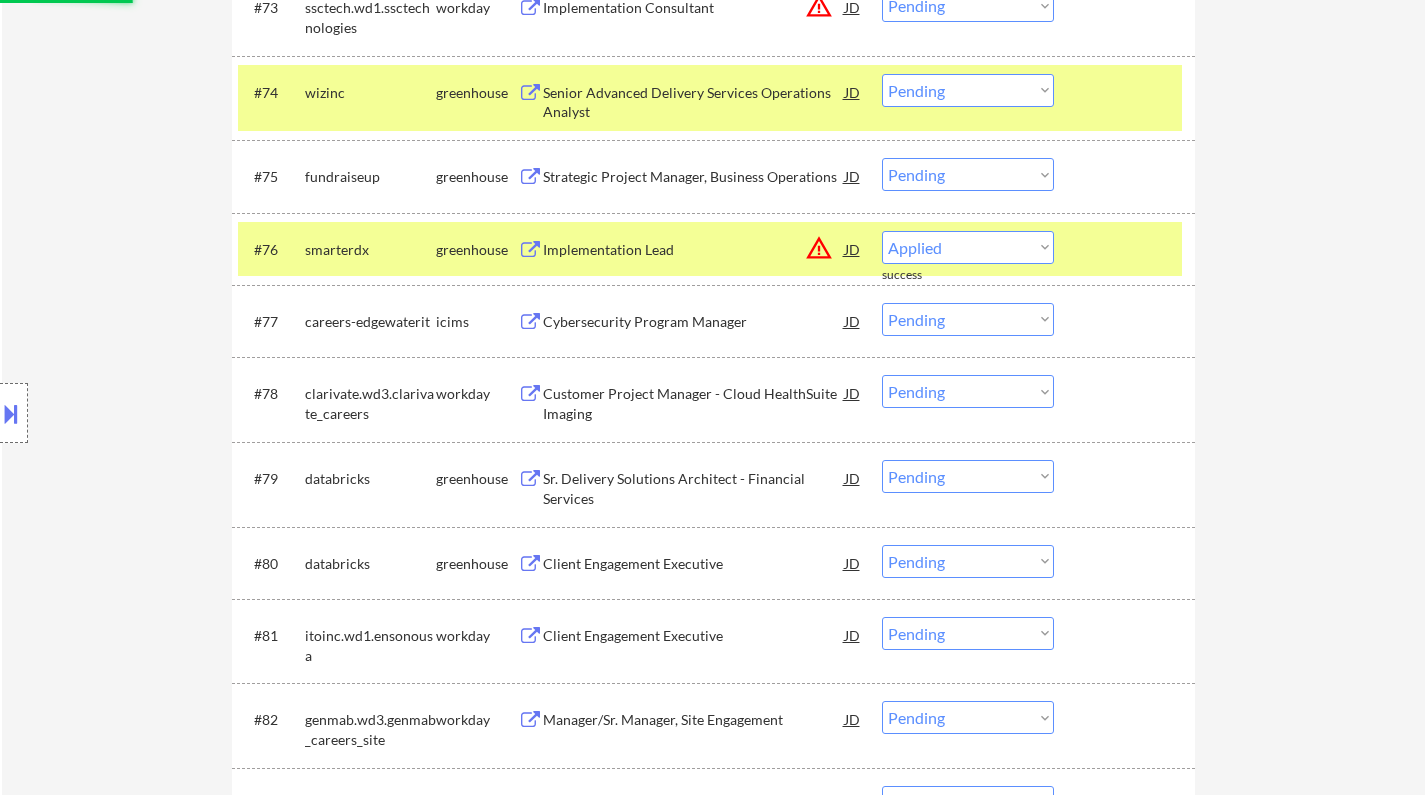 select on ""pending"" 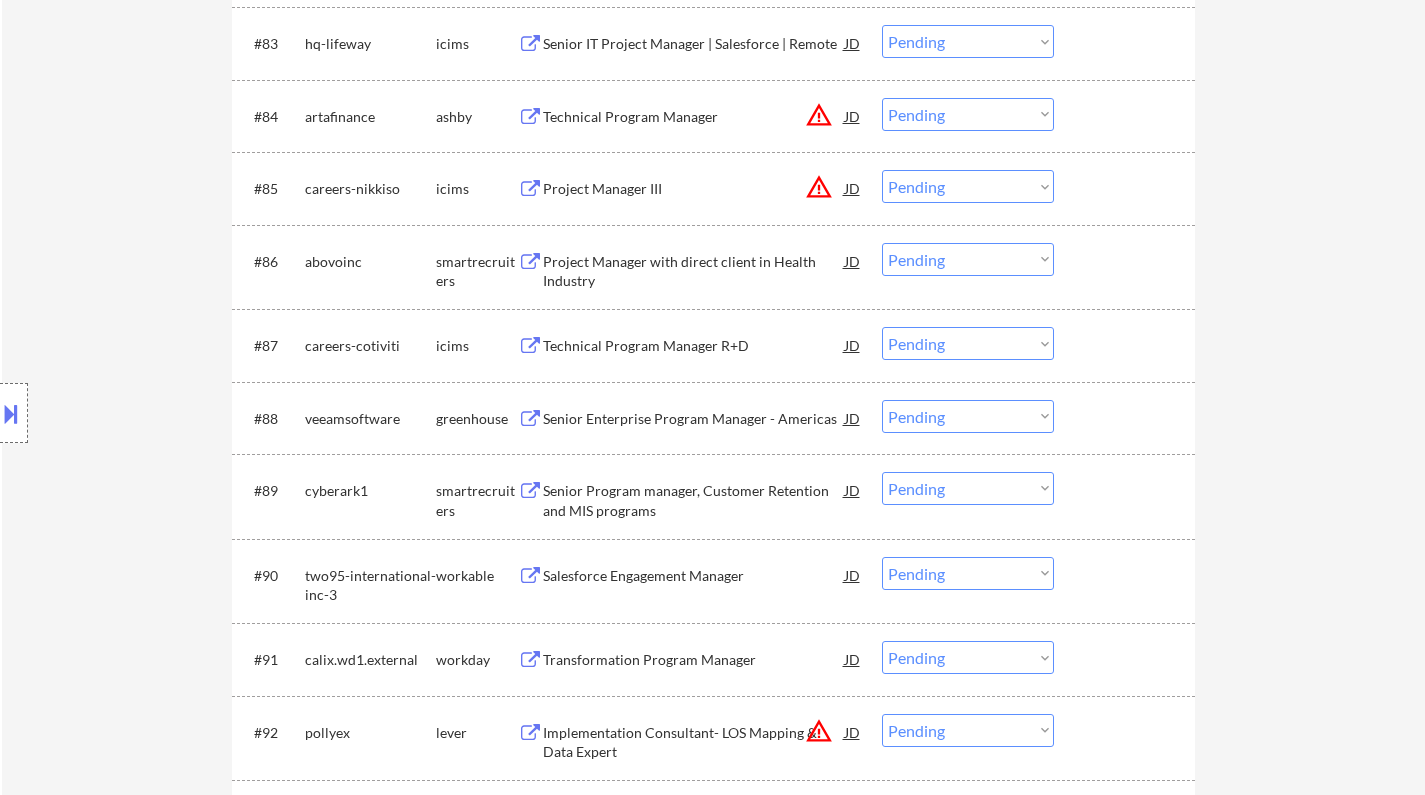 scroll, scrollTop: 7283, scrollLeft: 0, axis: vertical 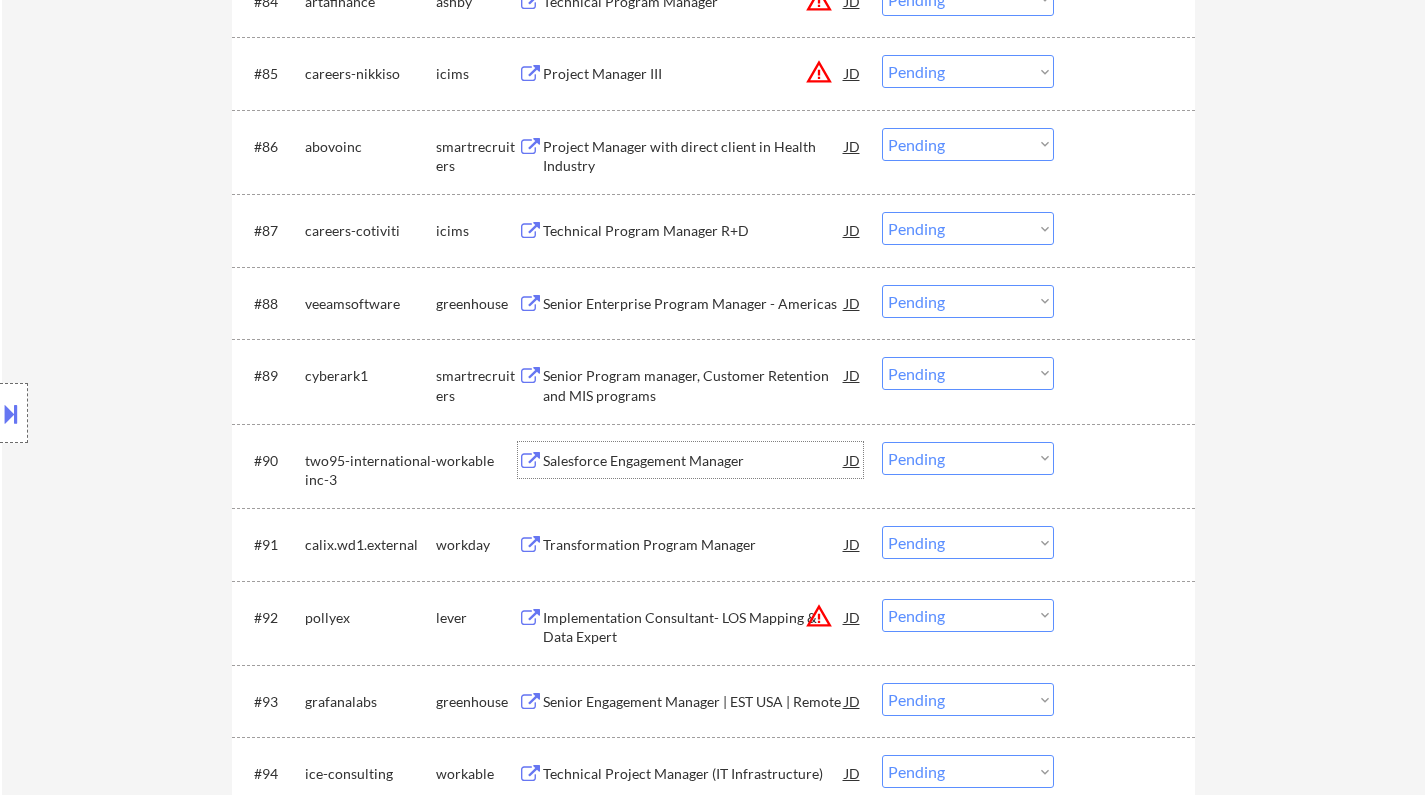 click on "Salesforce Engagement Manager" at bounding box center [694, 461] 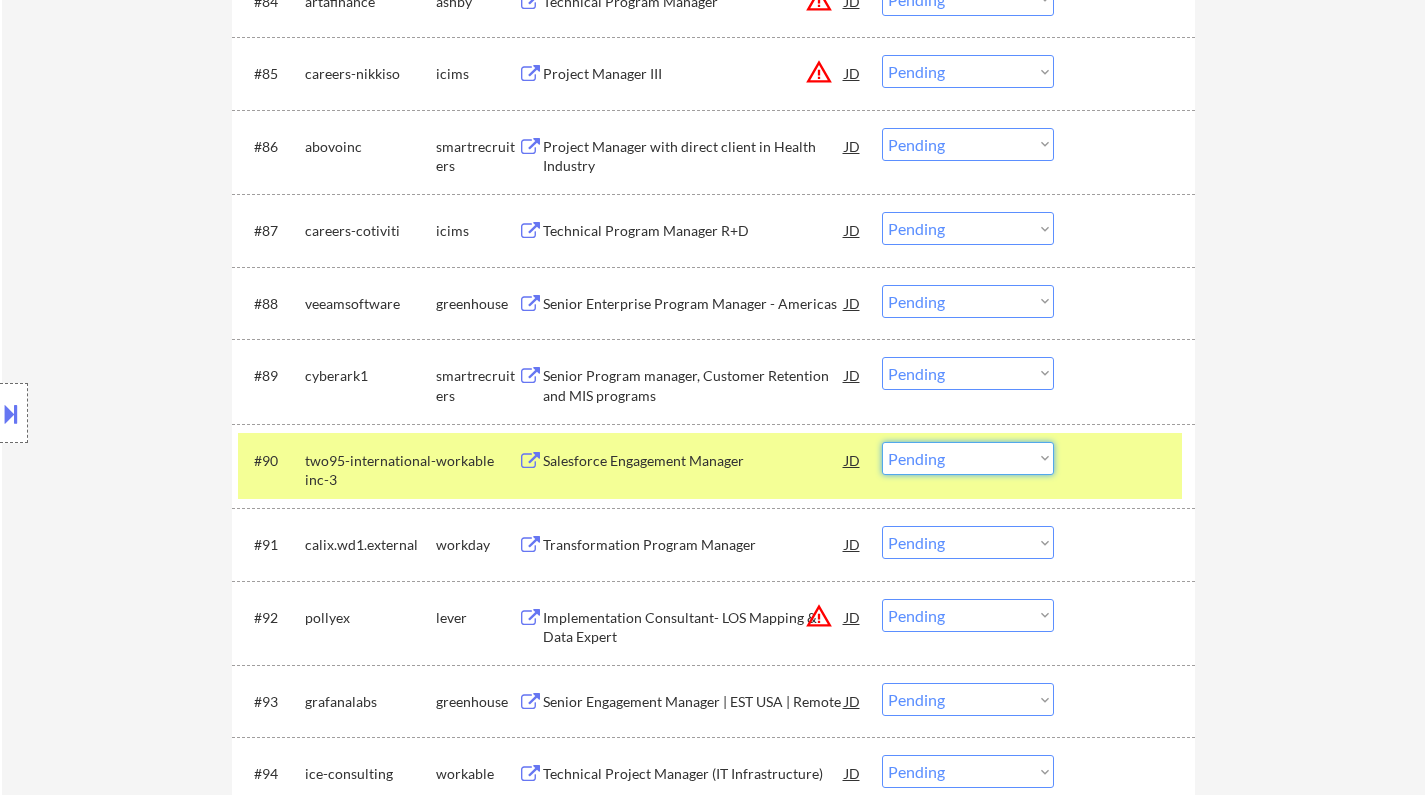 click on "Choose an option... Pending Applied Excluded (Questions) Excluded (Expired) Excluded (Location) Excluded (Bad Match) Excluded (Blocklist) Excluded (Salary) Excluded (Other)" at bounding box center [968, 458] 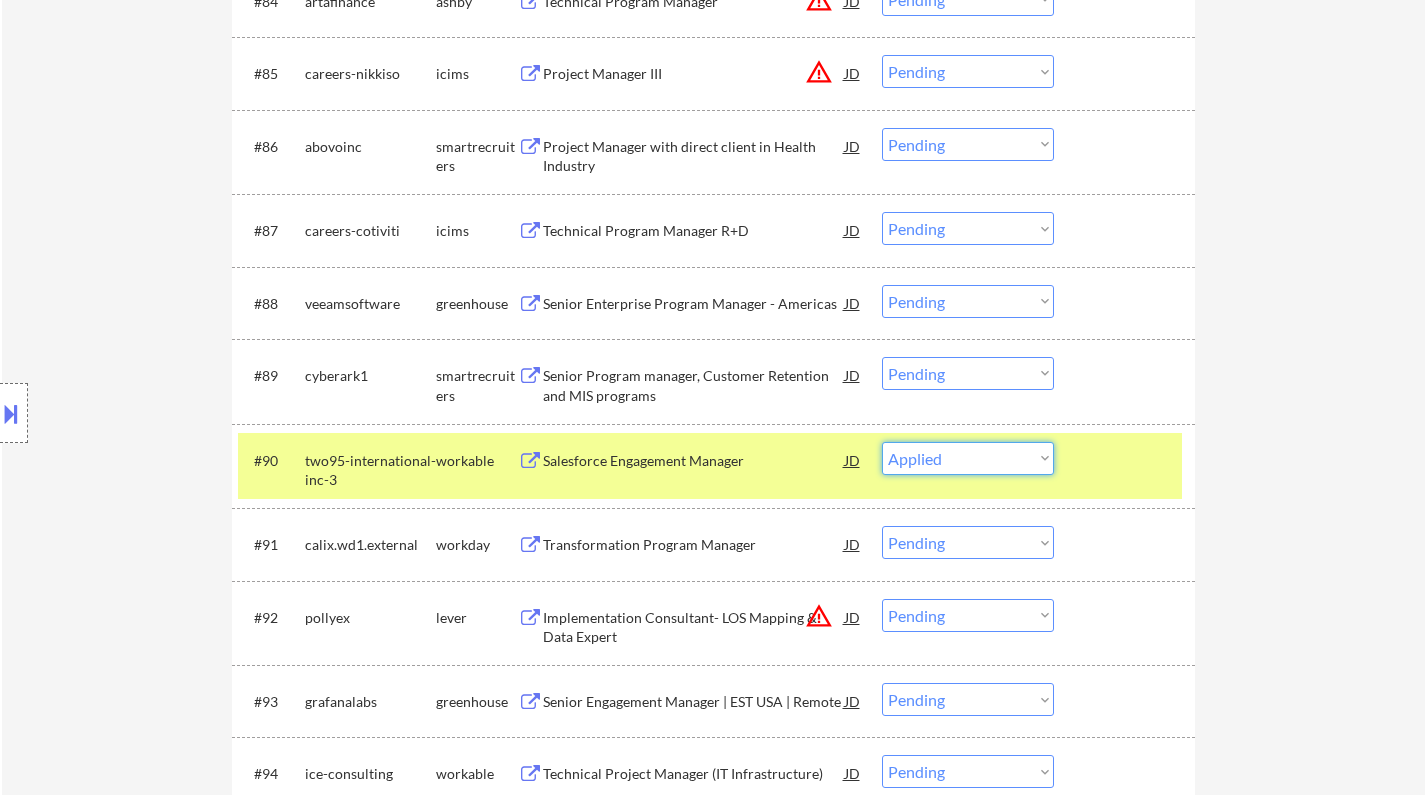 click on "Choose an option... Pending Applied Excluded (Questions) Excluded (Expired) Excluded (Location) Excluded (Bad Match) Excluded (Blocklist) Excluded (Salary) Excluded (Other)" at bounding box center (968, 458) 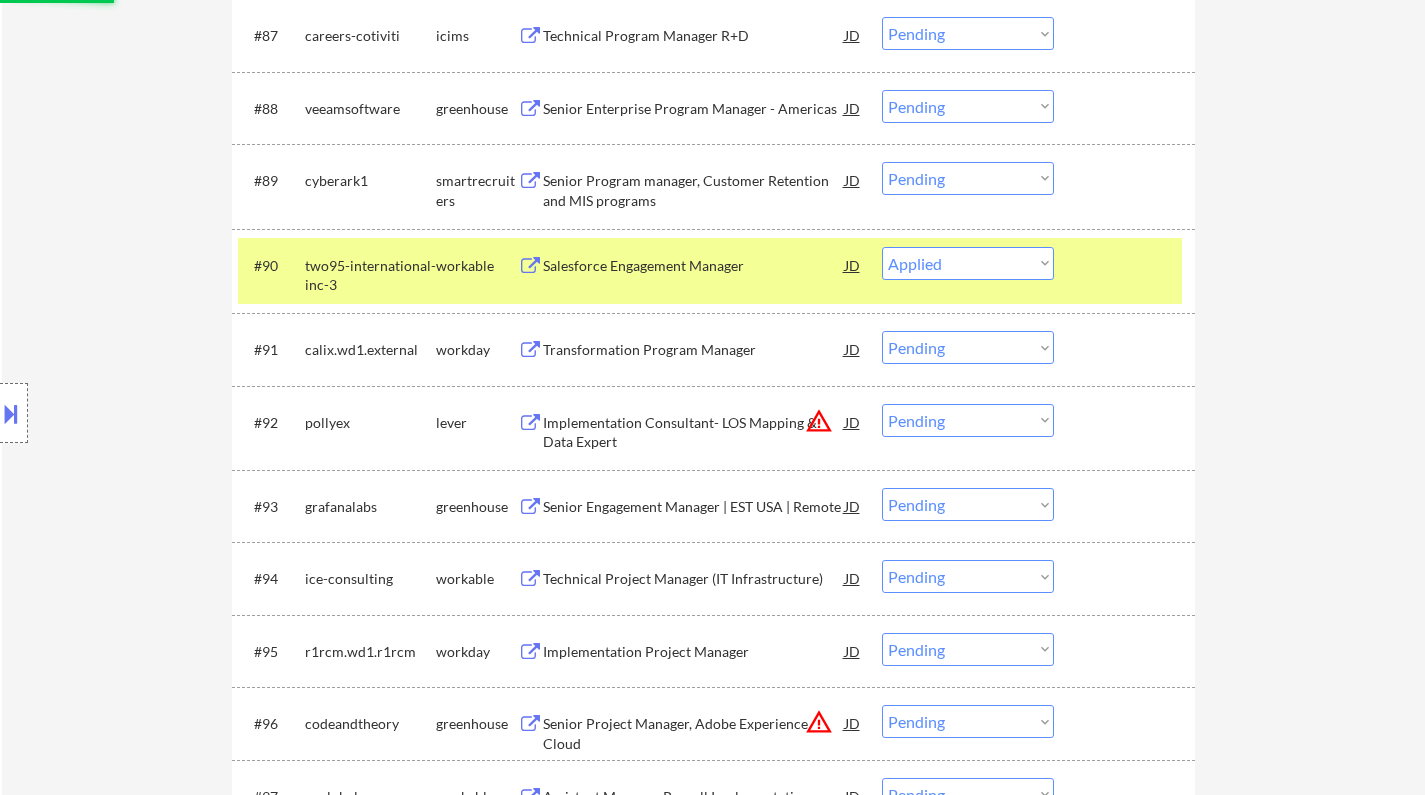 scroll, scrollTop: 7483, scrollLeft: 0, axis: vertical 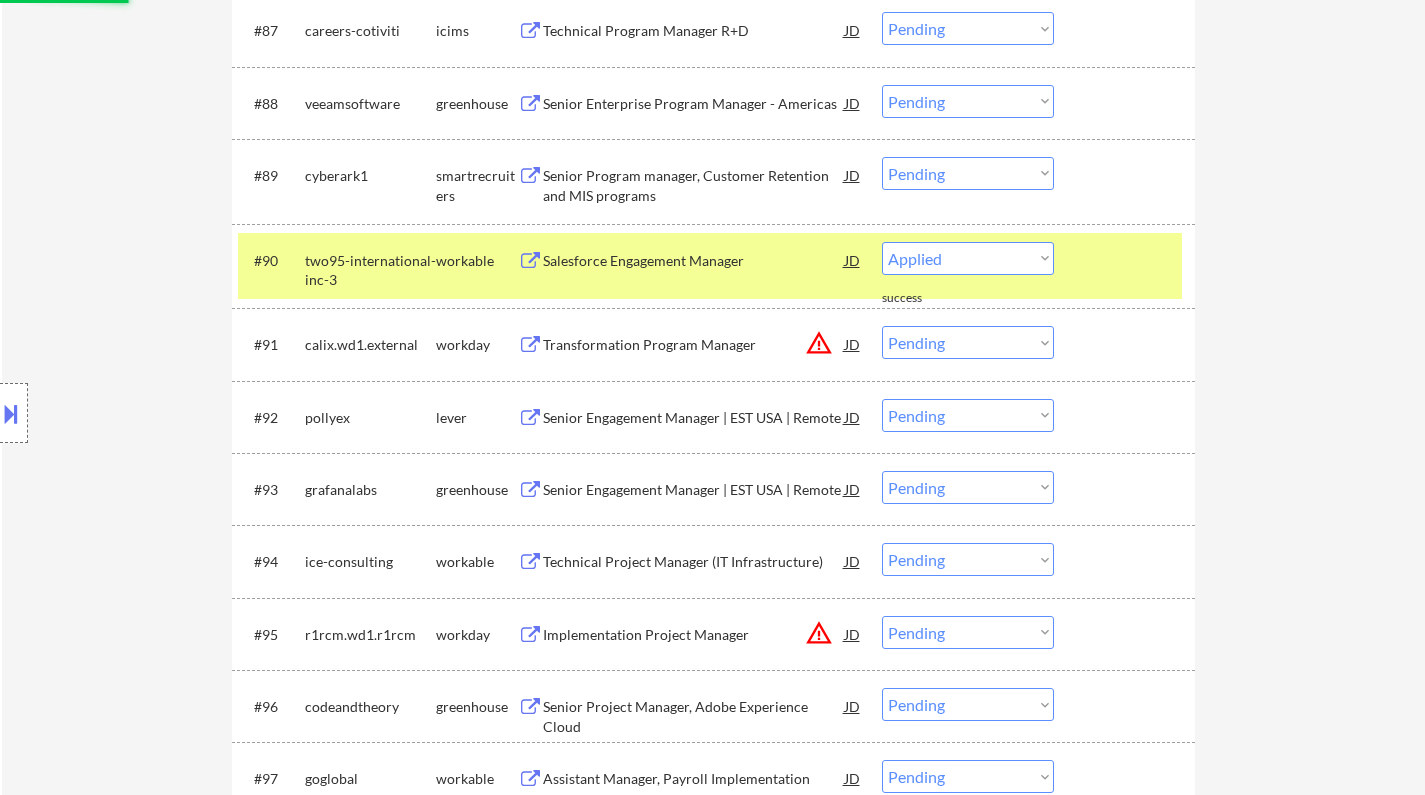 select on ""pending"" 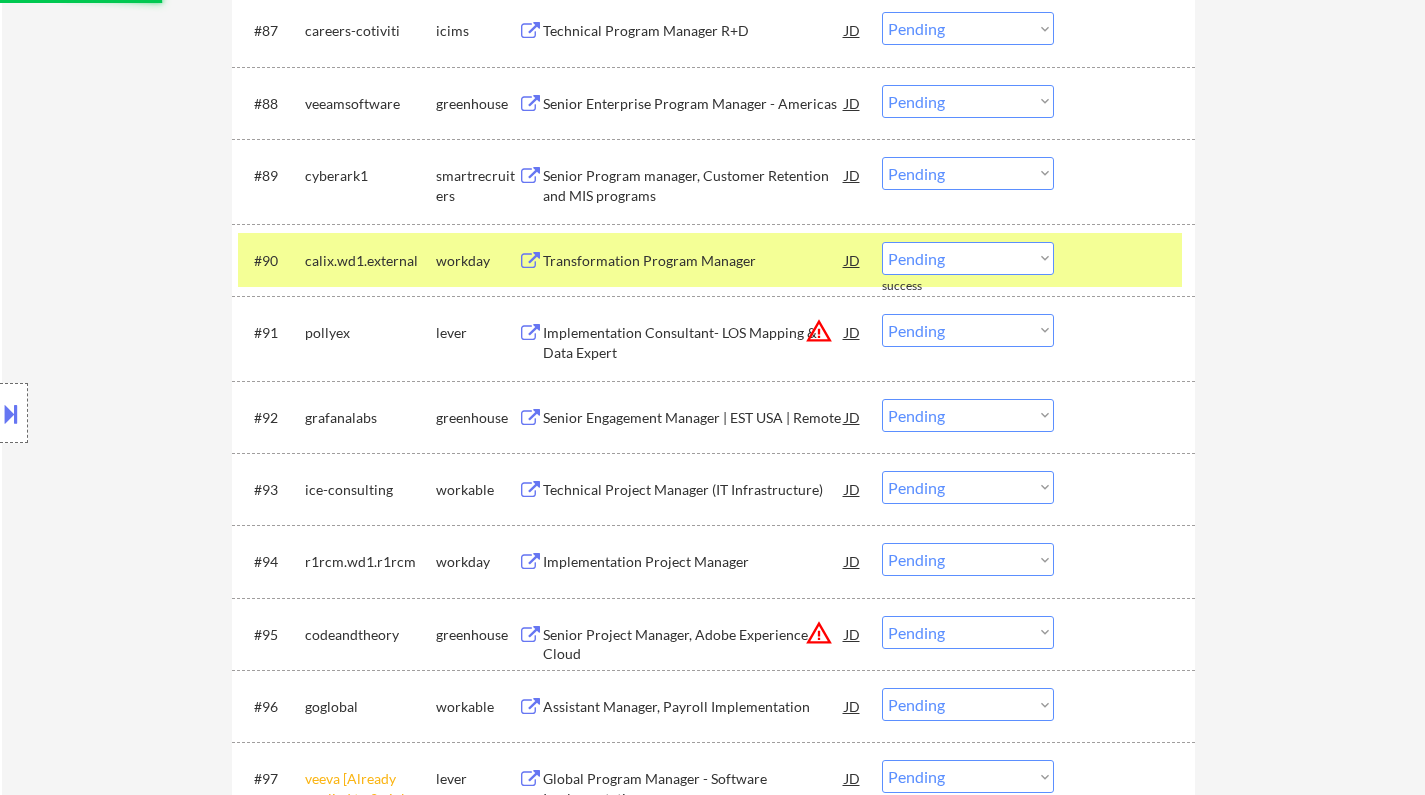 scroll, scrollTop: 7583, scrollLeft: 0, axis: vertical 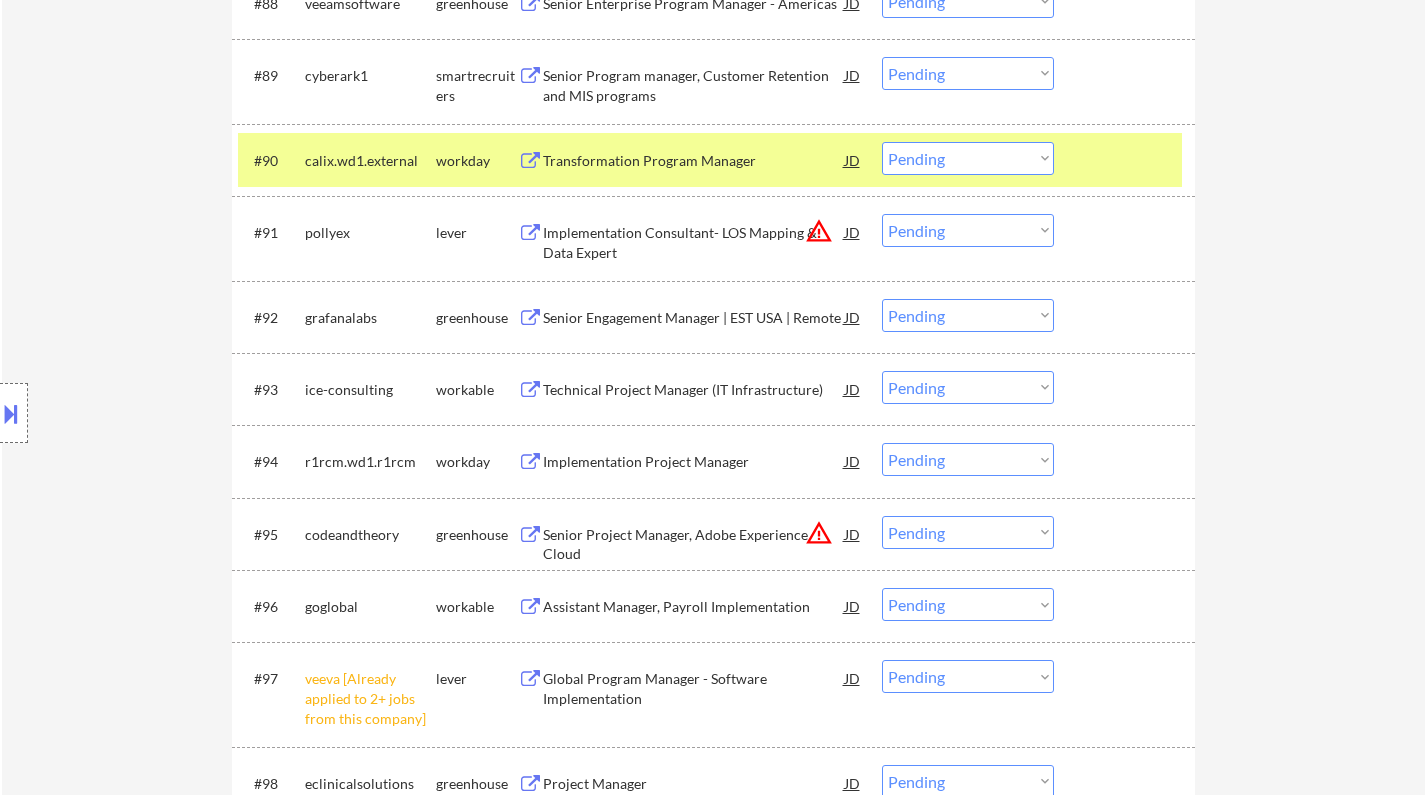 click on "Senior Engagement Manager | EST USA | Remote" at bounding box center (694, 318) 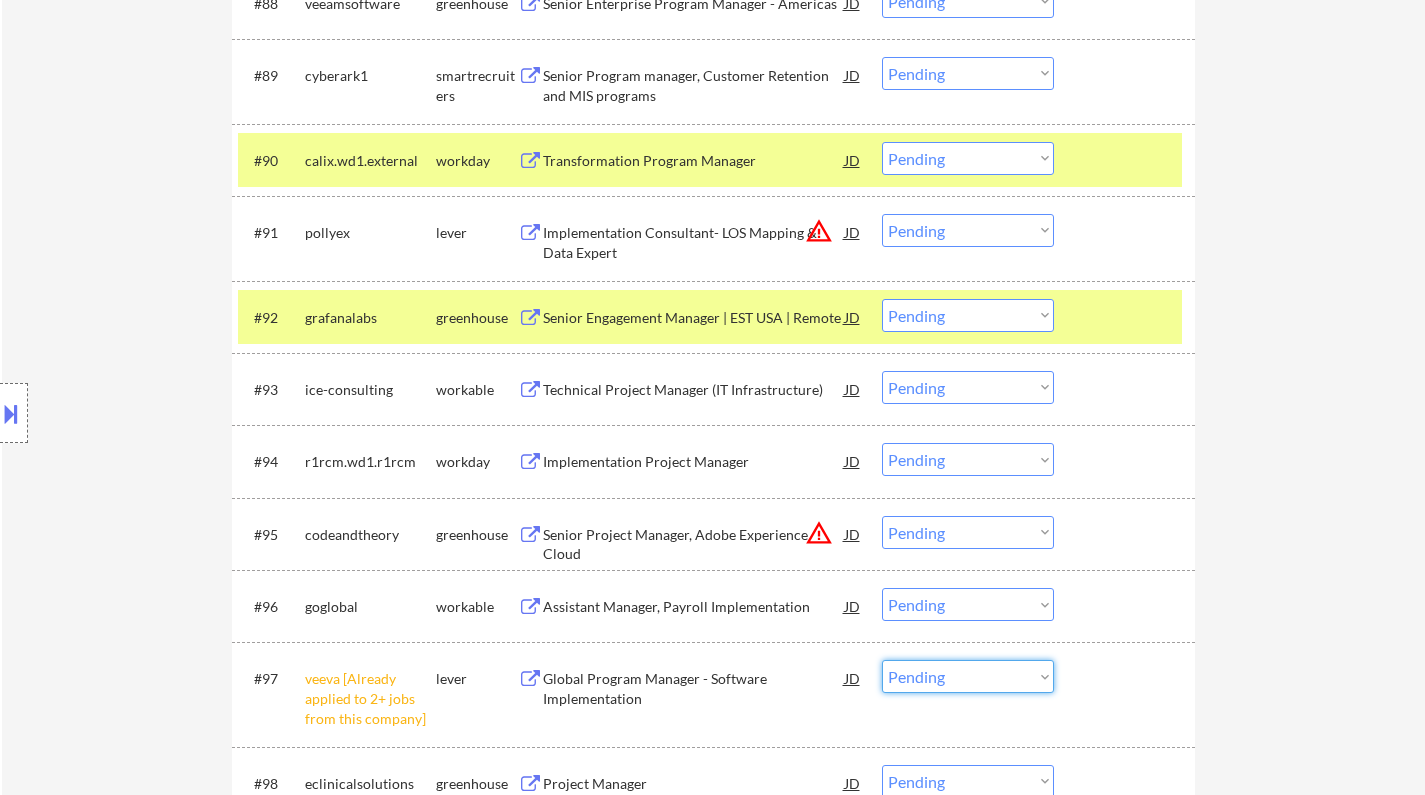 drag, startPoint x: 966, startPoint y: 681, endPoint x: 981, endPoint y: 682, distance: 15.033297 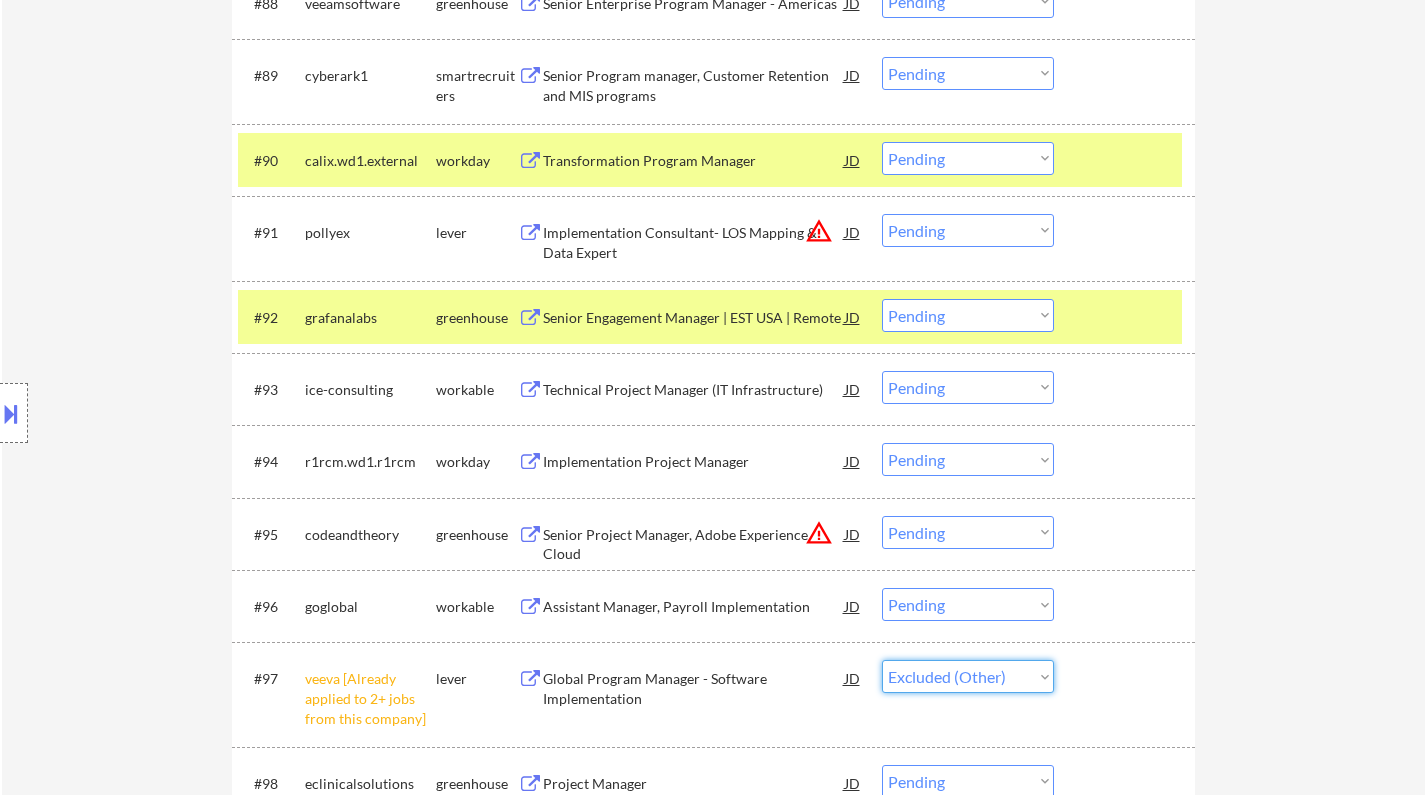 click on "Choose an option... Pending Applied Excluded (Questions) Excluded (Expired) Excluded (Location) Excluded (Bad Match) Excluded (Blocklist) Excluded (Salary) Excluded (Other)" at bounding box center (968, 676) 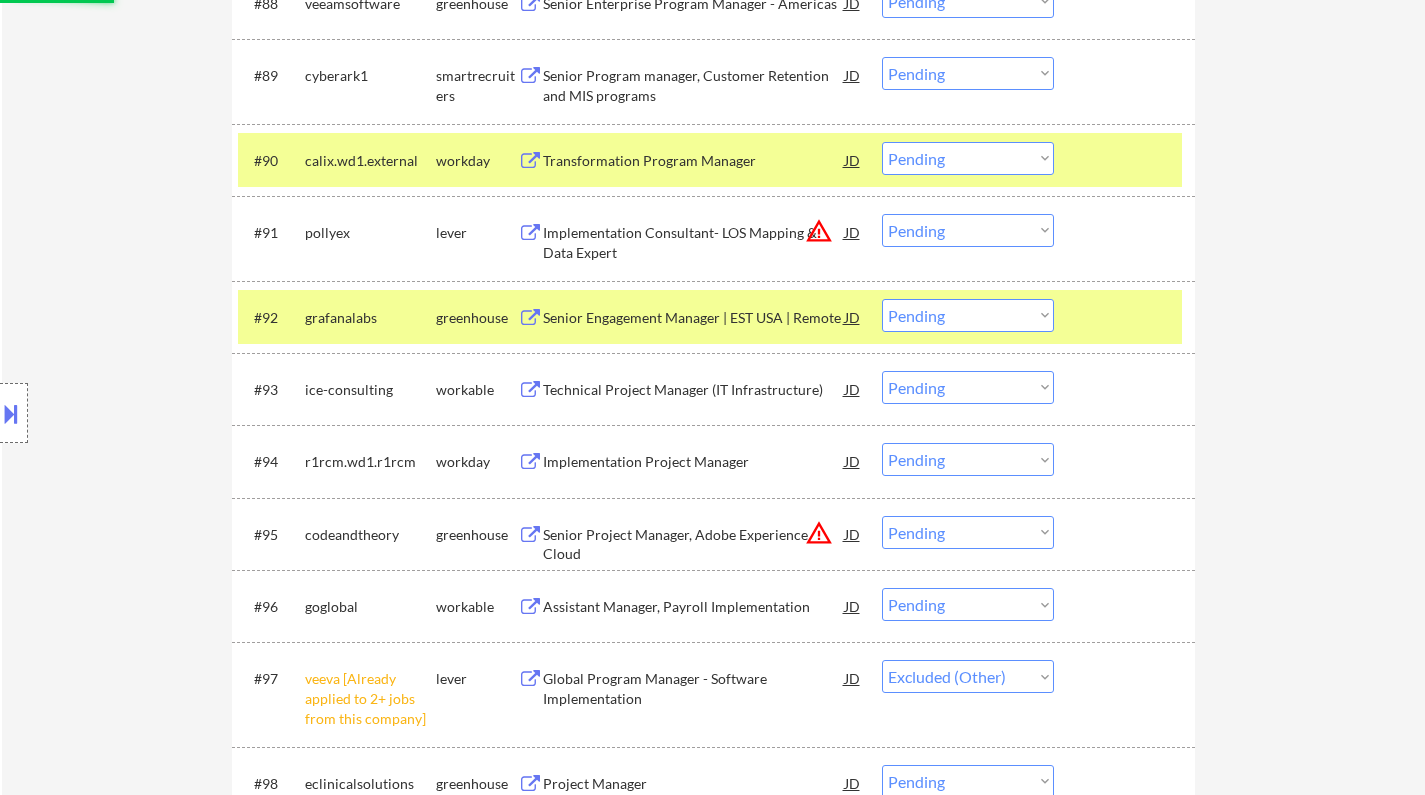 select on ""pending"" 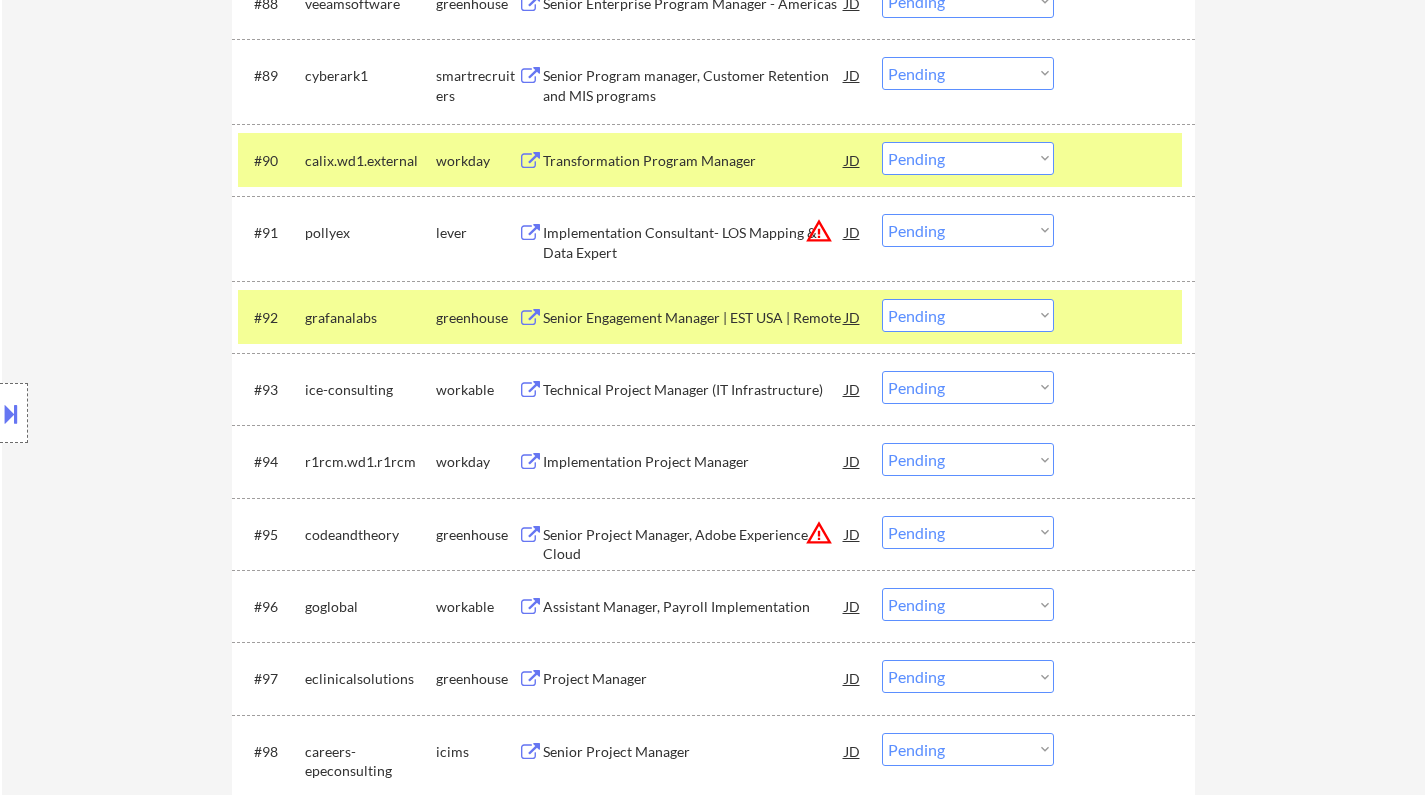 click on "Choose an option... Pending Applied Excluded (Questions) Excluded (Expired) Excluded (Location) Excluded (Bad Match) Excluded (Blocklist) Excluded (Salary) Excluded (Other)" at bounding box center [968, 315] 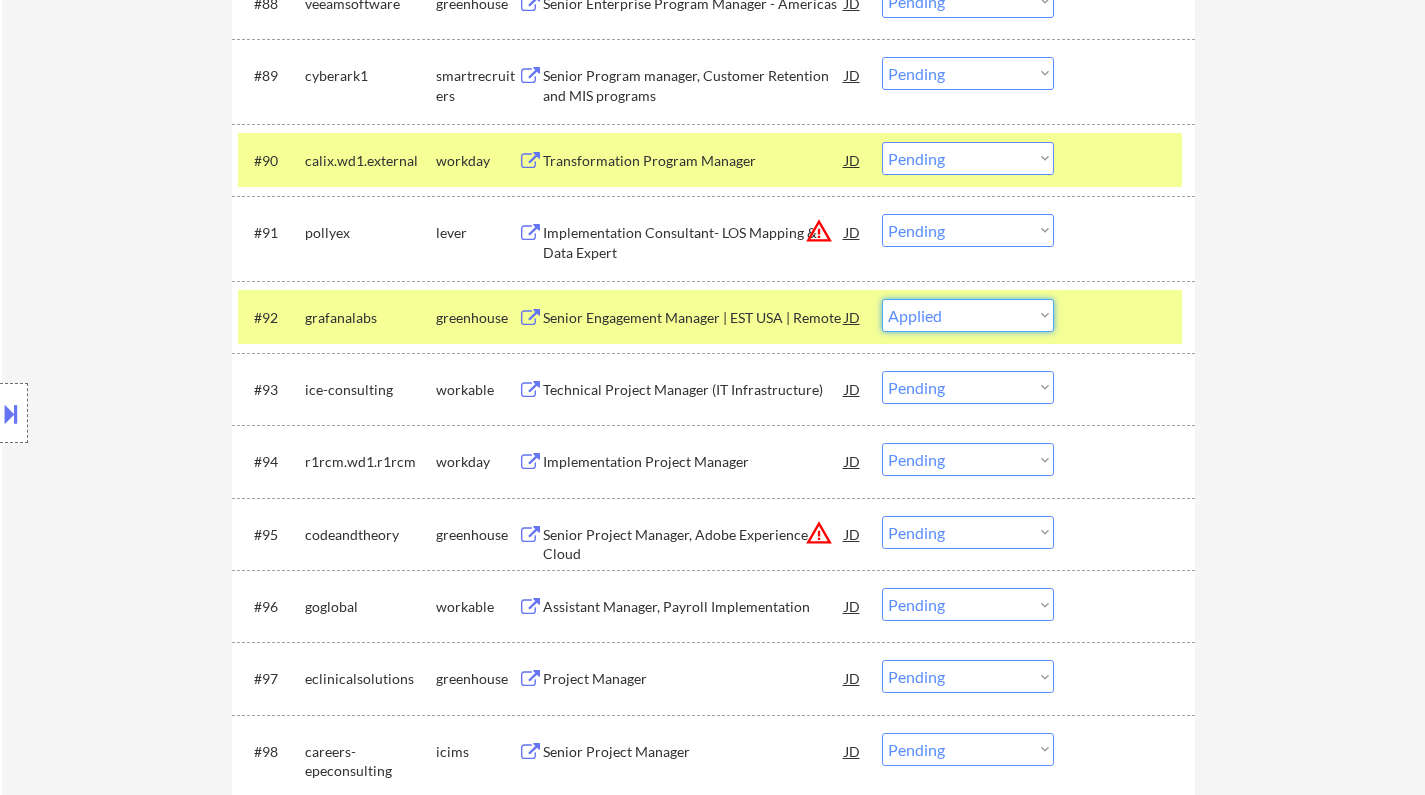 click on "Choose an option... Pending Applied Excluded (Questions) Excluded (Expired) Excluded (Location) Excluded (Bad Match) Excluded (Blocklist) Excluded (Salary) Excluded (Other)" at bounding box center [968, 315] 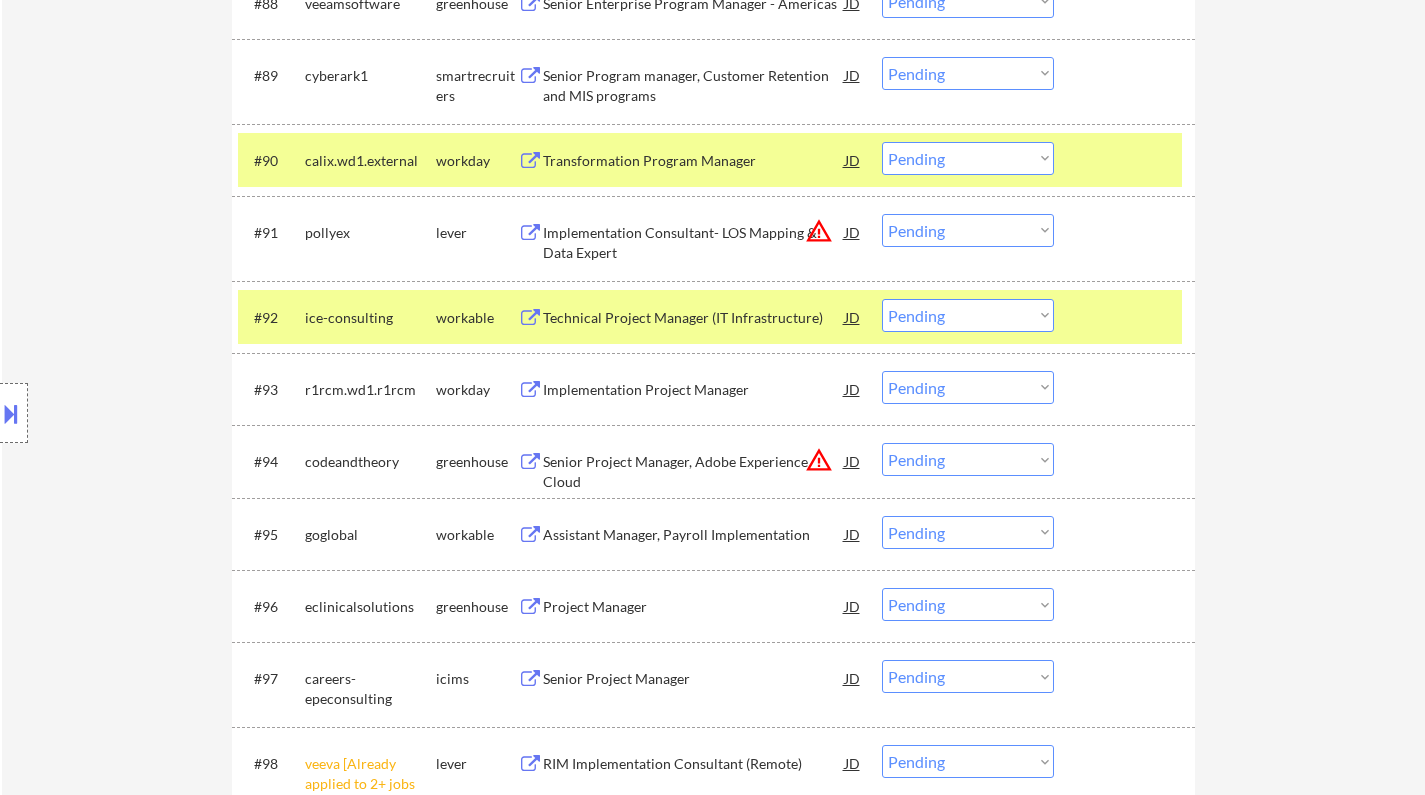 click on "Technical Project Manager (IT Infrastructure)" at bounding box center (694, 318) 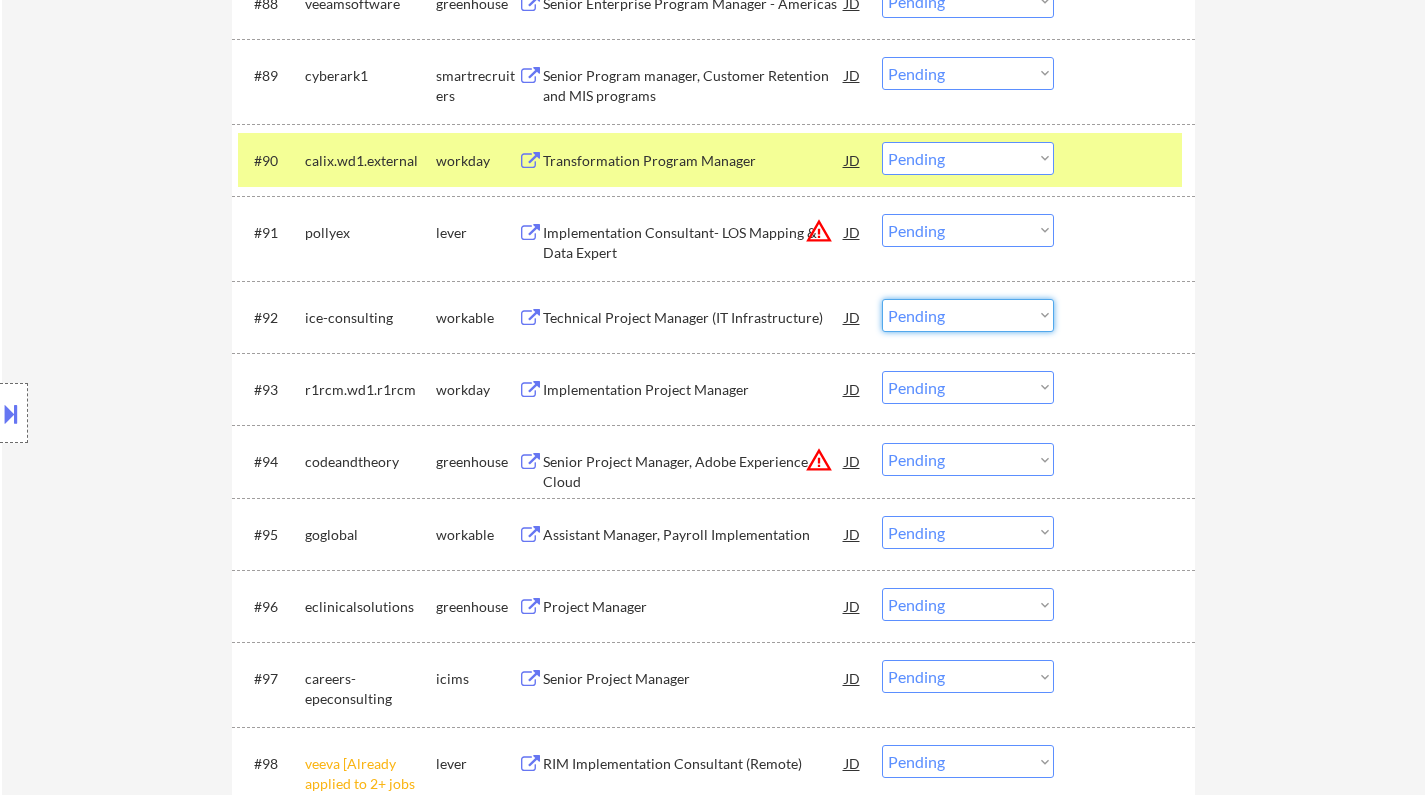 click on "Choose an option... Pending Applied Excluded (Questions) Excluded (Expired) Excluded (Location) Excluded (Bad Match) Excluded (Blocklist) Excluded (Salary) Excluded (Other)" at bounding box center [968, 315] 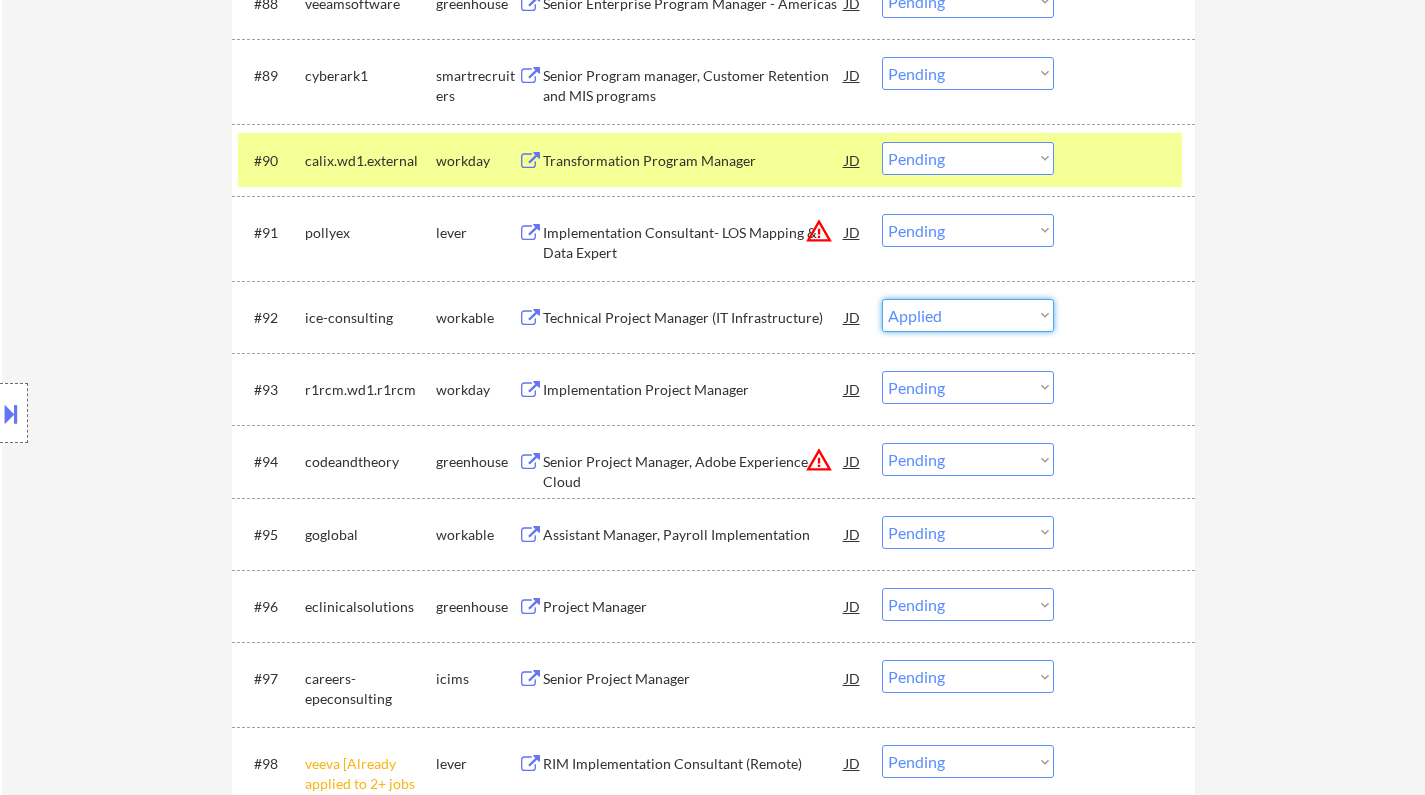 click on "Choose an option... Pending Applied Excluded (Questions) Excluded (Expired) Excluded (Location) Excluded (Bad Match) Excluded (Blocklist) Excluded (Salary) Excluded (Other)" at bounding box center (968, 315) 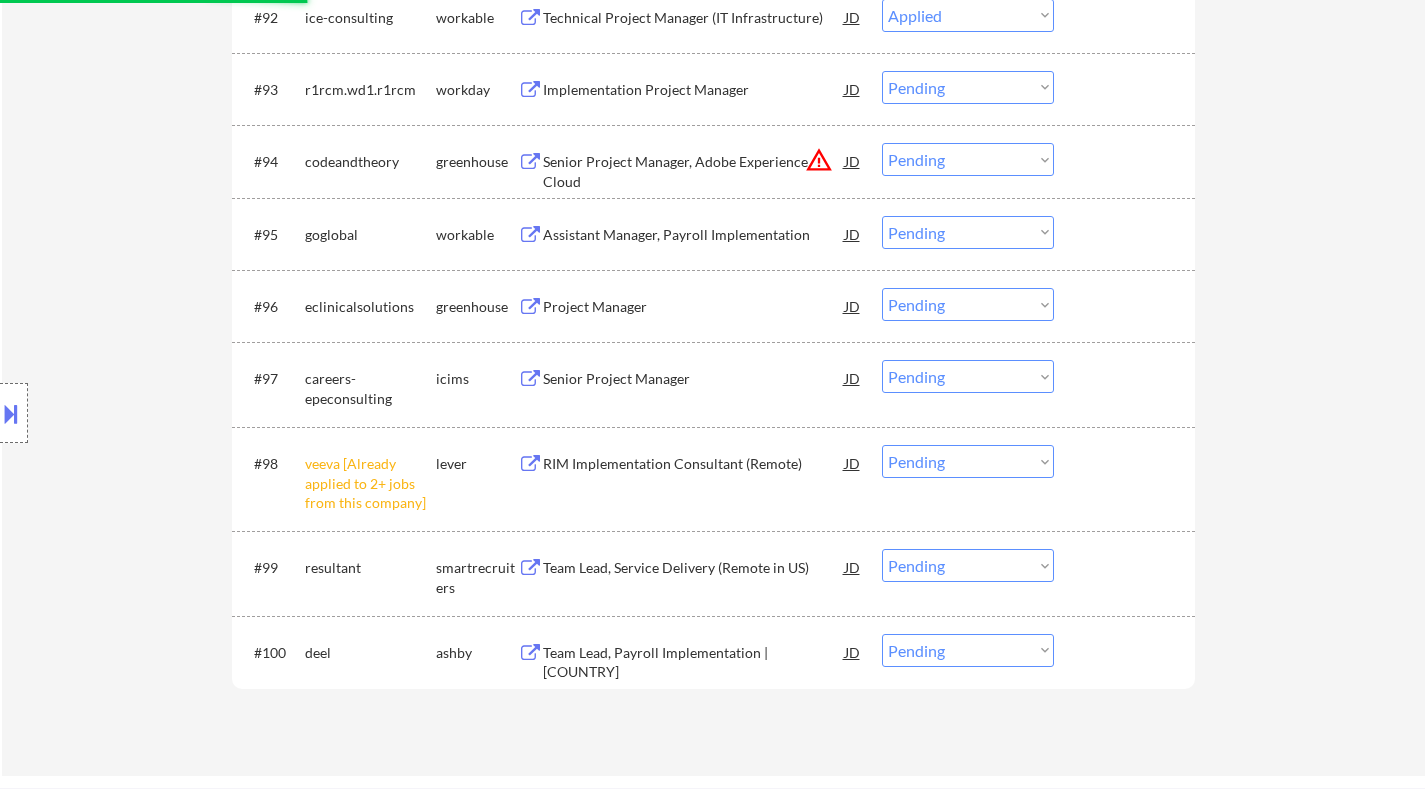 scroll, scrollTop: 7983, scrollLeft: 0, axis: vertical 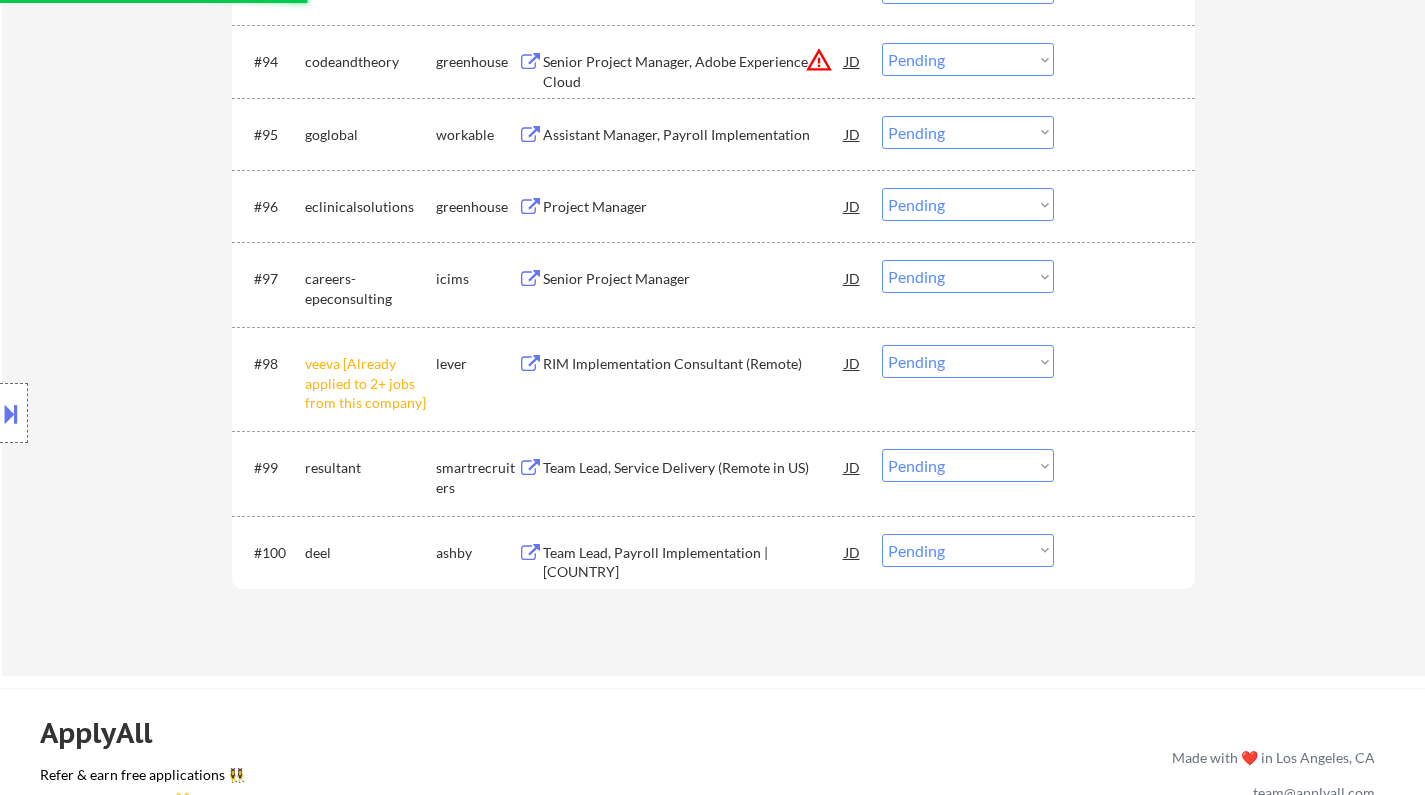 click on "Choose an option... Pending Applied Excluded (Questions) Excluded (Expired) Excluded (Location) Excluded (Bad Match) Excluded (Blocklist) Excluded (Salary) Excluded (Other)" at bounding box center (968, 361) 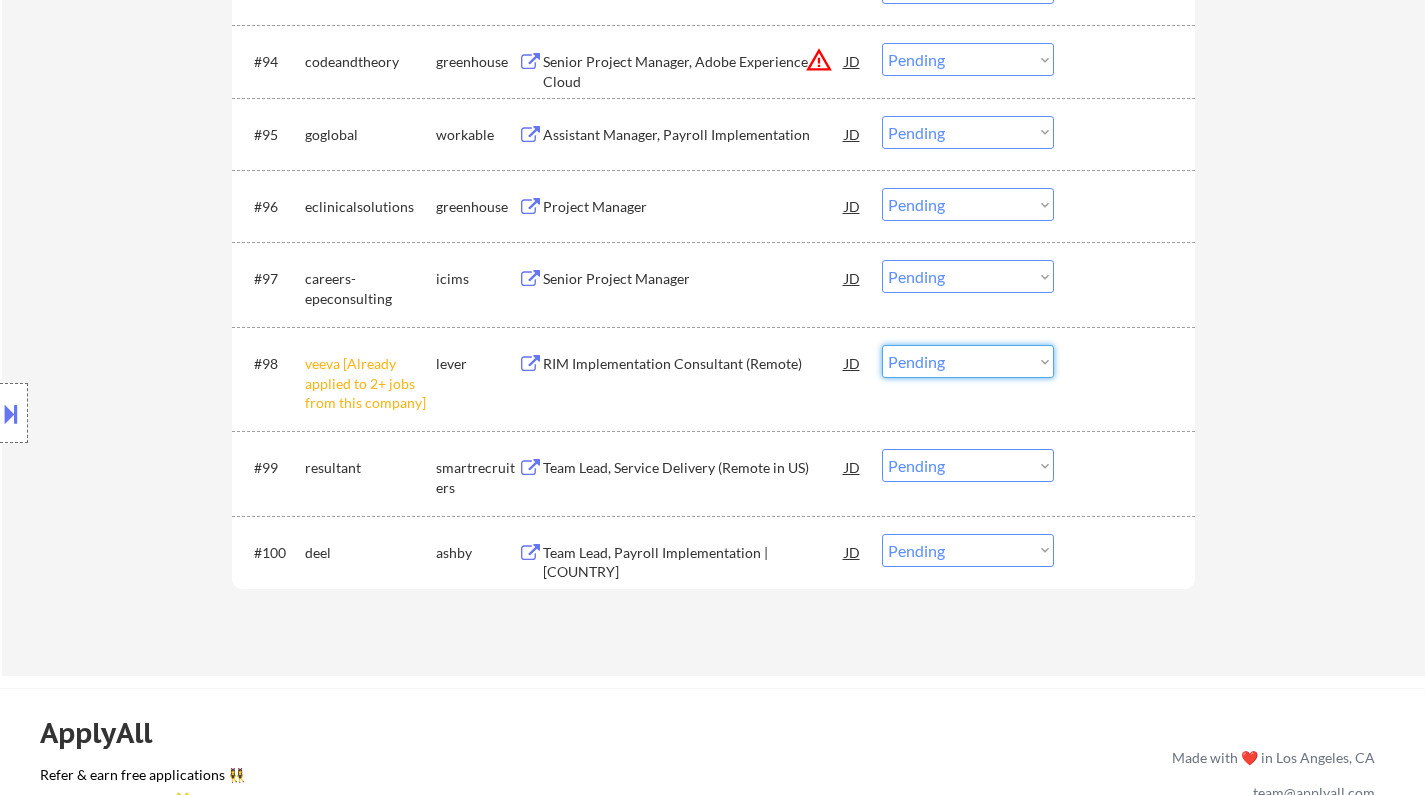 select on ""pending"" 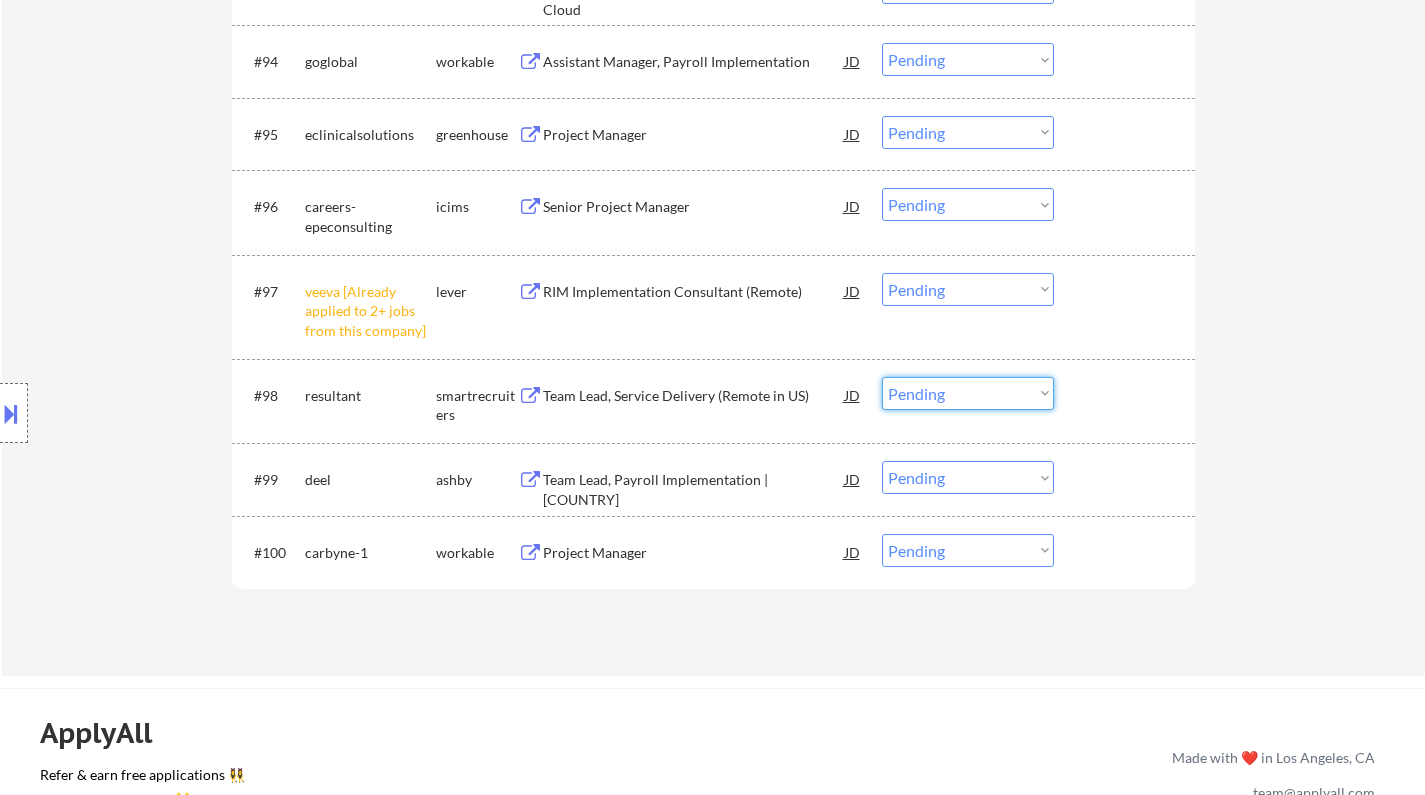 click on "Choose an option... Pending Applied Excluded (Questions) Excluded (Expired) Excluded (Location) Excluded (Bad Match) Excluded (Blocklist) Excluded (Salary) Excluded (Other)" at bounding box center (968, 289) 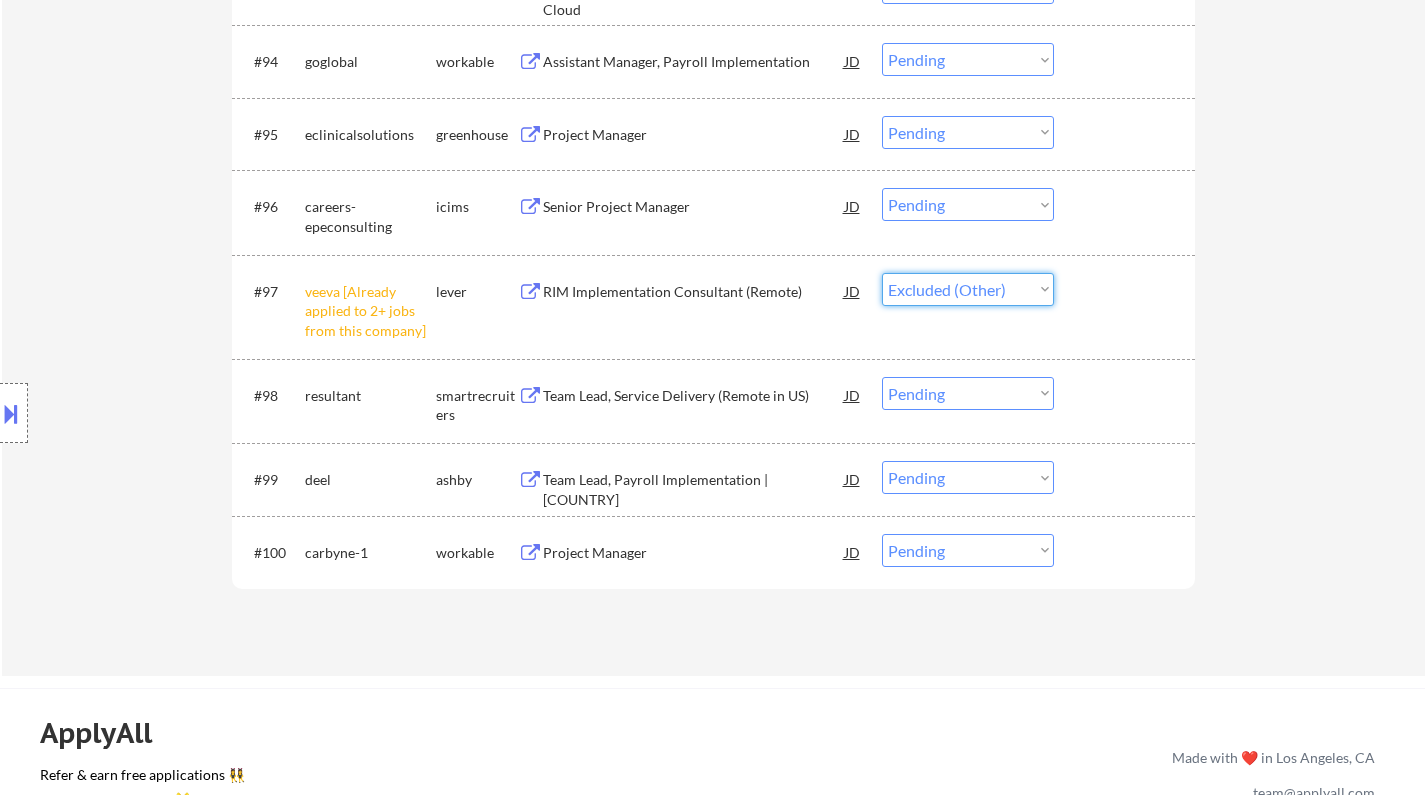 click on "Choose an option... Pending Applied Excluded (Questions) Excluded (Expired) Excluded (Location) Excluded (Bad Match) Excluded (Blocklist) Excluded (Salary) Excluded (Other)" at bounding box center (968, 289) 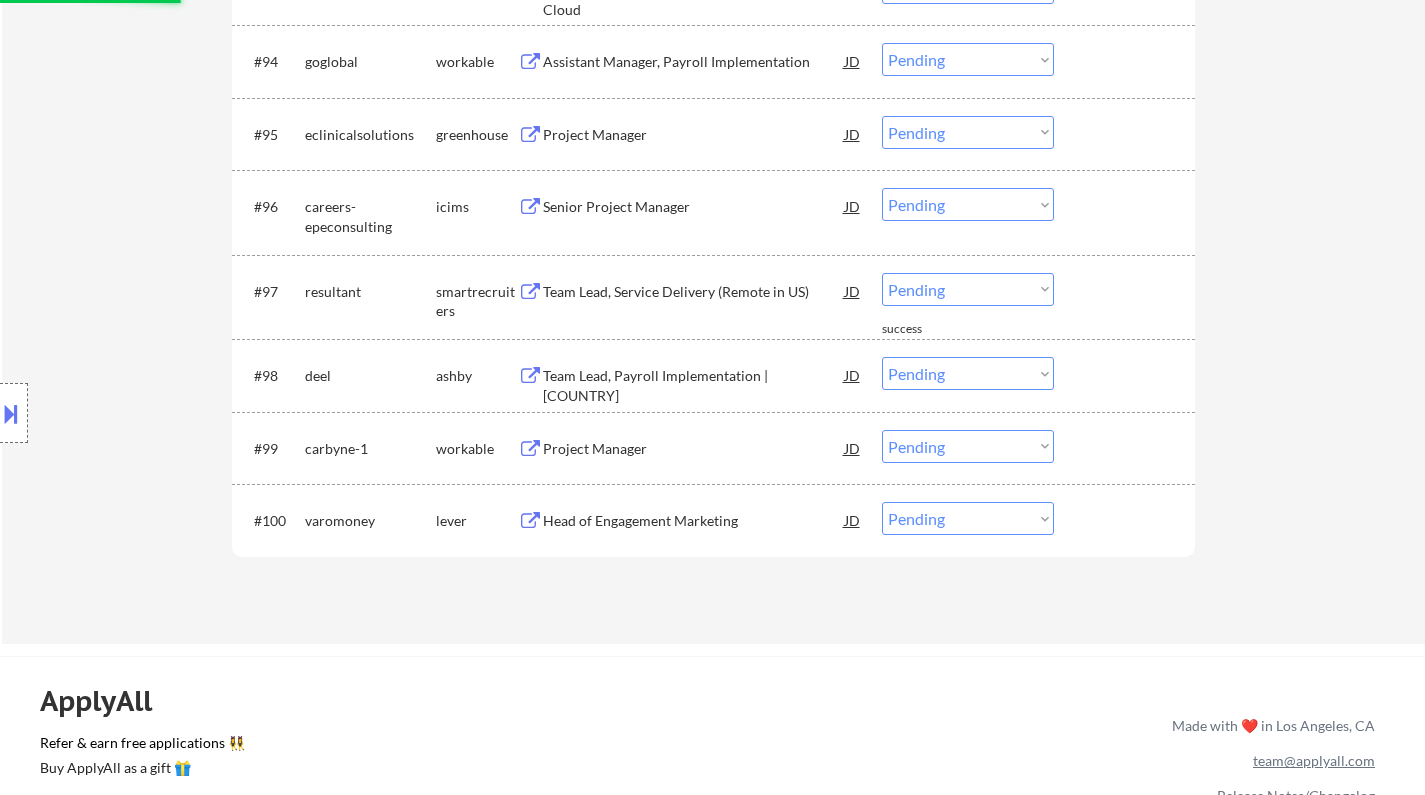 click on "Team Lead, Service Delivery (Remote in US)" at bounding box center (694, 291) 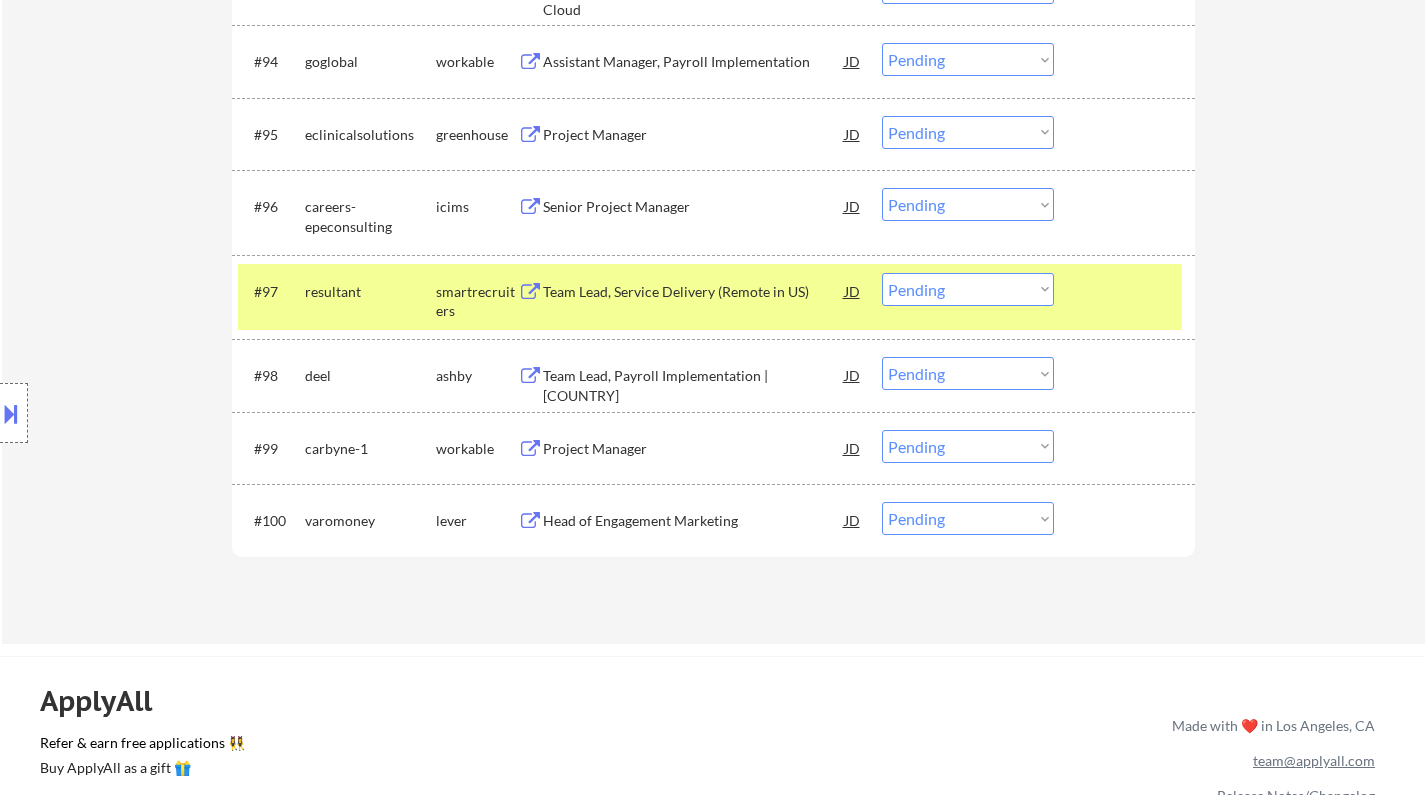 click at bounding box center (11, 413) 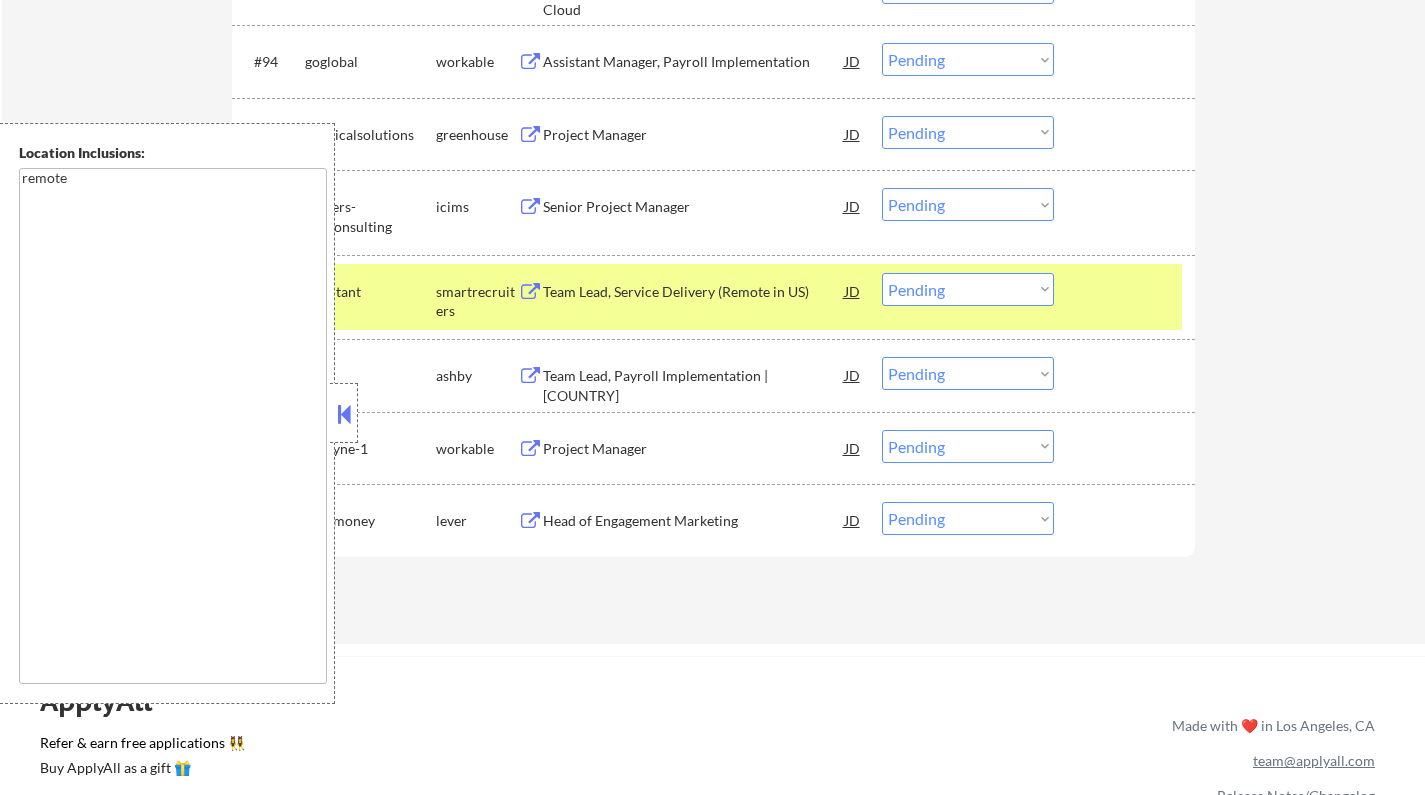 click at bounding box center [344, 414] 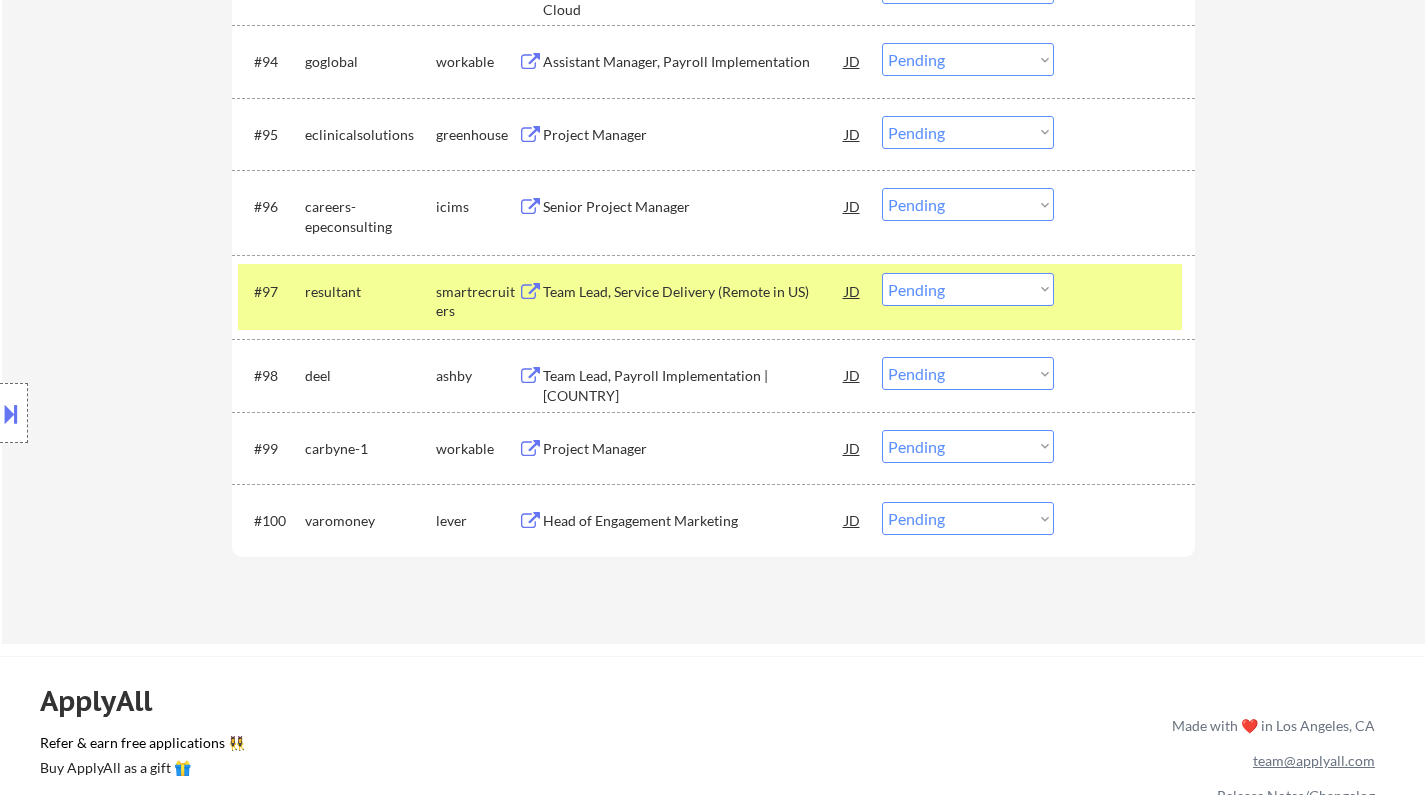 click on "Choose an option... Pending Applied Excluded (Questions) Excluded (Expired) Excluded (Location) Excluded (Bad Match) Excluded (Blocklist) Excluded (Salary) Excluded (Other)" at bounding box center [968, 289] 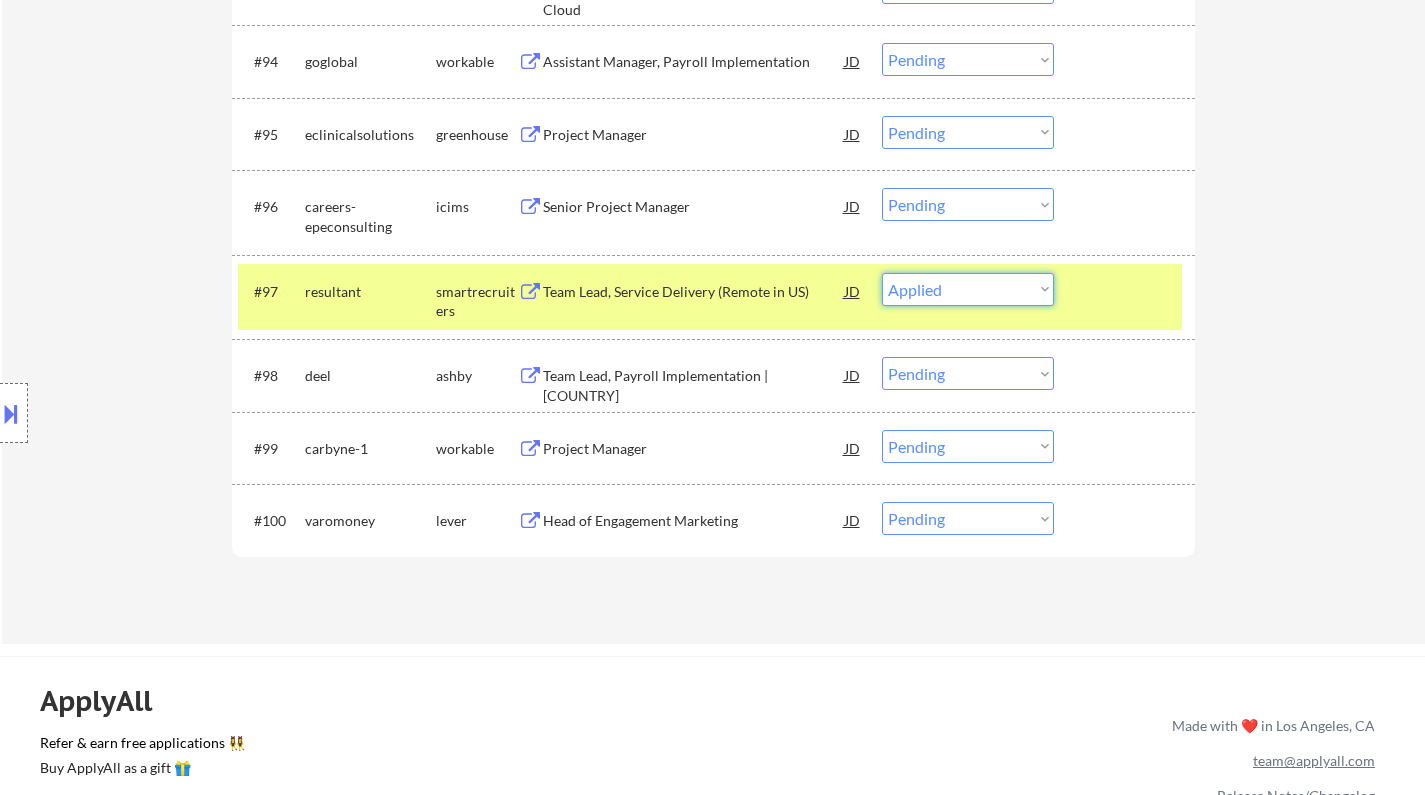 click on "Choose an option... Pending Applied Excluded (Questions) Excluded (Expired) Excluded (Location) Excluded (Bad Match) Excluded (Blocklist) Excluded (Salary) Excluded (Other)" at bounding box center (968, 289) 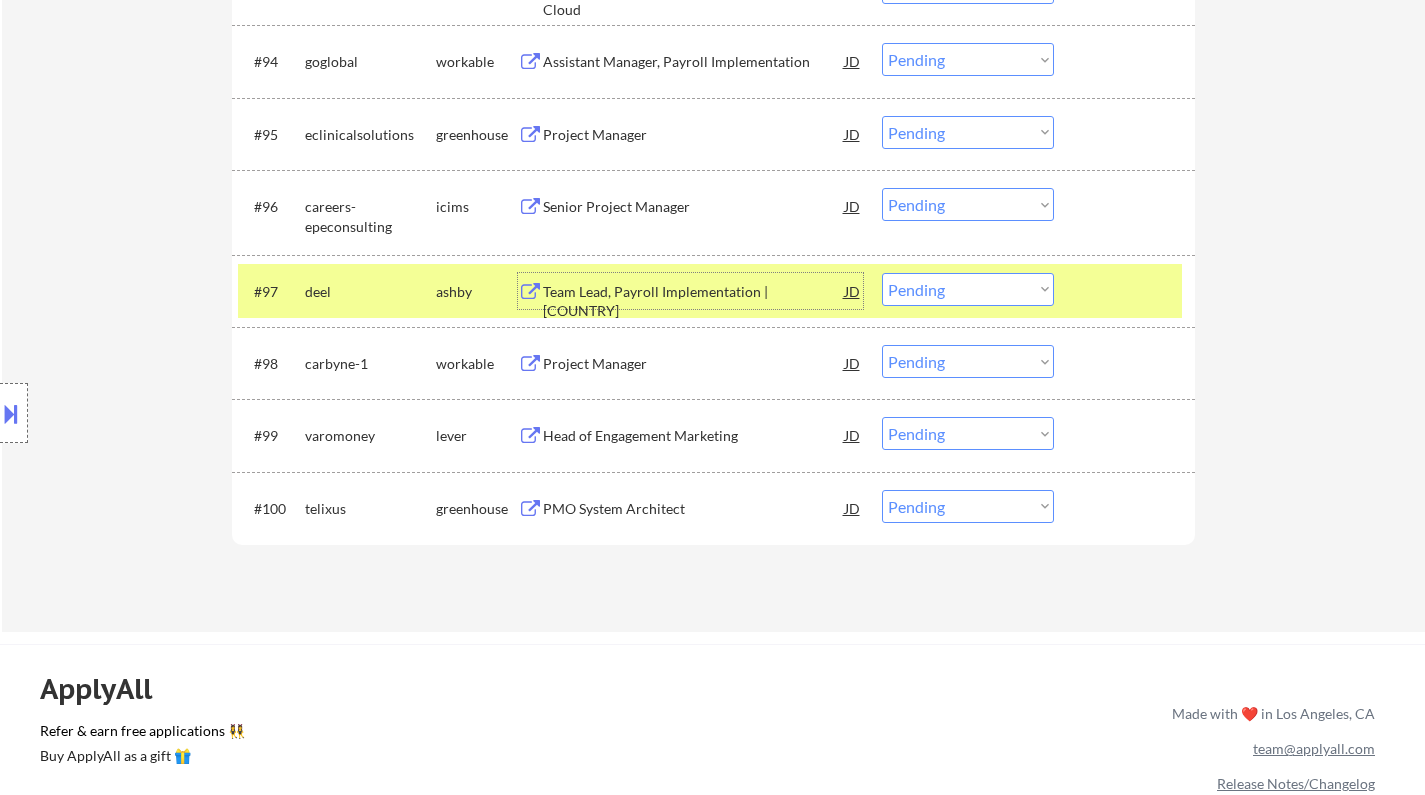 click on "Team Lead, Payroll Implementation | USA" at bounding box center (694, 301) 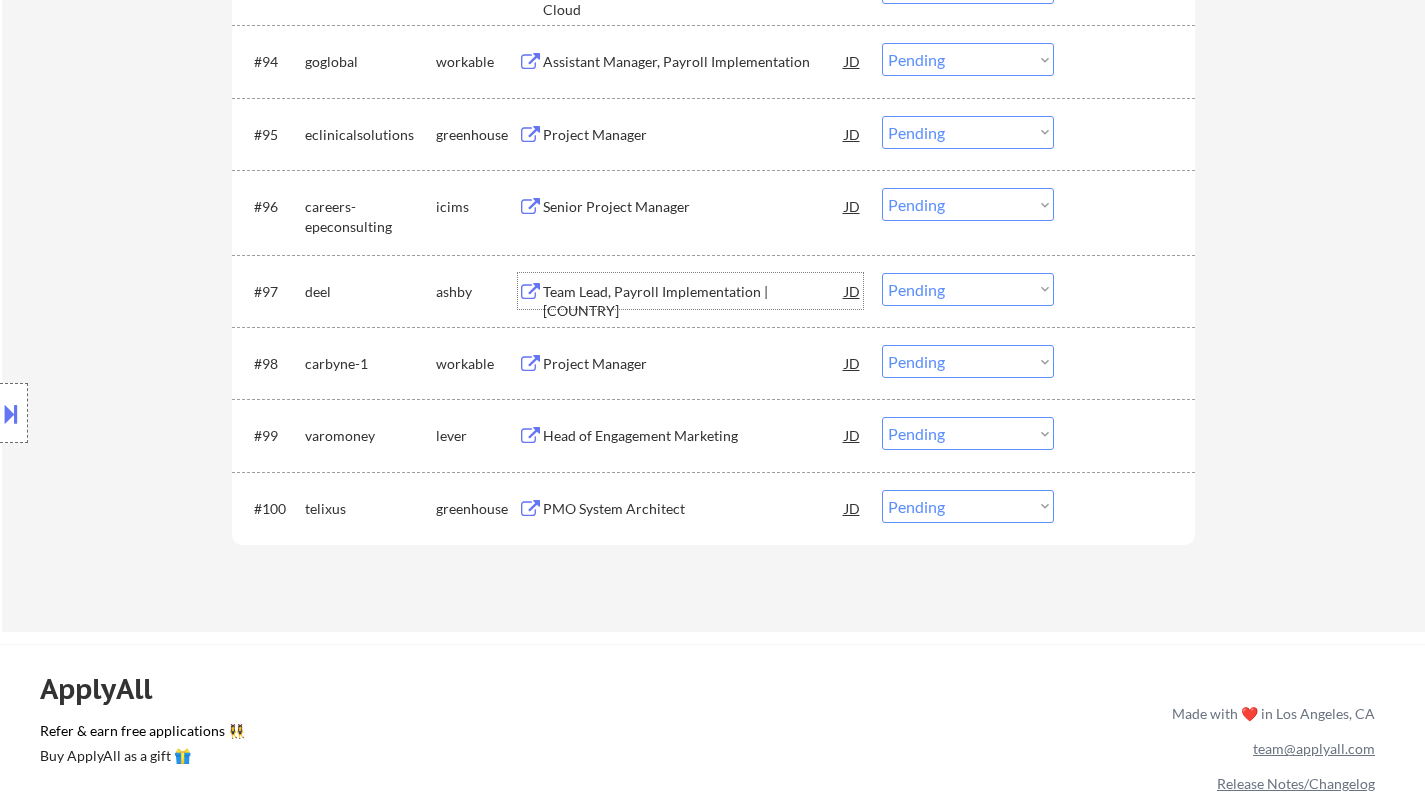 click on "Choose an option... Pending Applied Excluded (Questions) Excluded (Expired) Excluded (Location) Excluded (Bad Match) Excluded (Blocklist) Excluded (Salary) Excluded (Other)" at bounding box center (968, 289) 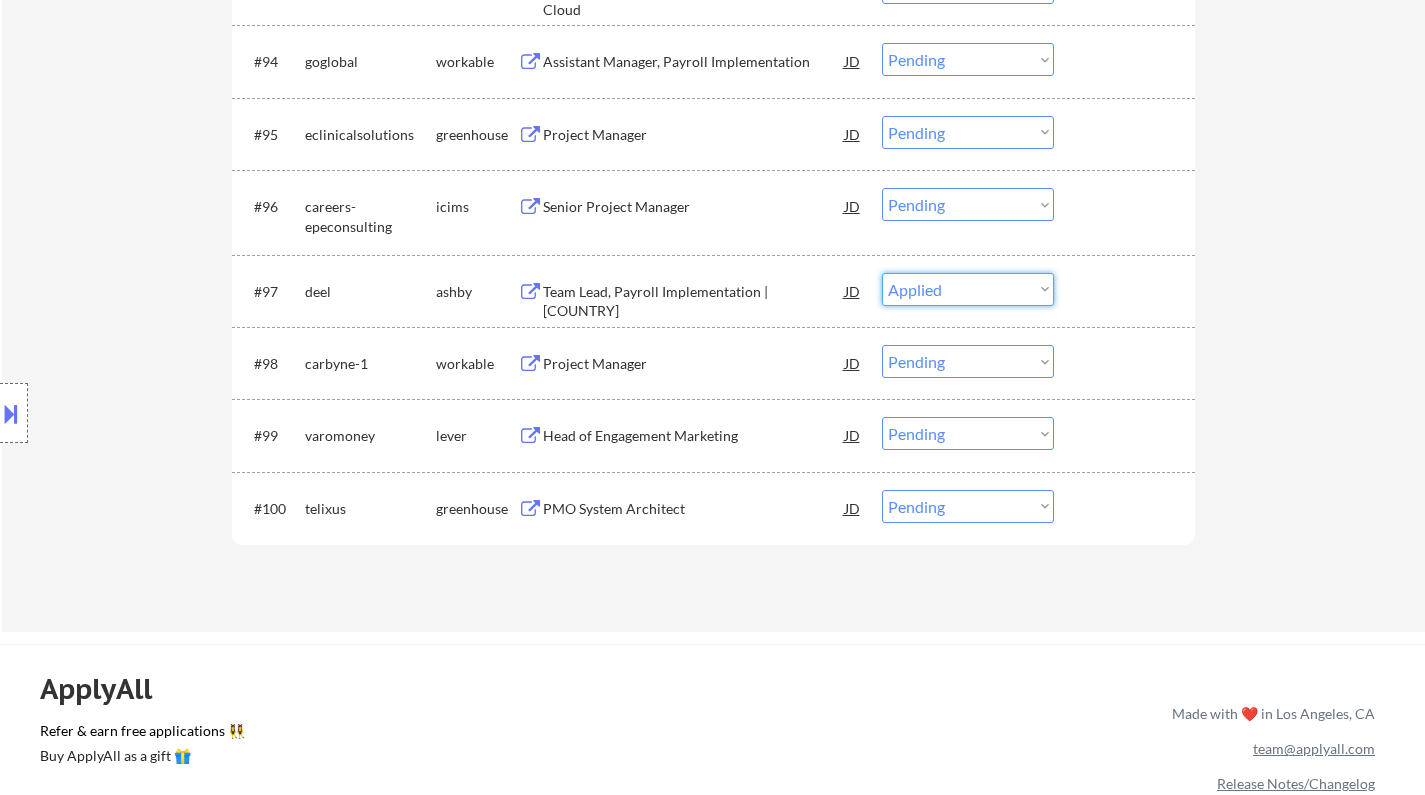 click on "Choose an option... Pending Applied Excluded (Questions) Excluded (Expired) Excluded (Location) Excluded (Bad Match) Excluded (Blocklist) Excluded (Salary) Excluded (Other)" at bounding box center [968, 289] 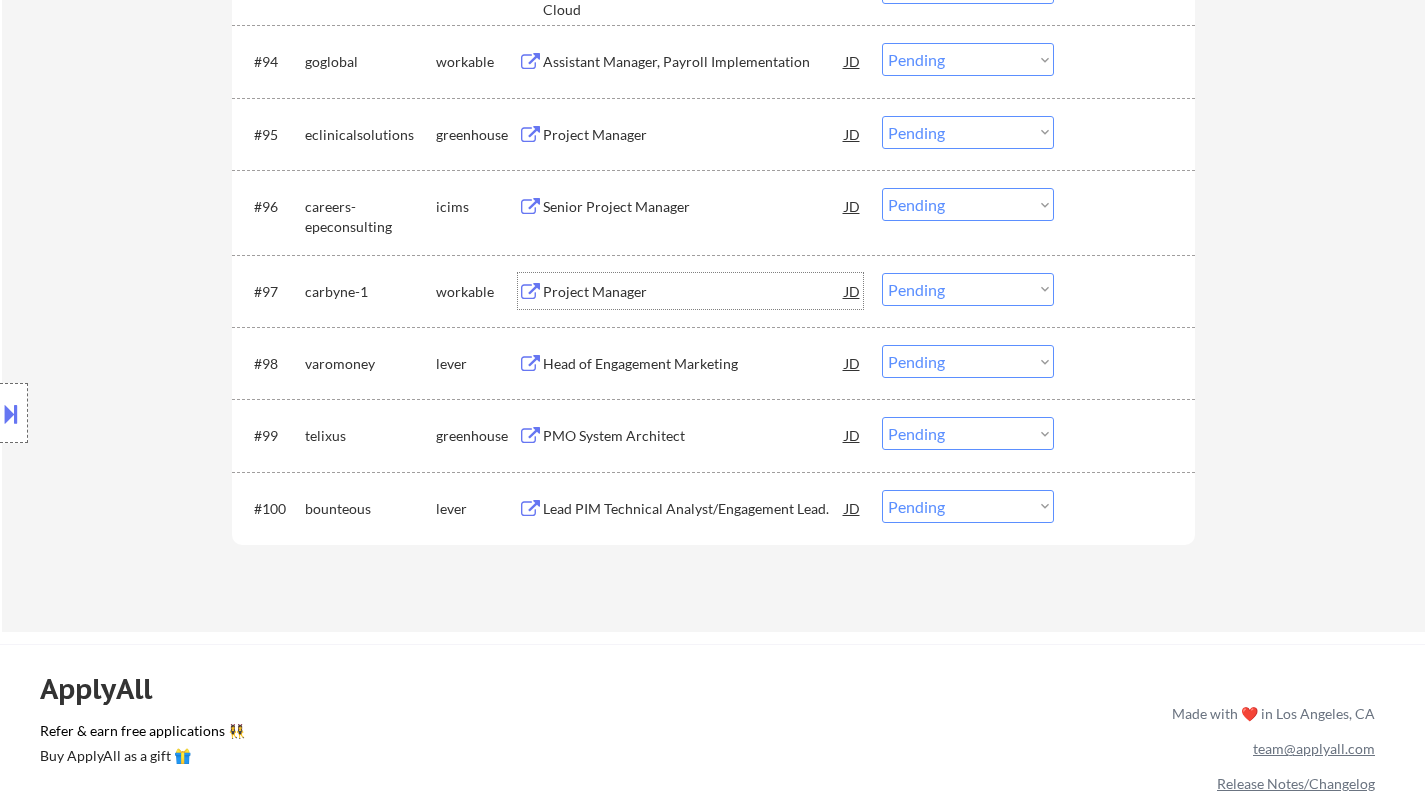 click on "Project Manager" at bounding box center [694, 292] 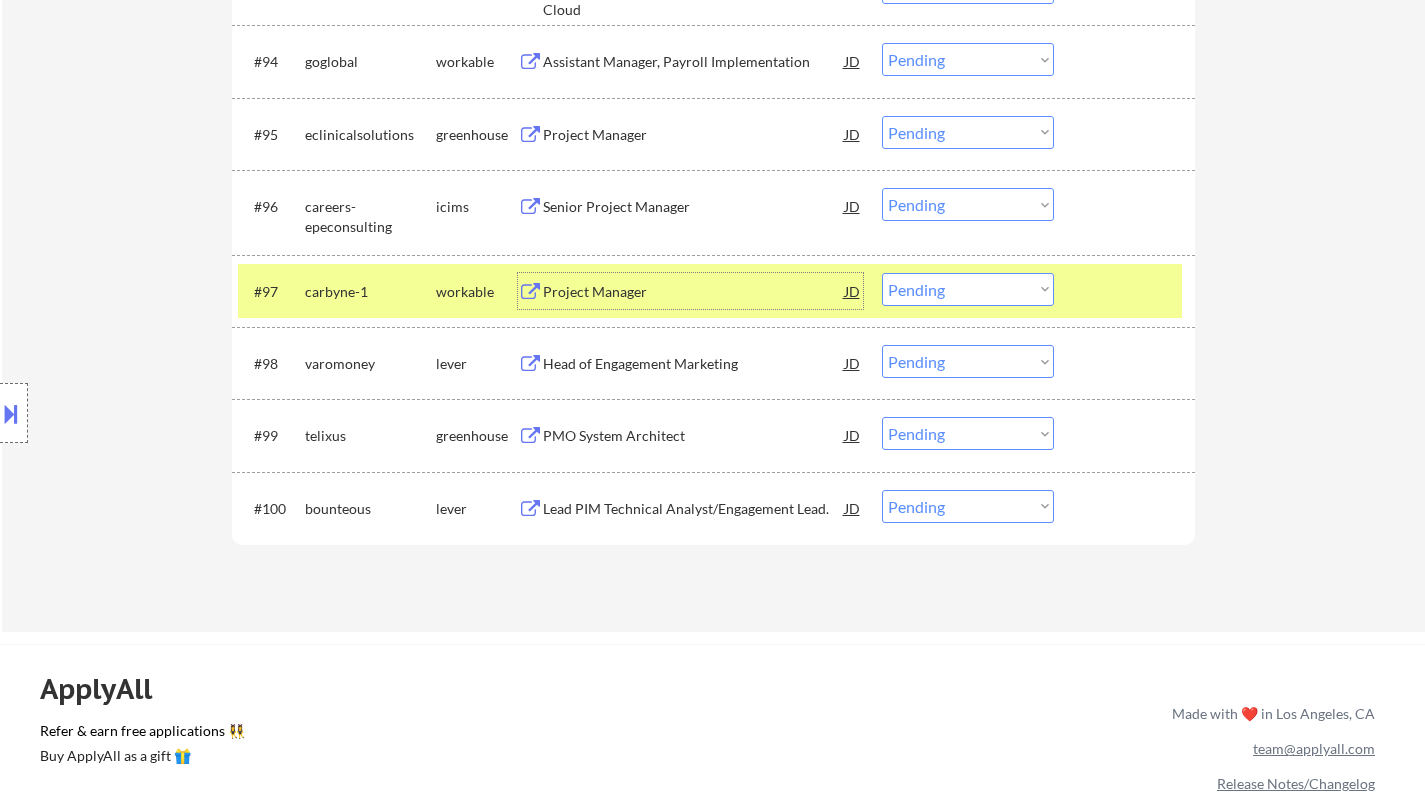 click on "Choose an option... Pending Applied Excluded (Questions) Excluded (Expired) Excluded (Location) Excluded (Bad Match) Excluded (Blocklist) Excluded (Salary) Excluded (Other)" at bounding box center (968, 289) 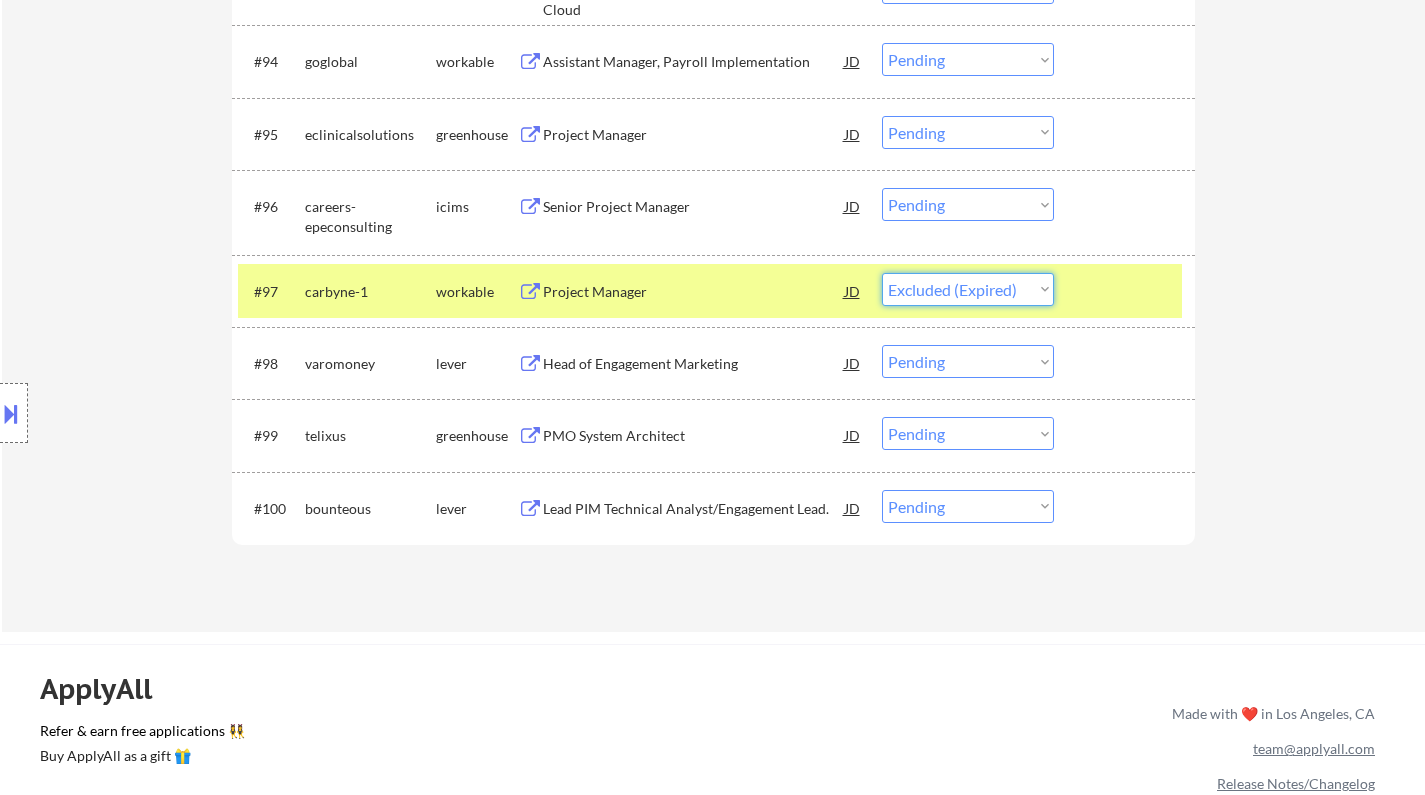 click on "Choose an option... Pending Applied Excluded (Questions) Excluded (Expired) Excluded (Location) Excluded (Bad Match) Excluded (Blocklist) Excluded (Salary) Excluded (Other)" at bounding box center [968, 289] 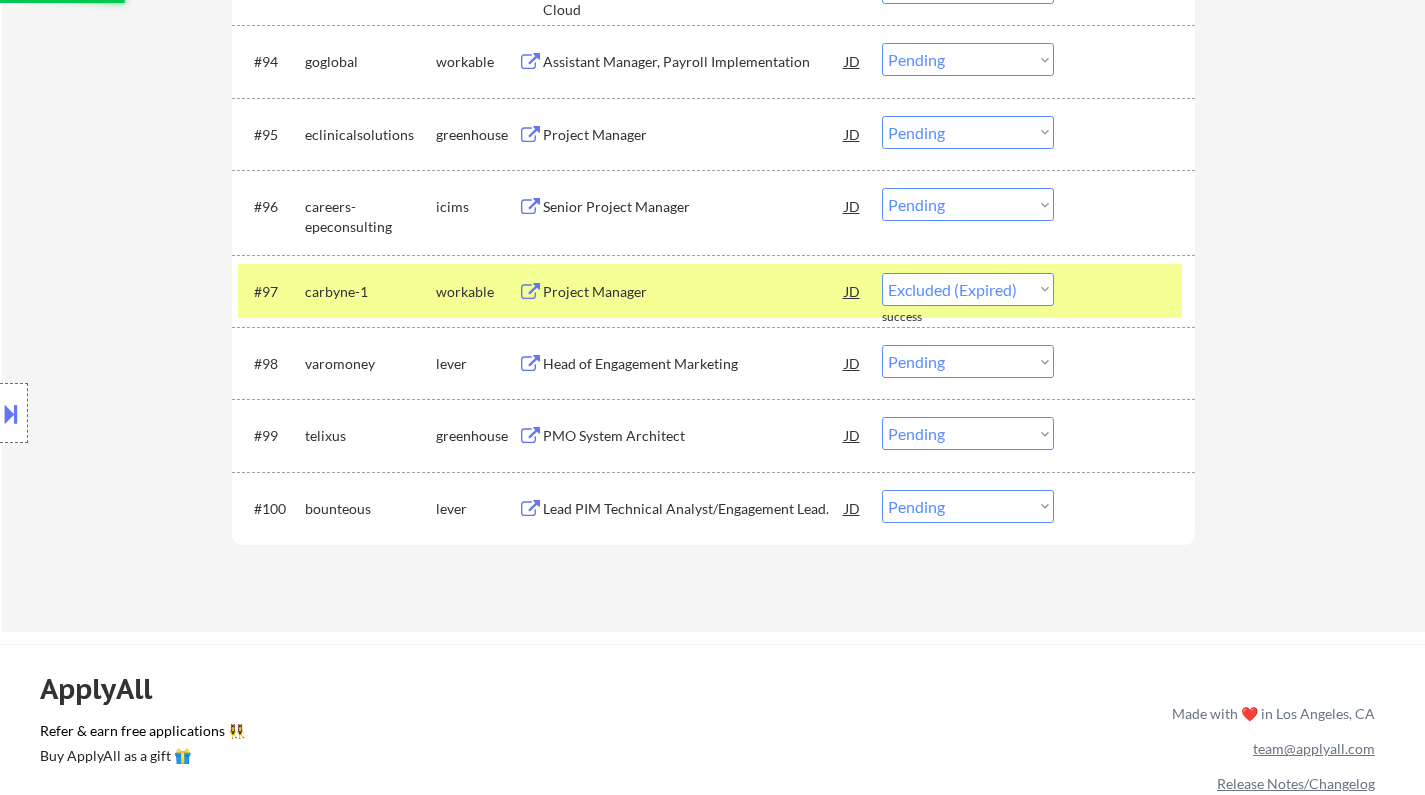 select on ""pending"" 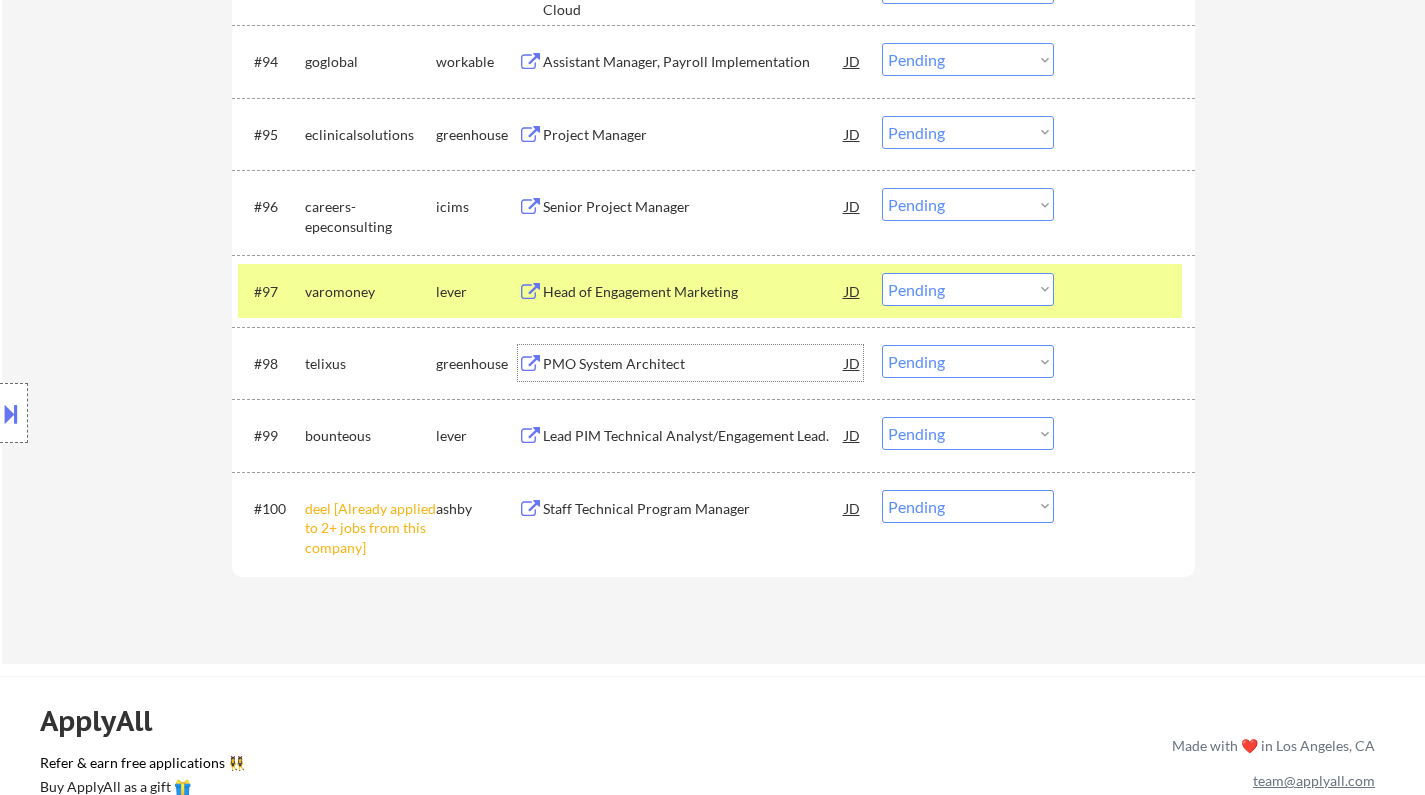 click on "PMO System Architect" at bounding box center [694, 364] 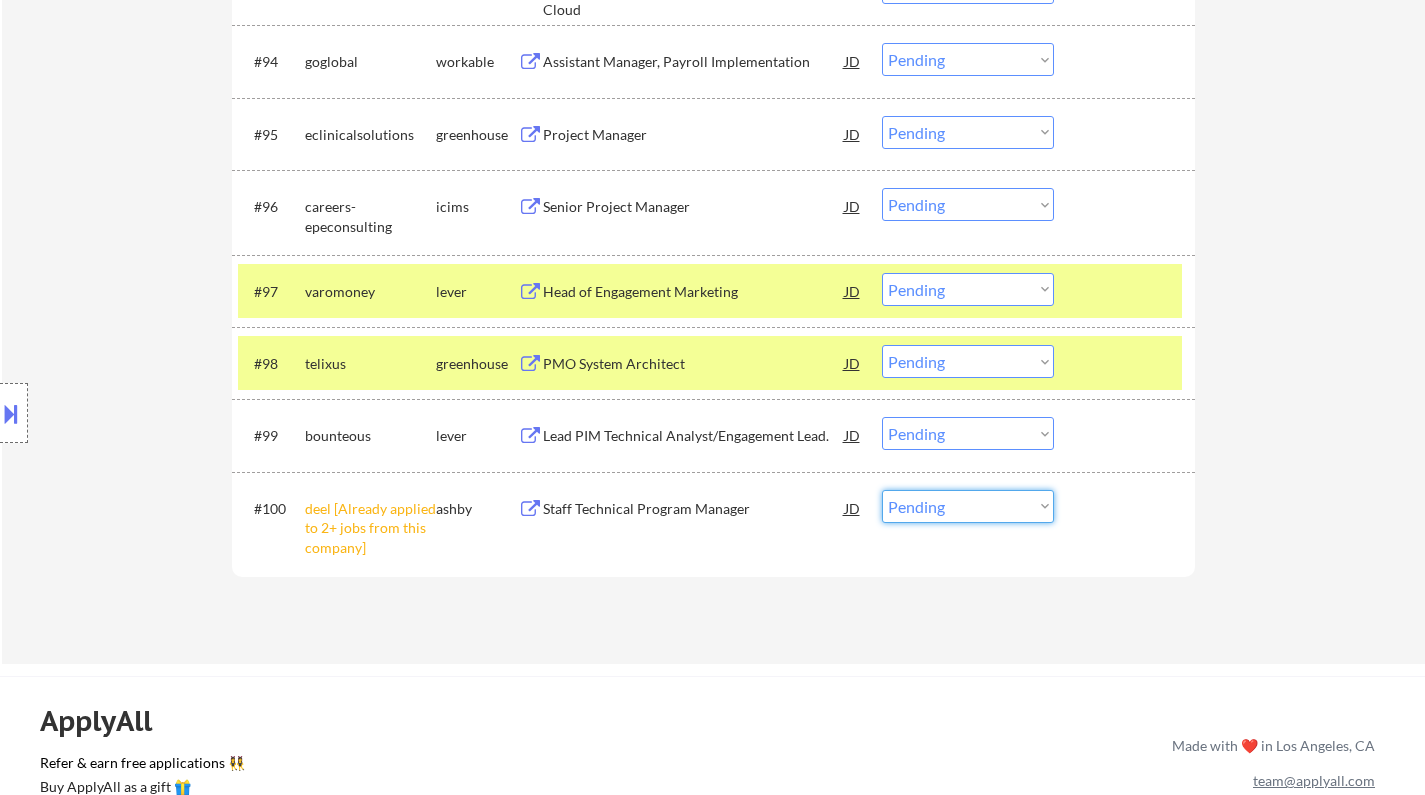 drag, startPoint x: 988, startPoint y: 501, endPoint x: 991, endPoint y: 514, distance: 13.341664 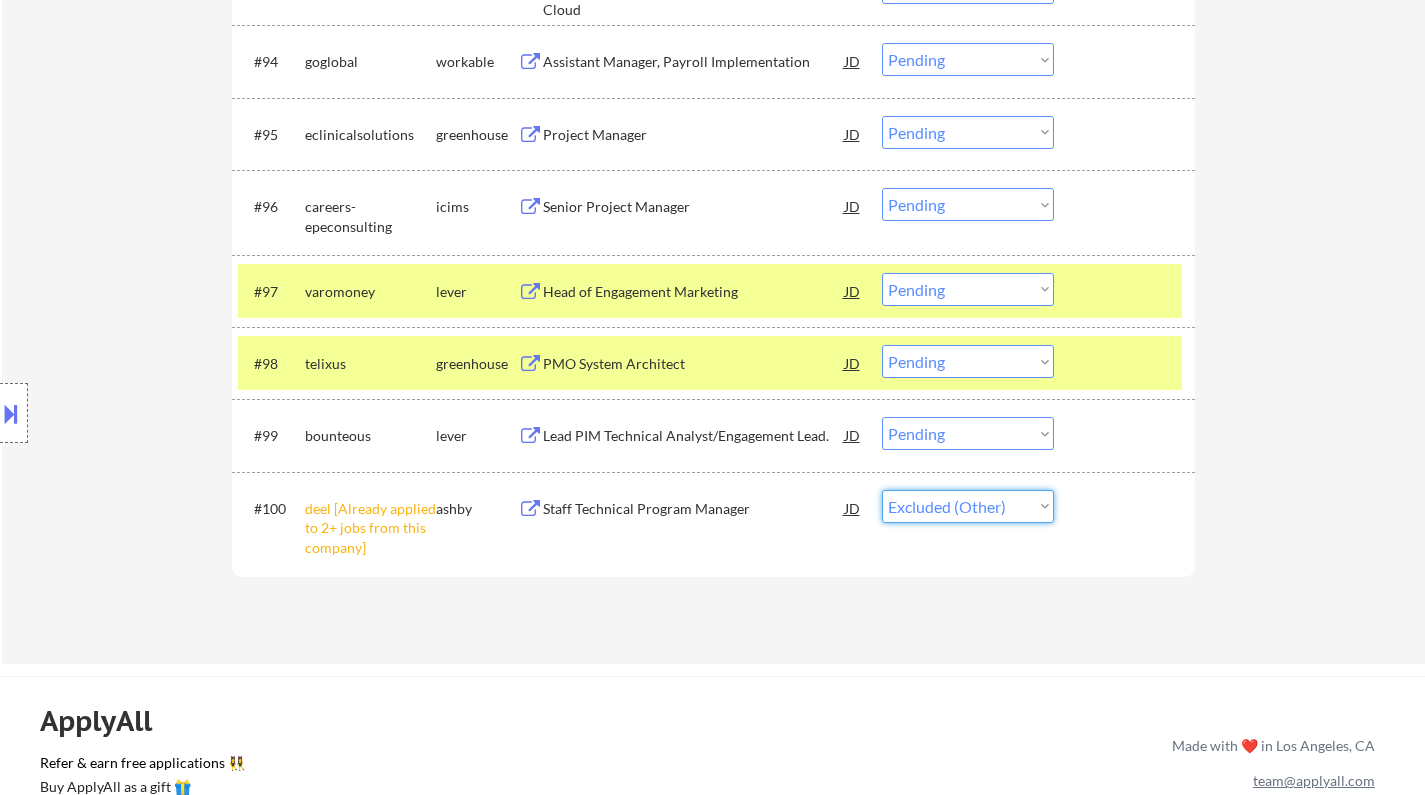 click on "Choose an option... Pending Applied Excluded (Questions) Excluded (Expired) Excluded (Location) Excluded (Bad Match) Excluded (Blocklist) Excluded (Salary) Excluded (Other)" at bounding box center (968, 506) 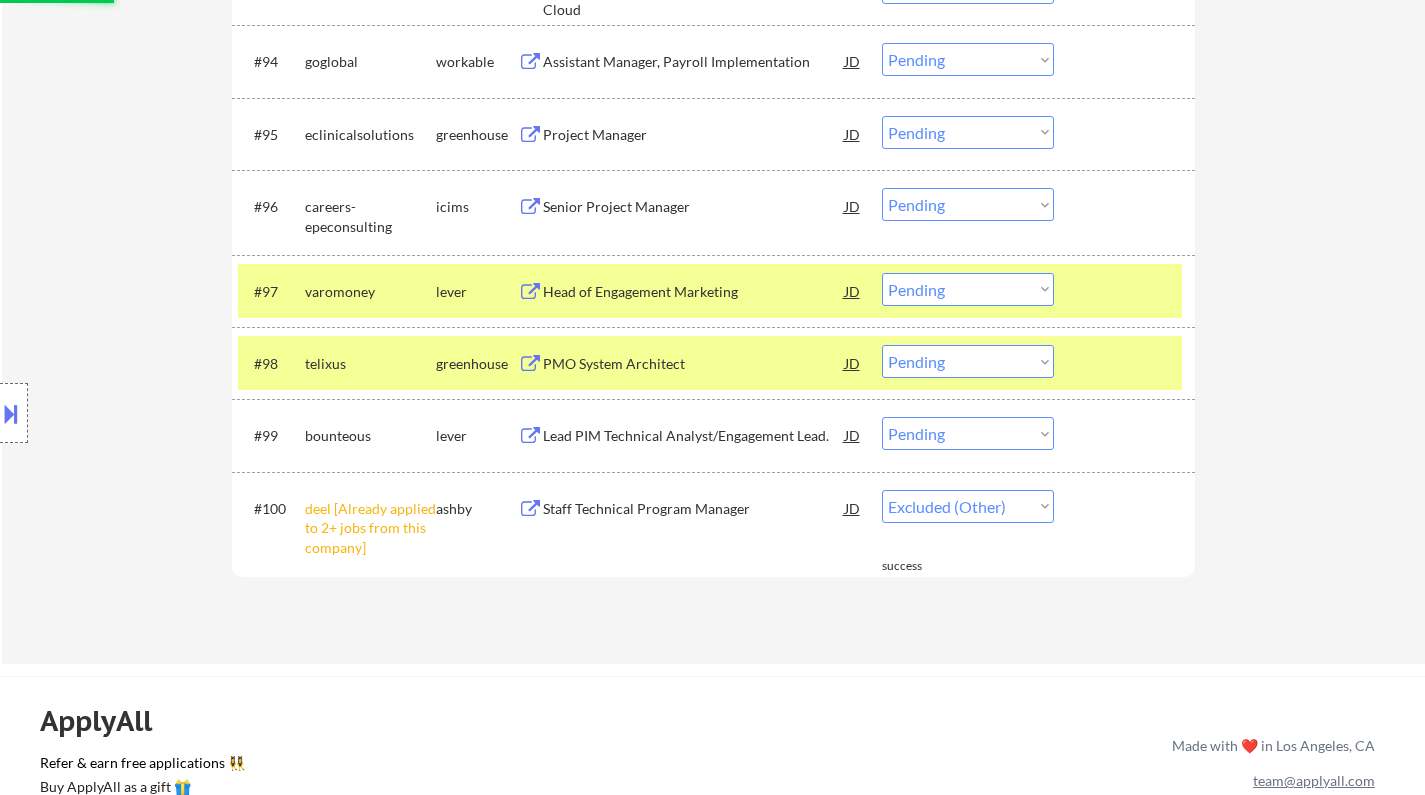 select on ""pending"" 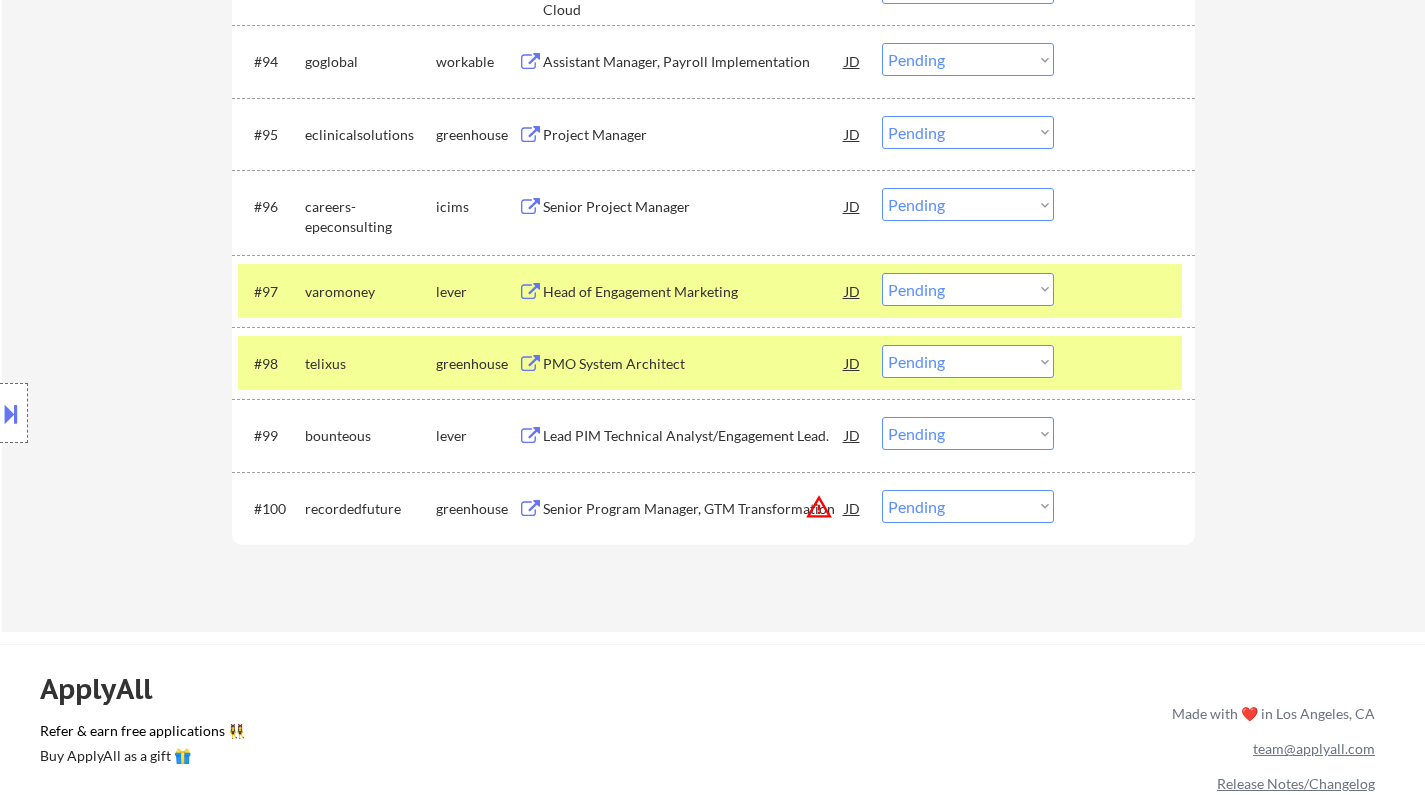 click on "JD" at bounding box center (853, 508) 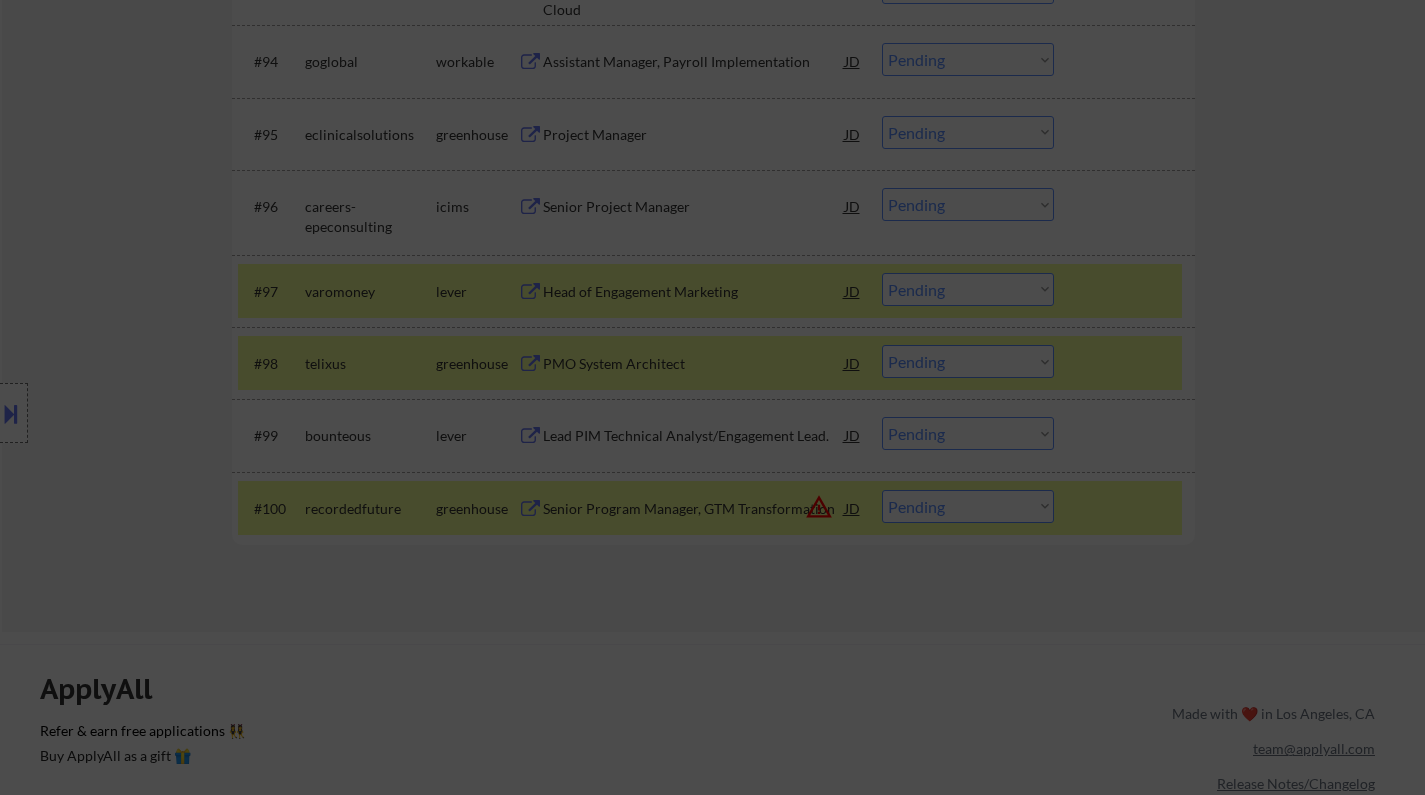 click on "Direct large-scale, cross-functional GTM and CRM transformation projects, driving end-to-end execution from planning through adoption.
Develop detailed project roadmaps, charters, resource and contingency plans, timelines,  and integrated delivery schedules and Kanban boards.
Define clear business requirements, user stories, and success criteria in collaboration with sponsors and stakeholders.
Facilitate project governance, steering committees, and cadence meetings to ensure transparency, alignment, and on-time delivery.
Represent initiatives across key forums and executive updates, providing impactful, data-driven communications.
Develop and execute change management plans including stakeholder engagement, training, communications, and adoption strategies.
Identify and monitor success metrics (e.g., user engagement, performance uplift), create feedback loops, and adapt plans based on results." at bounding box center [712, 730] 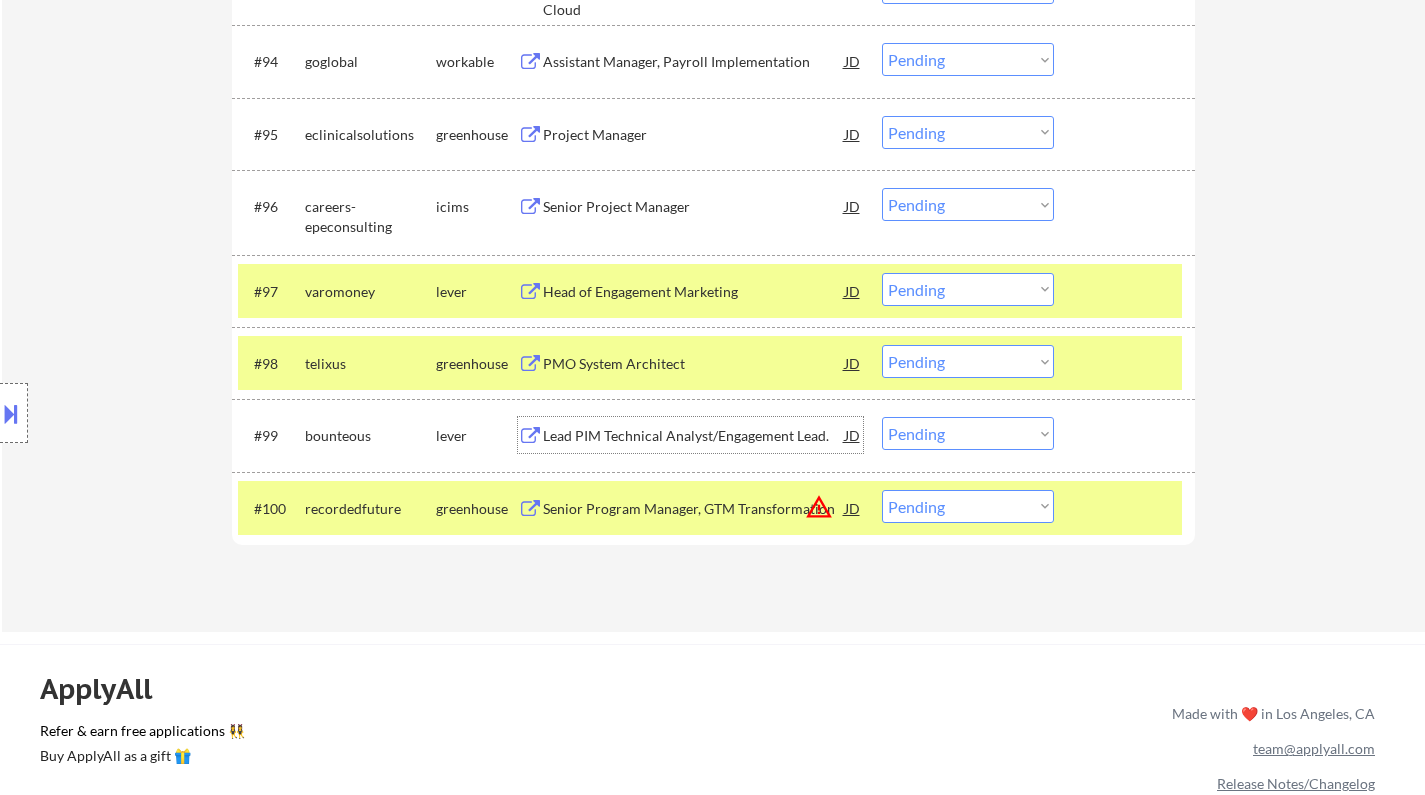 click on "Lead PIM Technical Analyst/Engagement Lead." at bounding box center (694, 436) 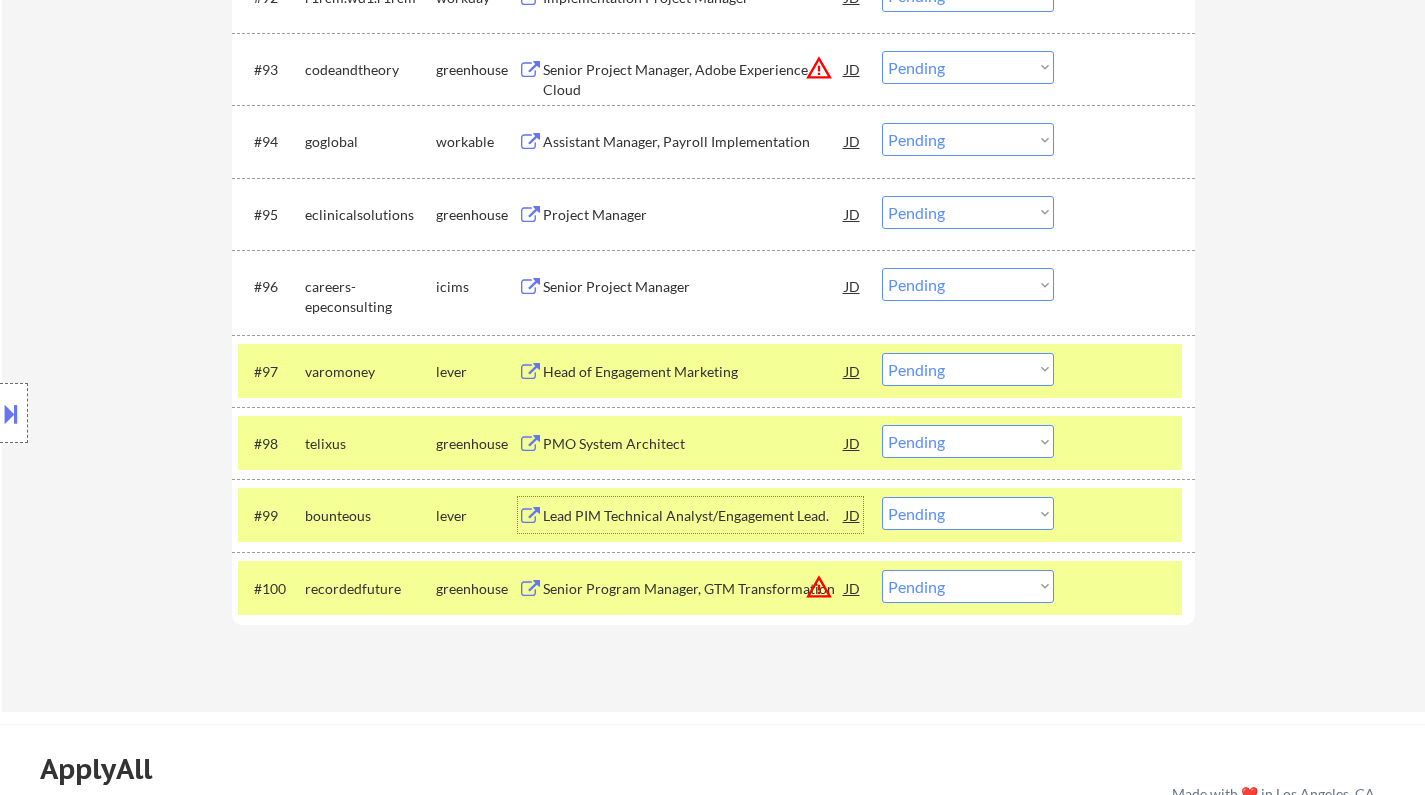 scroll, scrollTop: 7883, scrollLeft: 0, axis: vertical 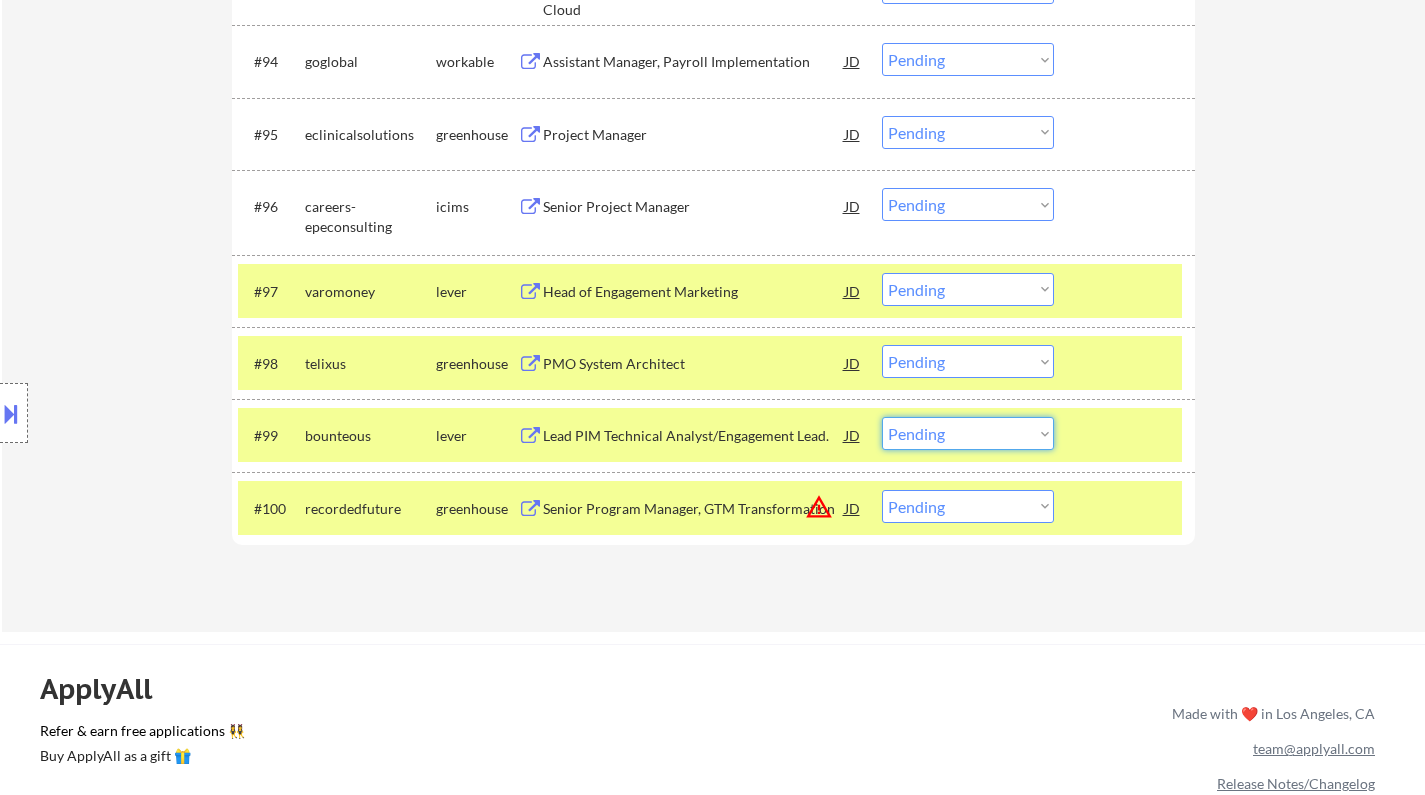 click on "Choose an option... Pending Applied Excluded (Questions) Excluded (Expired) Excluded (Location) Excluded (Bad Match) Excluded (Blocklist) Excluded (Salary) Excluded (Other)" at bounding box center [968, 433] 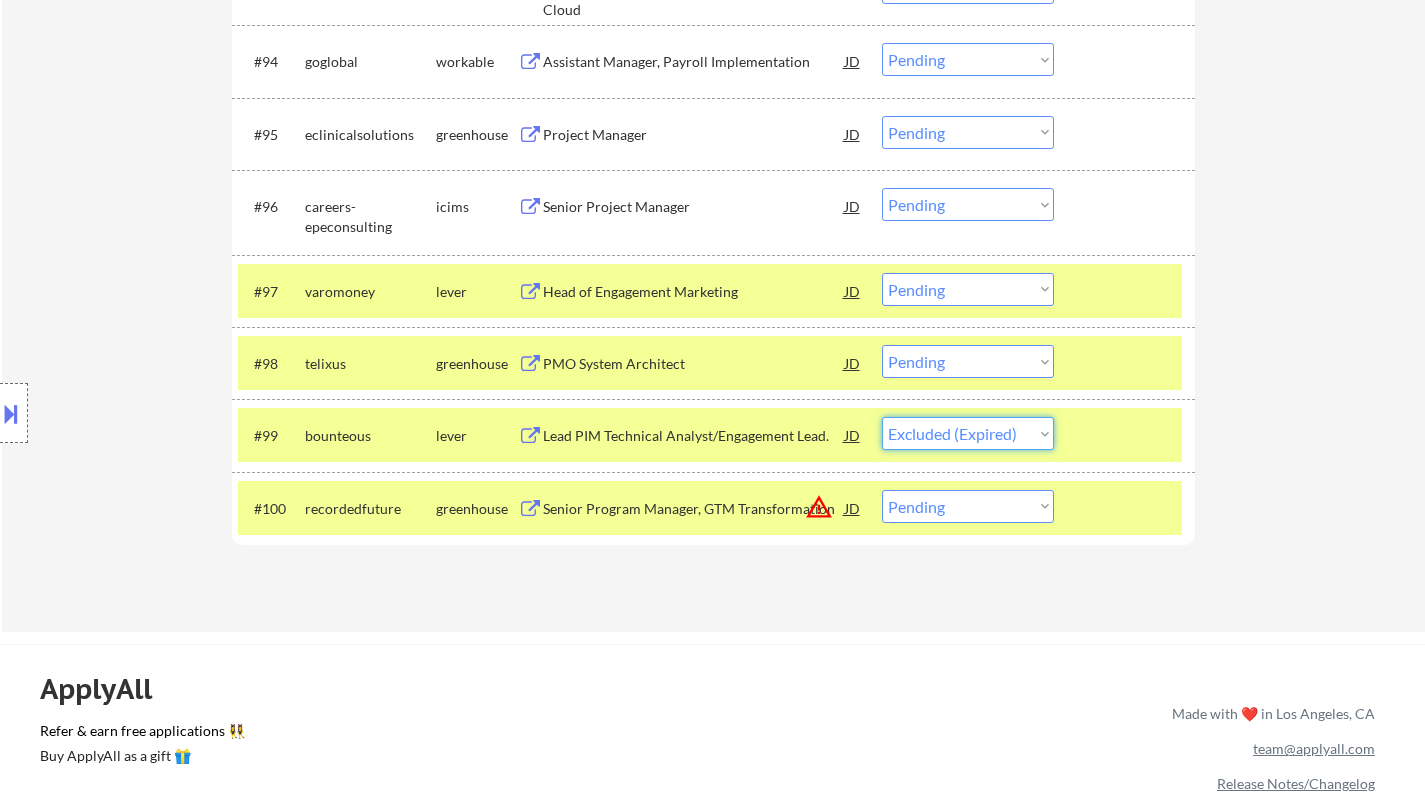 click on "Choose an option... Pending Applied Excluded (Questions) Excluded (Expired) Excluded (Location) Excluded (Bad Match) Excluded (Blocklist) Excluded (Salary) Excluded (Other)" at bounding box center (968, 433) 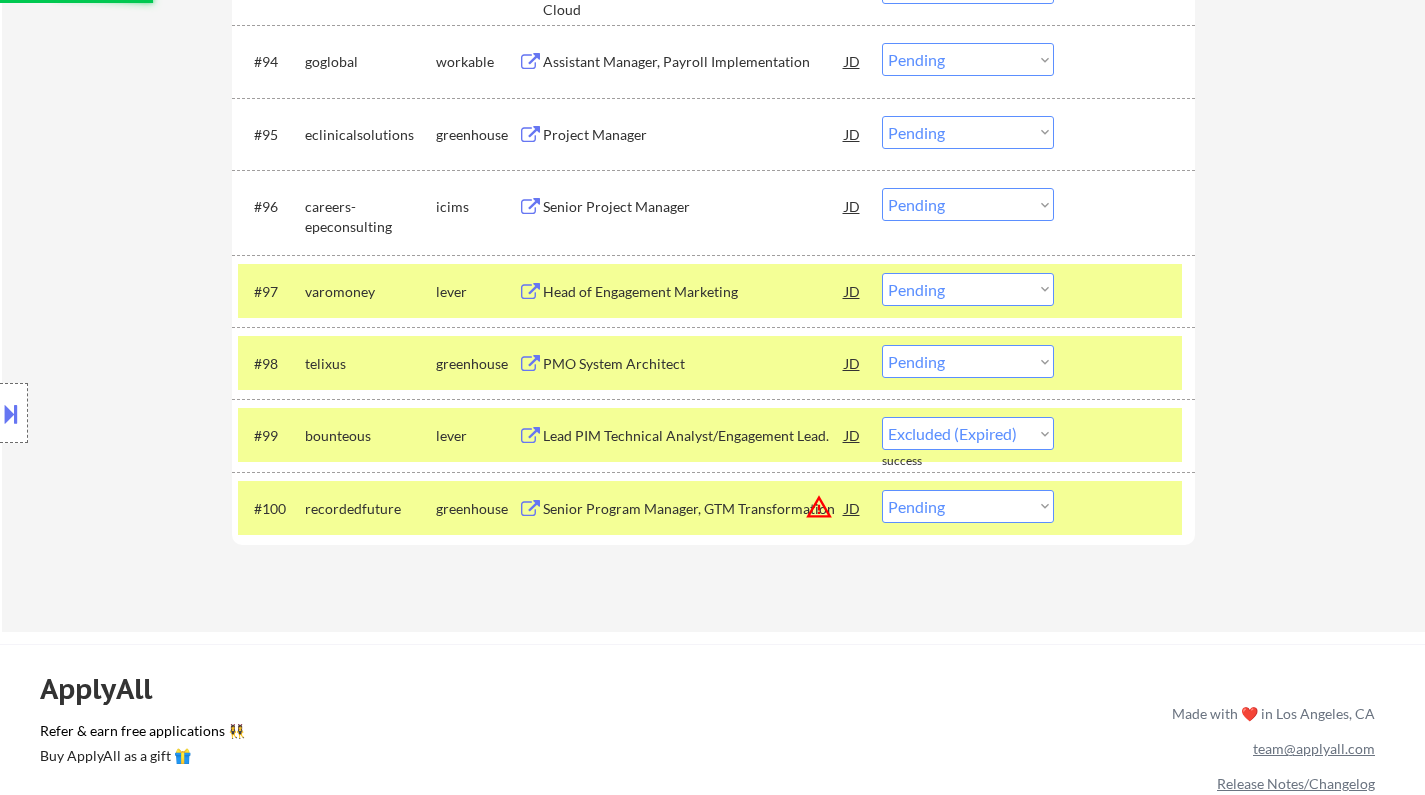select on ""pending"" 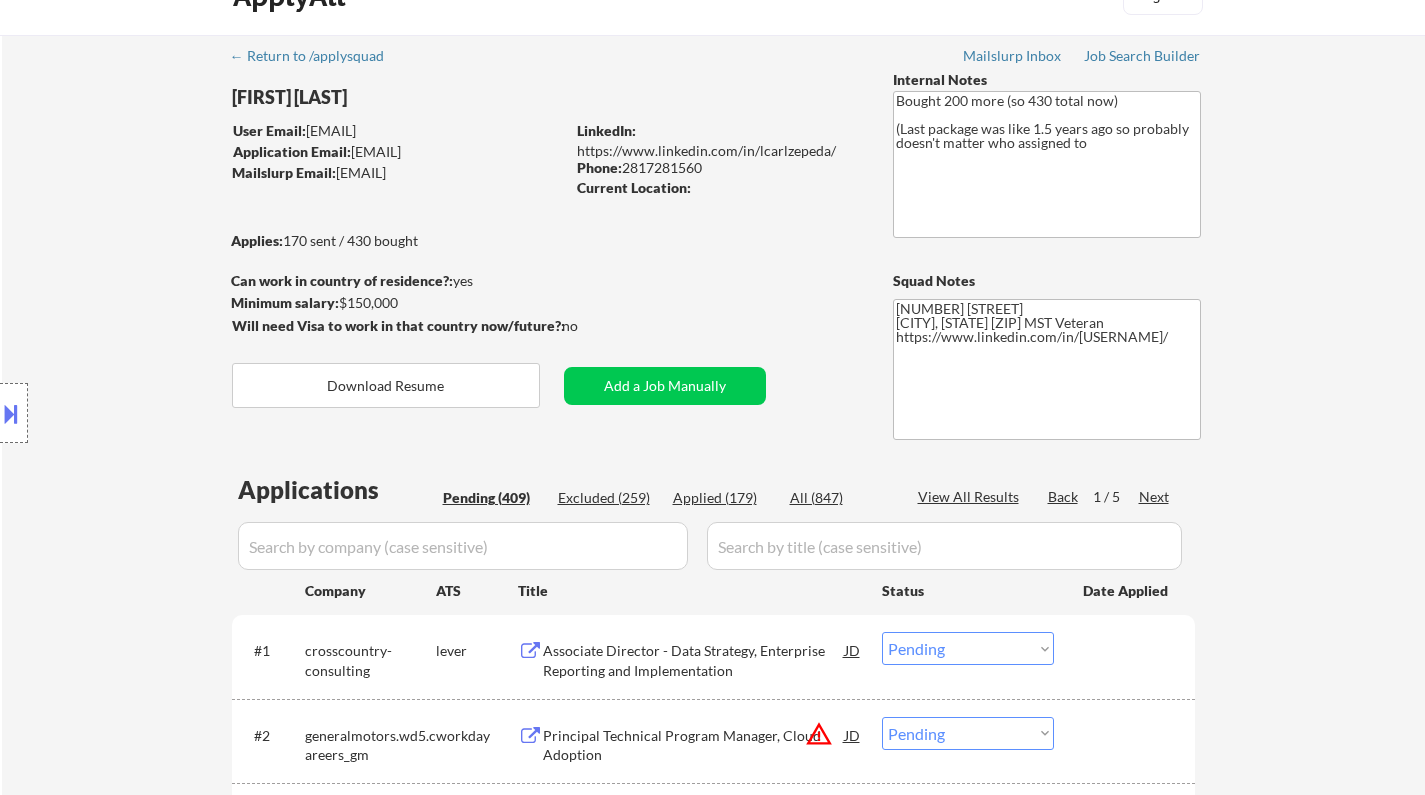 scroll, scrollTop: 0, scrollLeft: 0, axis: both 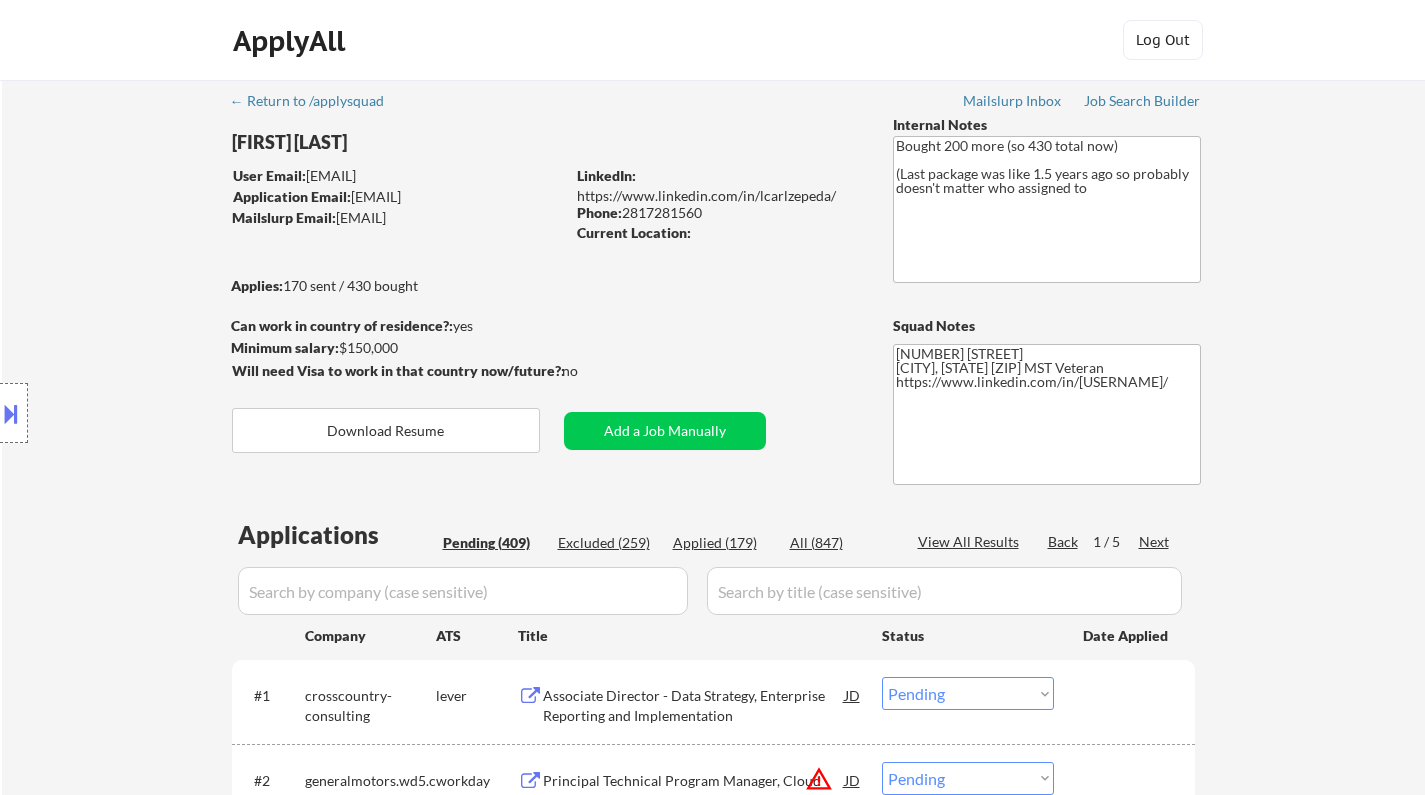 click on "Applications Pending (409) Excluded (259) Applied (179) All (847) View All Results Back 1 / 5
Next Company ATS Title Status Date Applied #1 crosscountry-consulting lever Associate Director - Data Strategy, Enterprise Reporting and Implementation JD Choose an option... Pending Applied Excluded (Questions) Excluded (Expired) Excluded (Location) Excluded (Bad Match) Excluded (Blocklist) Excluded (Salary) Excluded (Other) #2 generalmotors.wd5.careers_gm workday Principal Technical Program Manager, Cloud Adoption JD warning_amber Choose an option... Pending Applied Excluded (Questions) Excluded (Expired) Excluded (Location) Excluded (Bad Match) Excluded (Blocklist) Excluded (Salary) Excluded (Other) #3 merative.wd12.external_career_site workday Senior Technical Project Manager JD Choose an option... Pending Applied Excluded (Questions) Excluded (Expired) Excluded (Location) Excluded (Bad Match) Excluded (Blocklist) Excluded (Salary) Excluded (Other) #4 digitalocean98 greenhouse JD Choose an option... Pending #5" at bounding box center [713, 4547] 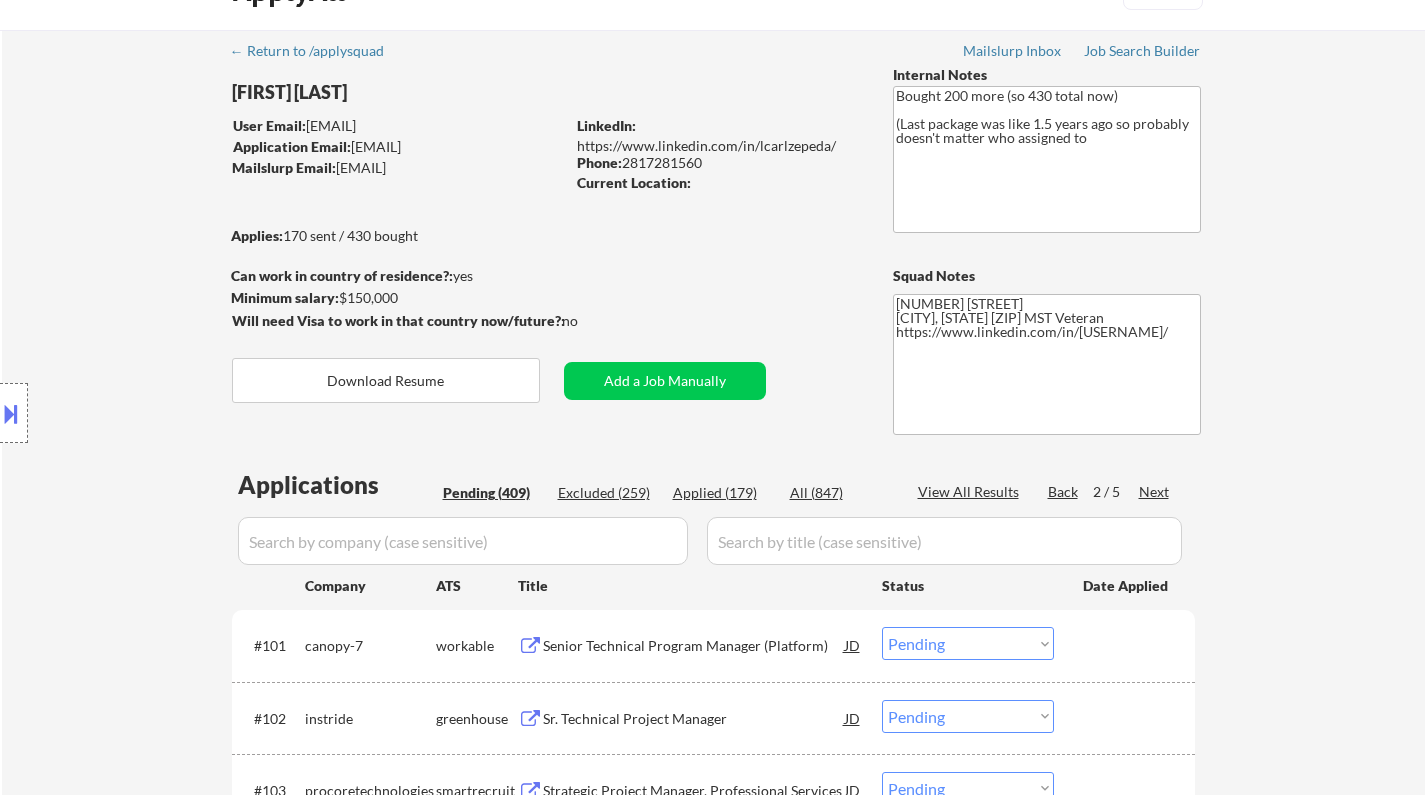 scroll, scrollTop: 400, scrollLeft: 0, axis: vertical 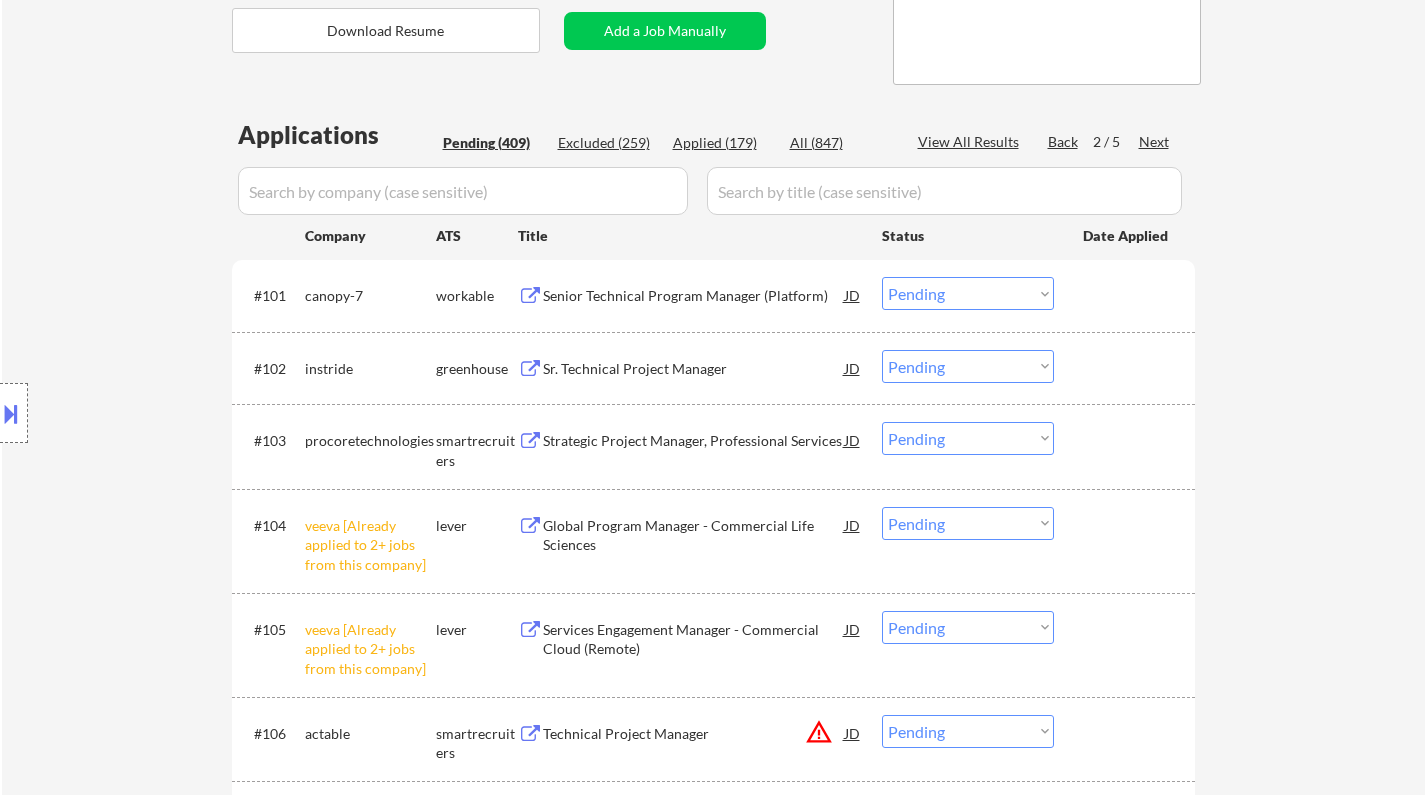 click on "Choose an option... Pending Applied Excluded (Questions) Excluded (Expired) Excluded (Location) Excluded (Bad Match) Excluded (Blocklist) Excluded (Salary) Excluded (Other)" at bounding box center (968, 523) 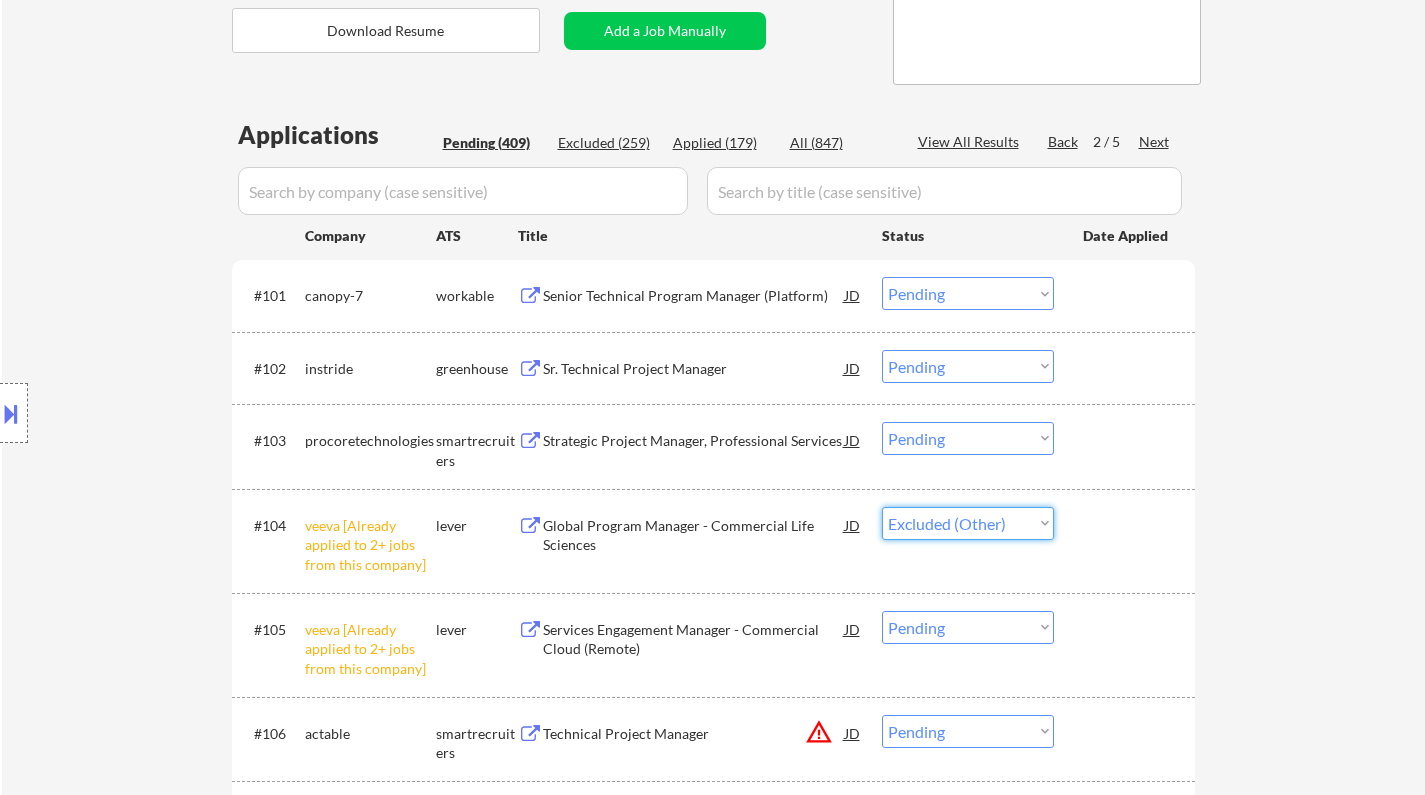 click on "Choose an option... Pending Applied Excluded (Questions) Excluded (Expired) Excluded (Location) Excluded (Bad Match) Excluded (Blocklist) Excluded (Salary) Excluded (Other)" at bounding box center [968, 523] 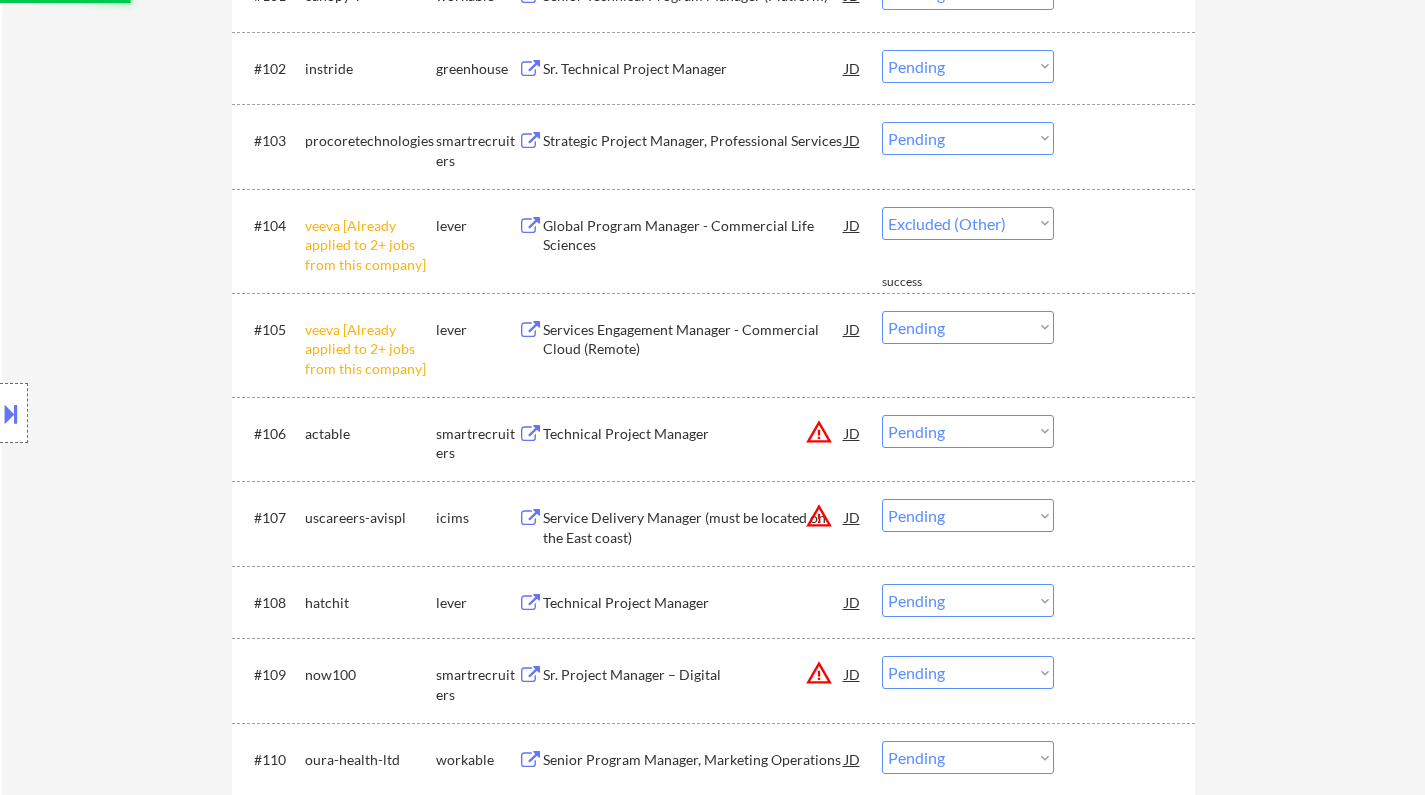 scroll, scrollTop: 500, scrollLeft: 0, axis: vertical 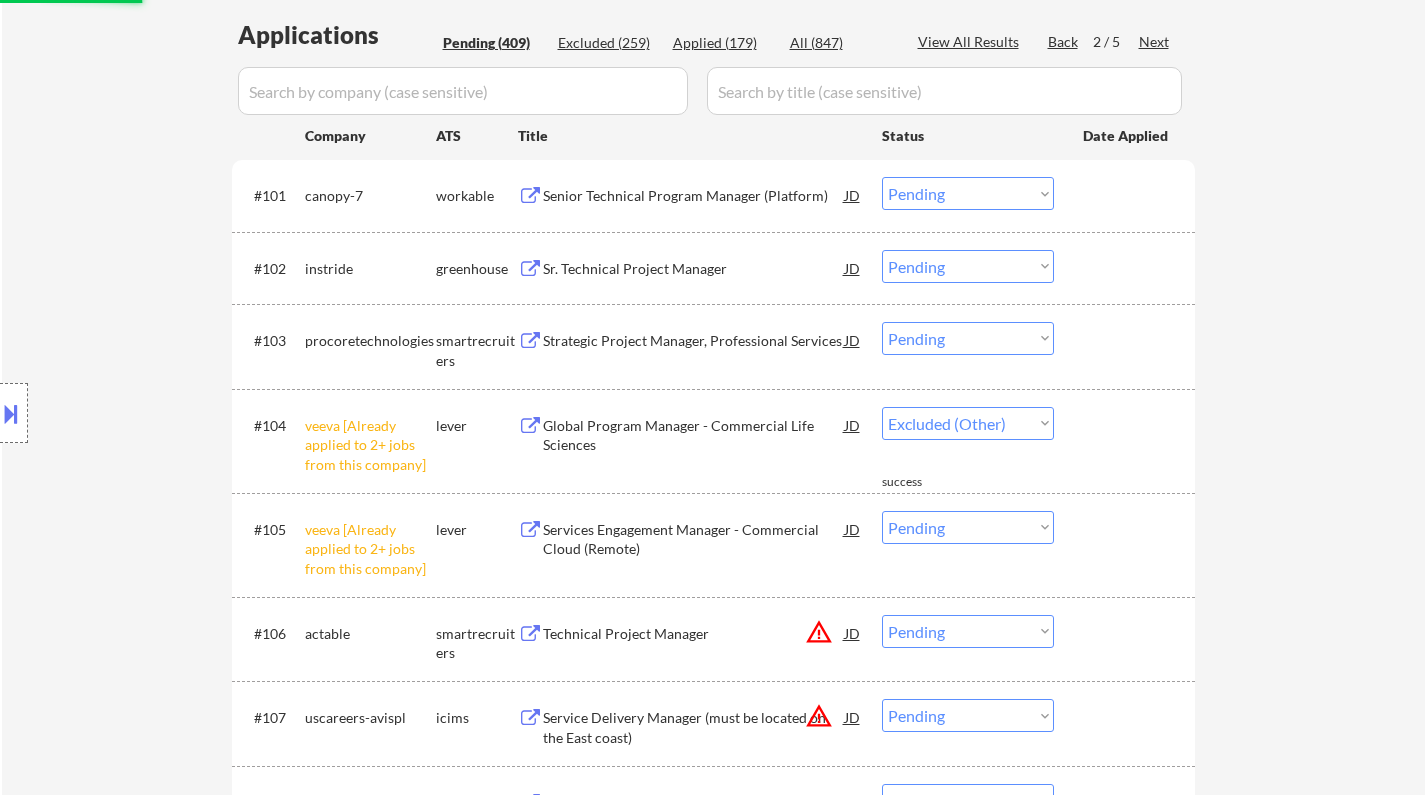 select on ""pending"" 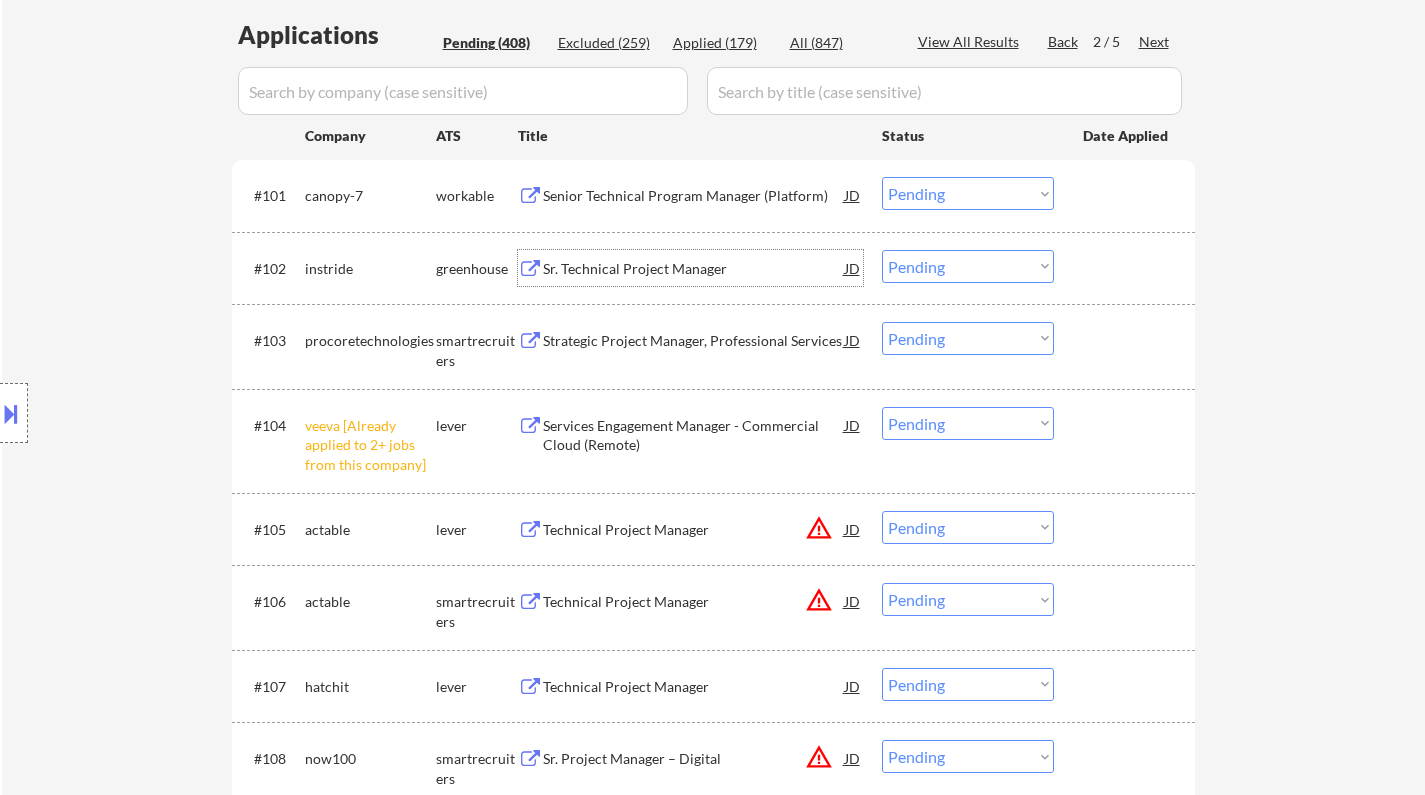 click on "Sr. Technical Project Manager" at bounding box center (694, 269) 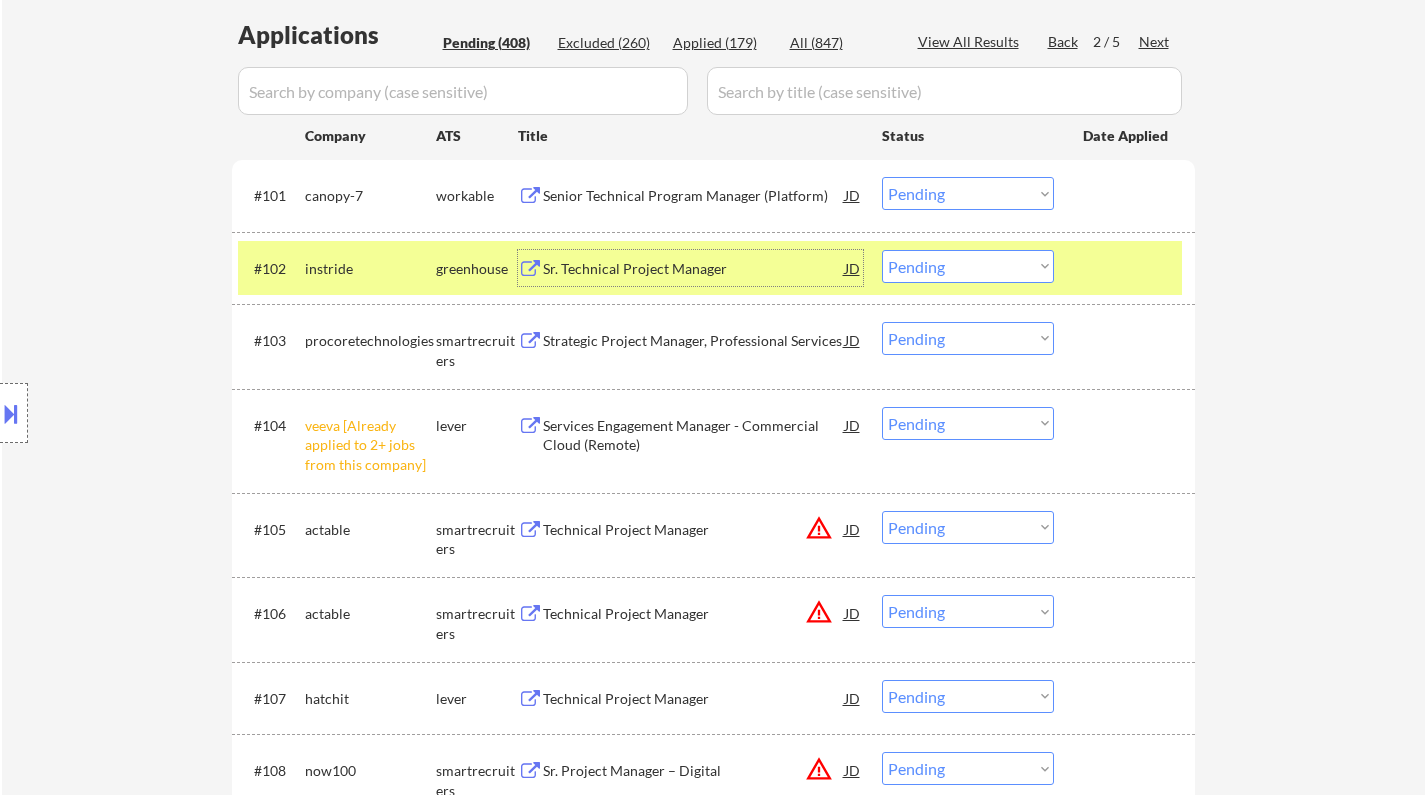 drag, startPoint x: 974, startPoint y: 259, endPoint x: 996, endPoint y: 278, distance: 29.068884 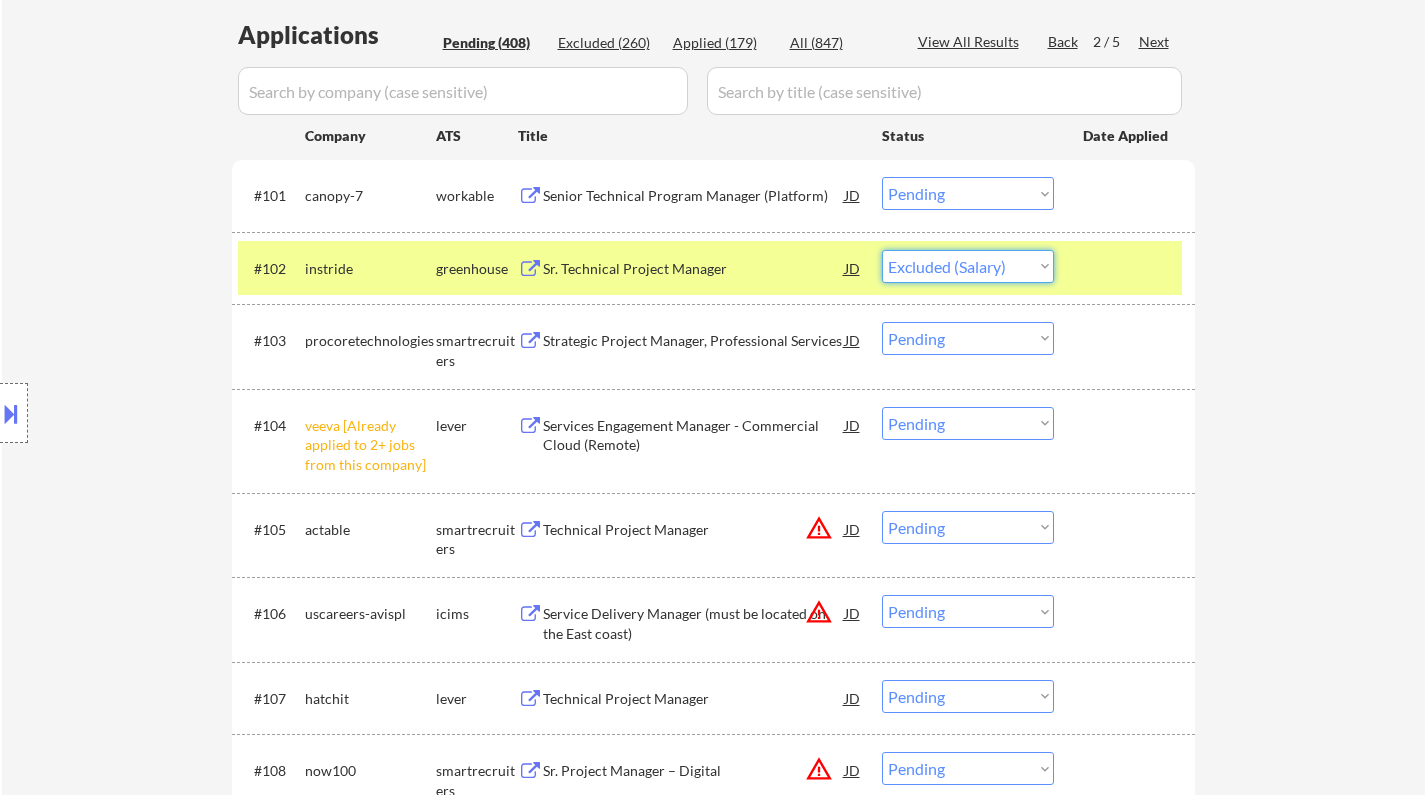 click on "Choose an option... Pending Applied Excluded (Questions) Excluded (Expired) Excluded (Location) Excluded (Bad Match) Excluded (Blocklist) Excluded (Salary) Excluded (Other)" at bounding box center (968, 266) 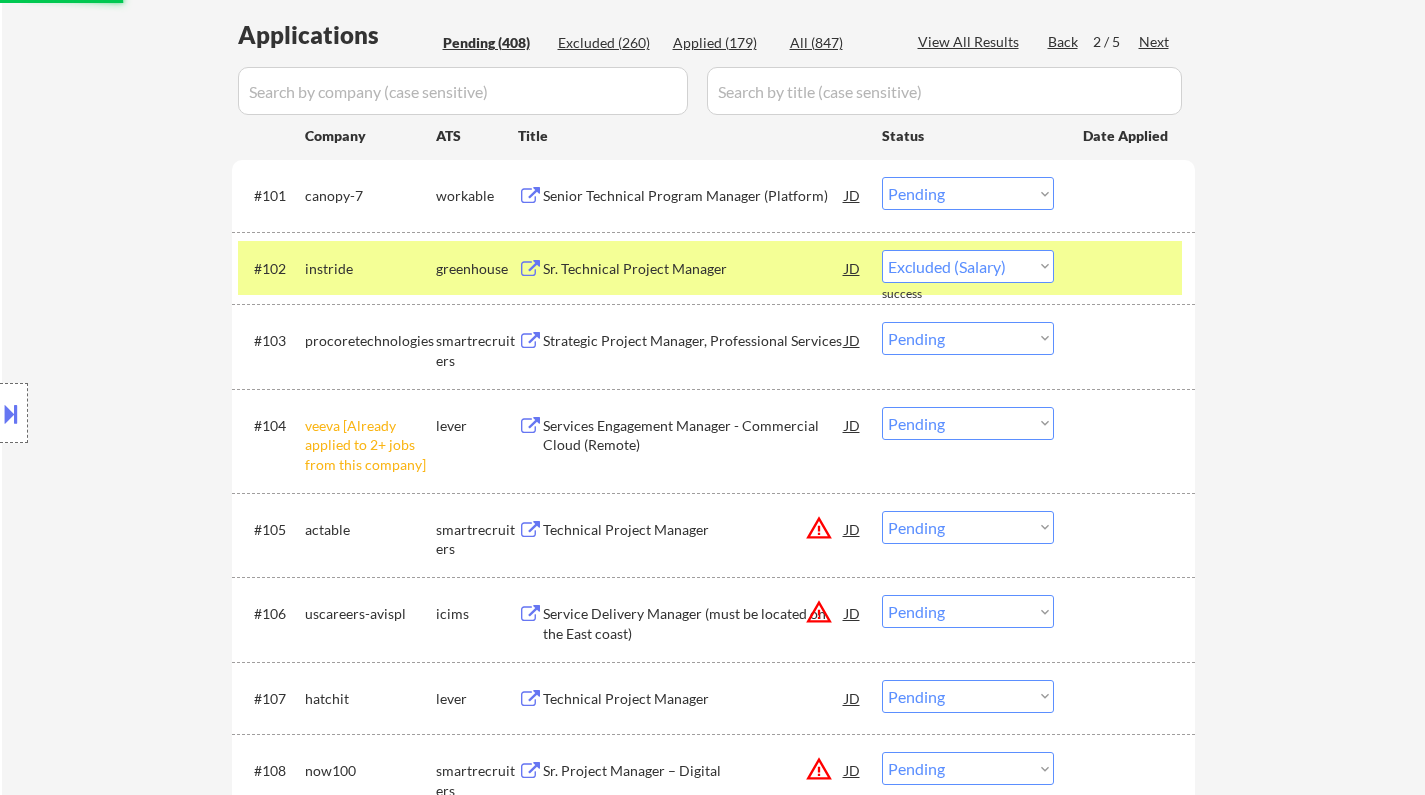 select on ""pending"" 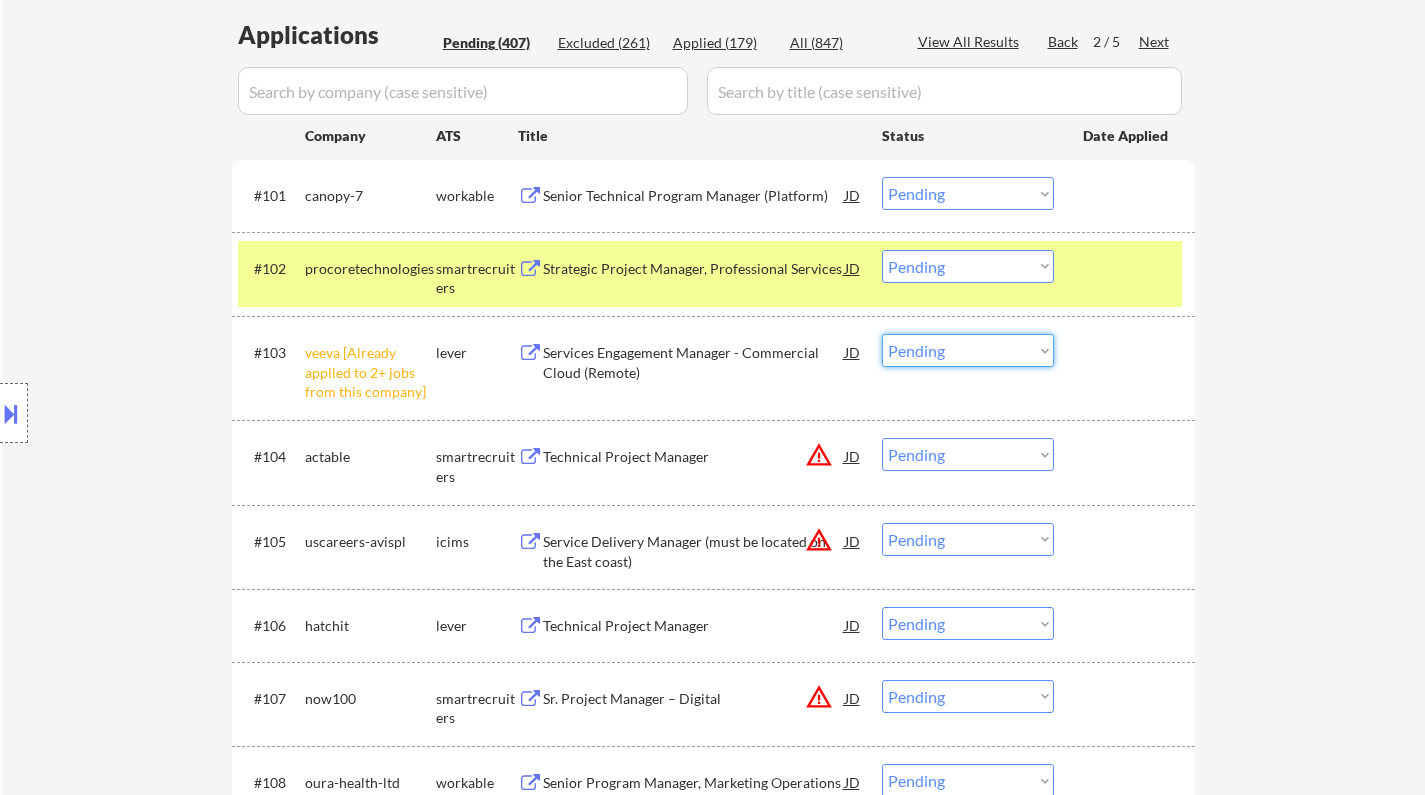 click on "Choose an option... Pending Applied Excluded (Questions) Excluded (Expired) Excluded (Location) Excluded (Bad Match) Excluded (Blocklist) Excluded (Salary) Excluded (Other)" at bounding box center (968, 350) 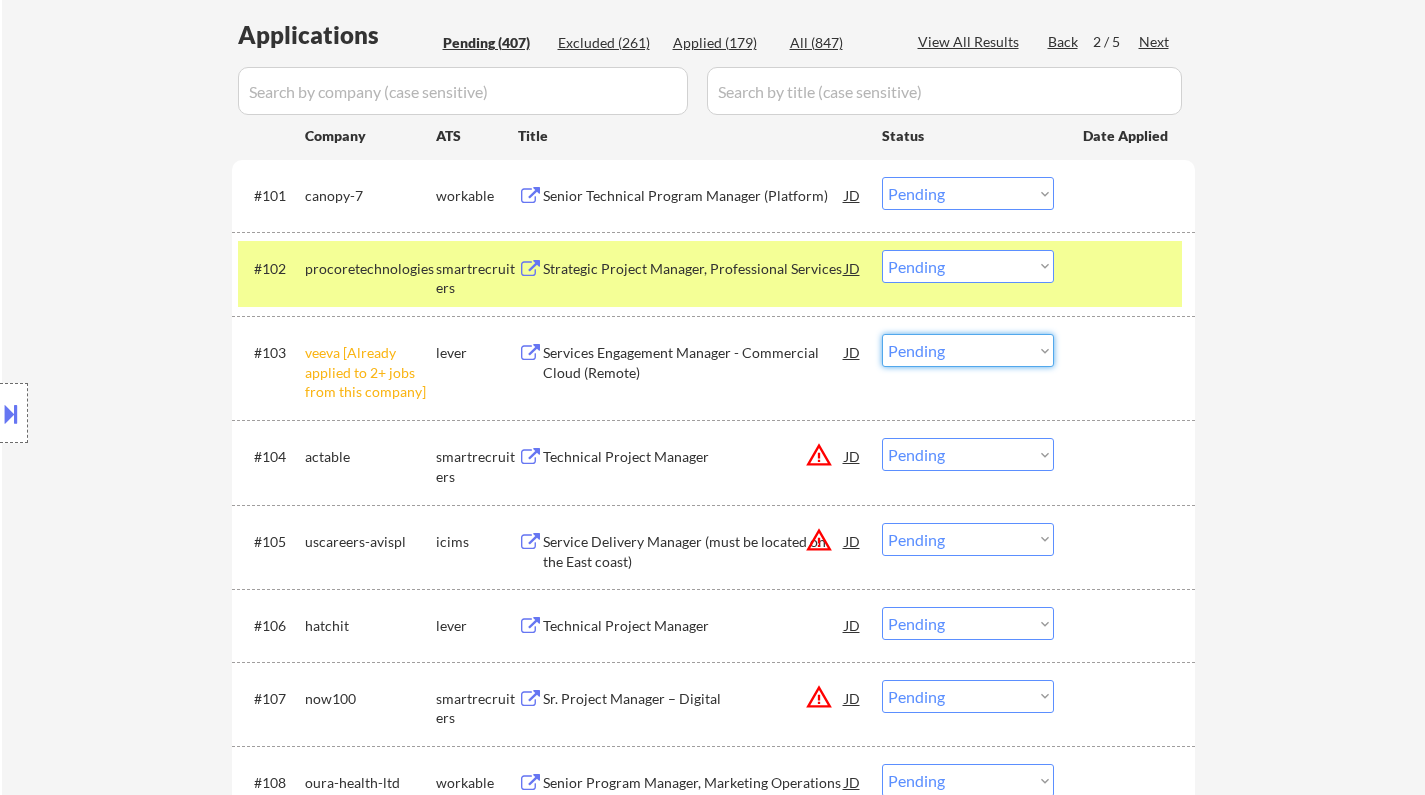 drag, startPoint x: 937, startPoint y: 351, endPoint x: 965, endPoint y: 364, distance: 30.870699 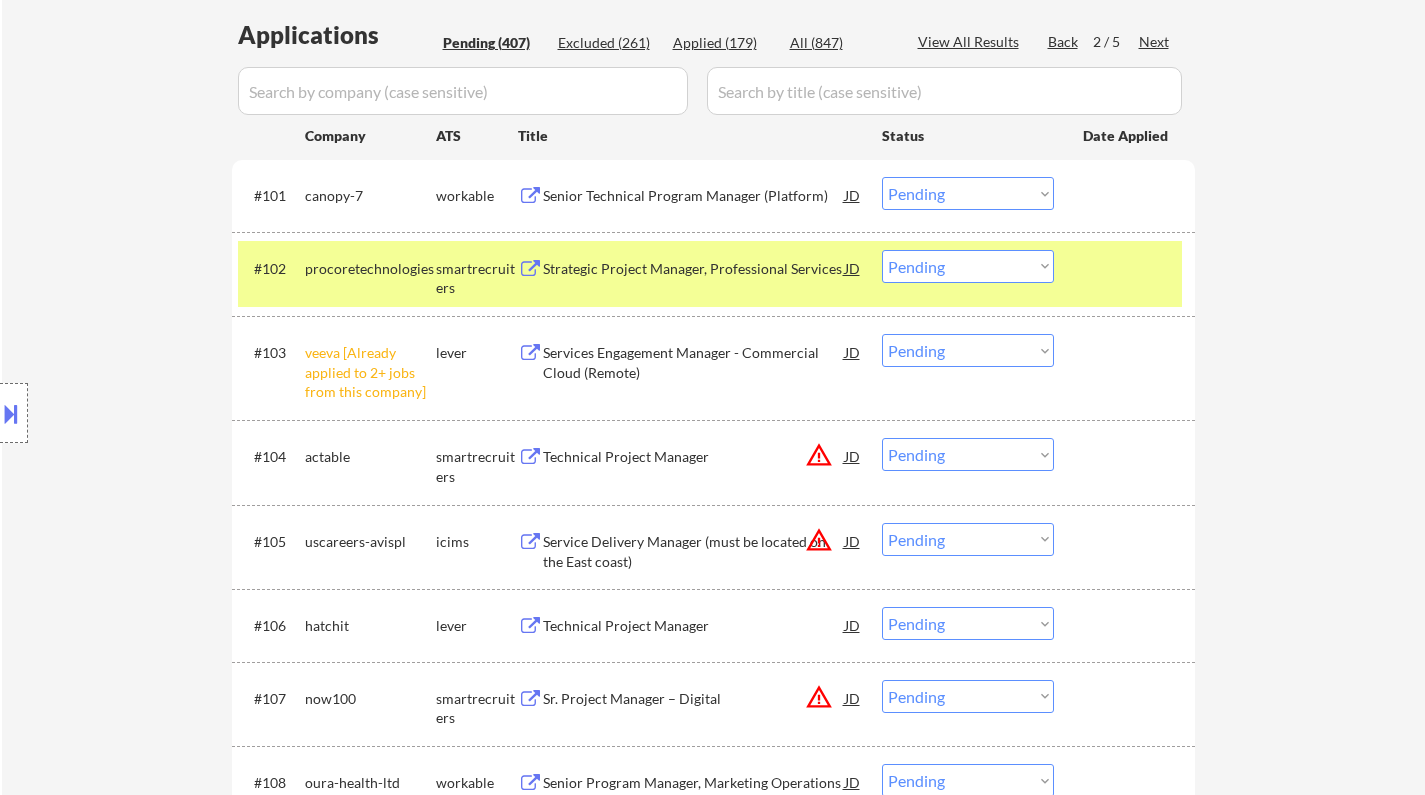 click on "← Return to /applysquad Mailslurp Inbox Job Search Builder Carlos Zepeda User Email:  luisczepeda@gmail.com Application Email:  luisczepeda@gmail.com Mailslurp Email:  carlos.zepeda@mailflux.com LinkedIn:   https://www.linkedin.com/in/lcarlzepeda/
Phone:  2817281560 Current Location:   Applies:  170 sent / 430 bought Internal Notes Bought 200 more (so 430 total now)
(Last package was like 1.5 years ago so probably doesn't matter who assigned to Can work in country of residence?:  yes Squad Notes Minimum salary:  $150,000 Will need Visa to work in that country now/future?:   no Download Resume Add a Job Manually 134  Chielo
Denver, CO 80218    MST Veteran
https://www.linkedin.com/in/lcarloszepeda/ Applications Pending (407) Excluded (261) Applied (179) All (847) View All Results Back 2 / 5
Next Company ATS Title Status Date Applied #101 canopy-7 workable Senior Technical Program Manager (Platform) JD Choose an option... Pending Applied Excluded (Questions) Excluded (Expired) Excluded (Location) #102 JD" at bounding box center (713, 3833) 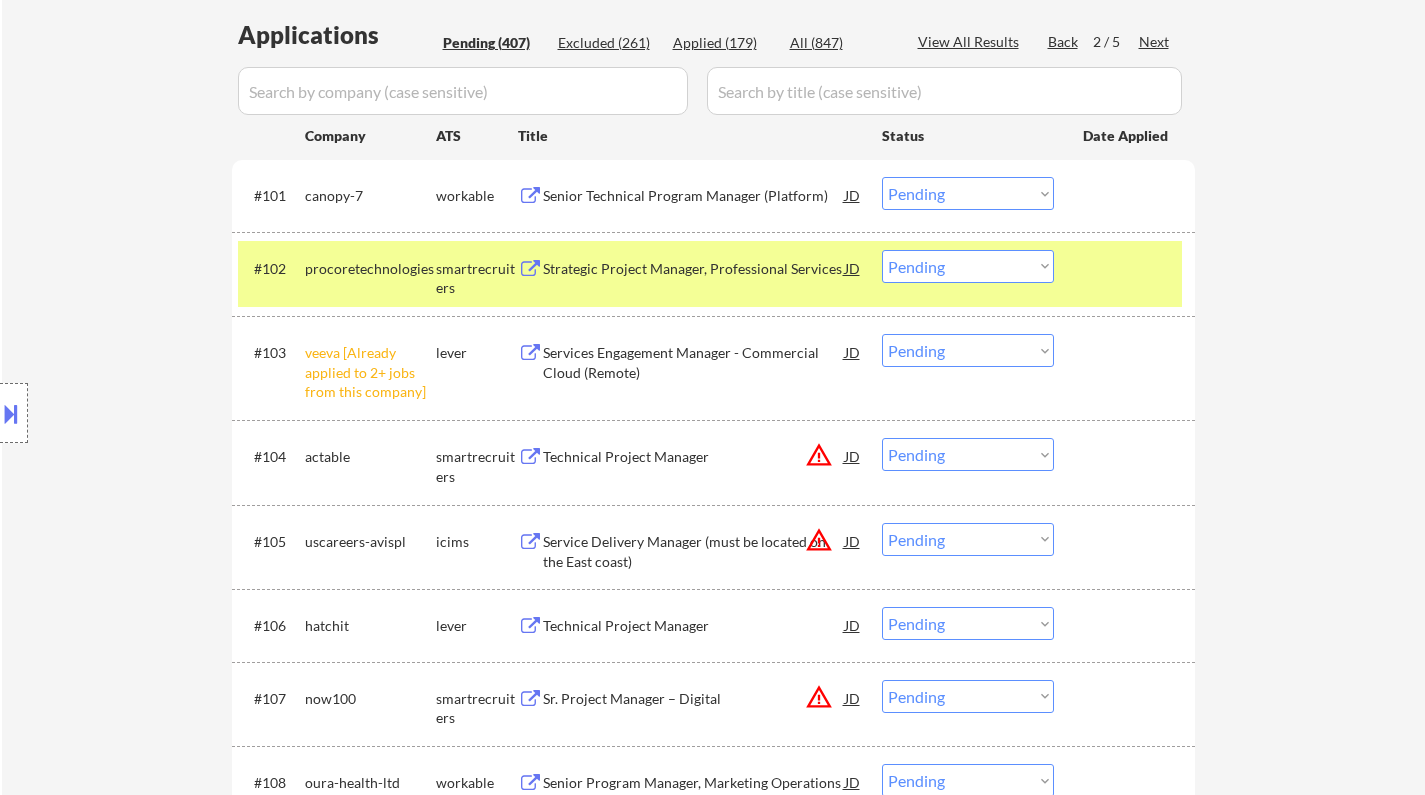 click on "Choose an option... Pending Applied Excluded (Questions) Excluded (Expired) Excluded (Location) Excluded (Bad Match) Excluded (Blocklist) Excluded (Salary) Excluded (Other)" at bounding box center [968, 350] 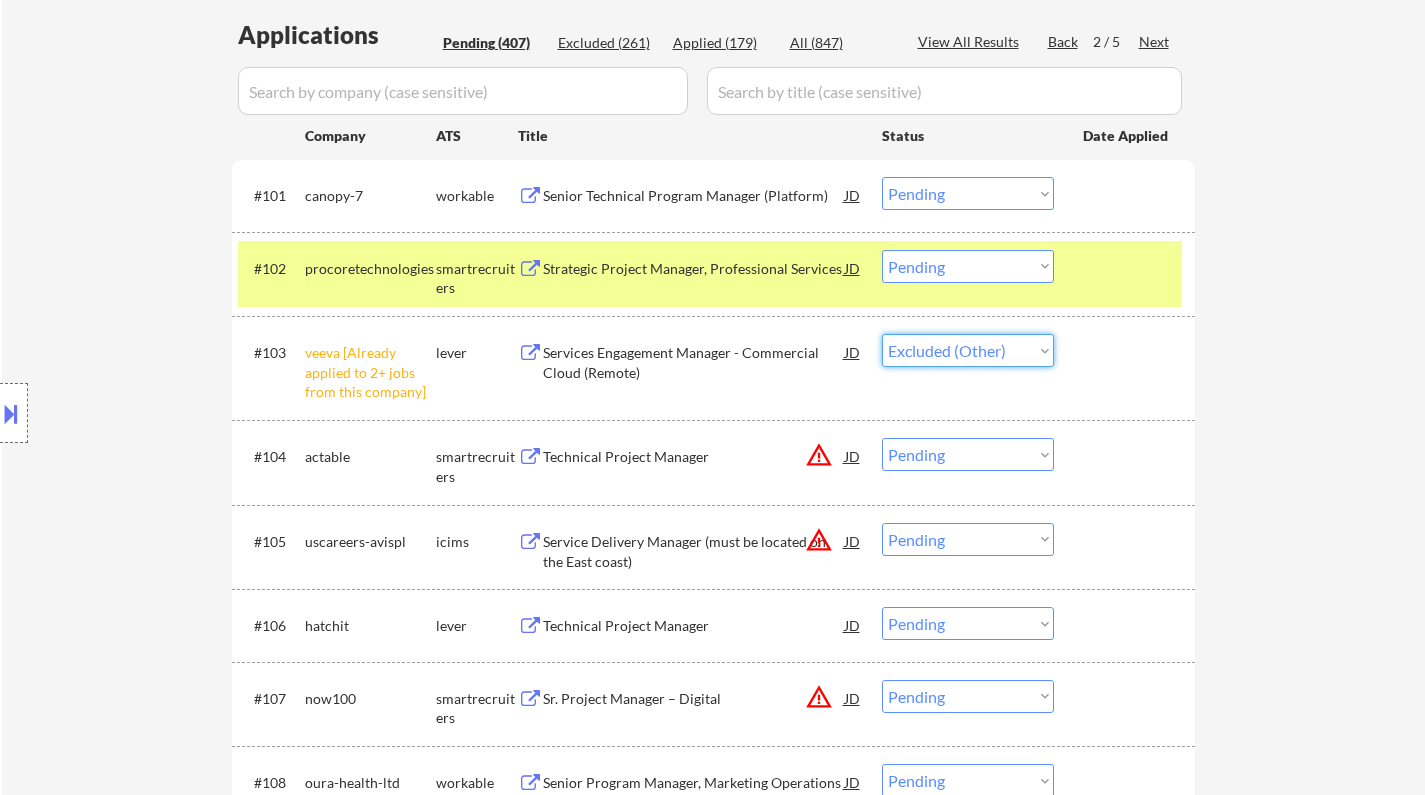click on "Choose an option... Pending Applied Excluded (Questions) Excluded (Expired) Excluded (Location) Excluded (Bad Match) Excluded (Blocklist) Excluded (Salary) Excluded (Other)" at bounding box center (968, 350) 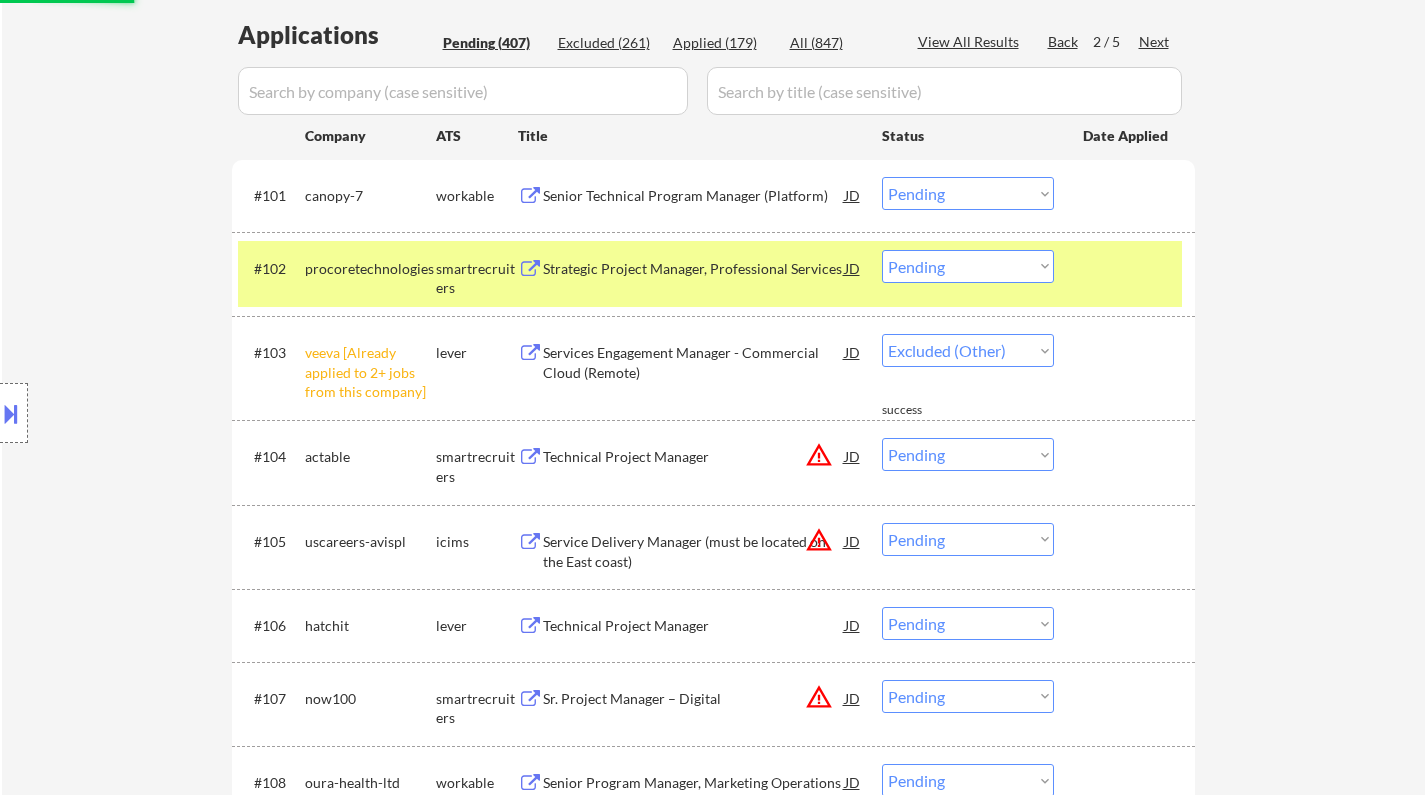 select on ""pending"" 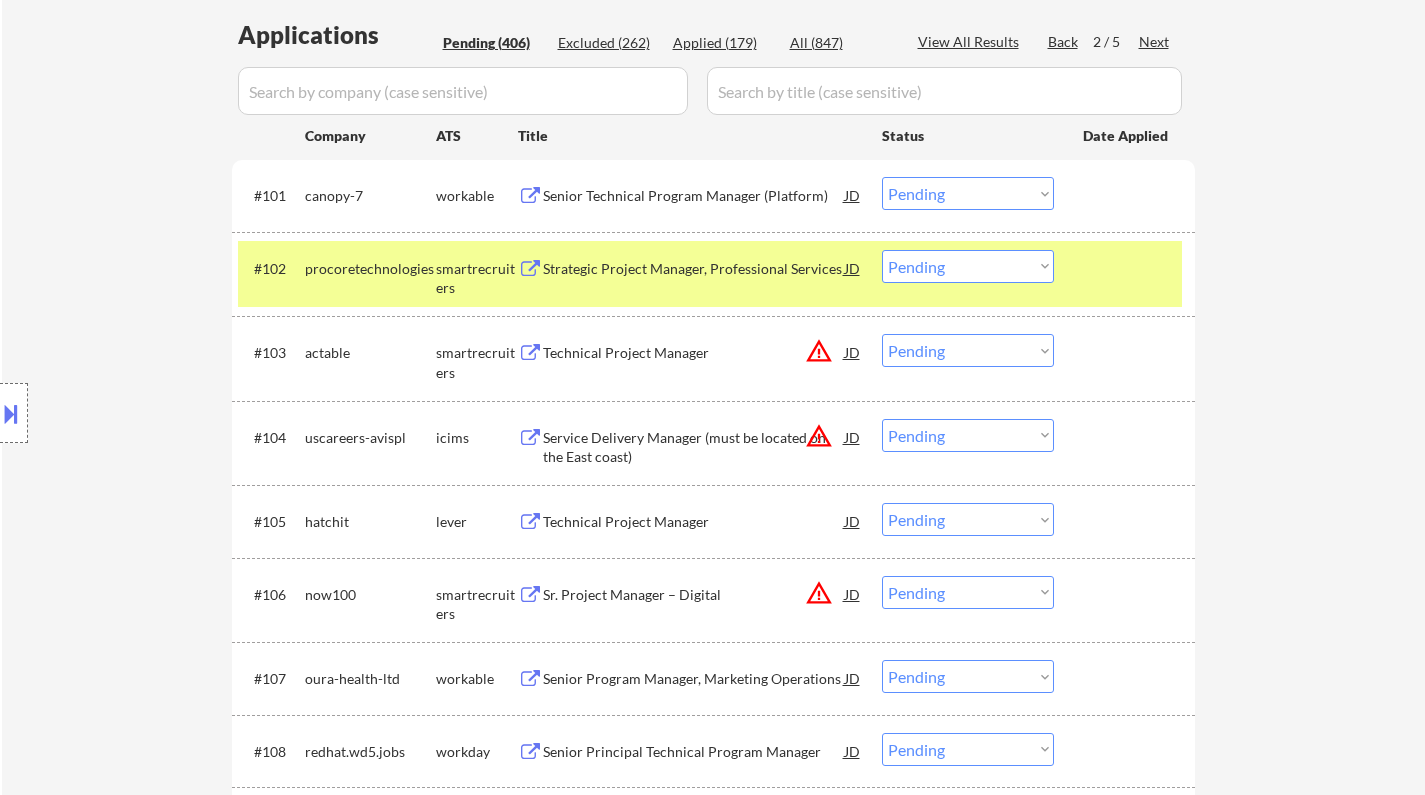 click on "Senior Technical Program Manager (Platform)" at bounding box center [694, 196] 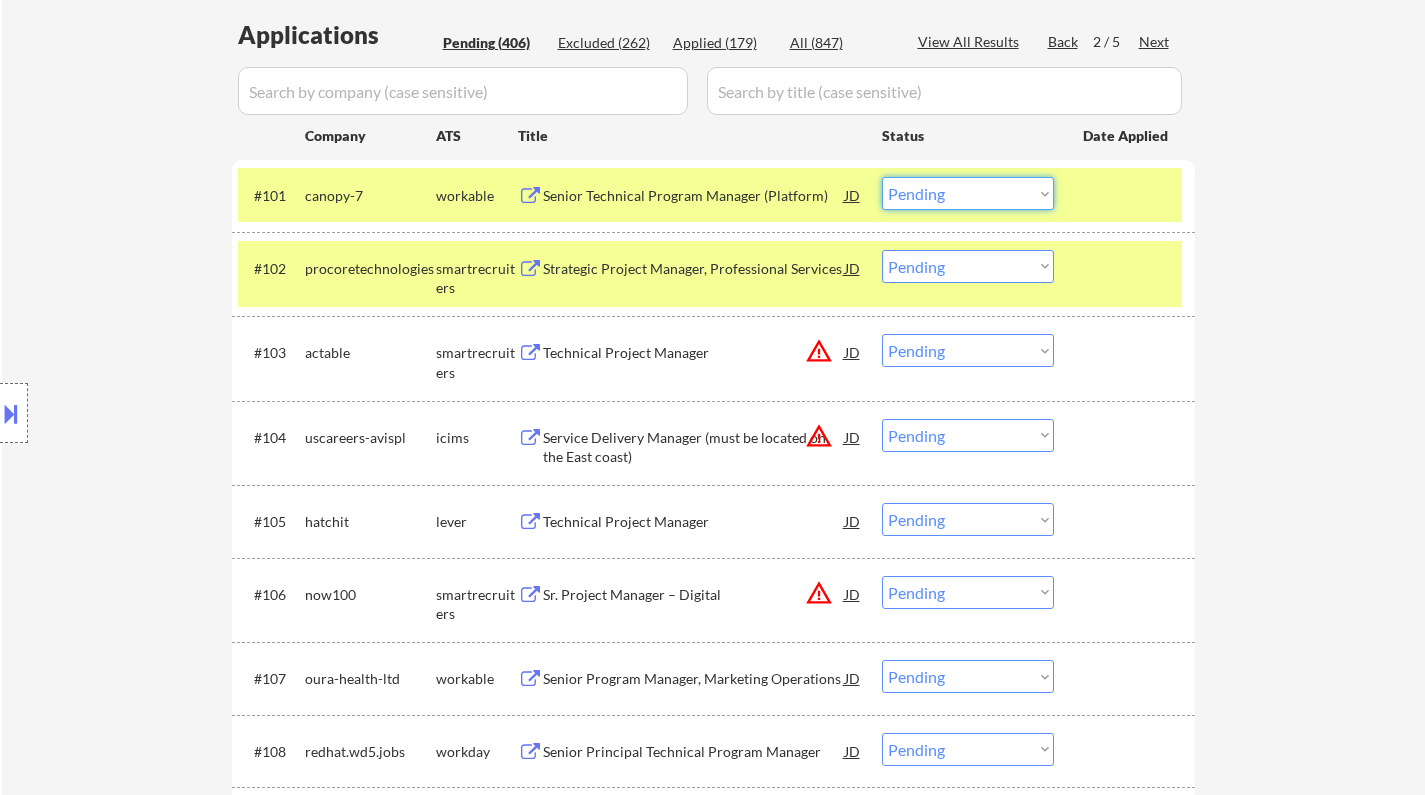 click on "Choose an option... Pending Applied Excluded (Questions) Excluded (Expired) Excluded (Location) Excluded (Bad Match) Excluded (Blocklist) Excluded (Salary) Excluded (Other)" at bounding box center [968, 193] 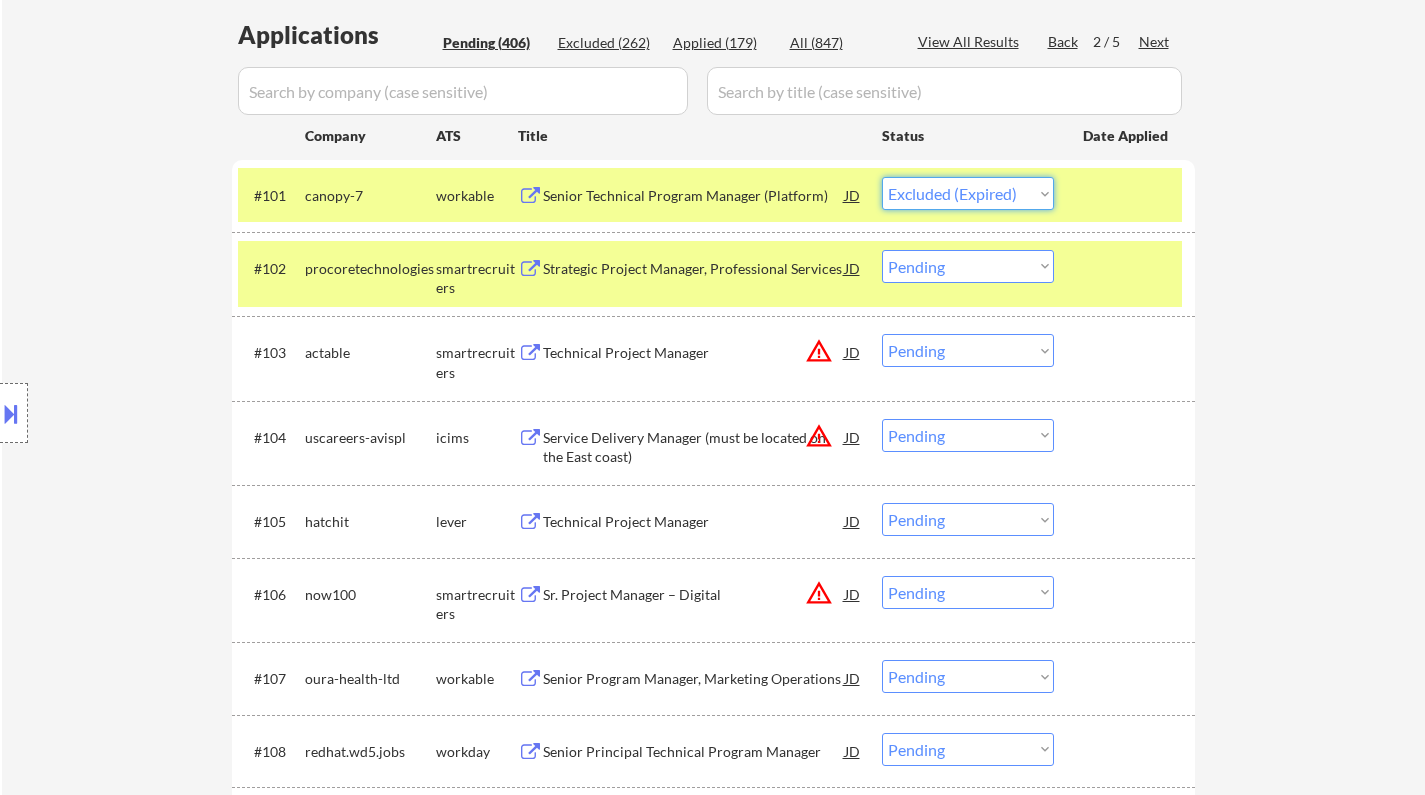 click on "Choose an option... Pending Applied Excluded (Questions) Excluded (Expired) Excluded (Location) Excluded (Bad Match) Excluded (Blocklist) Excluded (Salary) Excluded (Other)" at bounding box center [968, 193] 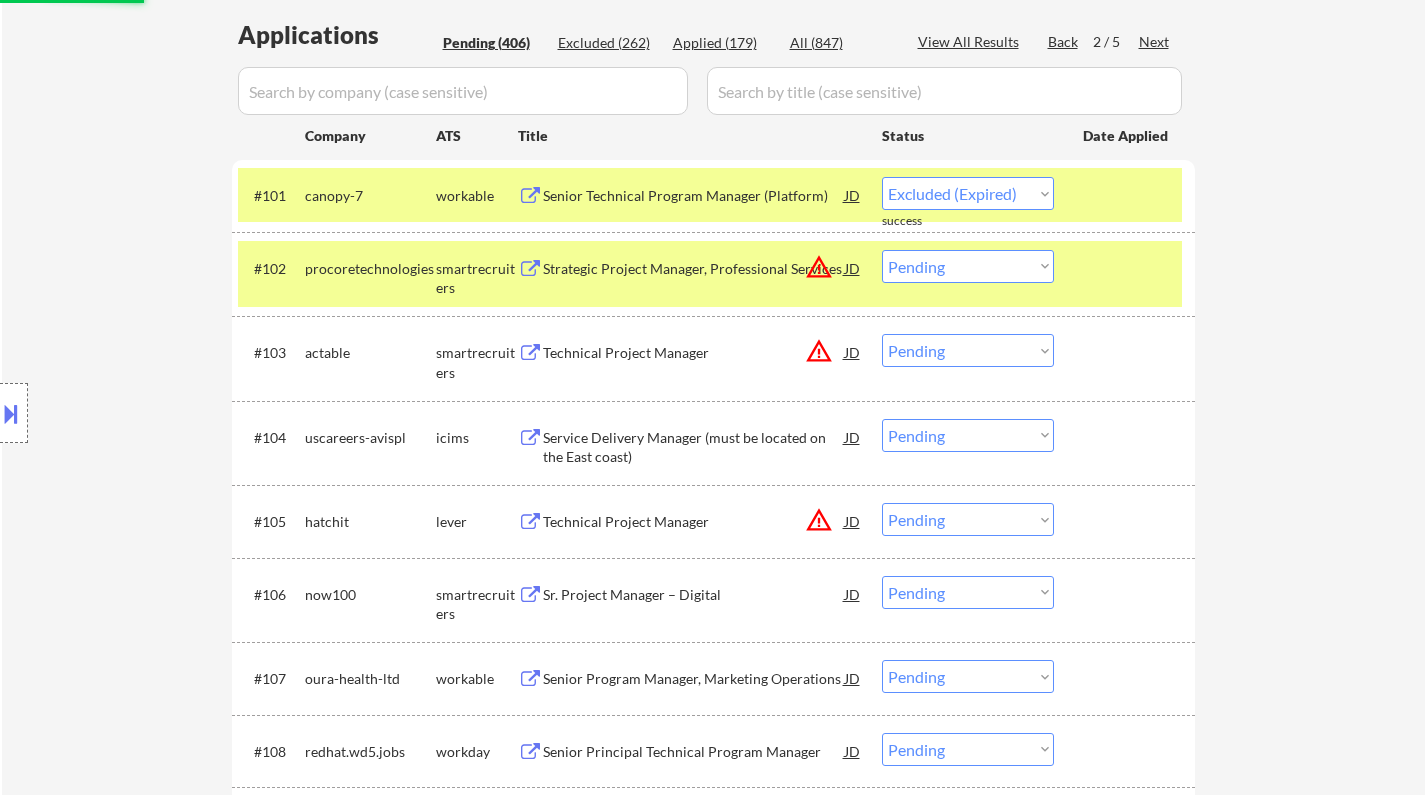 select on ""pending"" 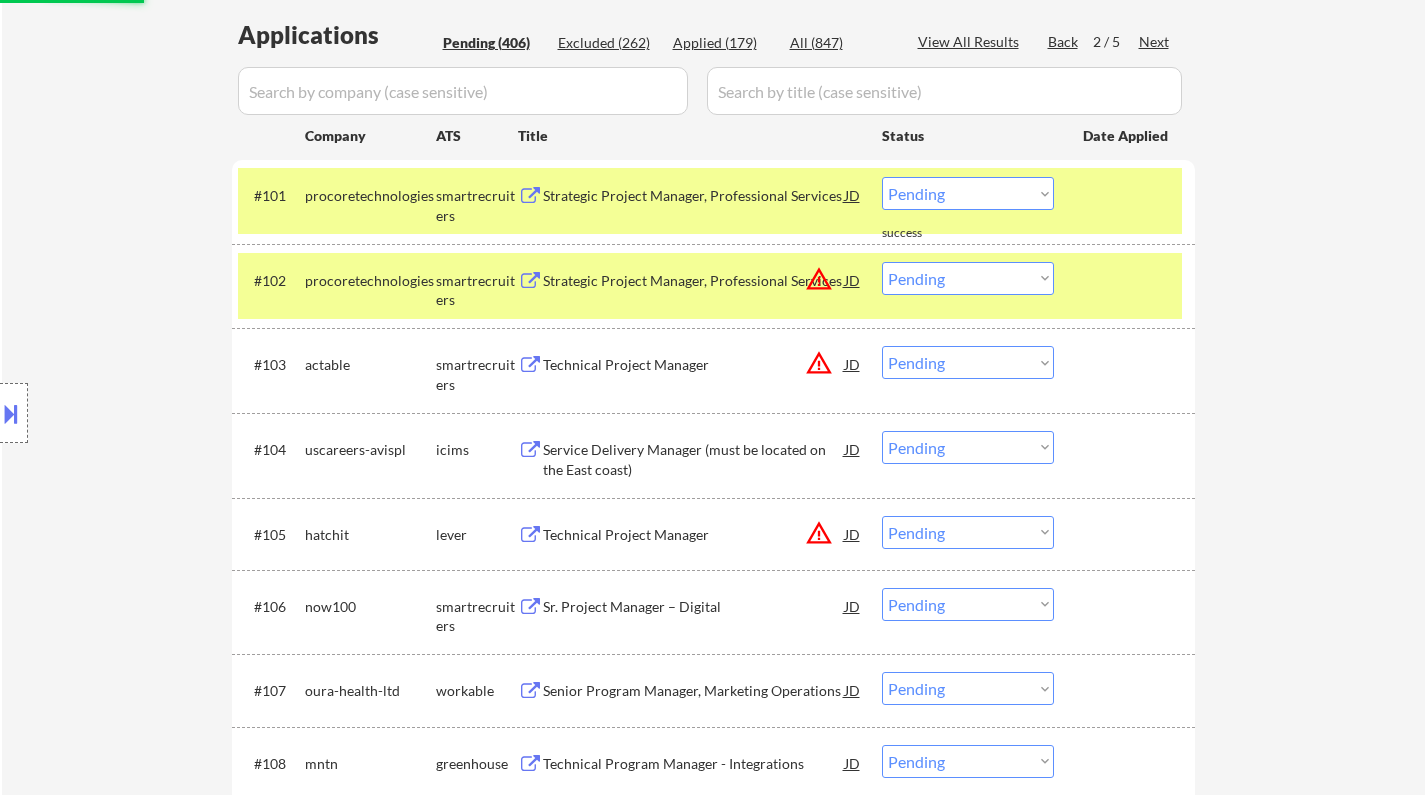 scroll, scrollTop: 600, scrollLeft: 0, axis: vertical 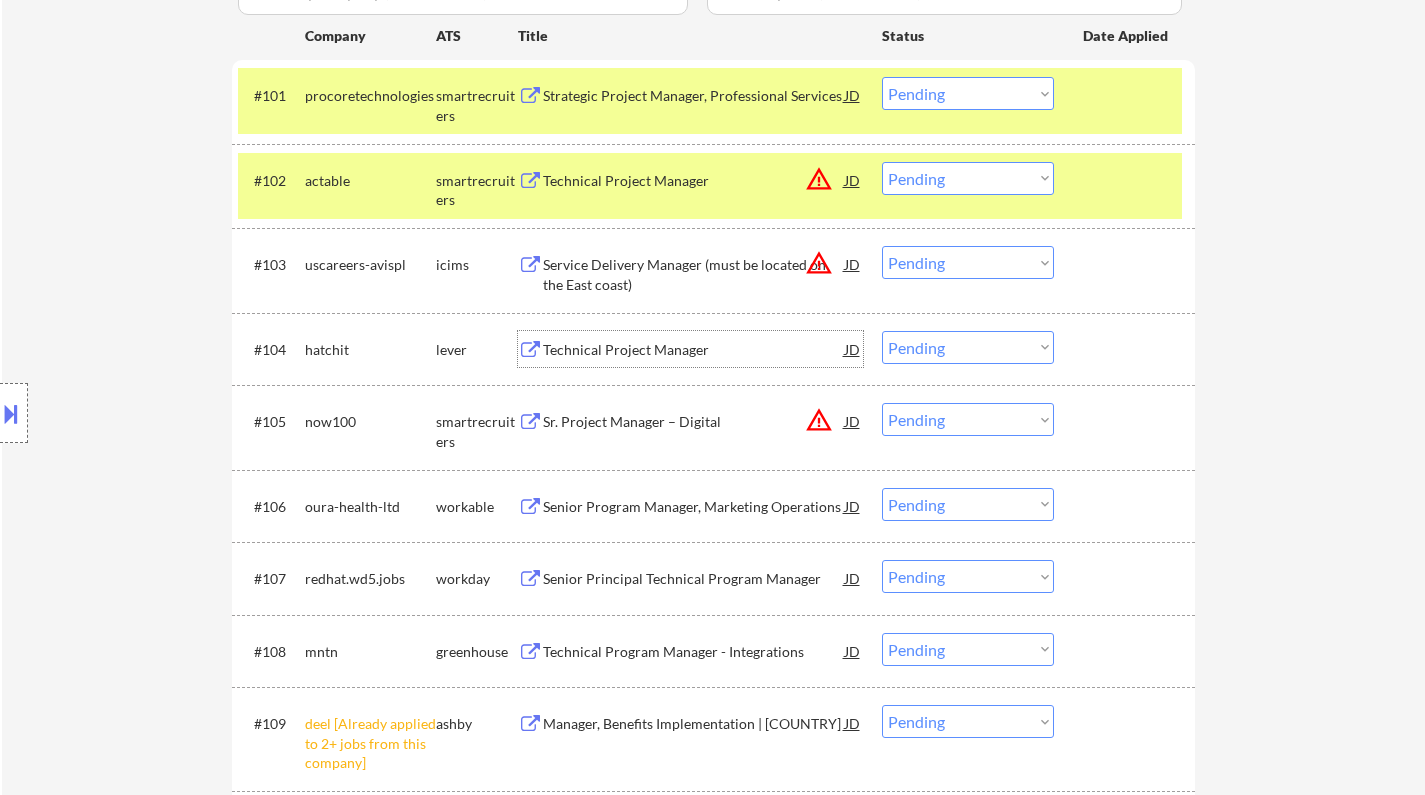 click on "Technical Project Manager" at bounding box center [694, 350] 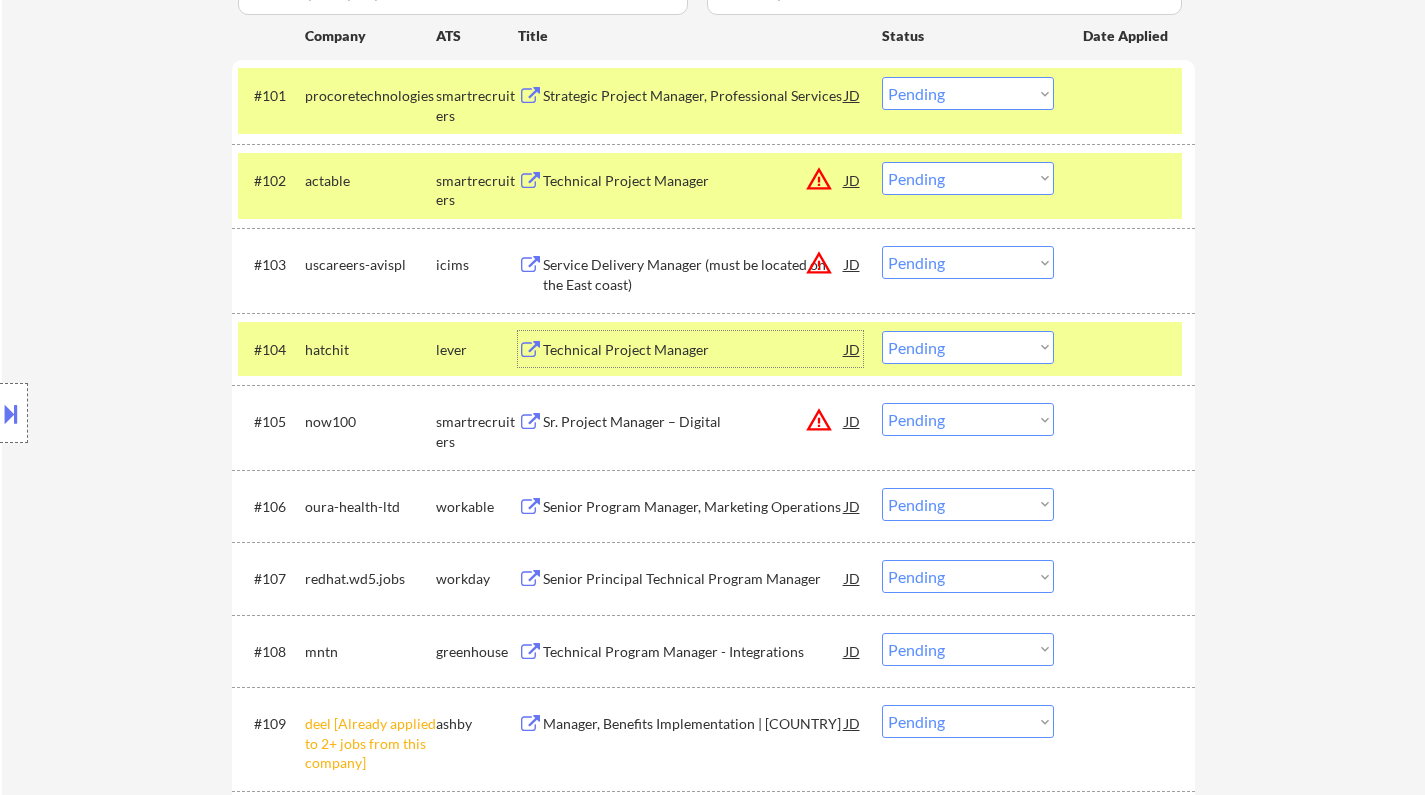 click on "Choose an option... Pending Applied Excluded (Questions) Excluded (Expired) Excluded (Location) Excluded (Bad Match) Excluded (Blocklist) Excluded (Salary) Excluded (Other)" at bounding box center [968, 347] 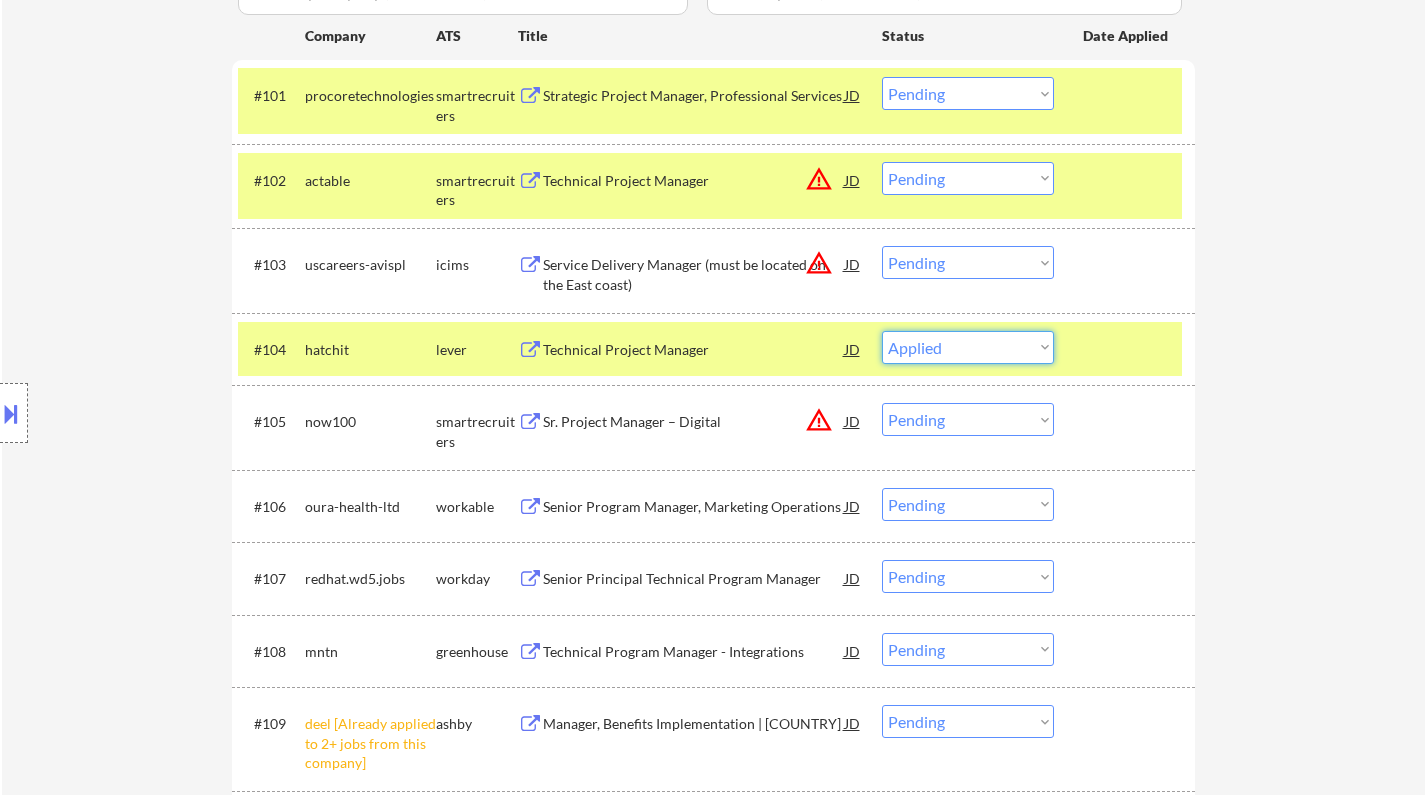 click on "Choose an option... Pending Applied Excluded (Questions) Excluded (Expired) Excluded (Location) Excluded (Bad Match) Excluded (Blocklist) Excluded (Salary) Excluded (Other)" at bounding box center [968, 347] 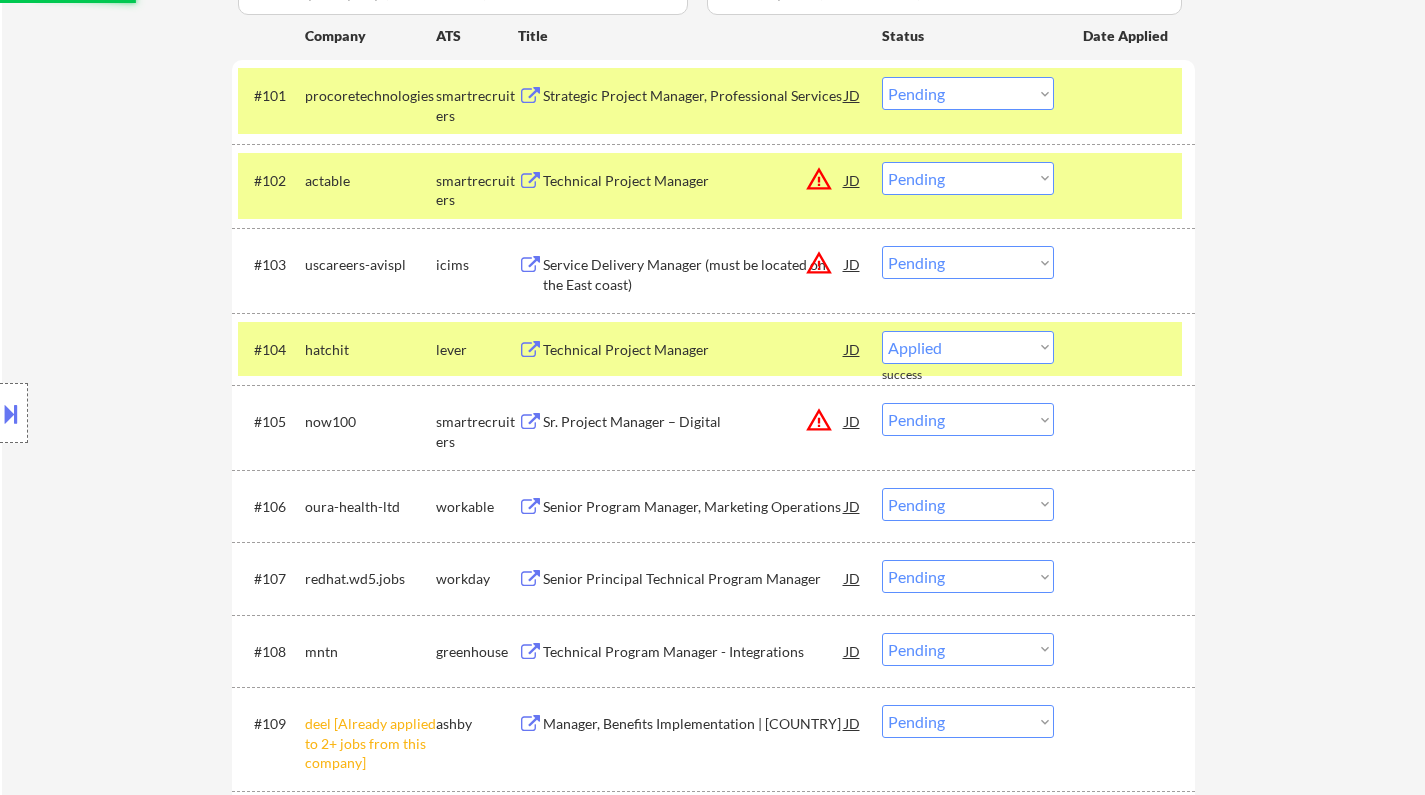 select on ""pending"" 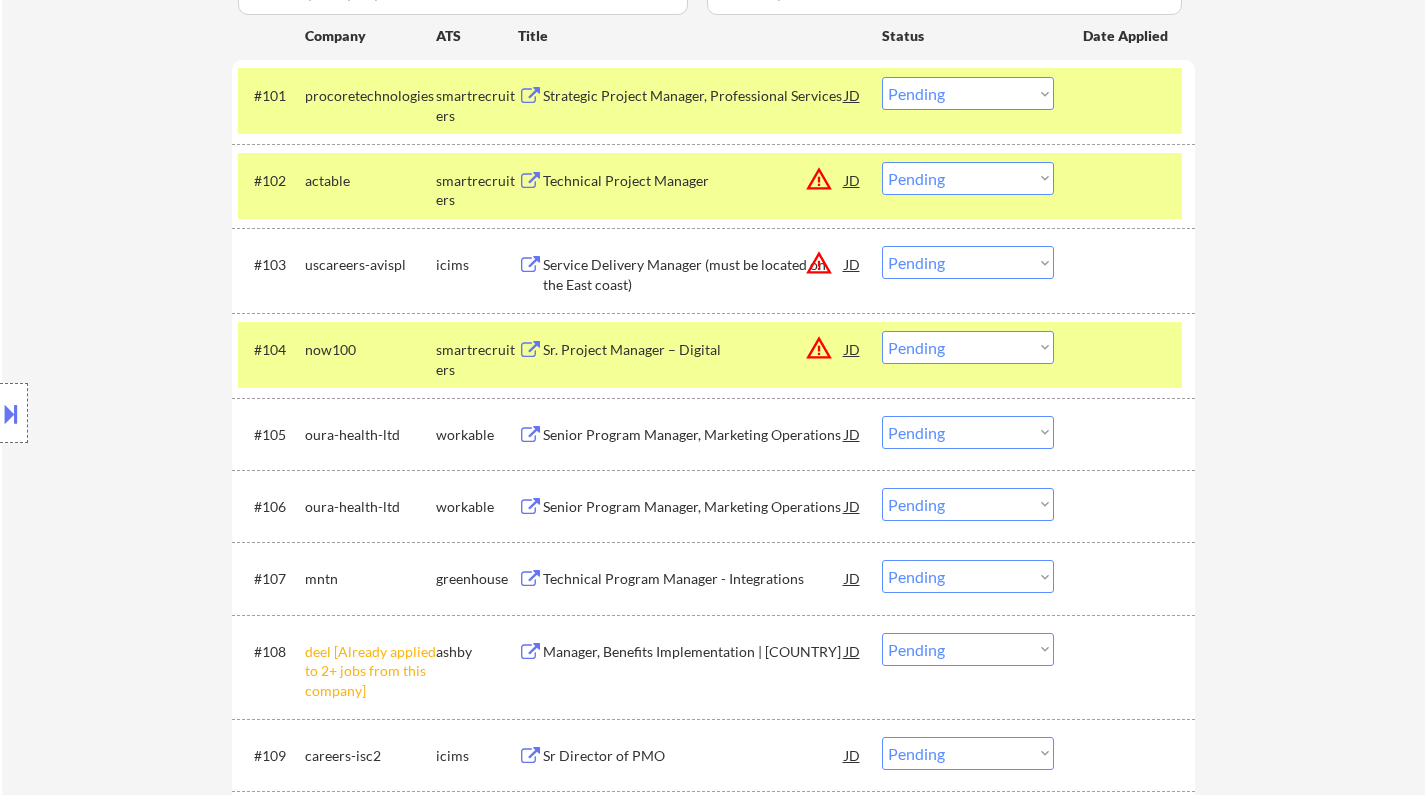 click on "#102 actable smartrecruiters Technical Project Manager JD warning_amber Choose an option... Pending Applied Excluded (Questions) Excluded (Expired) Excluded (Location) Excluded (Bad Match) Excluded (Blocklist) Excluded (Salary) Excluded (Other)" at bounding box center [710, 186] 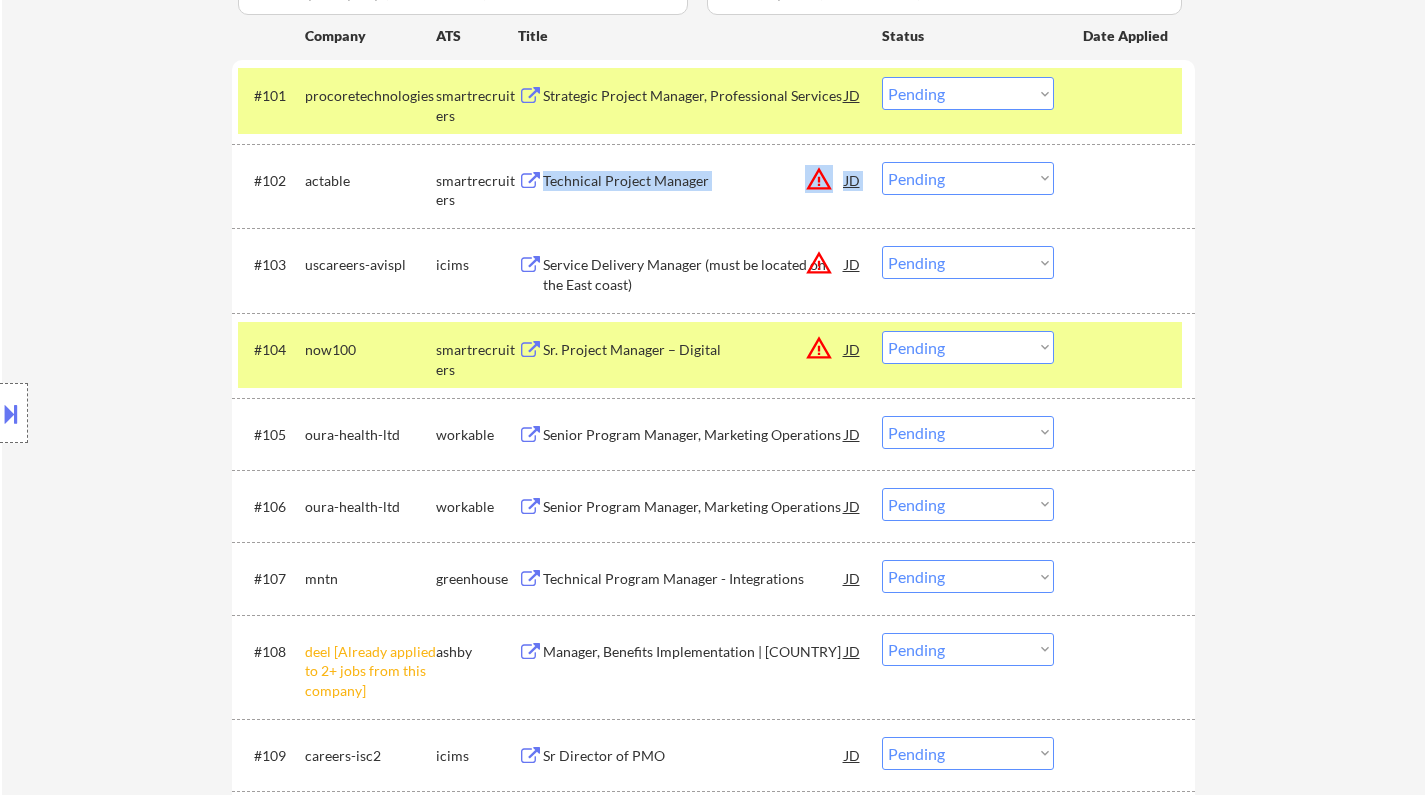 click on "JD" at bounding box center (853, 180) 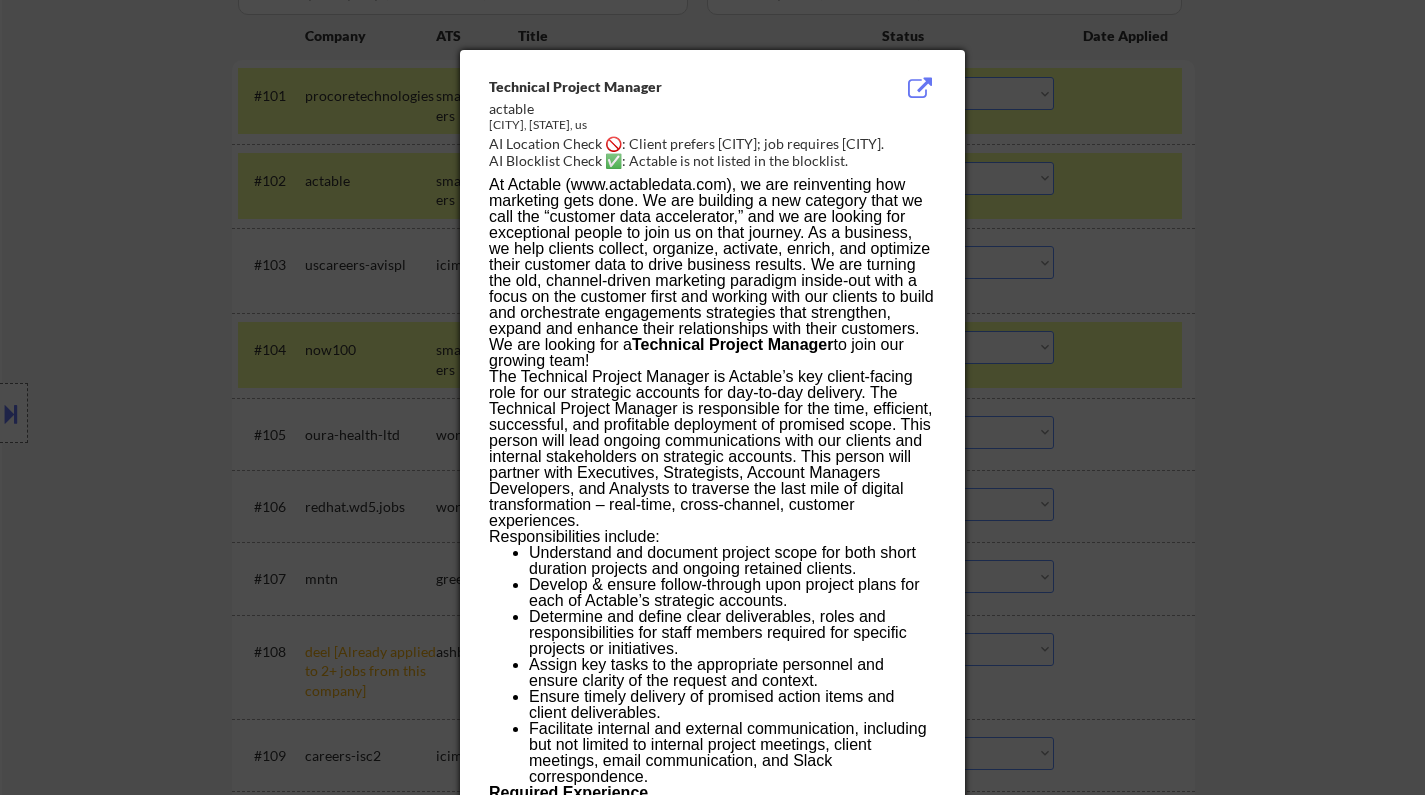 drag, startPoint x: 1361, startPoint y: 311, endPoint x: 1168, endPoint y: 260, distance: 199.62465 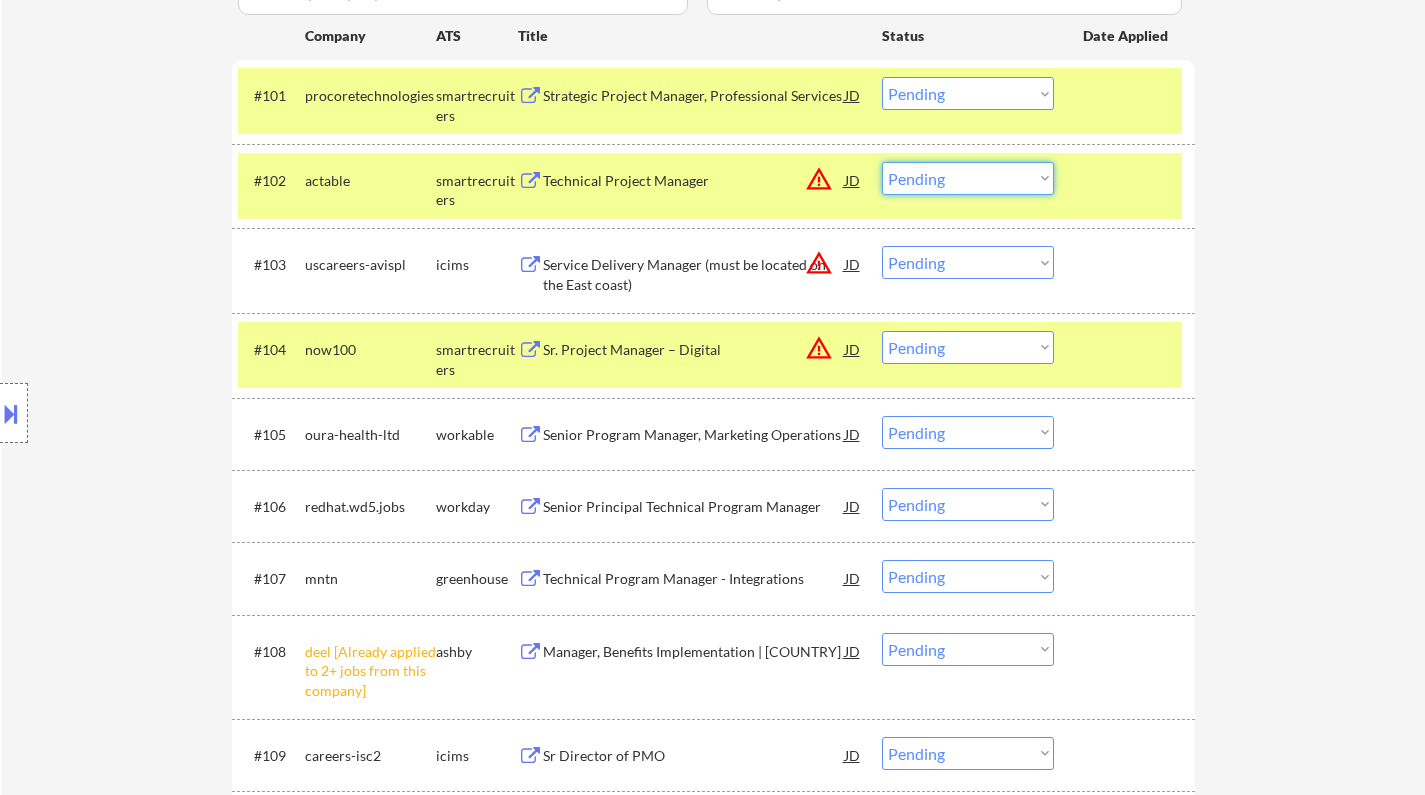 click on "Choose an option... Pending Applied Excluded (Questions) Excluded (Expired) Excluded (Location) Excluded (Bad Match) Excluded (Blocklist) Excluded (Salary) Excluded (Other)" at bounding box center (968, 178) 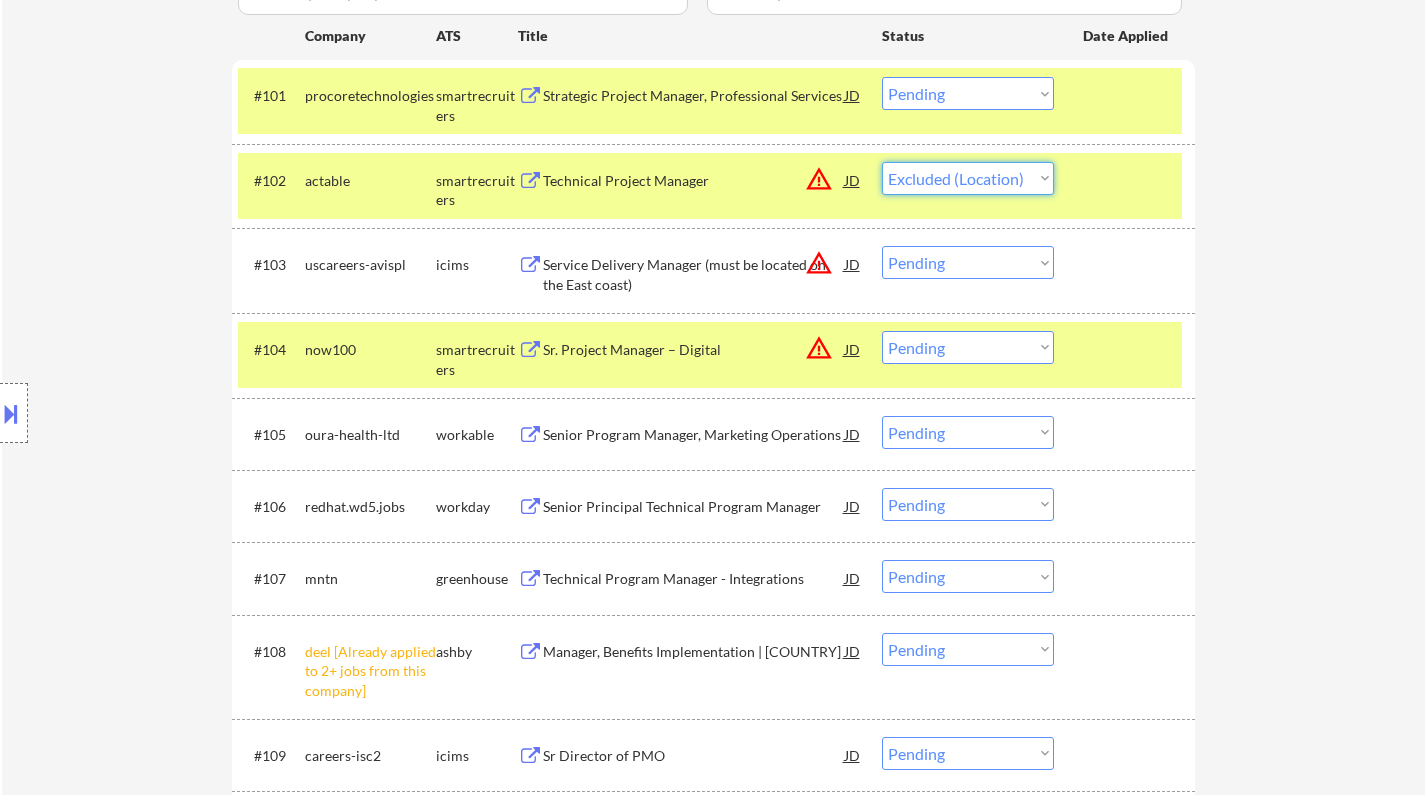 click on "Choose an option... Pending Applied Excluded (Questions) Excluded (Expired) Excluded (Location) Excluded (Bad Match) Excluded (Blocklist) Excluded (Salary) Excluded (Other)" at bounding box center [968, 178] 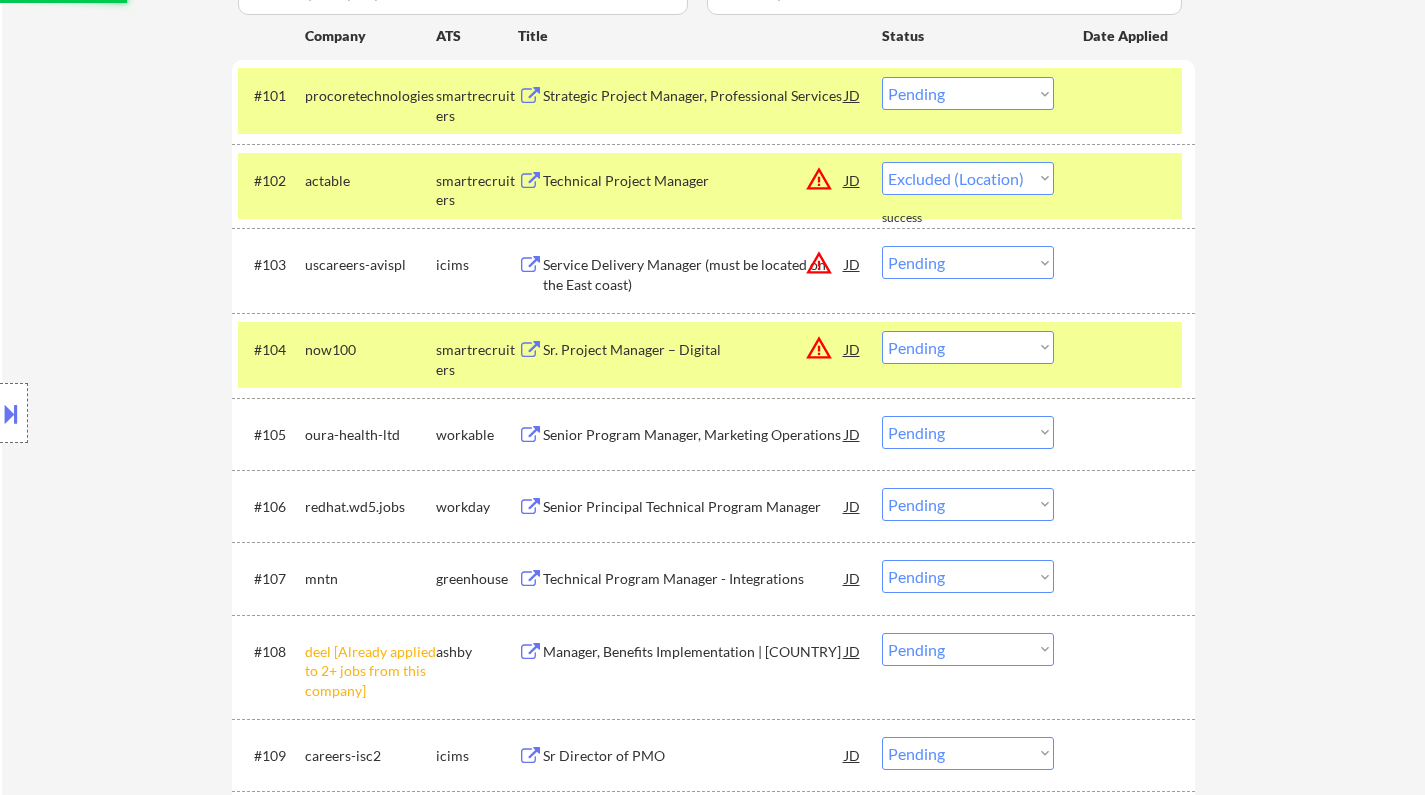 select on ""pending"" 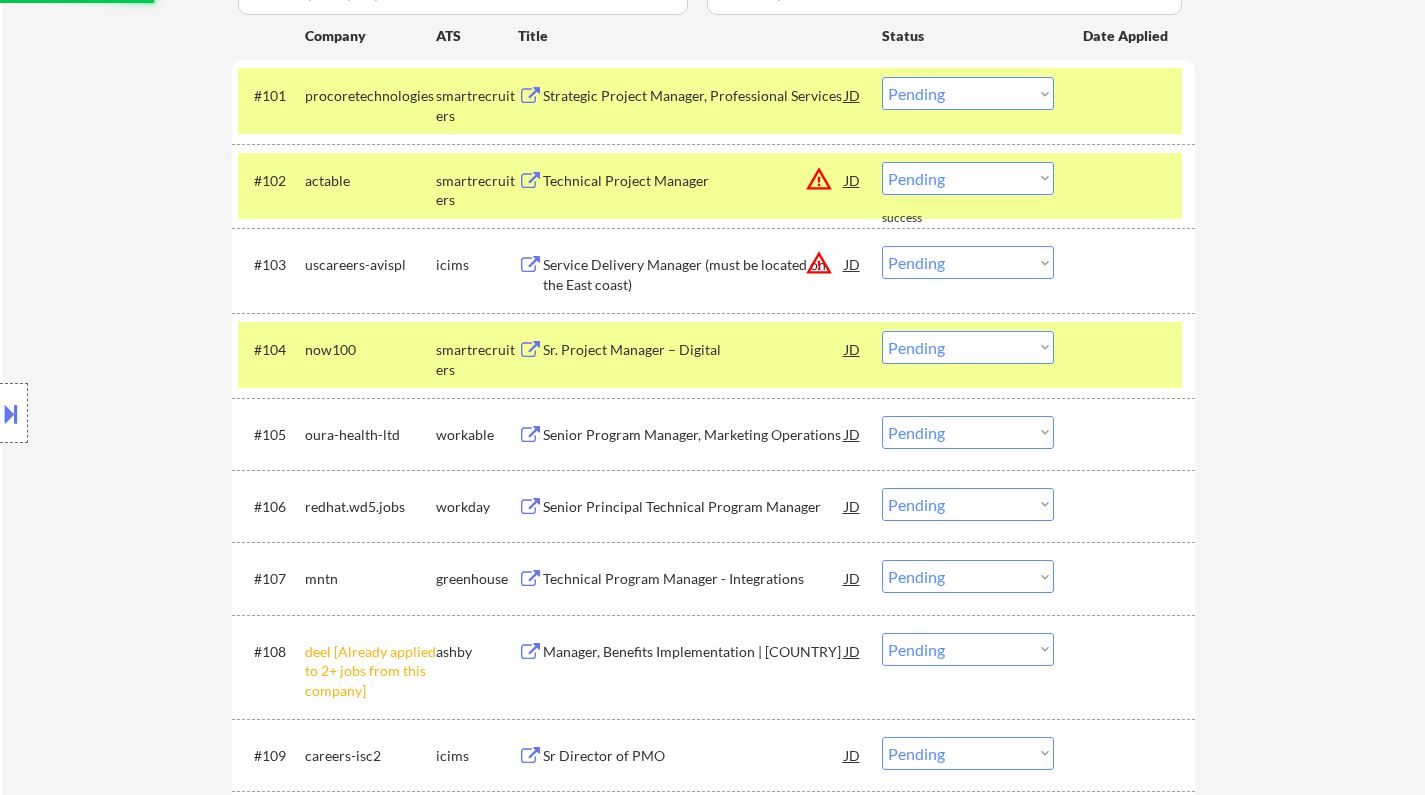 scroll, scrollTop: 400, scrollLeft: 0, axis: vertical 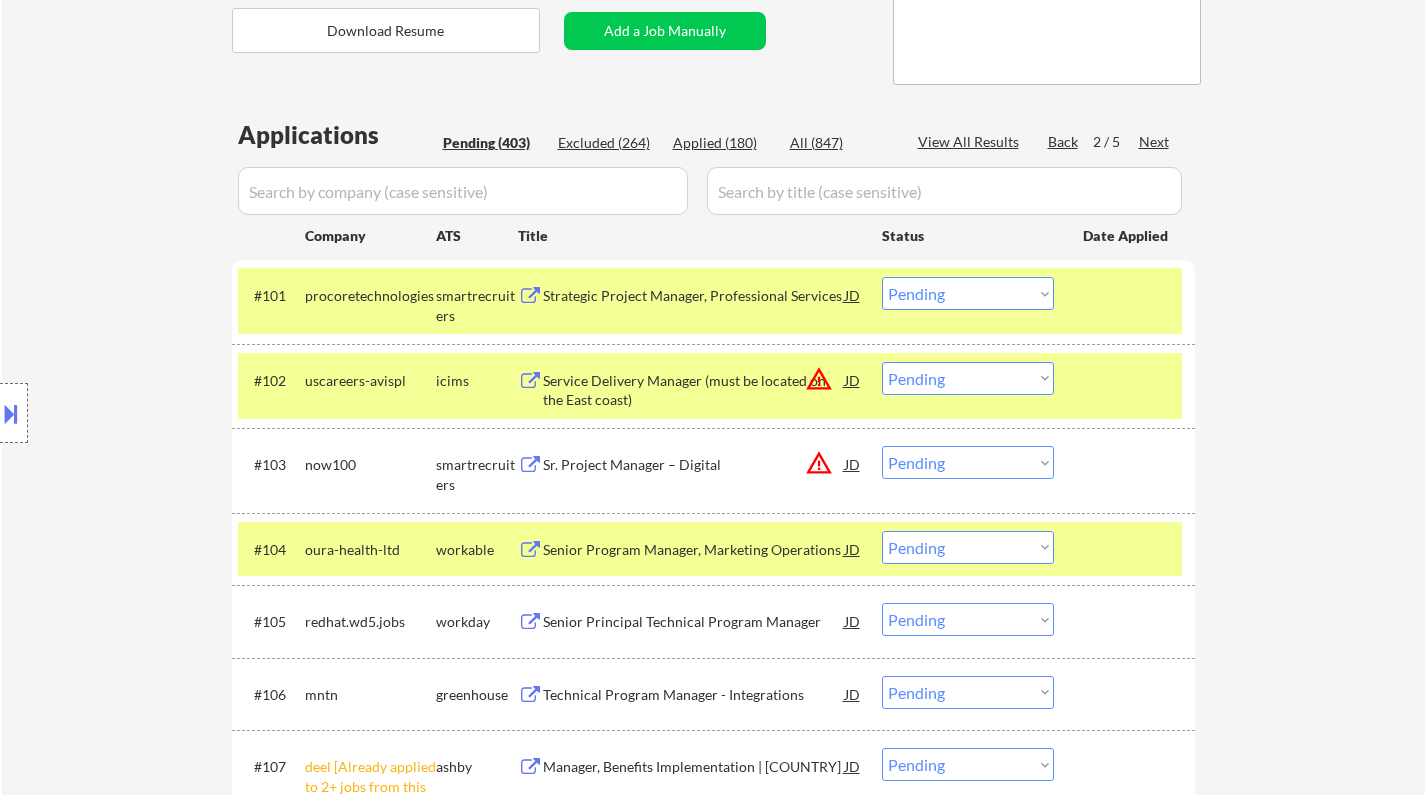 click on "Strategic Project Manager, Professional Services" at bounding box center [694, 296] 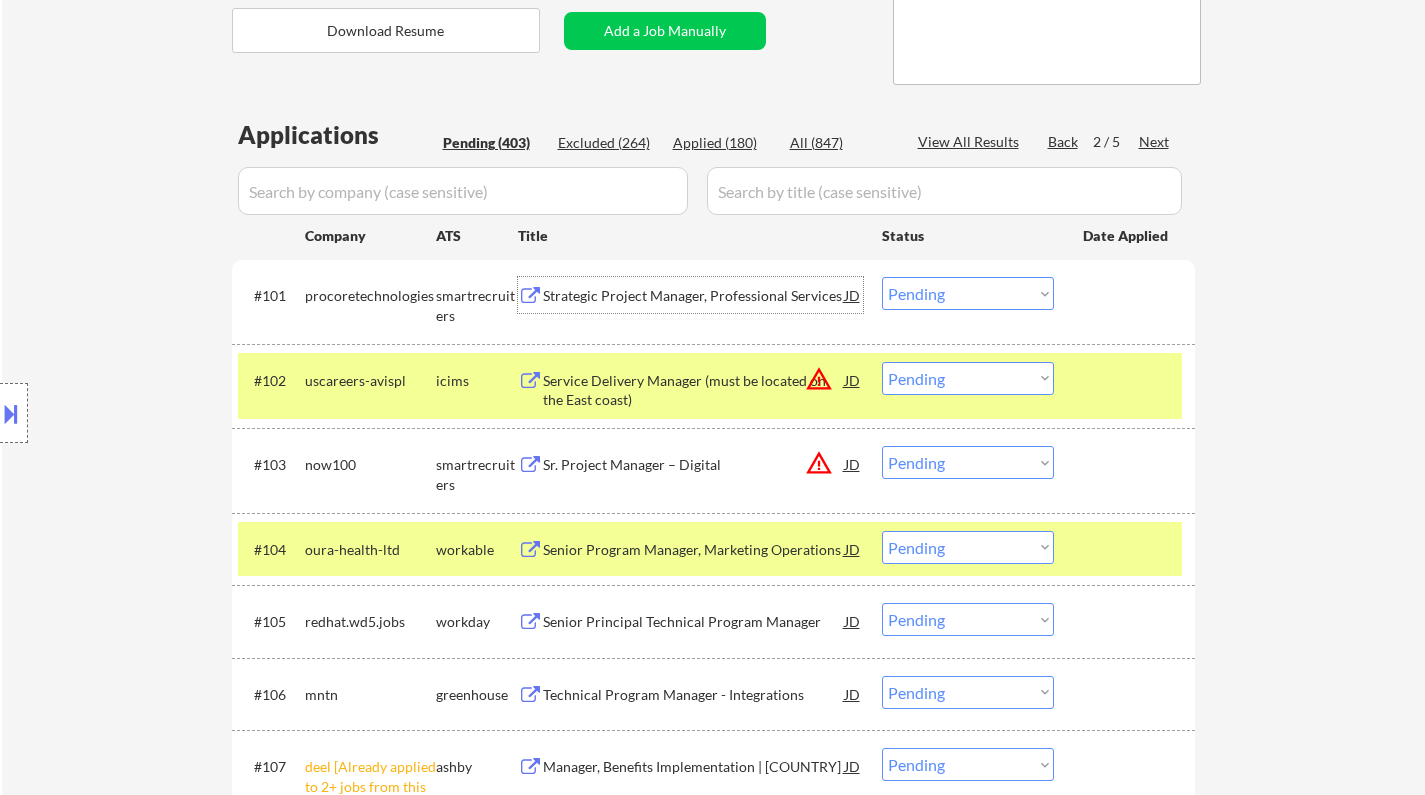 click on "Choose an option... Pending Applied Excluded (Questions) Excluded (Expired) Excluded (Location) Excluded (Bad Match) Excluded (Blocklist) Excluded (Salary) Excluded (Other)" at bounding box center (968, 293) 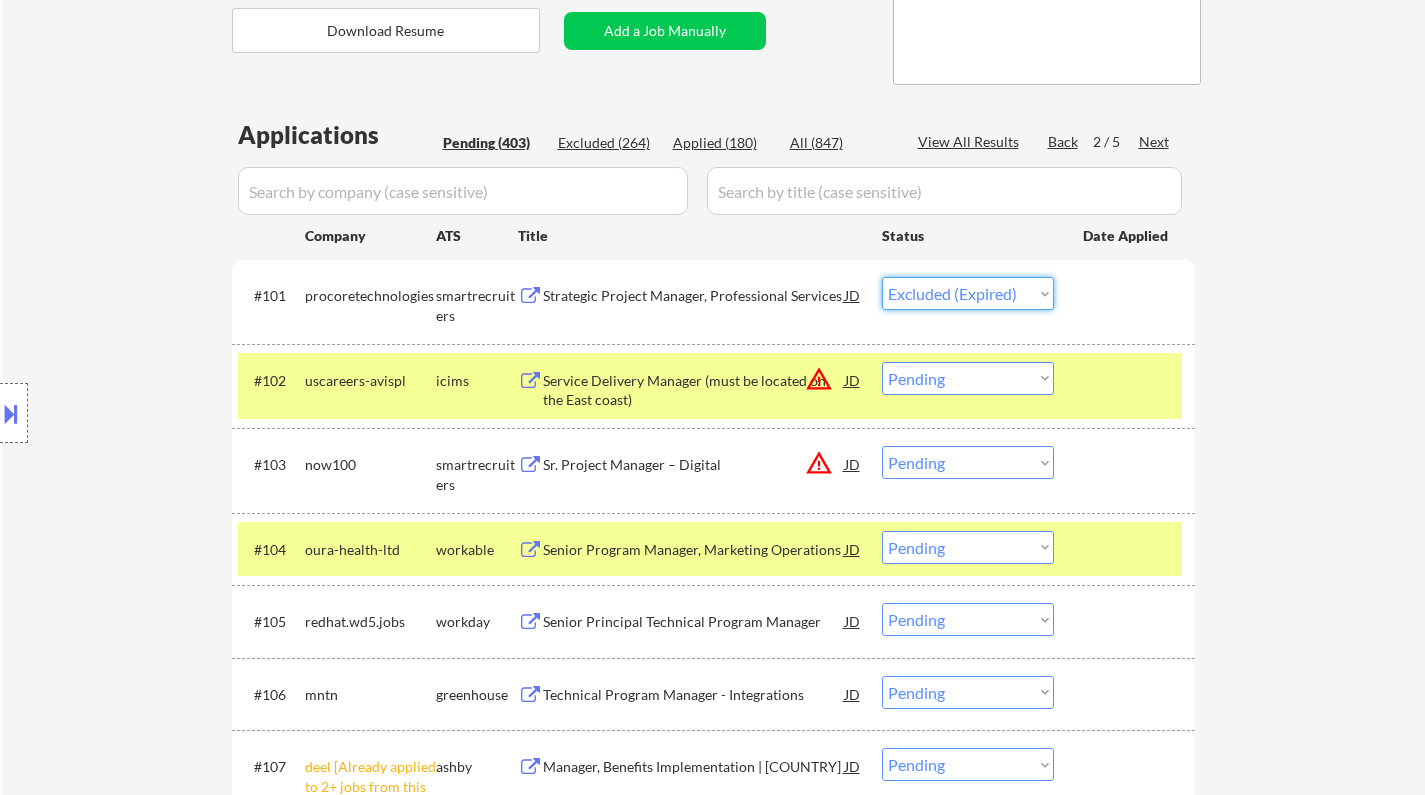 click on "Choose an option... Pending Applied Excluded (Questions) Excluded (Expired) Excluded (Location) Excluded (Bad Match) Excluded (Blocklist) Excluded (Salary) Excluded (Other)" at bounding box center [968, 293] 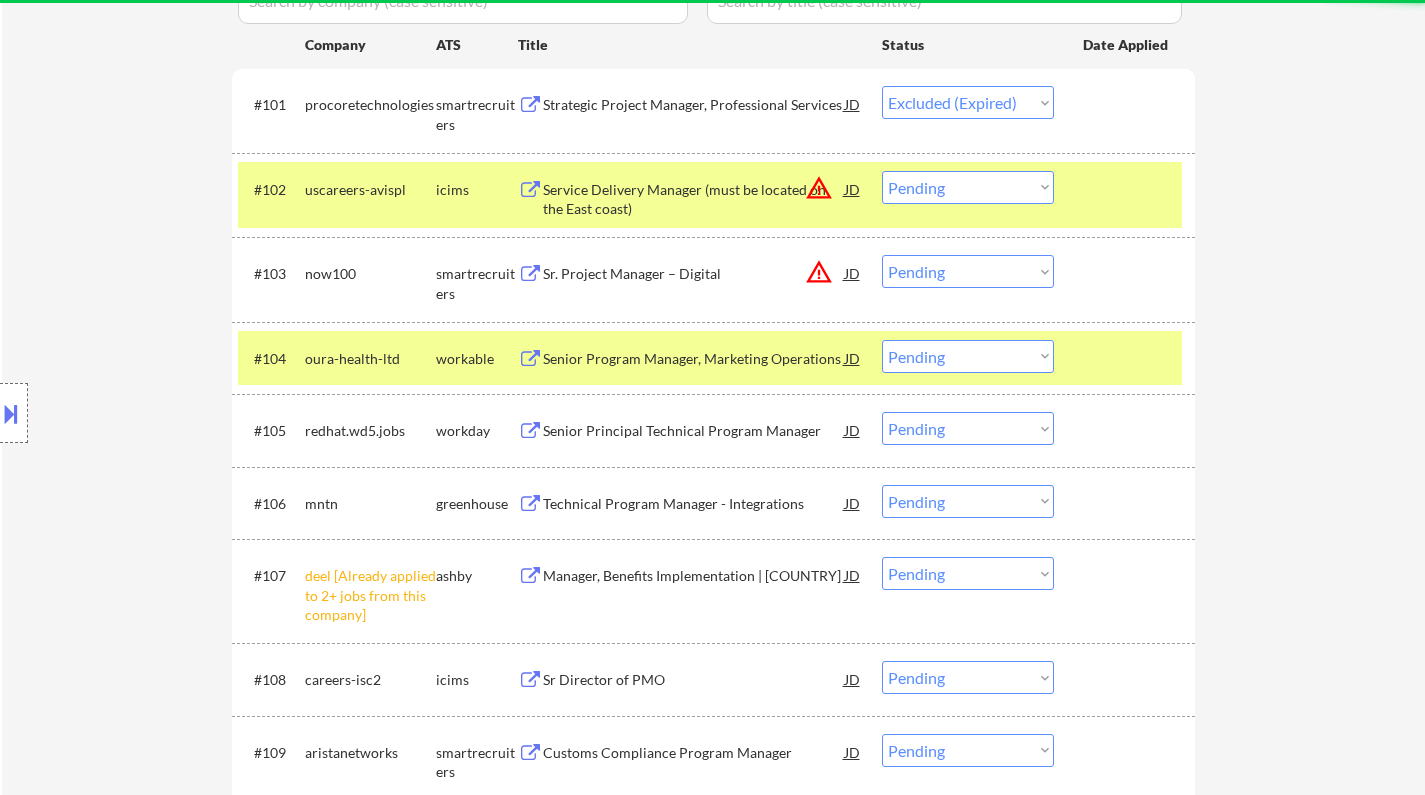 scroll, scrollTop: 600, scrollLeft: 0, axis: vertical 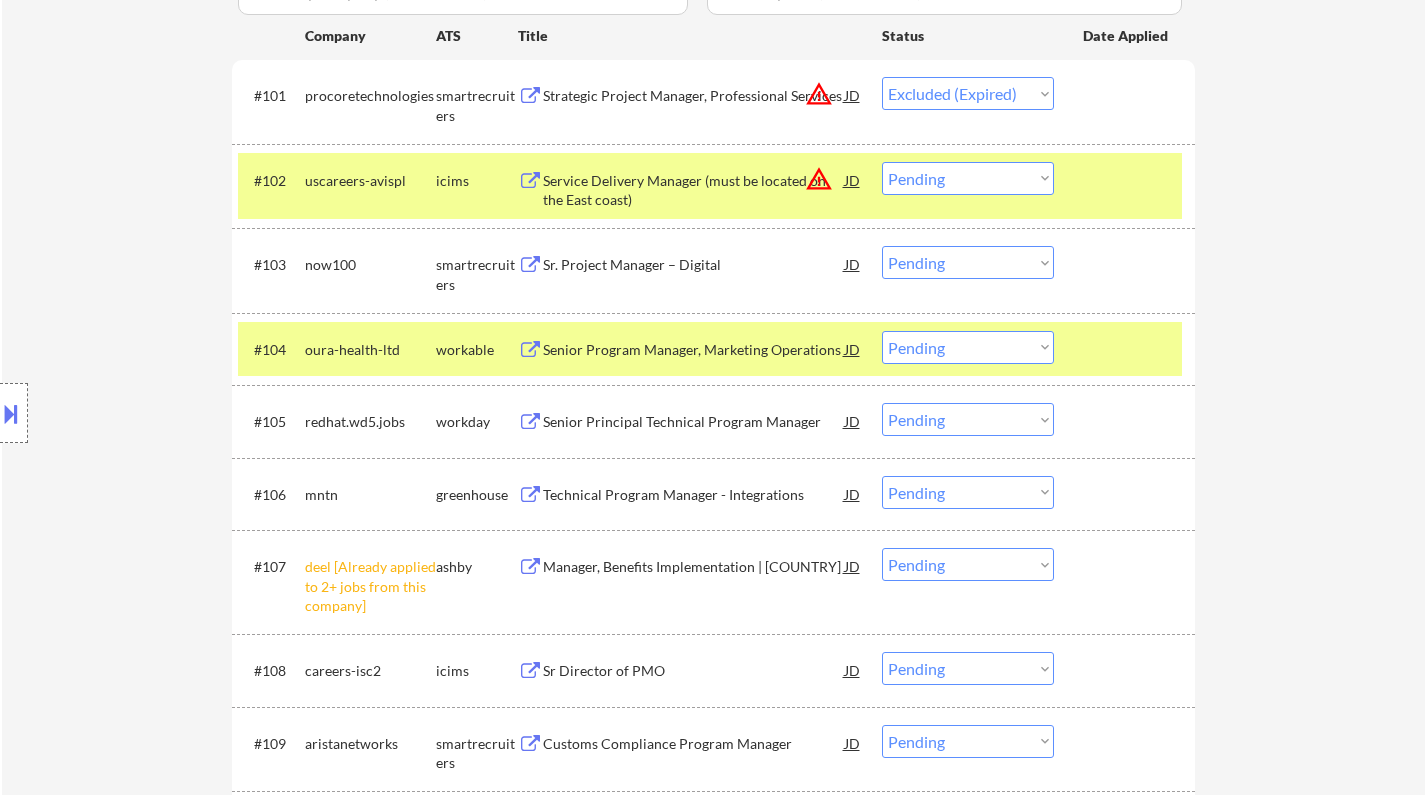 select on ""pending"" 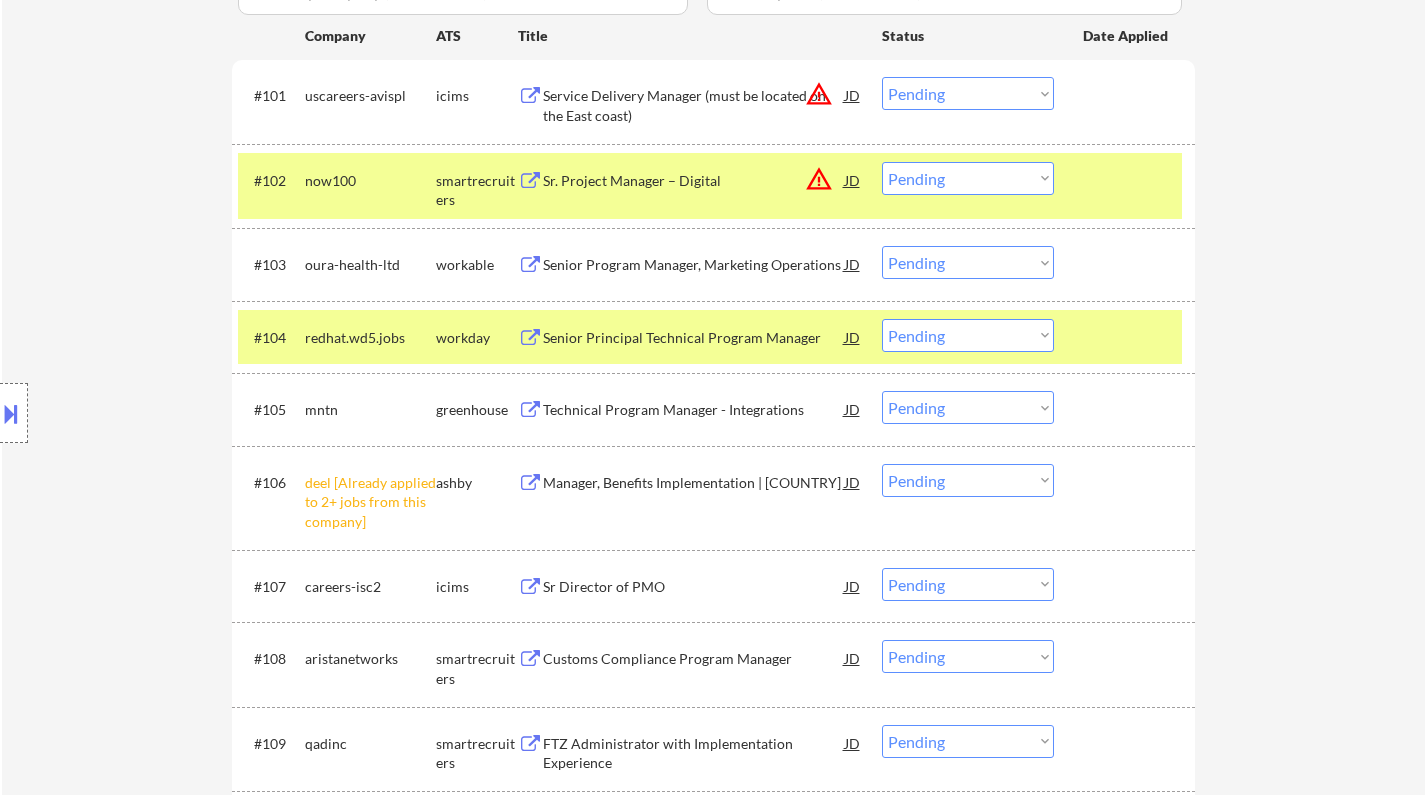click on "Choose an option... Pending Applied Excluded (Questions) Excluded (Expired) Excluded (Location) Excluded (Bad Match) Excluded (Blocklist) Excluded (Salary) Excluded (Other)" at bounding box center (968, 480) 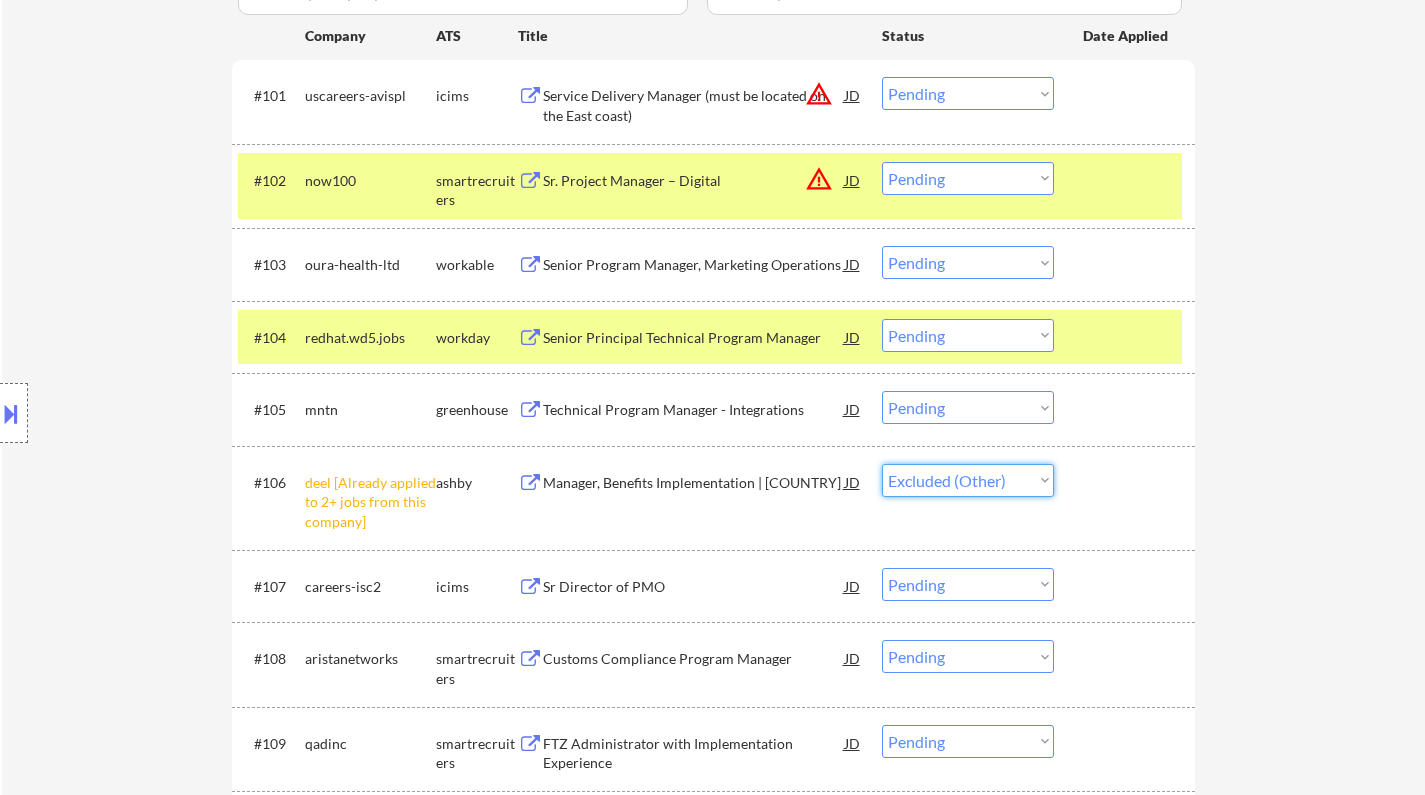 click on "Choose an option... Pending Applied Excluded (Questions) Excluded (Expired) Excluded (Location) Excluded (Bad Match) Excluded (Blocklist) Excluded (Salary) Excluded (Other)" at bounding box center [968, 480] 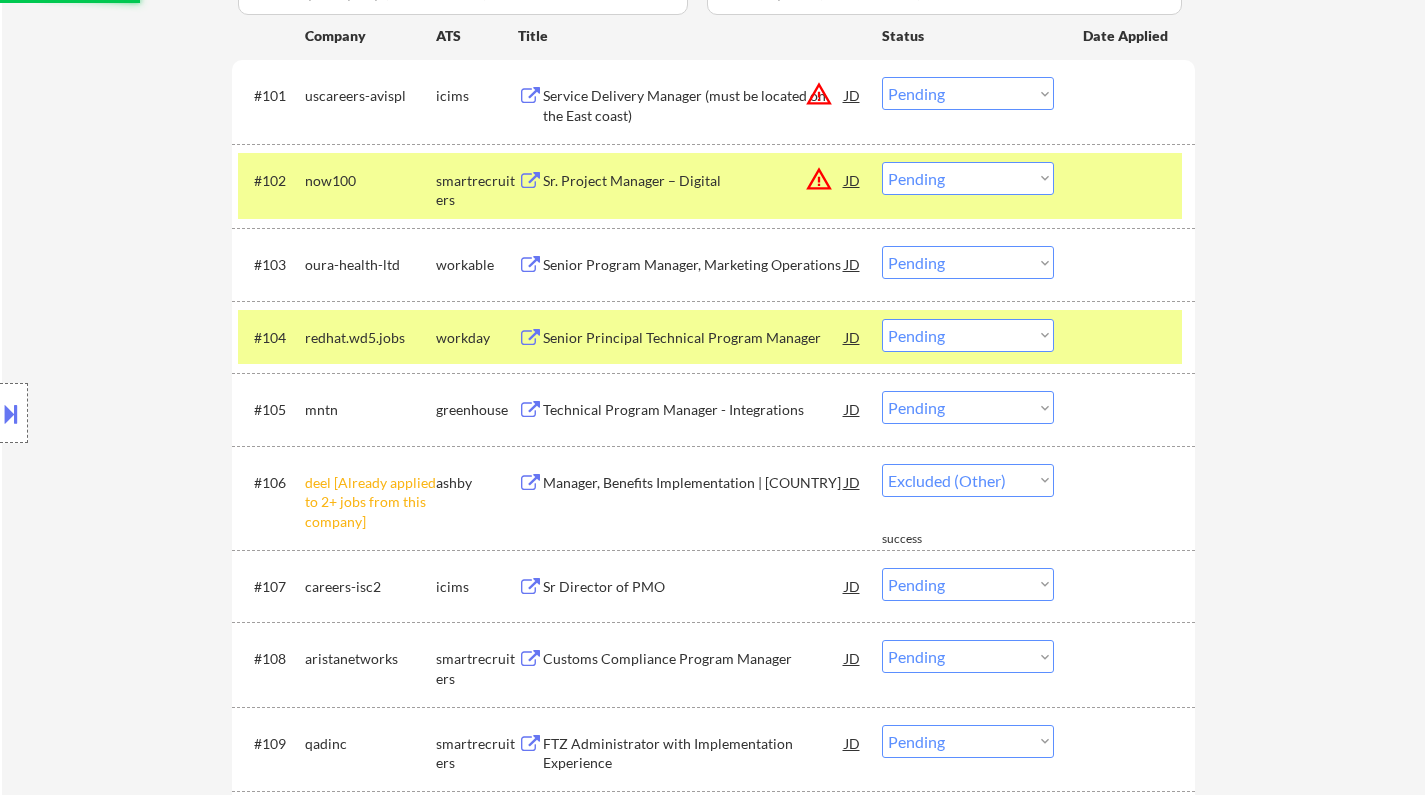 select on ""pending"" 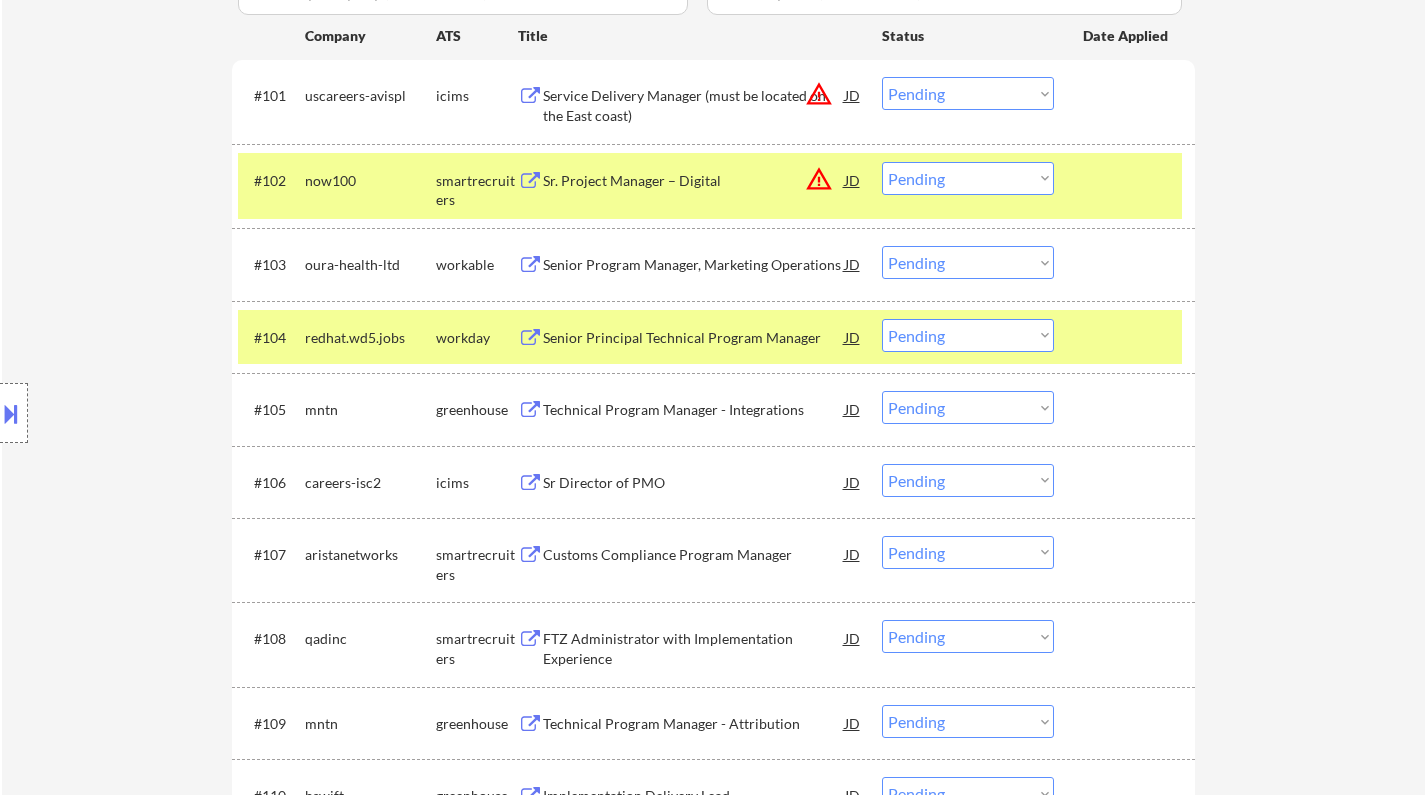 click on "Technical Program Manager - Integrations" at bounding box center [694, 409] 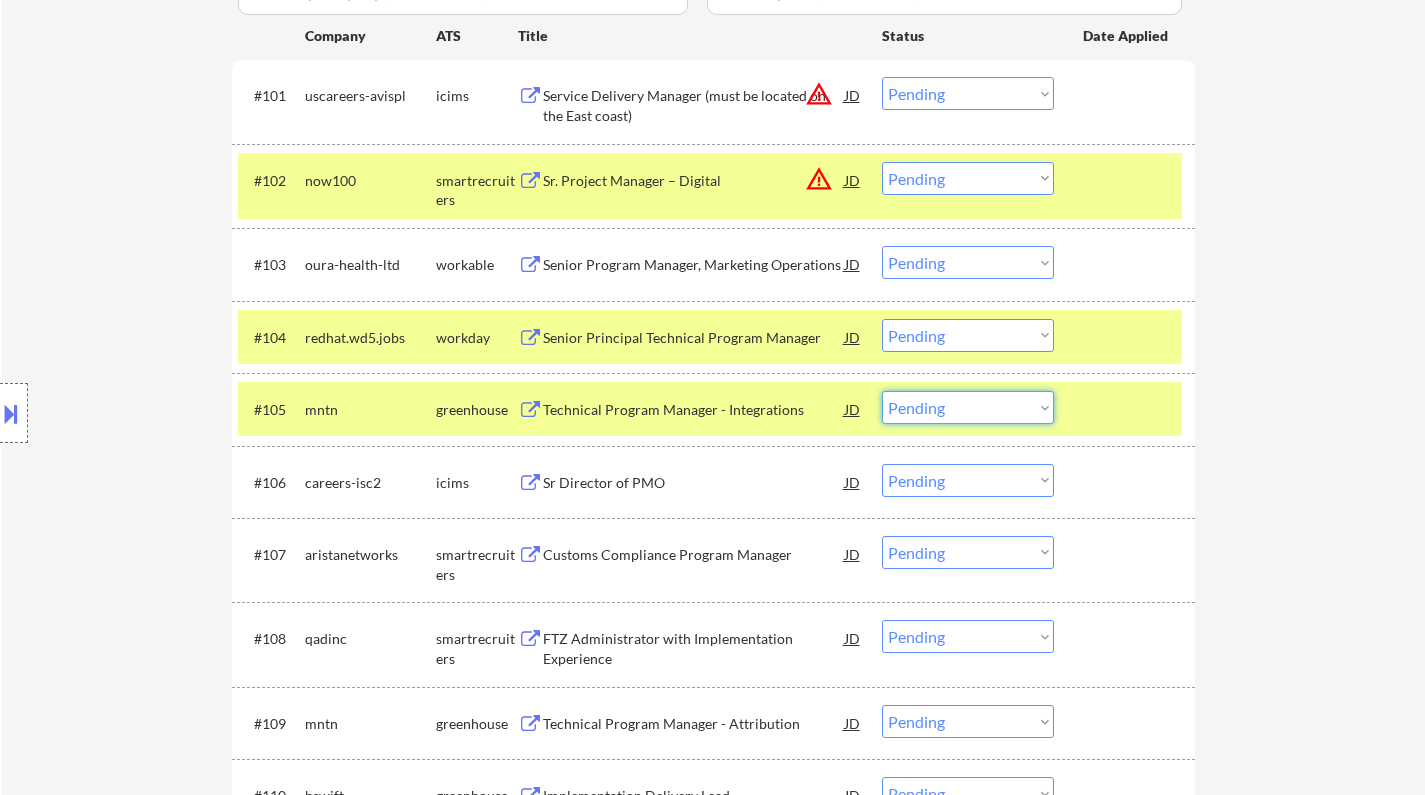 click on "Choose an option... Pending Applied Excluded (Questions) Excluded (Expired) Excluded (Location) Excluded (Bad Match) Excluded (Blocklist) Excluded (Salary) Excluded (Other)" at bounding box center (968, 407) 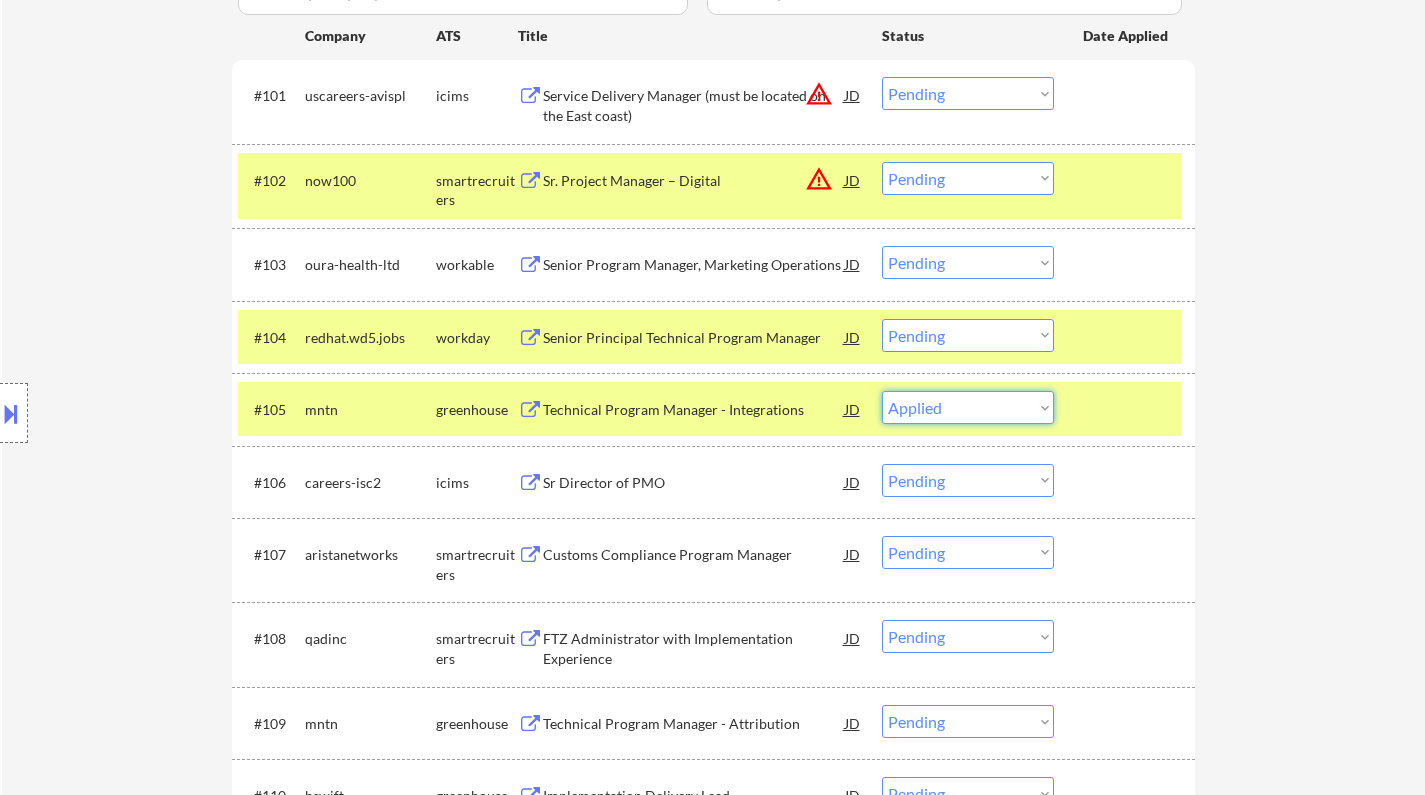 click on "Choose an option... Pending Applied Excluded (Questions) Excluded (Expired) Excluded (Location) Excluded (Bad Match) Excluded (Blocklist) Excluded (Salary) Excluded (Other)" at bounding box center (968, 407) 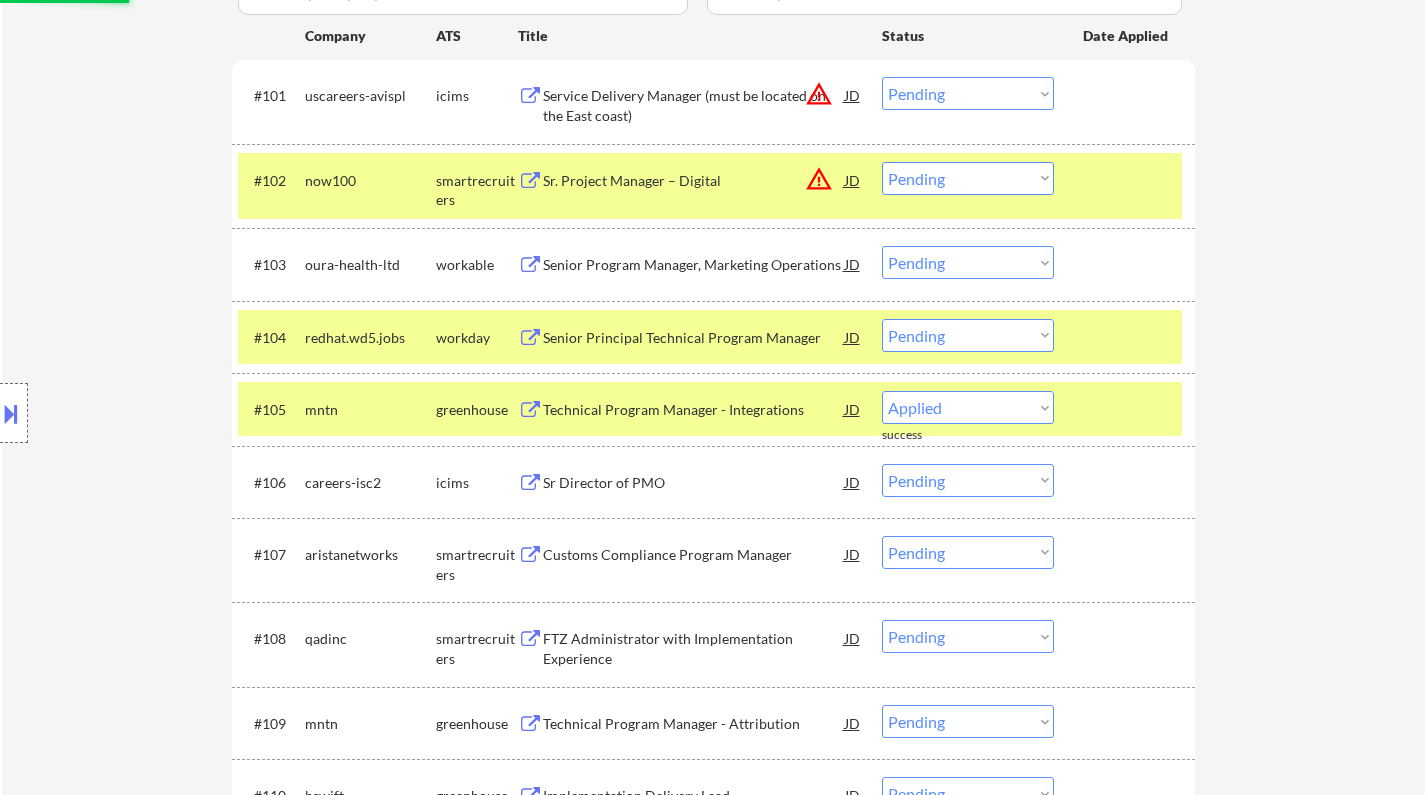 select on ""pending"" 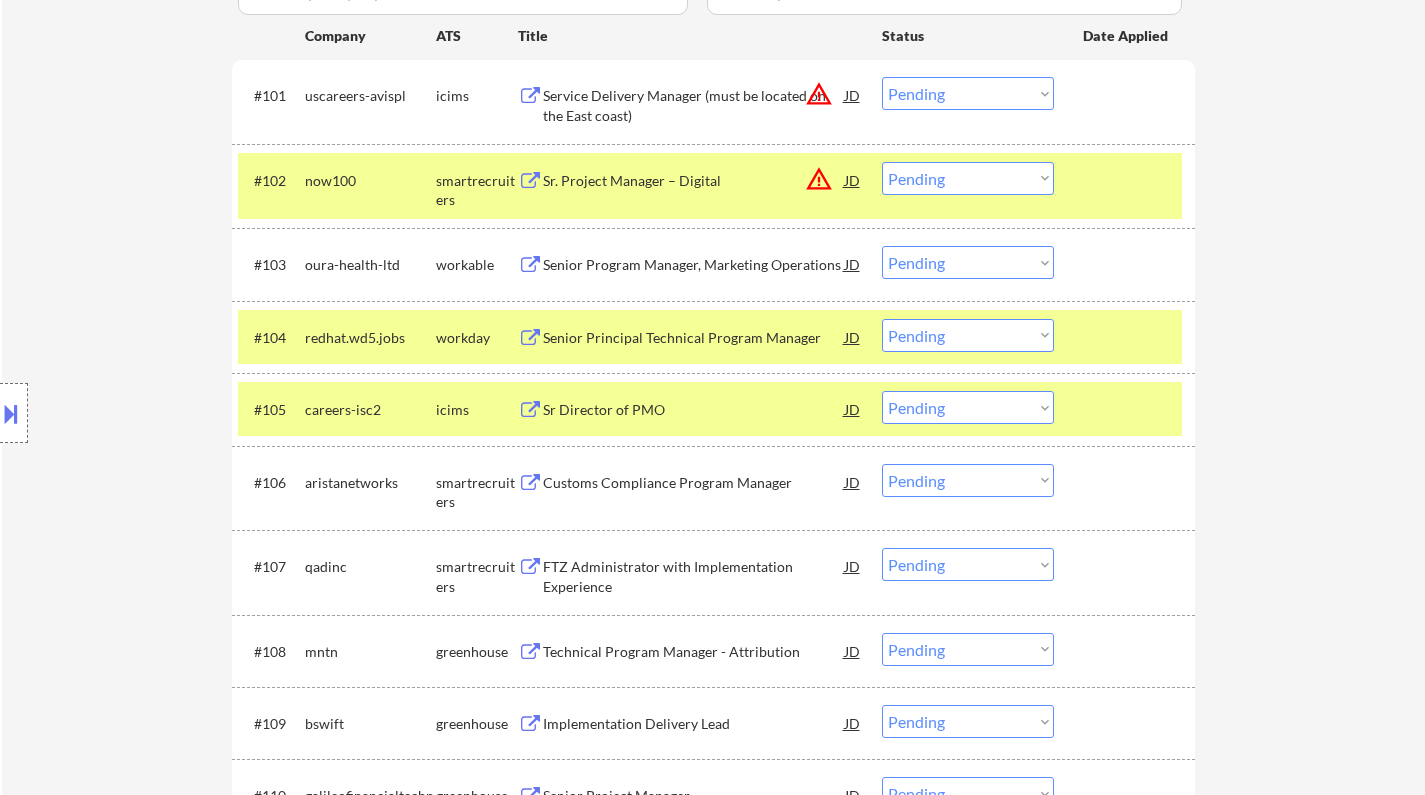 click on "Senior Program Manager, Marketing Operations" at bounding box center (694, 265) 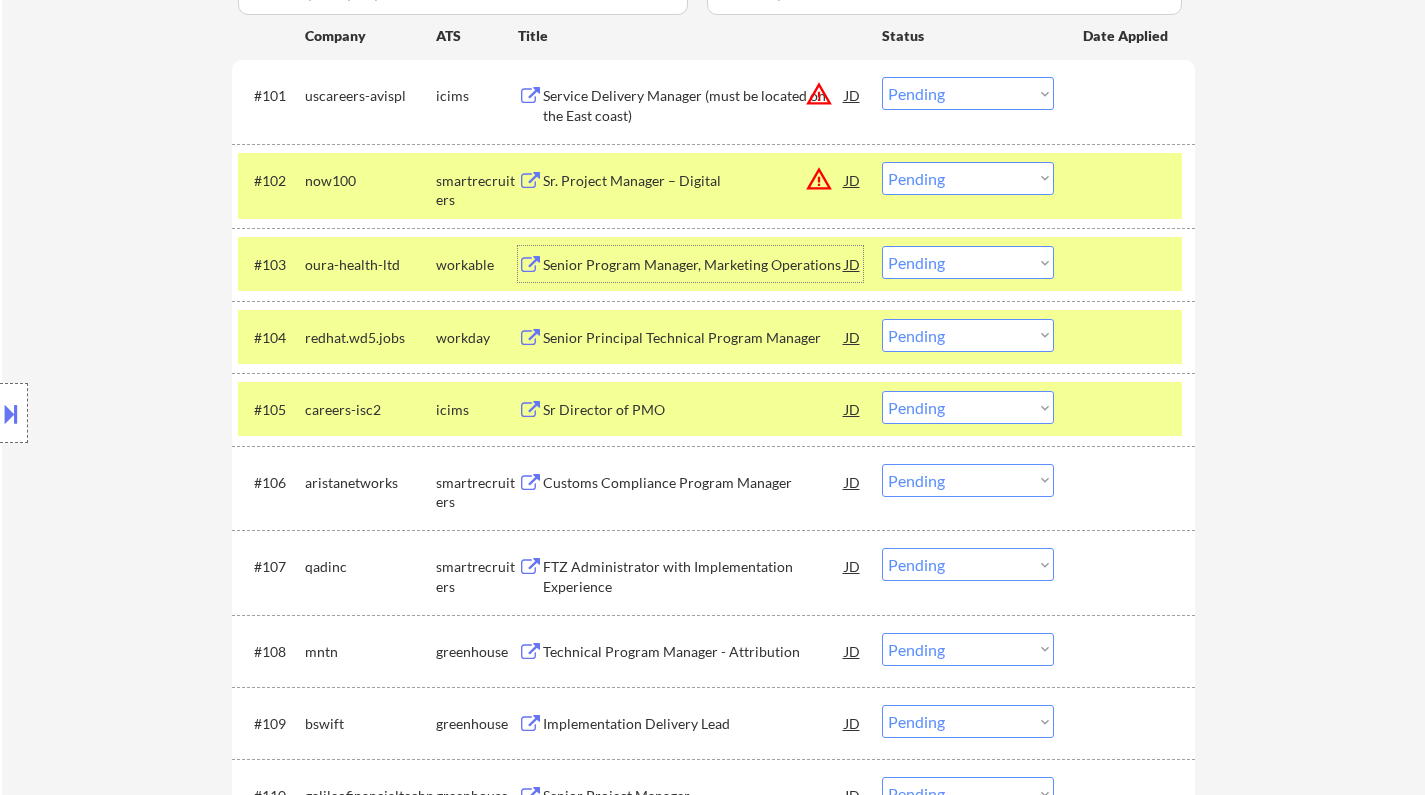 click on "Choose an option... Pending Applied Excluded (Questions) Excluded (Expired) Excluded (Location) Excluded (Bad Match) Excluded (Blocklist) Excluded (Salary) Excluded (Other)" at bounding box center (968, 262) 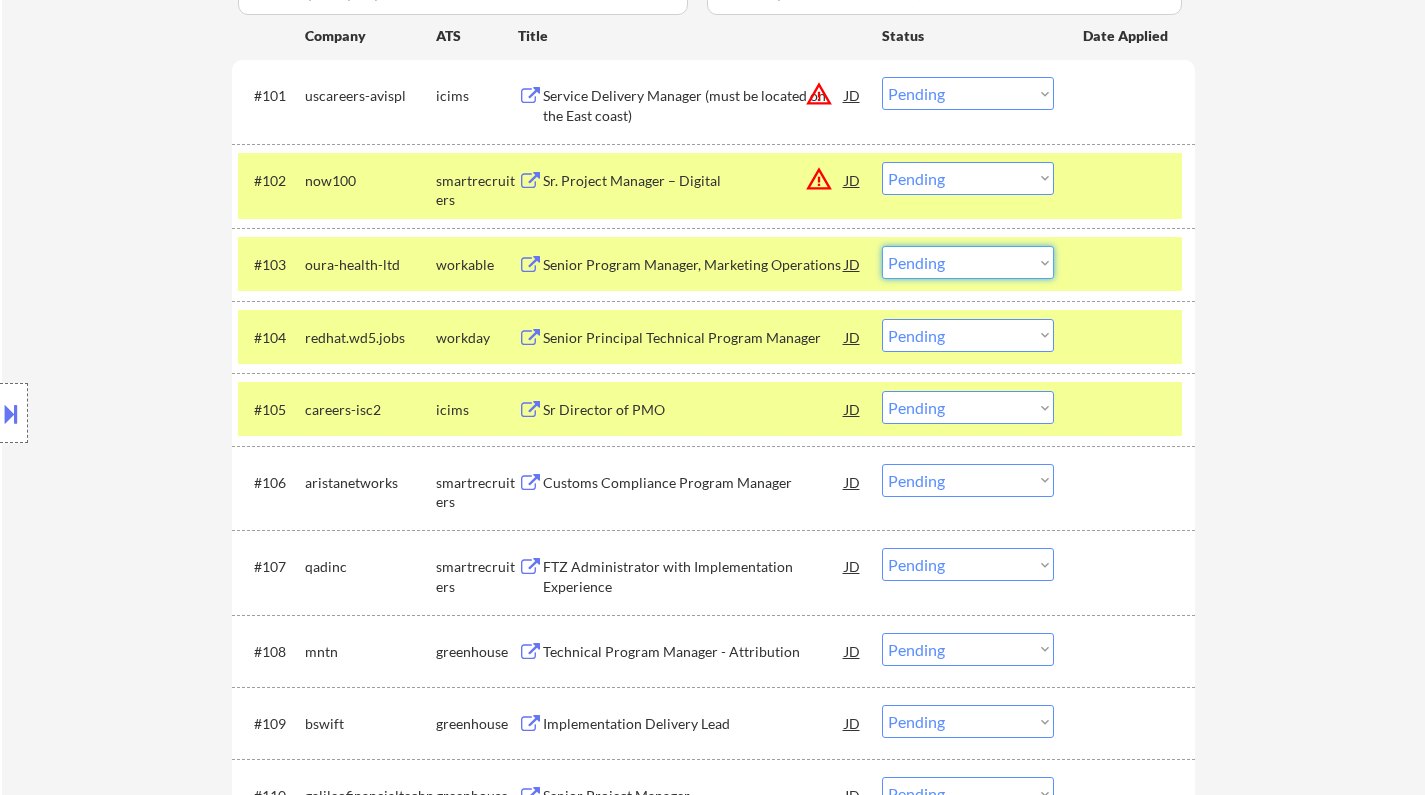click on "← Return to /applysquad Mailslurp Inbox Job Search Builder Carlos Zepeda User Email:  luisczepeda@gmail.com Application Email:  luisczepeda@gmail.com Mailslurp Email:  carlos.zepeda@mailflux.com LinkedIn:   https://www.linkedin.com/in/lcarlzepeda/
Phone:  2817281560 Current Location:   Applies:  170 sent / 430 bought Internal Notes Bought 200 more (so 430 total now)
(Last package was like 1.5 years ago so probably doesn't matter who assigned to Can work in country of residence?:  yes Squad Notes Minimum salary:  $150,000 Will need Visa to work in that country now/future?:   no Download Resume Add a Job Manually 134  Chielo
Denver, CO 80218    MST Veteran
https://www.linkedin.com/in/lcarloszepeda/ Applications Pending (400) Excluded (266) Applied (181) All (847) View All Results Back 2 / 4
Next Company ATS Title Status Date Applied #101 uscareers-avispl icims Service Delivery Manager (must be located on the East coast) JD warning_amber Choose an option... Pending Applied Excluded (Questions) success #102" at bounding box center [713, 3707] 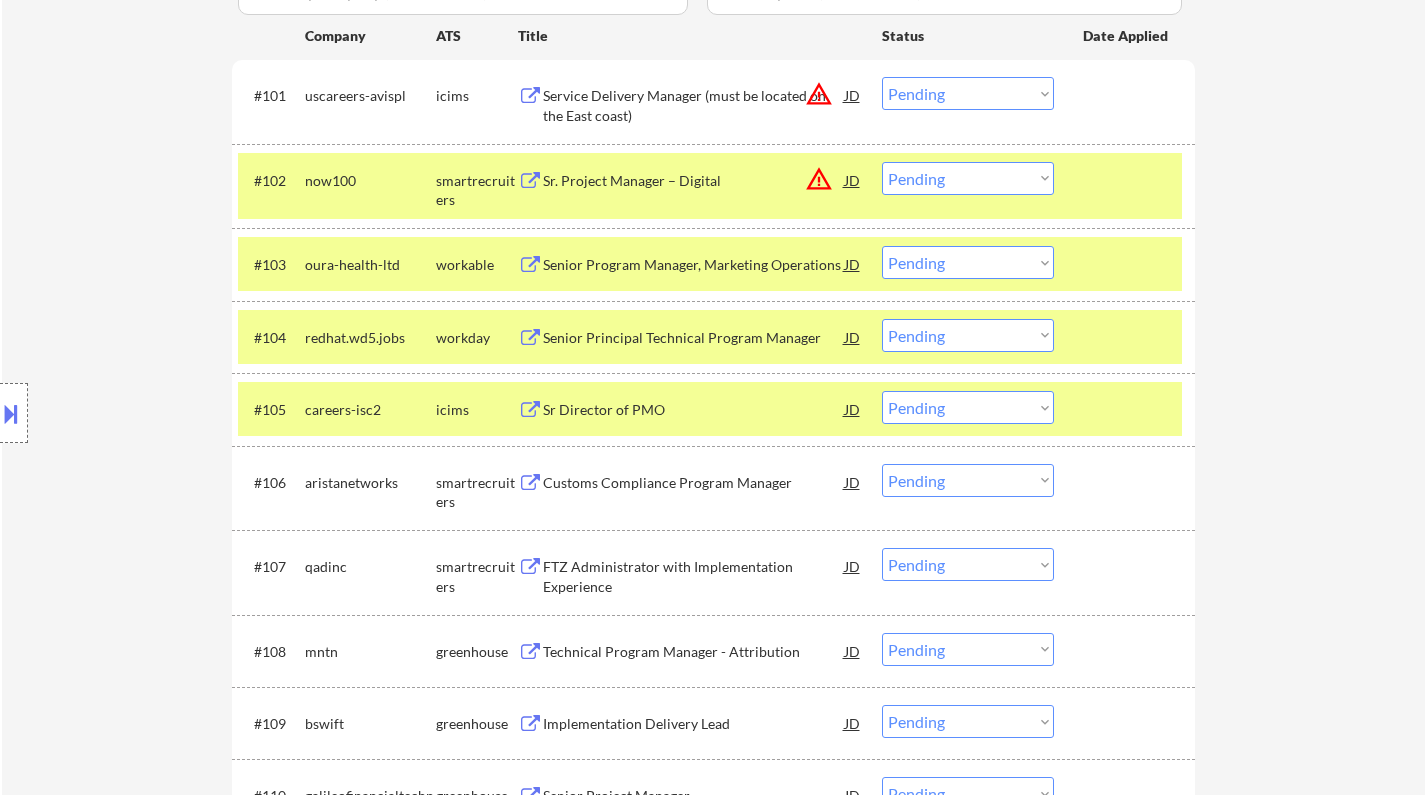 click on "Choose an option... Pending Applied Excluded (Questions) Excluded (Expired) Excluded (Location) Excluded (Bad Match) Excluded (Blocklist) Excluded (Salary) Excluded (Other)" at bounding box center (968, 262) 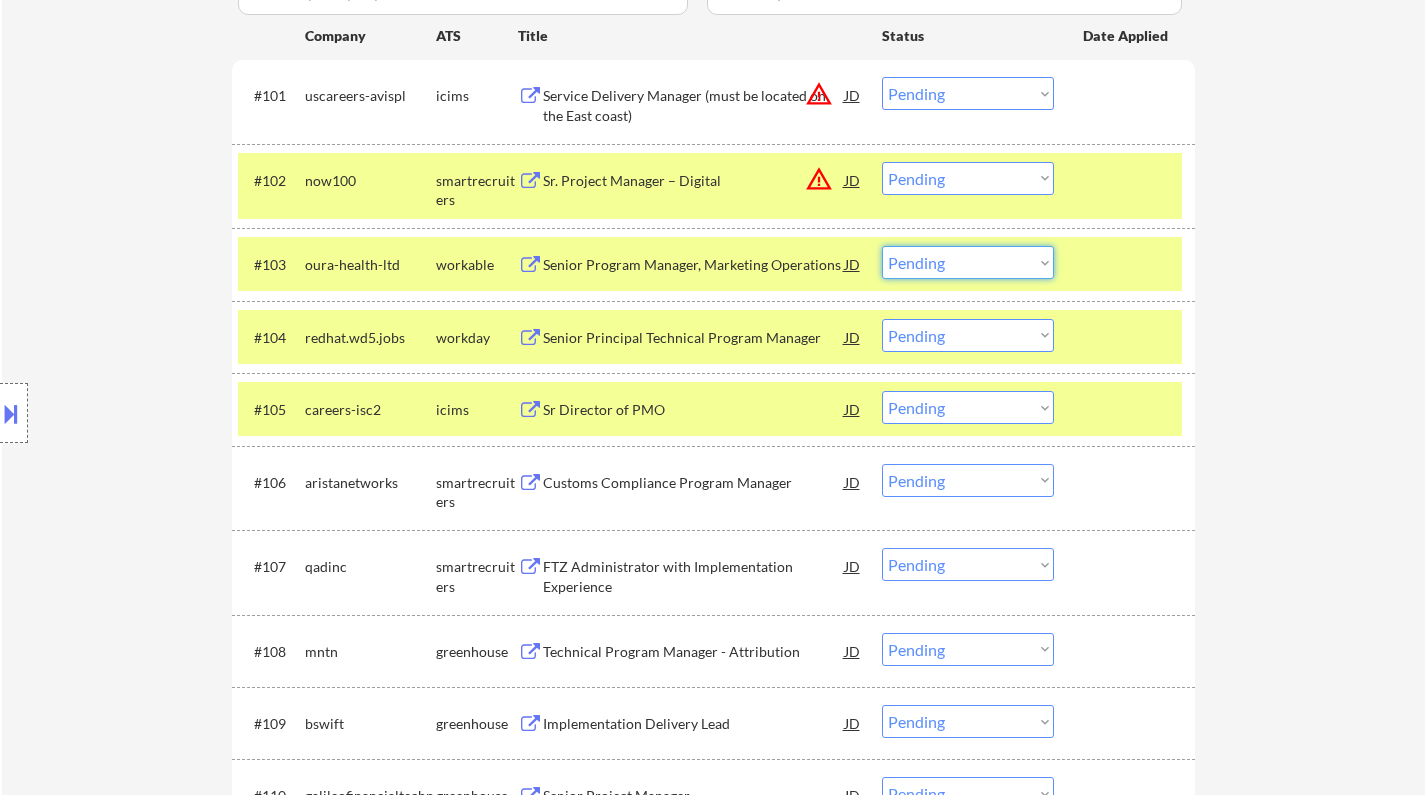 click on "Choose an option... Pending Applied Excluded (Questions) Excluded (Expired) Excluded (Location) Excluded (Bad Match) Excluded (Blocklist) Excluded (Salary) Excluded (Other)" at bounding box center (968, 262) 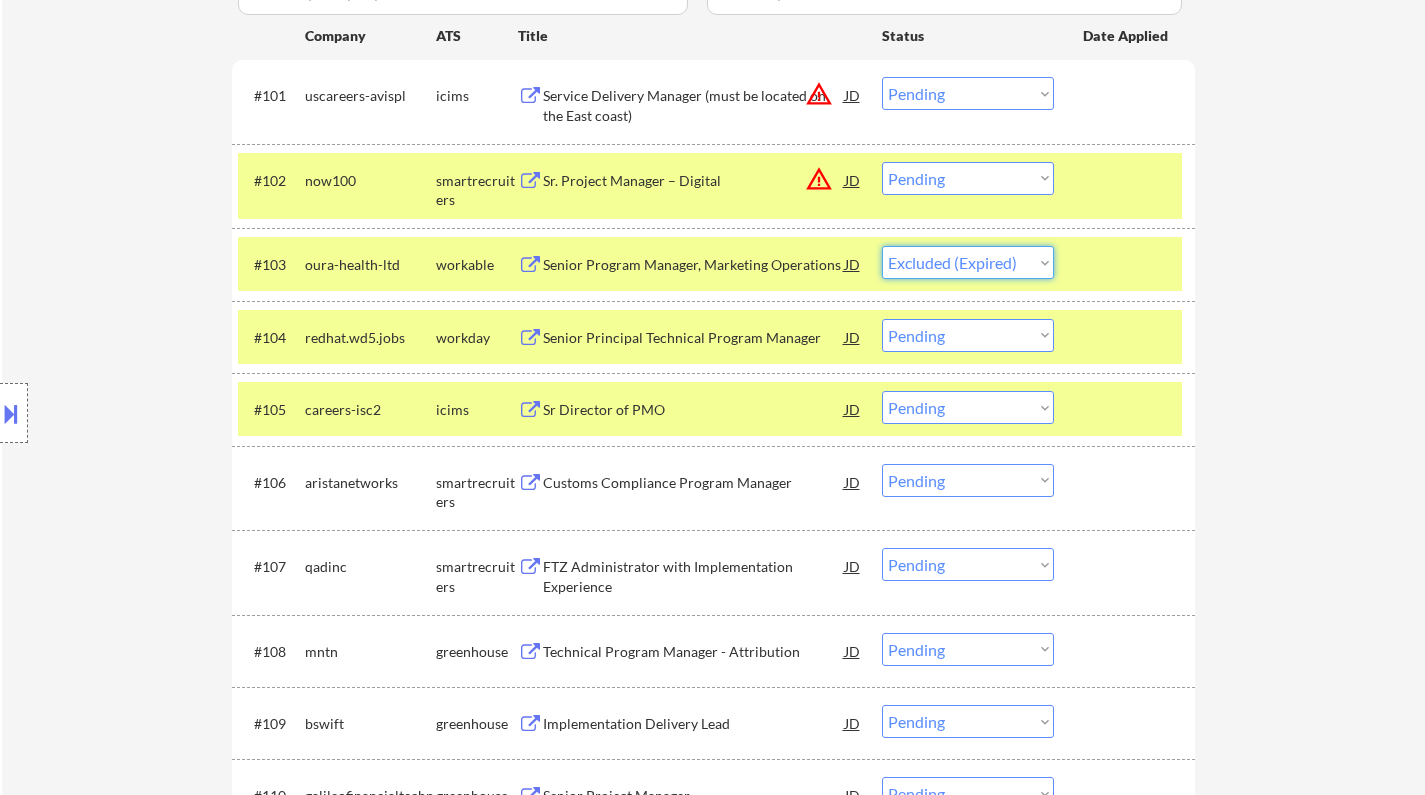 click on "Choose an option... Pending Applied Excluded (Questions) Excluded (Expired) Excluded (Location) Excluded (Bad Match) Excluded (Blocklist) Excluded (Salary) Excluded (Other)" at bounding box center [968, 262] 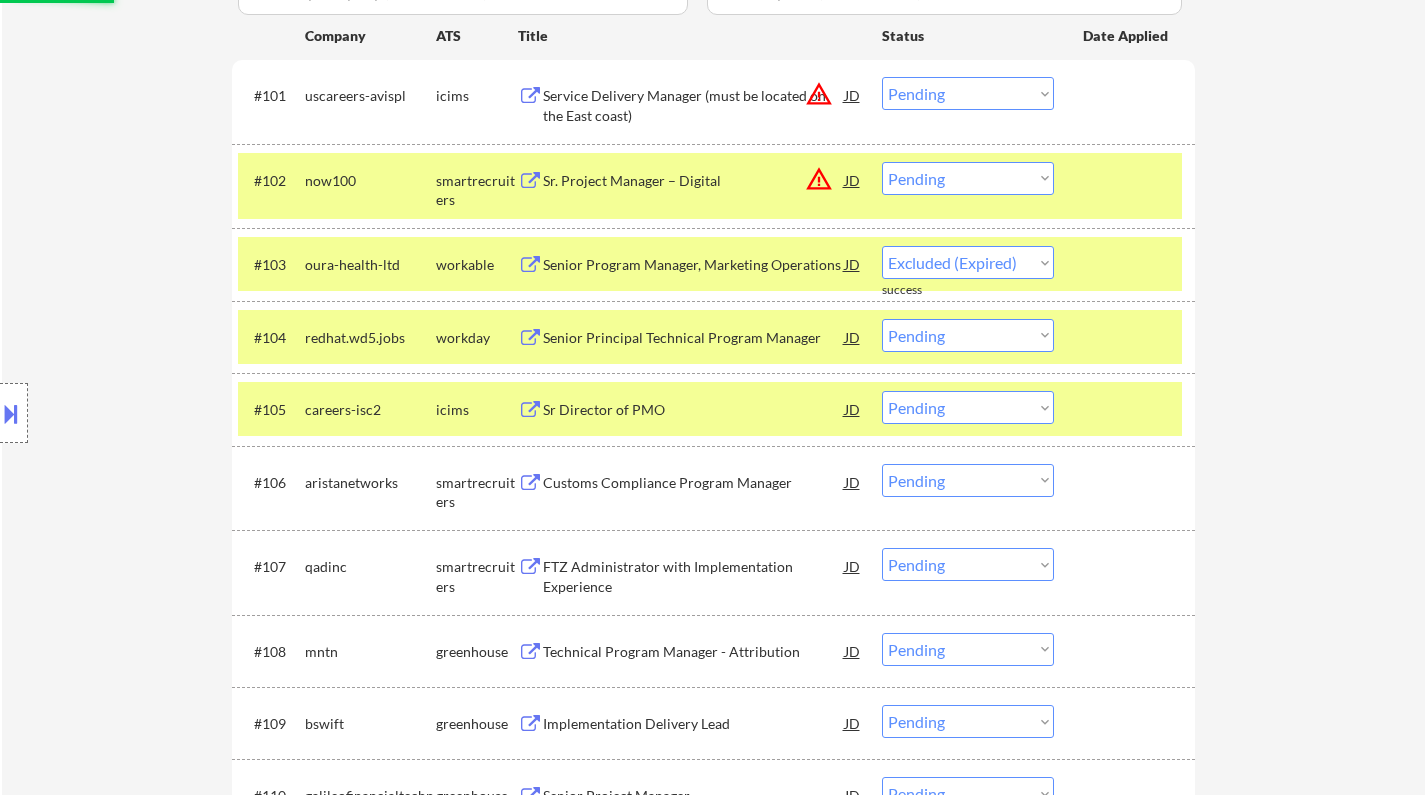 select on ""pending"" 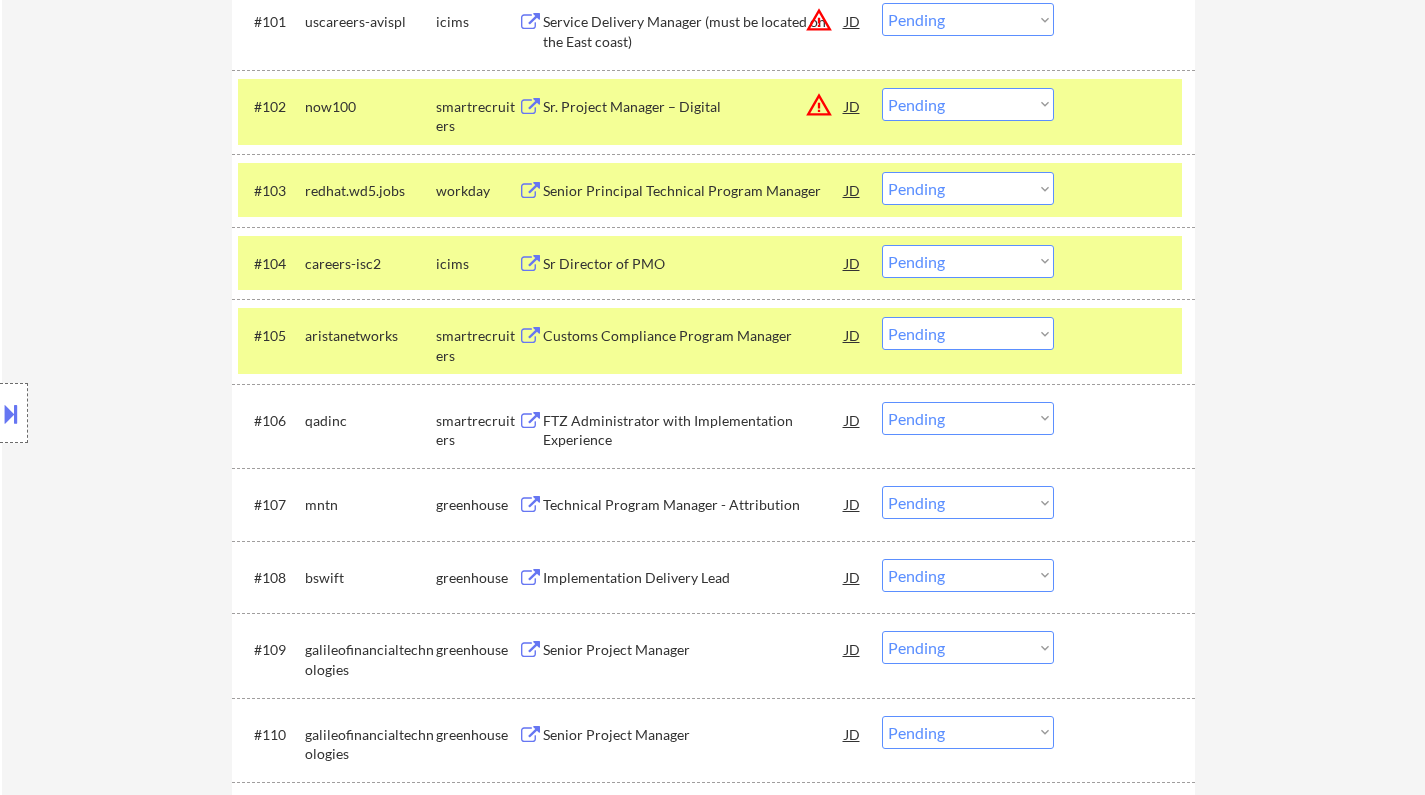 scroll, scrollTop: 800, scrollLeft: 0, axis: vertical 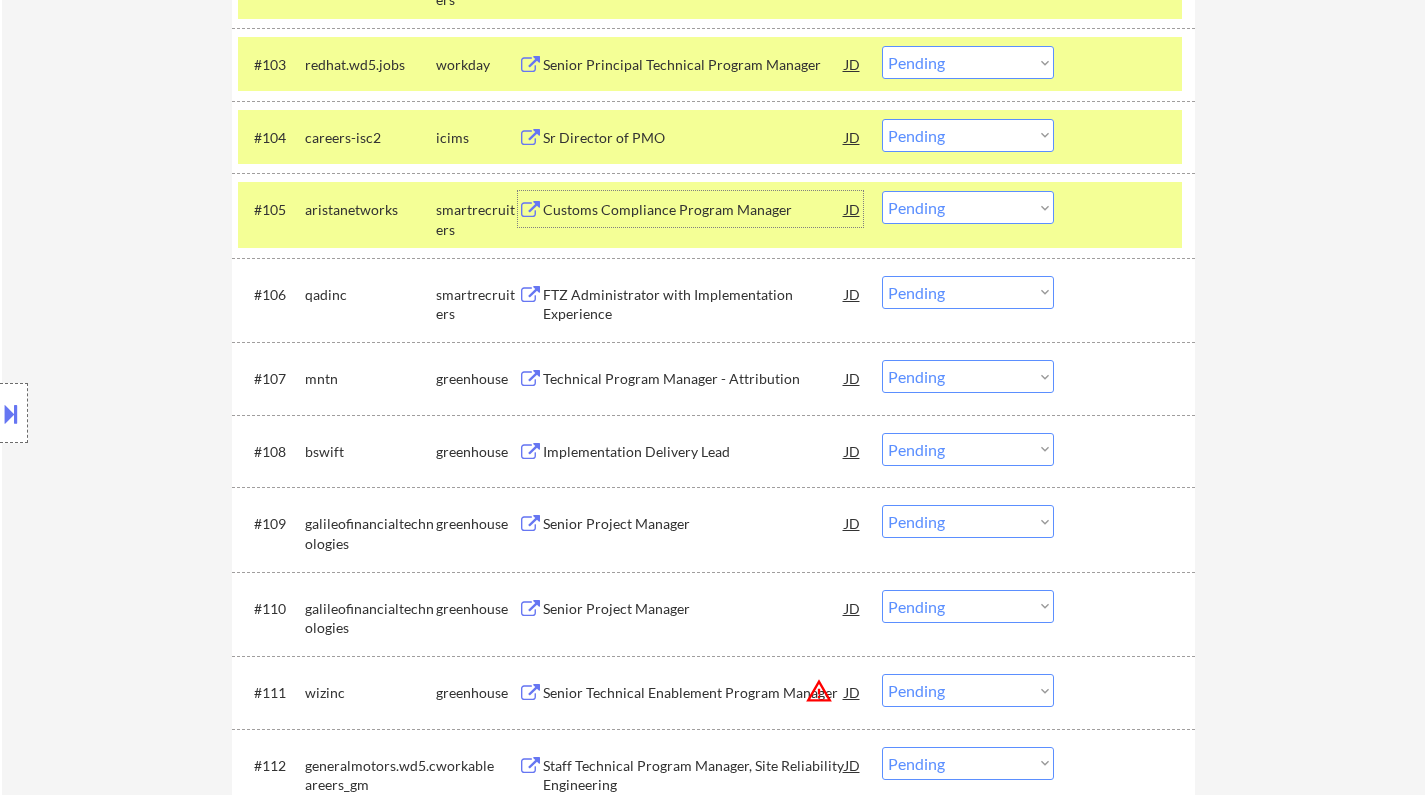 click on "Customs Compliance Program Manager" at bounding box center (694, 210) 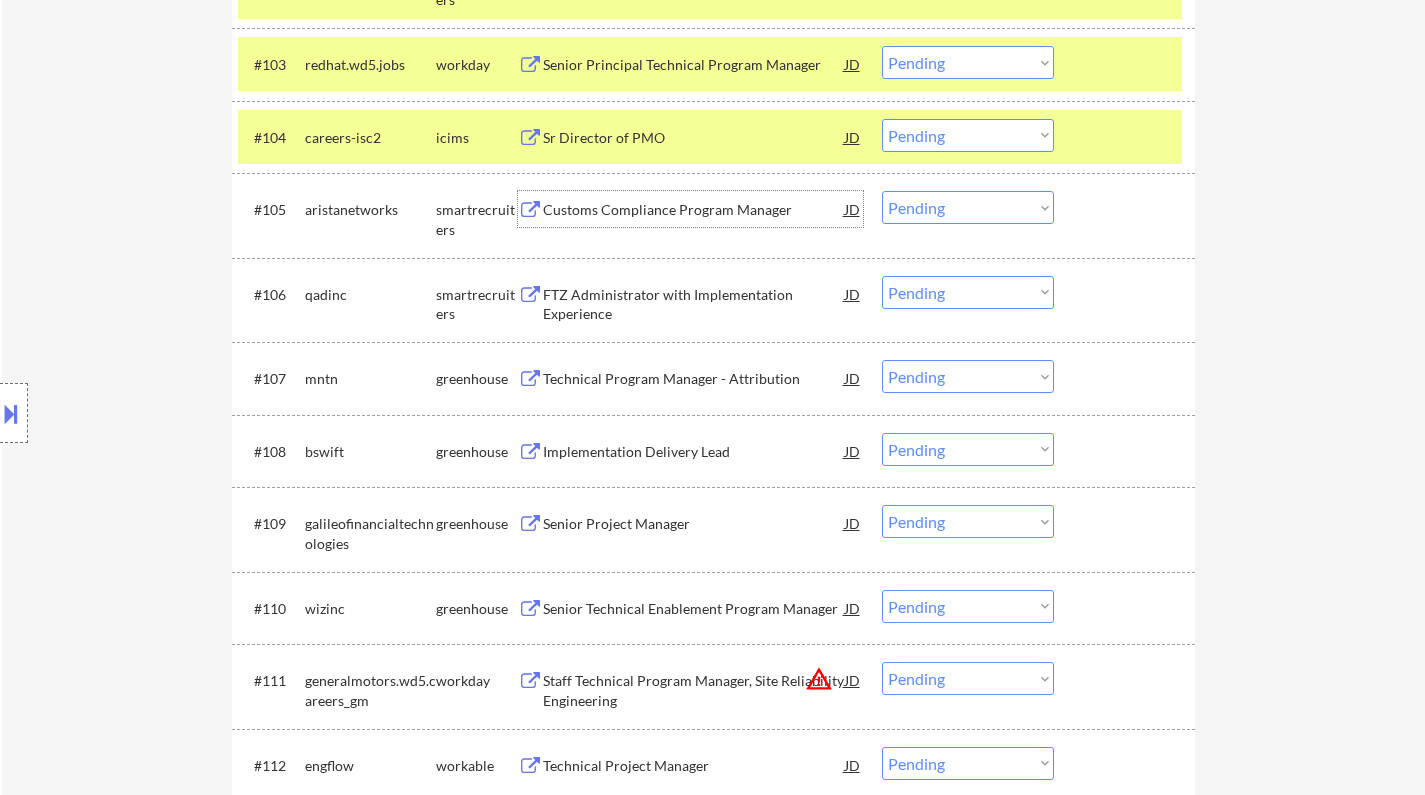 click on "Choose an option... Pending Applied Excluded (Questions) Excluded (Expired) Excluded (Location) Excluded (Bad Match) Excluded (Blocklist) Excluded (Salary) Excluded (Other)" at bounding box center (968, 207) 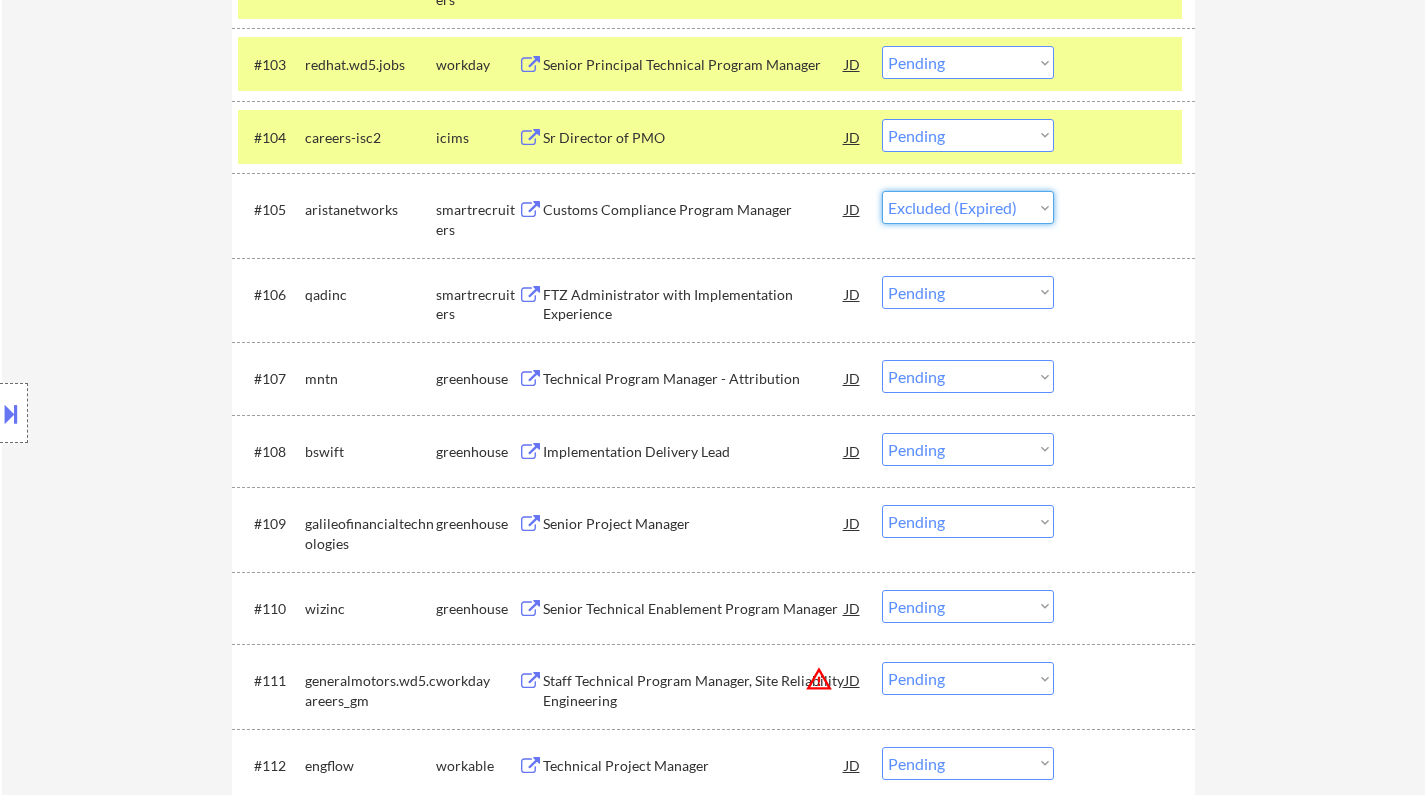 click on "Choose an option... Pending Applied Excluded (Questions) Excluded (Expired) Excluded (Location) Excluded (Bad Match) Excluded (Blocklist) Excluded (Salary) Excluded (Other)" at bounding box center [968, 207] 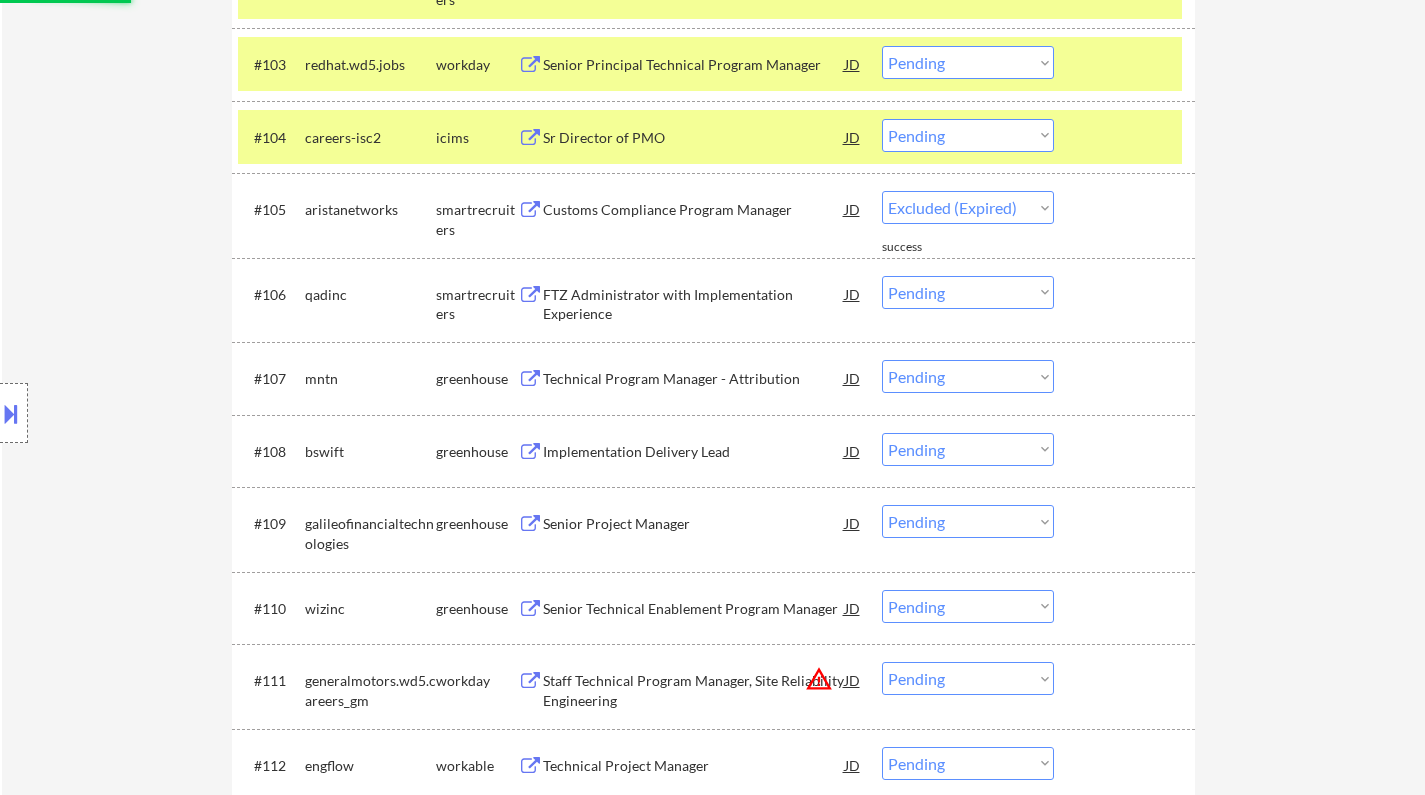select on ""pending"" 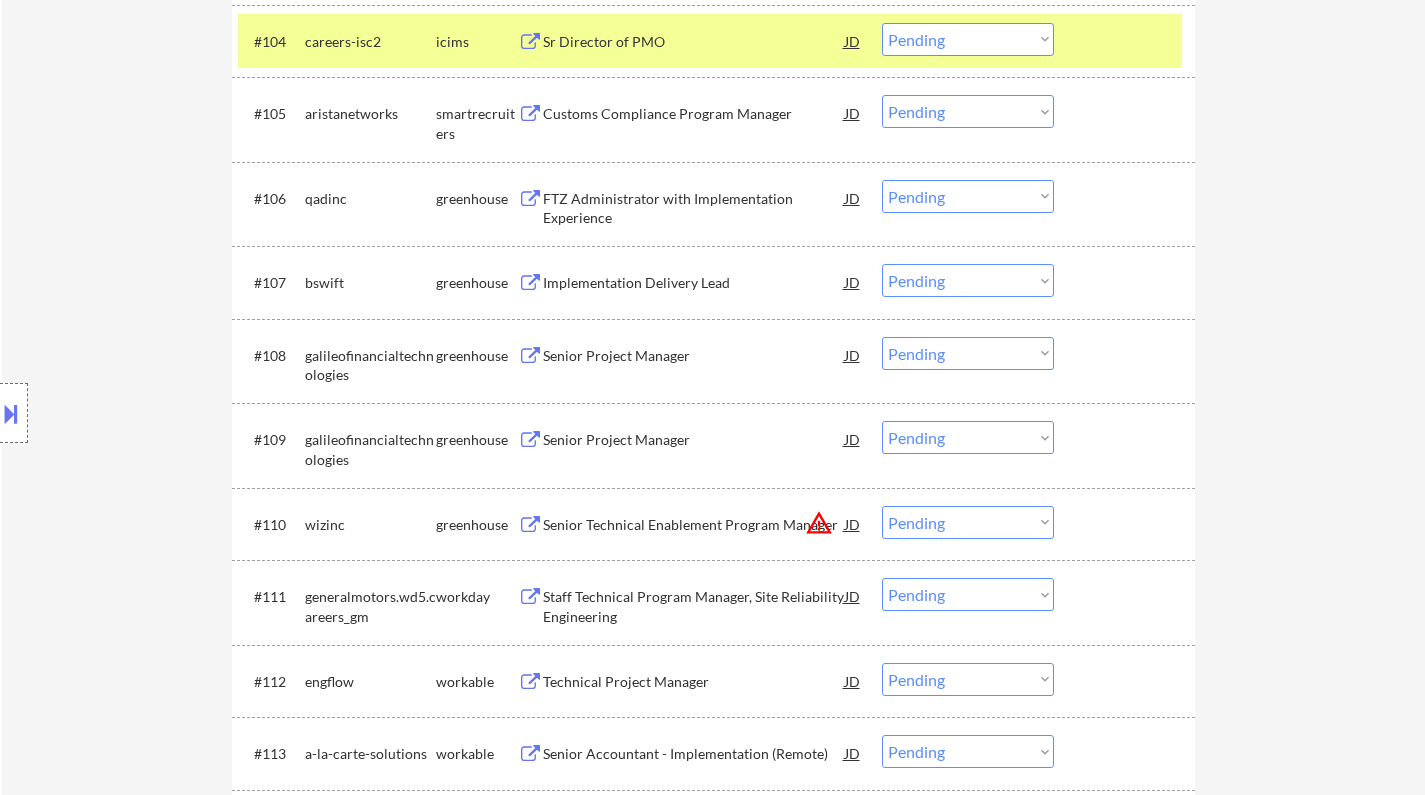 scroll, scrollTop: 800, scrollLeft: 0, axis: vertical 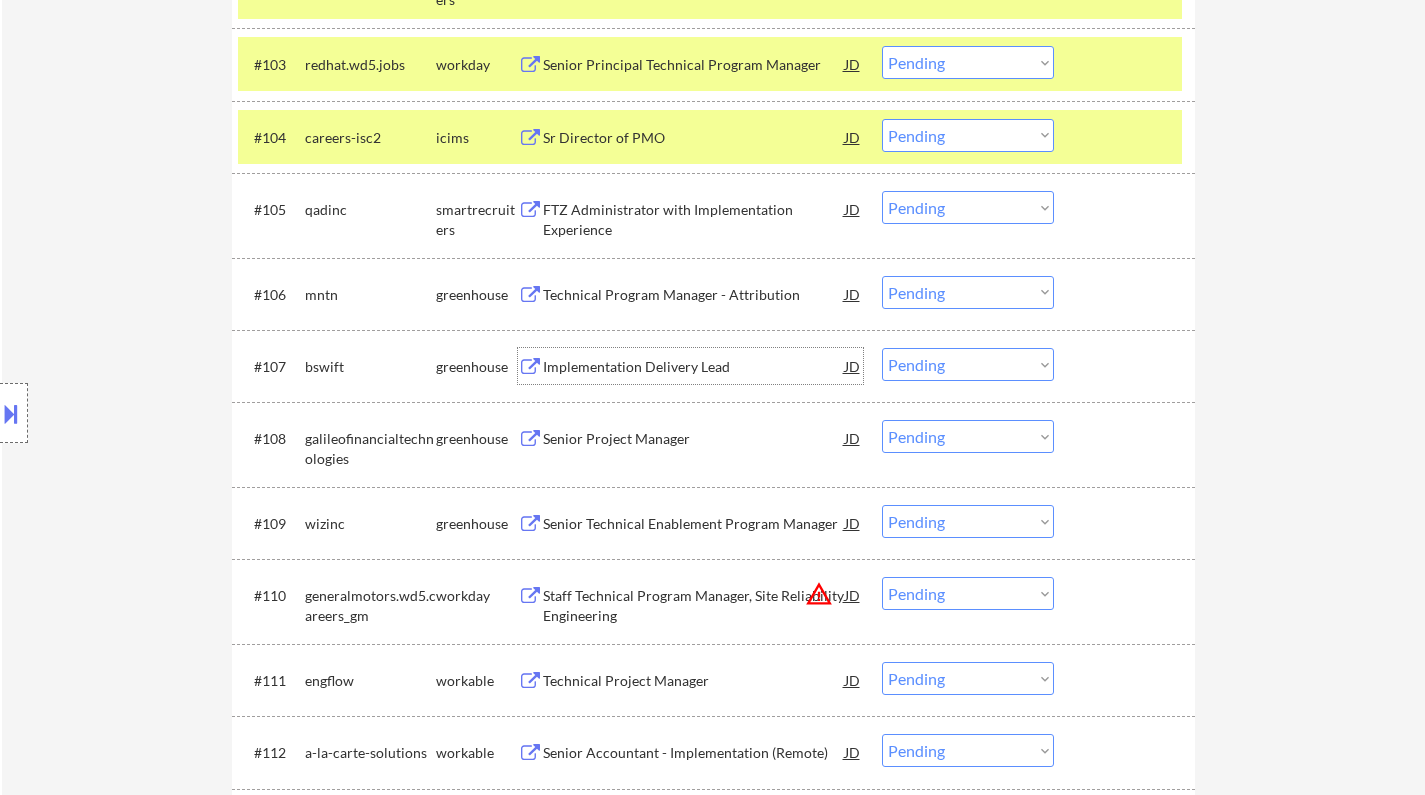 click on "Implementation Delivery Lead" at bounding box center [694, 367] 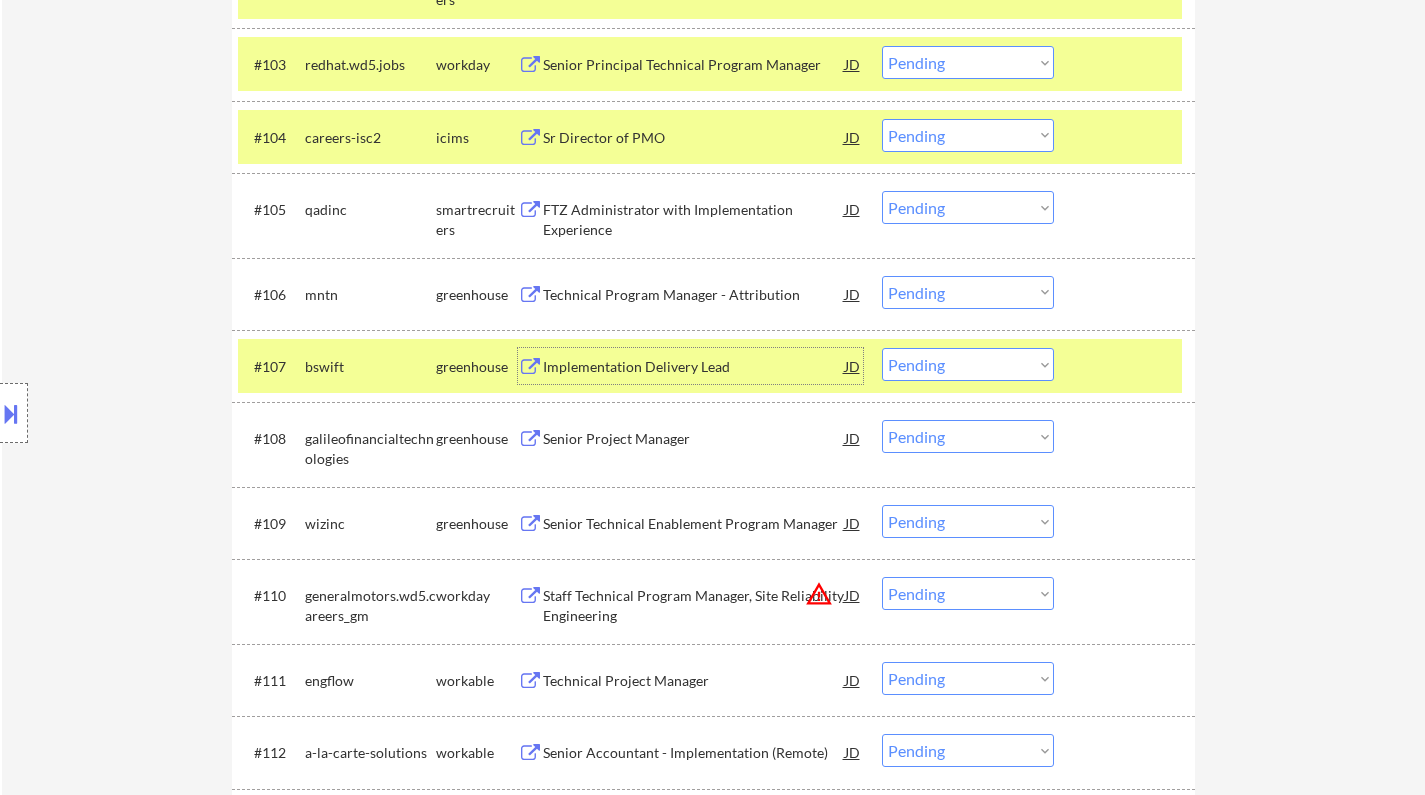 drag, startPoint x: 993, startPoint y: 360, endPoint x: 1003, endPoint y: 378, distance: 20.59126 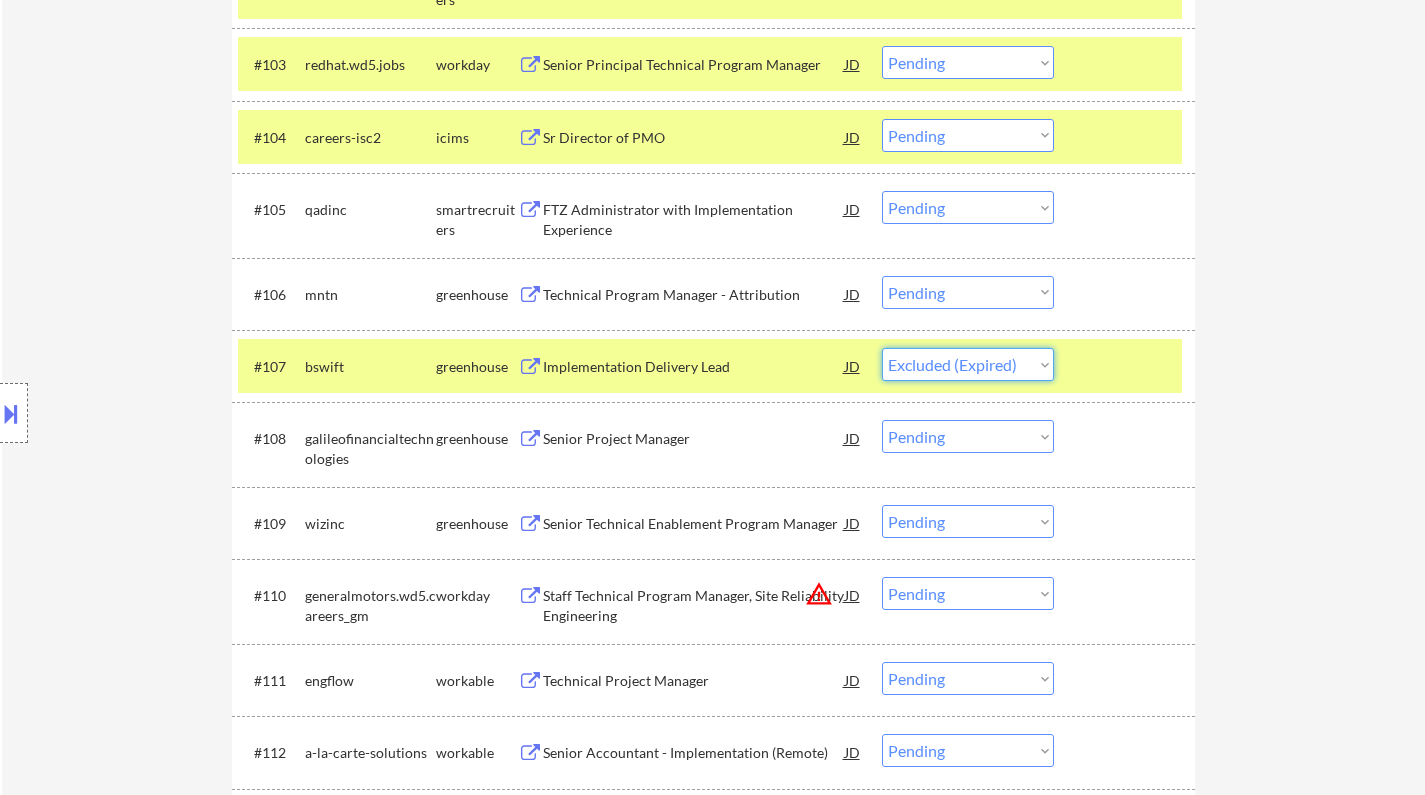 click on "Choose an option... Pending Applied Excluded (Questions) Excluded (Expired) Excluded (Location) Excluded (Bad Match) Excluded (Blocklist) Excluded (Salary) Excluded (Other)" at bounding box center (968, 364) 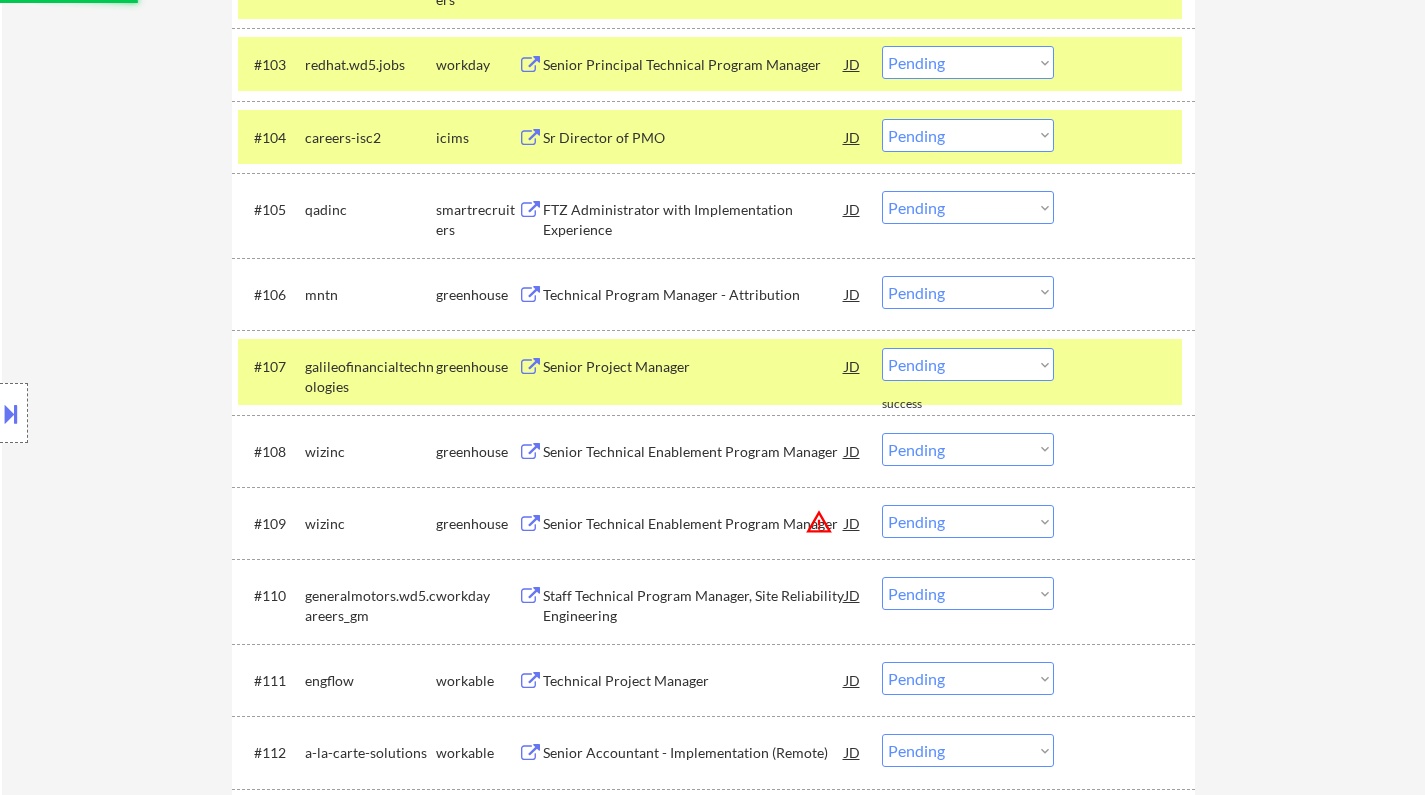 scroll, scrollTop: 1000, scrollLeft: 0, axis: vertical 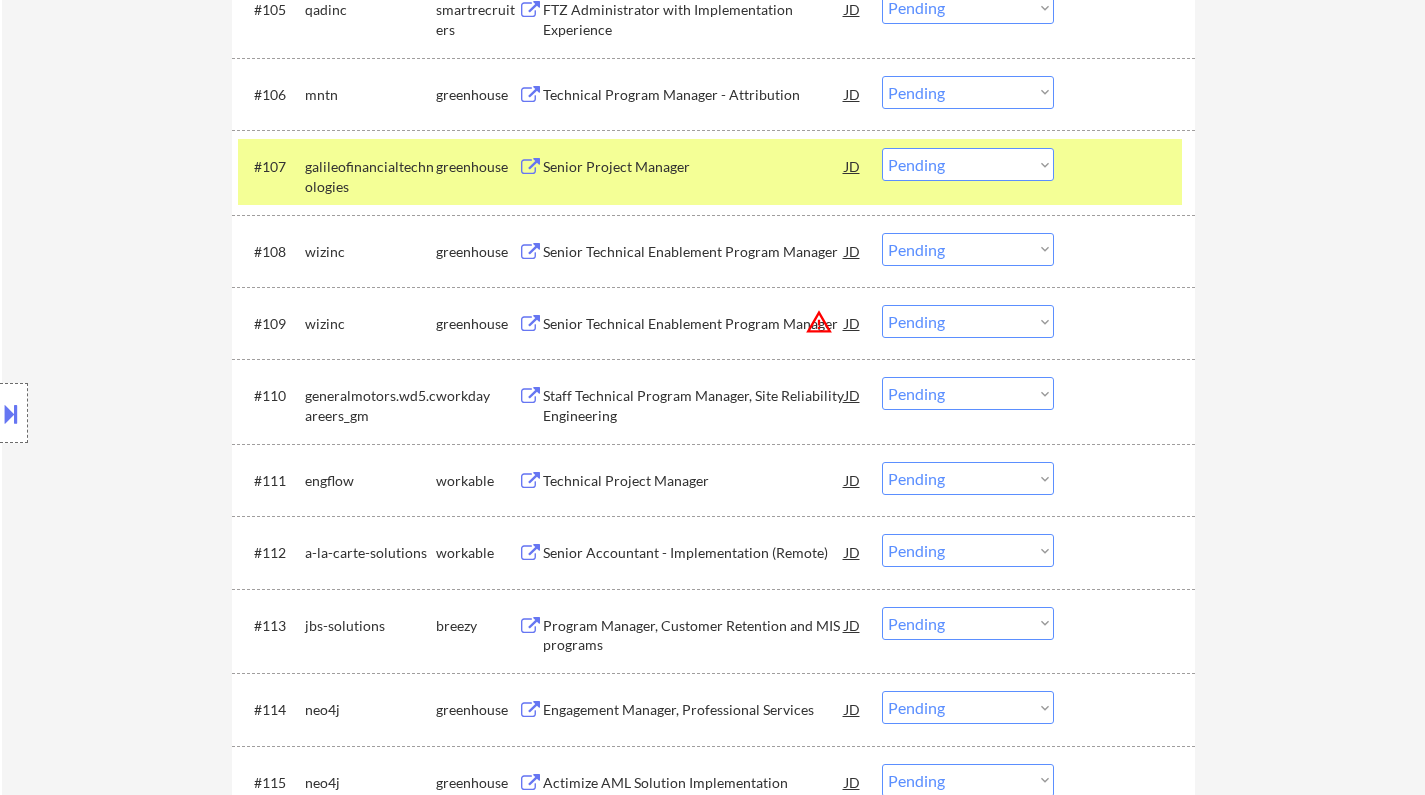 click on "Senior Project Manager" at bounding box center [694, 167] 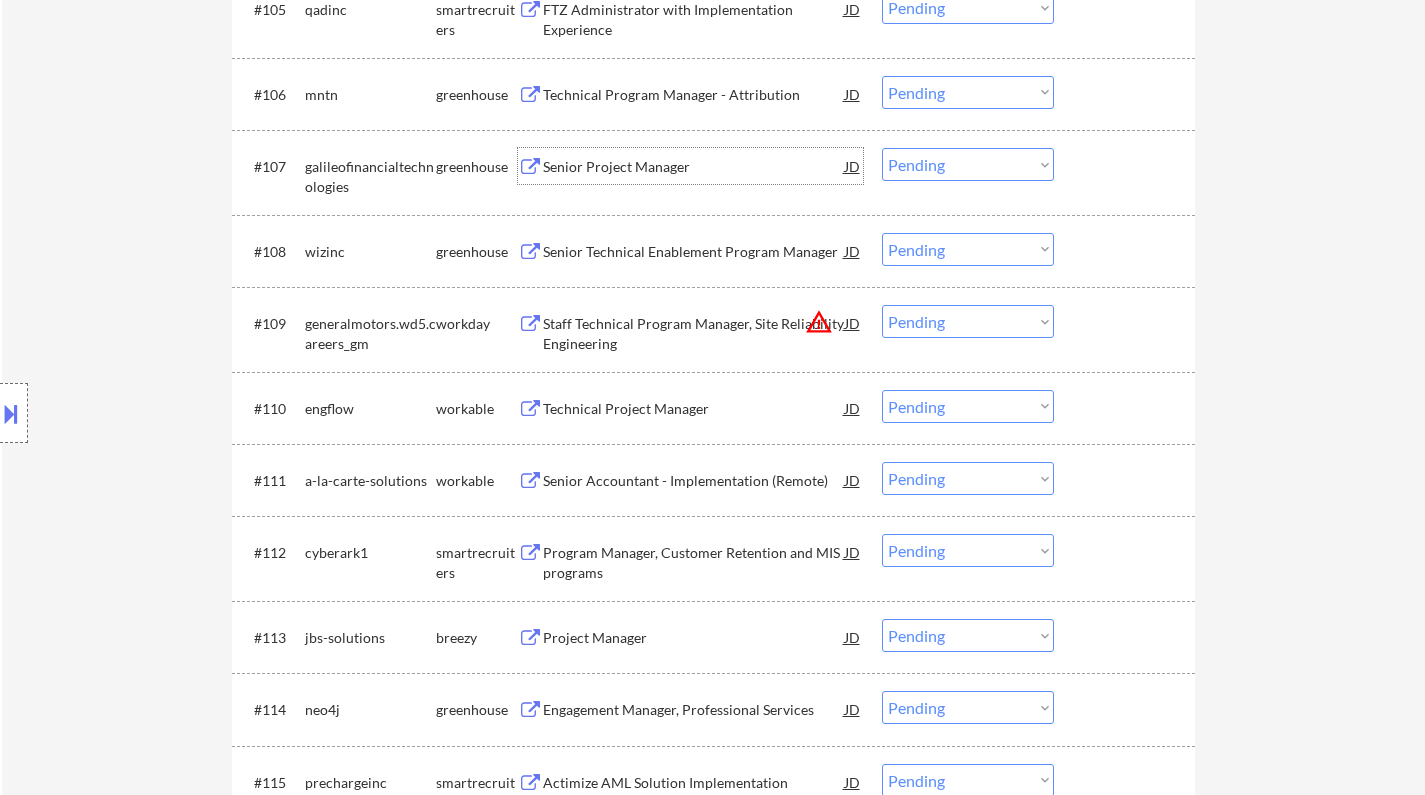 click on "Choose an option... Pending Applied Excluded (Questions) Excluded (Expired) Excluded (Location) Excluded (Bad Match) Excluded (Blocklist) Excluded (Salary) Excluded (Other)" at bounding box center (968, 164) 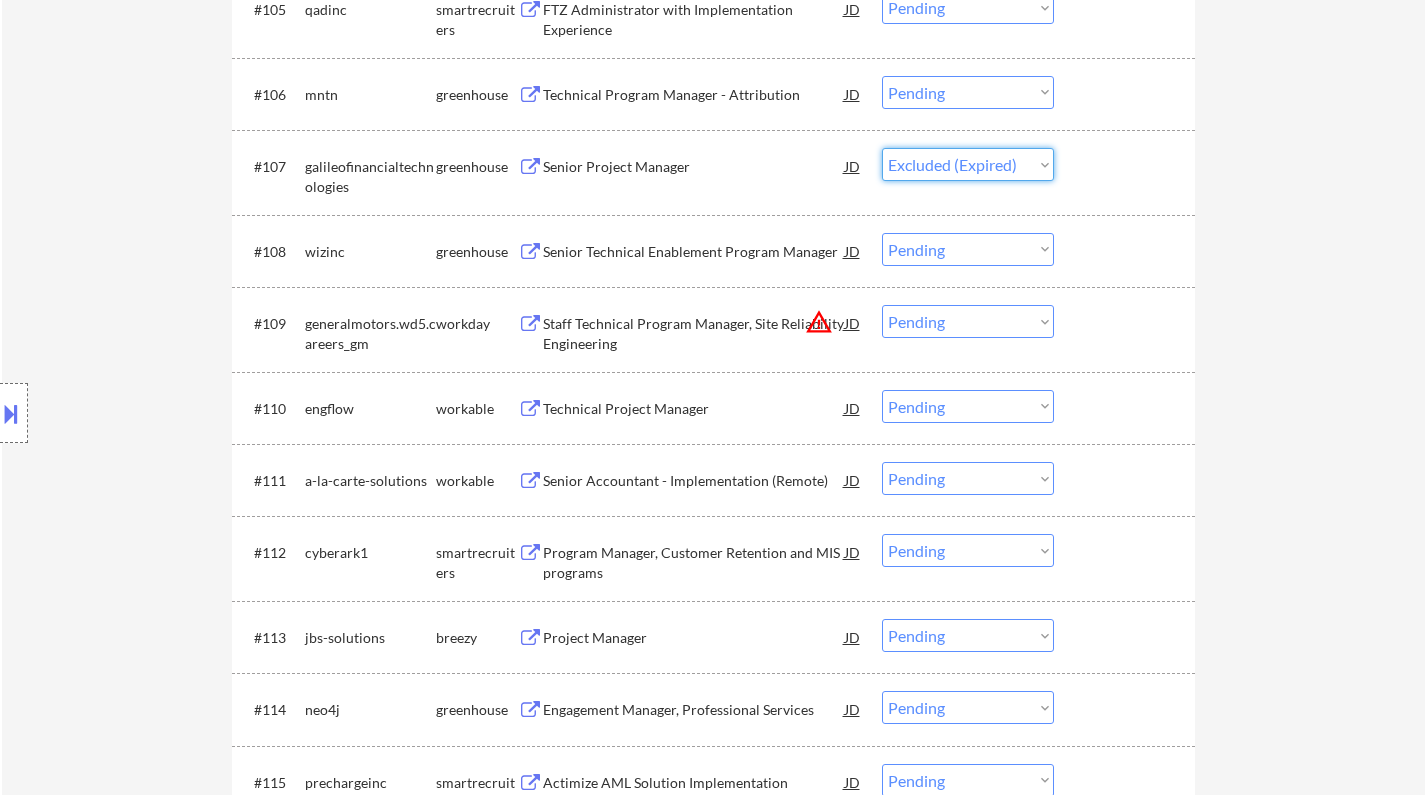 click on "Choose an option... Pending Applied Excluded (Questions) Excluded (Expired) Excluded (Location) Excluded (Bad Match) Excluded (Blocklist) Excluded (Salary) Excluded (Other)" at bounding box center (968, 164) 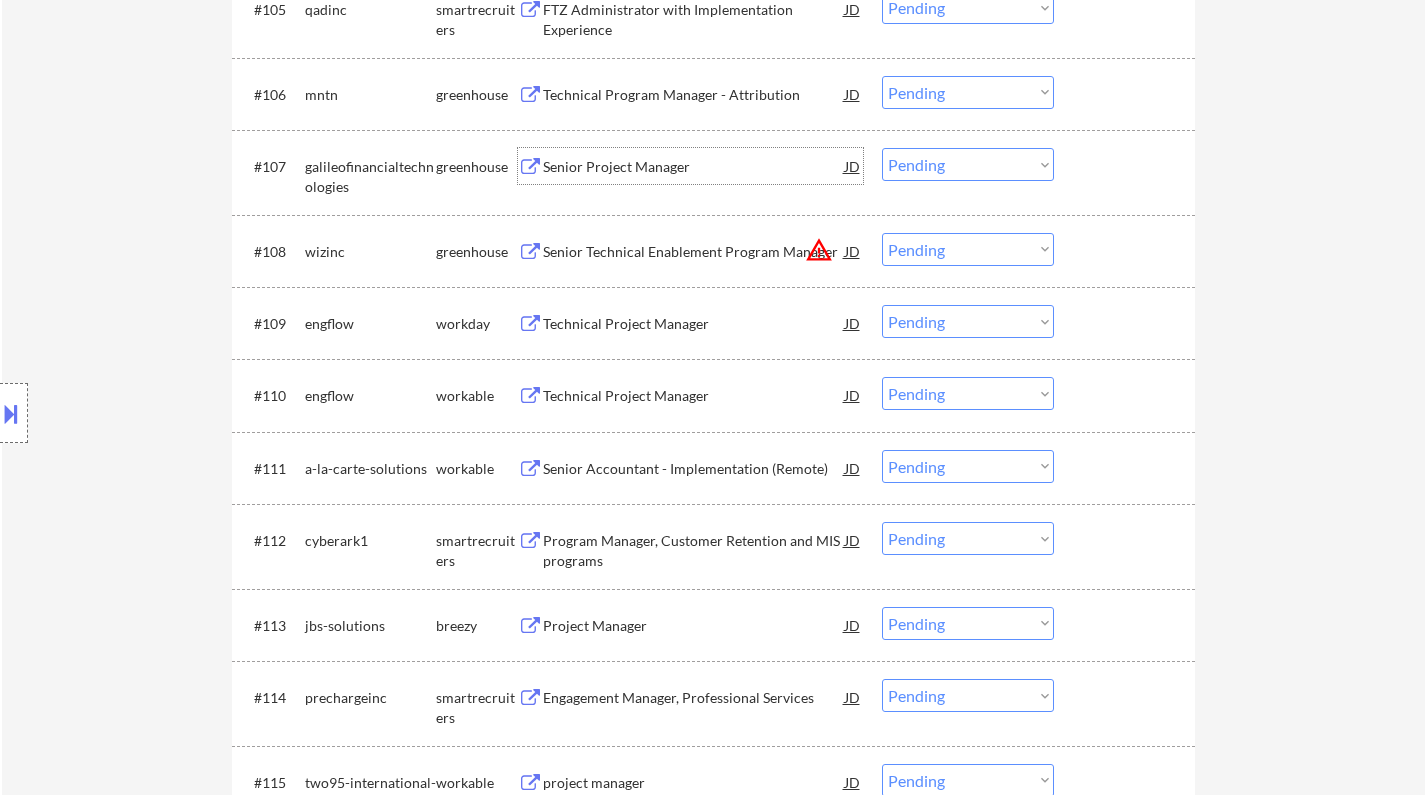 click on "Senior Project Manager" at bounding box center (694, 167) 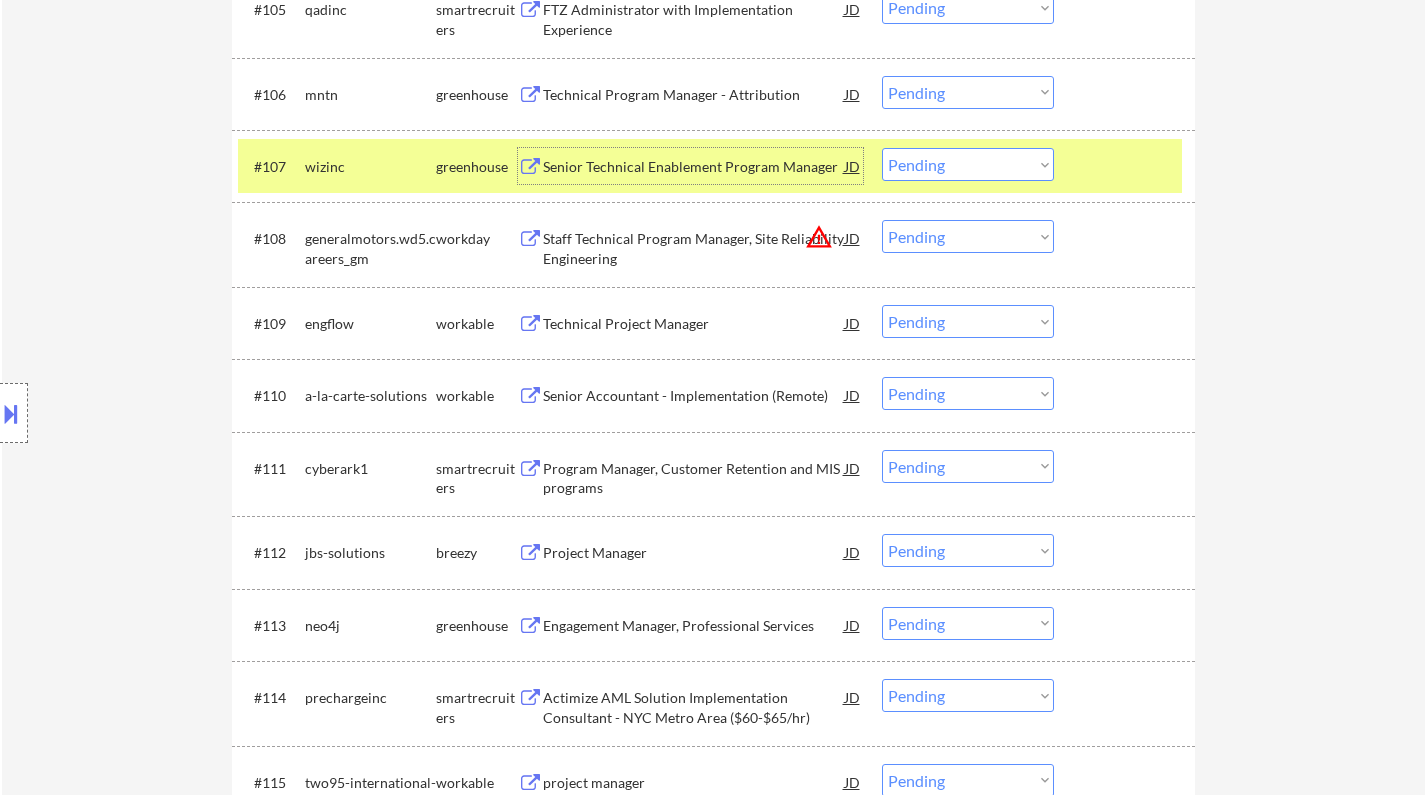 click on "Choose an option... Pending Applied Excluded (Questions) Excluded (Expired) Excluded (Location) Excluded (Bad Match) Excluded (Blocklist) Excluded (Salary) Excluded (Other)" at bounding box center (968, 164) 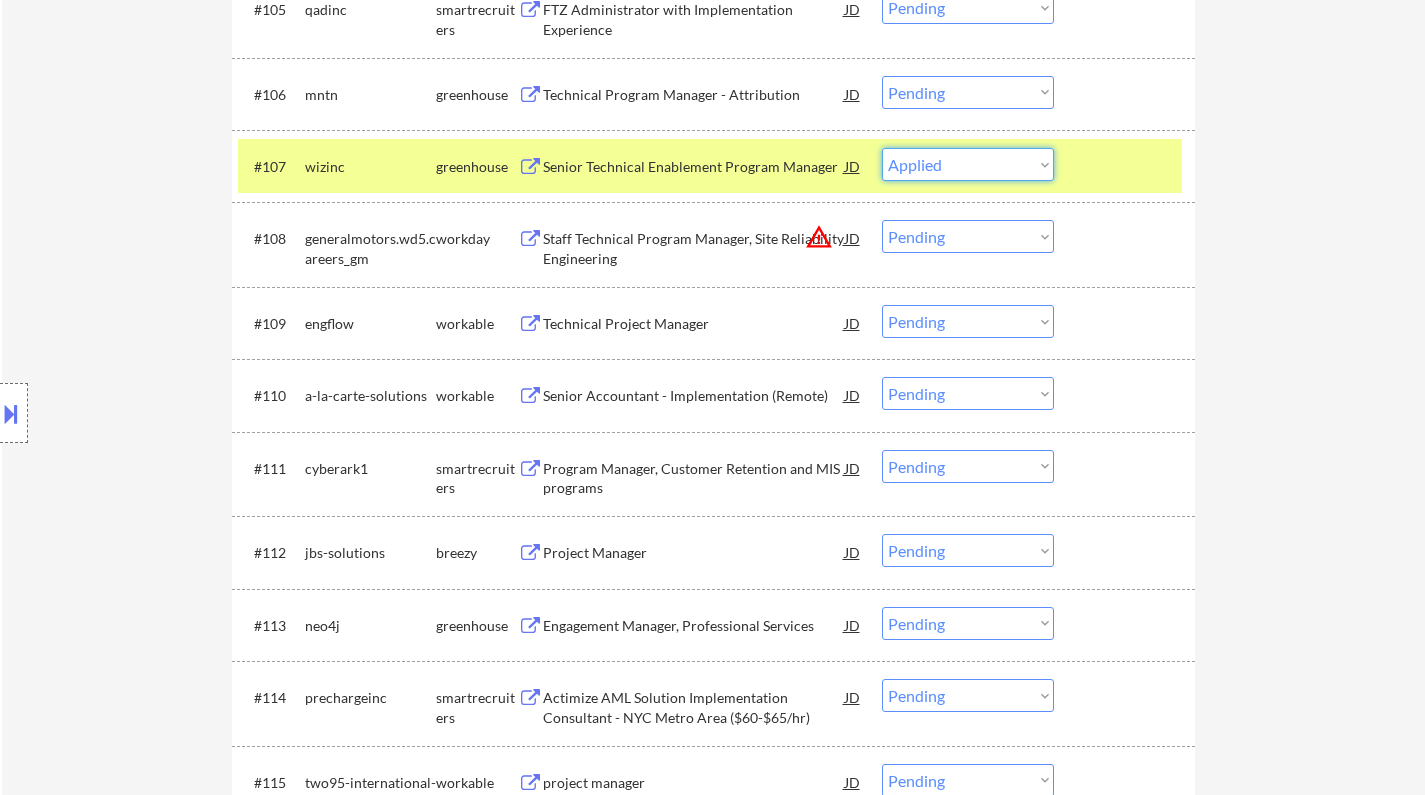 click on "Choose an option... Pending Applied Excluded (Questions) Excluded (Expired) Excluded (Location) Excluded (Bad Match) Excluded (Blocklist) Excluded (Salary) Excluded (Other)" at bounding box center [968, 164] 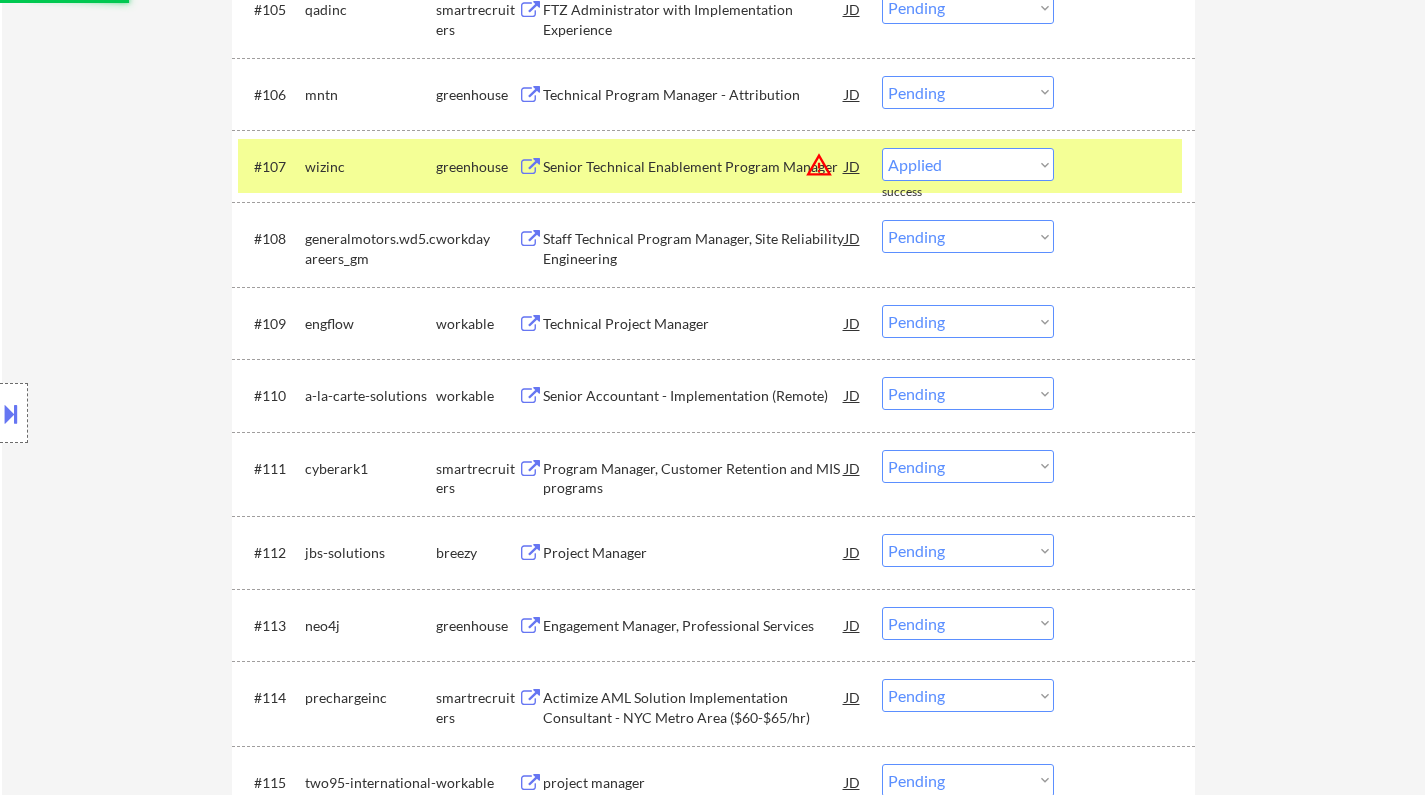 select on ""pending"" 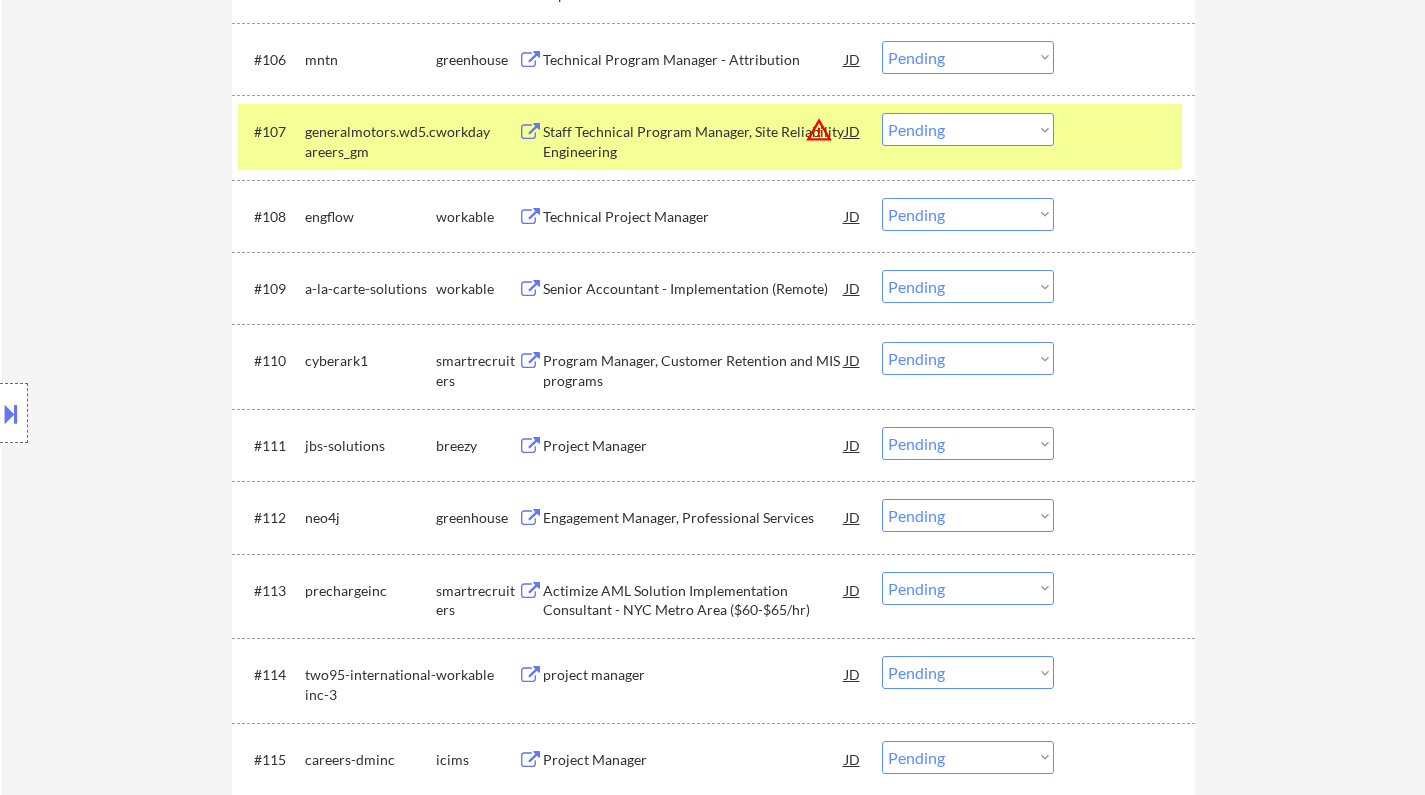 scroll, scrollTop: 1000, scrollLeft: 0, axis: vertical 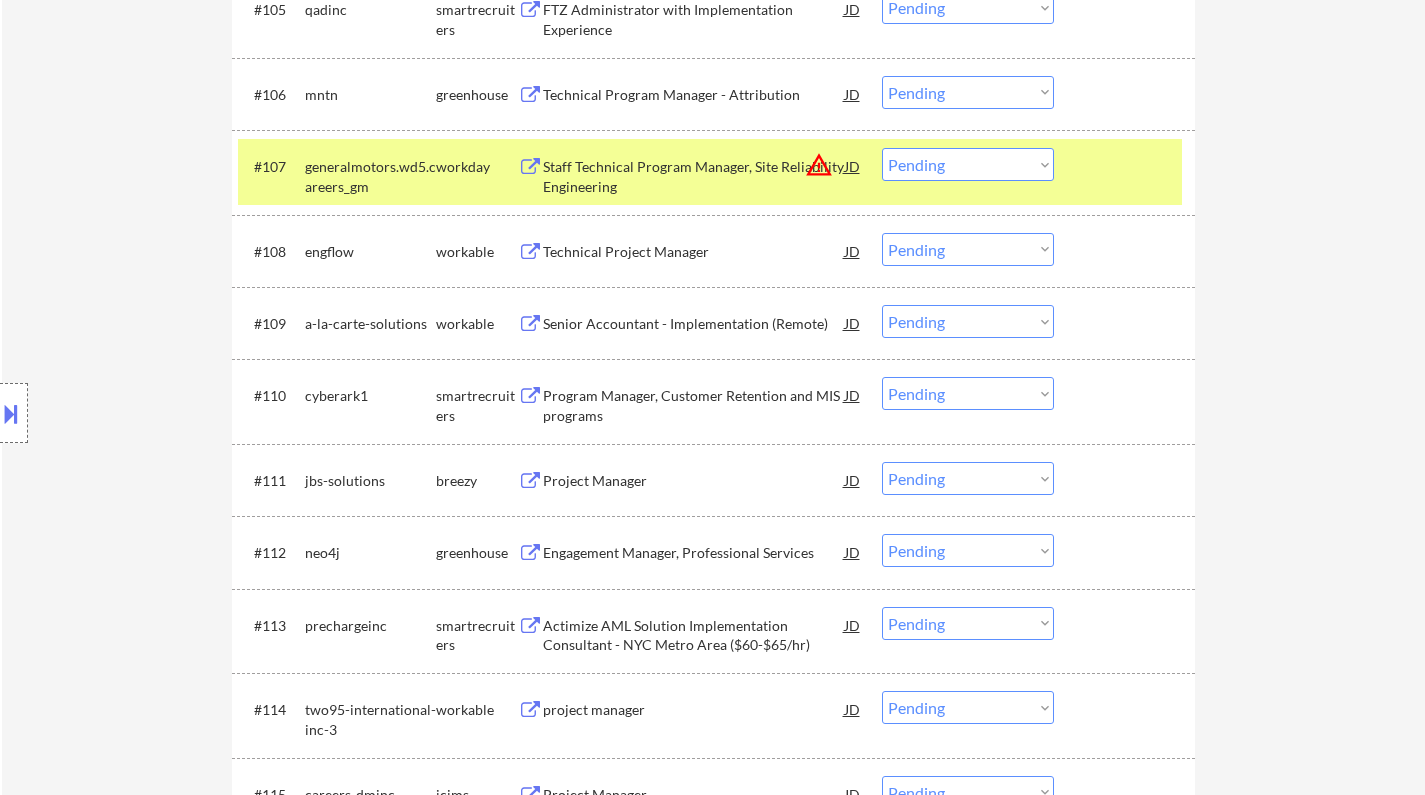 click on "JD" at bounding box center (853, 166) 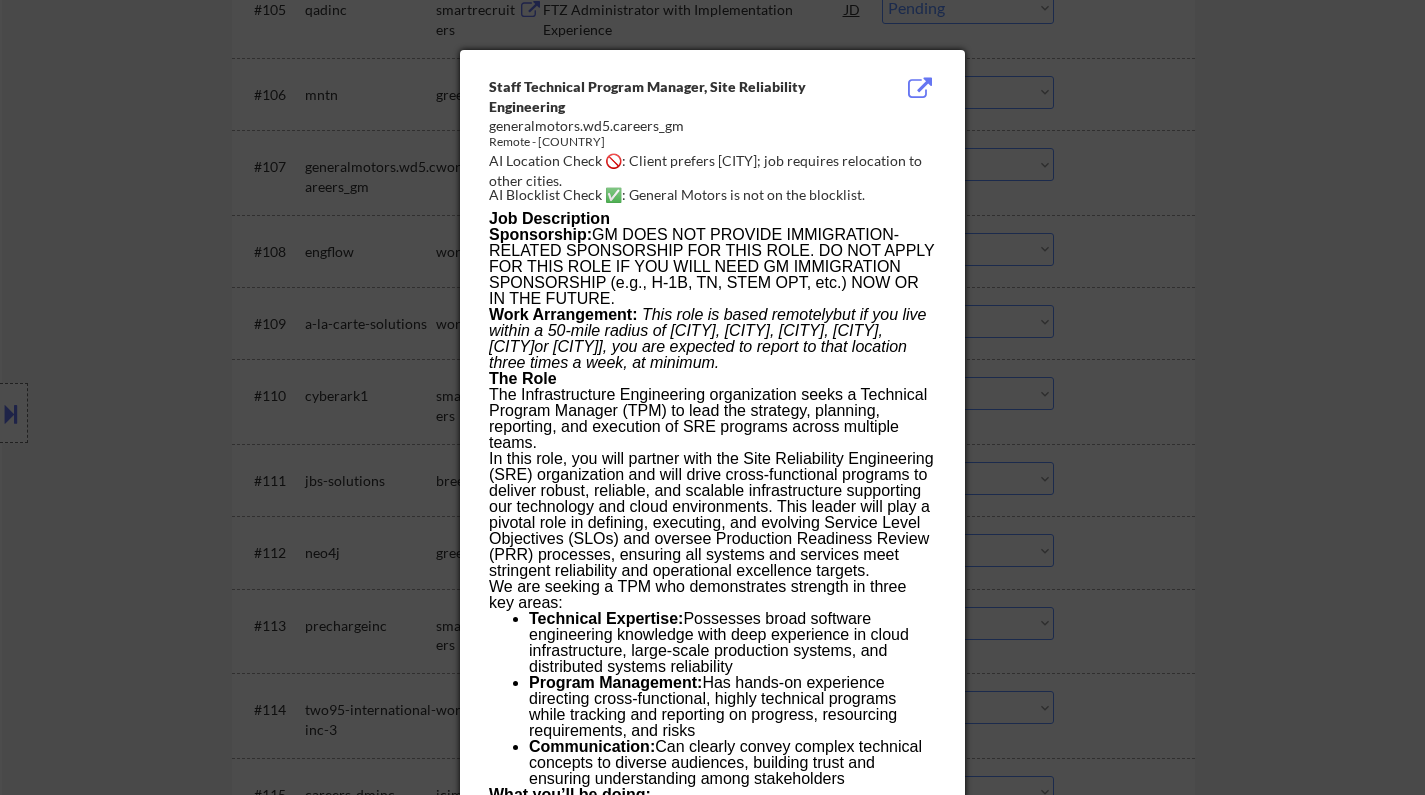 click at bounding box center [712, 397] 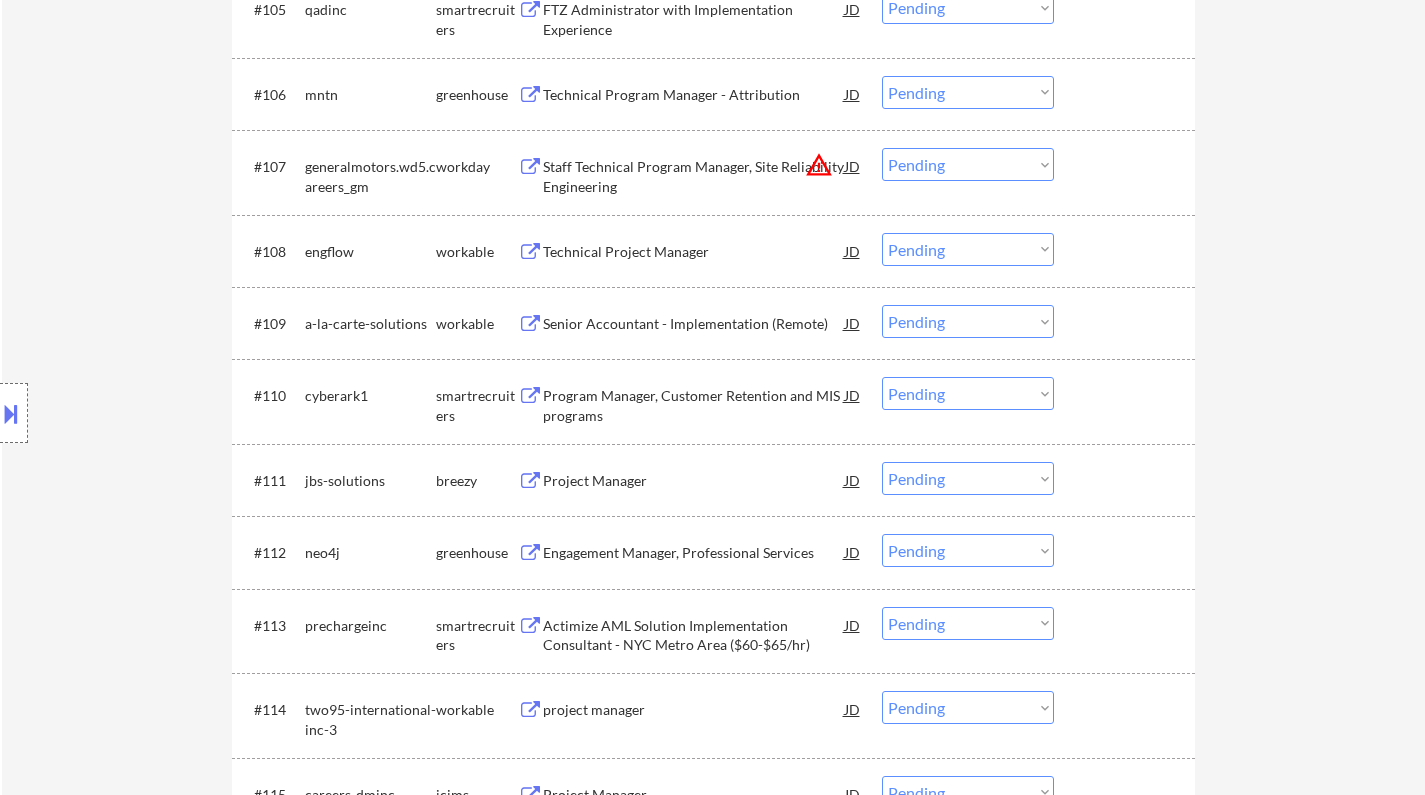 click on "Technical Project Manager" at bounding box center [694, 252] 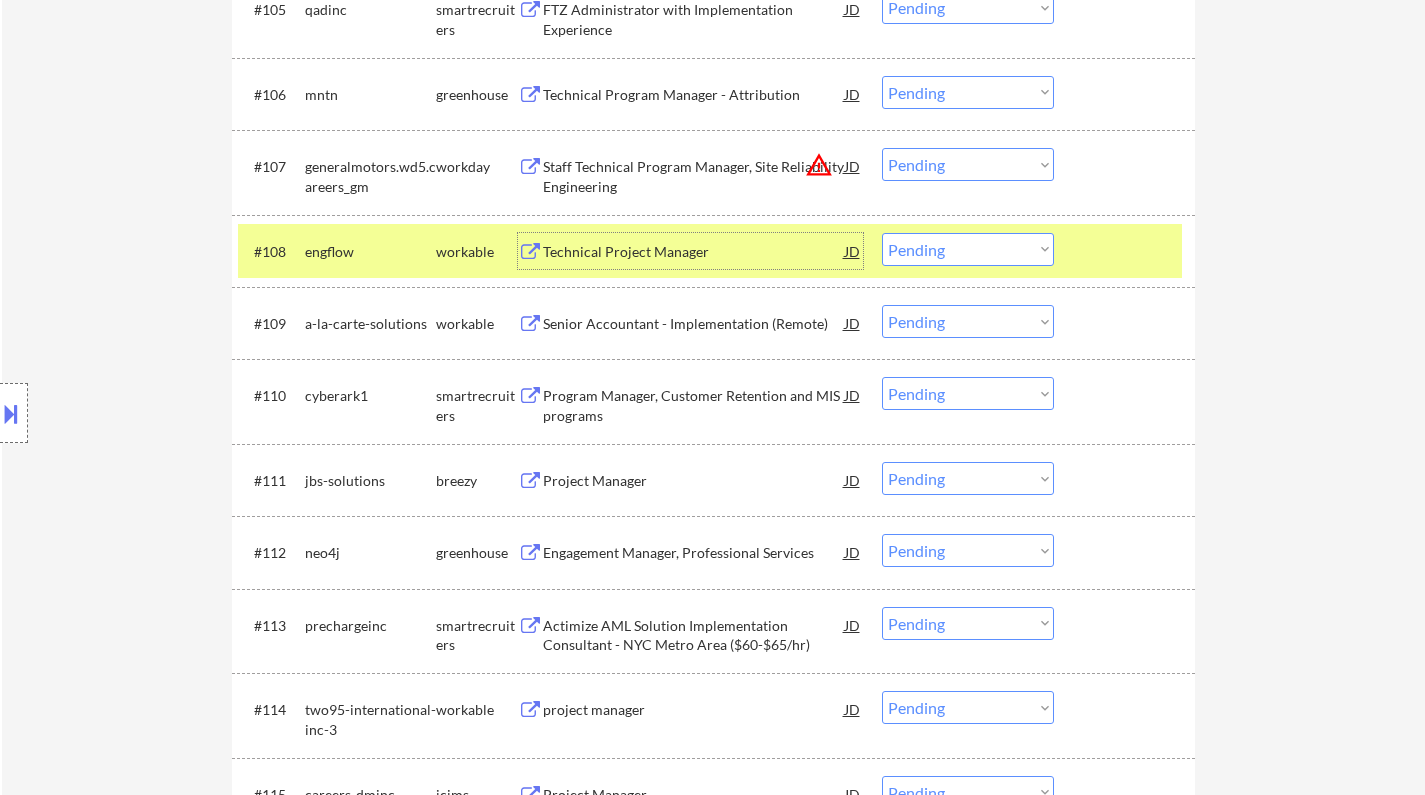 click on "Technical Project Manager" at bounding box center (694, 252) 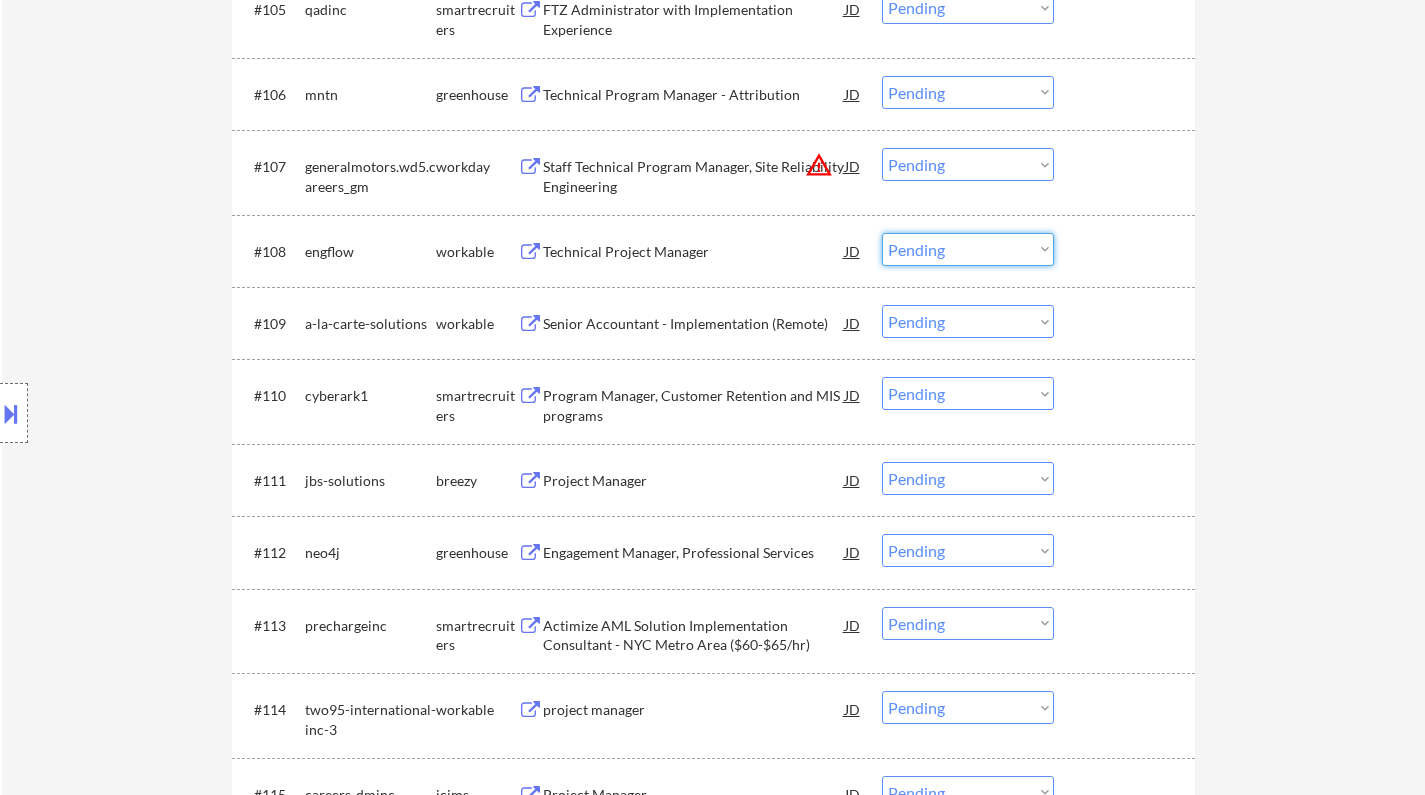 drag, startPoint x: 921, startPoint y: 247, endPoint x: 936, endPoint y: 261, distance: 20.518284 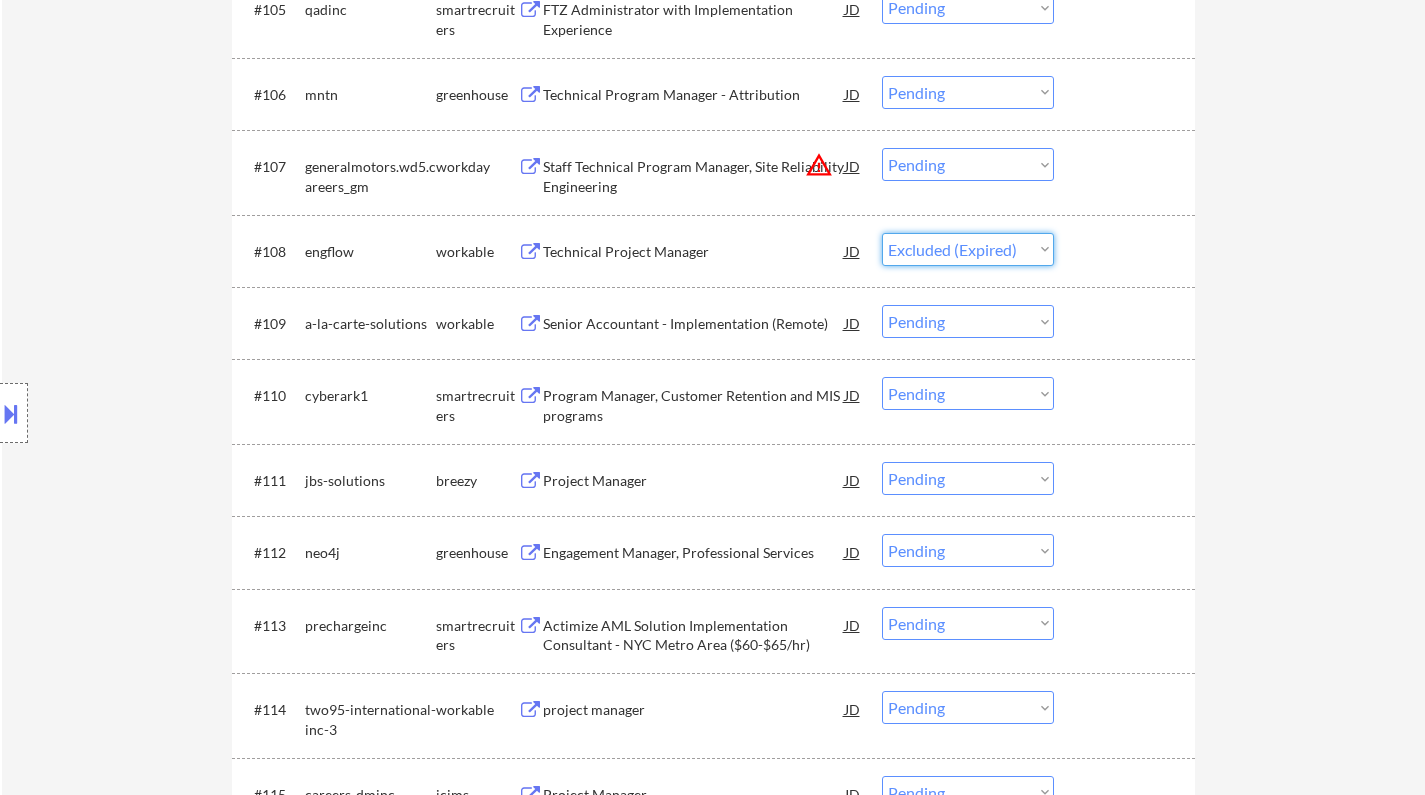 click on "Choose an option... Pending Applied Excluded (Questions) Excluded (Expired) Excluded (Location) Excluded (Bad Match) Excluded (Blocklist) Excluded (Salary) Excluded (Other)" at bounding box center [968, 249] 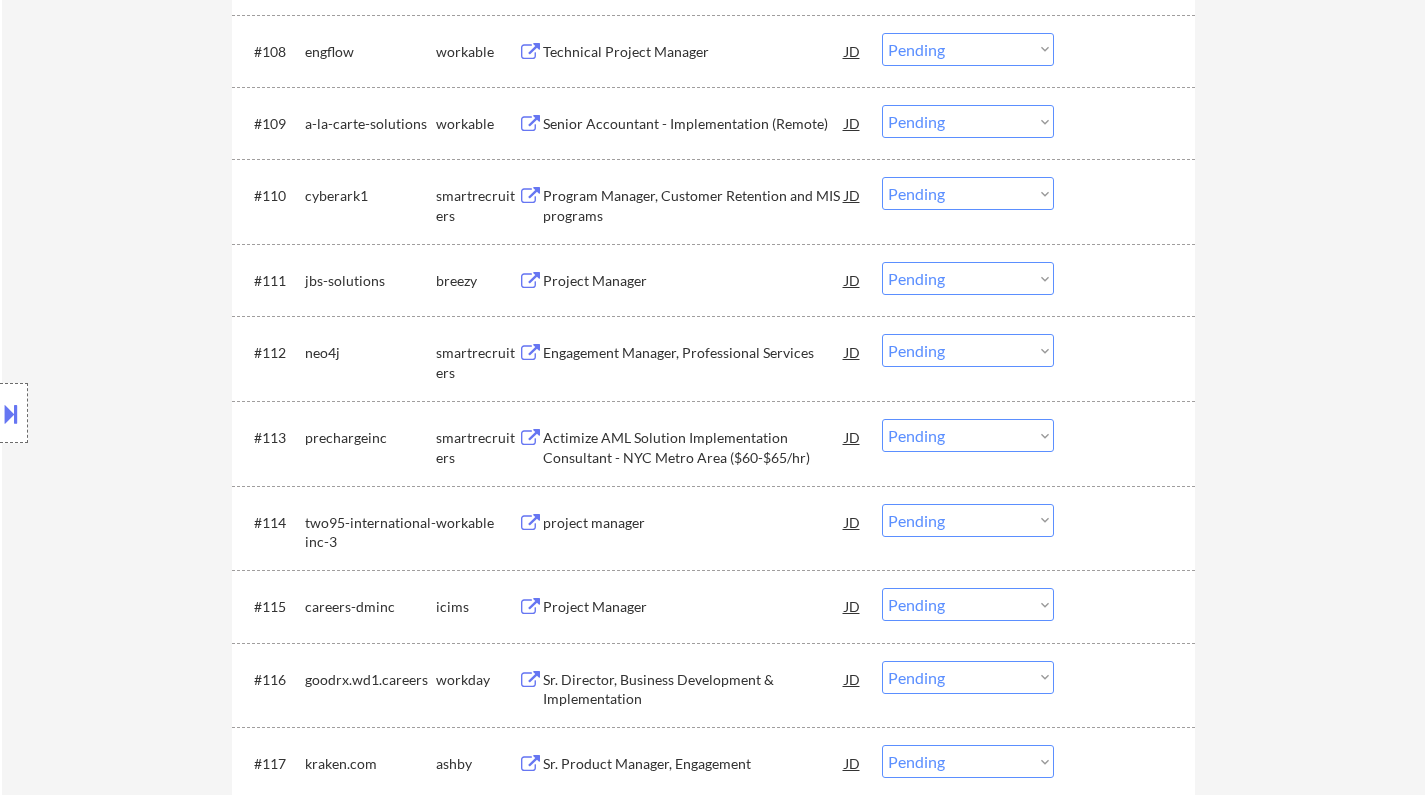 scroll, scrollTop: 900, scrollLeft: 0, axis: vertical 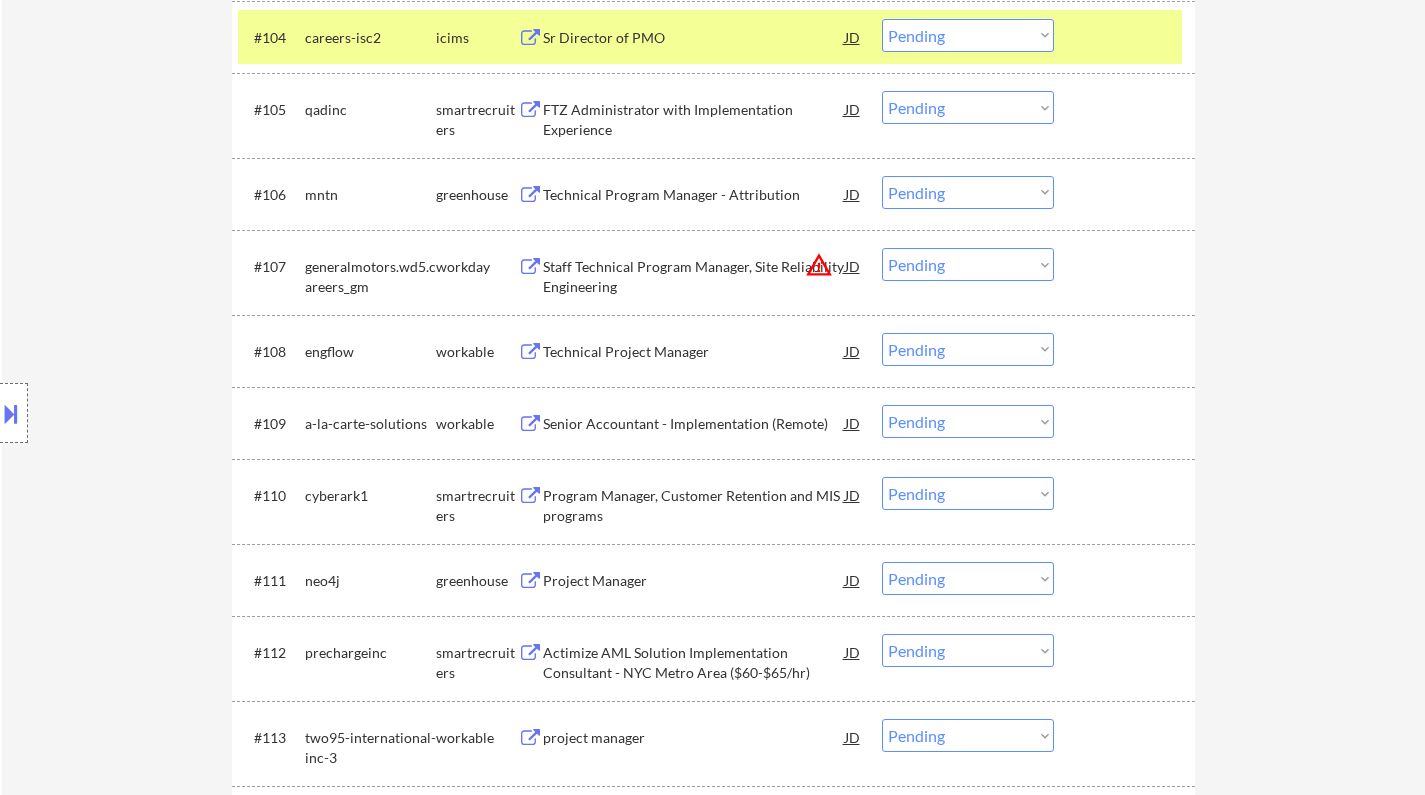 click on "Technical Project Manager" at bounding box center (694, 351) 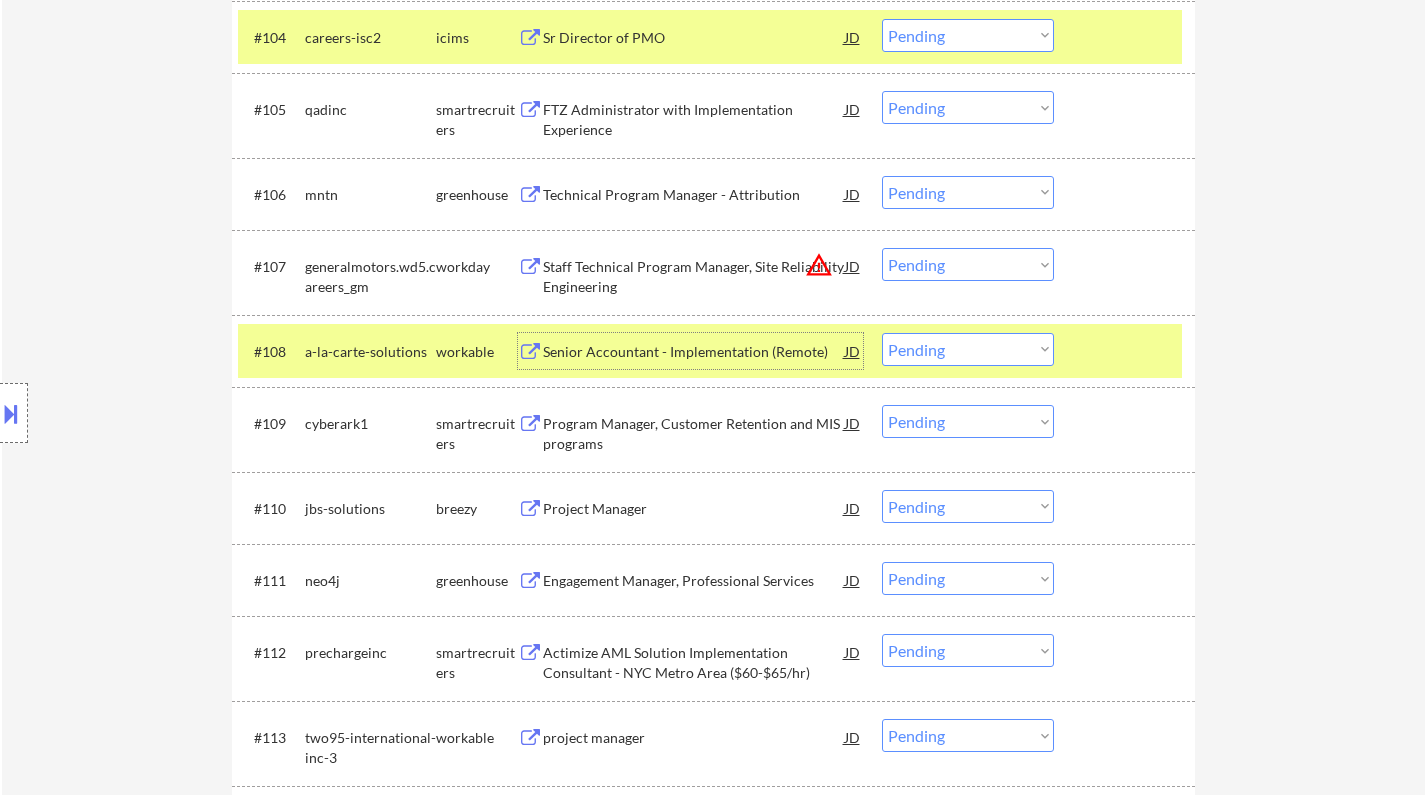 click on "Choose an option... Pending Applied Excluded (Questions) Excluded (Expired) Excluded (Location) Excluded (Bad Match) Excluded (Blocklist) Excluded (Salary) Excluded (Other)" at bounding box center [968, 349] 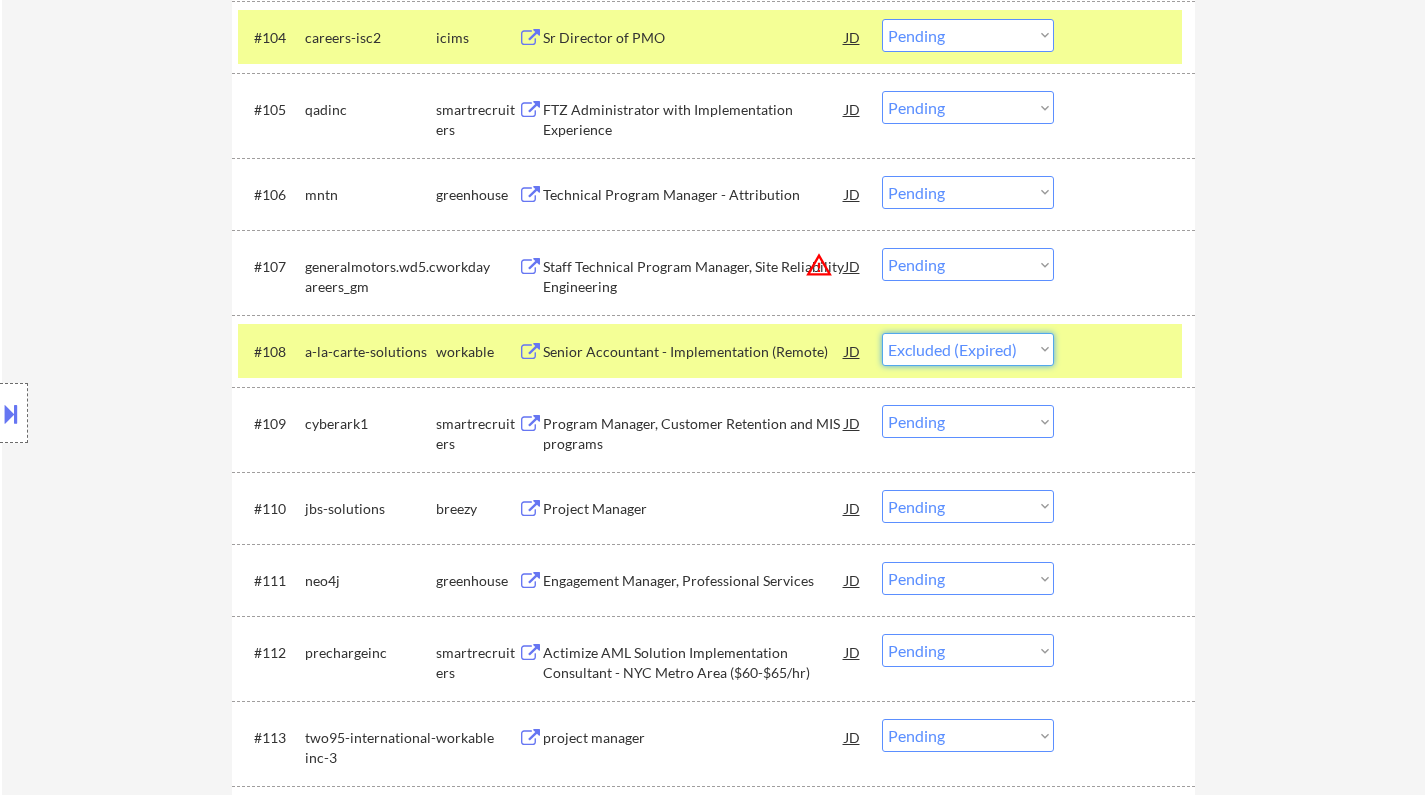 click on "Choose an option... Pending Applied Excluded (Questions) Excluded (Expired) Excluded (Location) Excluded (Bad Match) Excluded (Blocklist) Excluded (Salary) Excluded (Other)" at bounding box center [968, 349] 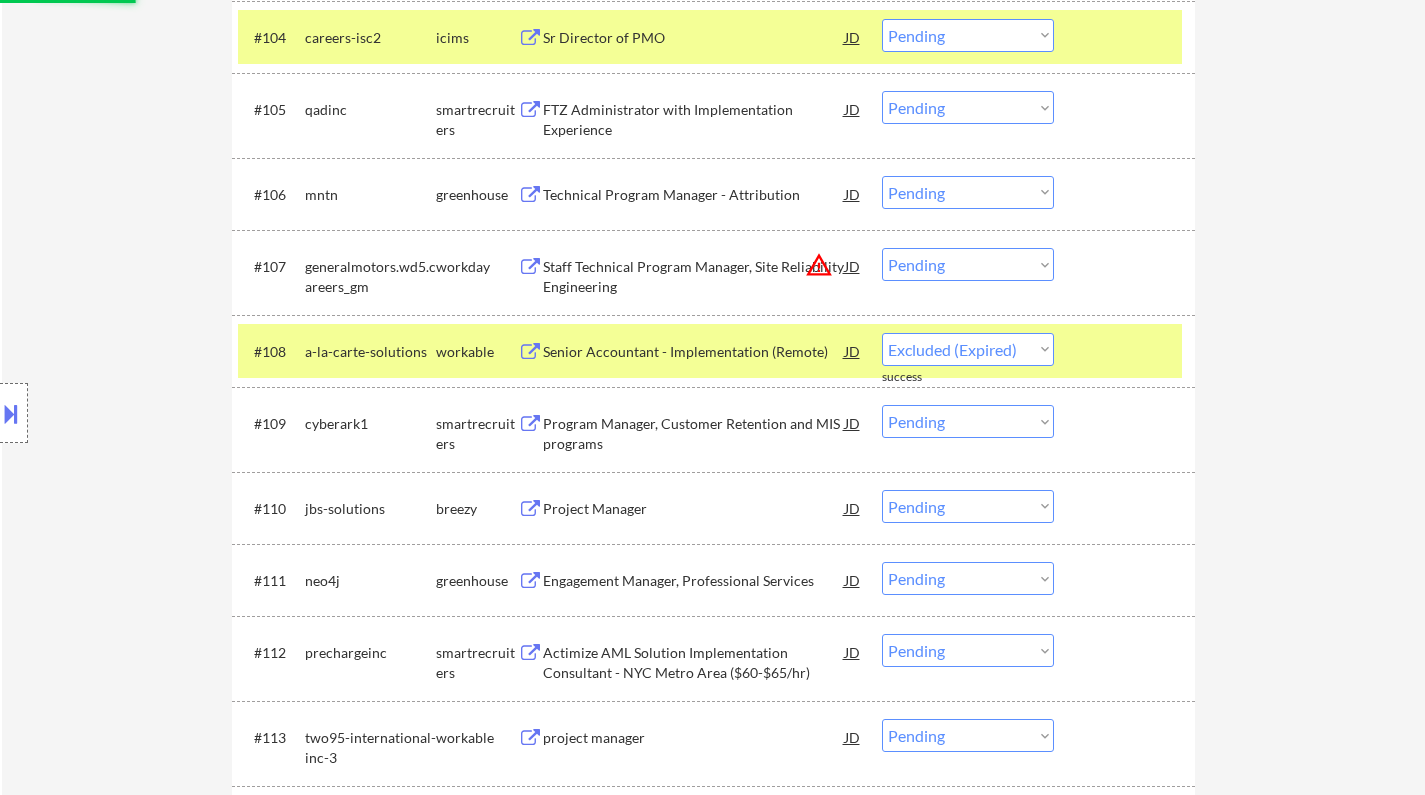 select on ""pending"" 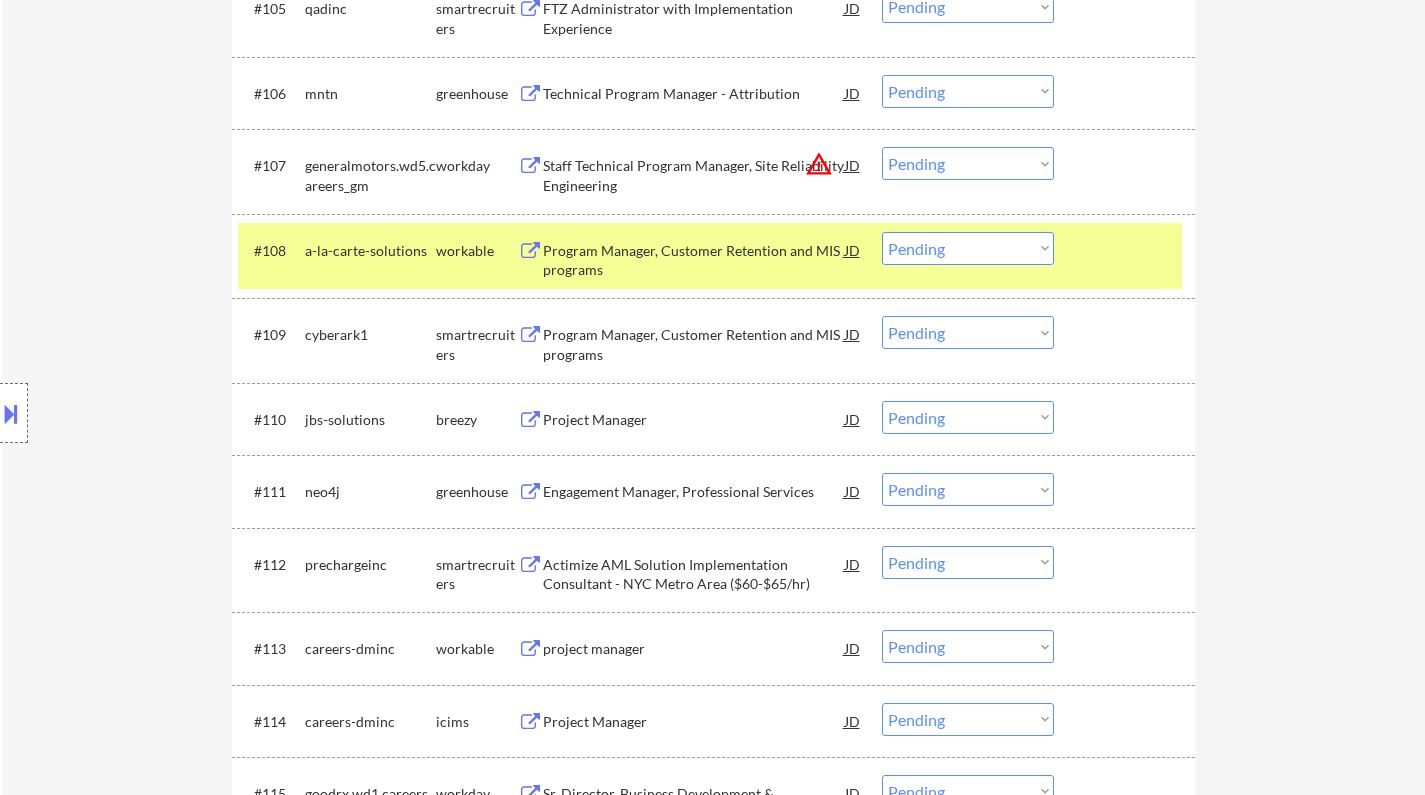 scroll, scrollTop: 1200, scrollLeft: 0, axis: vertical 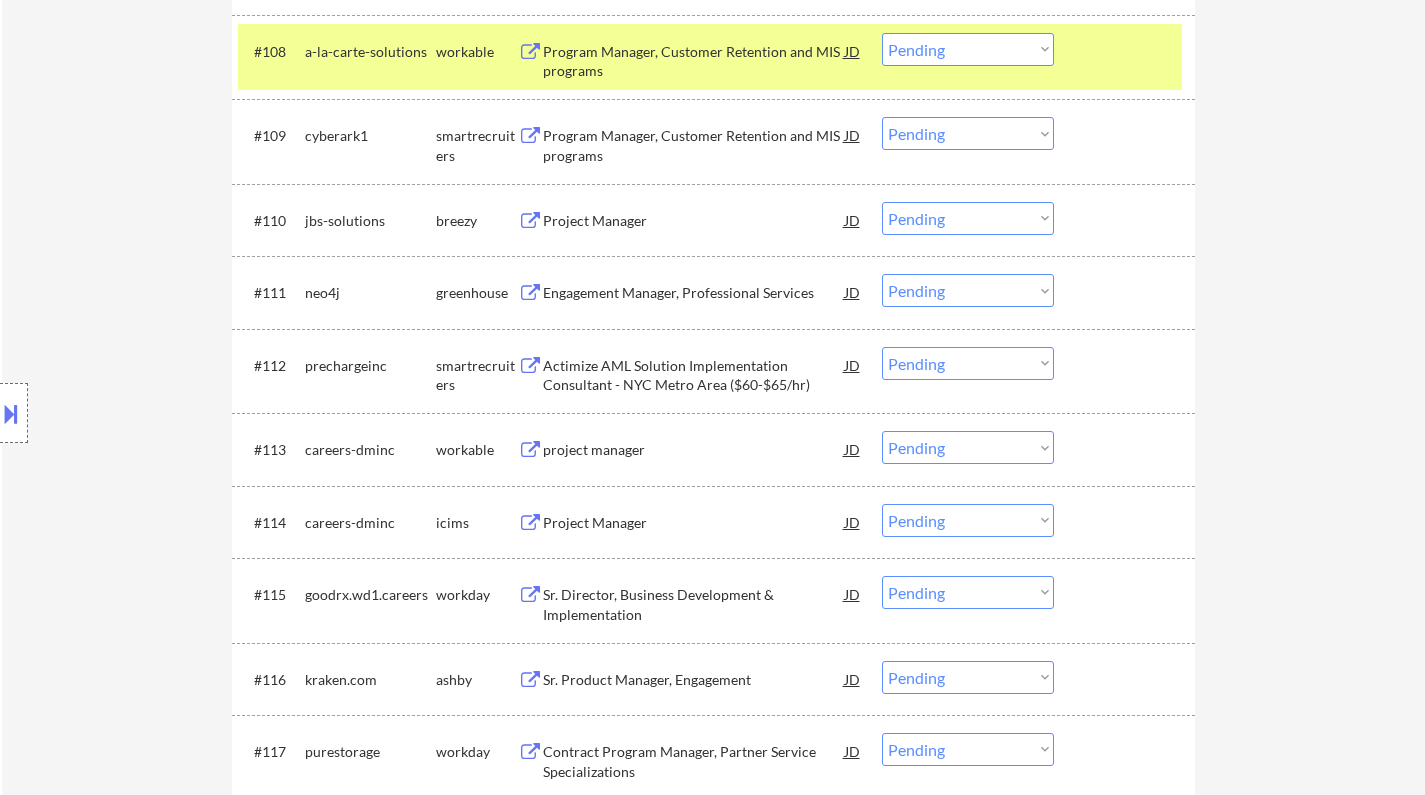 click on "Project Manager" at bounding box center [694, 220] 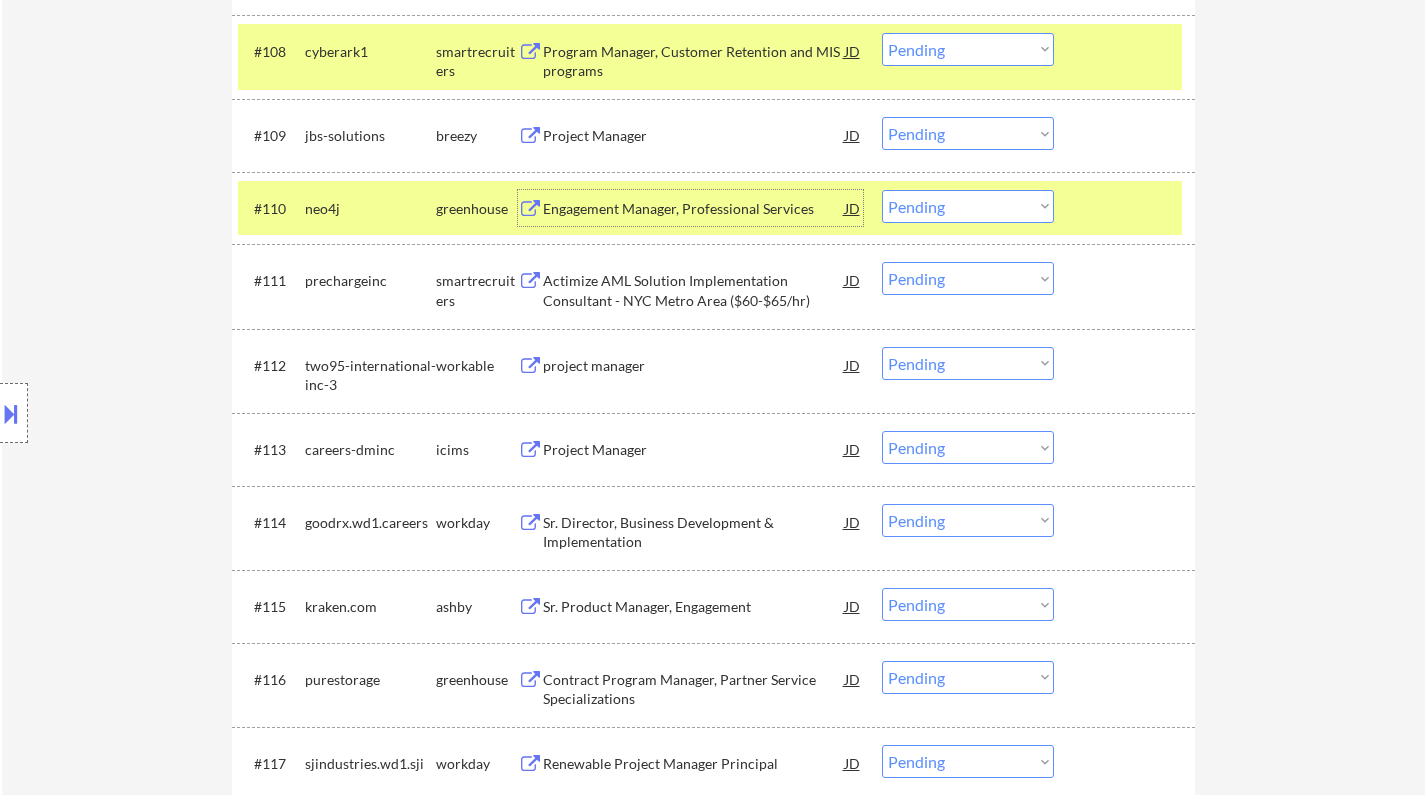 click on "Choose an option... Pending Applied Excluded (Questions) Excluded (Expired) Excluded (Location) Excluded (Bad Match) Excluded (Blocklist) Excluded (Salary) Excluded (Other)" at bounding box center (968, 133) 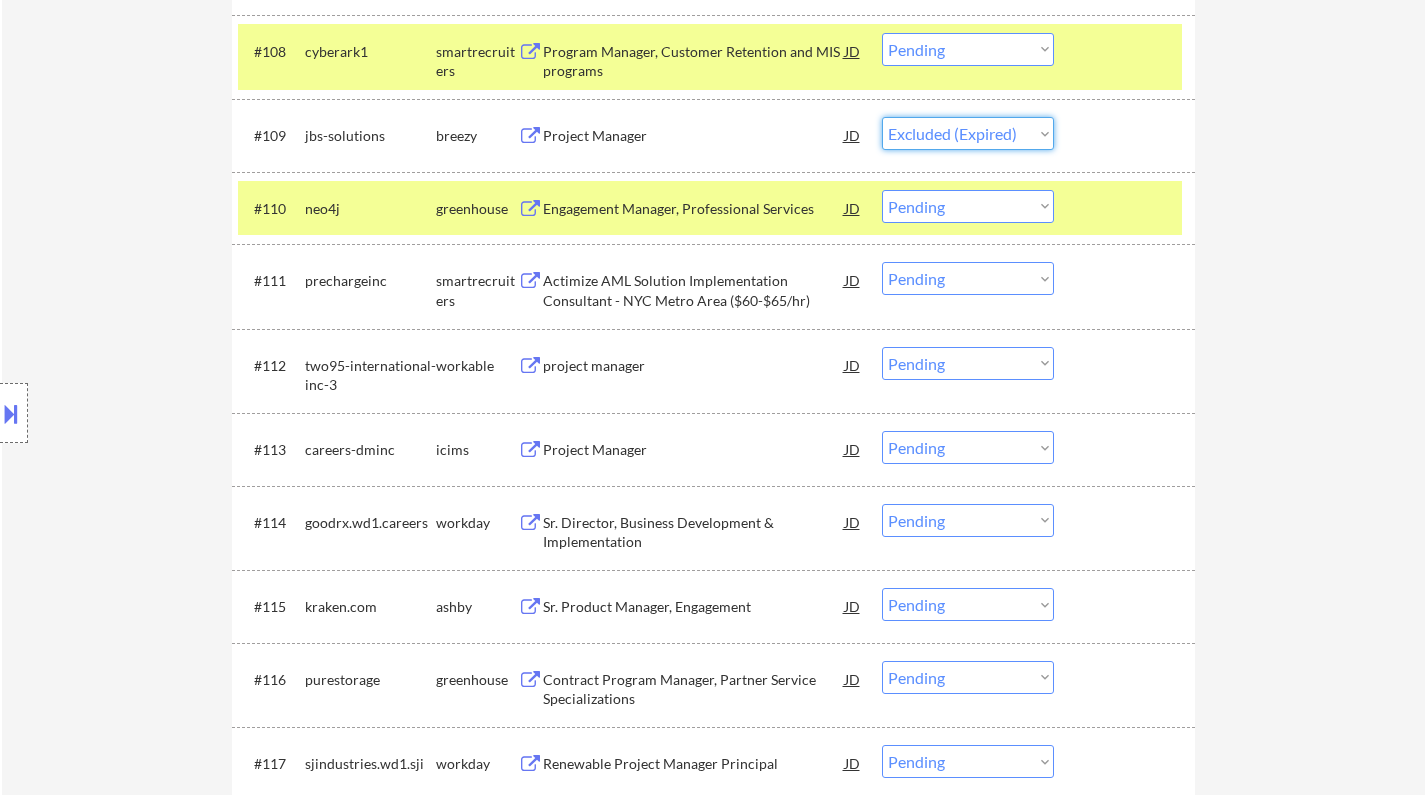 click on "Choose an option... Pending Applied Excluded (Questions) Excluded (Expired) Excluded (Location) Excluded (Bad Match) Excluded (Blocklist) Excluded (Salary) Excluded (Other)" at bounding box center (968, 133) 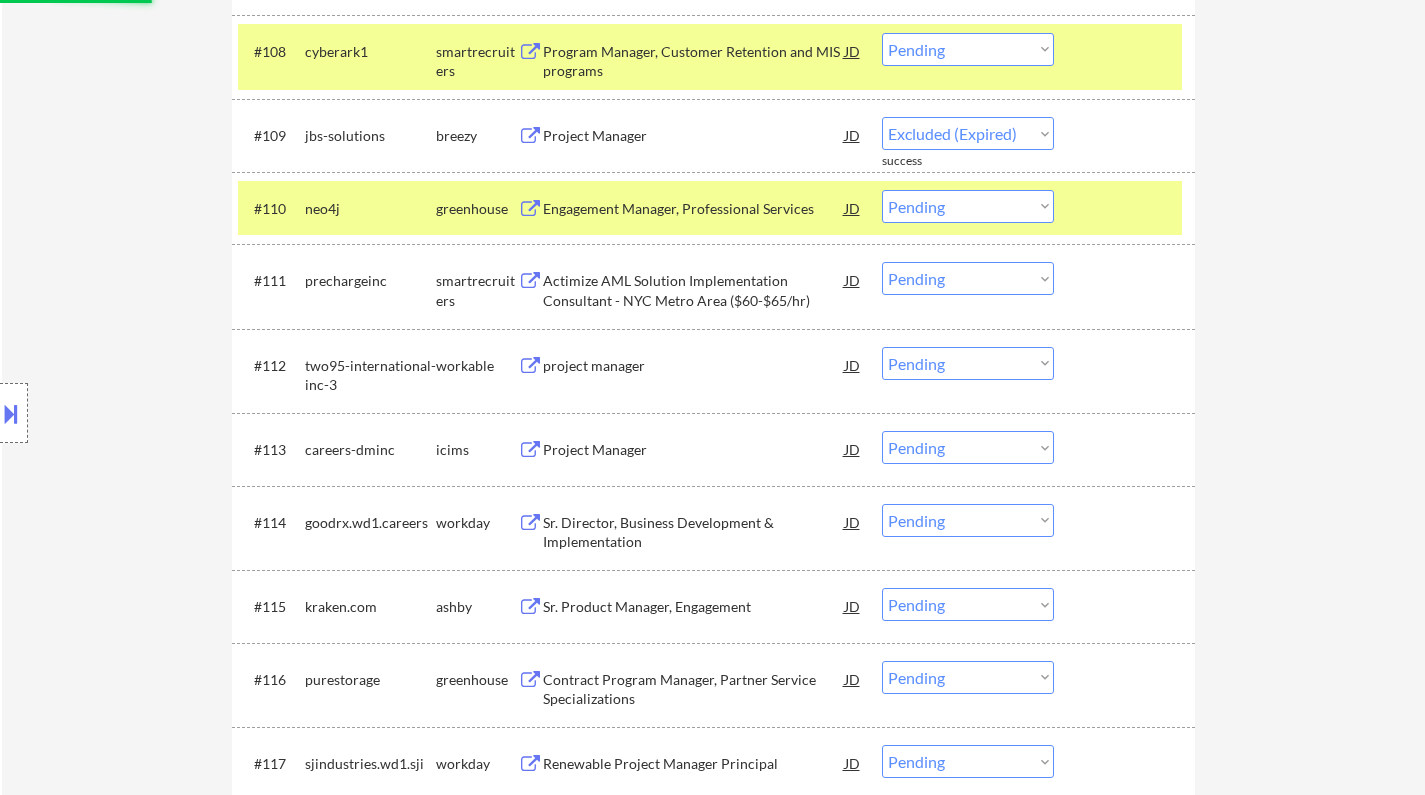 select on ""pending"" 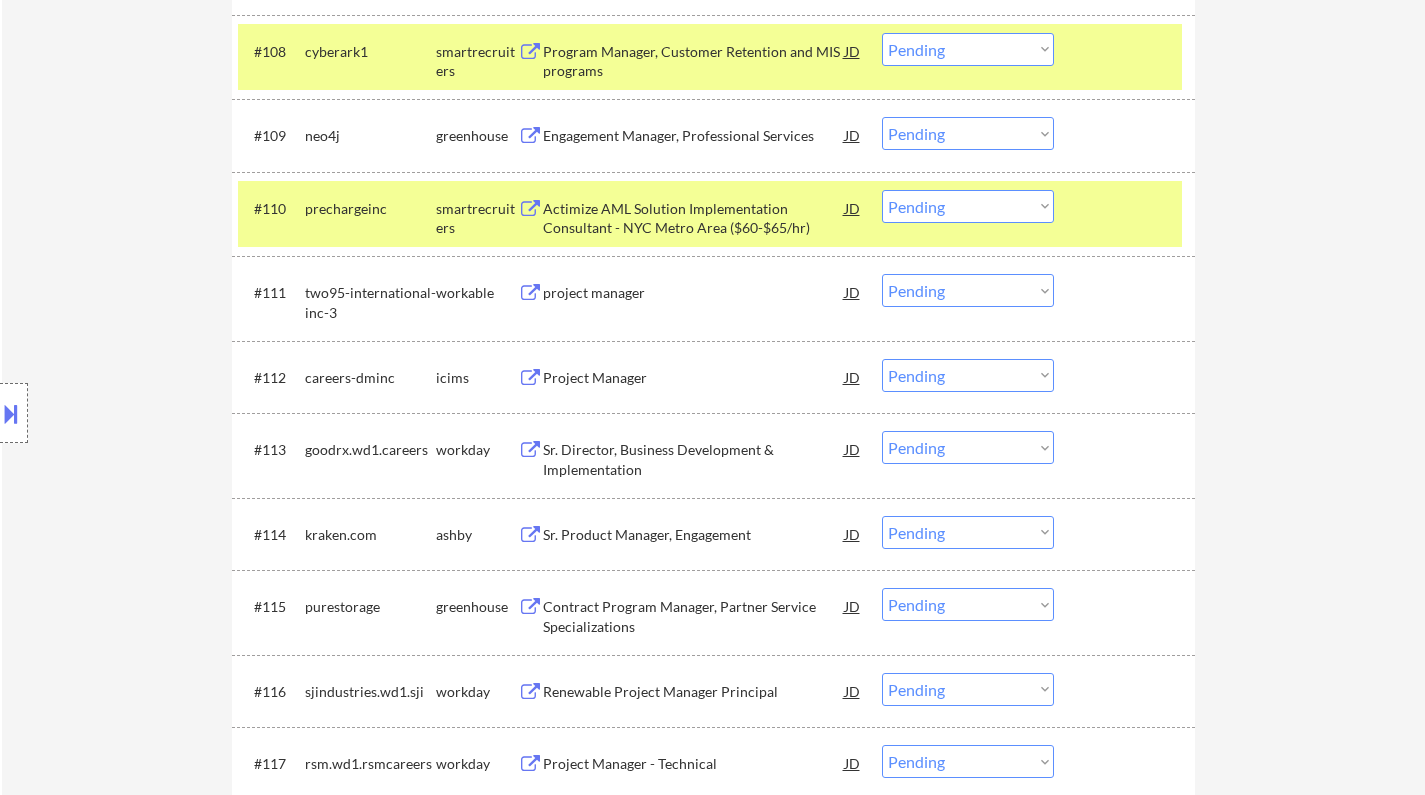 click on "project manager" at bounding box center (694, 293) 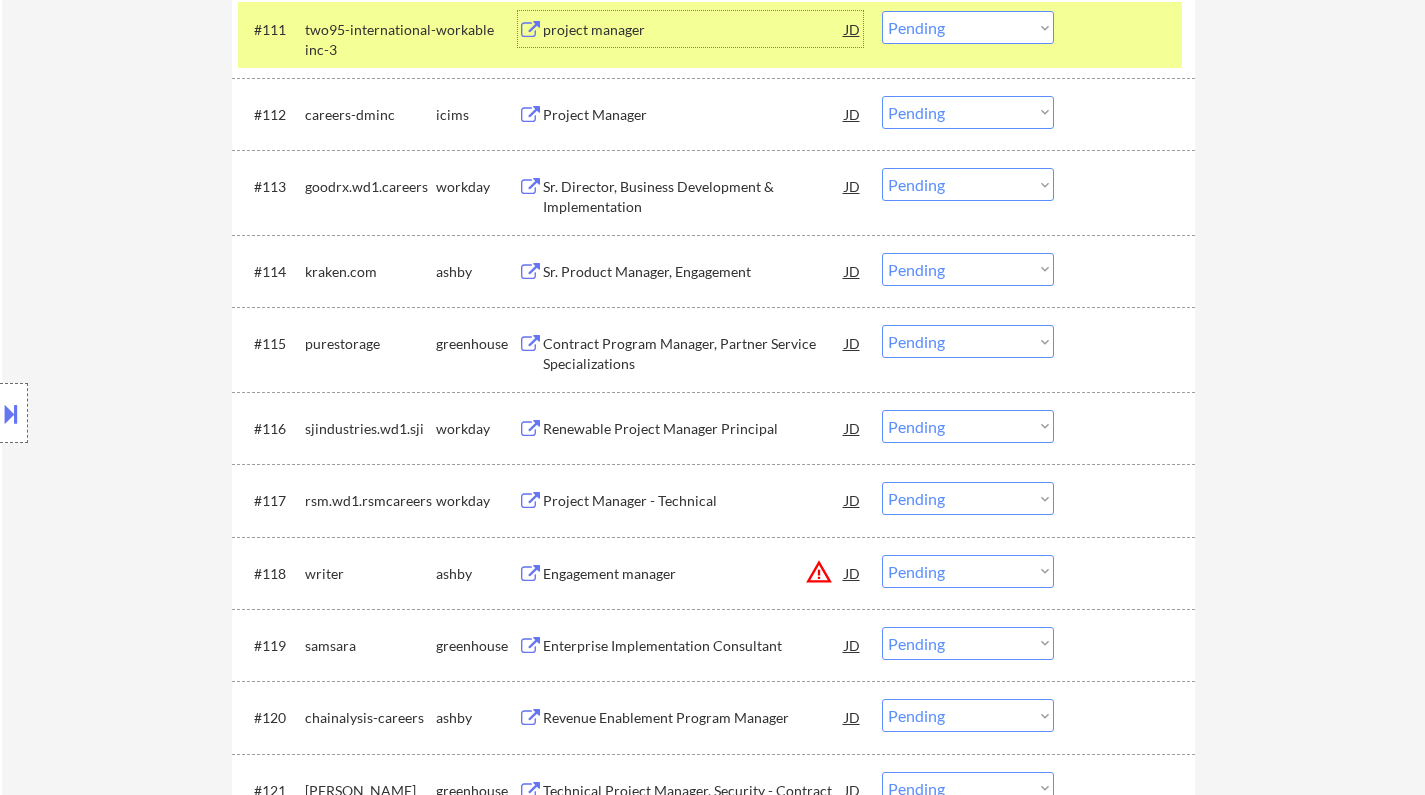 scroll, scrollTop: 1500, scrollLeft: 0, axis: vertical 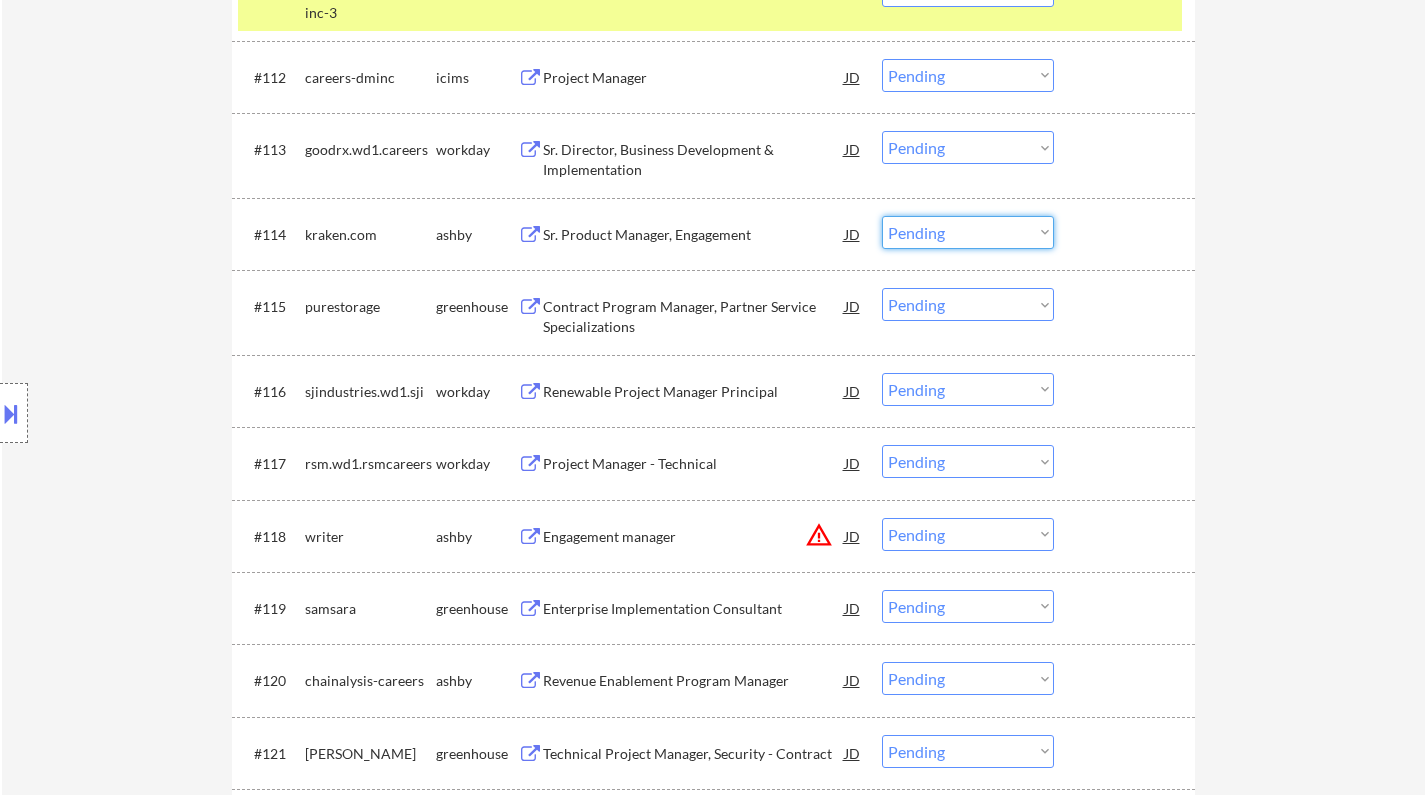click on "Choose an option... Pending Applied Excluded (Questions) Excluded (Expired) Excluded (Location) Excluded (Bad Match) Excluded (Blocklist) Excluded (Salary) Excluded (Other)" at bounding box center [968, 232] 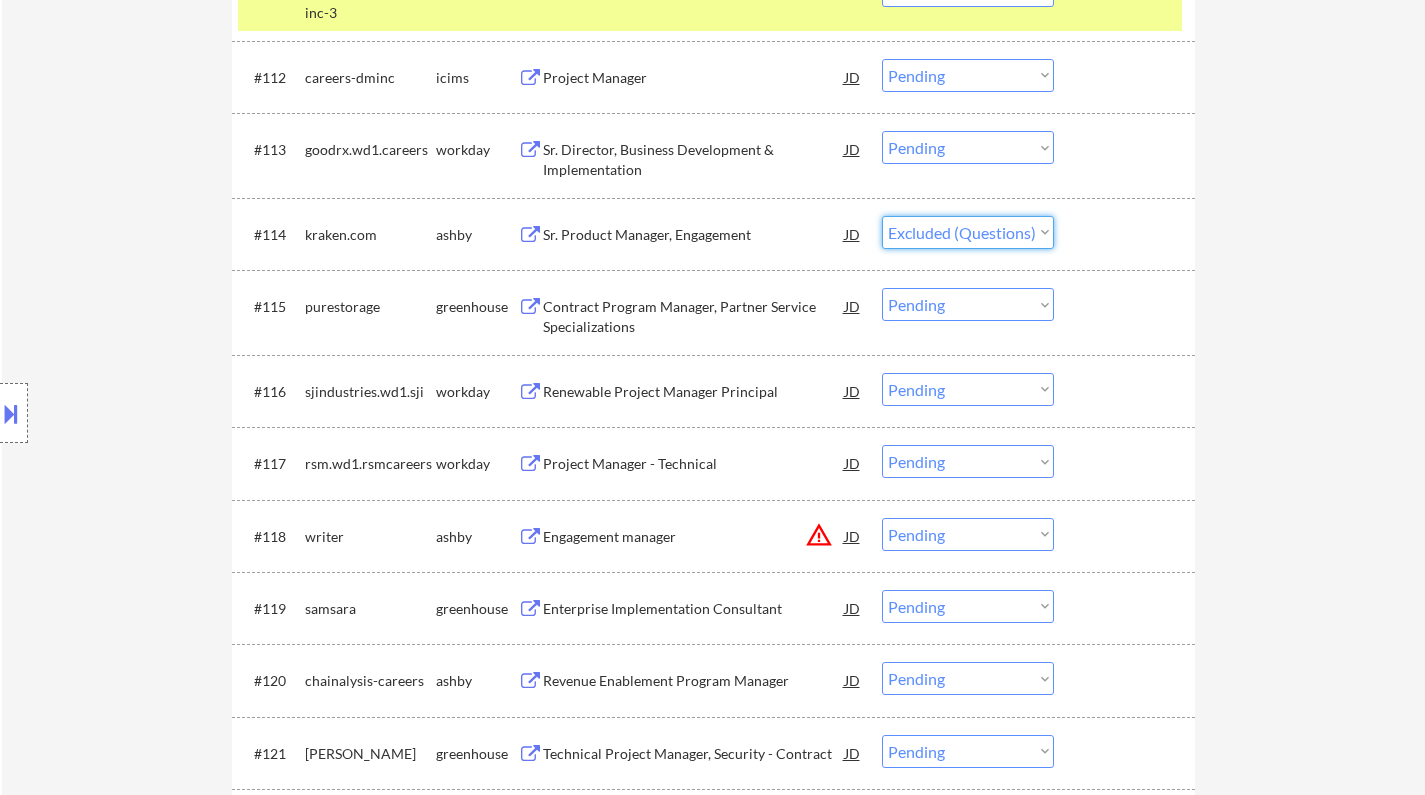 click on "Choose an option... Pending Applied Excluded (Questions) Excluded (Expired) Excluded (Location) Excluded (Bad Match) Excluded (Blocklist) Excluded (Salary) Excluded (Other)" at bounding box center [968, 232] 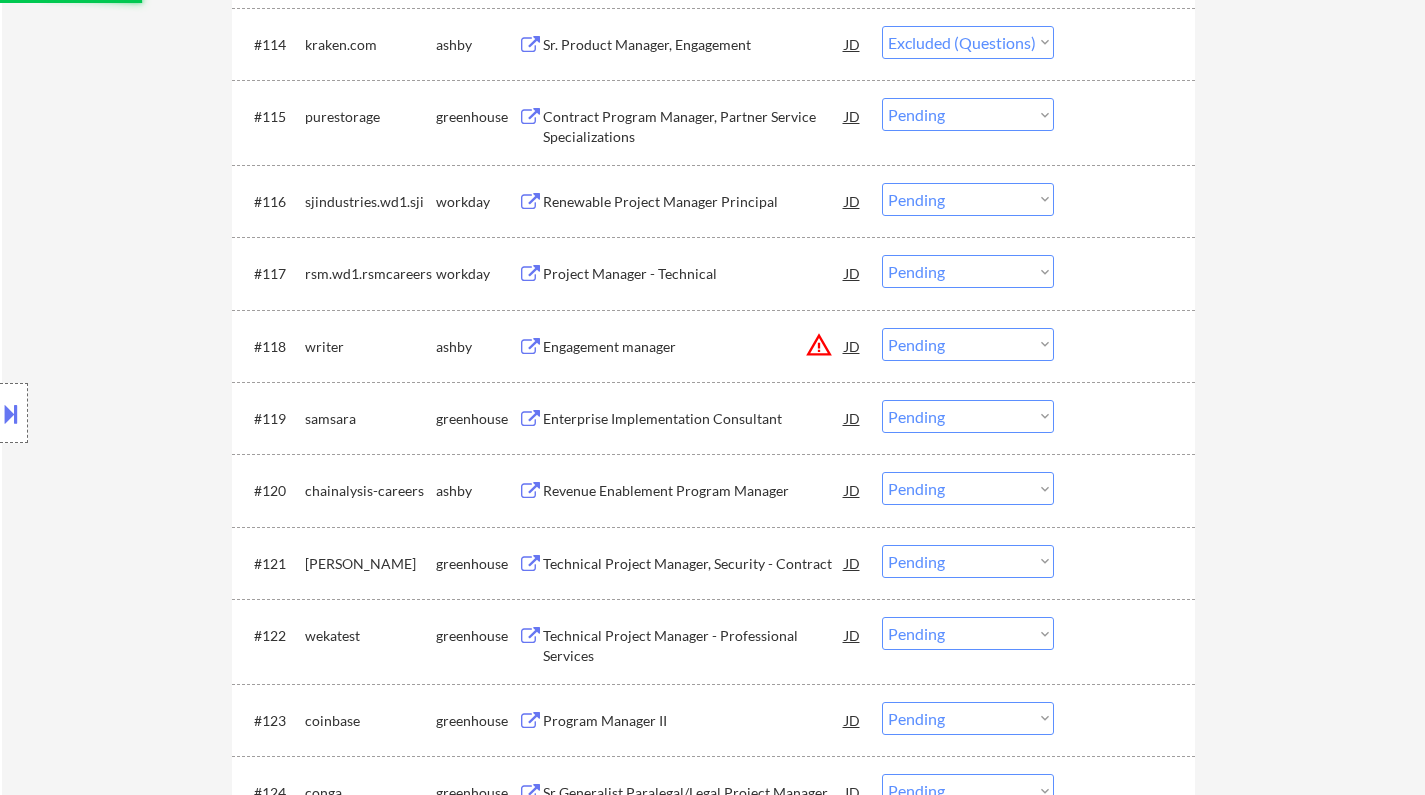 scroll, scrollTop: 1800, scrollLeft: 0, axis: vertical 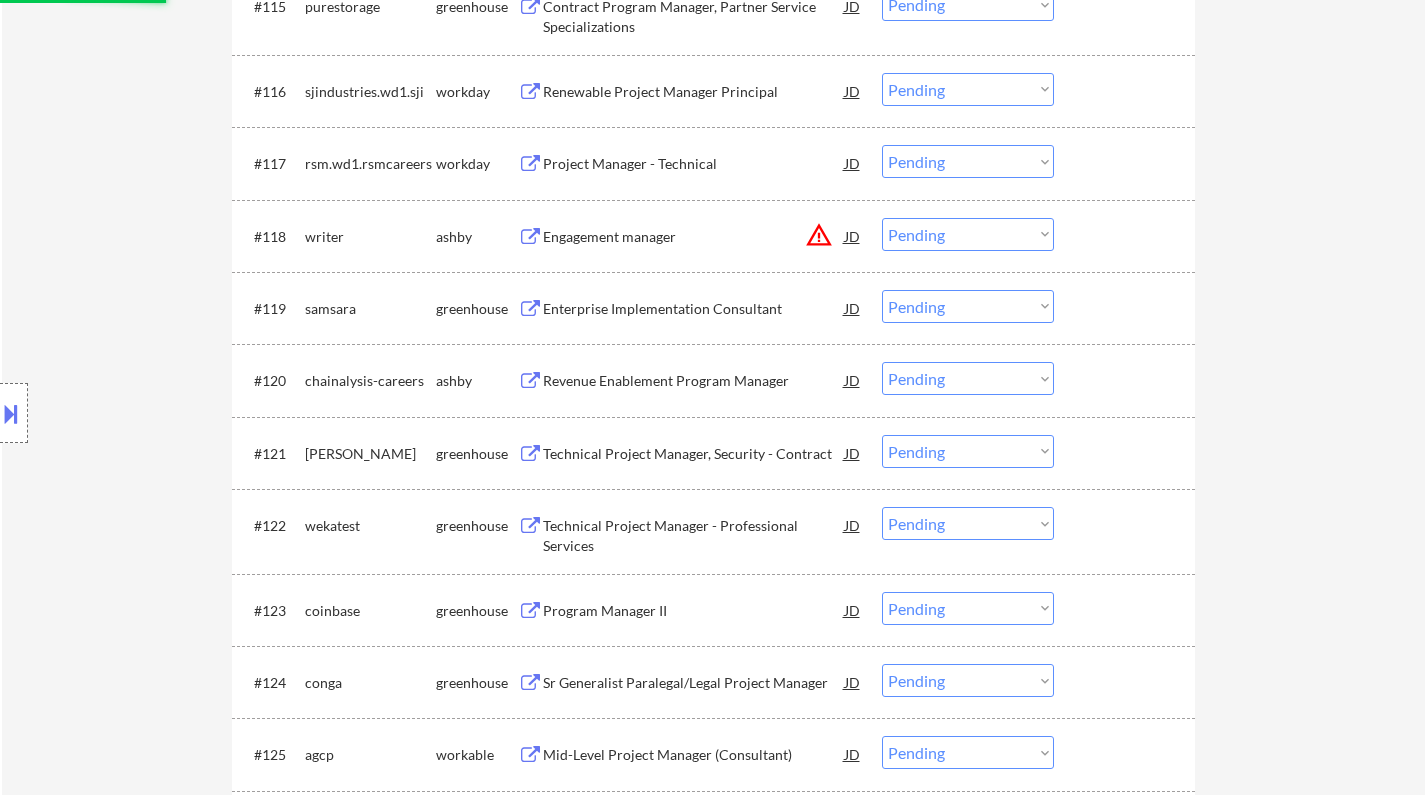 select on ""pending"" 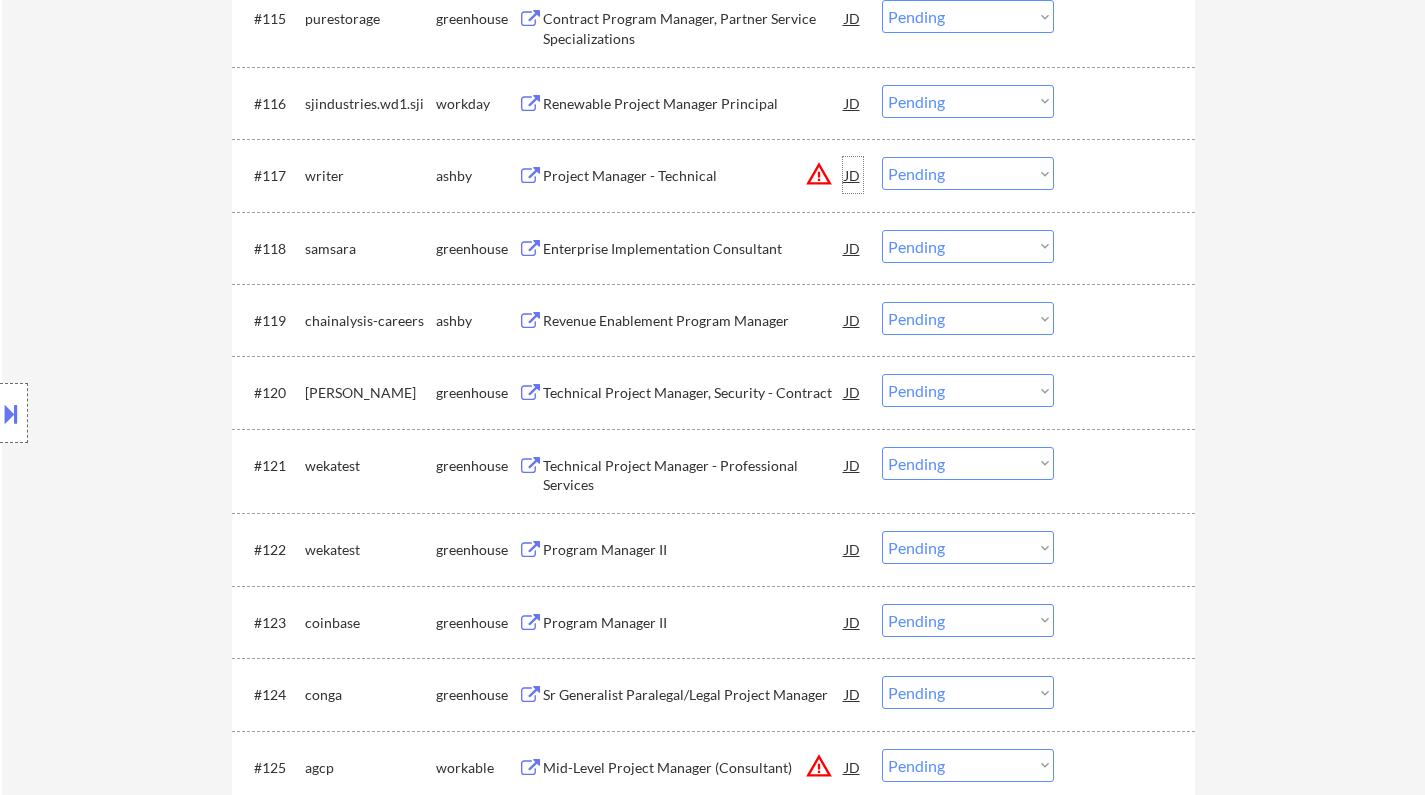 click on "JD" at bounding box center [853, 175] 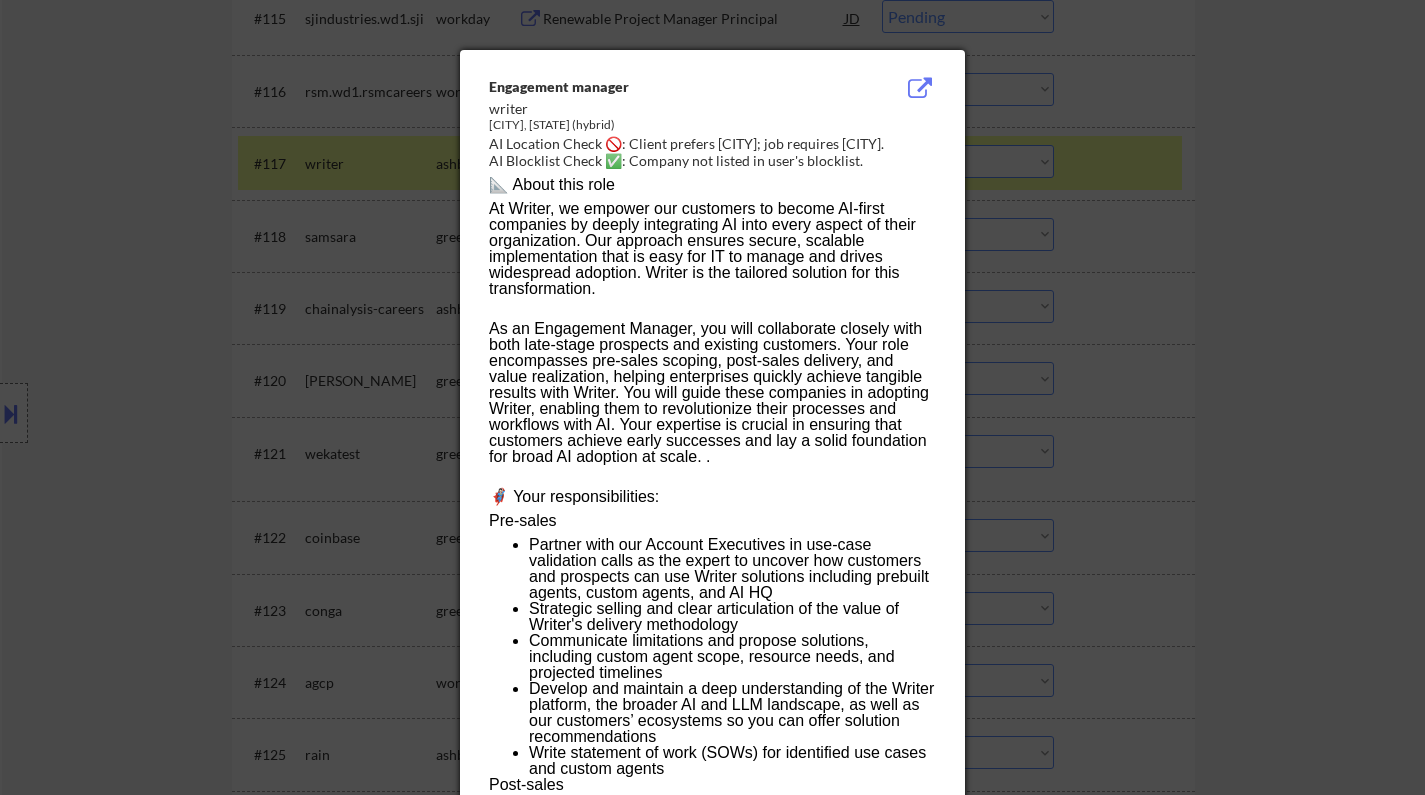 drag, startPoint x: 1237, startPoint y: 290, endPoint x: 959, endPoint y: 229, distance: 284.61377 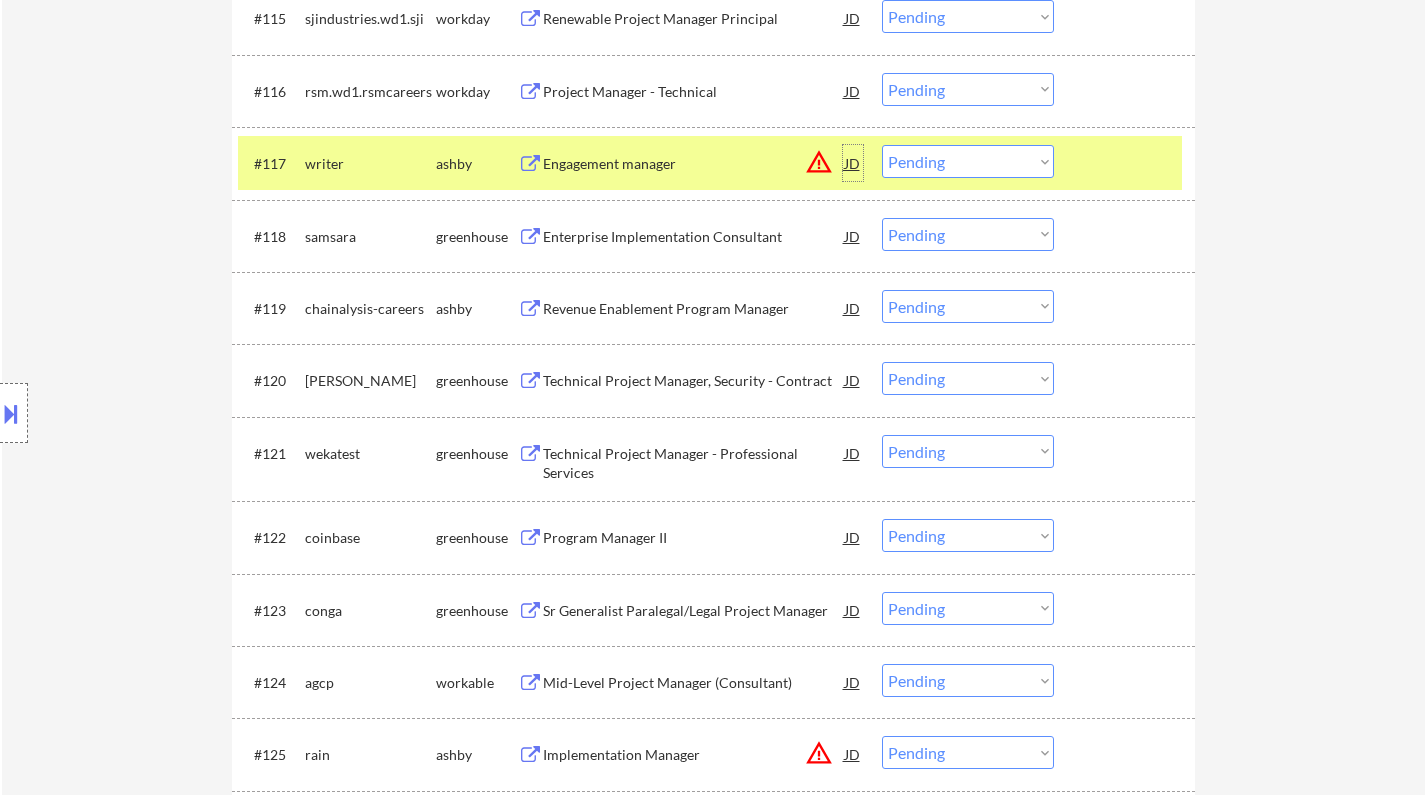 click on "JD" at bounding box center (853, 163) 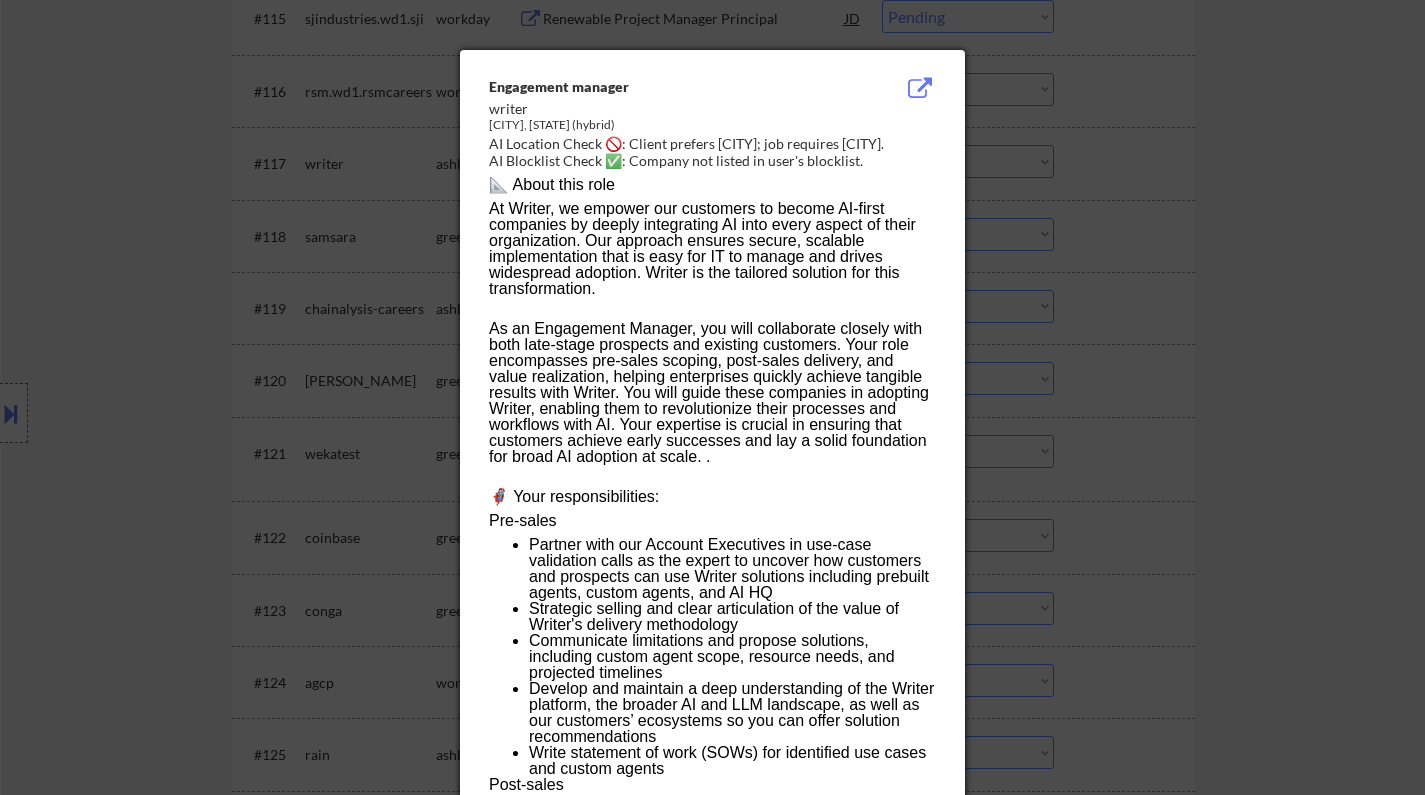 click at bounding box center (712, 397) 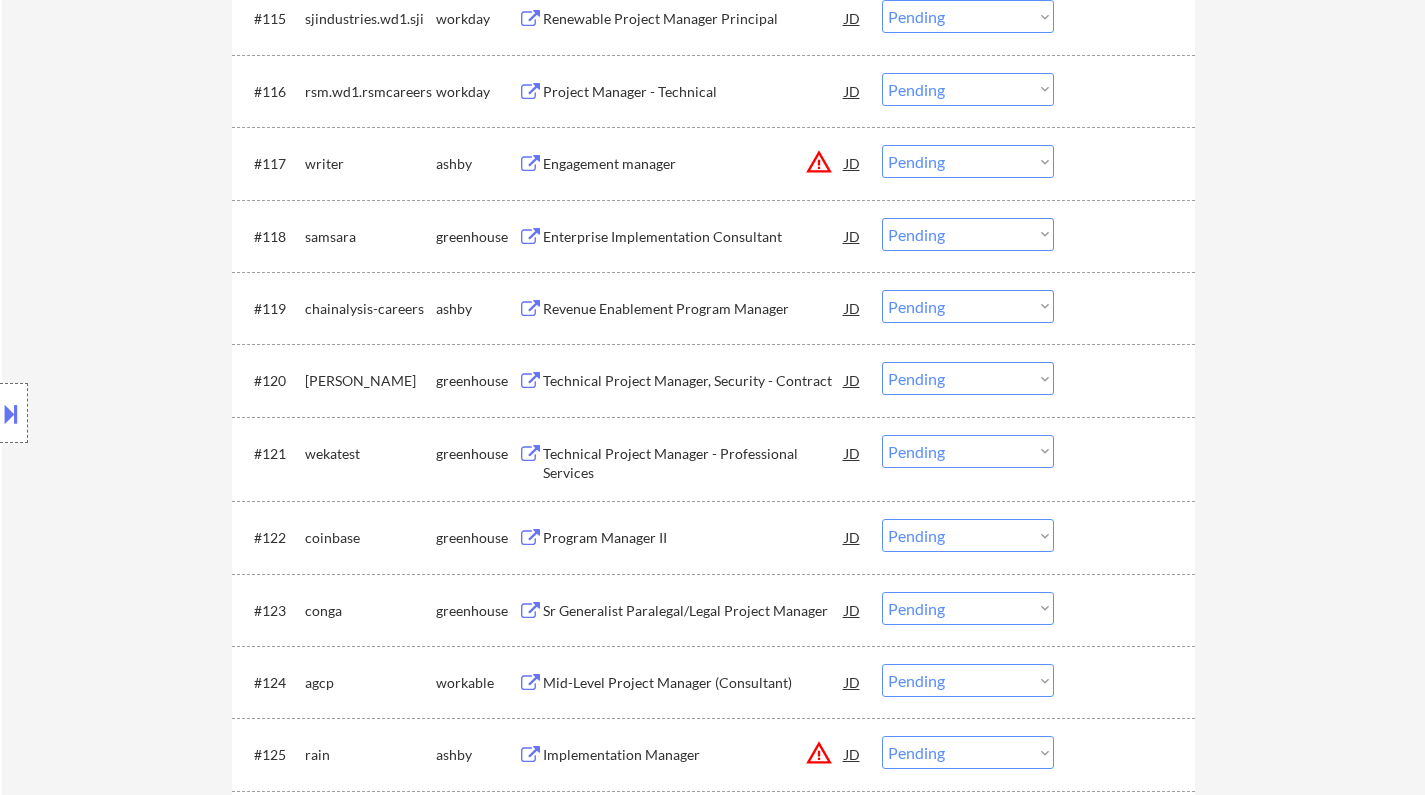 click on "Choose an option... Pending Applied Excluded (Questions) Excluded (Expired) Excluded (Location) Excluded (Bad Match) Excluded (Blocklist) Excluded (Salary) Excluded (Other)" at bounding box center (968, 161) 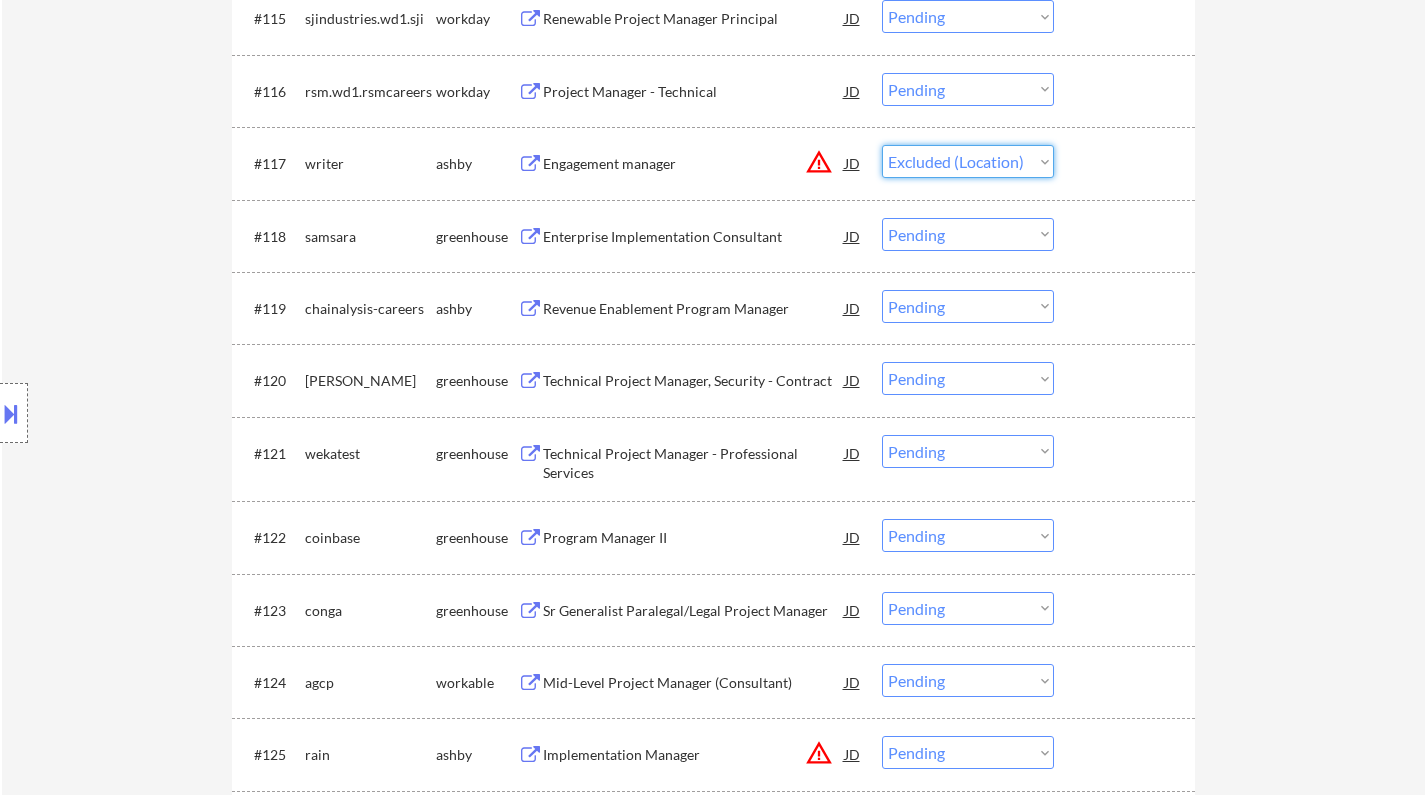 click on "Choose an option... Pending Applied Excluded (Questions) Excluded (Expired) Excluded (Location) Excluded (Bad Match) Excluded (Blocklist) Excluded (Salary) Excluded (Other)" at bounding box center [968, 161] 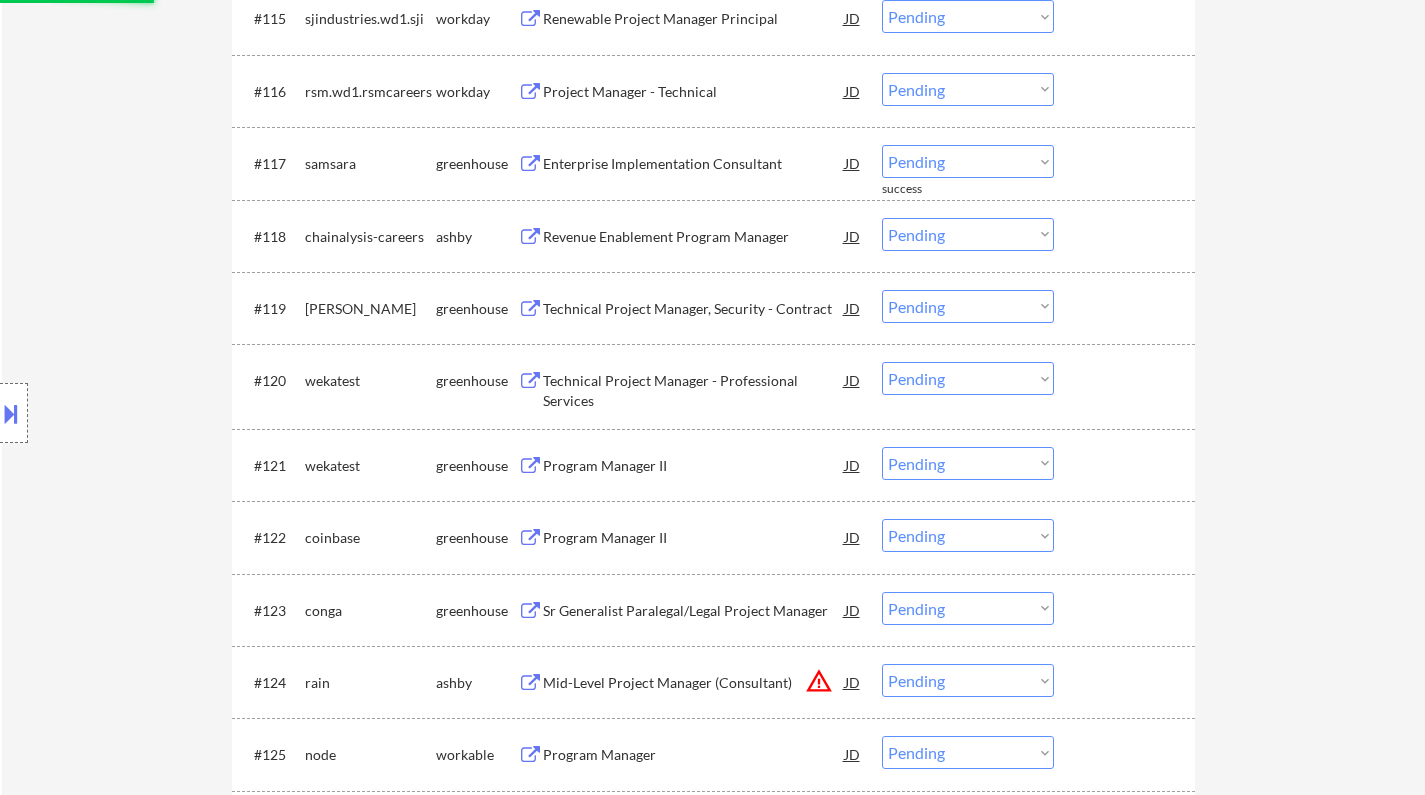 click on "Enterprise Implementation Consultant" at bounding box center [694, 164] 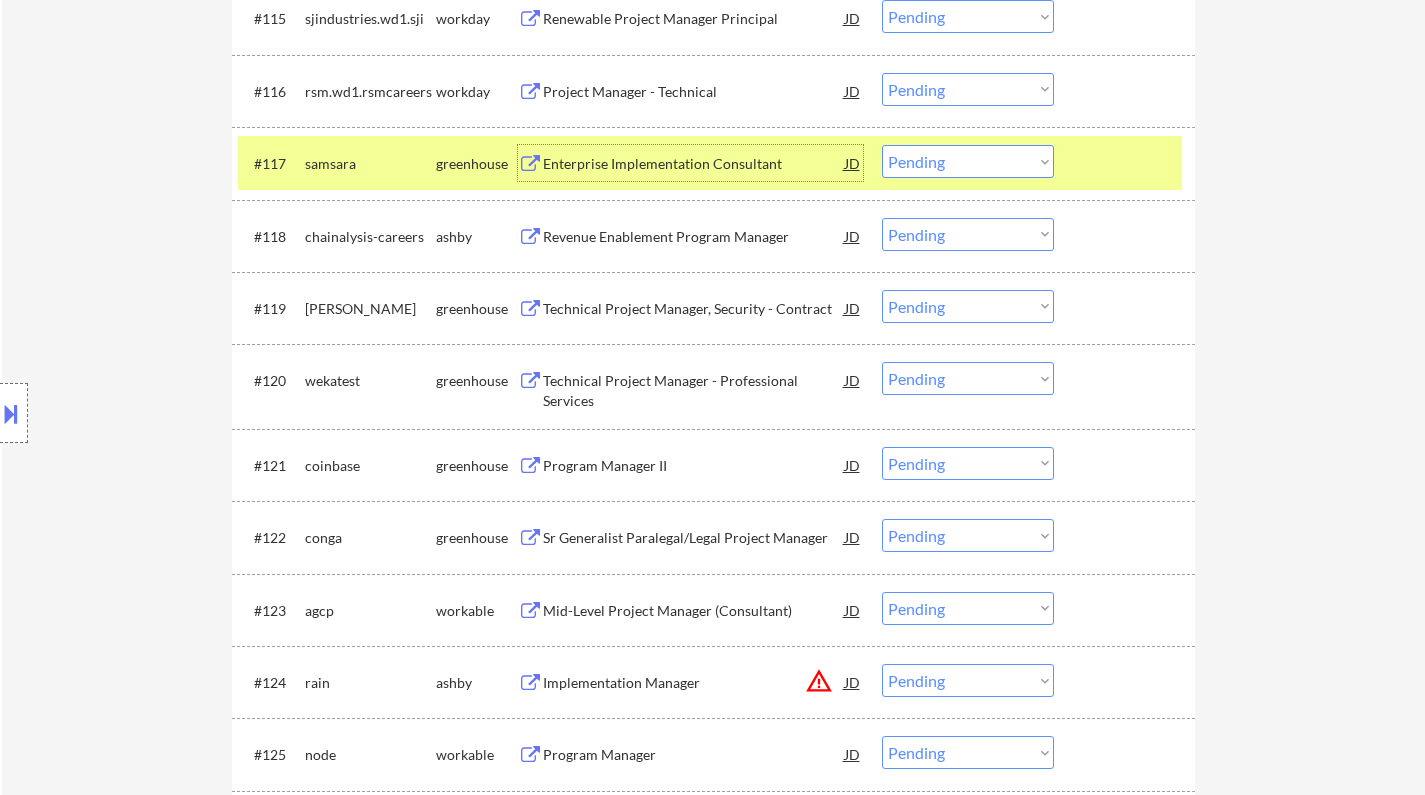 drag, startPoint x: 962, startPoint y: 155, endPoint x: 961, endPoint y: 172, distance: 17.029387 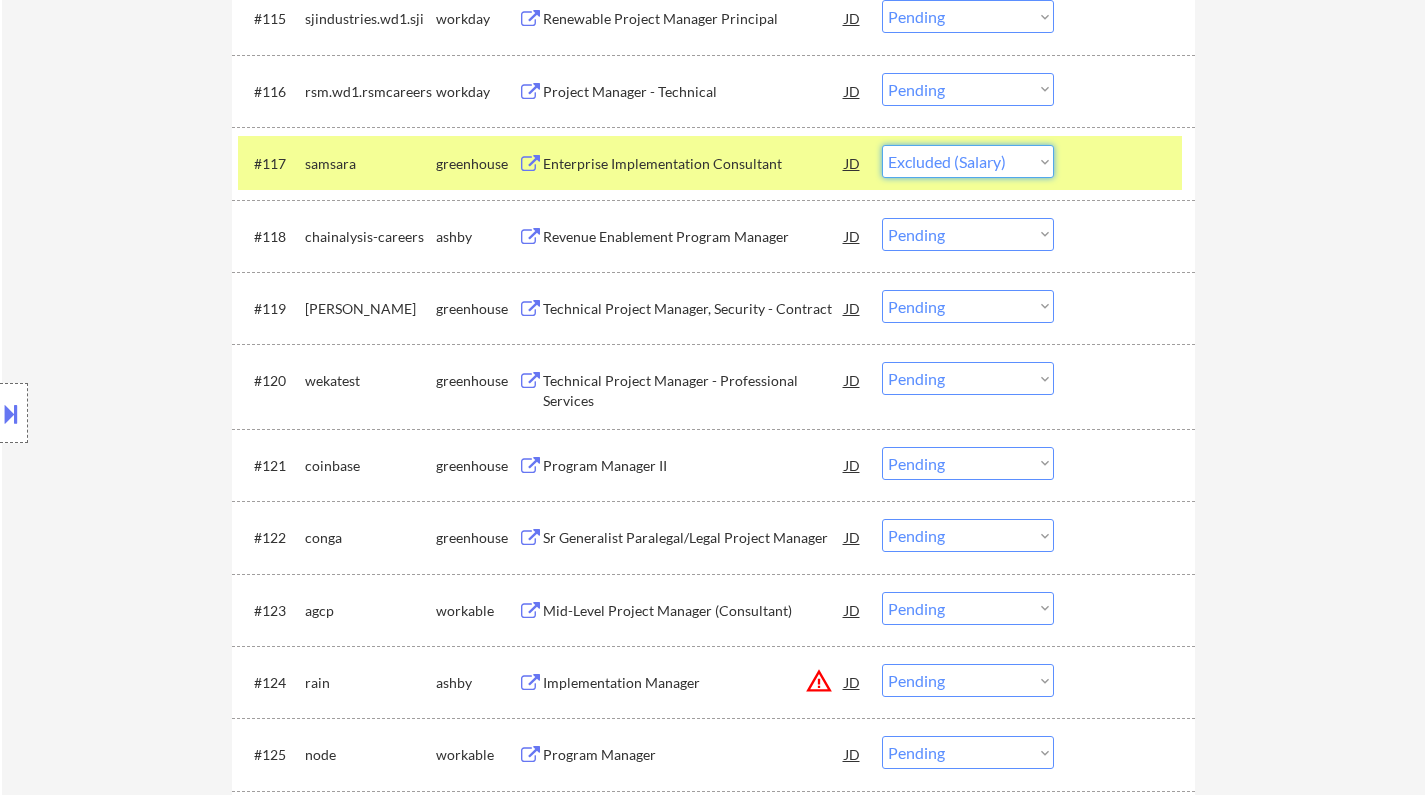 click on "Choose an option... Pending Applied Excluded (Questions) Excluded (Expired) Excluded (Location) Excluded (Bad Match) Excluded (Blocklist) Excluded (Salary) Excluded (Other)" at bounding box center [968, 161] 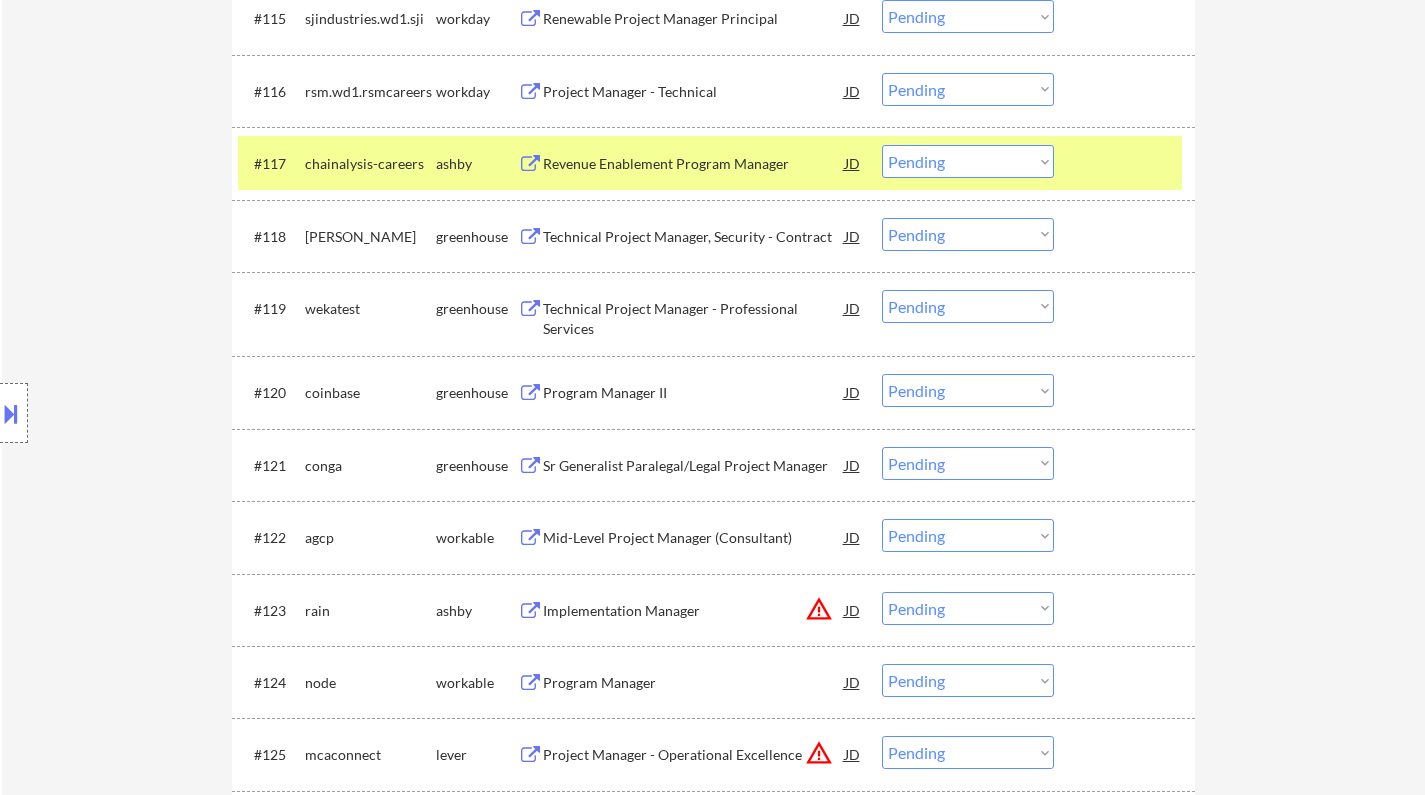 click on "Revenue Enablement Program Manager" at bounding box center (694, 164) 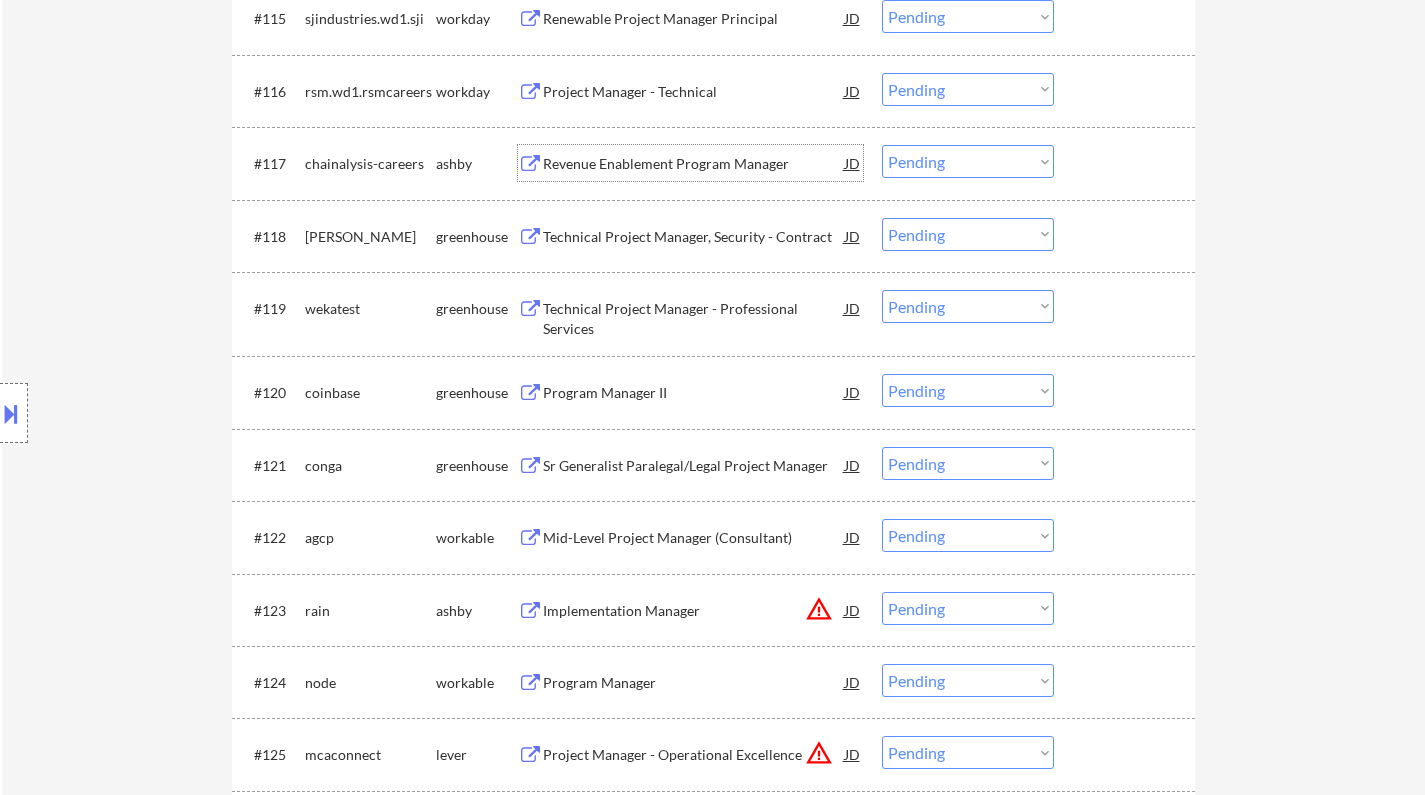 click on "Choose an option... Pending Applied Excluded (Questions) Excluded (Expired) Excluded (Location) Excluded (Bad Match) Excluded (Blocklist) Excluded (Salary) Excluded (Other)" at bounding box center [968, 161] 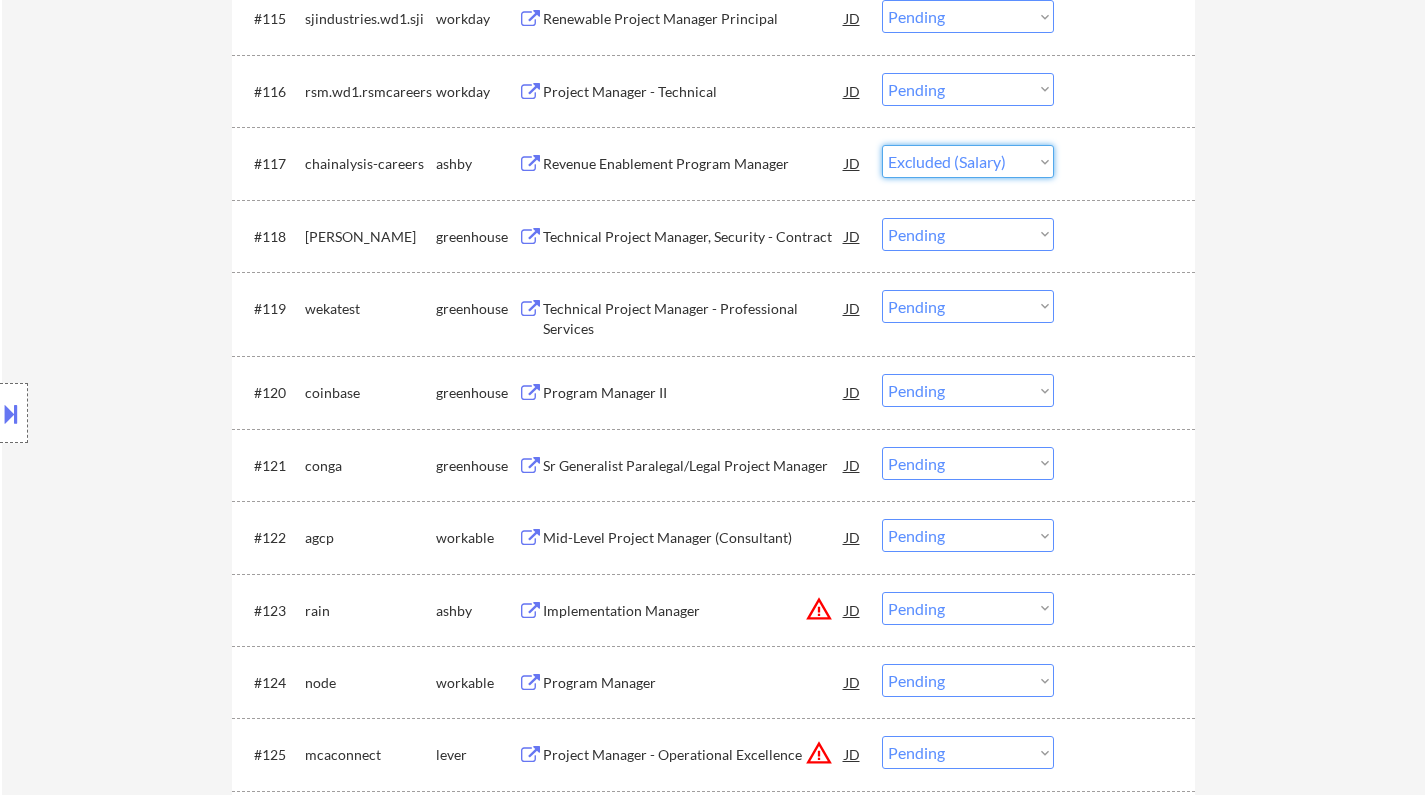 click on "Choose an option... Pending Applied Excluded (Questions) Excluded (Expired) Excluded (Location) Excluded (Bad Match) Excluded (Blocklist) Excluded (Salary) Excluded (Other)" at bounding box center [968, 161] 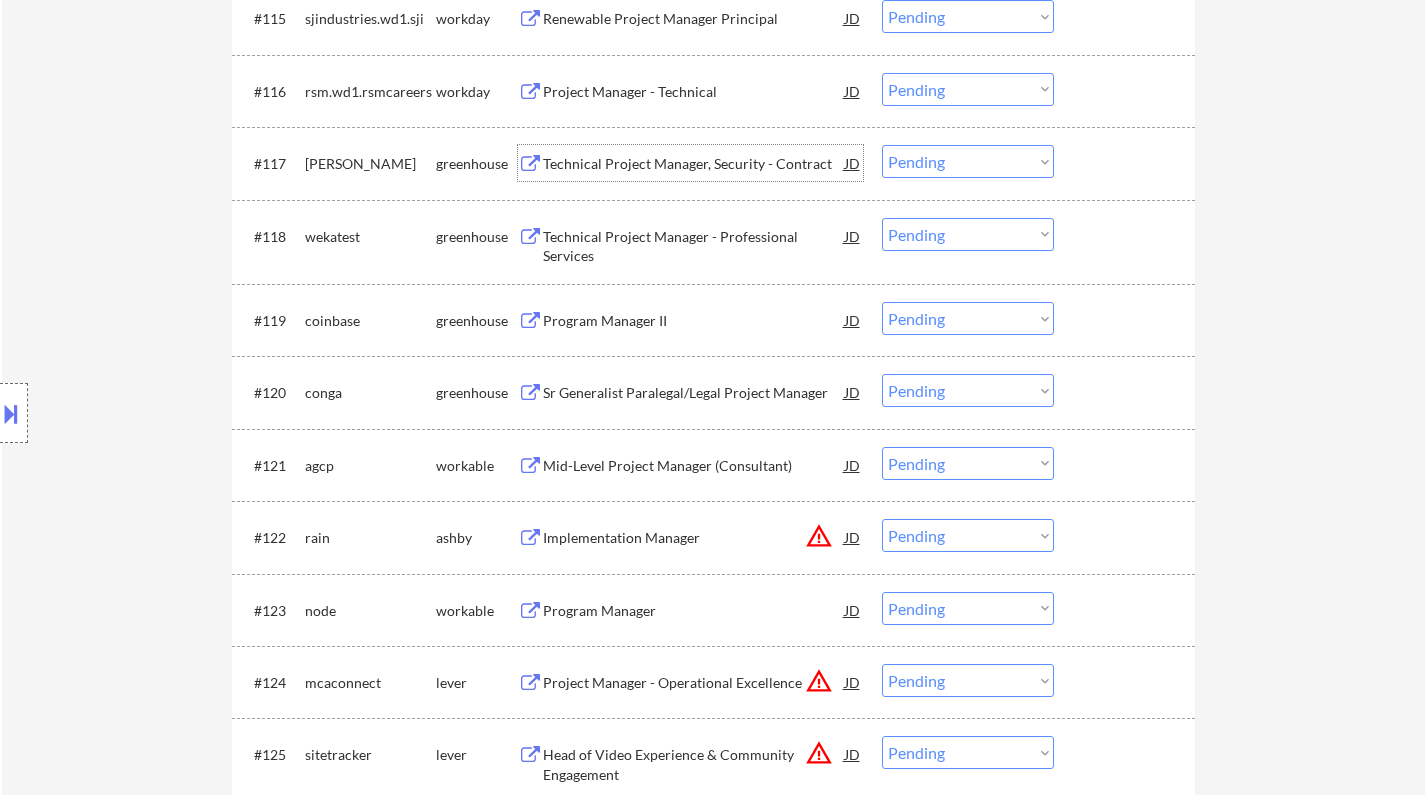 click on "Technical Project Manager, Security - Contract" at bounding box center [694, 164] 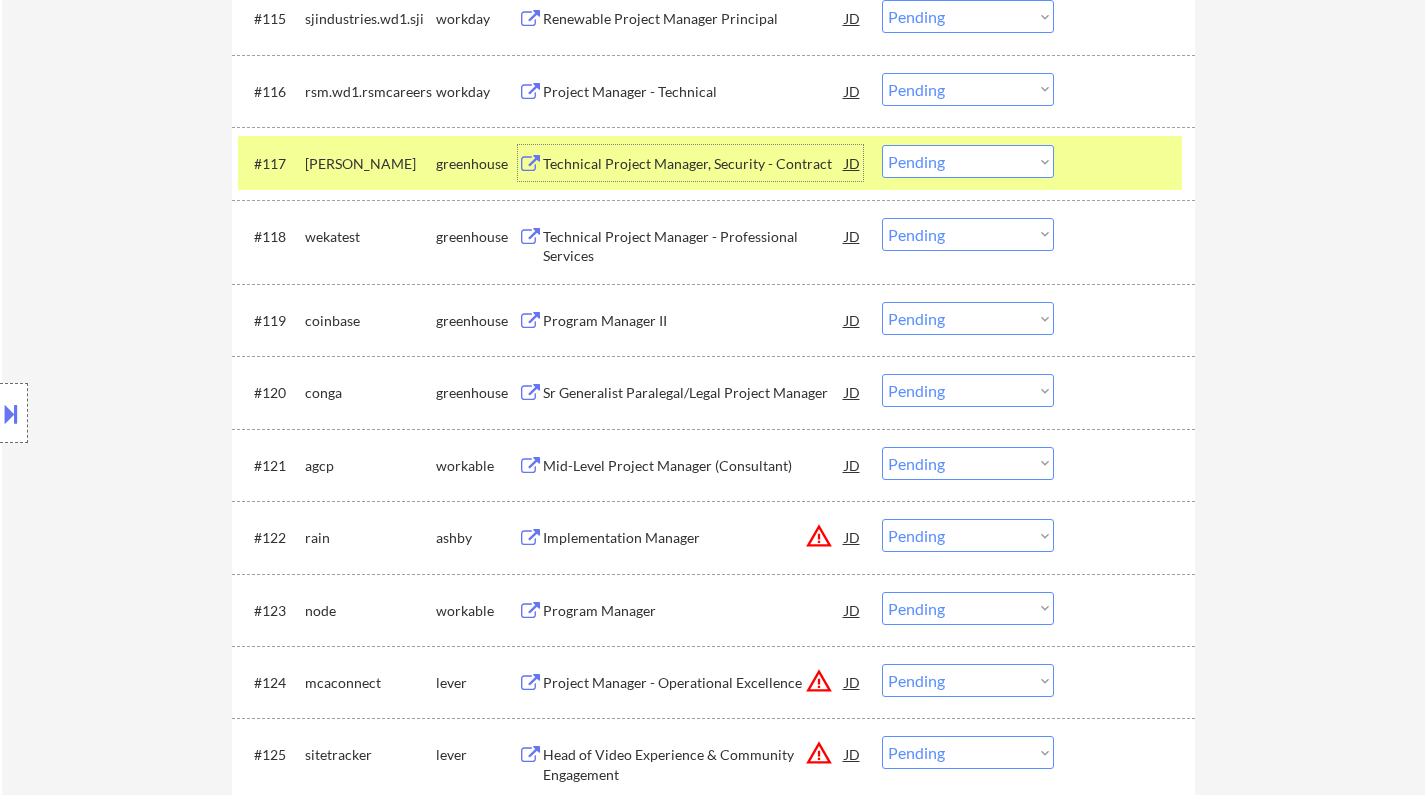 click on "Choose an option... Pending Applied Excluded (Questions) Excluded (Expired) Excluded (Location) Excluded (Bad Match) Excluded (Blocklist) Excluded (Salary) Excluded (Other)" at bounding box center [968, 161] 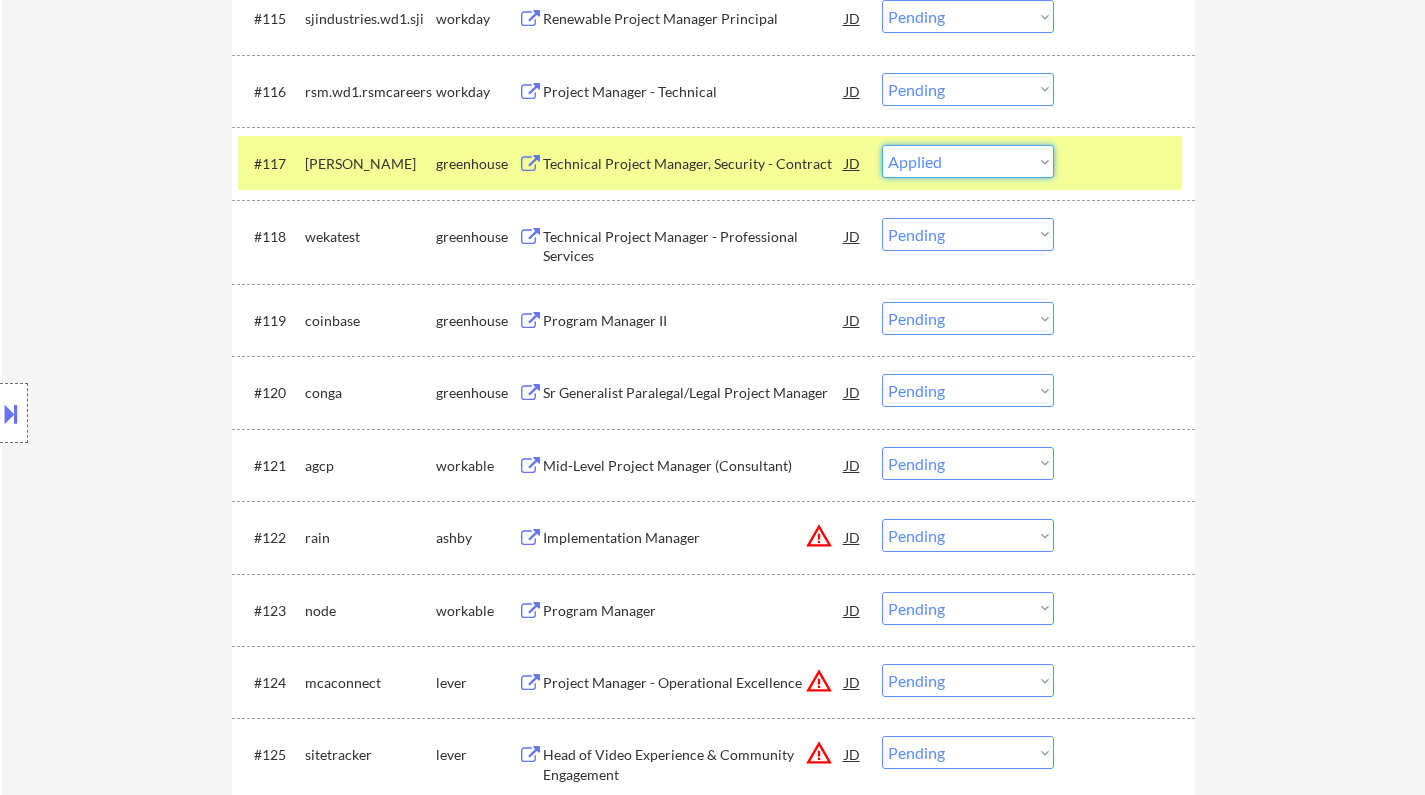 click on "Choose an option... Pending Applied Excluded (Questions) Excluded (Expired) Excluded (Location) Excluded (Bad Match) Excluded (Blocklist) Excluded (Salary) Excluded (Other)" at bounding box center [968, 161] 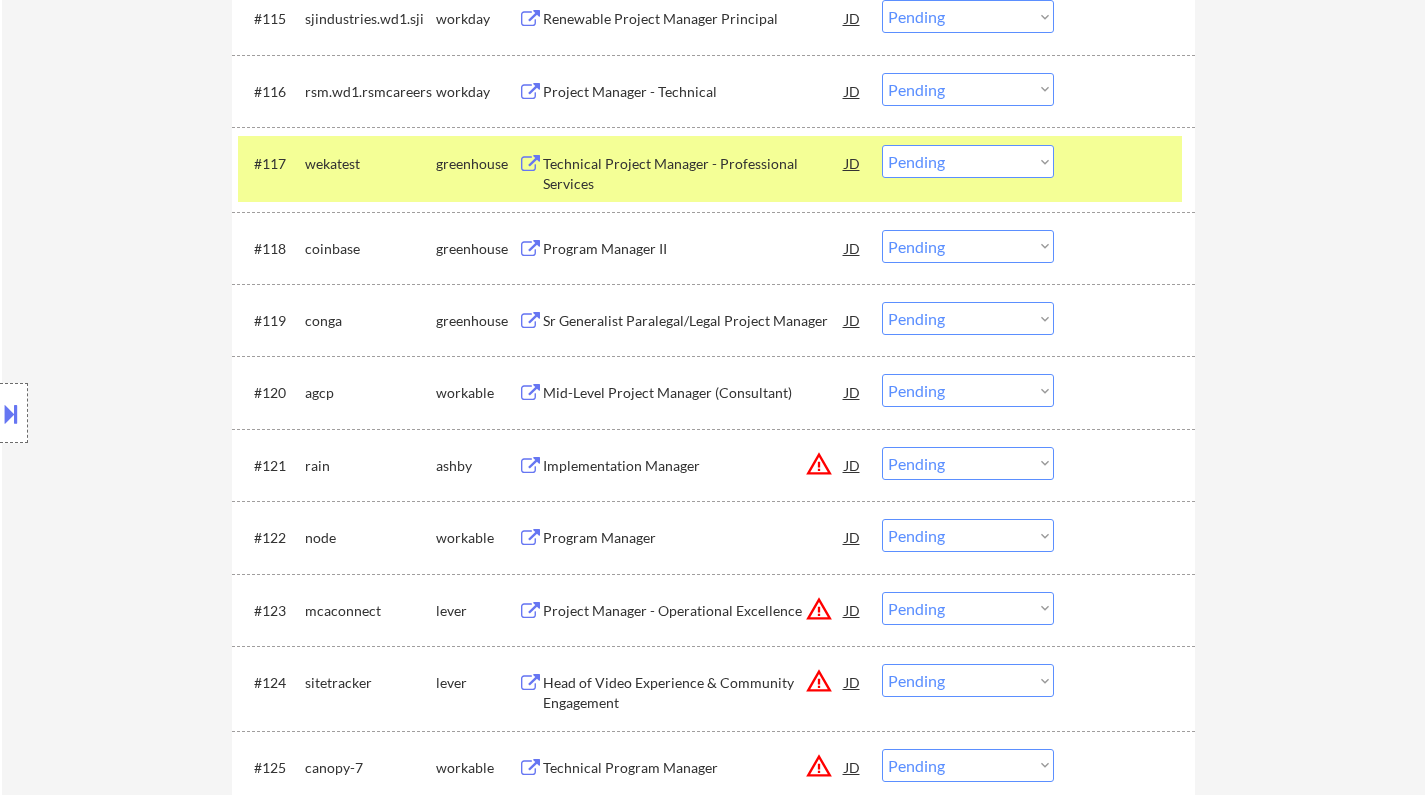 click on "Technical Project Manager - Professional Services" at bounding box center (694, 173) 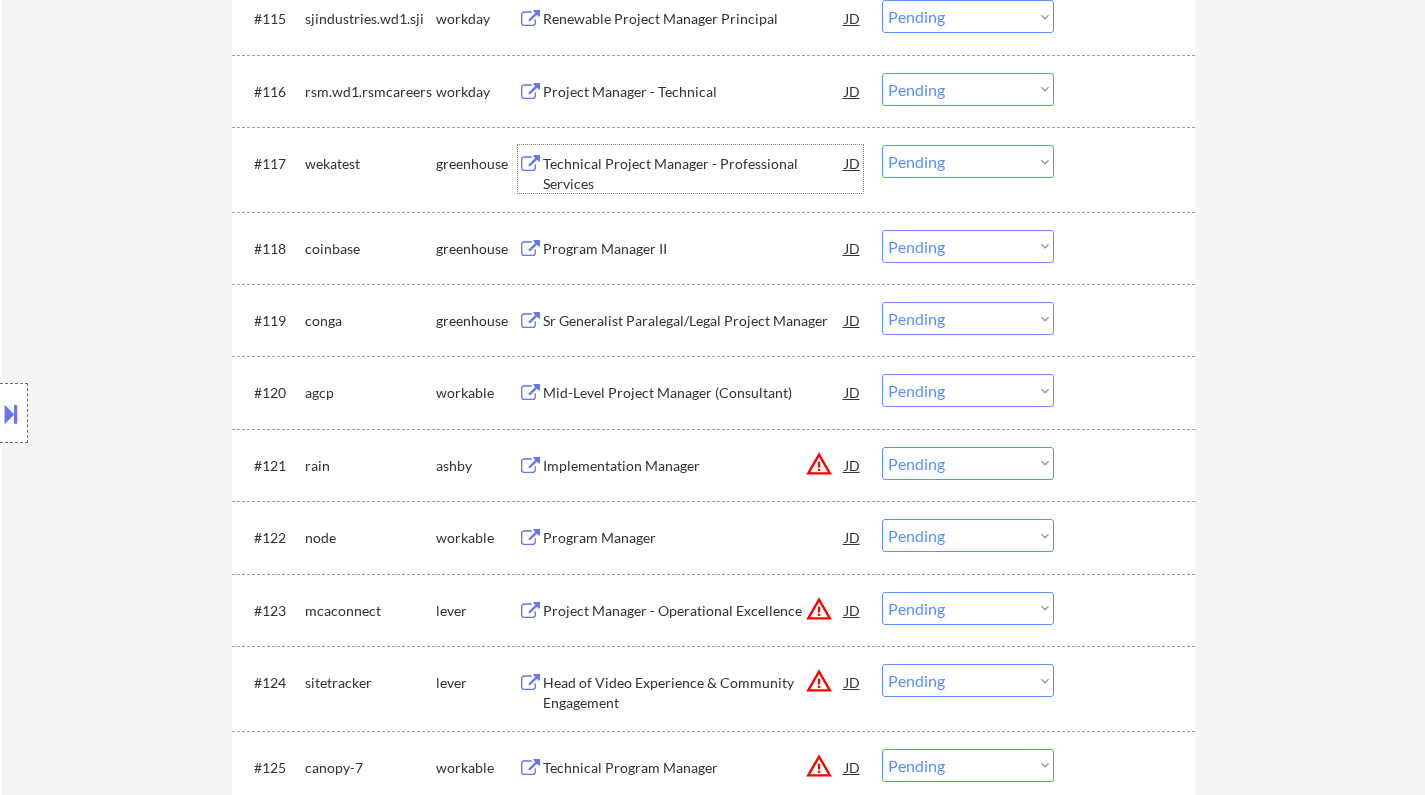 drag, startPoint x: 942, startPoint y: 163, endPoint x: 943, endPoint y: 174, distance: 11.045361 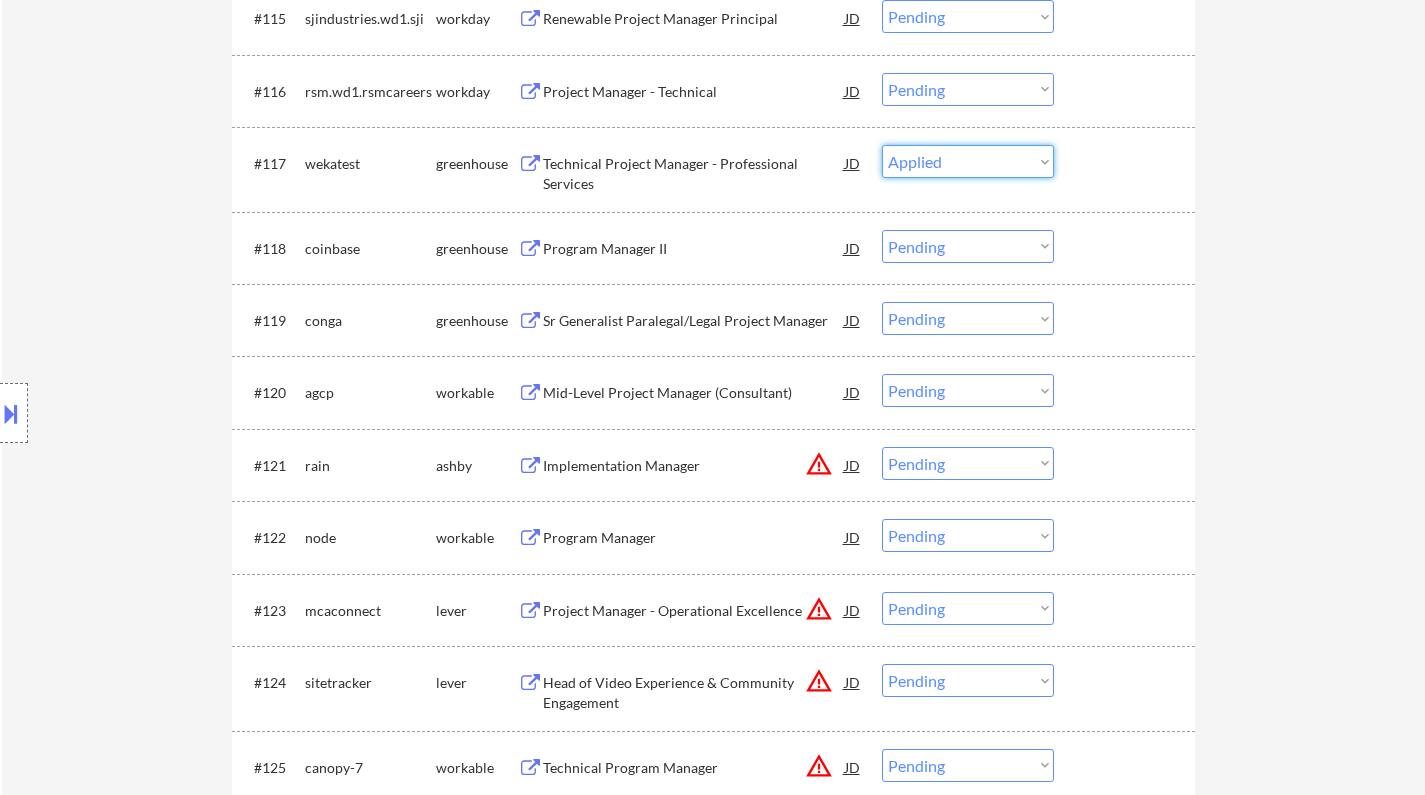 click on "Choose an option... Pending Applied Excluded (Questions) Excluded (Expired) Excluded (Location) Excluded (Bad Match) Excluded (Blocklist) Excluded (Salary) Excluded (Other)" at bounding box center (968, 161) 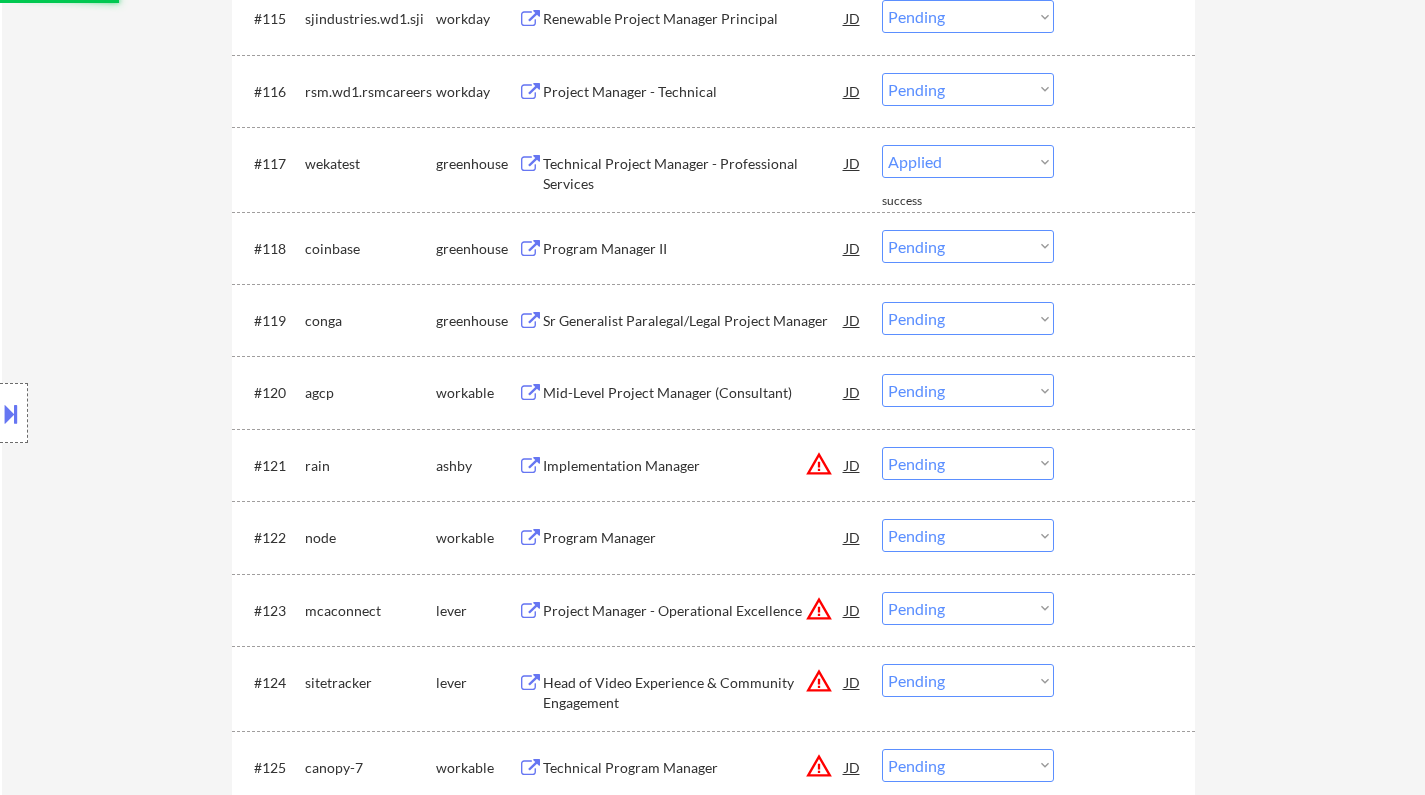 select on ""pending"" 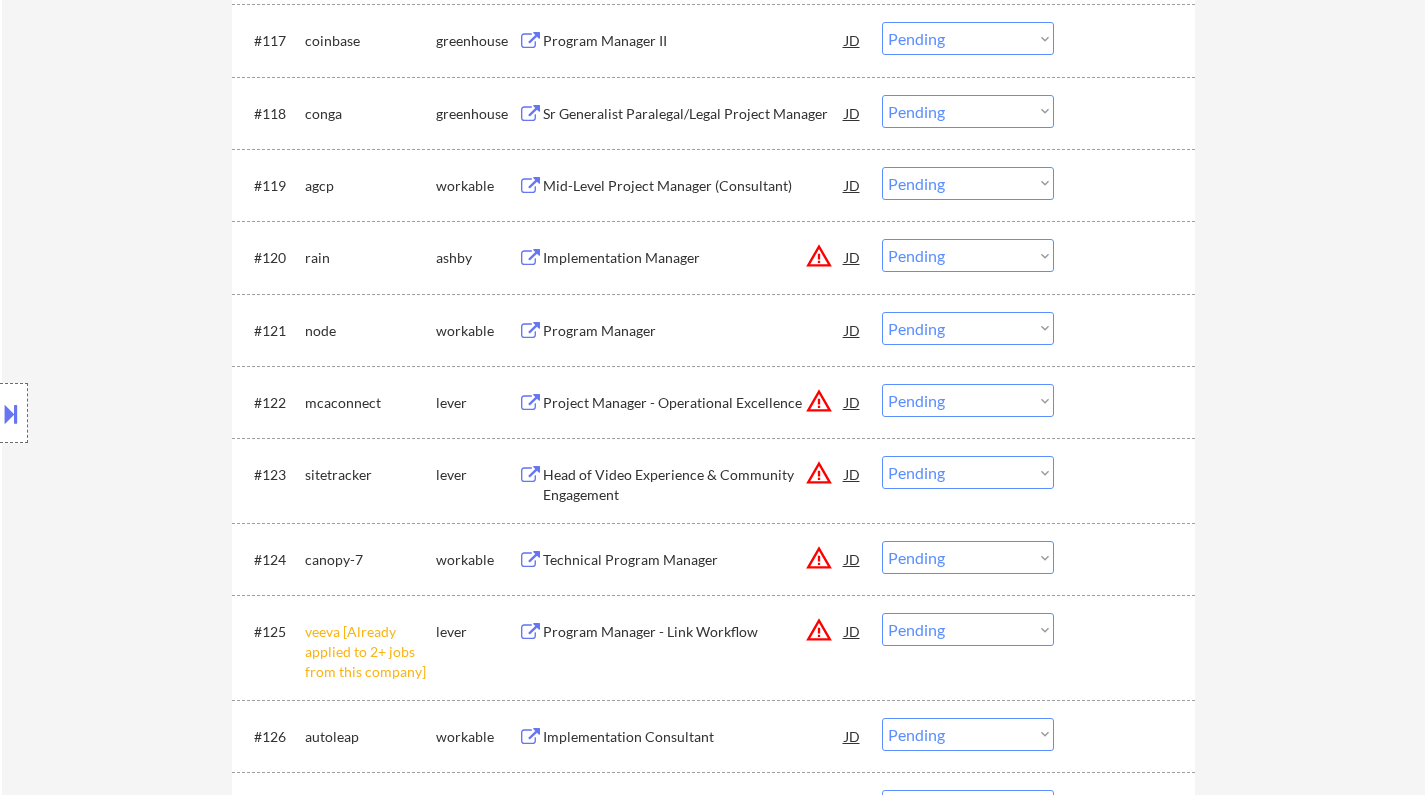 scroll, scrollTop: 1900, scrollLeft: 0, axis: vertical 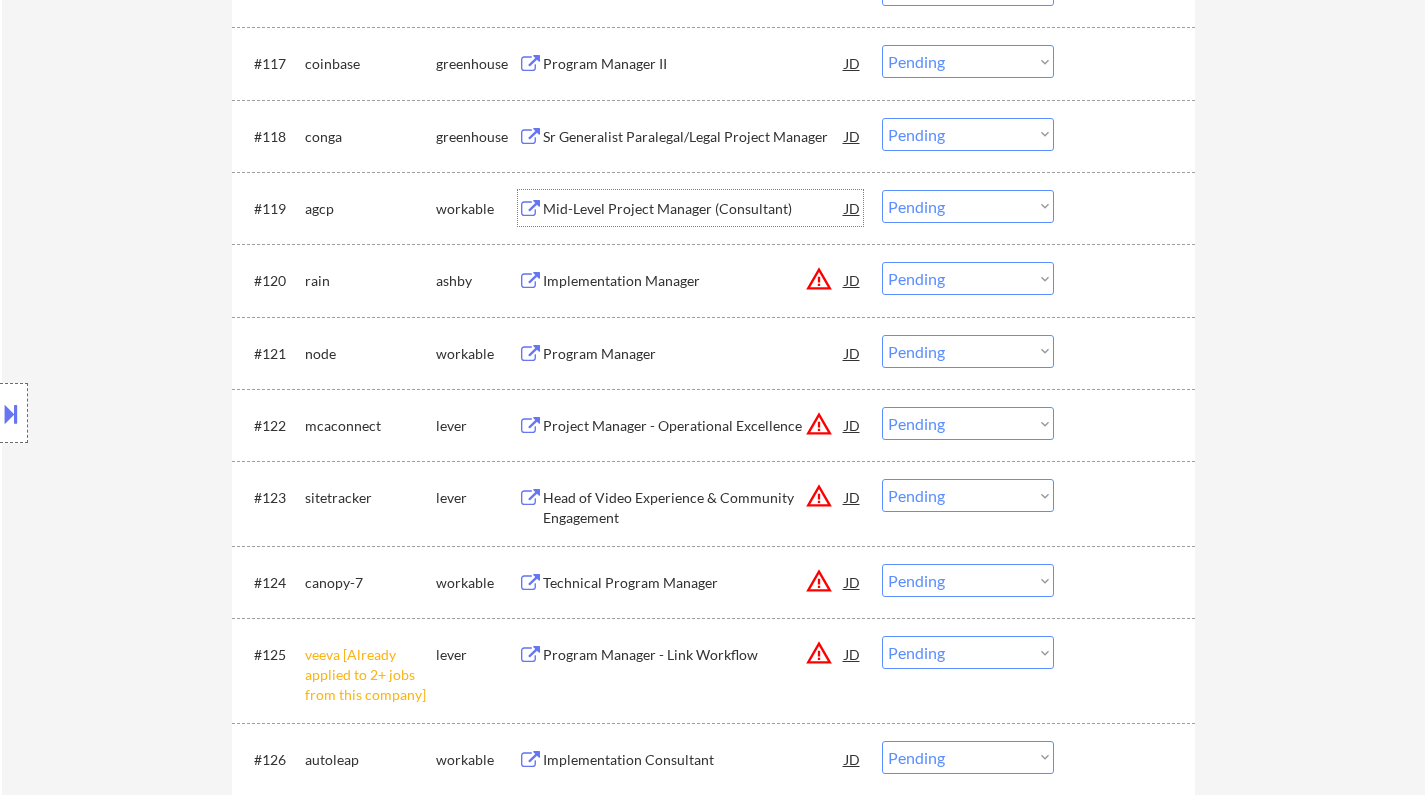 click on "Mid-Level Project Manager (Consultant)" at bounding box center [694, 209] 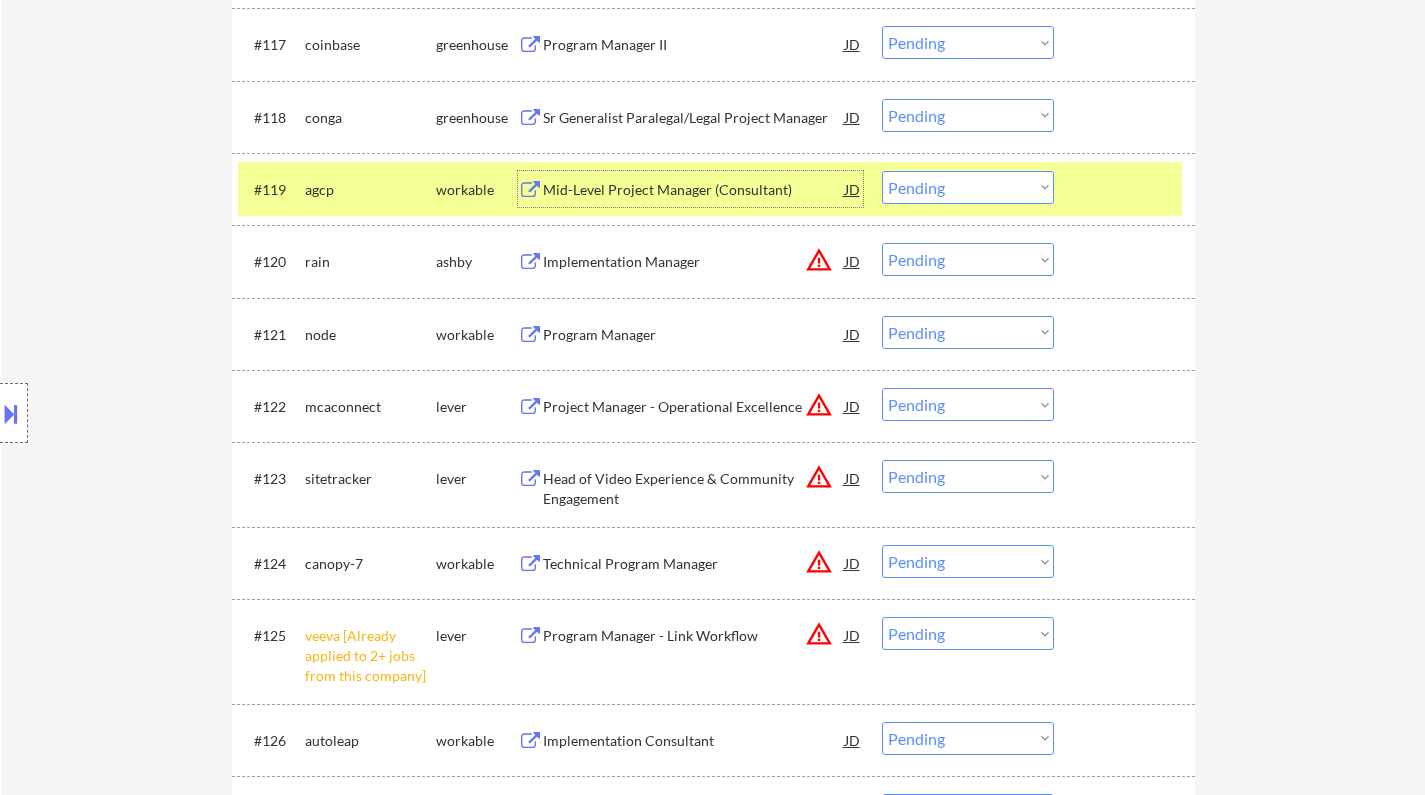 scroll, scrollTop: 2100, scrollLeft: 0, axis: vertical 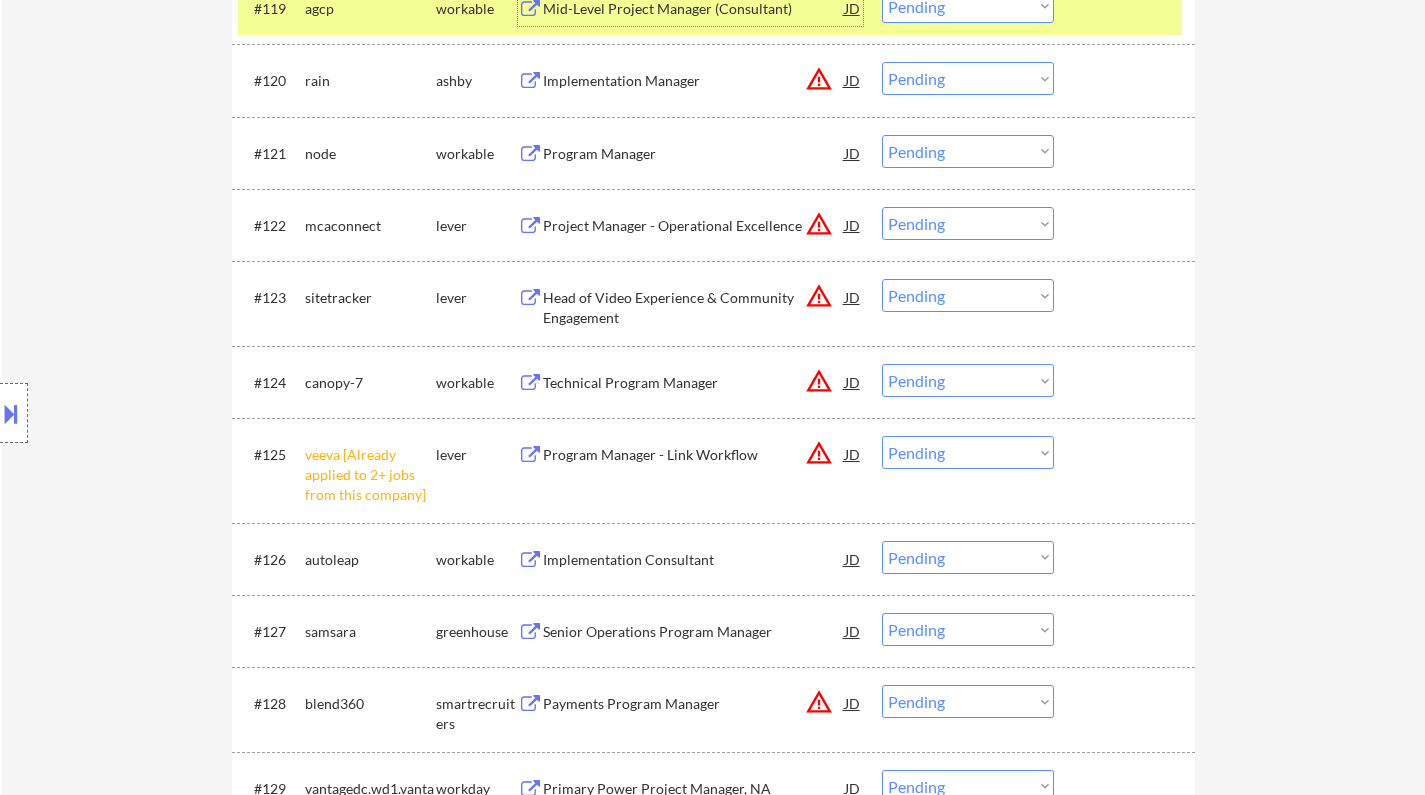 click on "Choose an option... Pending Applied Excluded (Questions) Excluded (Expired) Excluded (Location) Excluded (Bad Match) Excluded (Blocklist) Excluded (Salary) Excluded (Other)" at bounding box center [968, 452] 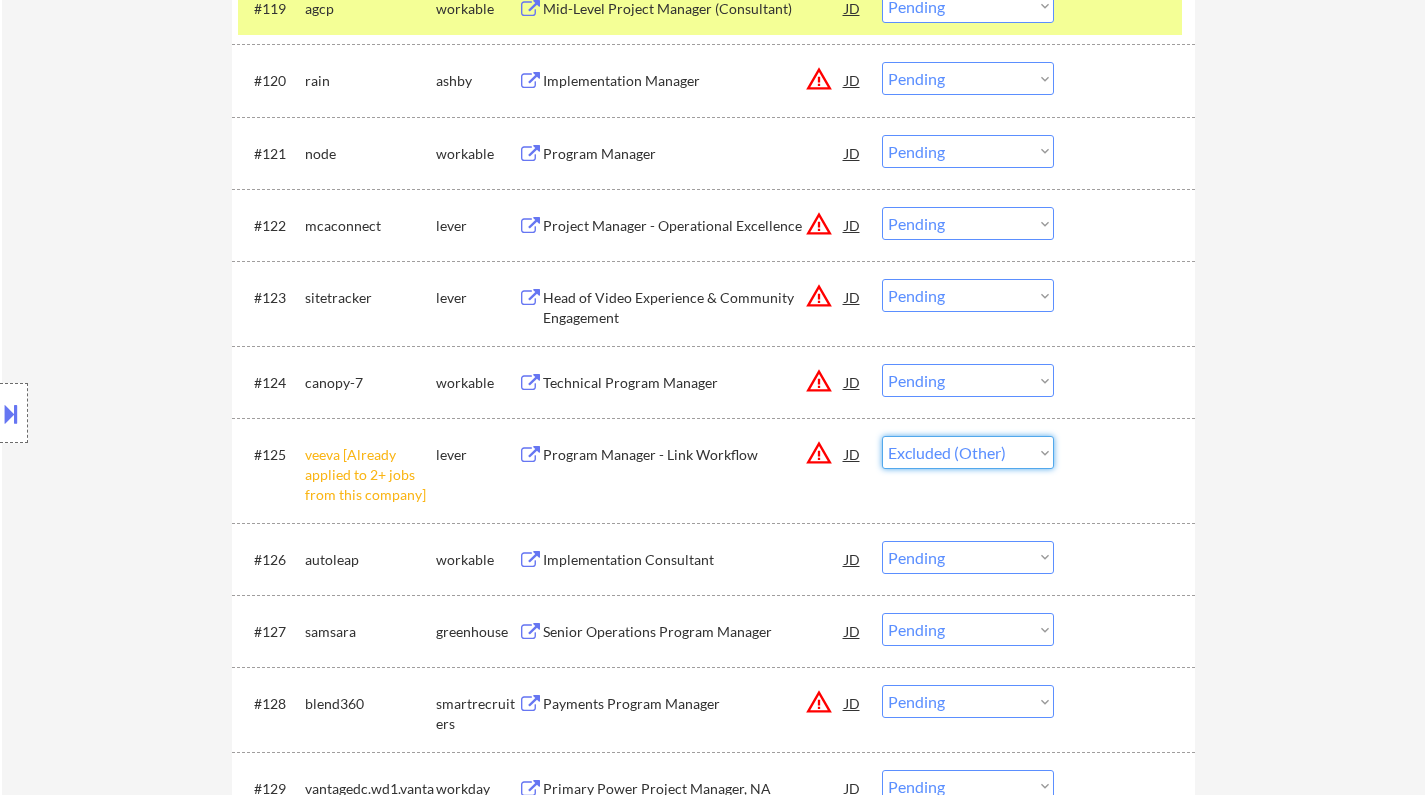 click on "Choose an option... Pending Applied Excluded (Questions) Excluded (Expired) Excluded (Location) Excluded (Bad Match) Excluded (Blocklist) Excluded (Salary) Excluded (Other)" at bounding box center [968, 452] 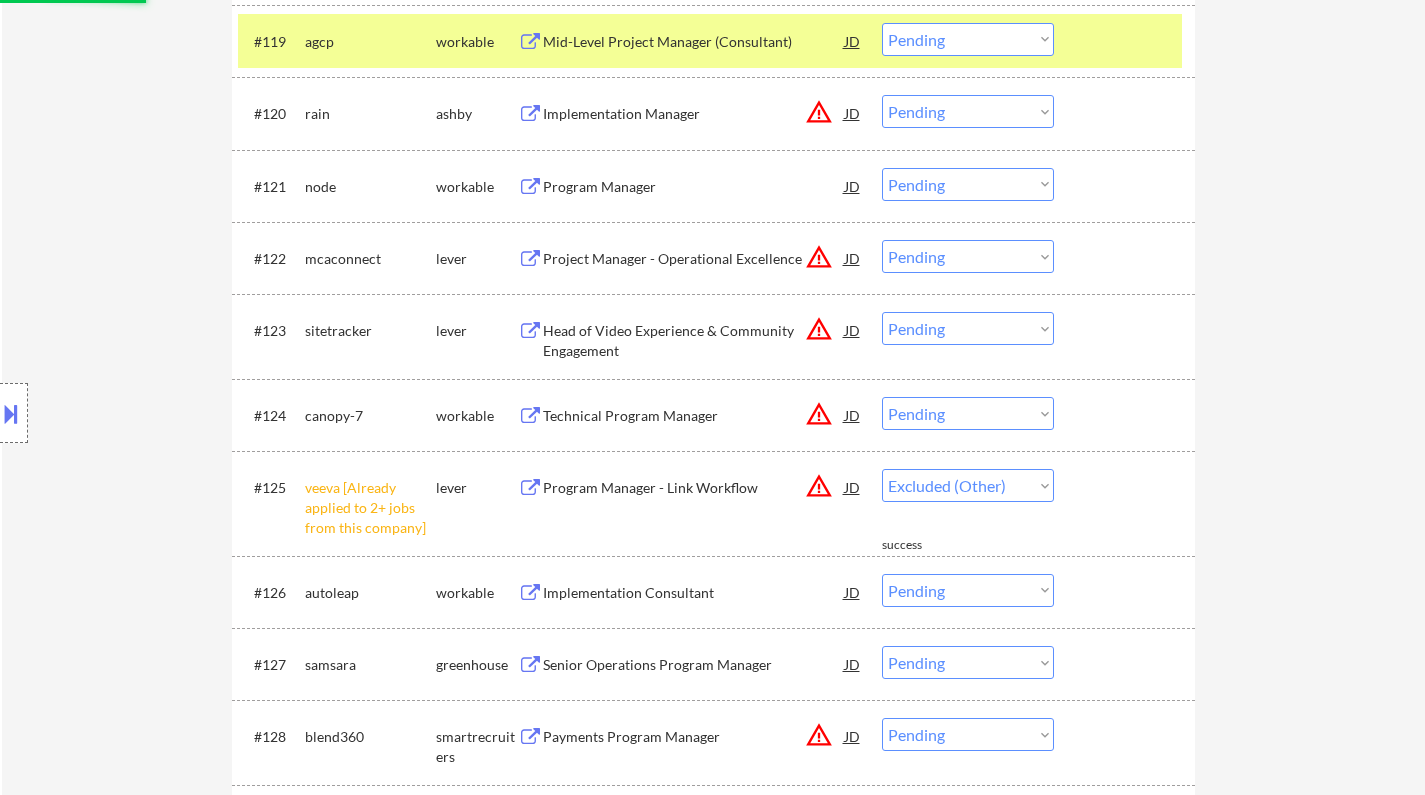 select on ""pending"" 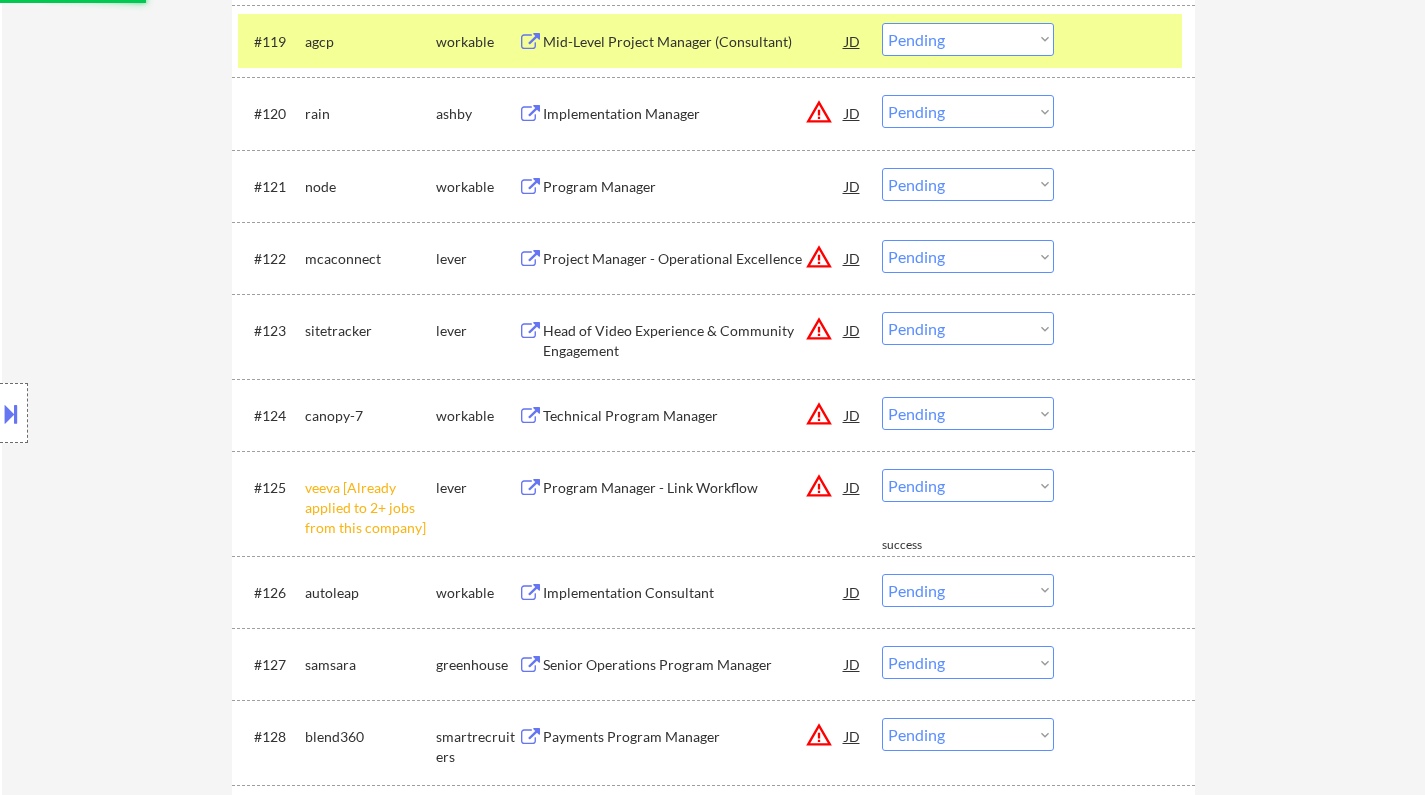 scroll, scrollTop: 1900, scrollLeft: 0, axis: vertical 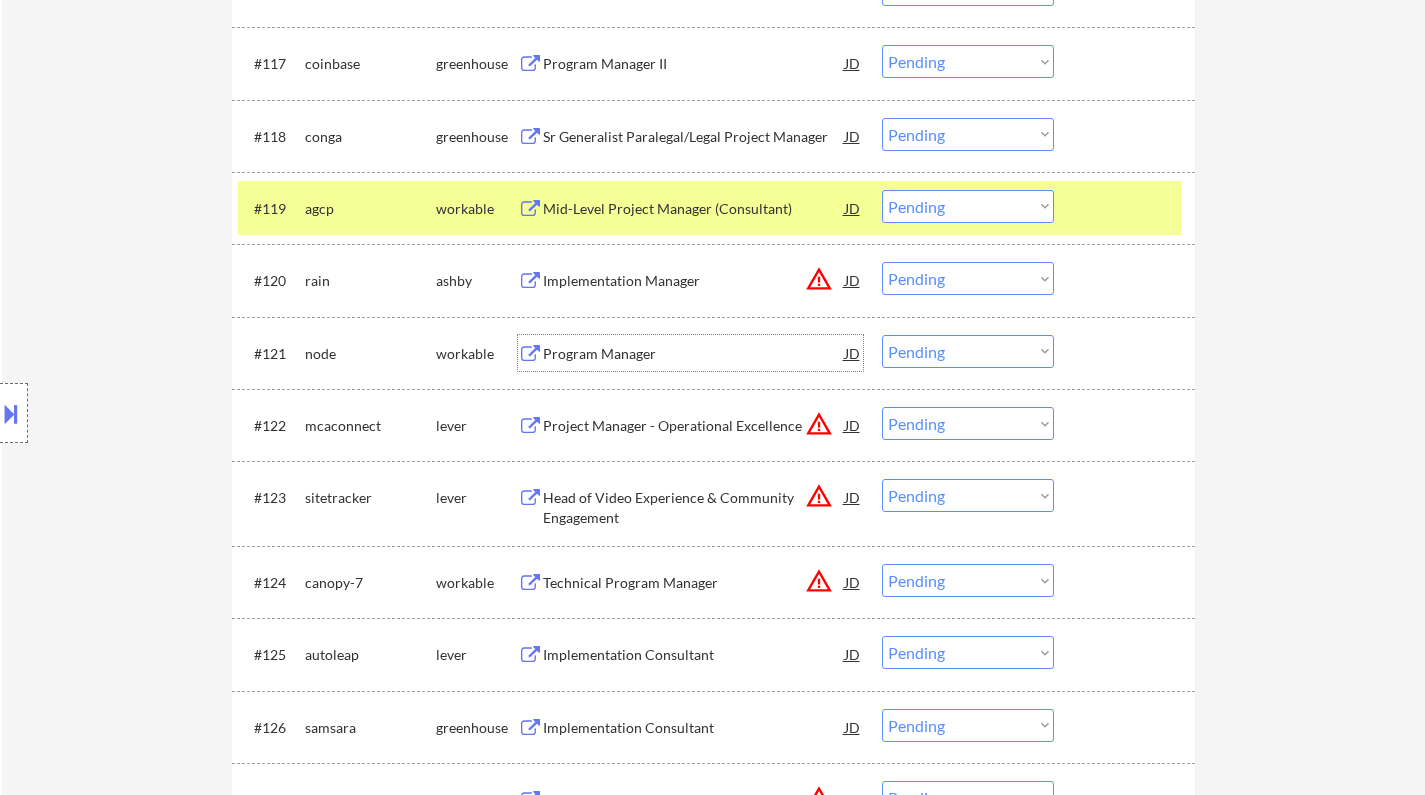 click on "Program Manager" at bounding box center (694, 354) 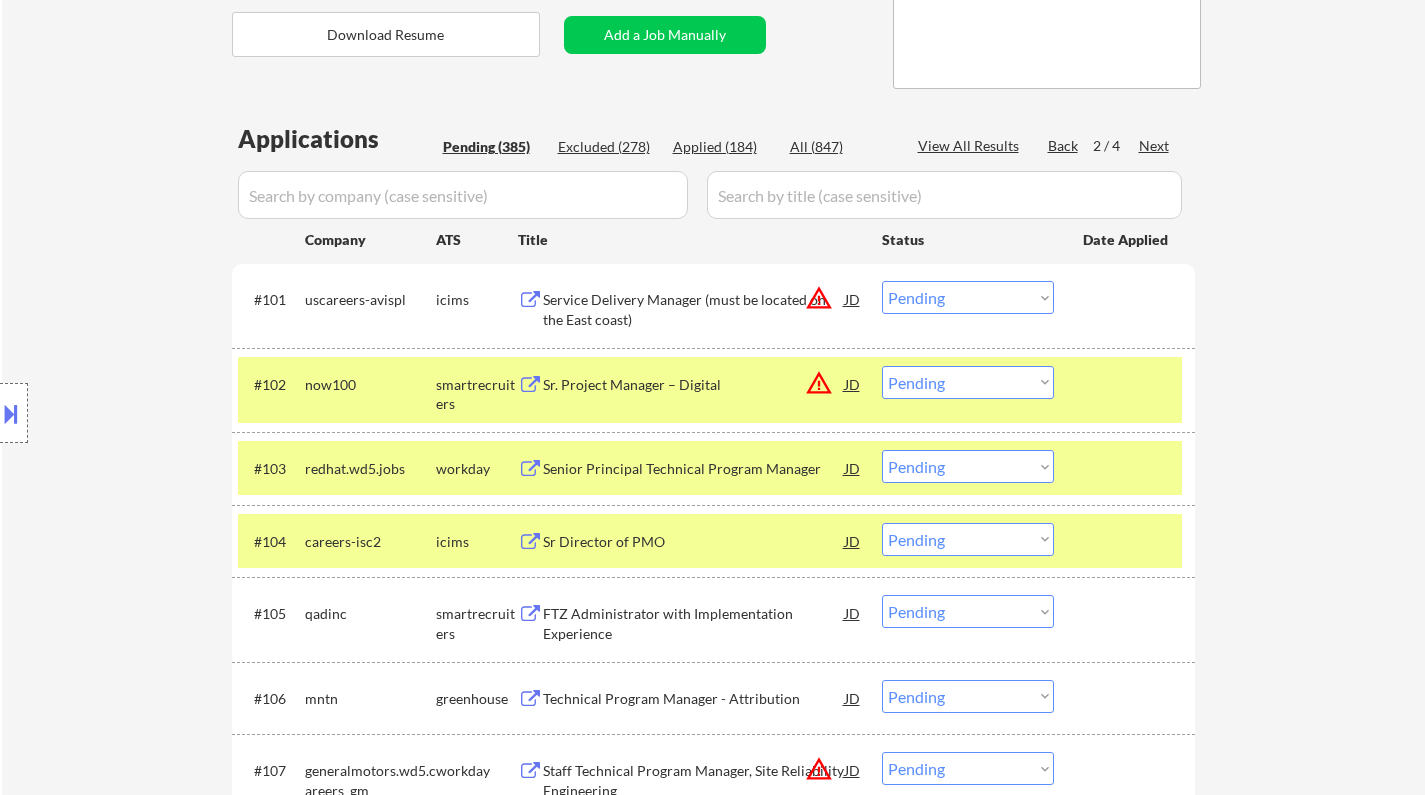 scroll, scrollTop: 200, scrollLeft: 0, axis: vertical 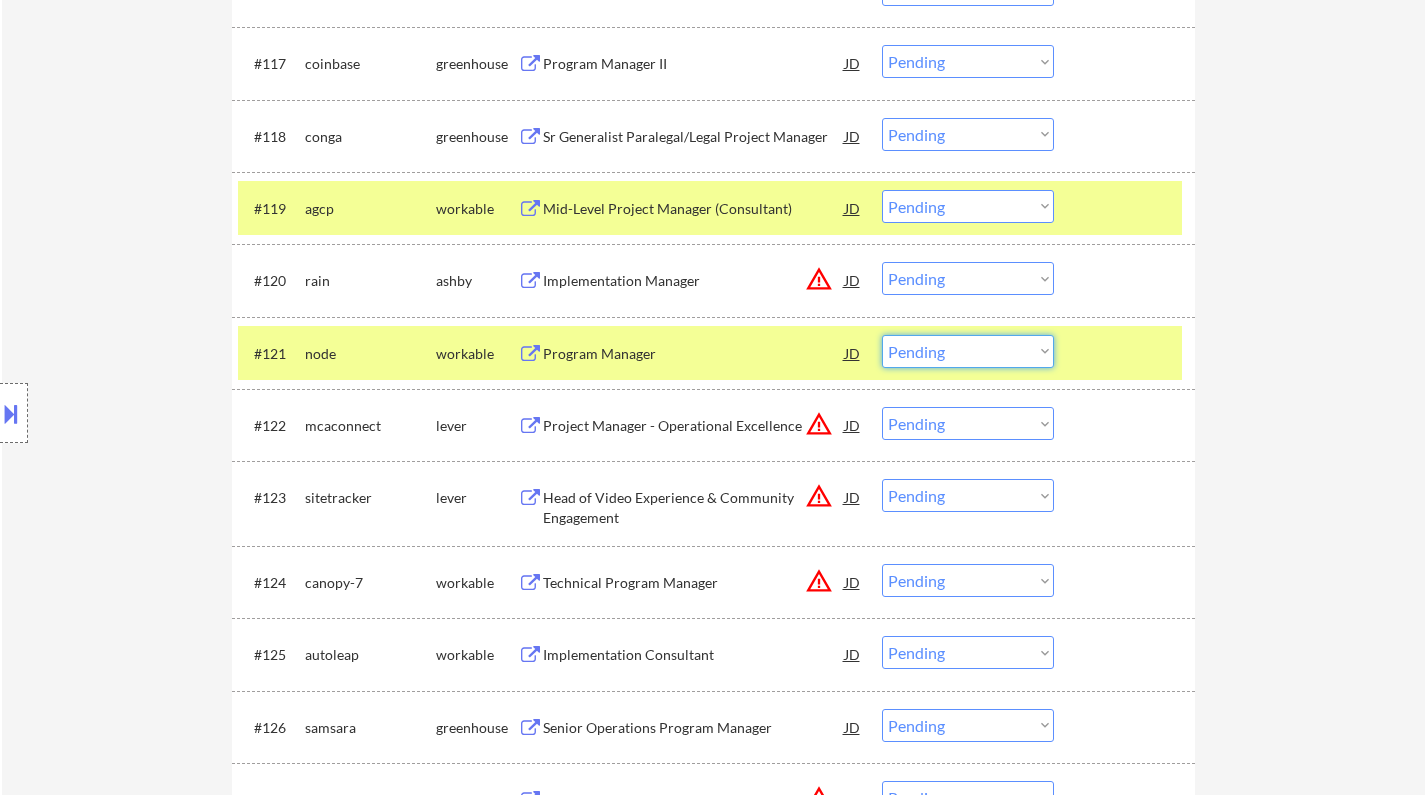 drag, startPoint x: 985, startPoint y: 349, endPoint x: 986, endPoint y: 367, distance: 18.027756 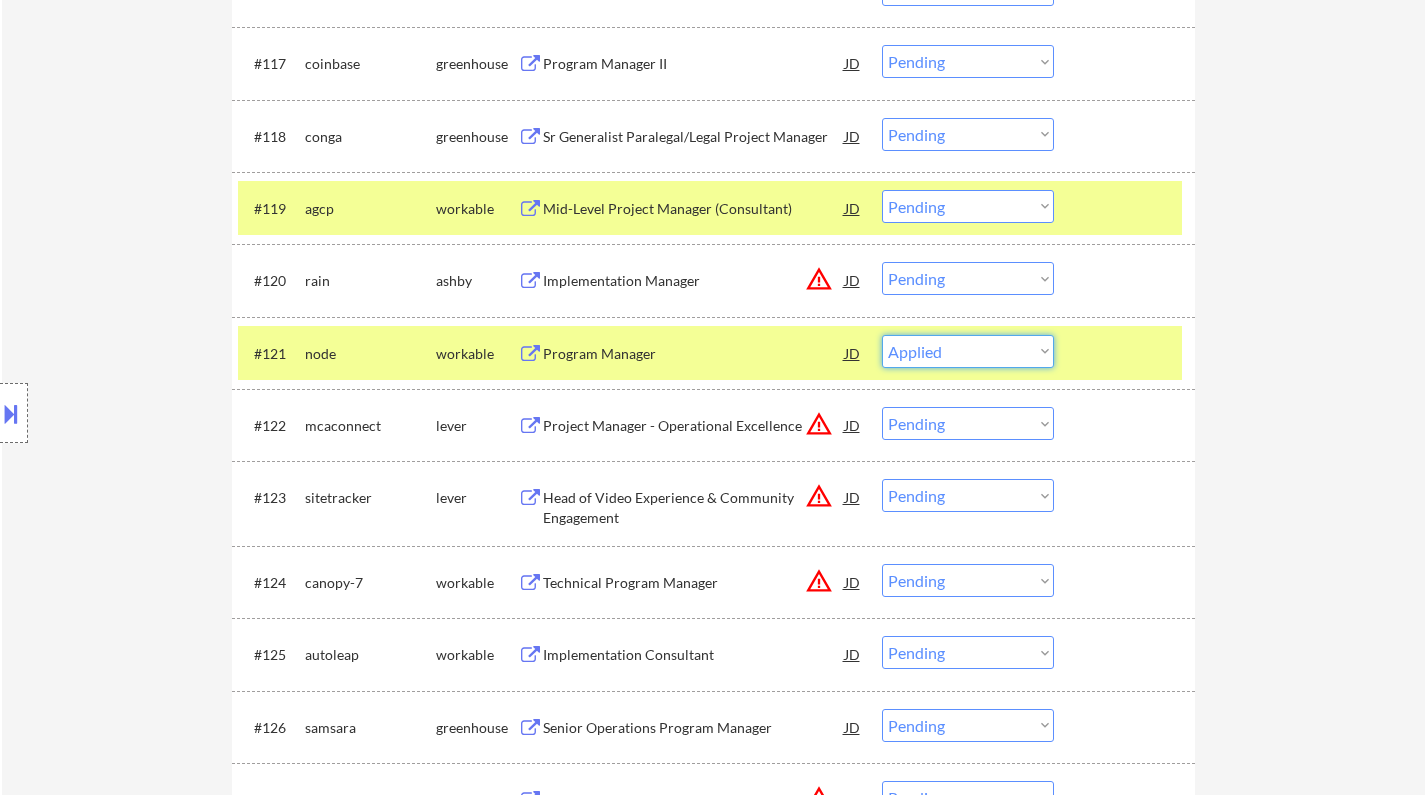 click on "Choose an option... Pending Applied Excluded (Questions) Excluded (Expired) Excluded (Location) Excluded (Bad Match) Excluded (Blocklist) Excluded (Salary) Excluded (Other)" at bounding box center [968, 351] 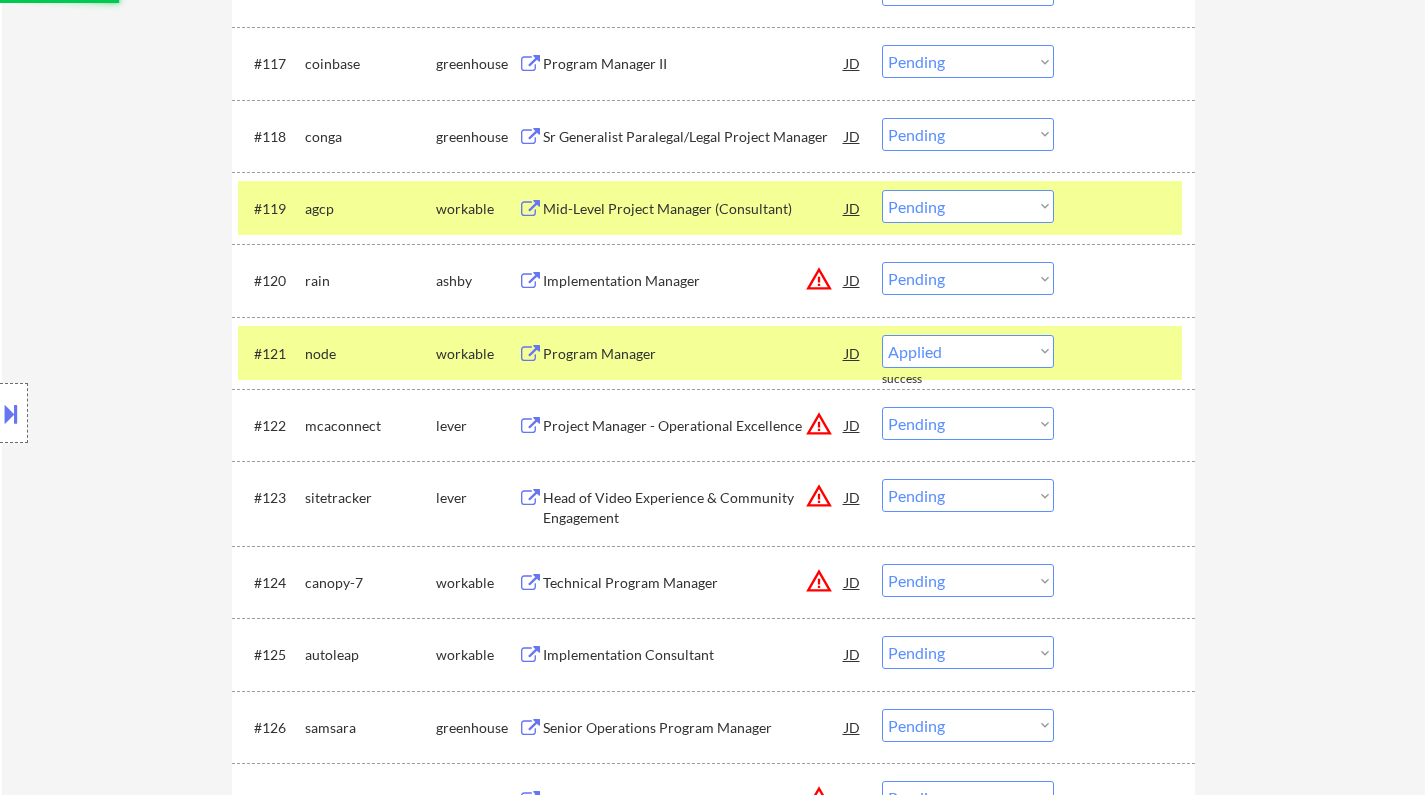 select on ""pending"" 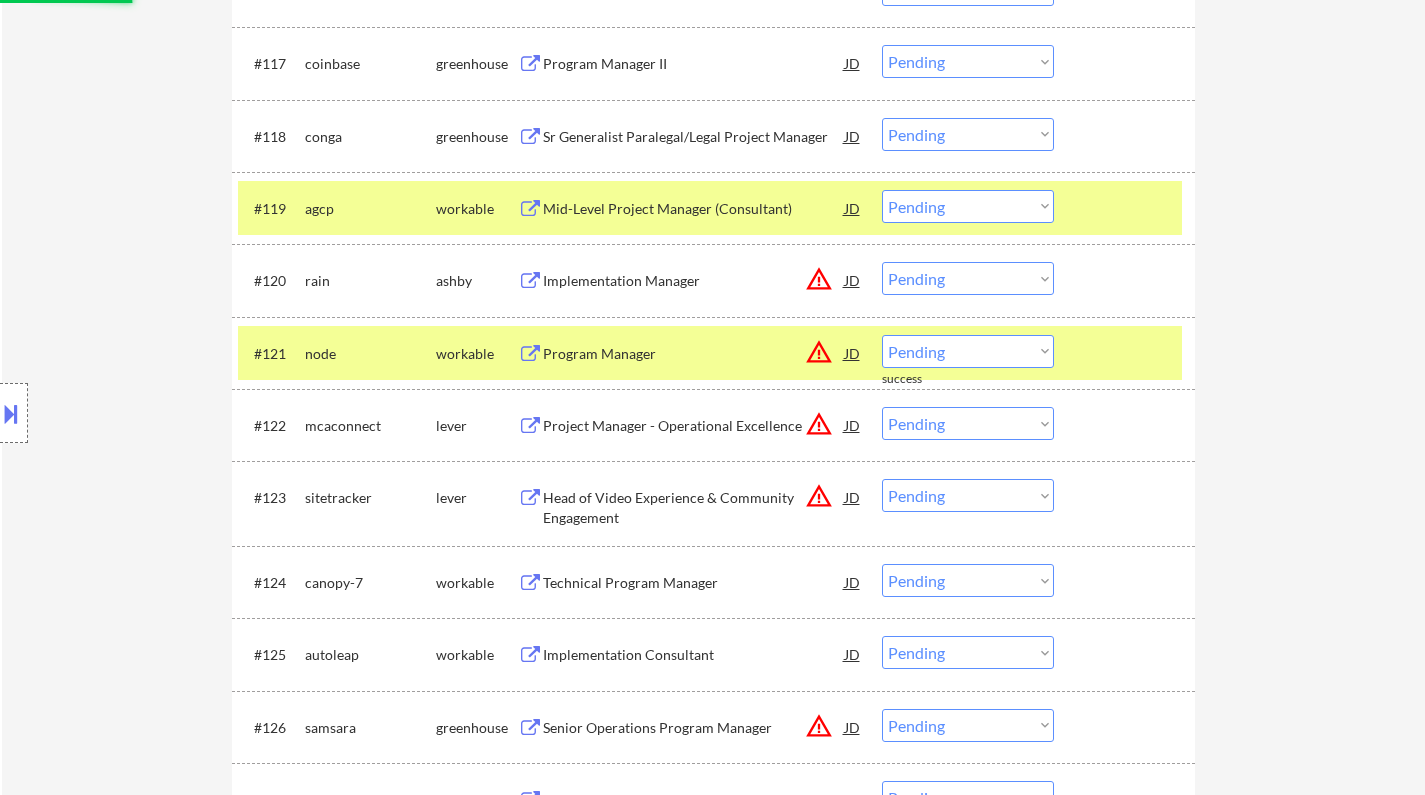 click on "JD" at bounding box center [853, 280] 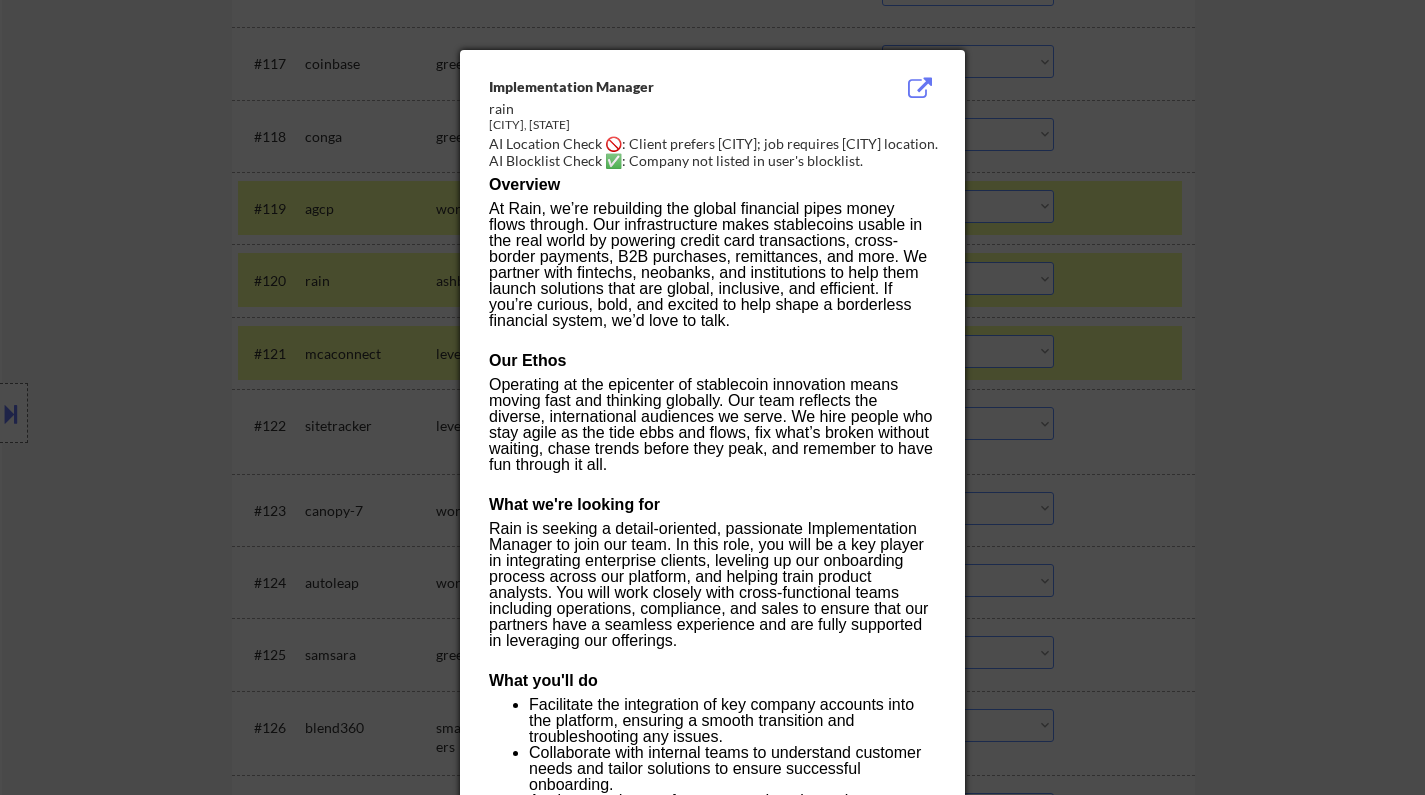 click at bounding box center [712, 397] 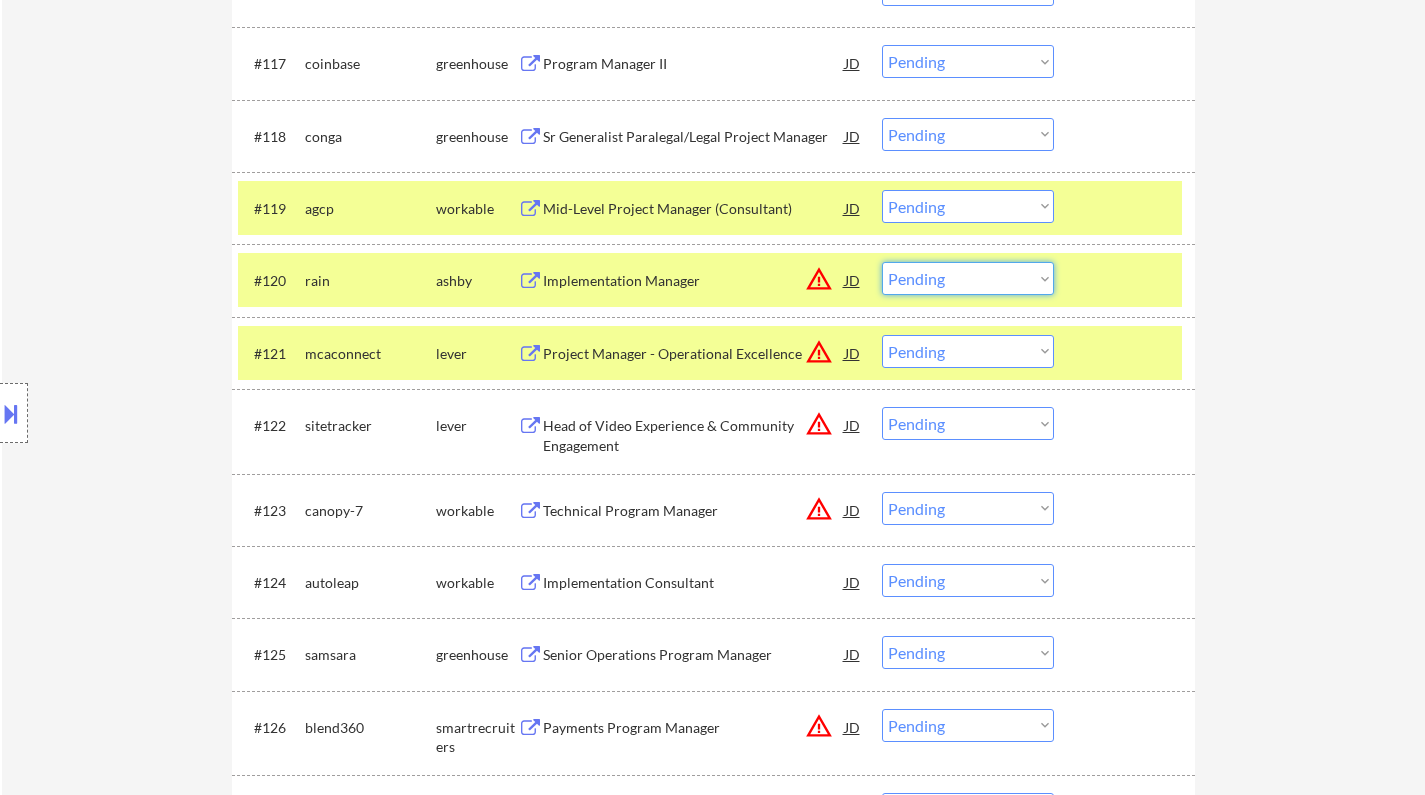 drag, startPoint x: 968, startPoint y: 277, endPoint x: 987, endPoint y: 293, distance: 24.839485 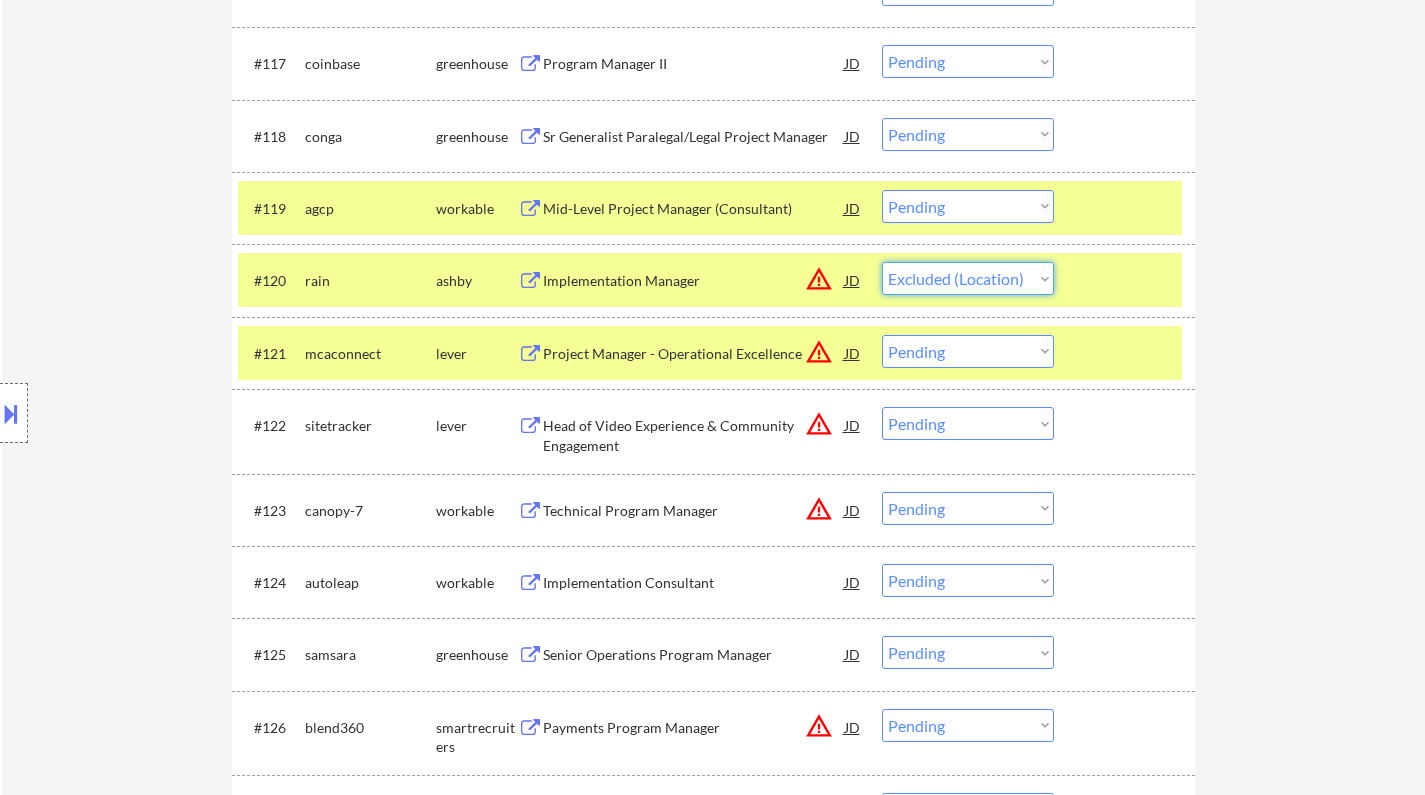 click on "Choose an option... Pending Applied Excluded (Questions) Excluded (Expired) Excluded (Location) Excluded (Bad Match) Excluded (Blocklist) Excluded (Salary) Excluded (Other)" at bounding box center [968, 278] 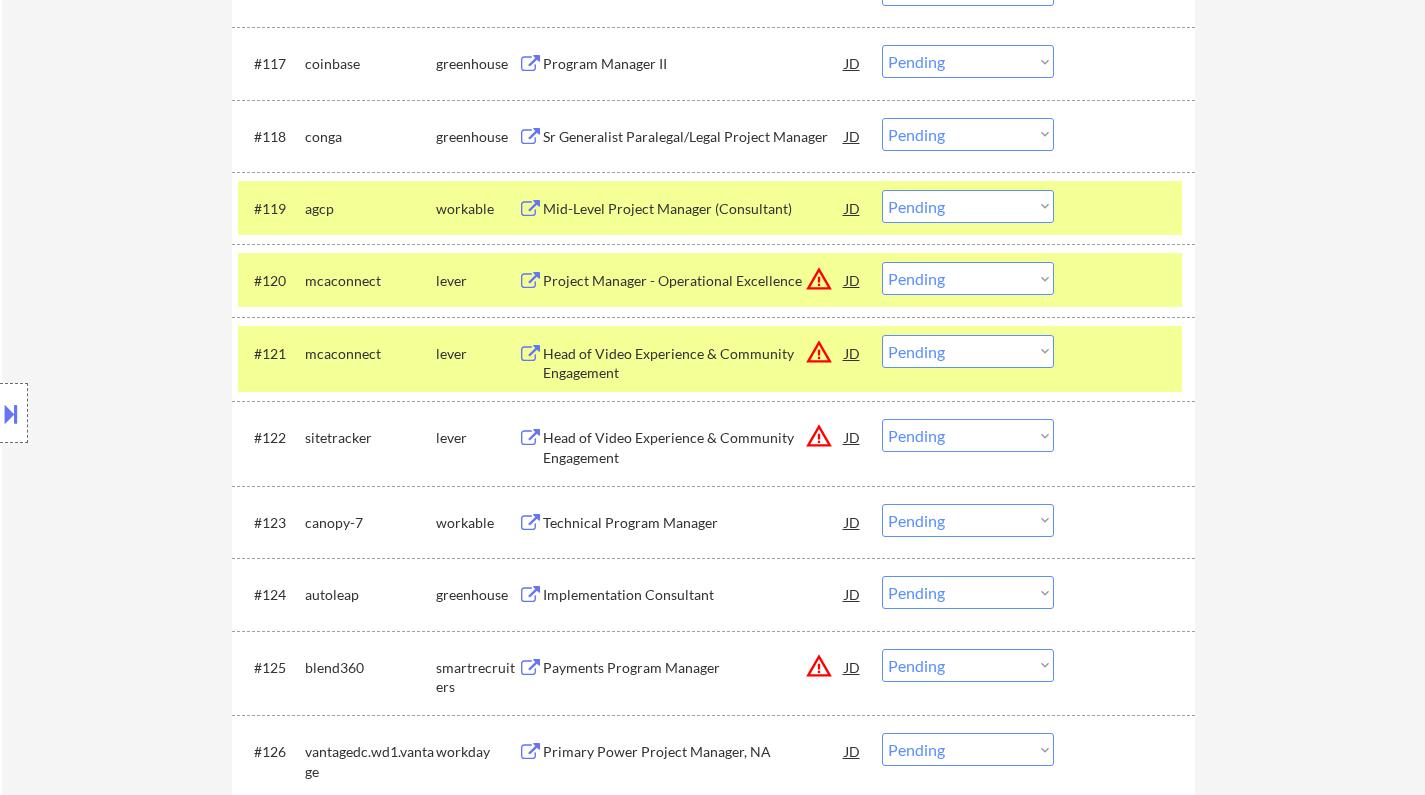 click on "JD" at bounding box center [853, 280] 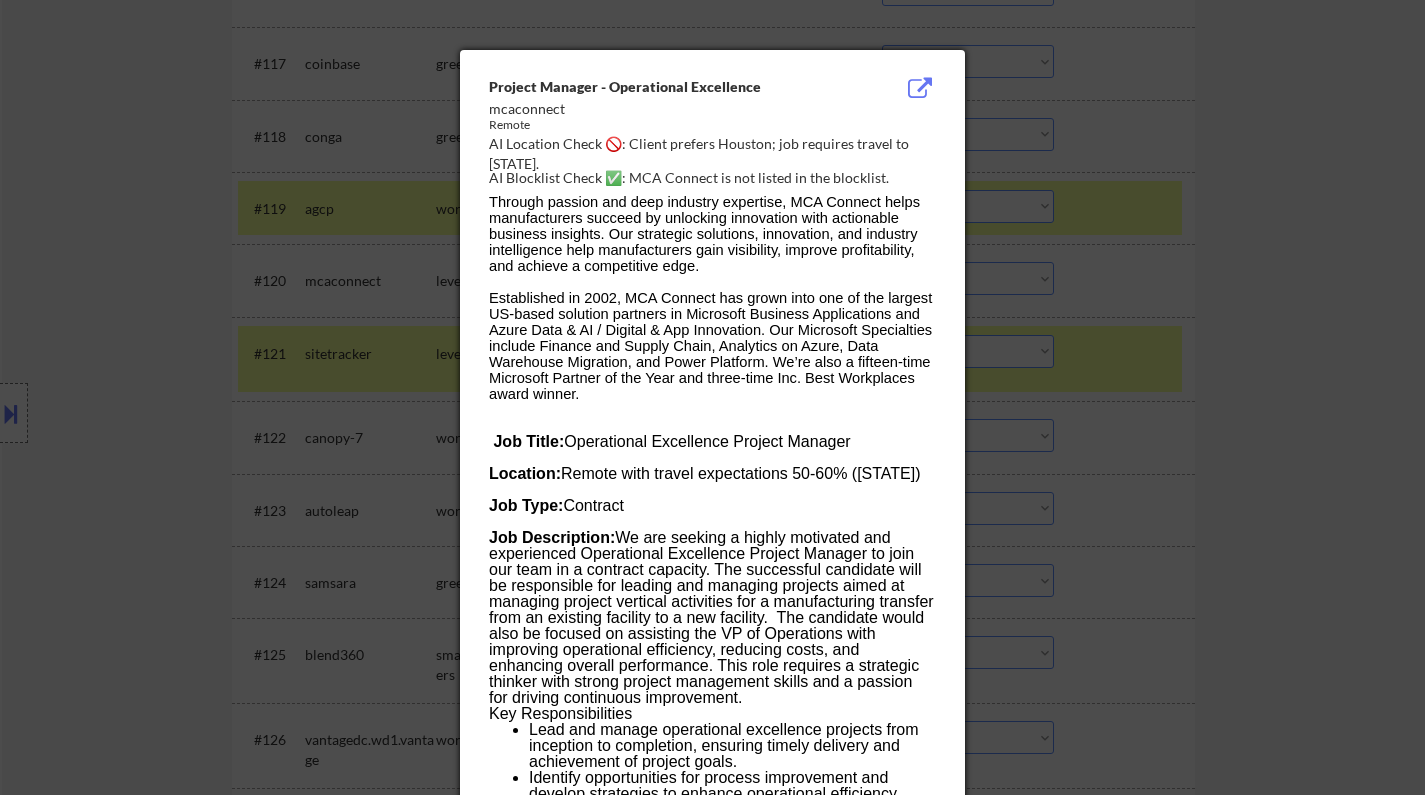 click at bounding box center (712, 397) 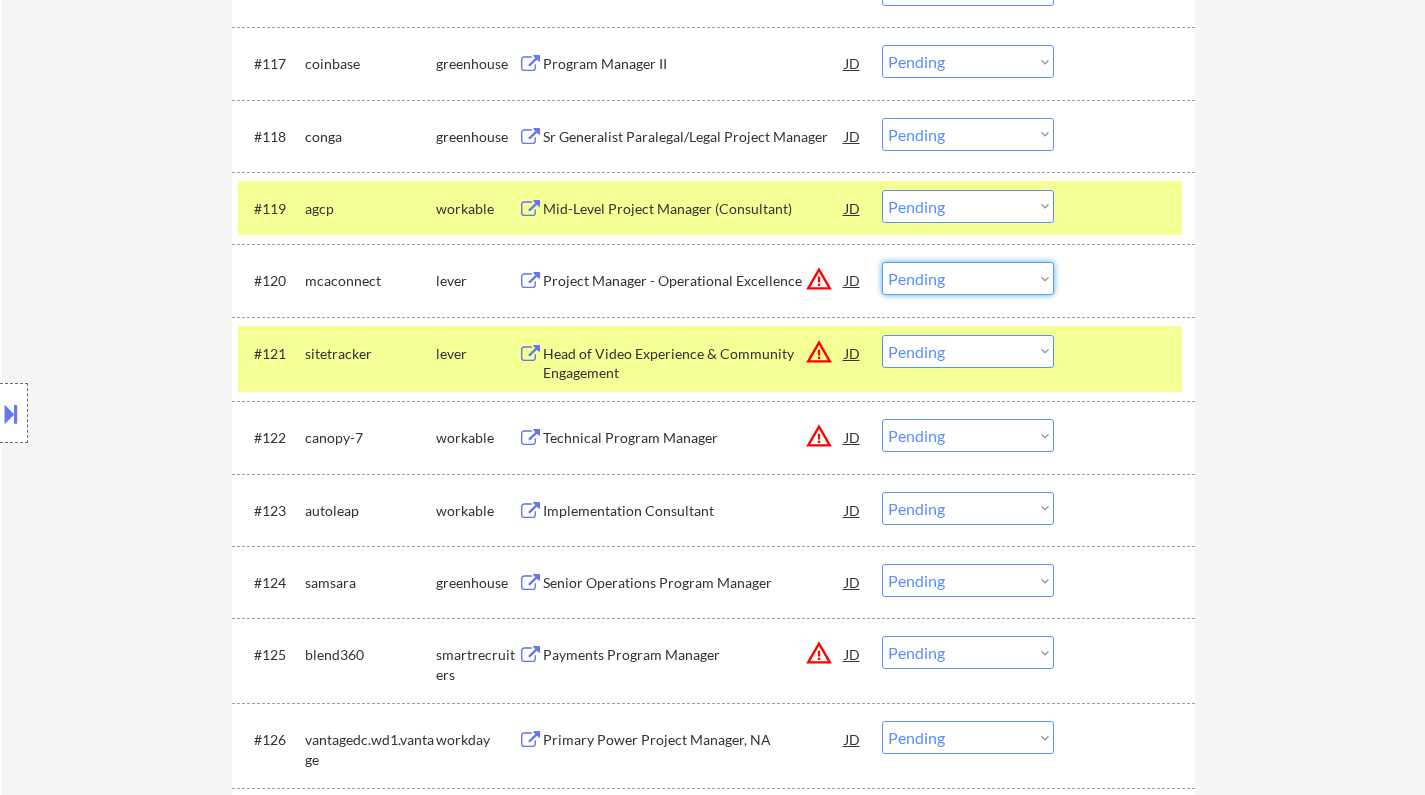 click on "Choose an option... Pending Applied Excluded (Questions) Excluded (Expired) Excluded (Location) Excluded (Bad Match) Excluded (Blocklist) Excluded (Salary) Excluded (Other)" at bounding box center [968, 278] 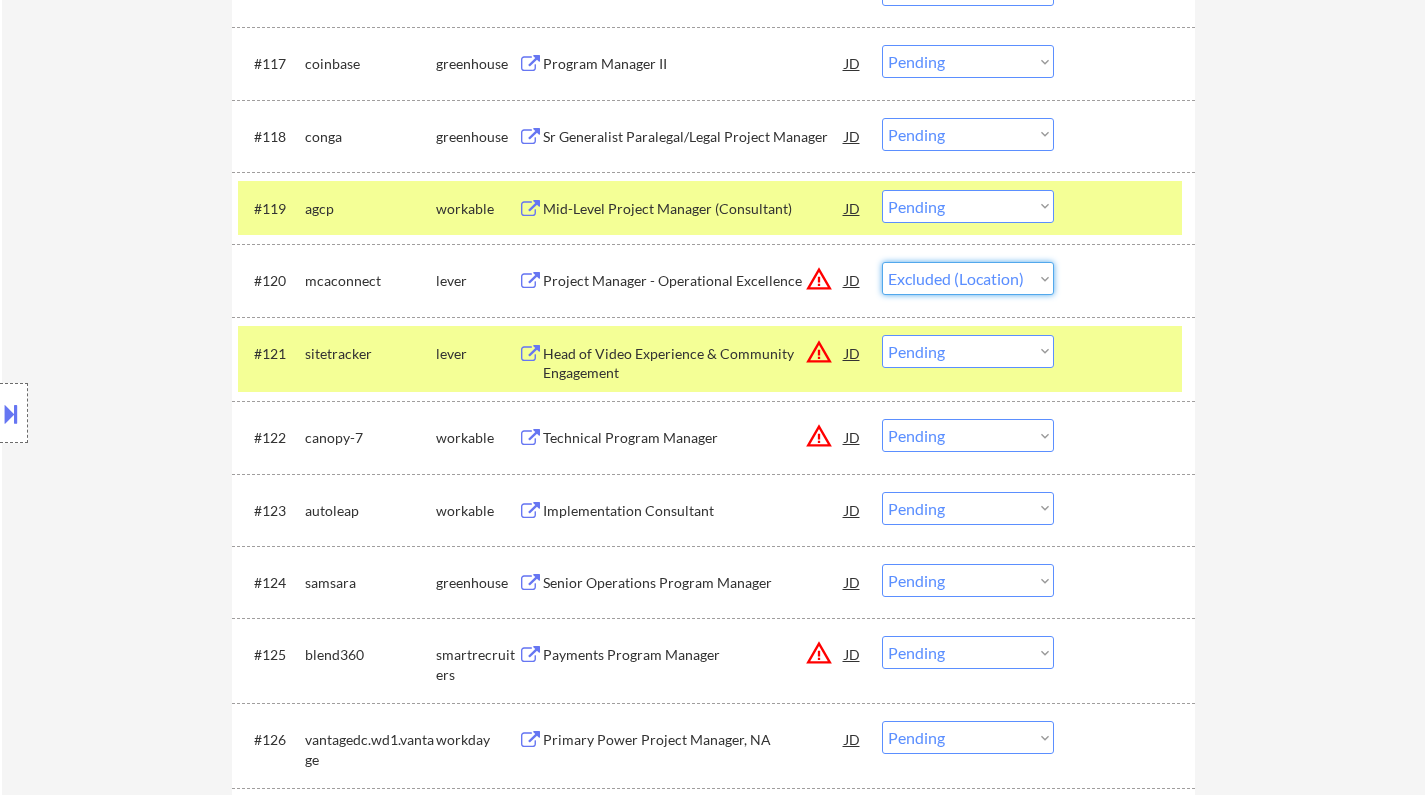click on "Choose an option... Pending Applied Excluded (Questions) Excluded (Expired) Excluded (Location) Excluded (Bad Match) Excluded (Blocklist) Excluded (Salary) Excluded (Other)" at bounding box center [968, 278] 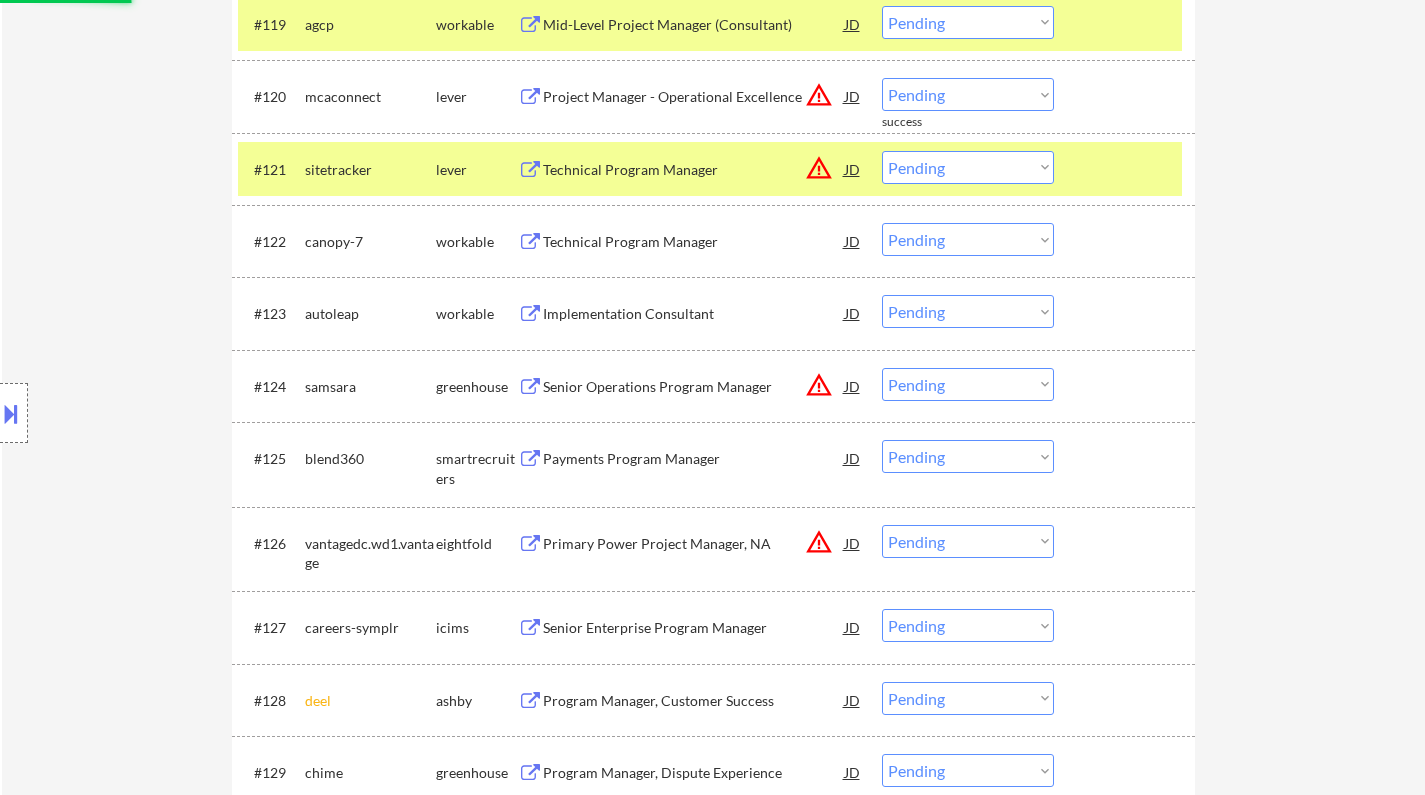 scroll, scrollTop: 1800, scrollLeft: 0, axis: vertical 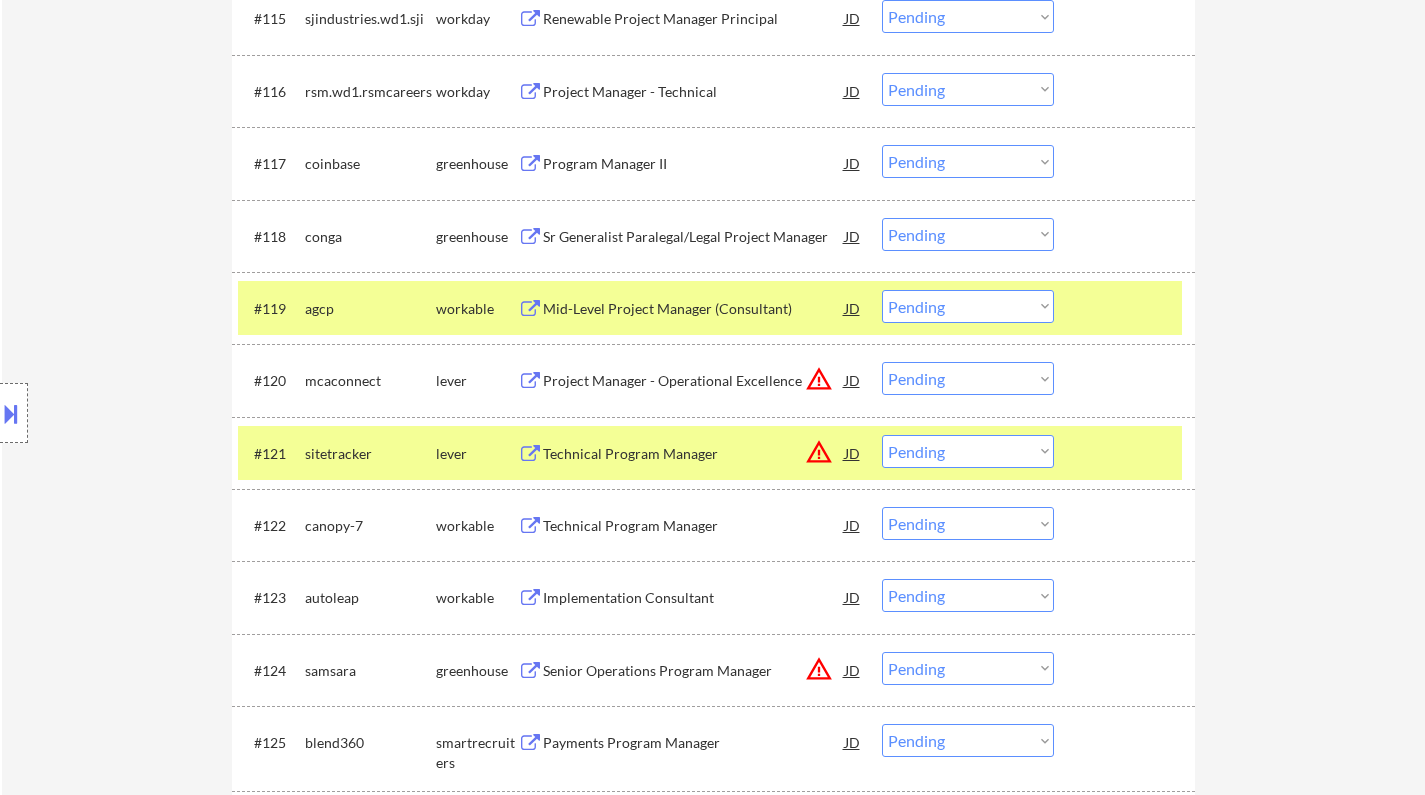 click on "JD" at bounding box center [853, 380] 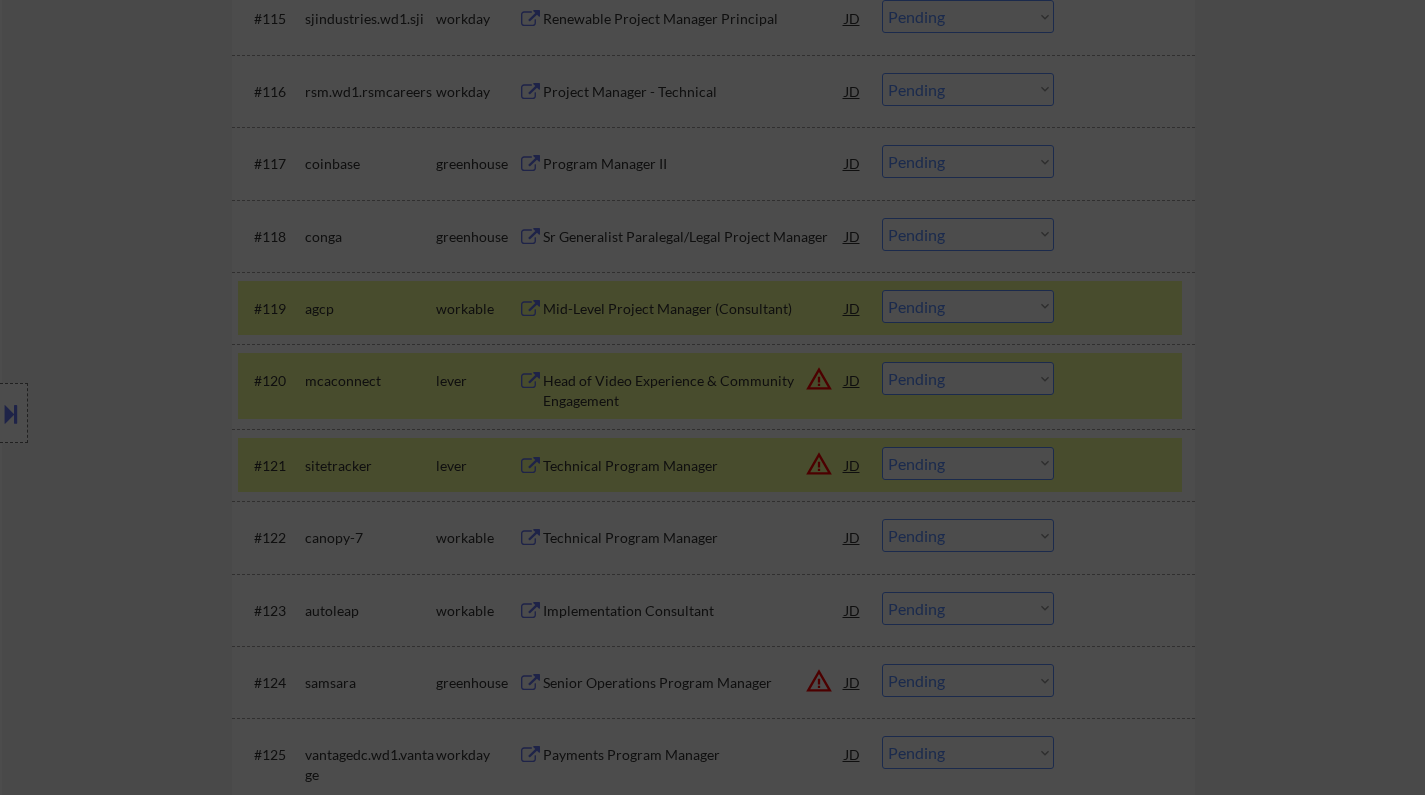drag, startPoint x: 1065, startPoint y: 457, endPoint x: 1050, endPoint y: 457, distance: 15 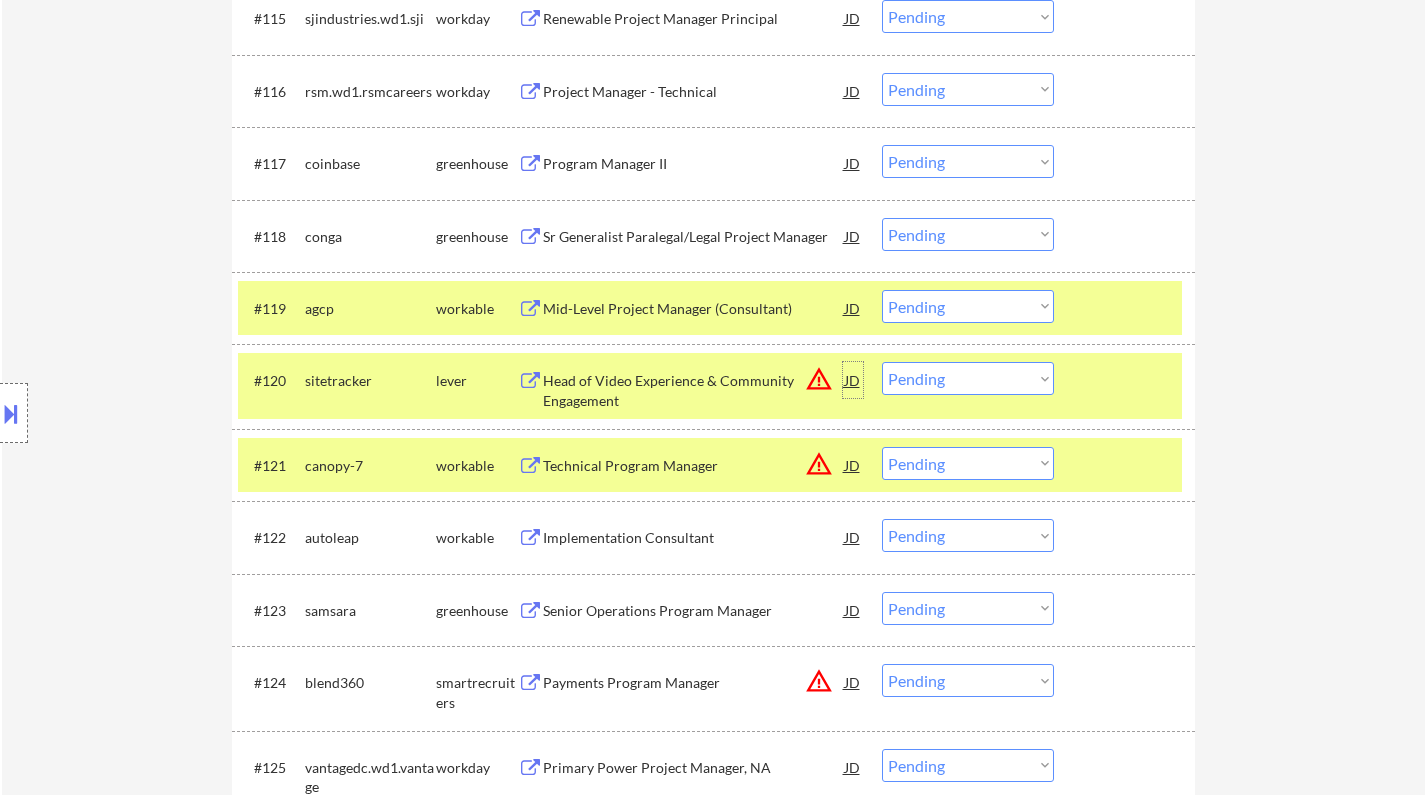 click on "JD" at bounding box center (853, 380) 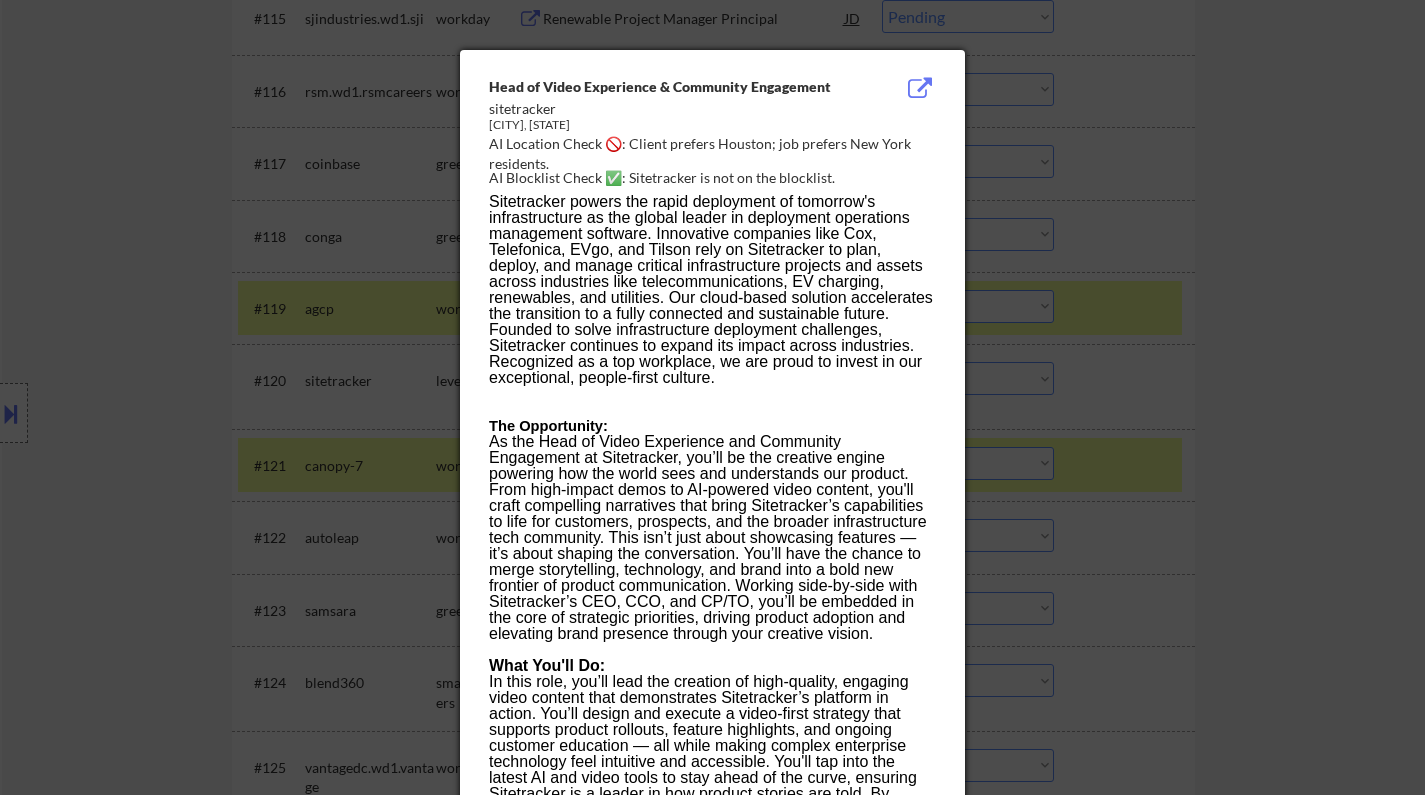 click at bounding box center (712, 397) 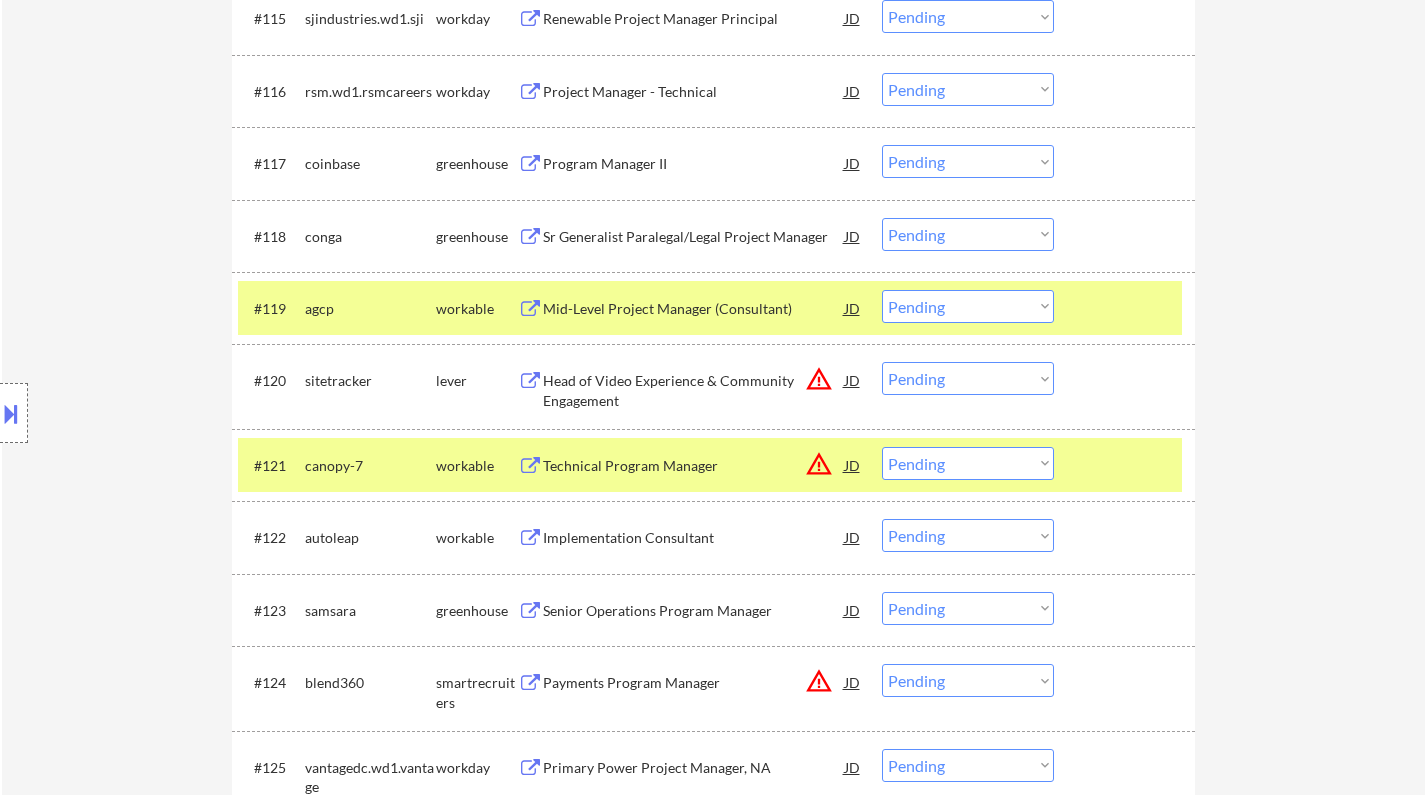 drag, startPoint x: 966, startPoint y: 364, endPoint x: 983, endPoint y: 389, distance: 30.232433 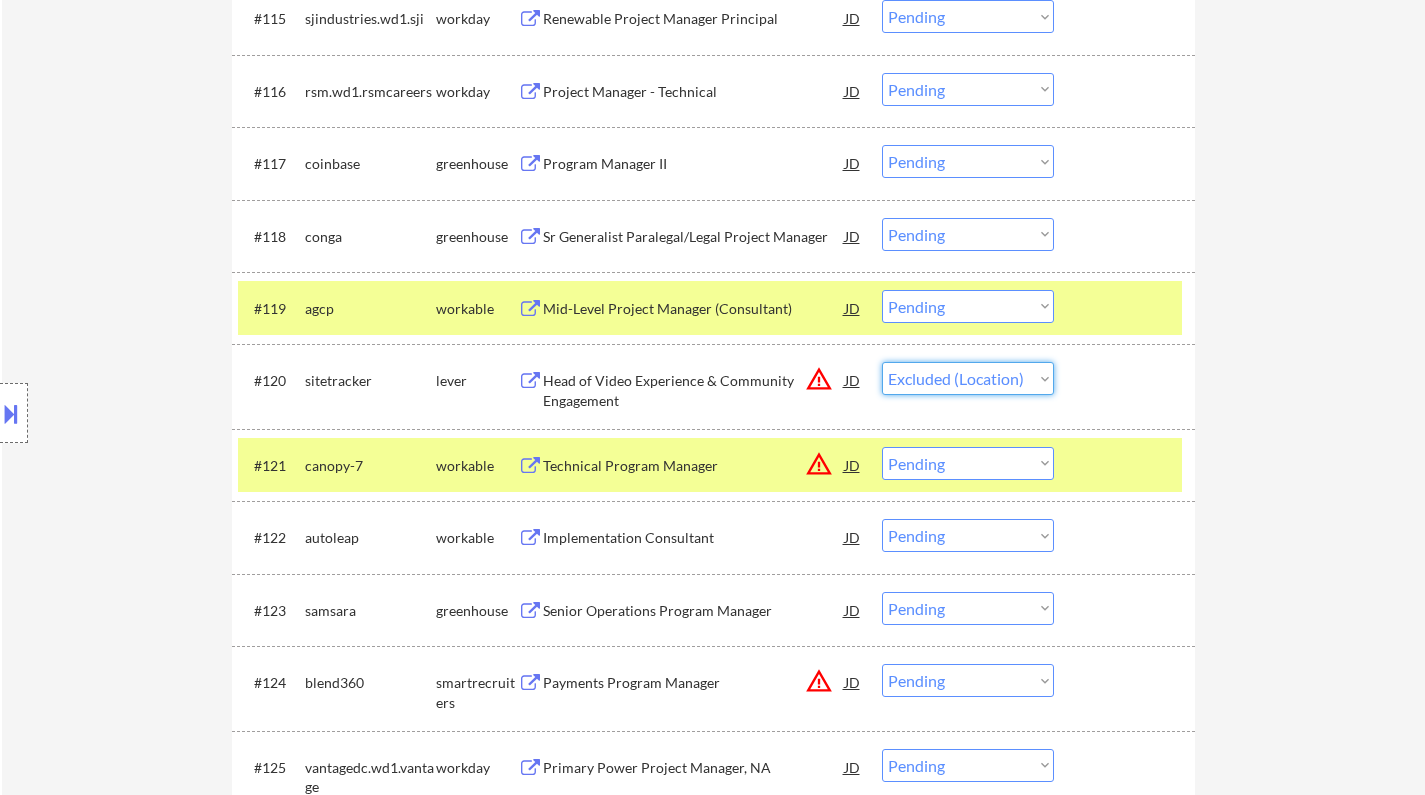 click on "Choose an option... Pending Applied Excluded (Questions) Excluded (Expired) Excluded (Location) Excluded (Bad Match) Excluded (Blocklist) Excluded (Salary) Excluded (Other)" at bounding box center [968, 378] 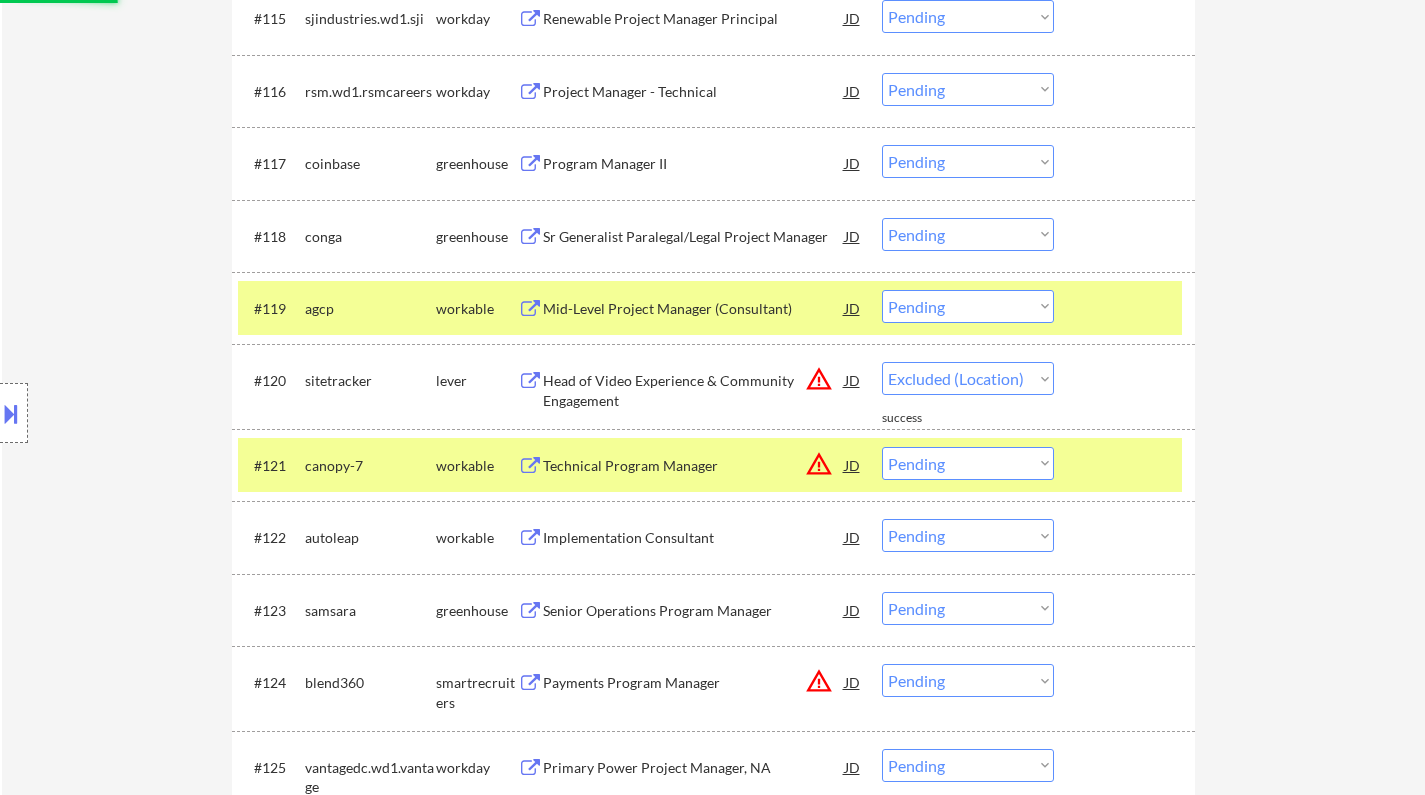 select on ""pending"" 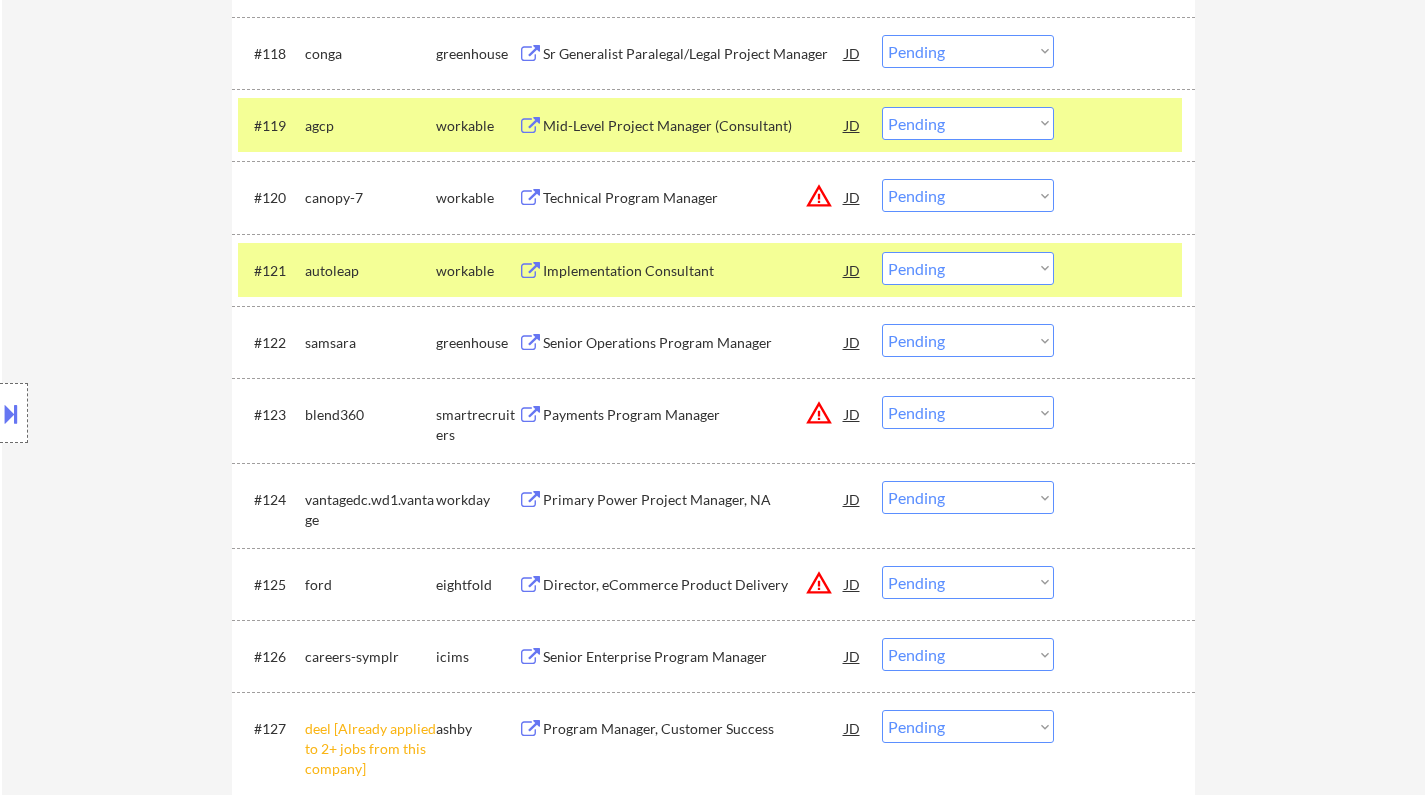 scroll, scrollTop: 2000, scrollLeft: 0, axis: vertical 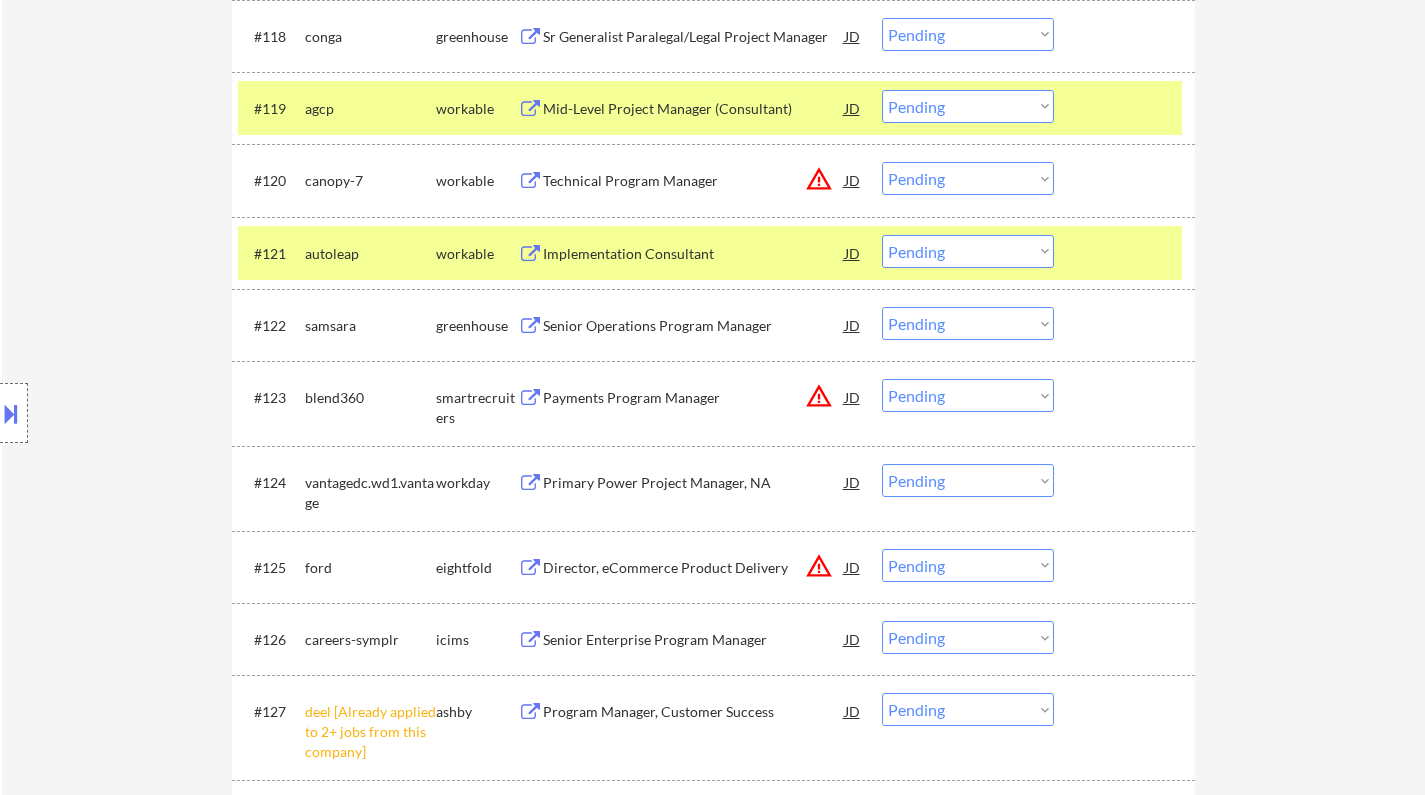 click on "Implementation Consultant" at bounding box center (694, 254) 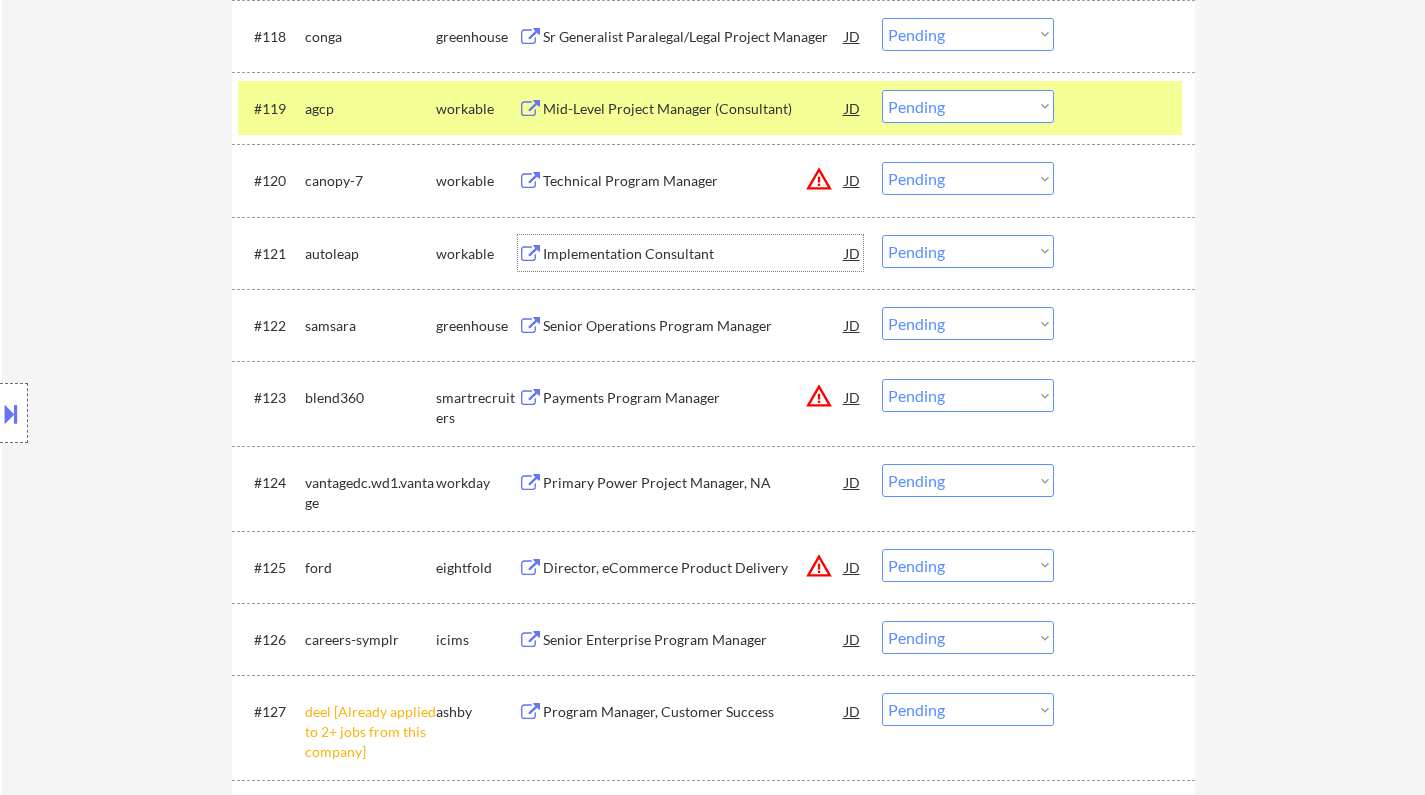 click on "Choose an option... Pending Applied Excluded (Questions) Excluded (Expired) Excluded (Location) Excluded (Bad Match) Excluded (Blocklist) Excluded (Salary) Excluded (Other)" at bounding box center [968, 251] 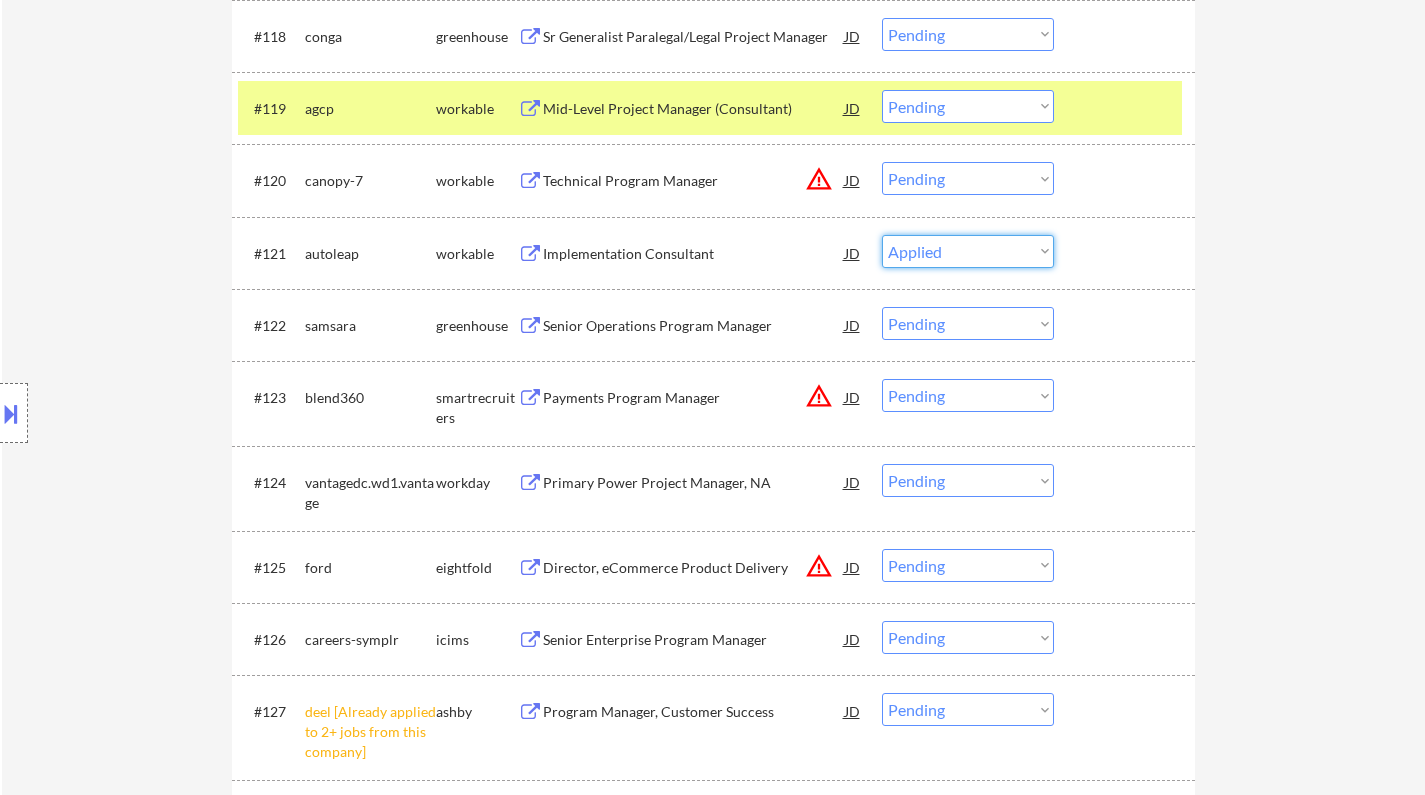 click on "Choose an option... Pending Applied Excluded (Questions) Excluded (Expired) Excluded (Location) Excluded (Bad Match) Excluded (Blocklist) Excluded (Salary) Excluded (Other)" at bounding box center [968, 251] 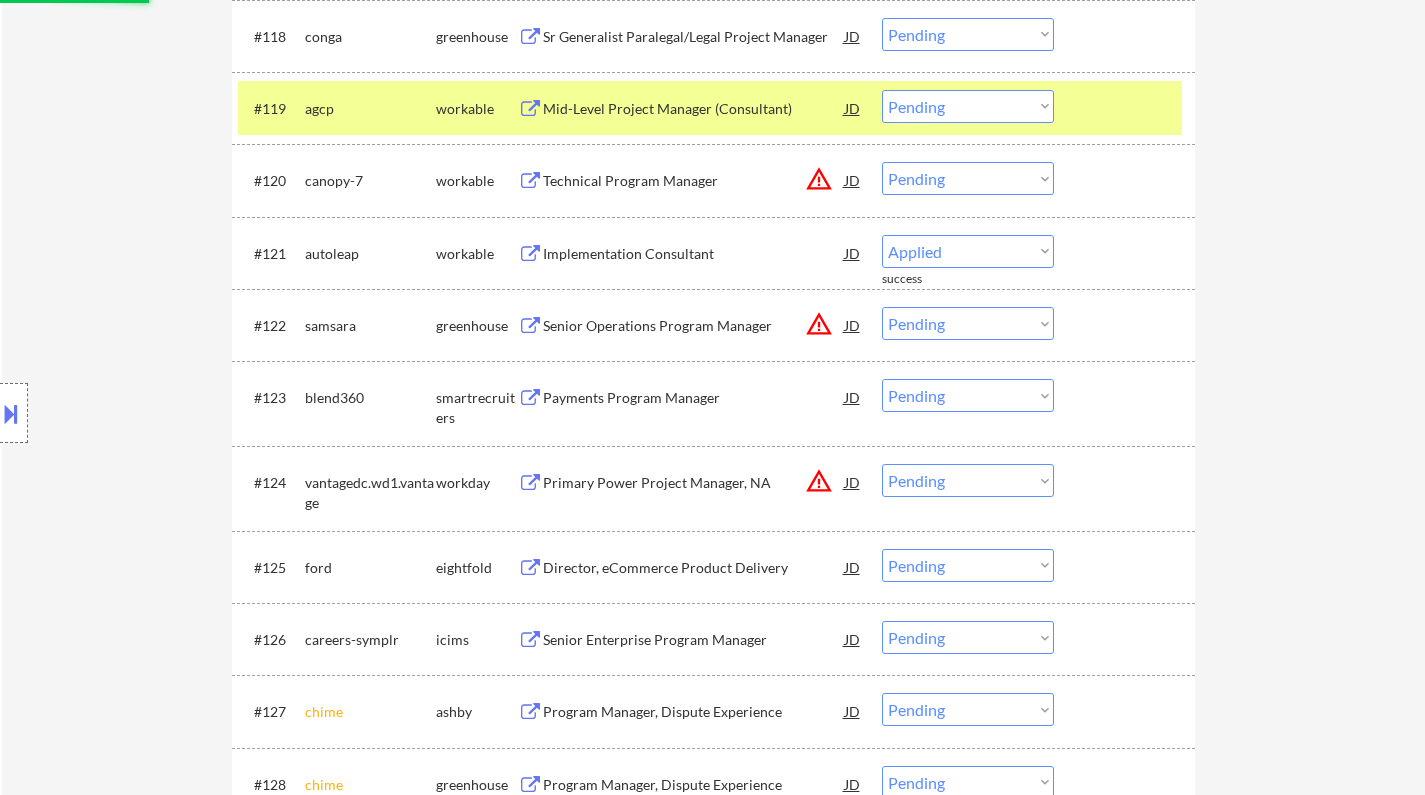 select on ""pending"" 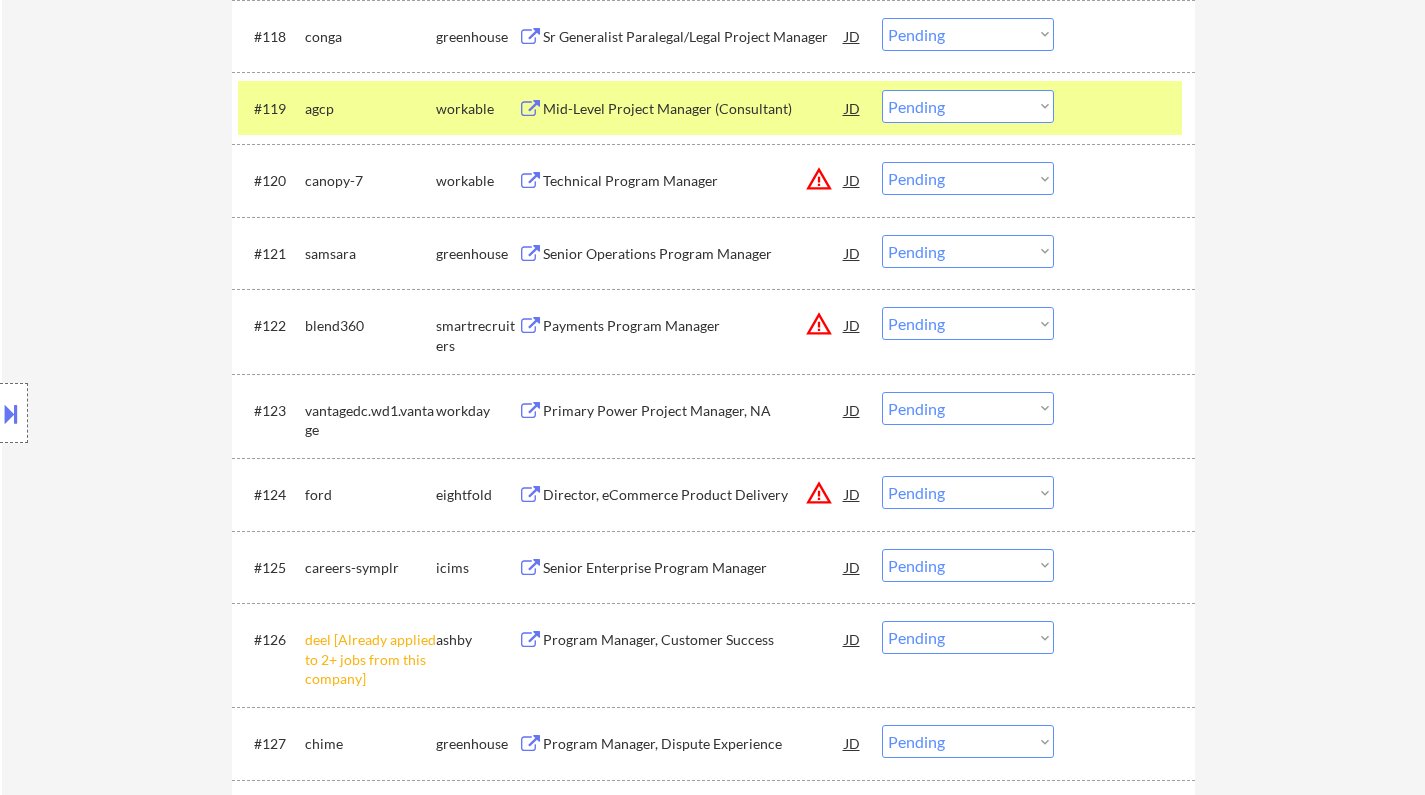 scroll, scrollTop: 2300, scrollLeft: 0, axis: vertical 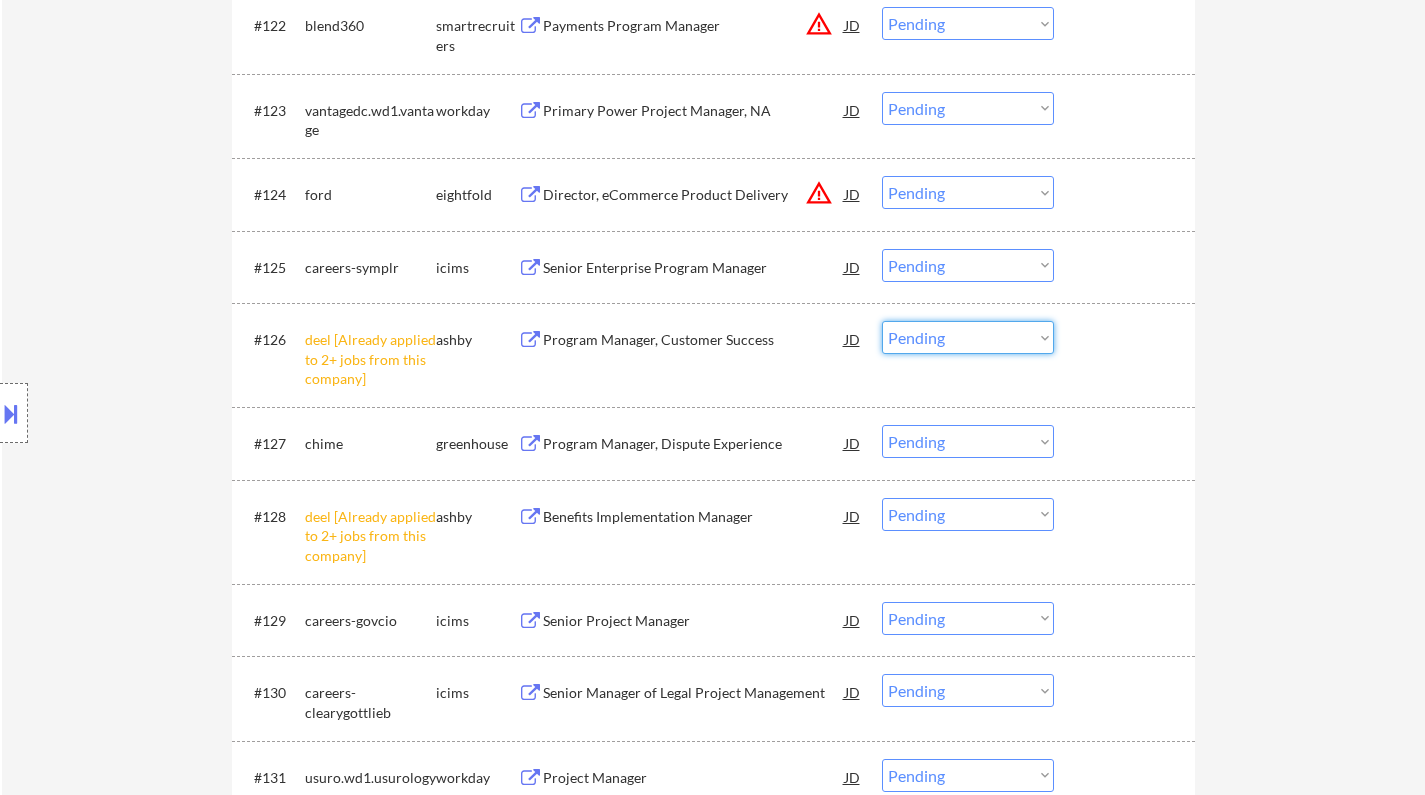 click on "Choose an option... Pending Applied Excluded (Questions) Excluded (Expired) Excluded (Location) Excluded (Bad Match) Excluded (Blocklist) Excluded (Salary) Excluded (Other)" at bounding box center (968, 337) 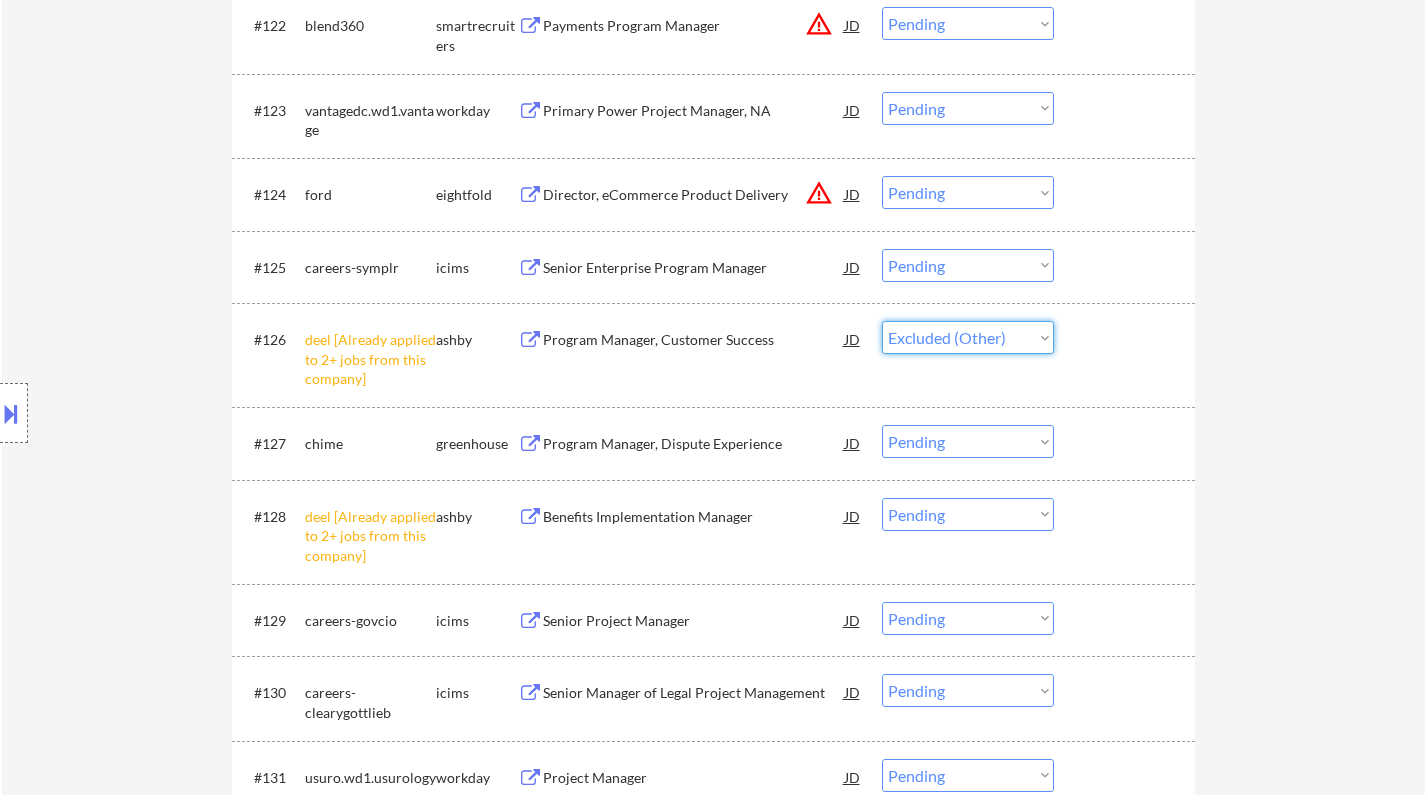 click on "Choose an option... Pending Applied Excluded (Questions) Excluded (Expired) Excluded (Location) Excluded (Bad Match) Excluded (Blocklist) Excluded (Salary) Excluded (Other)" at bounding box center (968, 337) 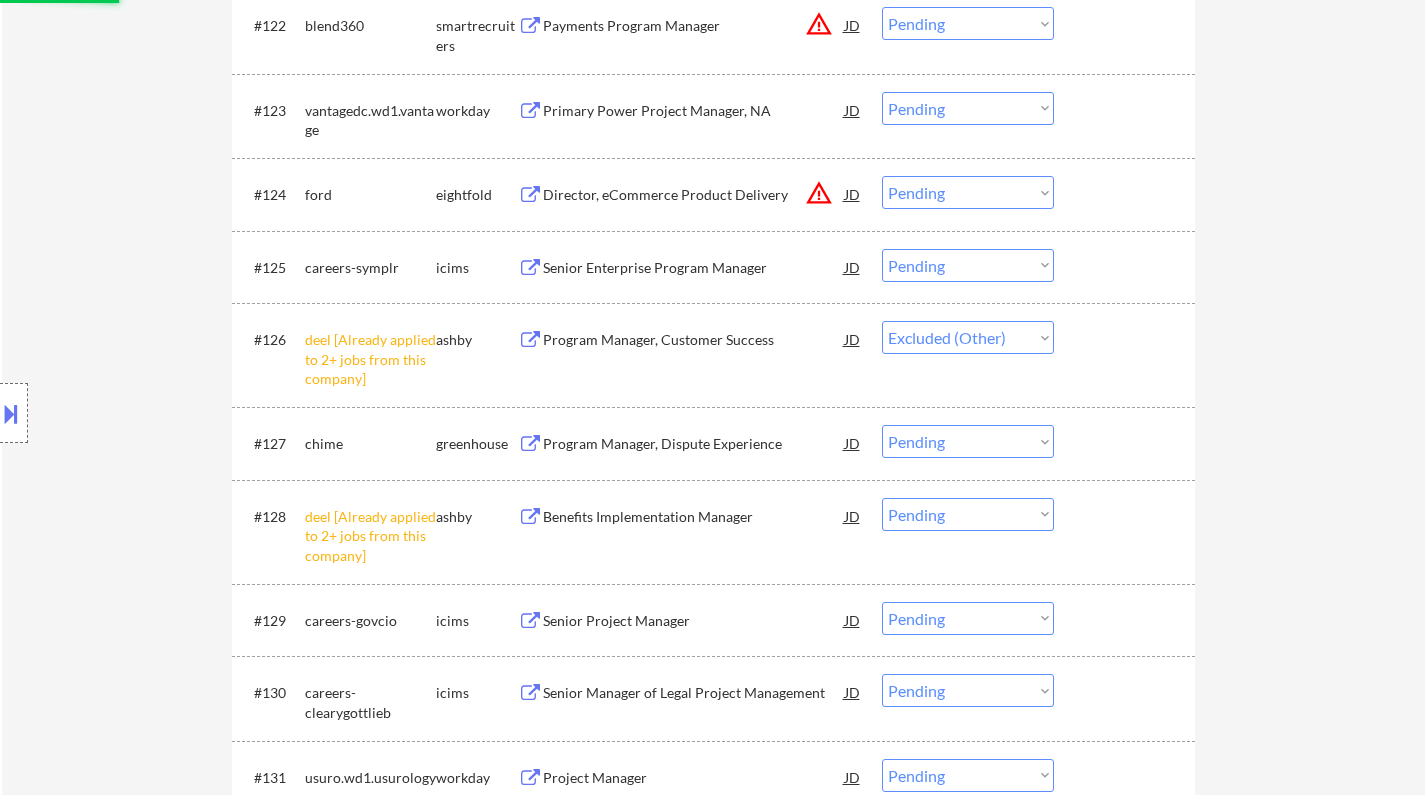 scroll, scrollTop: 2400, scrollLeft: 0, axis: vertical 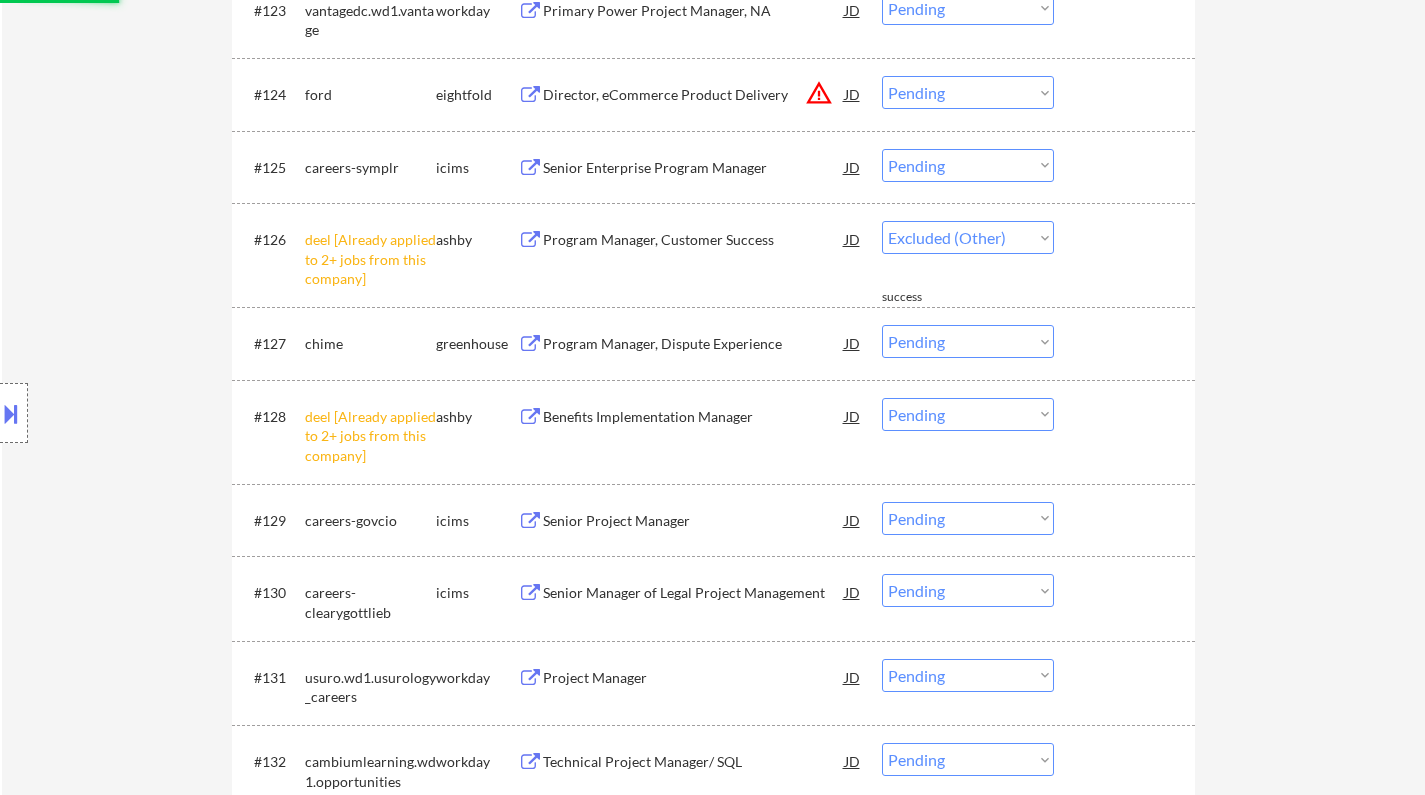 select on ""pending"" 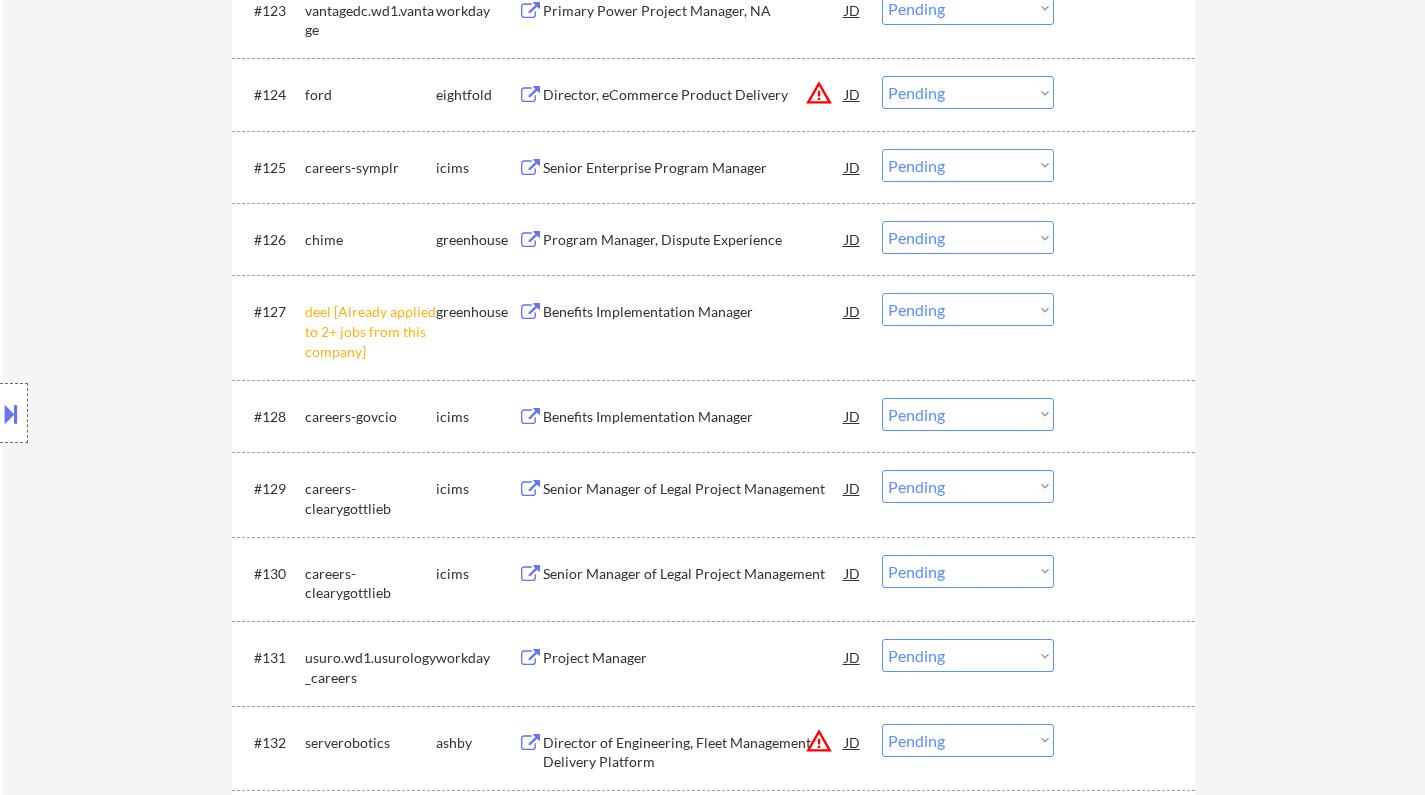 click on "Choose an option... Pending Applied Excluded (Questions) Excluded (Expired) Excluded (Location) Excluded (Bad Match) Excluded (Blocklist) Excluded (Salary) Excluded (Other)" at bounding box center (968, 309) 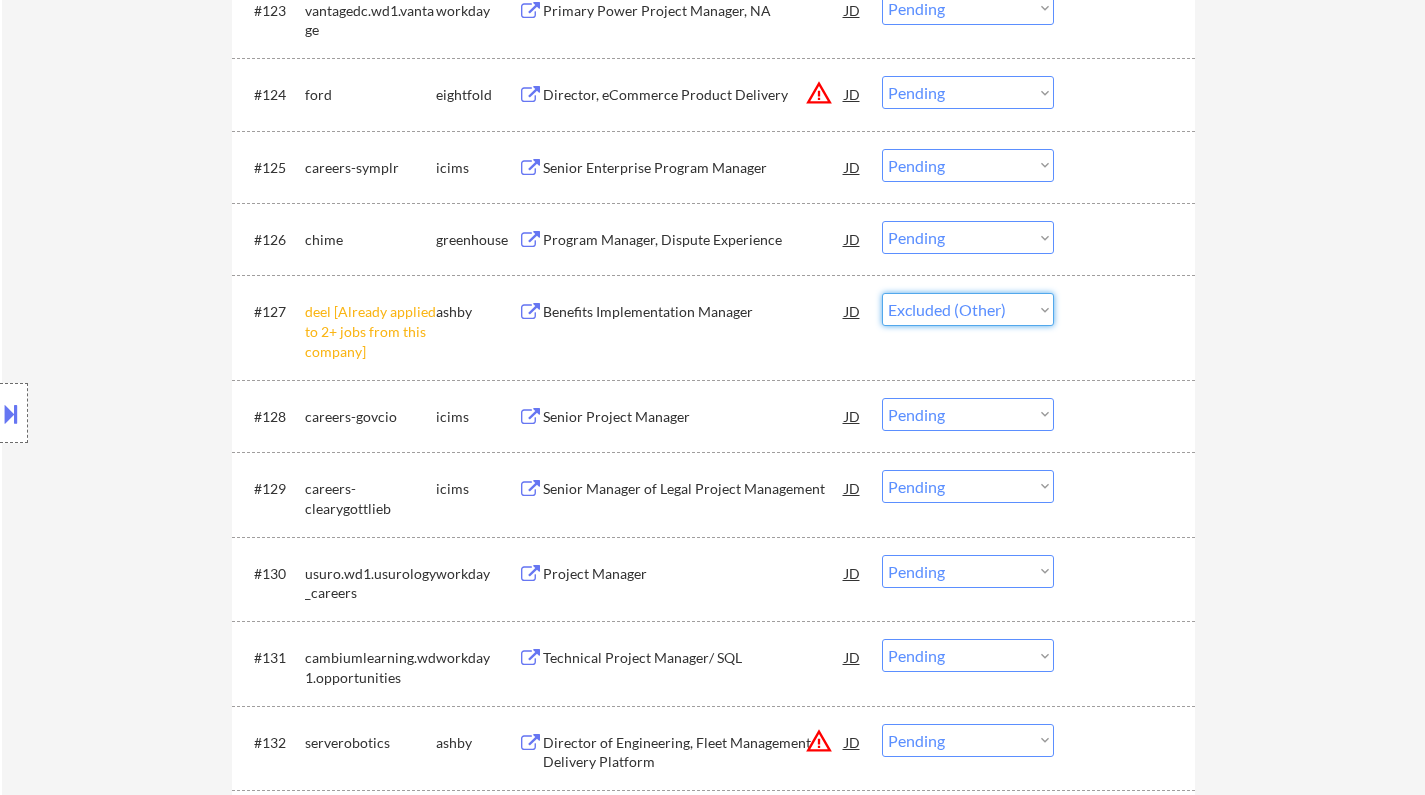 click on "Choose an option... Pending Applied Excluded (Questions) Excluded (Expired) Excluded (Location) Excluded (Bad Match) Excluded (Blocklist) Excluded (Salary) Excluded (Other)" at bounding box center (968, 309) 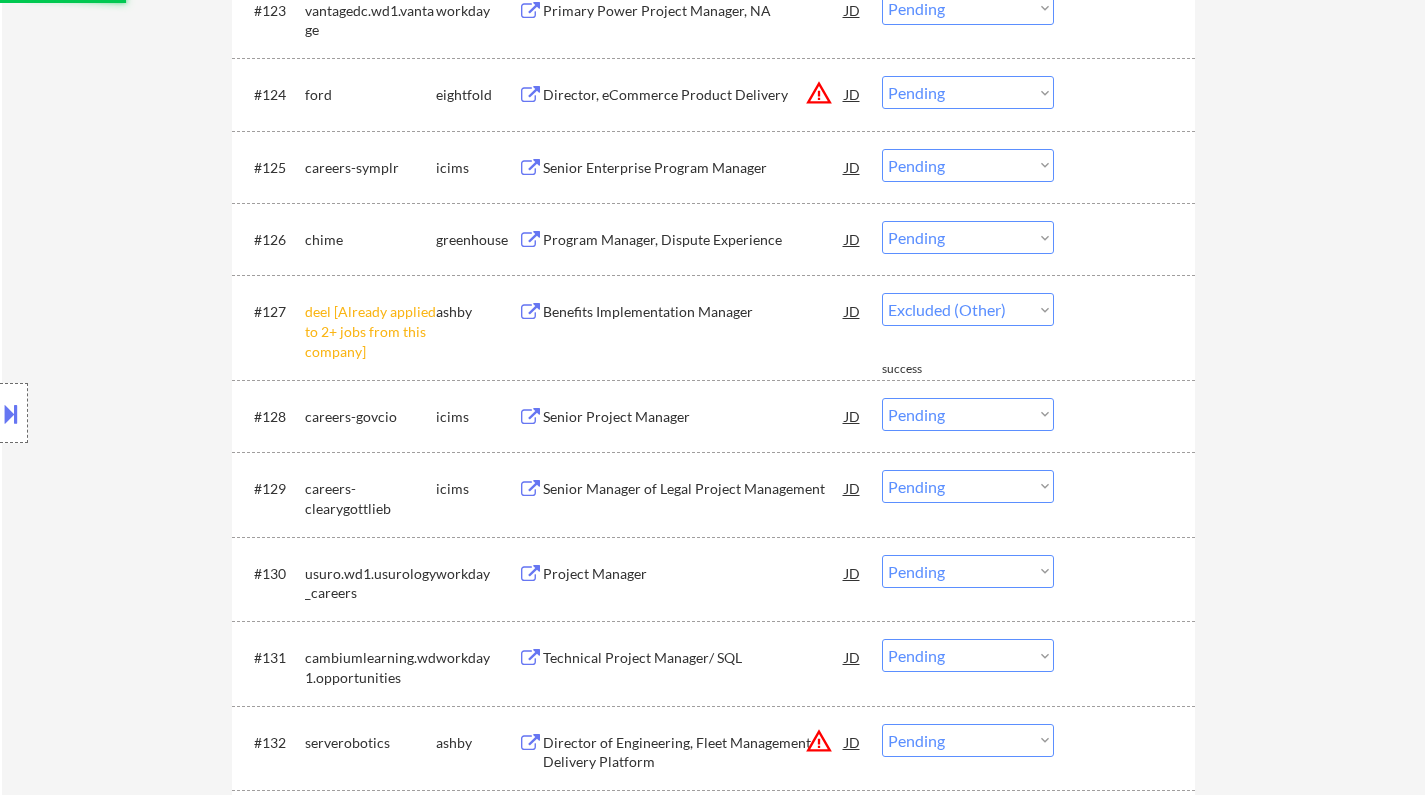 select on ""pending"" 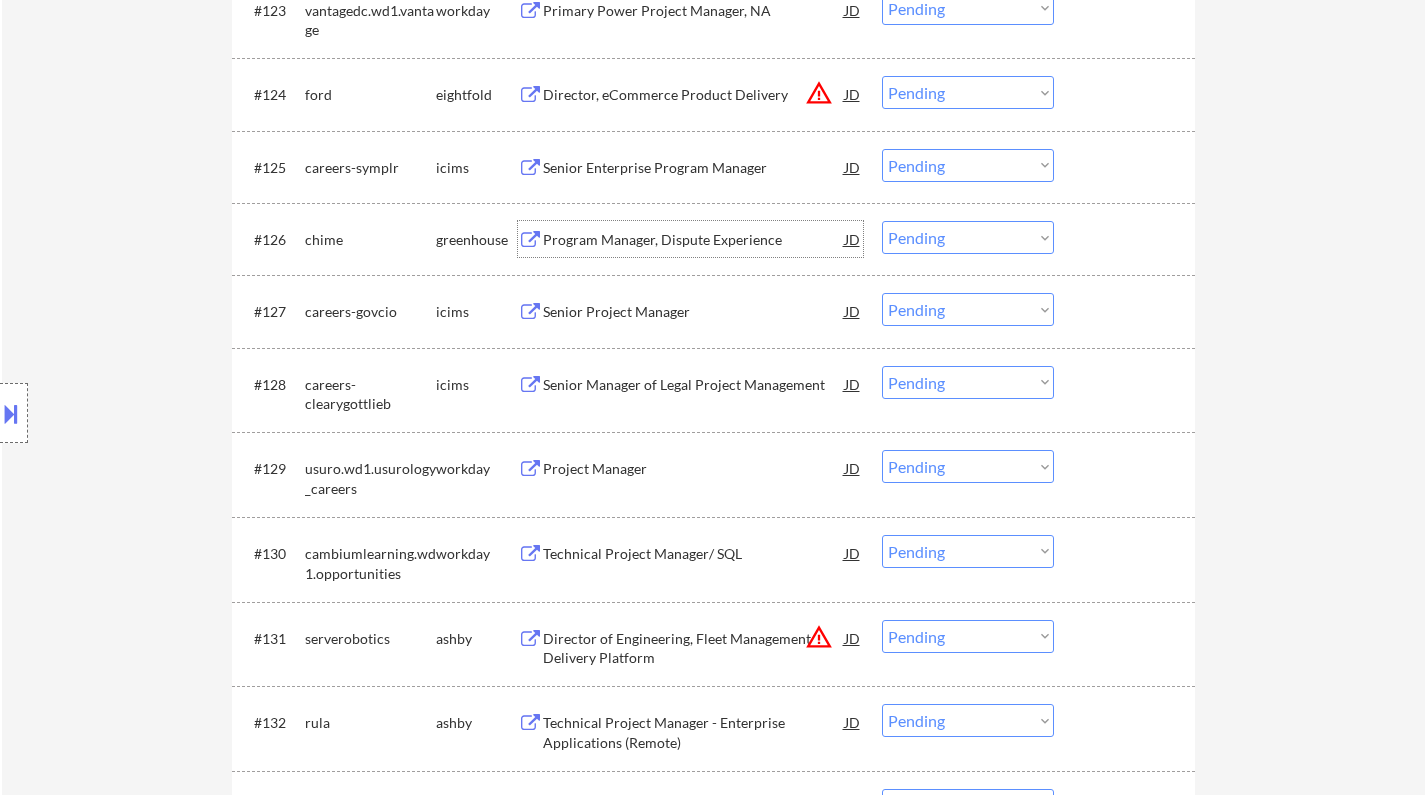 click on "Program Manager, Dispute Experience" at bounding box center [694, 240] 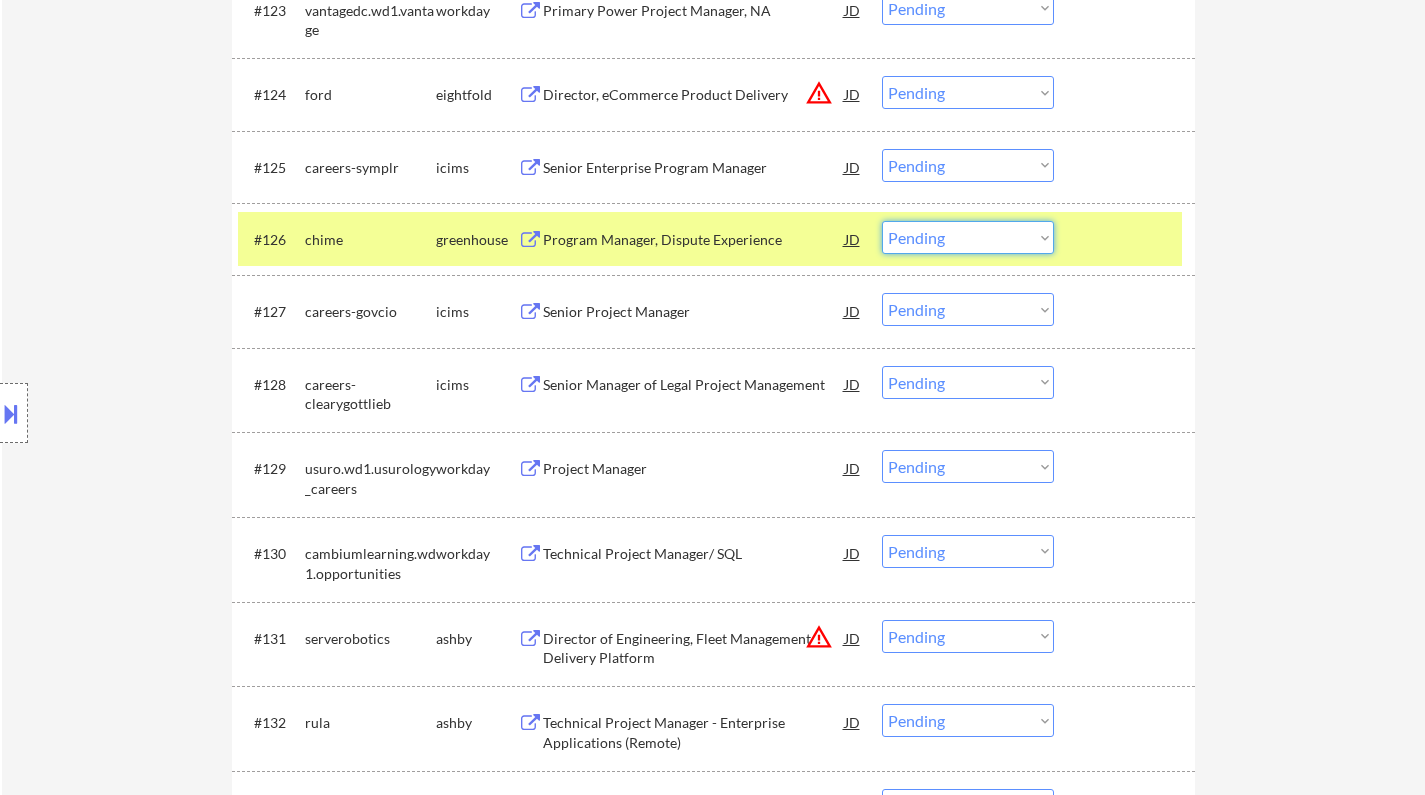 drag, startPoint x: 982, startPoint y: 230, endPoint x: 1005, endPoint y: 249, distance: 29.832869 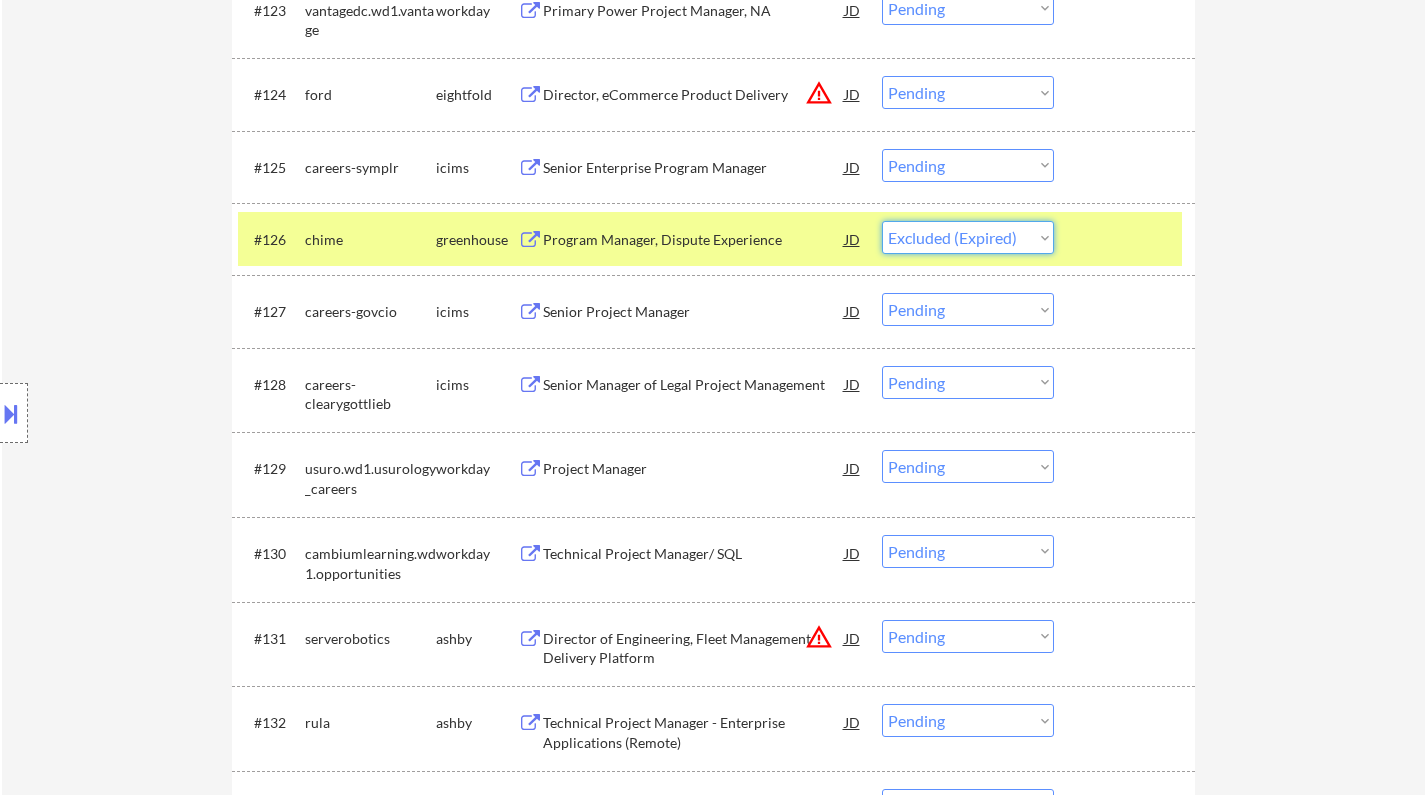 click on "Choose an option... Pending Applied Excluded (Questions) Excluded (Expired) Excluded (Location) Excluded (Bad Match) Excluded (Blocklist) Excluded (Salary) Excluded (Other)" at bounding box center (968, 237) 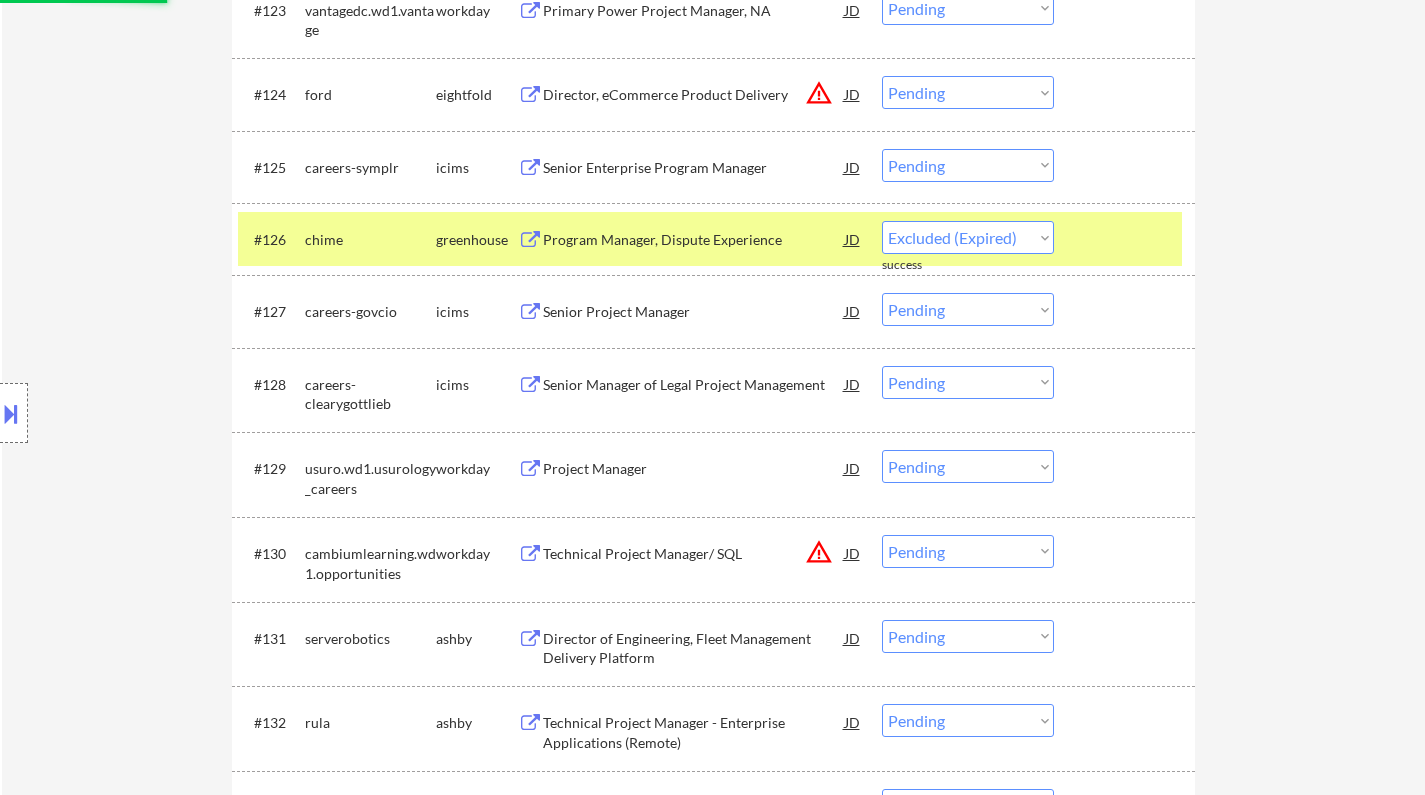 select on ""pending"" 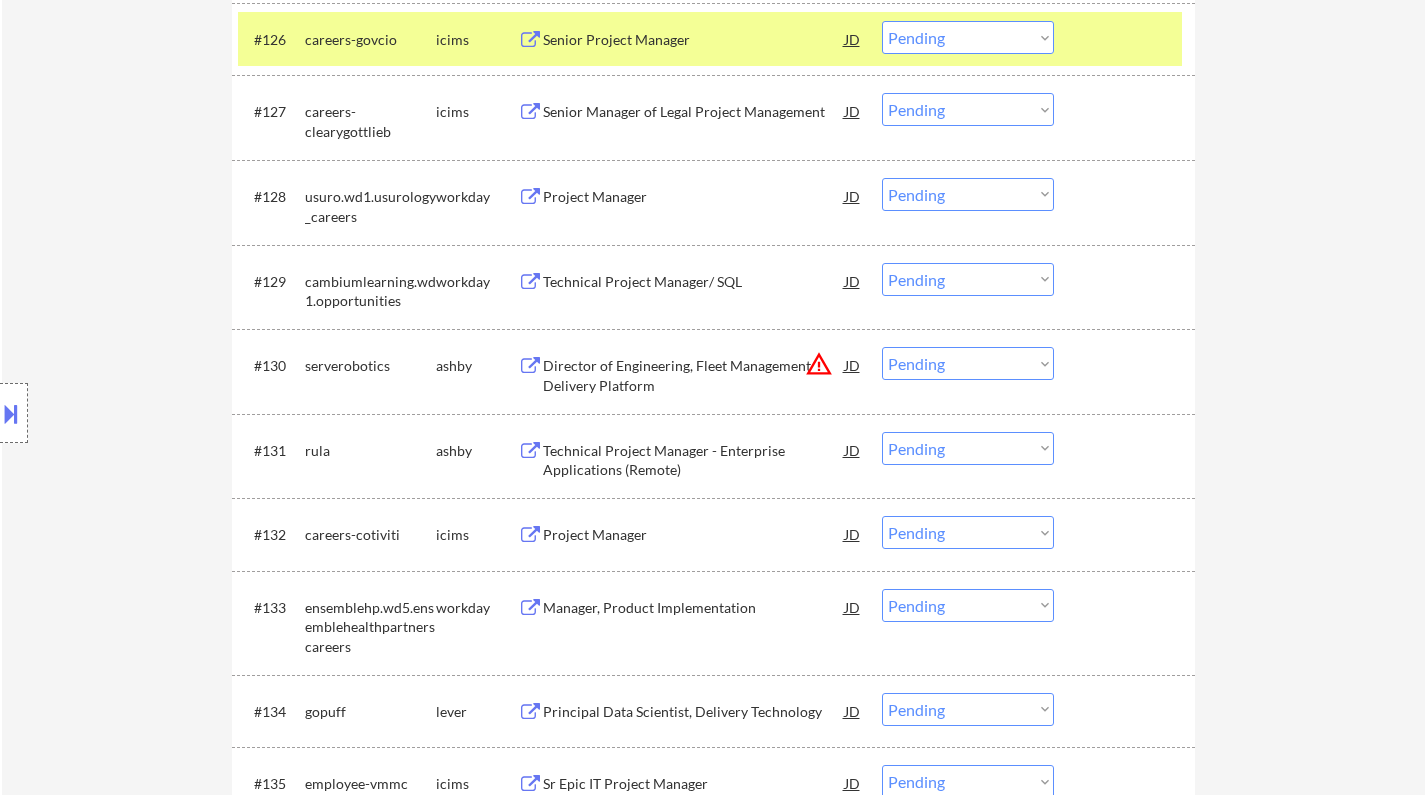 scroll, scrollTop: 2800, scrollLeft: 0, axis: vertical 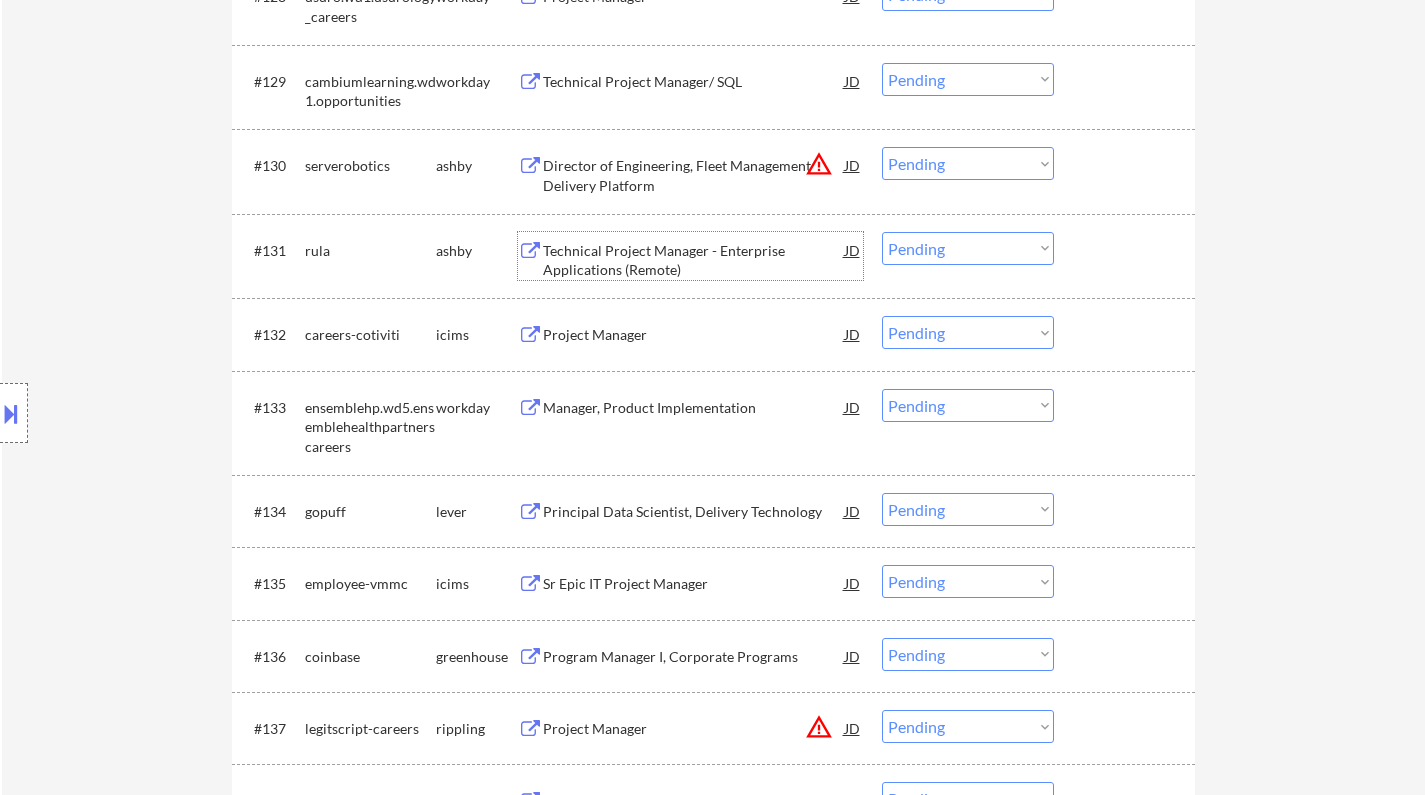 click on "Technical Project Manager - Enterprise Applications (Remote)" at bounding box center (694, 260) 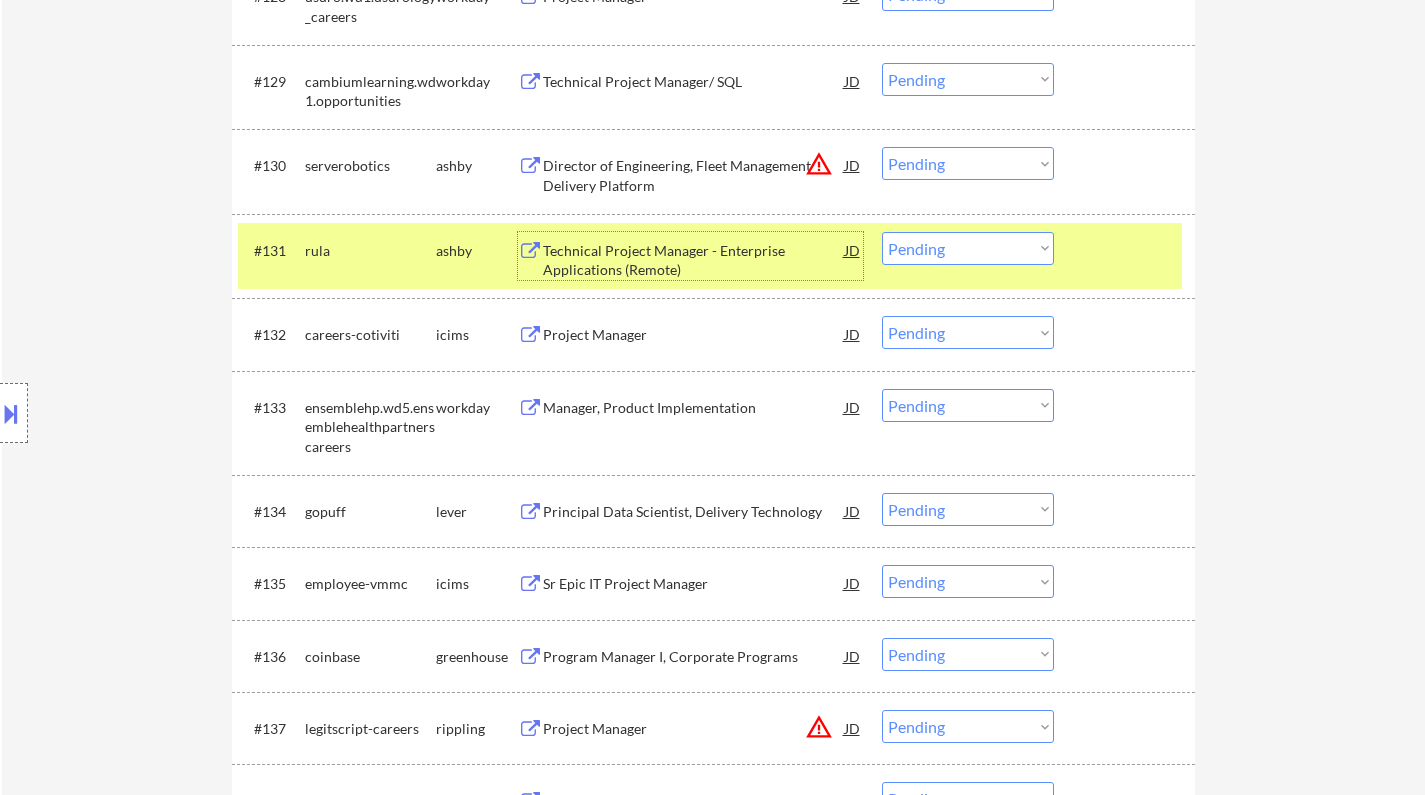 click on "Choose an option... Pending Applied Excluded (Questions) Excluded (Expired) Excluded (Location) Excluded (Bad Match) Excluded (Blocklist) Excluded (Salary) Excluded (Other)" at bounding box center (968, 248) 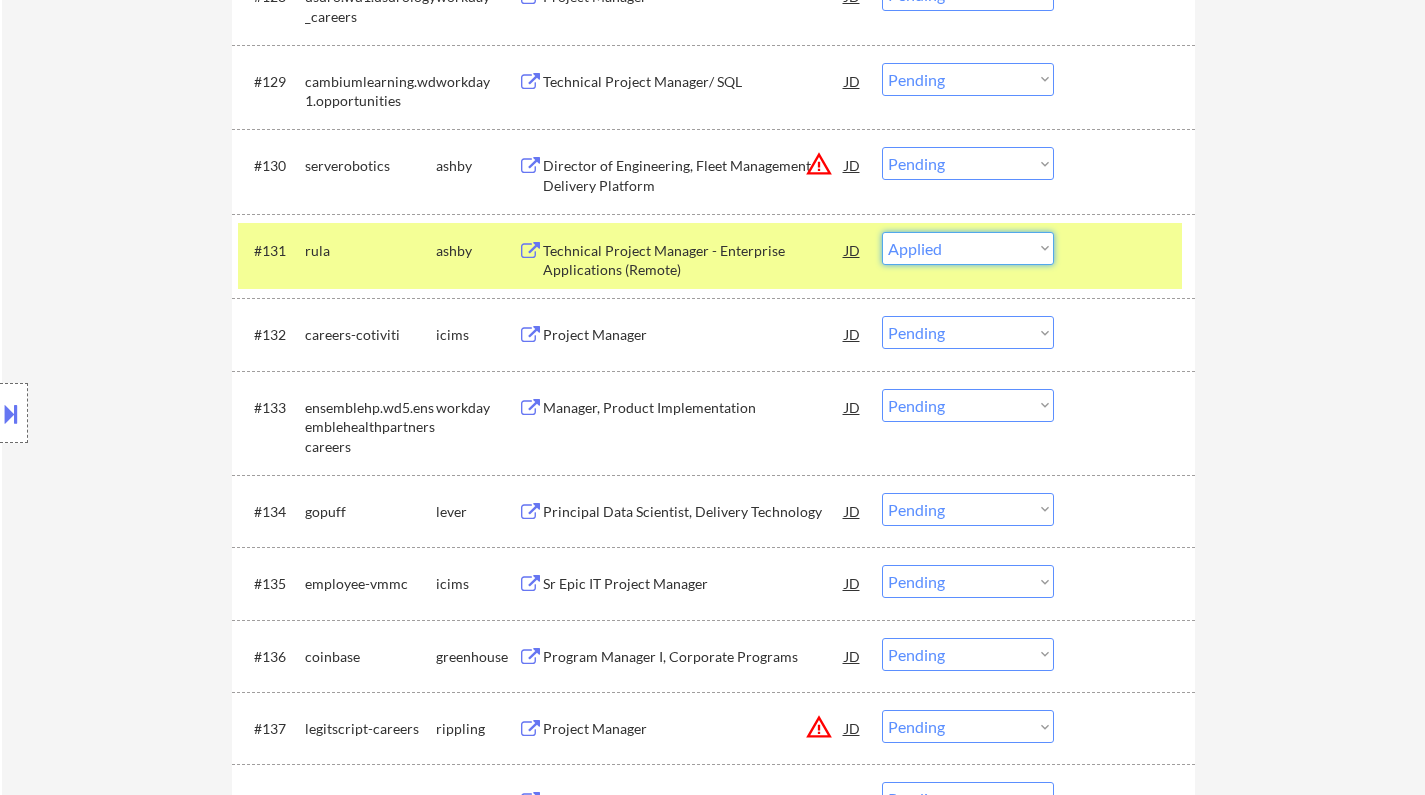 click on "Choose an option... Pending Applied Excluded (Questions) Excluded (Expired) Excluded (Location) Excluded (Bad Match) Excluded (Blocklist) Excluded (Salary) Excluded (Other)" at bounding box center [968, 248] 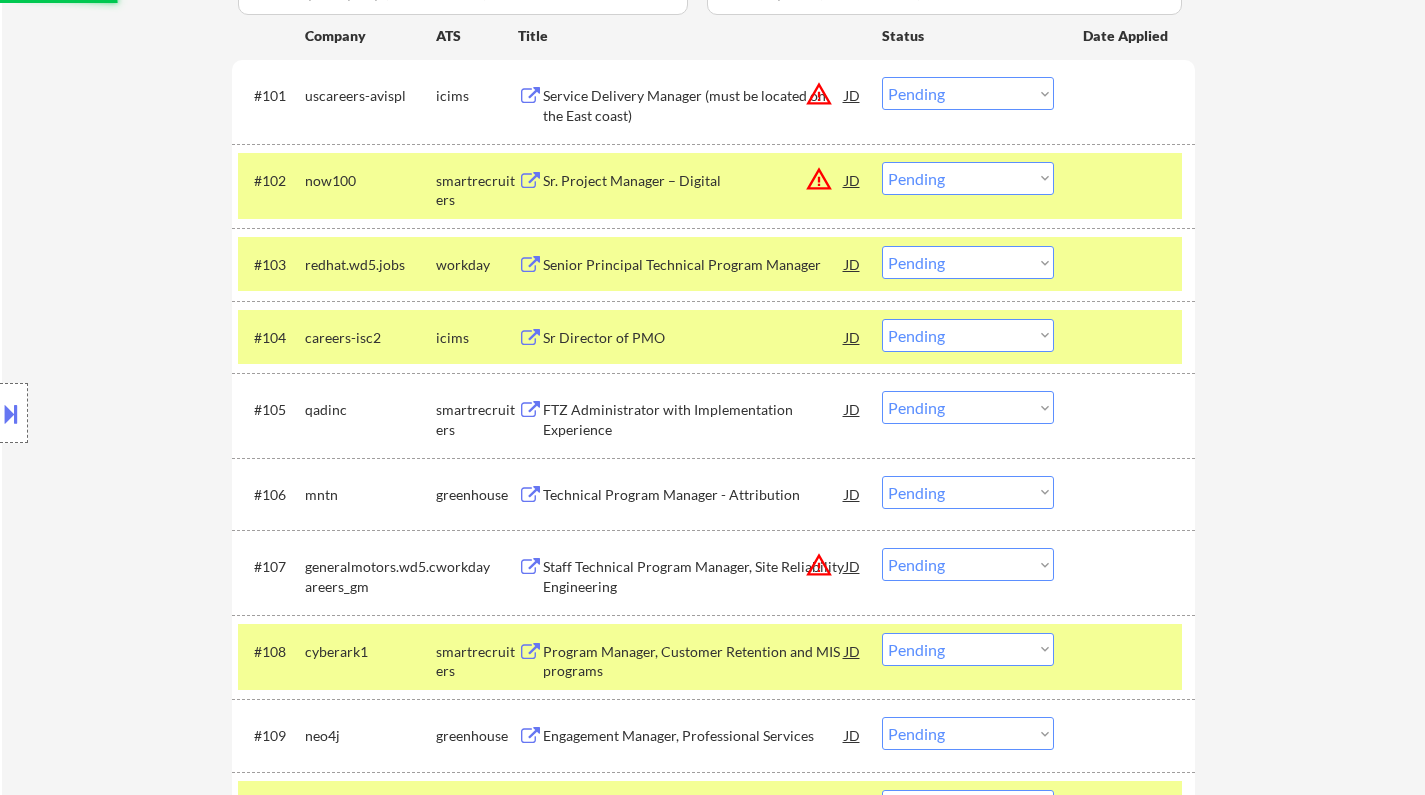 scroll, scrollTop: 131, scrollLeft: 0, axis: vertical 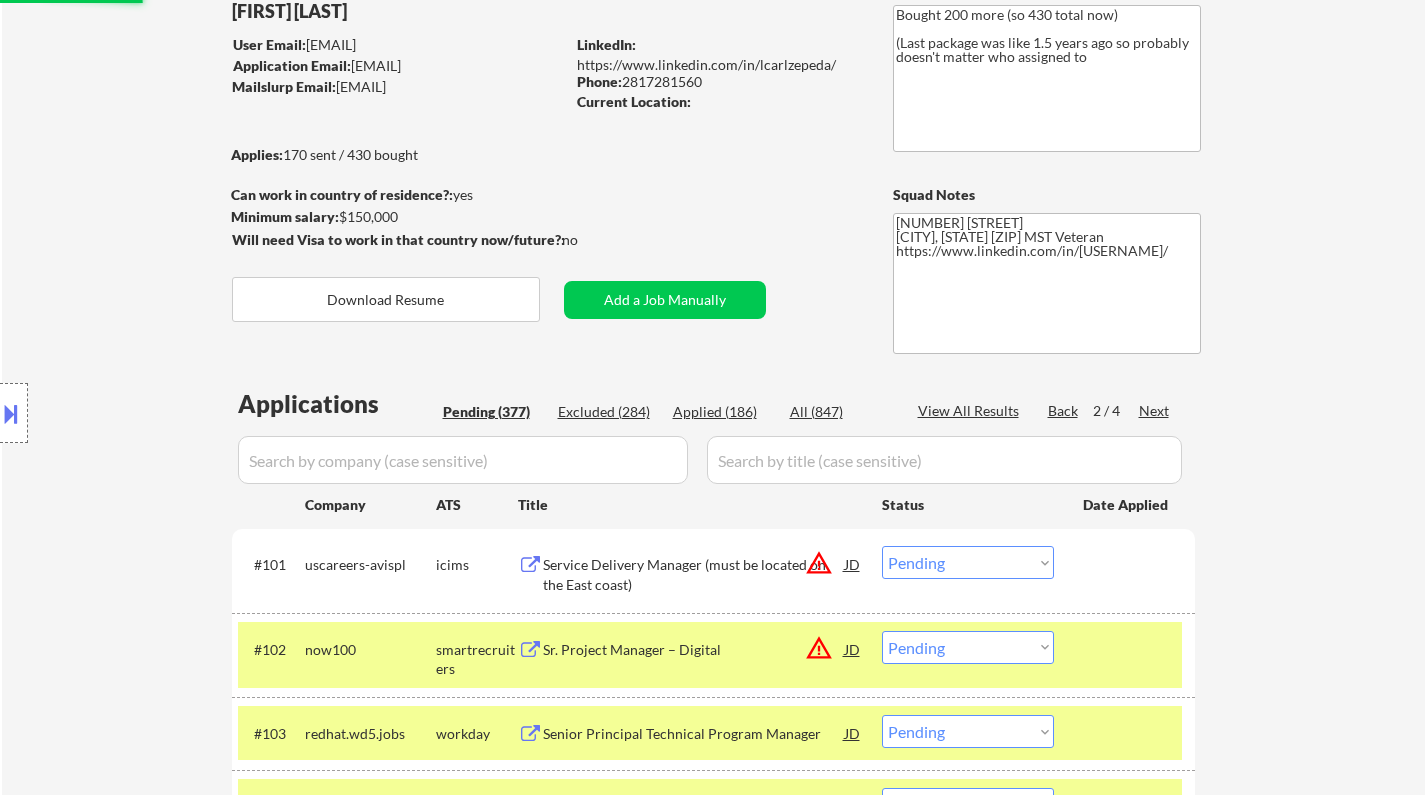 select on ""pending"" 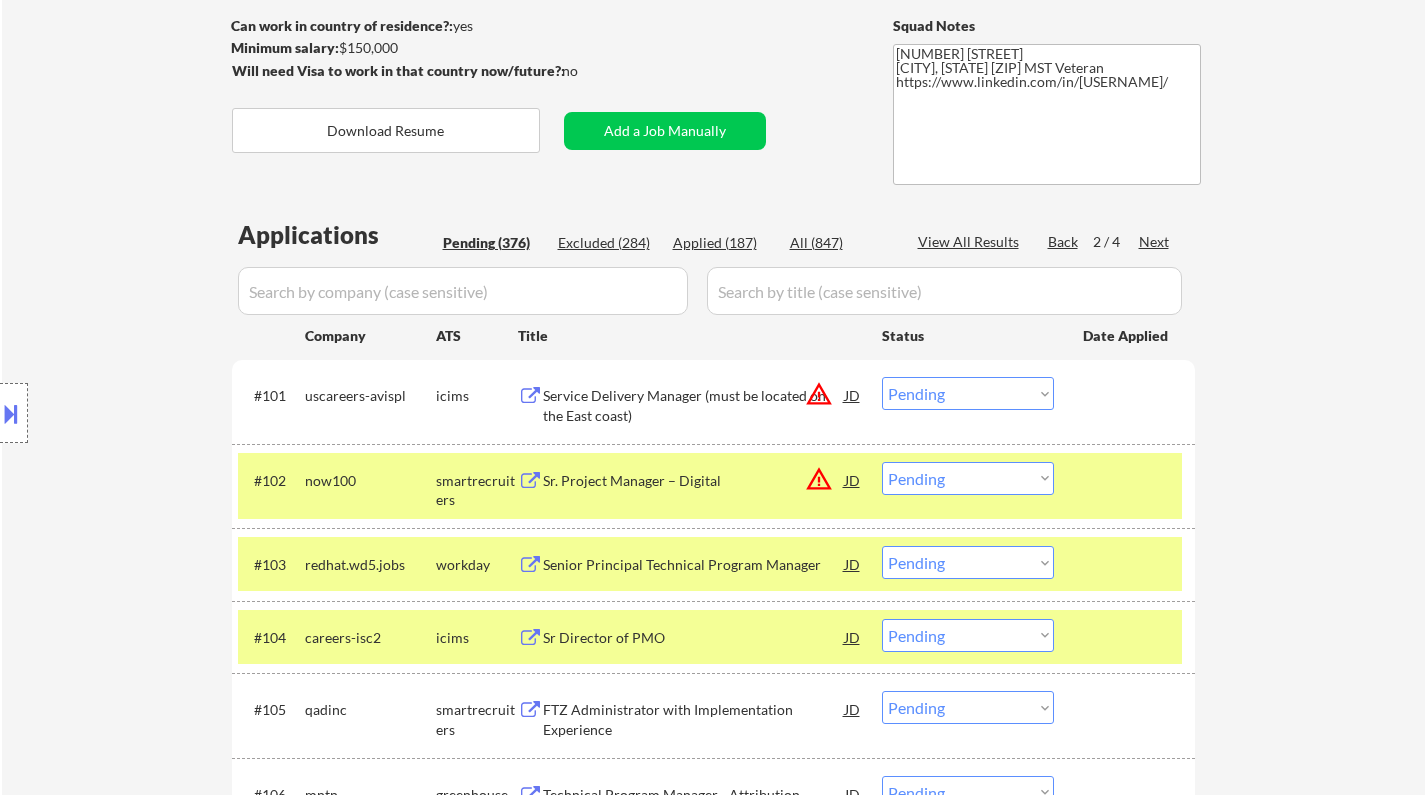 scroll, scrollTop: 5215, scrollLeft: 0, axis: vertical 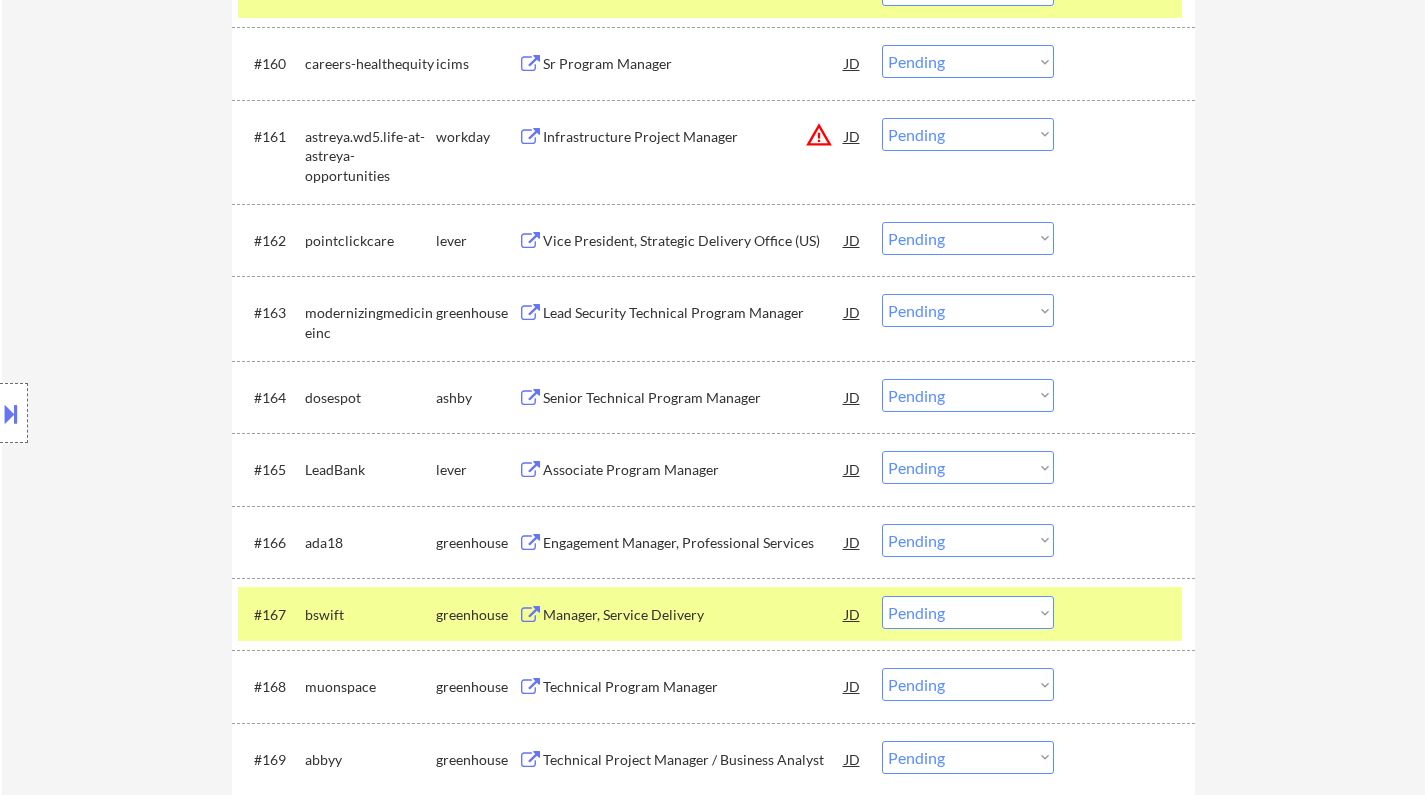 click on "Senior Technical Program Manager" at bounding box center (694, 398) 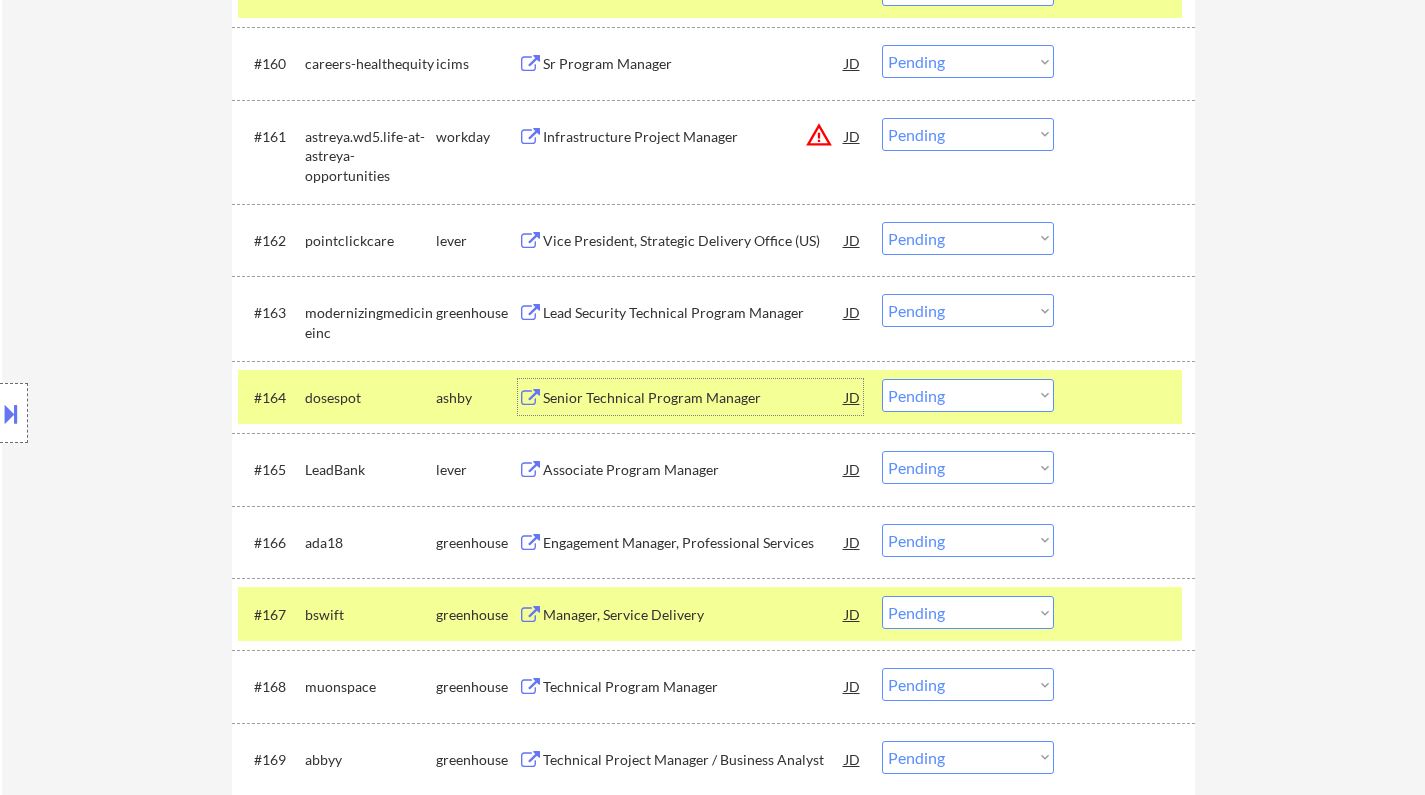click on "Choose an option... Pending Applied Excluded (Questions) Excluded (Expired) Excluded (Location) Excluded (Bad Match) Excluded (Blocklist) Excluded (Salary) Excluded (Other)" at bounding box center (968, 395) 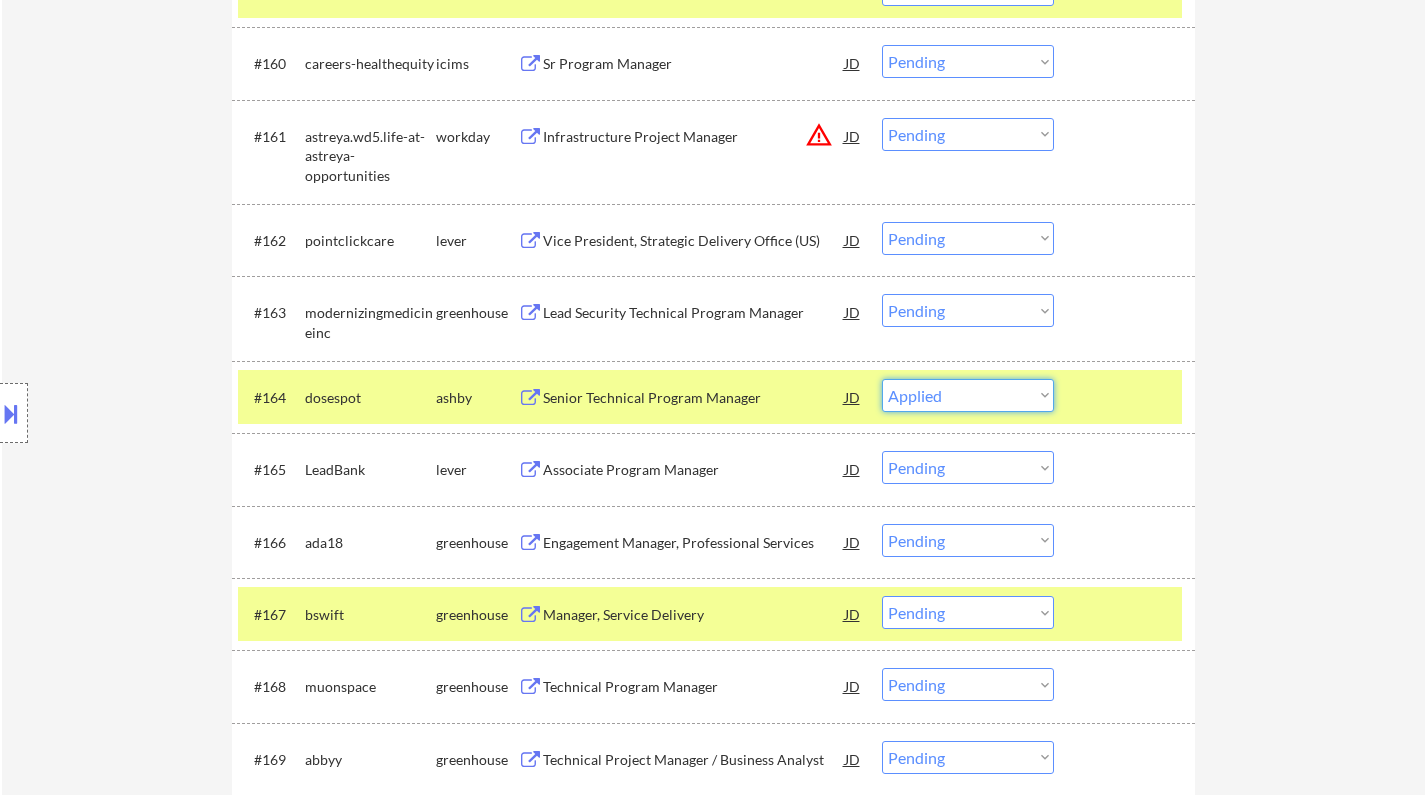 click on "Choose an option... Pending Applied Excluded (Questions) Excluded (Expired) Excluded (Location) Excluded (Bad Match) Excluded (Blocklist) Excluded (Salary) Excluded (Other)" at bounding box center (968, 395) 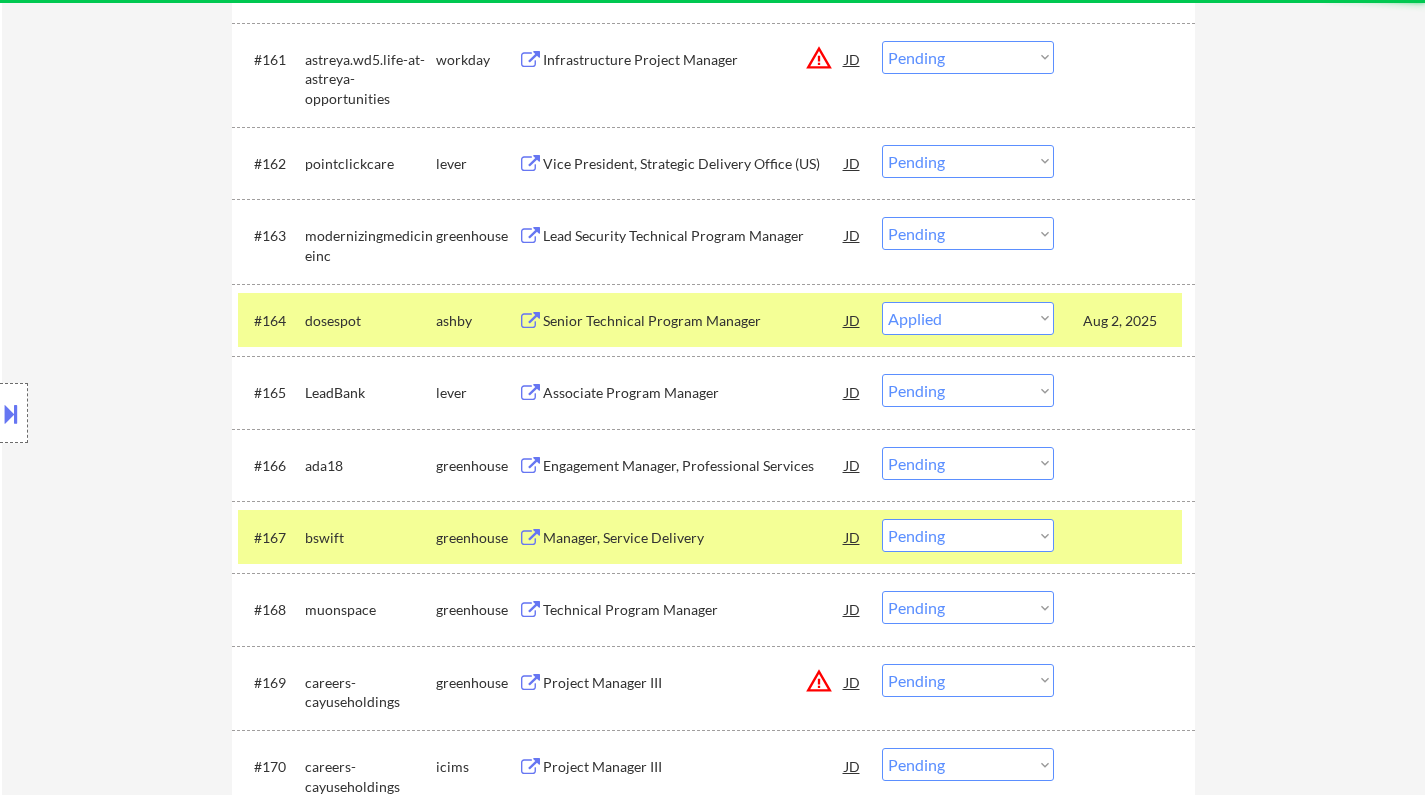 select on ""pending"" 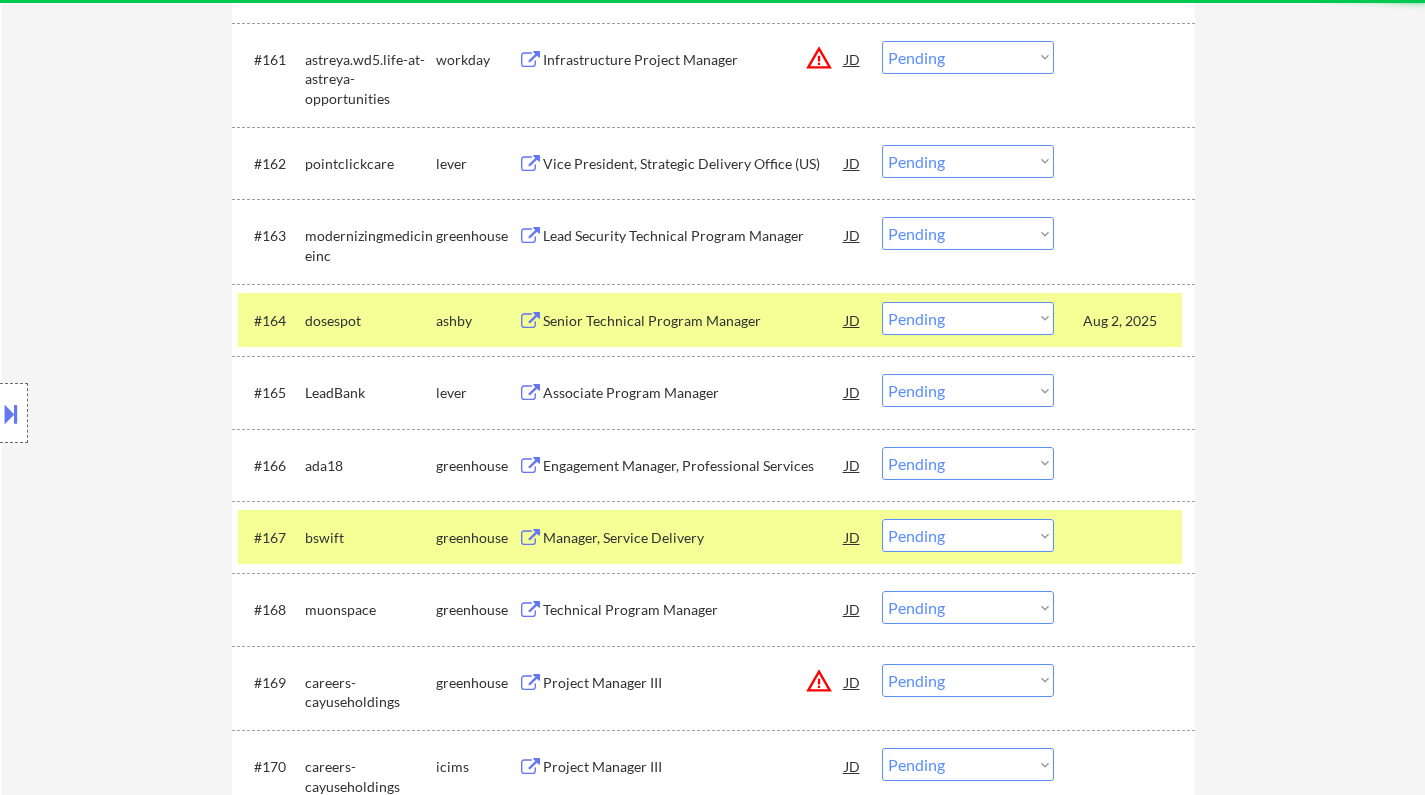 scroll, scrollTop: 5315, scrollLeft: 0, axis: vertical 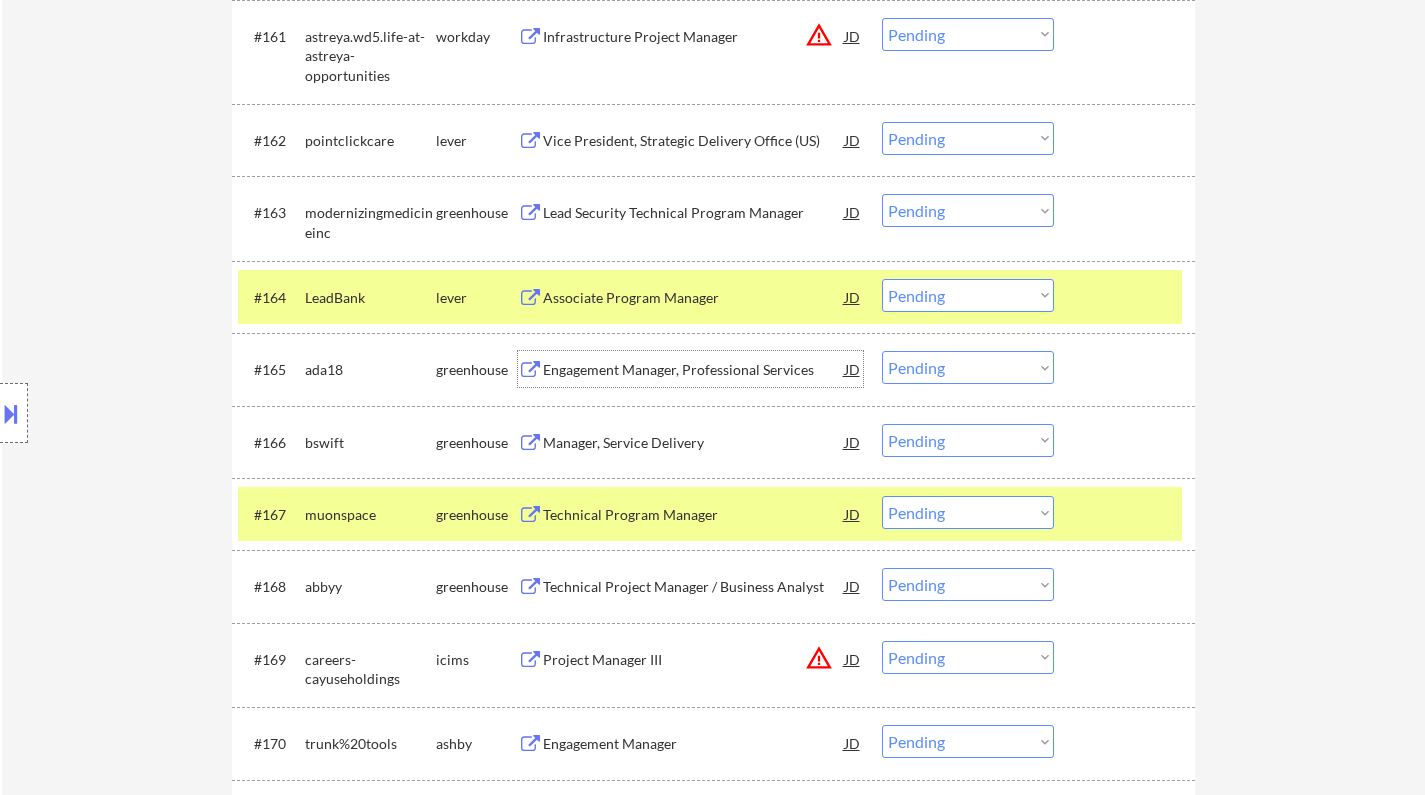 click on "Engagement Manager, Professional Services" at bounding box center (694, 370) 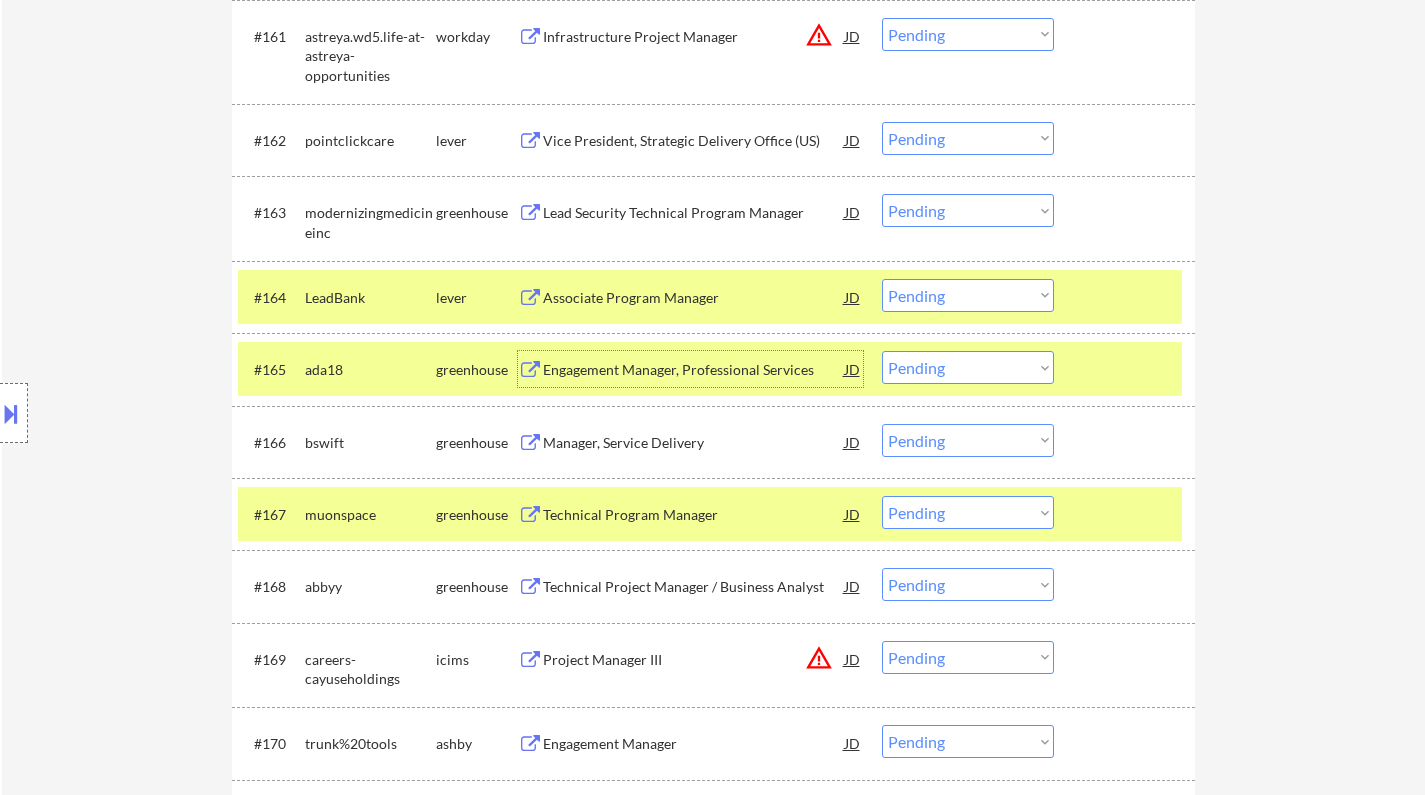 scroll, scrollTop: 5415, scrollLeft: 0, axis: vertical 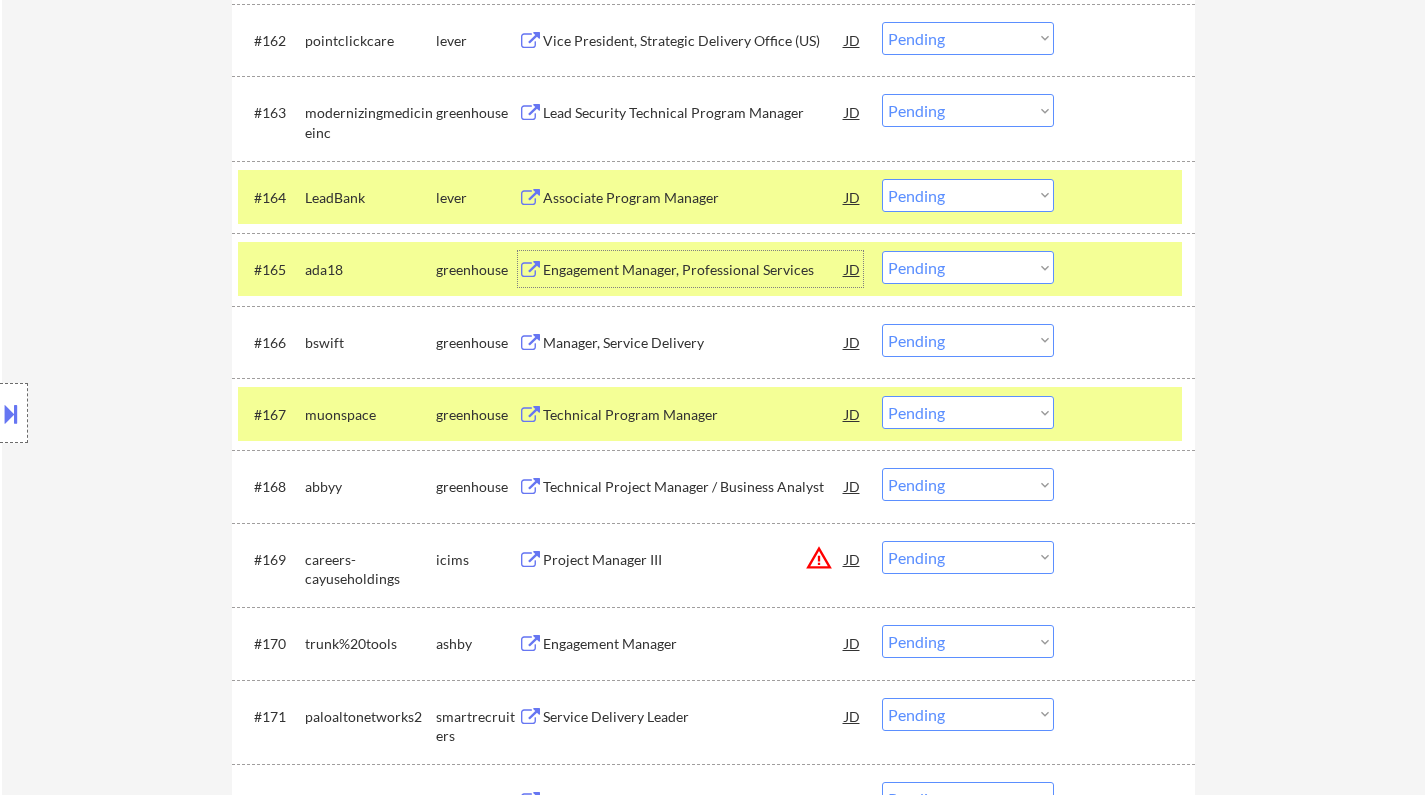 click on "Choose an option... Pending Applied Excluded (Questions) Excluded (Expired) Excluded (Location) Excluded (Bad Match) Excluded (Blocklist) Excluded (Salary) Excluded (Other)" at bounding box center [968, 267] 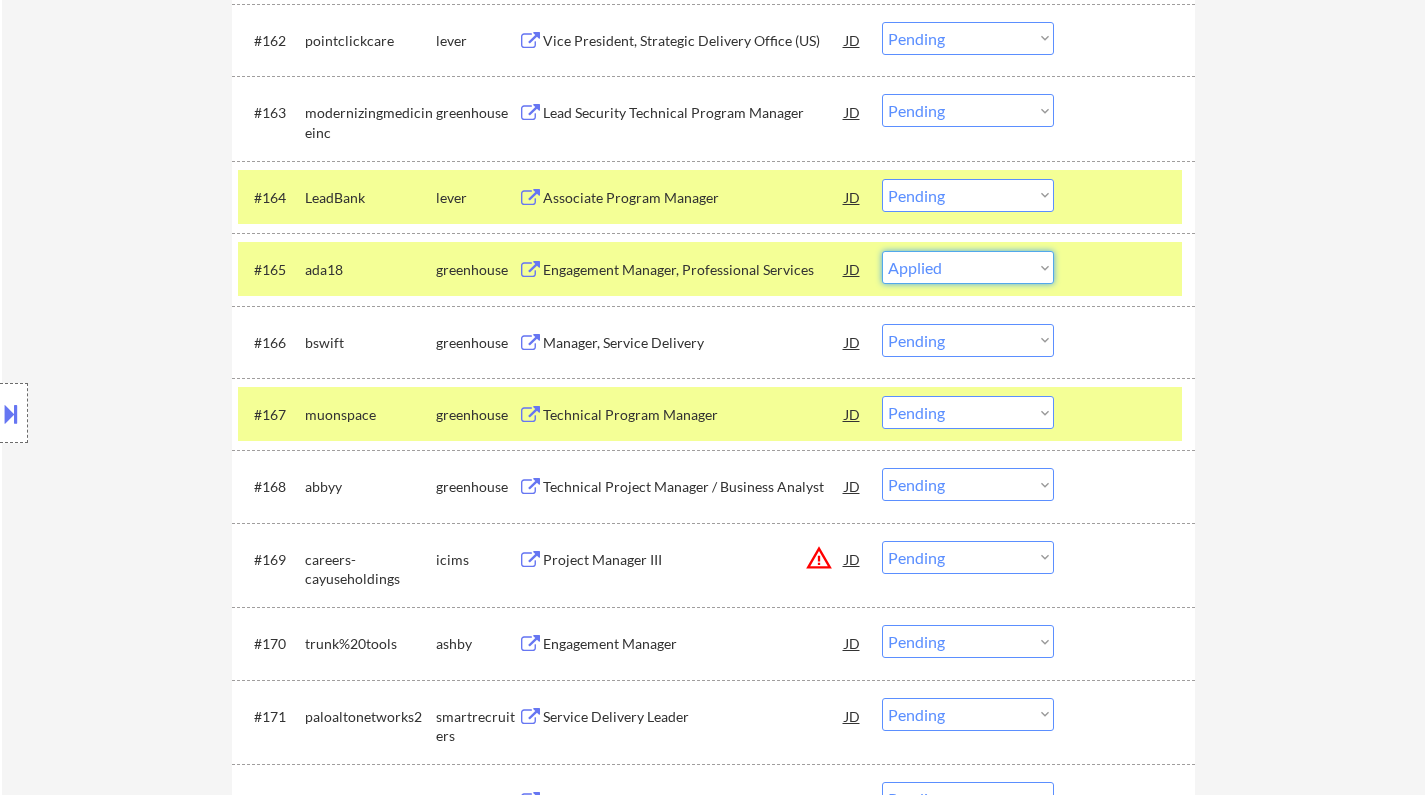 click on "Choose an option... Pending Applied Excluded (Questions) Excluded (Expired) Excluded (Location) Excluded (Bad Match) Excluded (Blocklist) Excluded (Salary) Excluded (Other)" at bounding box center [968, 267] 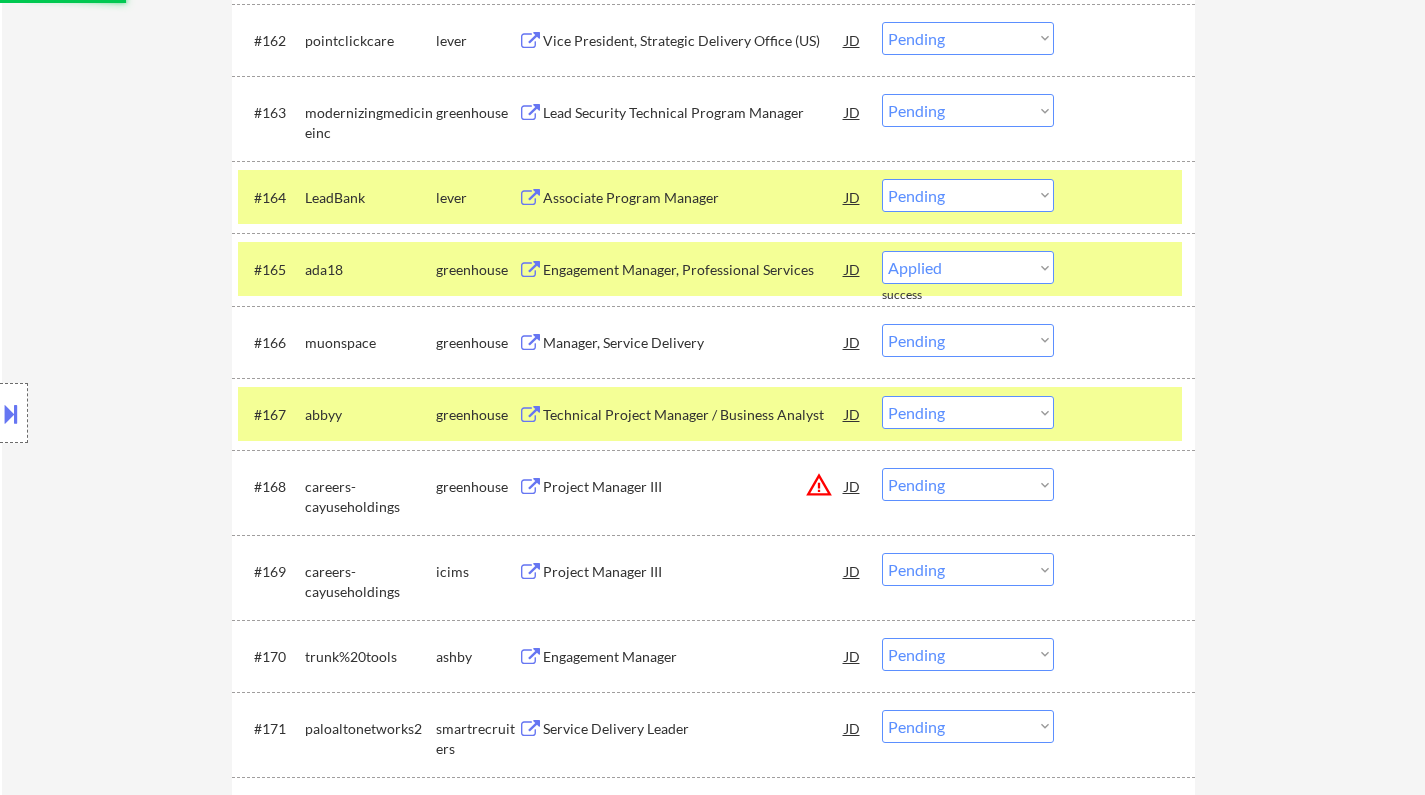 select on ""pending"" 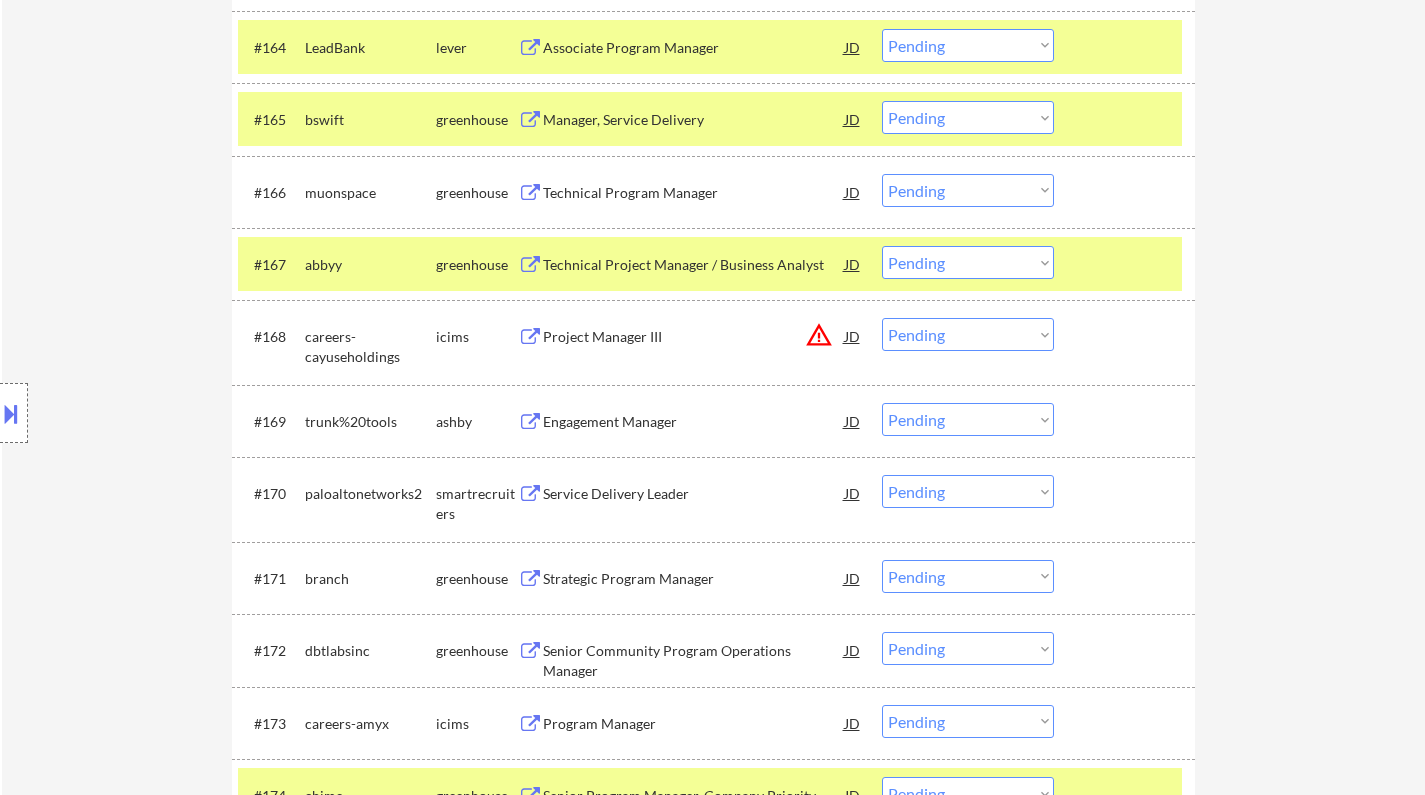 scroll, scrollTop: 5615, scrollLeft: 0, axis: vertical 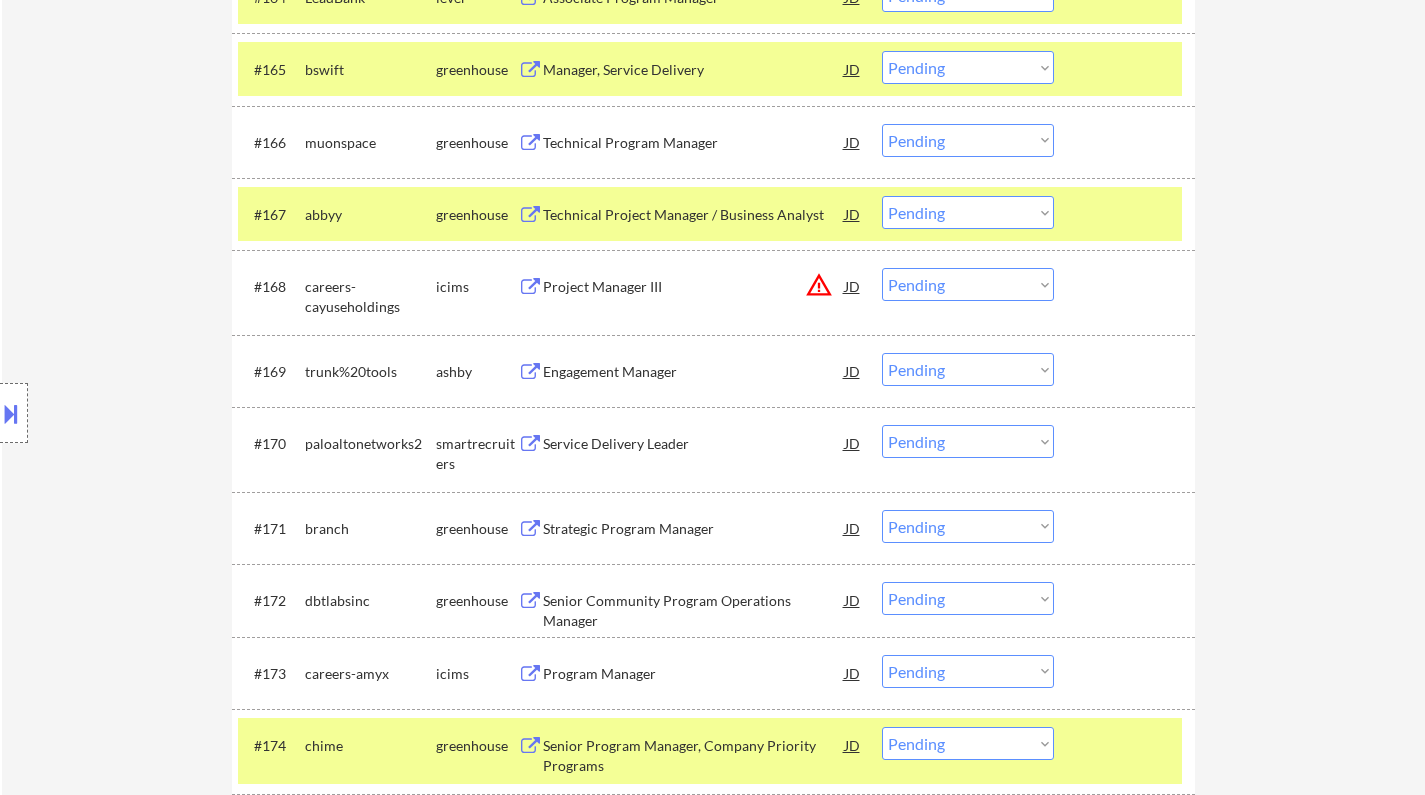 click on "Technical Program Manager" at bounding box center [694, 143] 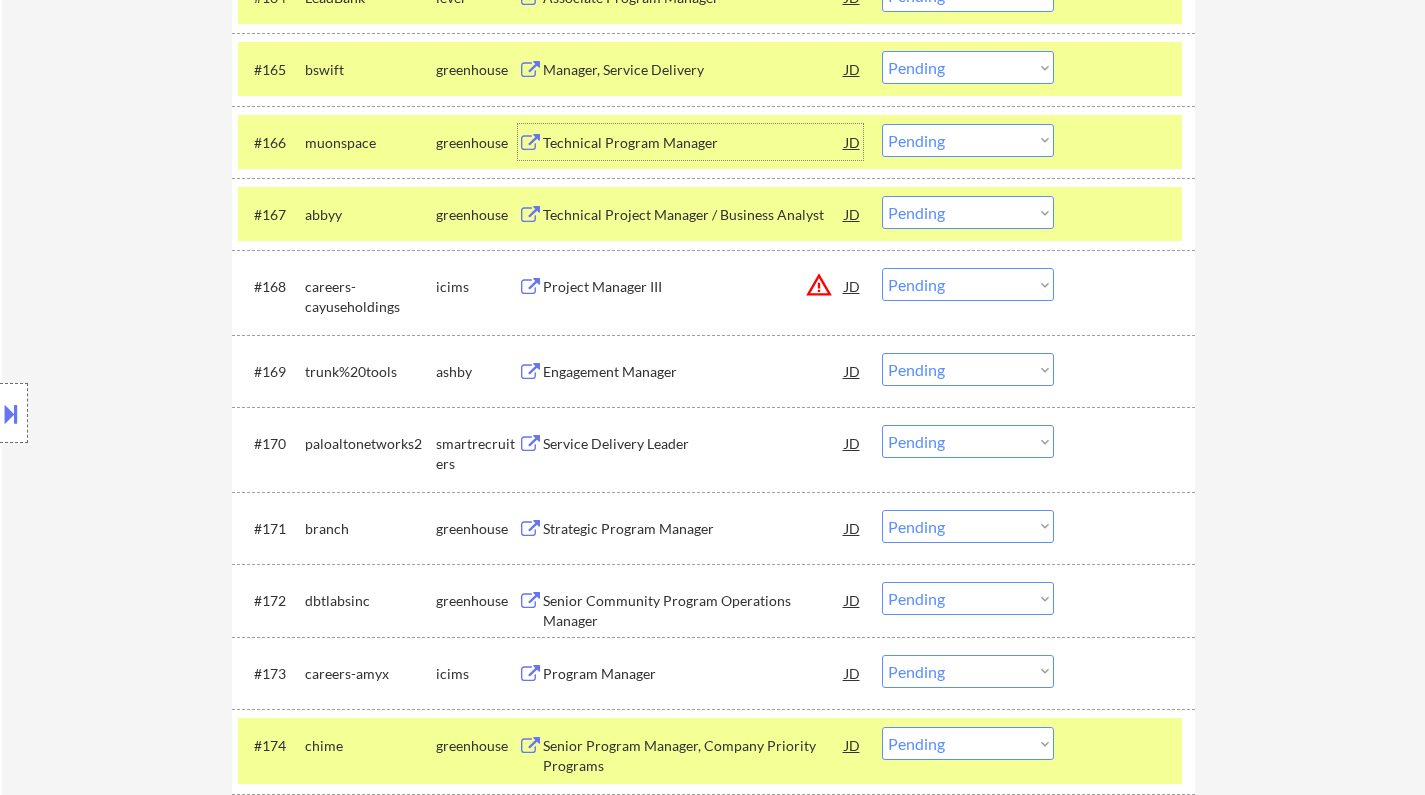 click on "Choose an option... Pending Applied Excluded (Questions) Excluded (Expired) Excluded (Location) Excluded (Bad Match) Excluded (Blocklist) Excluded (Salary) Excluded (Other)" at bounding box center (968, 140) 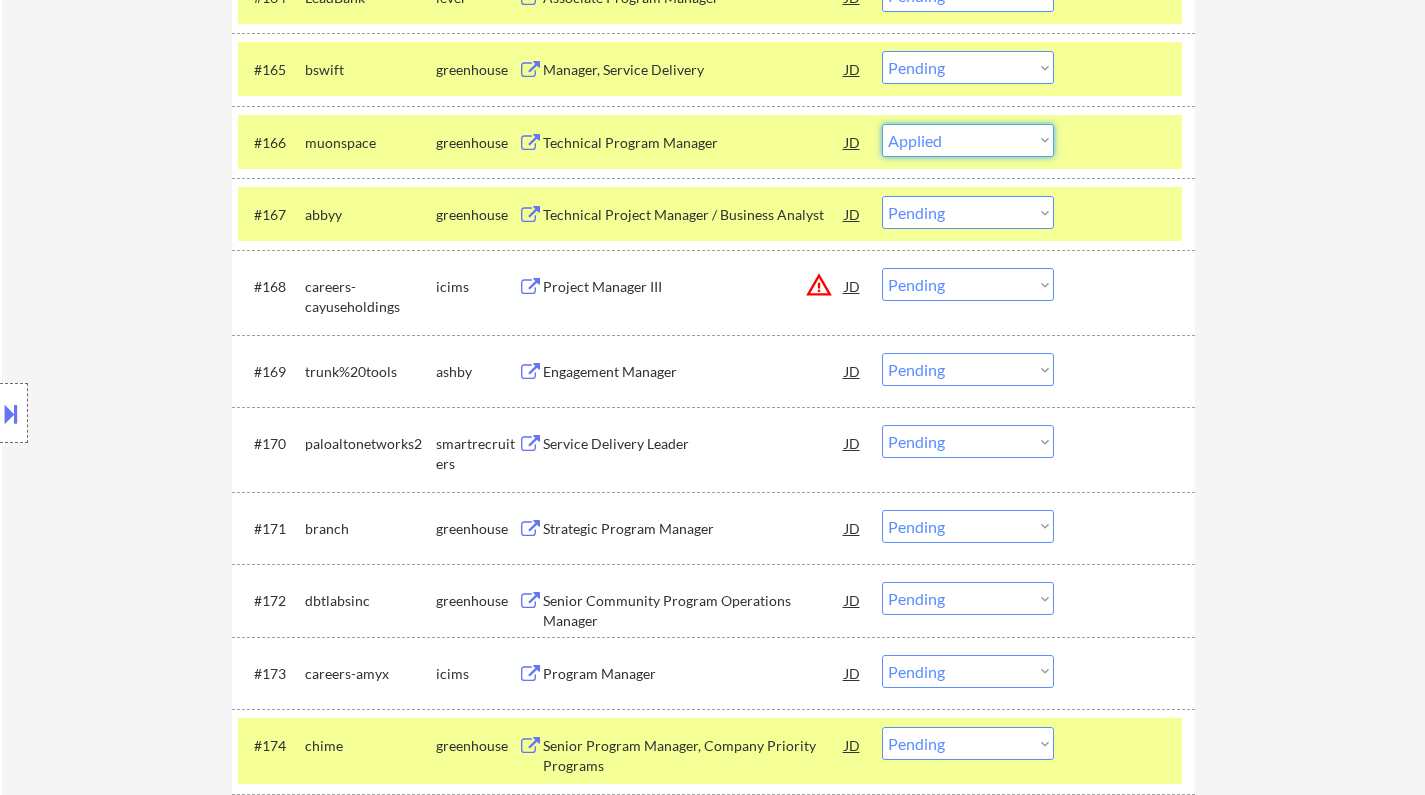 click on "Choose an option... Pending Applied Excluded (Questions) Excluded (Expired) Excluded (Location) Excluded (Bad Match) Excluded (Blocklist) Excluded (Salary) Excluded (Other)" at bounding box center [968, 140] 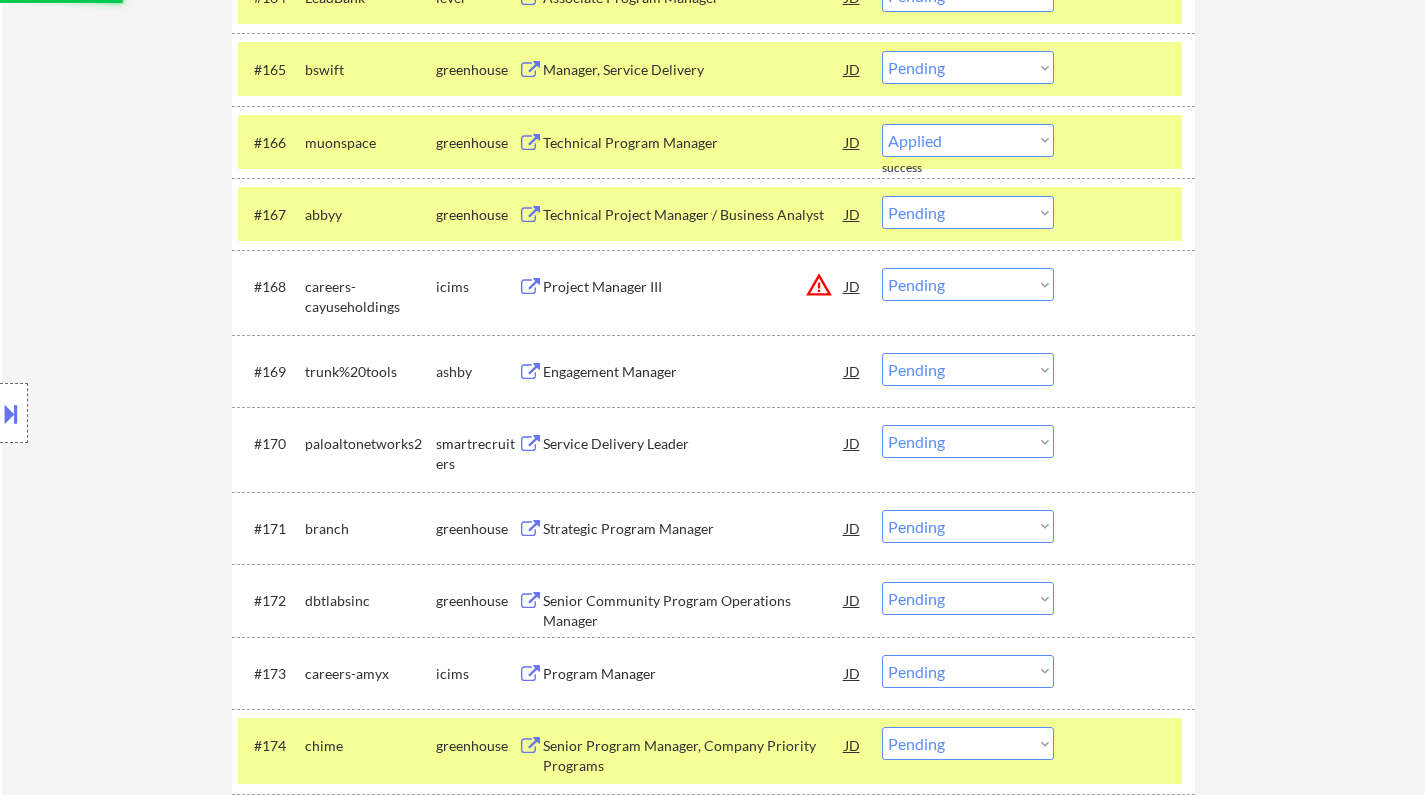 select on ""pending"" 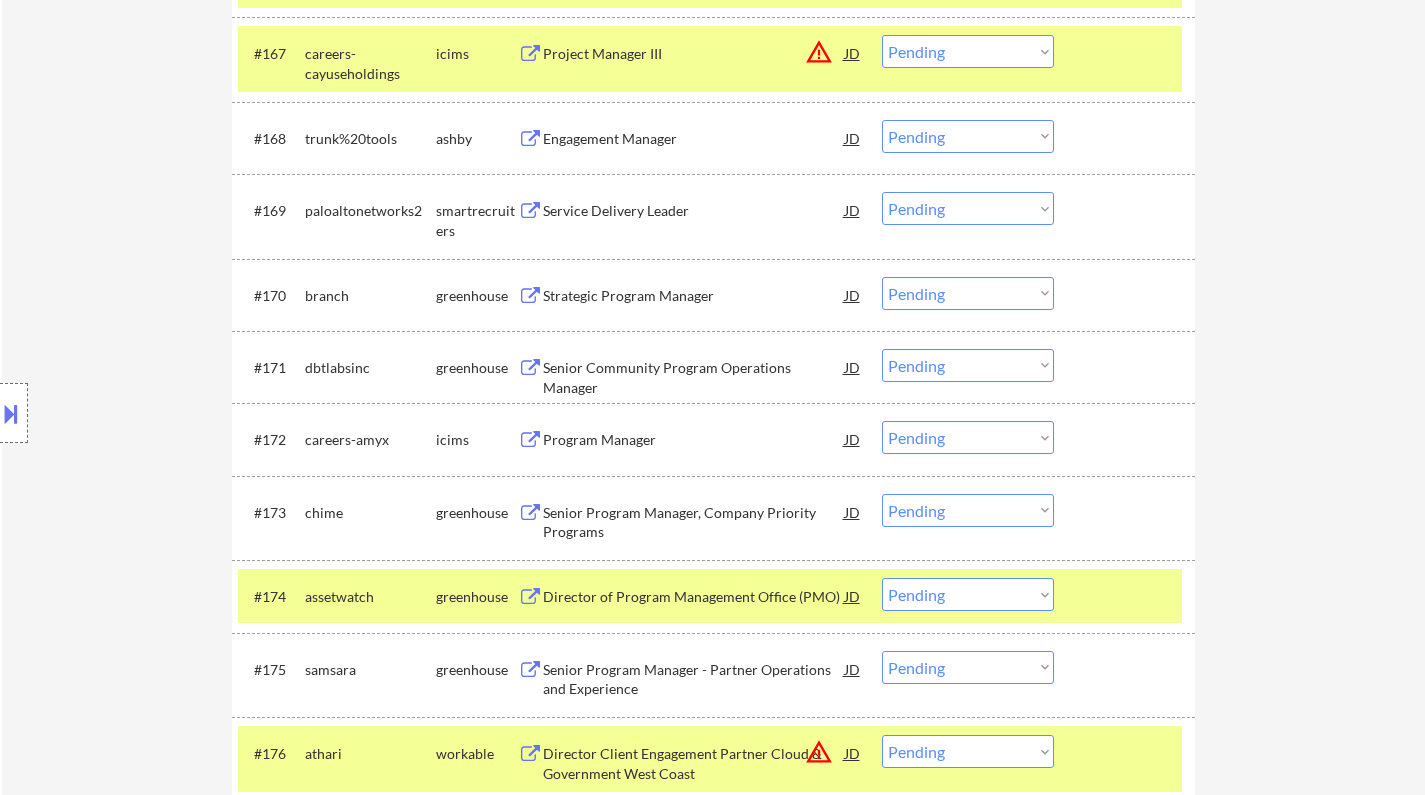 scroll, scrollTop: 5815, scrollLeft: 0, axis: vertical 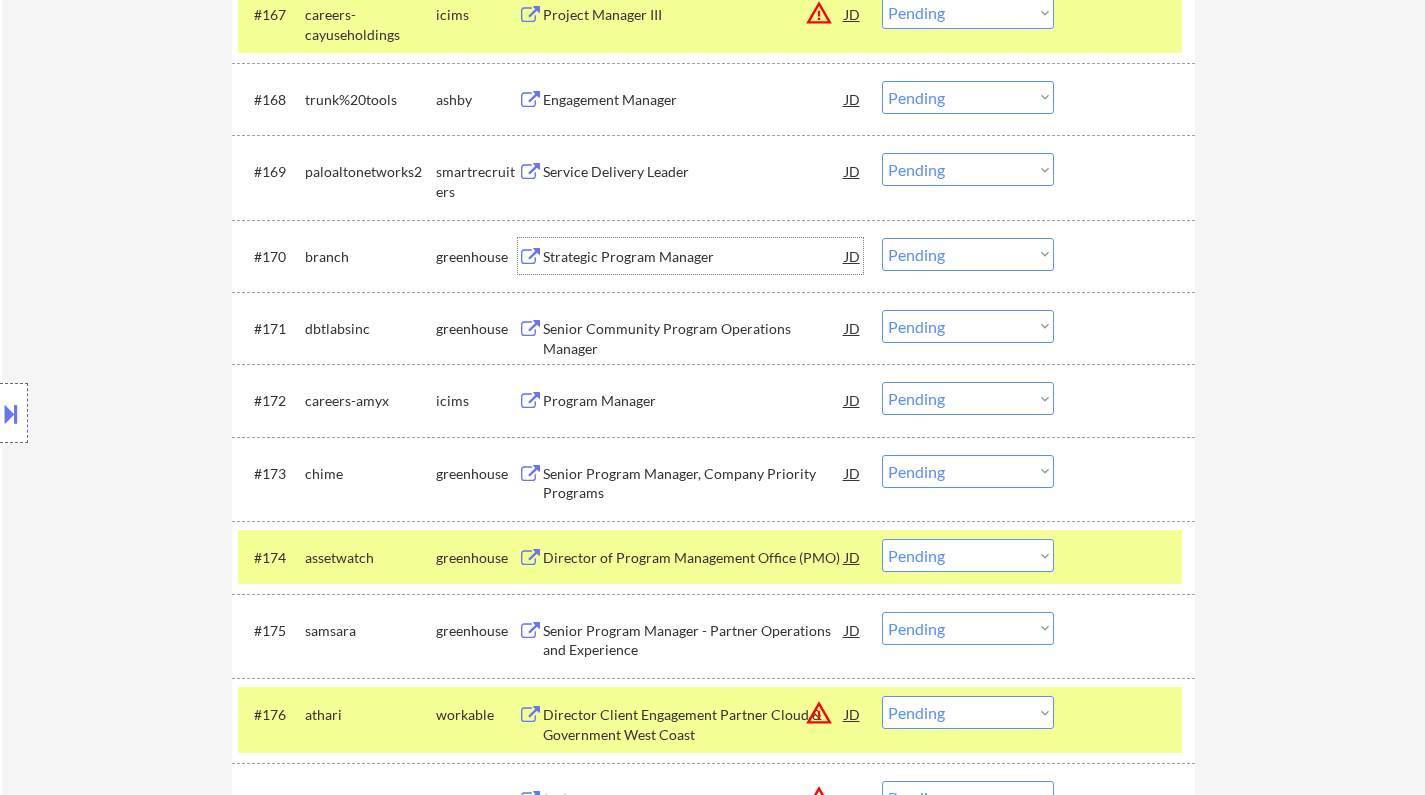 click on "Strategic Program Manager" at bounding box center [694, 257] 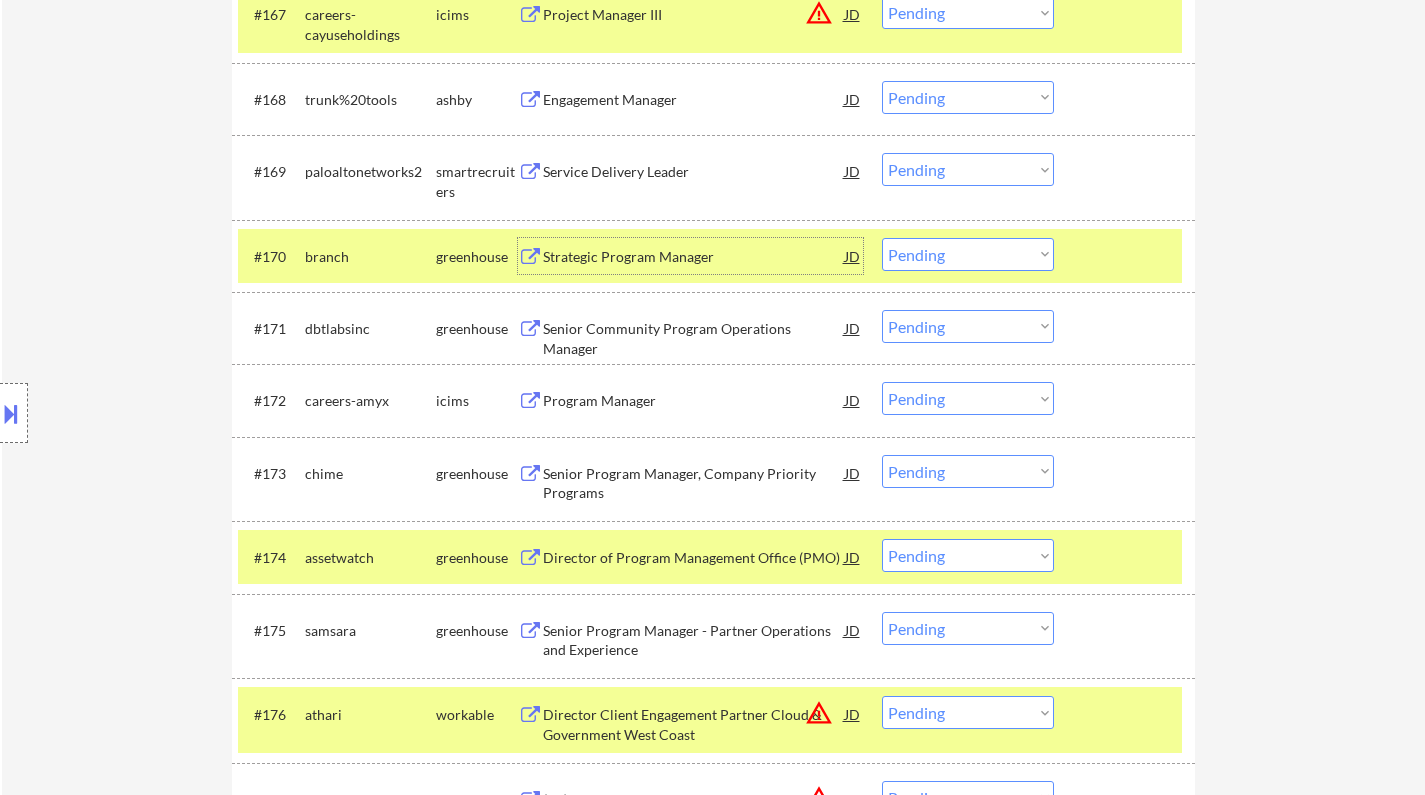 drag, startPoint x: 936, startPoint y: 259, endPoint x: 943, endPoint y: 267, distance: 10.630146 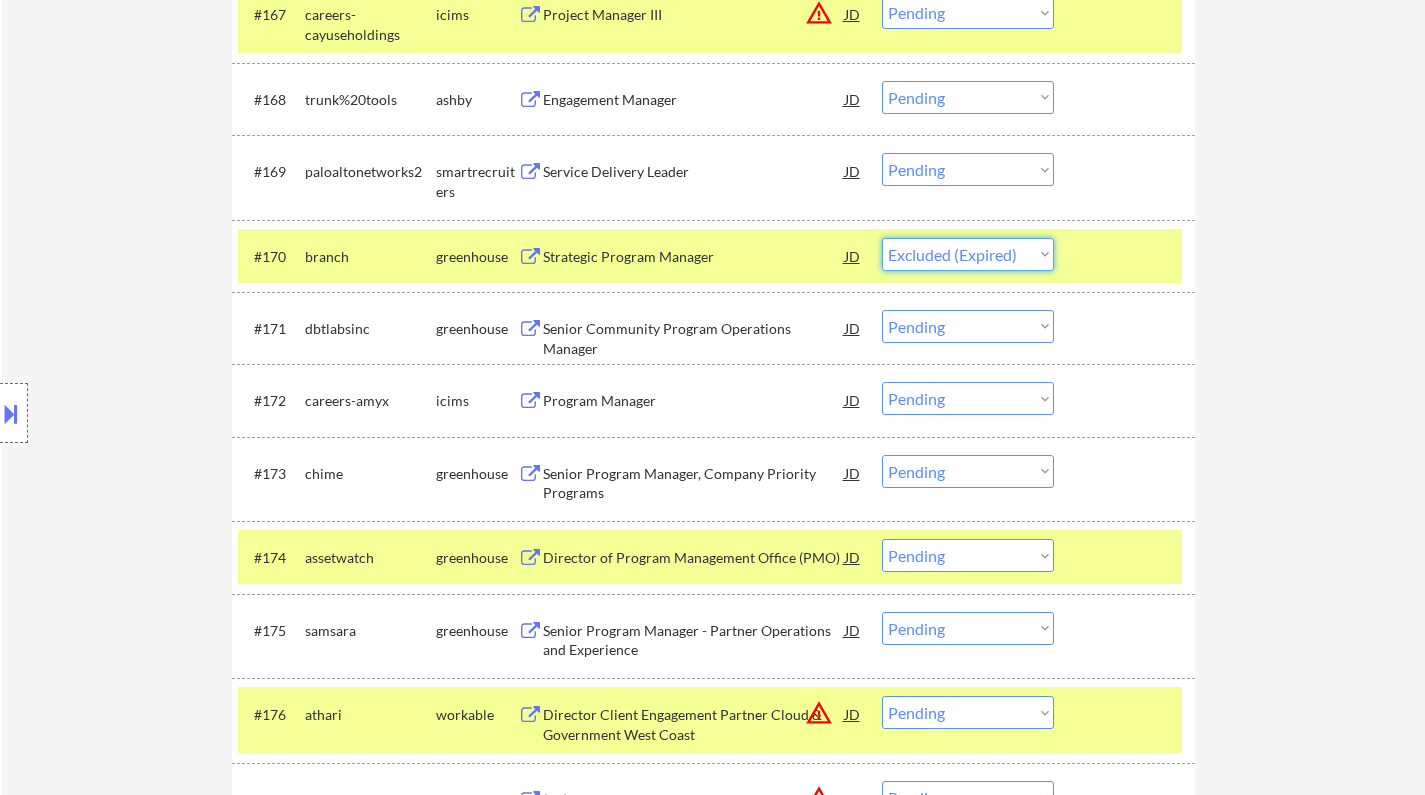 click on "Choose an option... Pending Applied Excluded (Questions) Excluded (Expired) Excluded (Location) Excluded (Bad Match) Excluded (Blocklist) Excluded (Salary) Excluded (Other)" at bounding box center (968, 254) 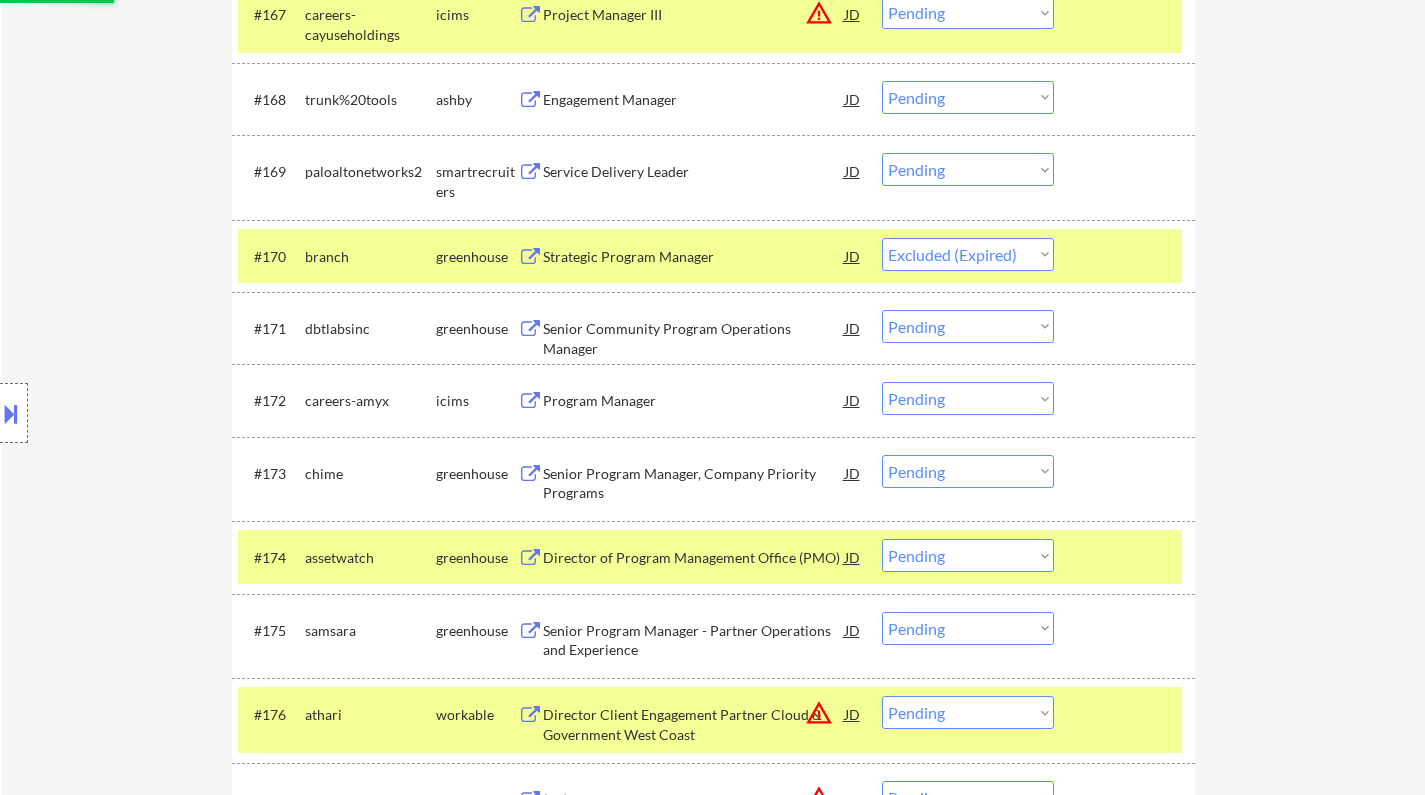 select on ""pending"" 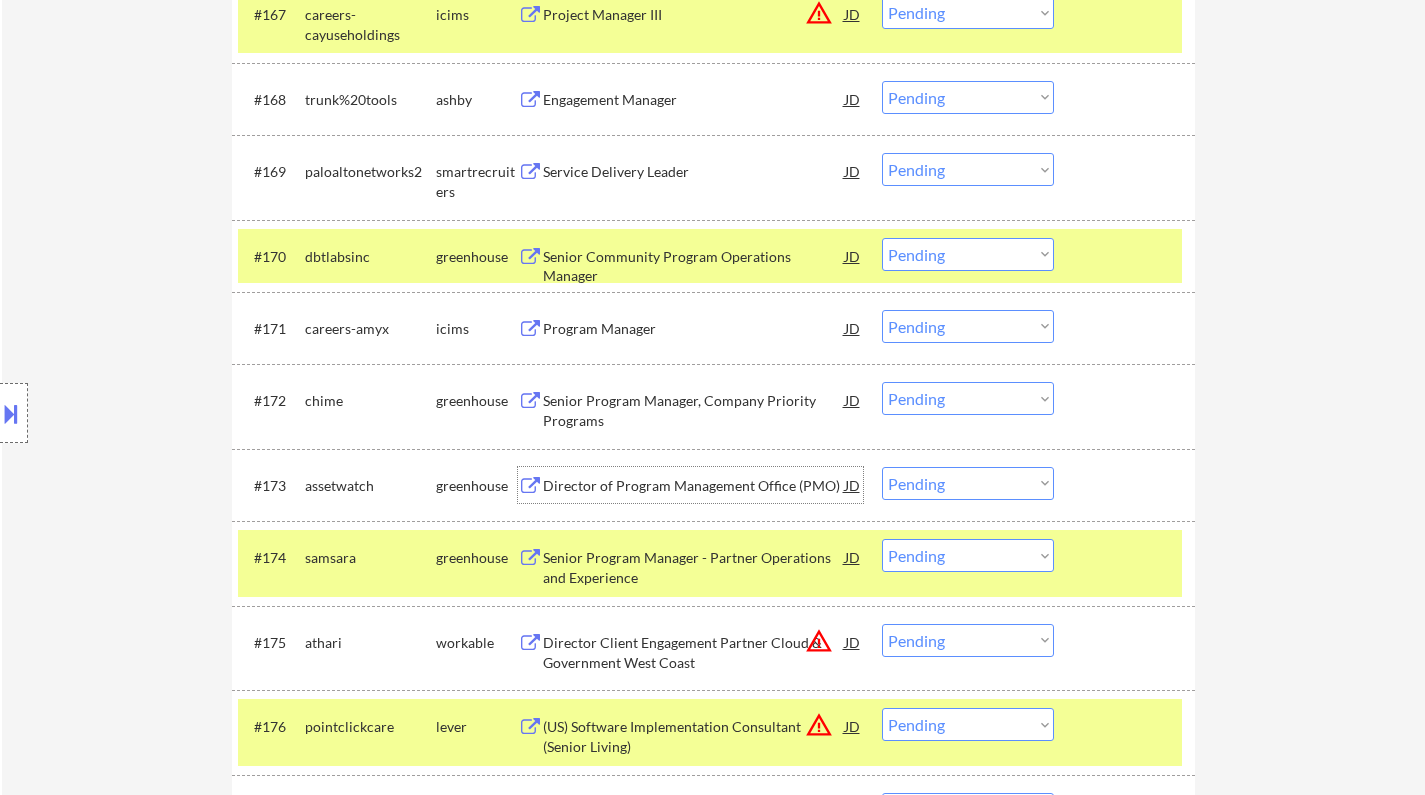 click on "Director of Program Management Office (PMO)" at bounding box center [694, 486] 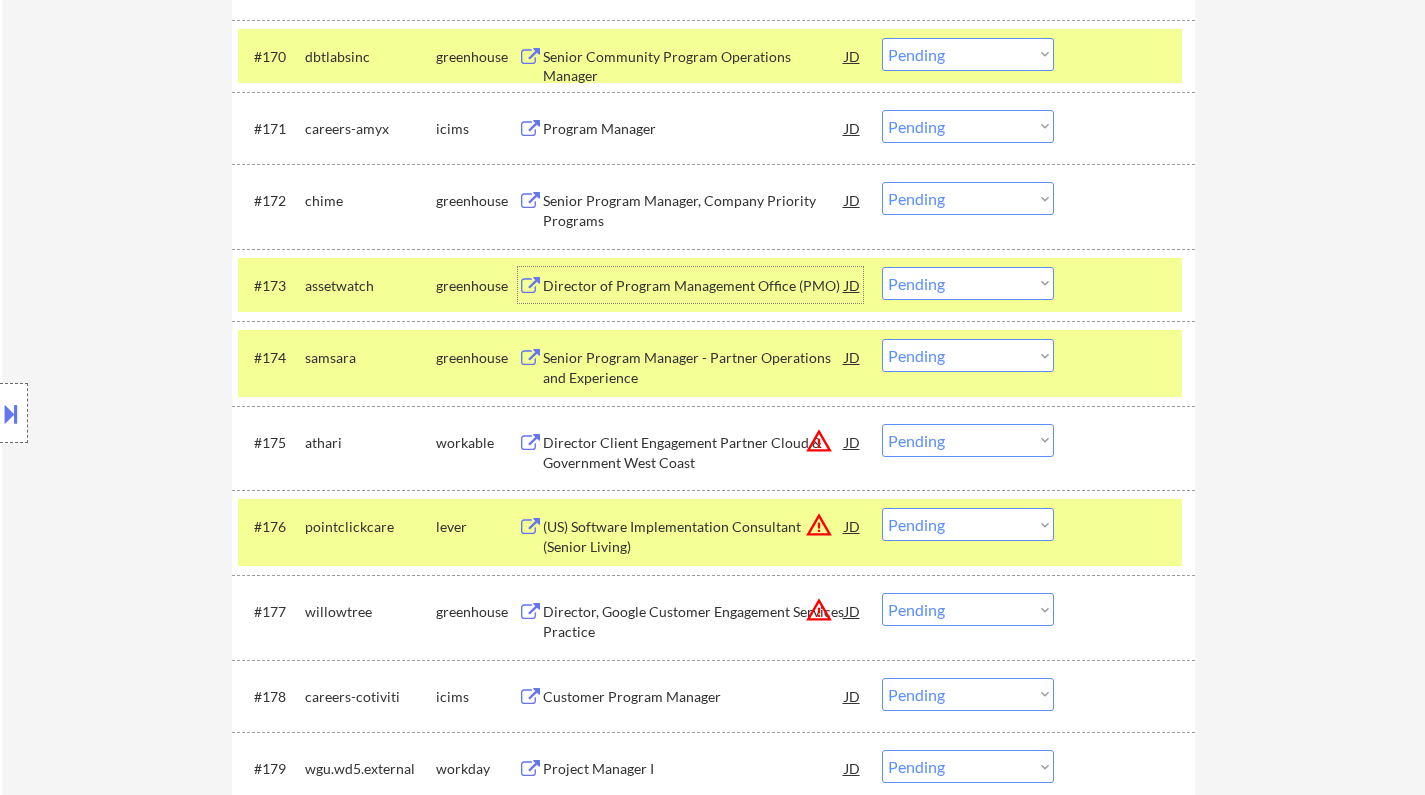 scroll, scrollTop: 6015, scrollLeft: 0, axis: vertical 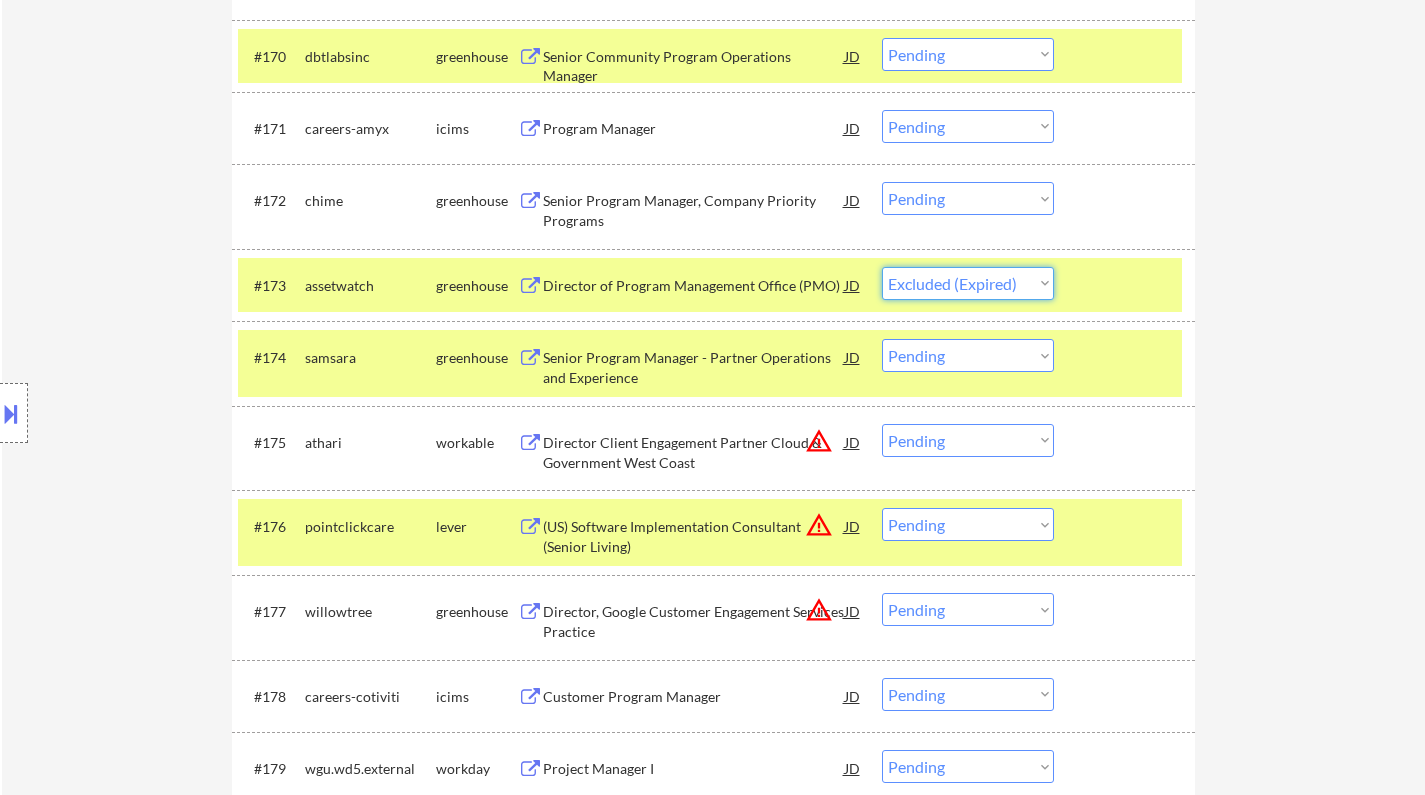 click on "Choose an option... Pending Applied Excluded (Questions) Excluded (Expired) Excluded (Location) Excluded (Bad Match) Excluded (Blocklist) Excluded (Salary) Excluded (Other)" at bounding box center (968, 283) 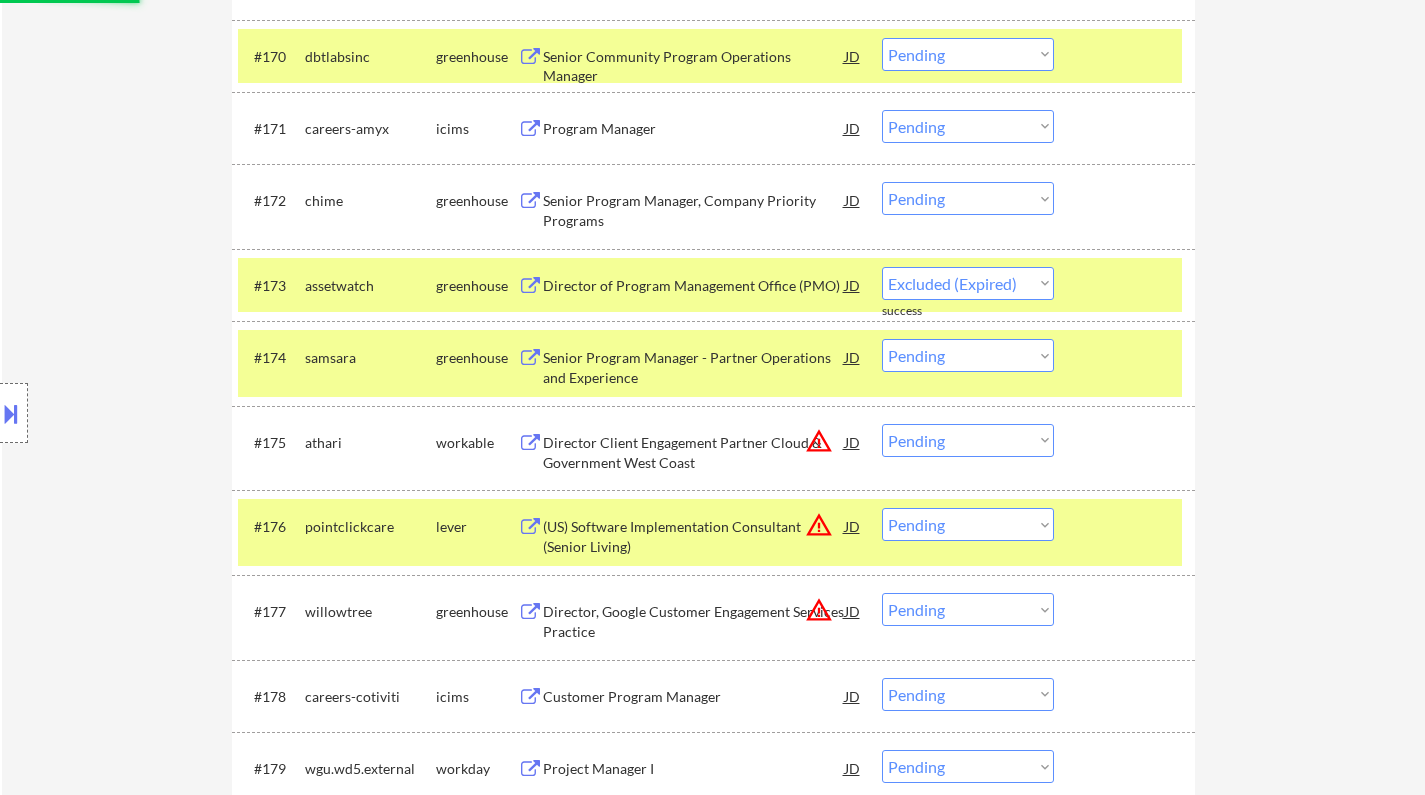 select on ""pending"" 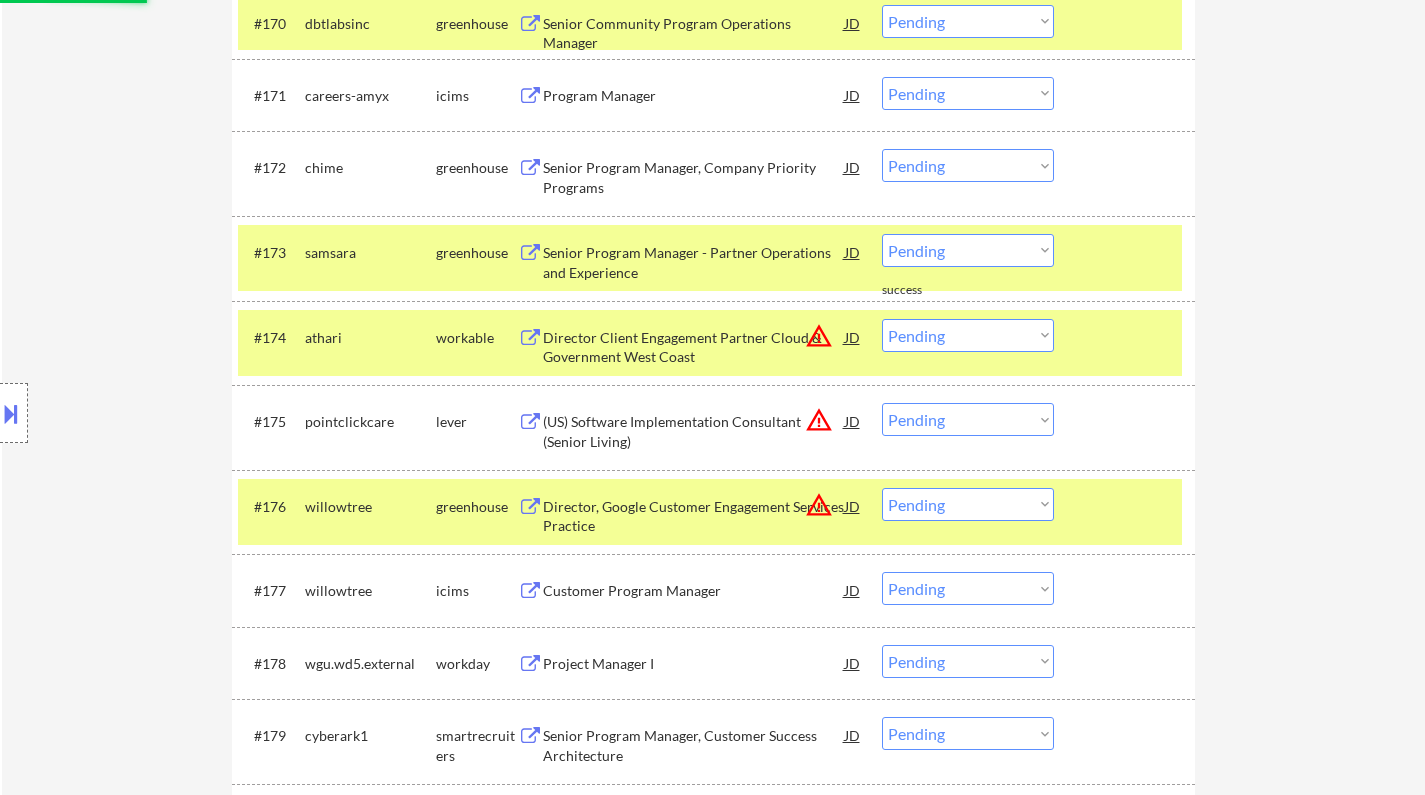 scroll, scrollTop: 6115, scrollLeft: 0, axis: vertical 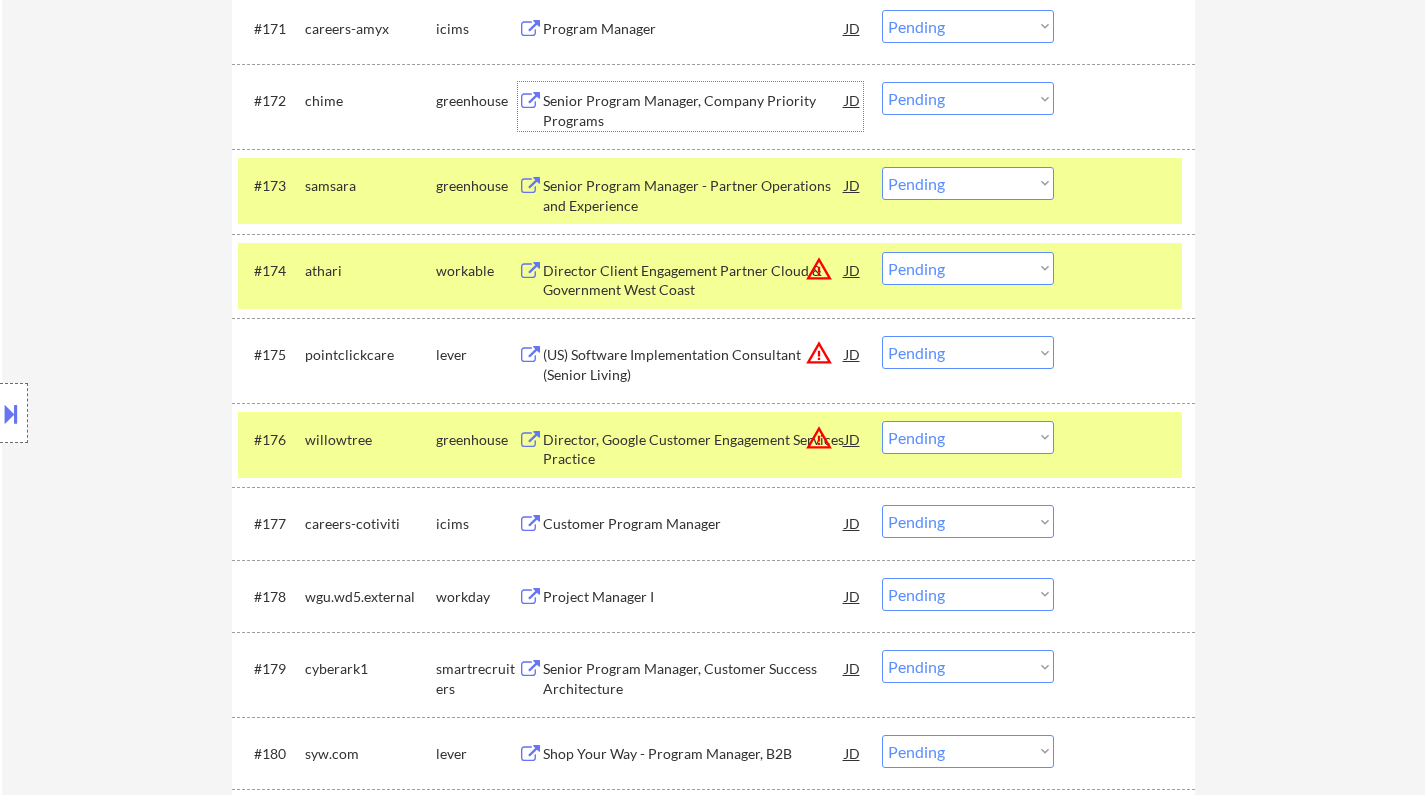 click on "Senior Program Manager, Company Priority Programs" at bounding box center (694, 110) 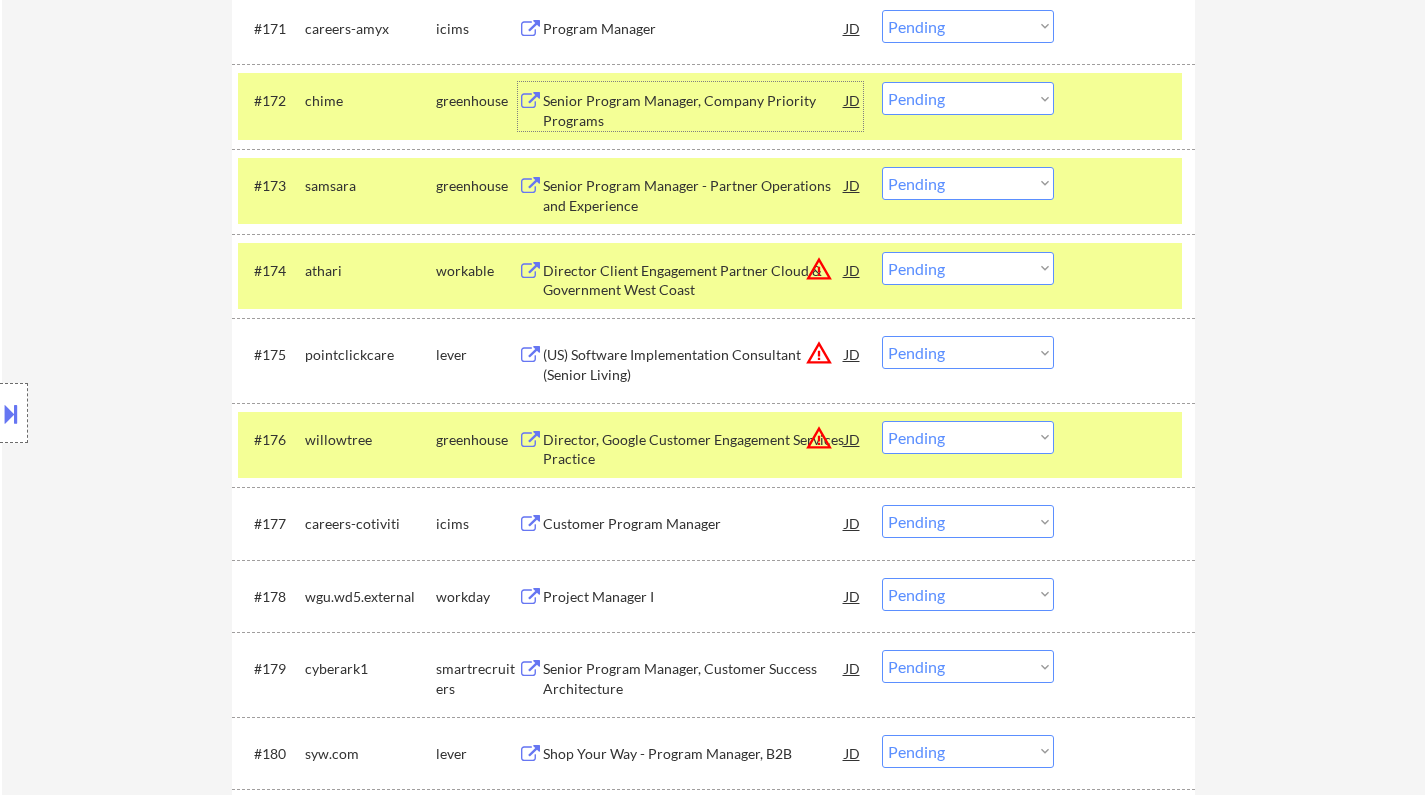 click on "Choose an option... Pending Applied Excluded (Questions) Excluded (Expired) Excluded (Location) Excluded (Bad Match) Excluded (Blocklist) Excluded (Salary) Excluded (Other)" at bounding box center (968, 98) 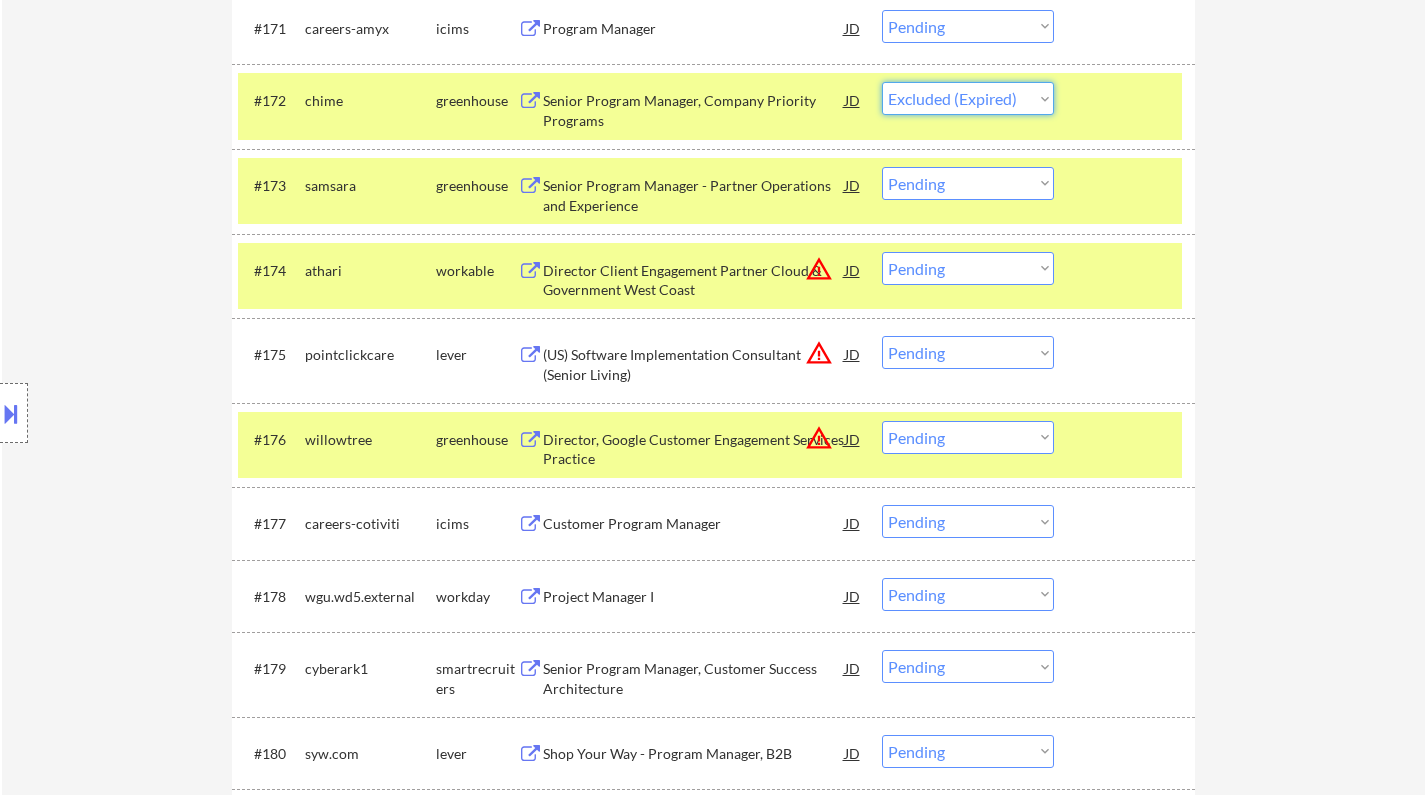 click on "Choose an option... Pending Applied Excluded (Questions) Excluded (Expired) Excluded (Location) Excluded (Bad Match) Excluded (Blocklist) Excluded (Salary) Excluded (Other)" at bounding box center (968, 98) 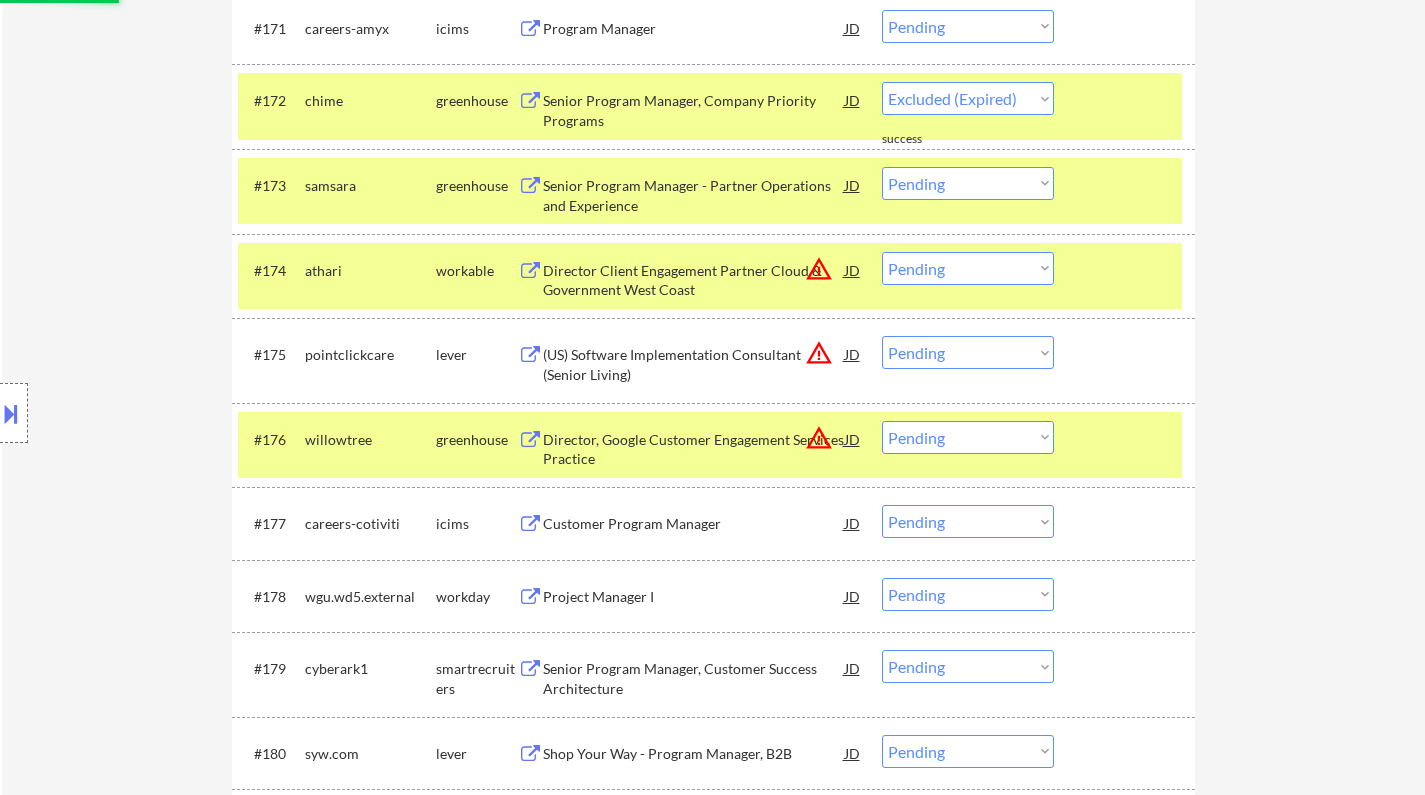 select on ""pending"" 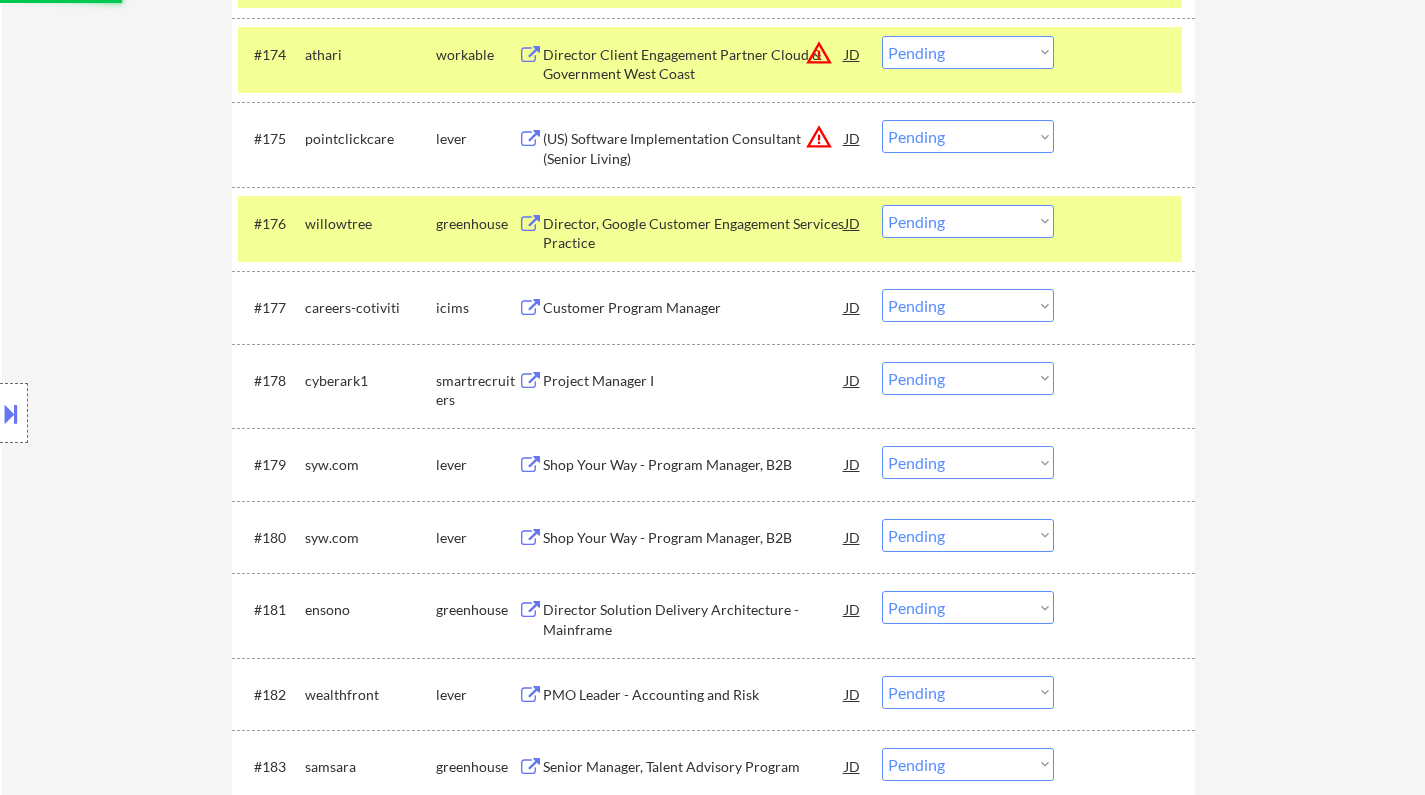 scroll, scrollTop: 6415, scrollLeft: 0, axis: vertical 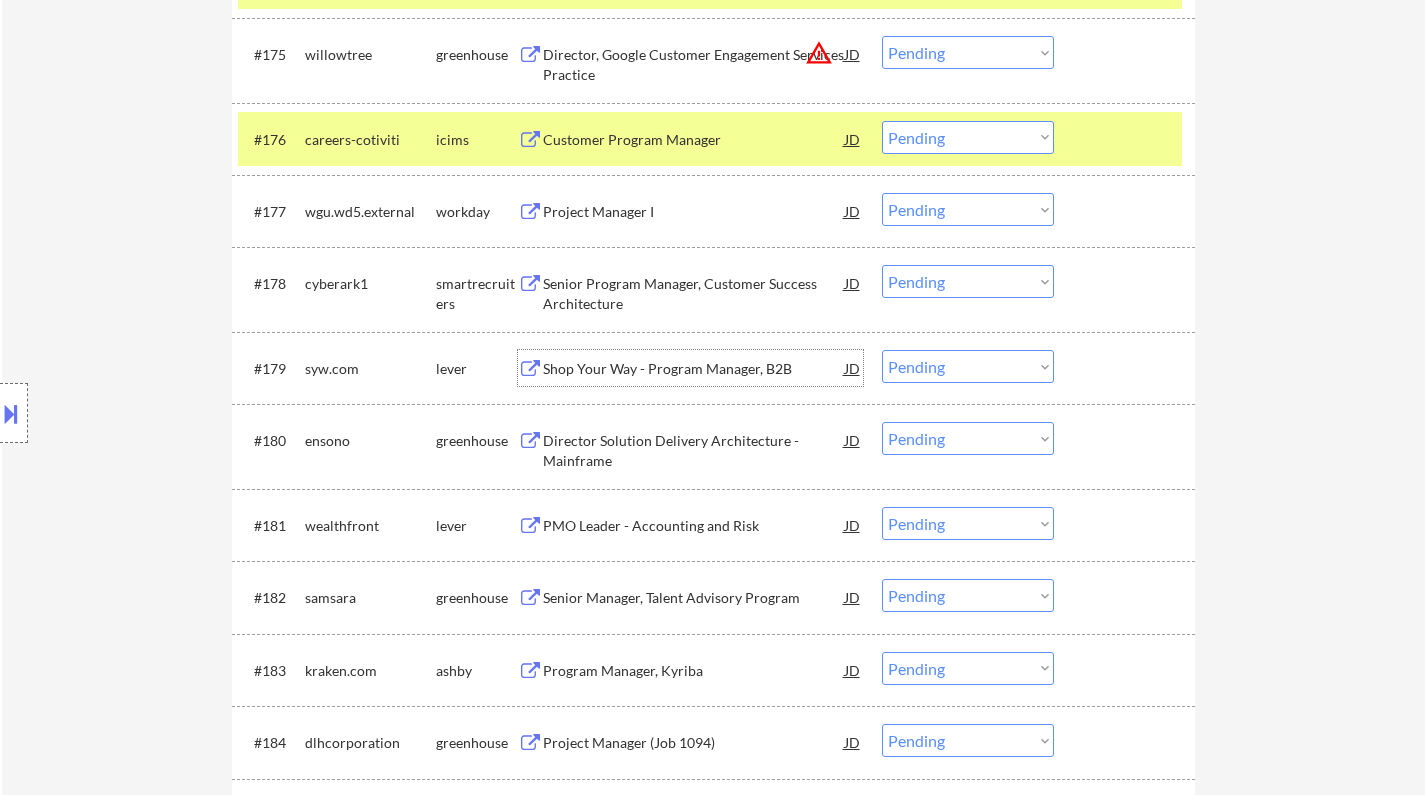 click on "Shop Your Way - Program Manager, B2B" at bounding box center [694, 368] 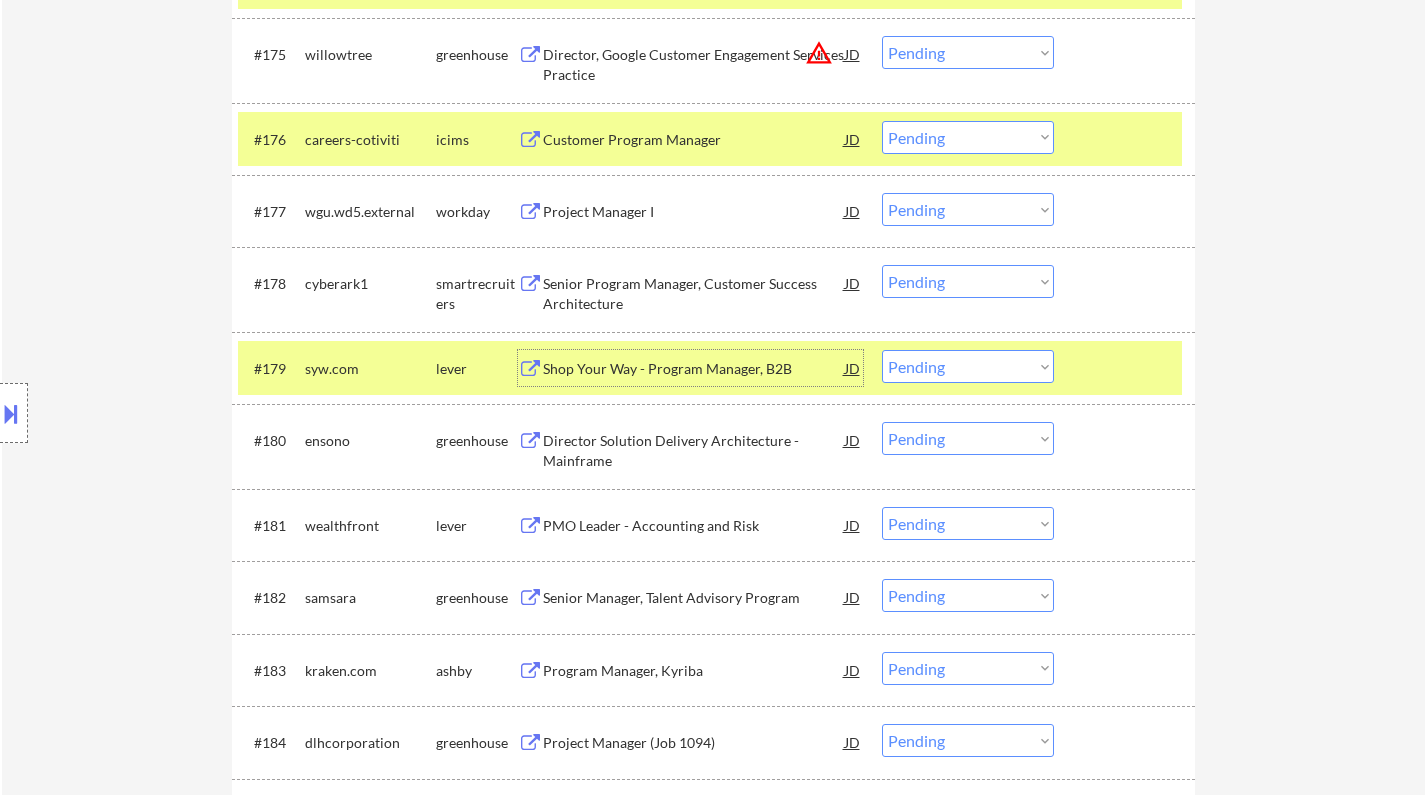 drag, startPoint x: 998, startPoint y: 367, endPoint x: 997, endPoint y: 380, distance: 13.038404 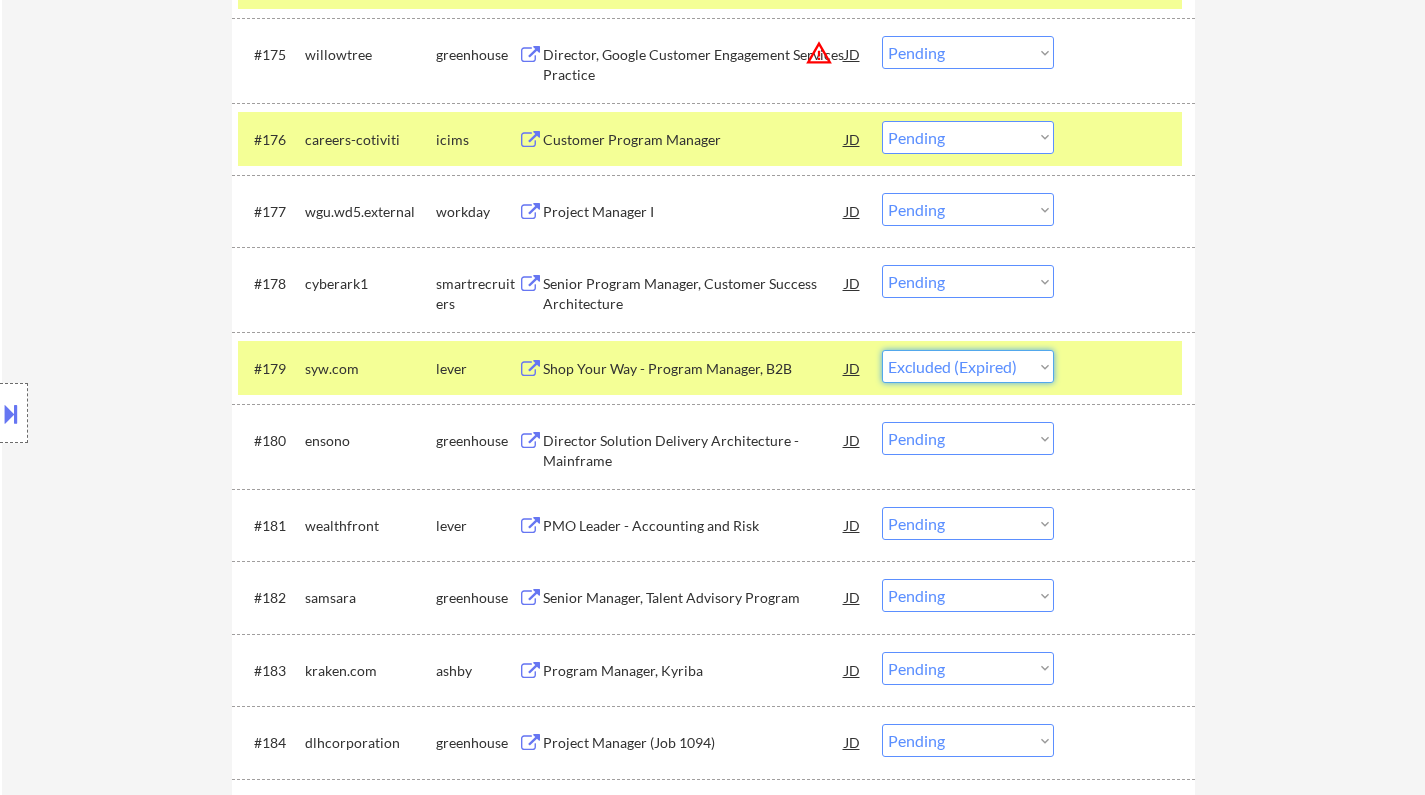 click on "Choose an option... Pending Applied Excluded (Questions) Excluded (Expired) Excluded (Location) Excluded (Bad Match) Excluded (Blocklist) Excluded (Salary) Excluded (Other)" at bounding box center [968, 366] 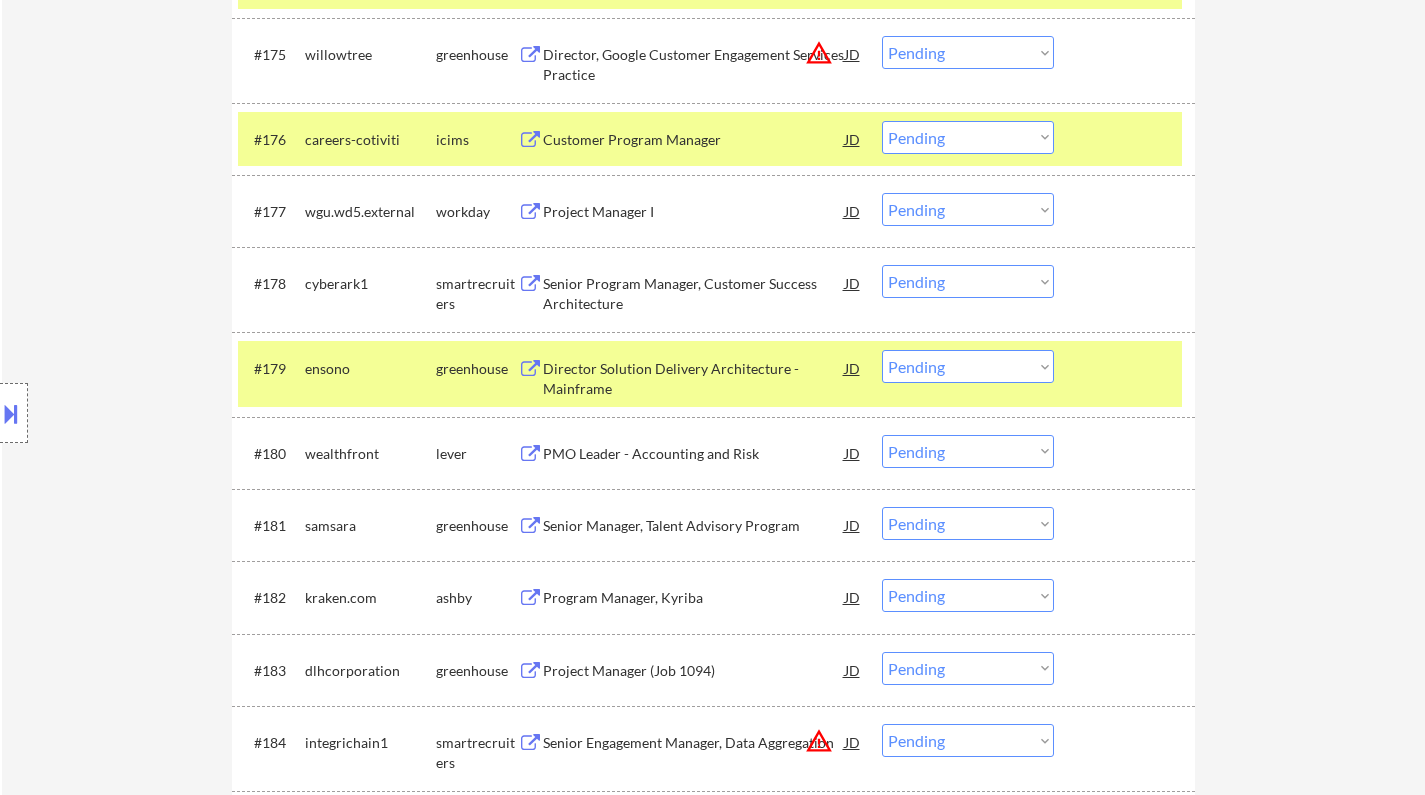 scroll, scrollTop: 6515, scrollLeft: 0, axis: vertical 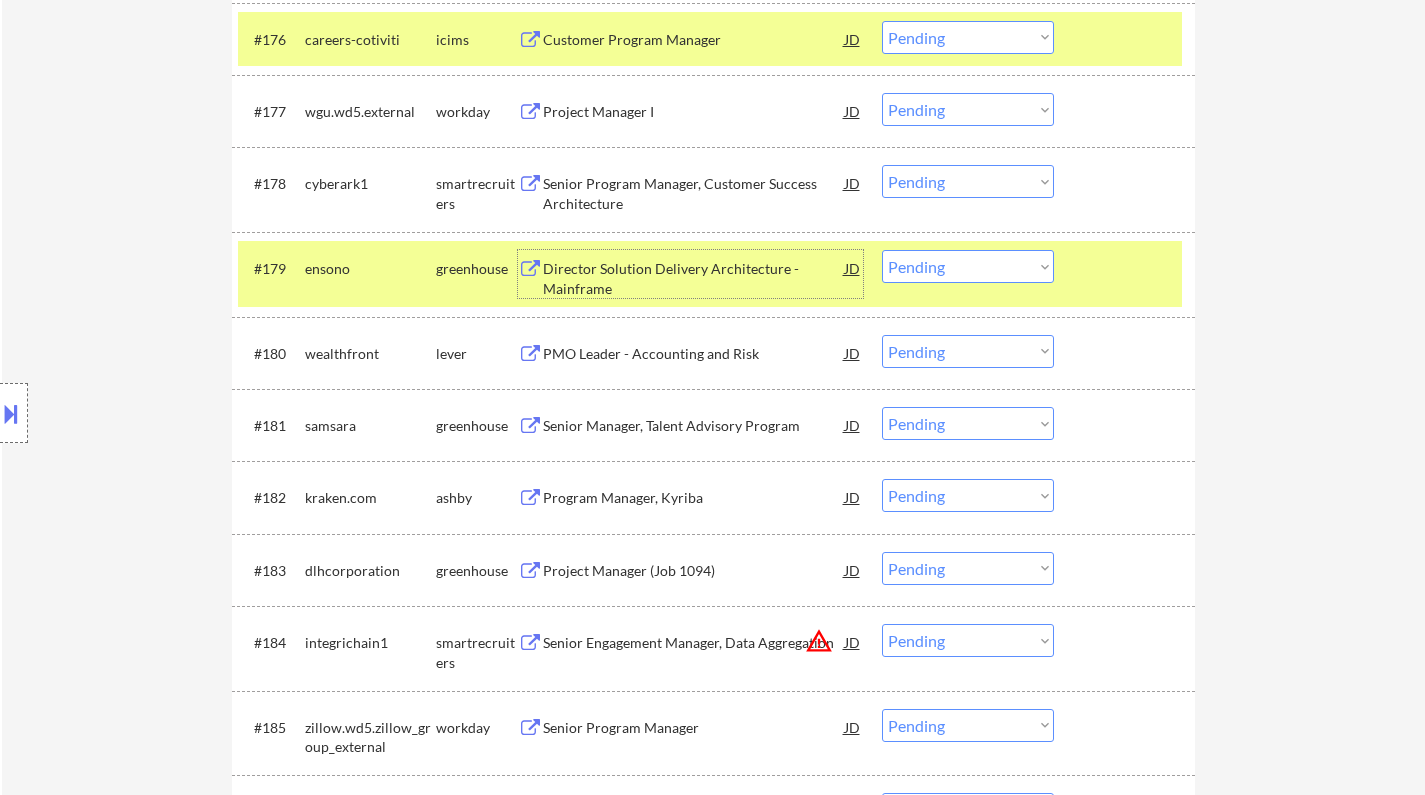 click on "Director Solution Delivery Architecture - Mainframe" at bounding box center (694, 278) 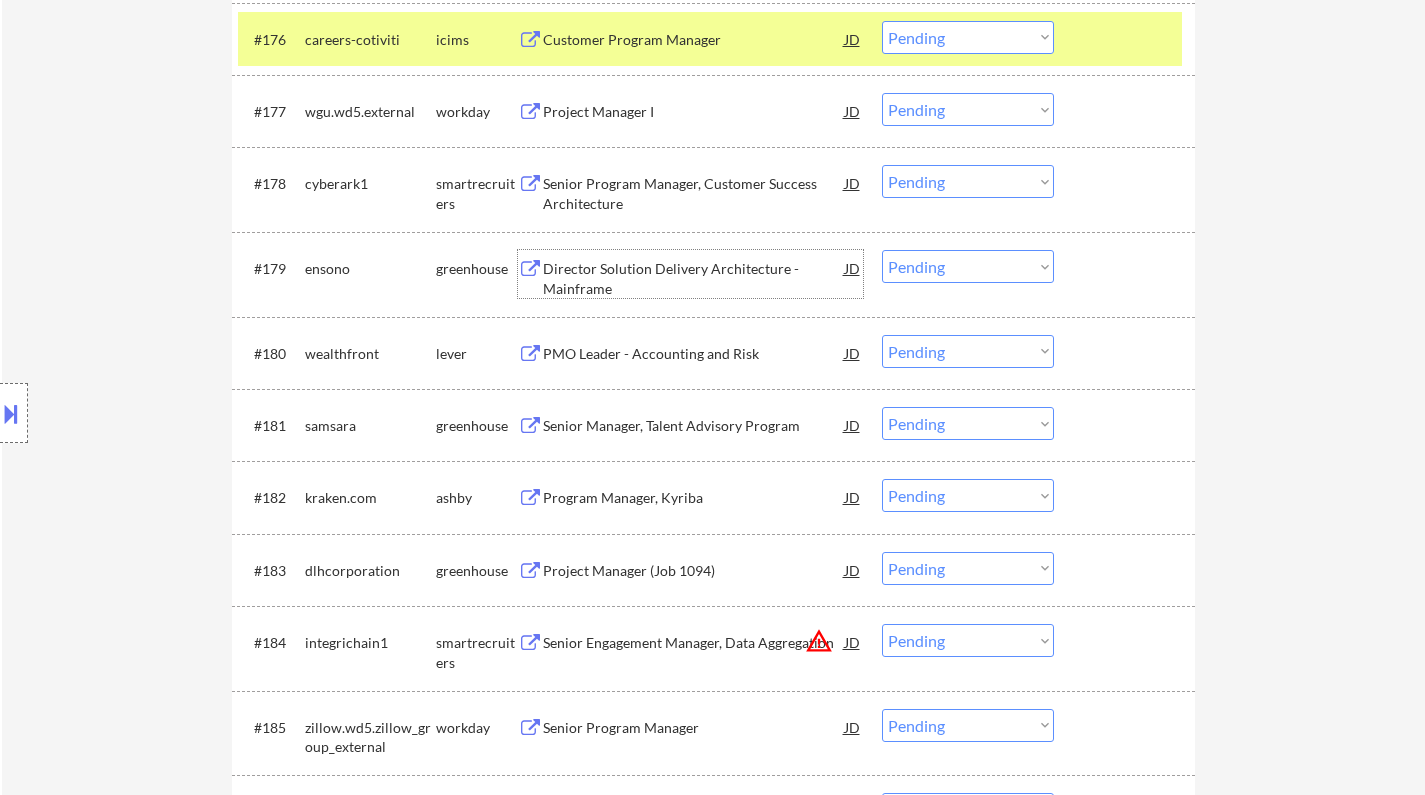 click on "Choose an option... Pending Applied Excluded (Questions) Excluded (Expired) Excluded (Location) Excluded (Bad Match) Excluded (Blocklist) Excluded (Salary) Excluded (Other)" at bounding box center [968, 266] 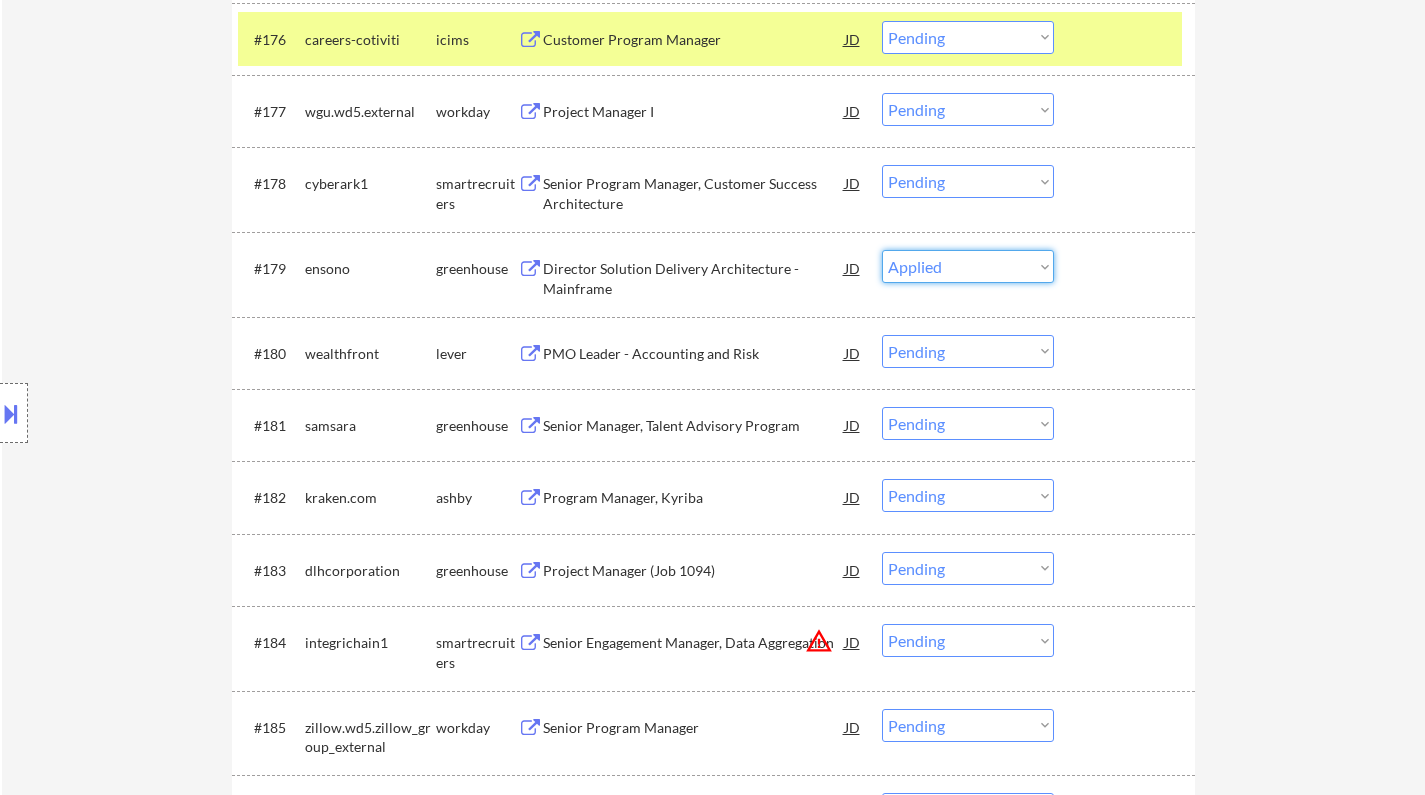 click on "Choose an option... Pending Applied Excluded (Questions) Excluded (Expired) Excluded (Location) Excluded (Bad Match) Excluded (Blocklist) Excluded (Salary) Excluded (Other)" at bounding box center [968, 266] 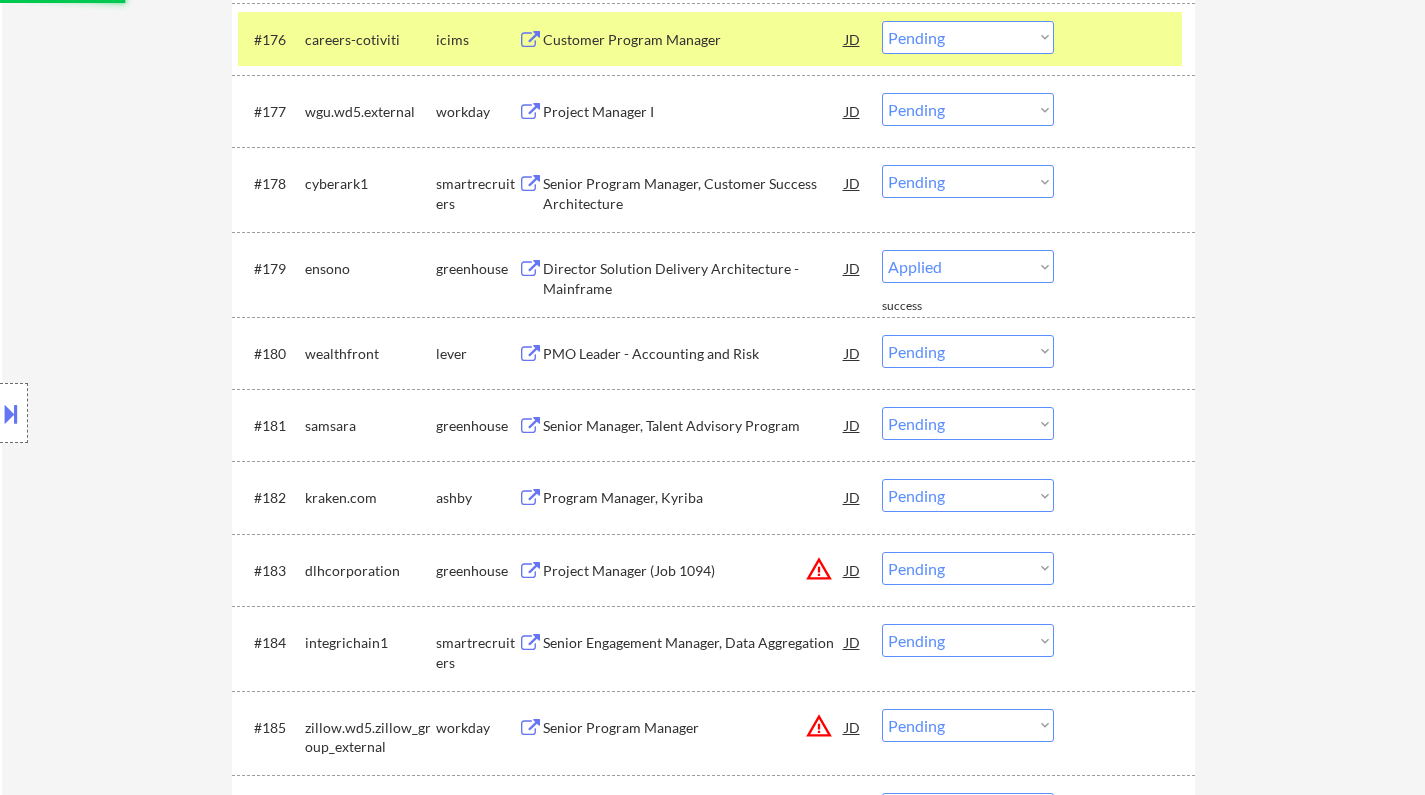 select on ""pending"" 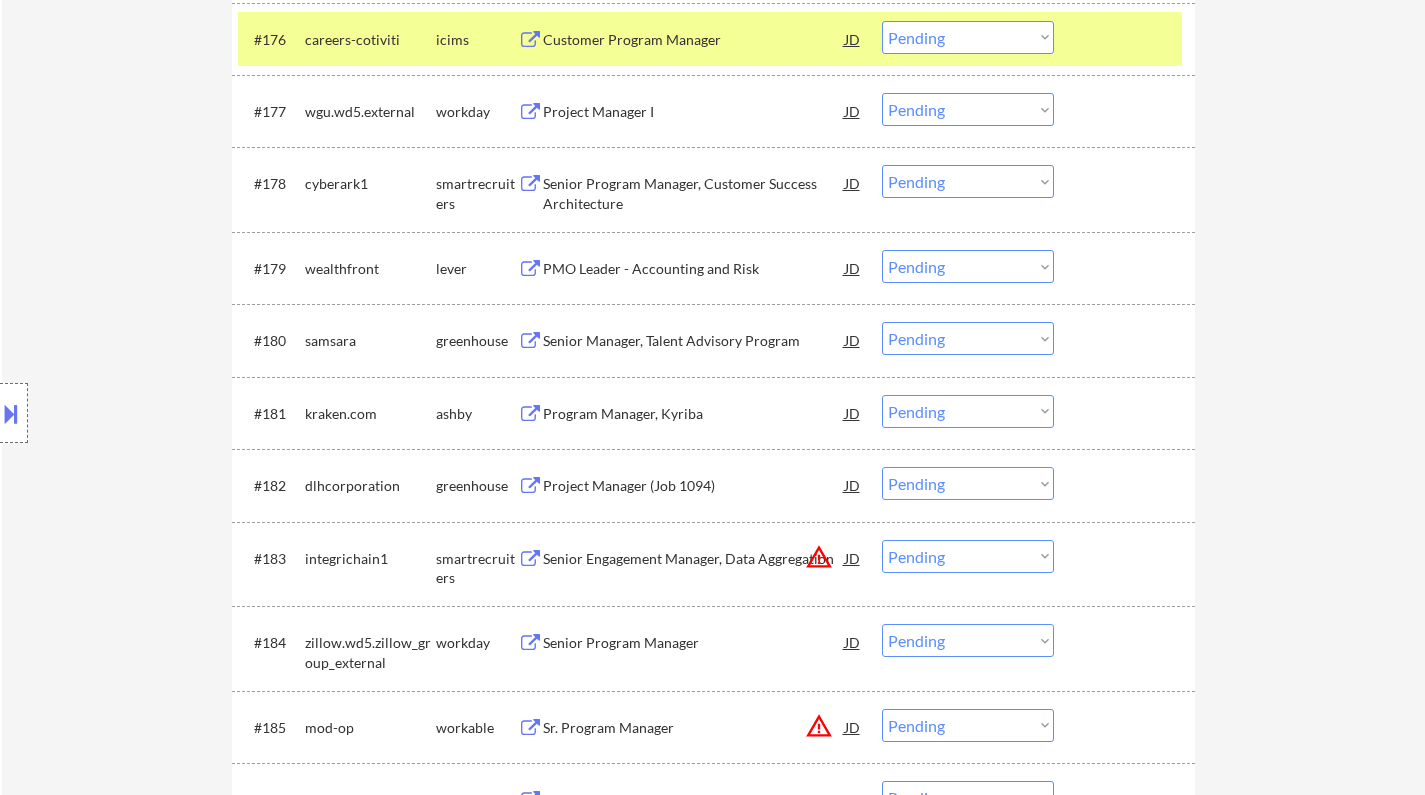 click on "Senior Manager, Talent Advisory Program" at bounding box center [694, 341] 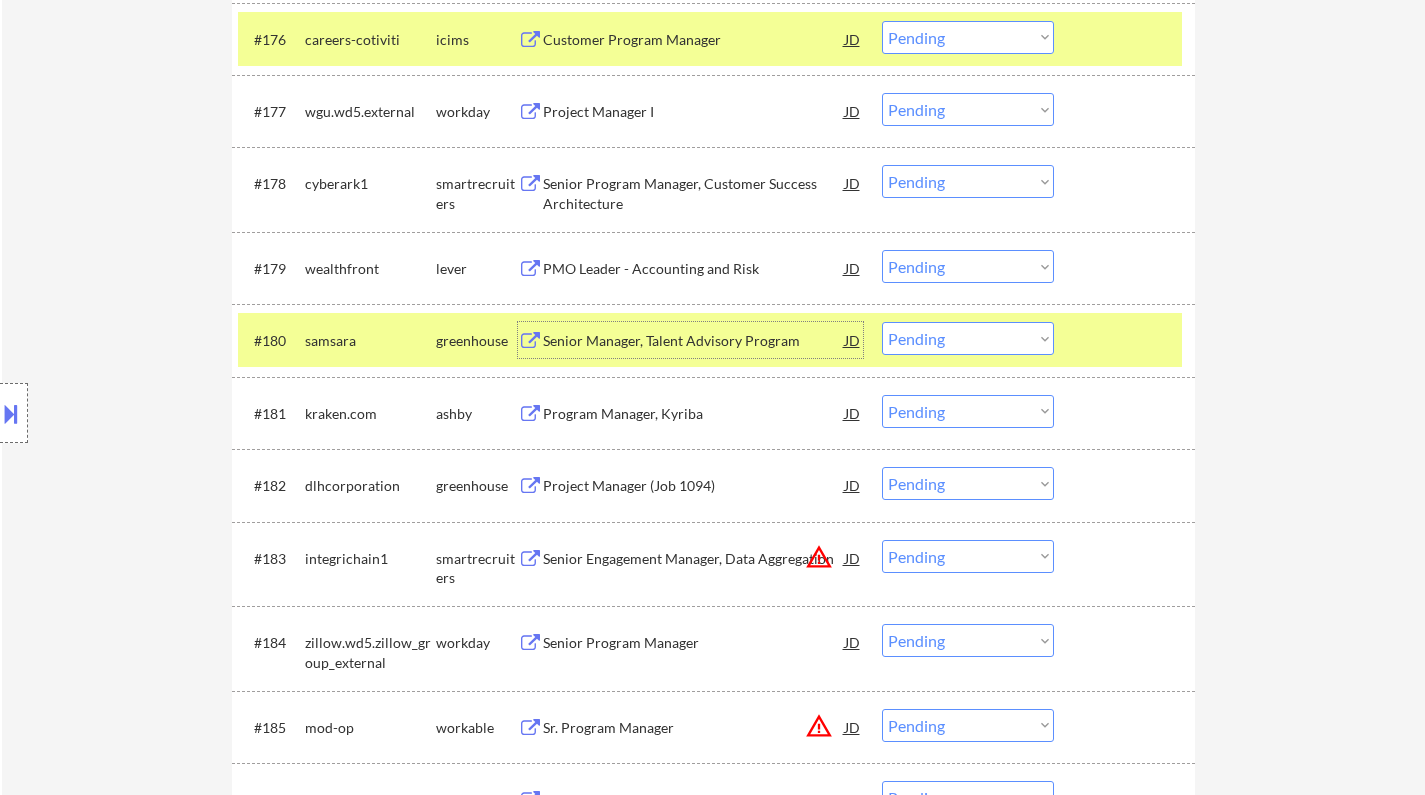 click on "Choose an option... Pending Applied Excluded (Questions) Excluded (Expired) Excluded (Location) Excluded (Bad Match) Excluded (Blocklist) Excluded (Salary) Excluded (Other)" at bounding box center [968, 338] 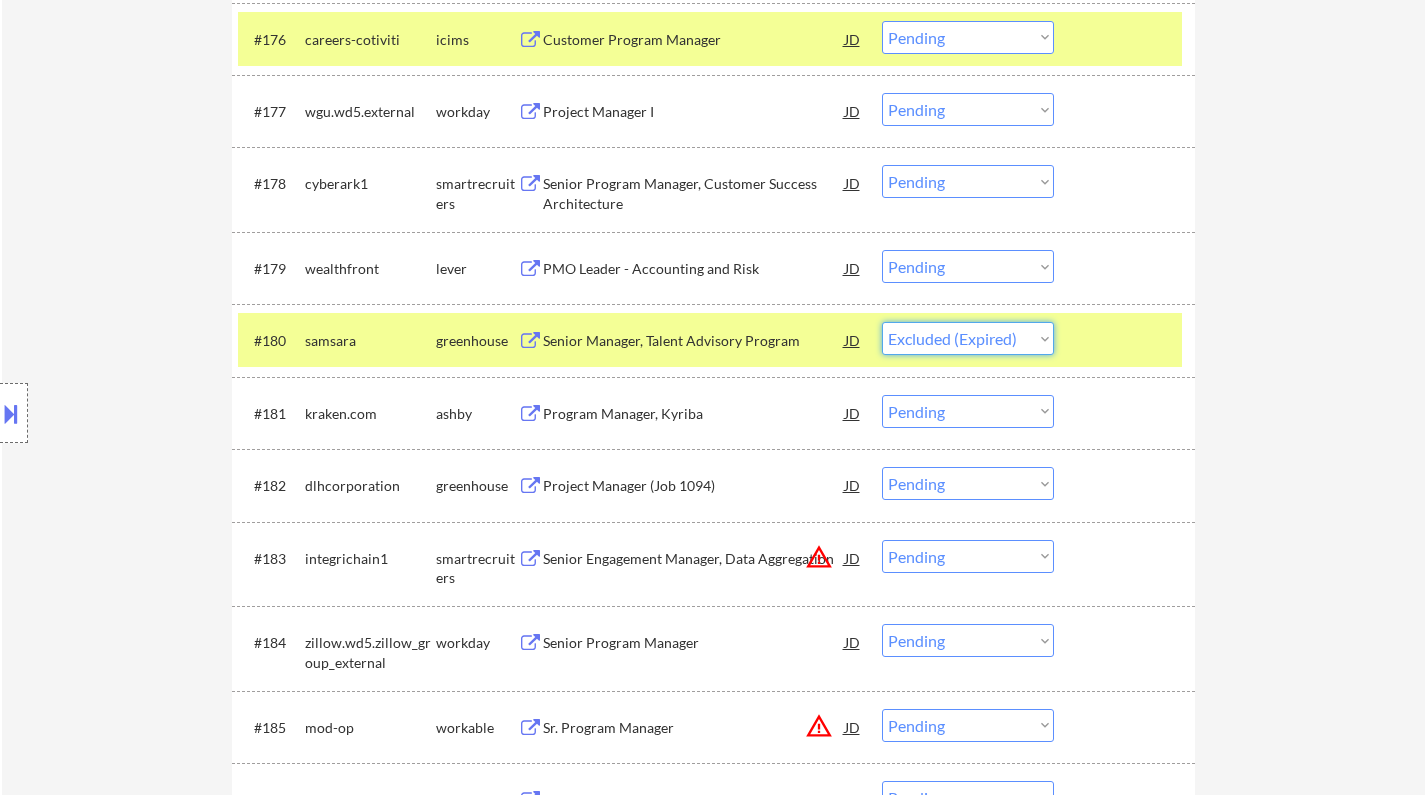 click on "Choose an option... Pending Applied Excluded (Questions) Excluded (Expired) Excluded (Location) Excluded (Bad Match) Excluded (Blocklist) Excluded (Salary) Excluded (Other)" at bounding box center [968, 338] 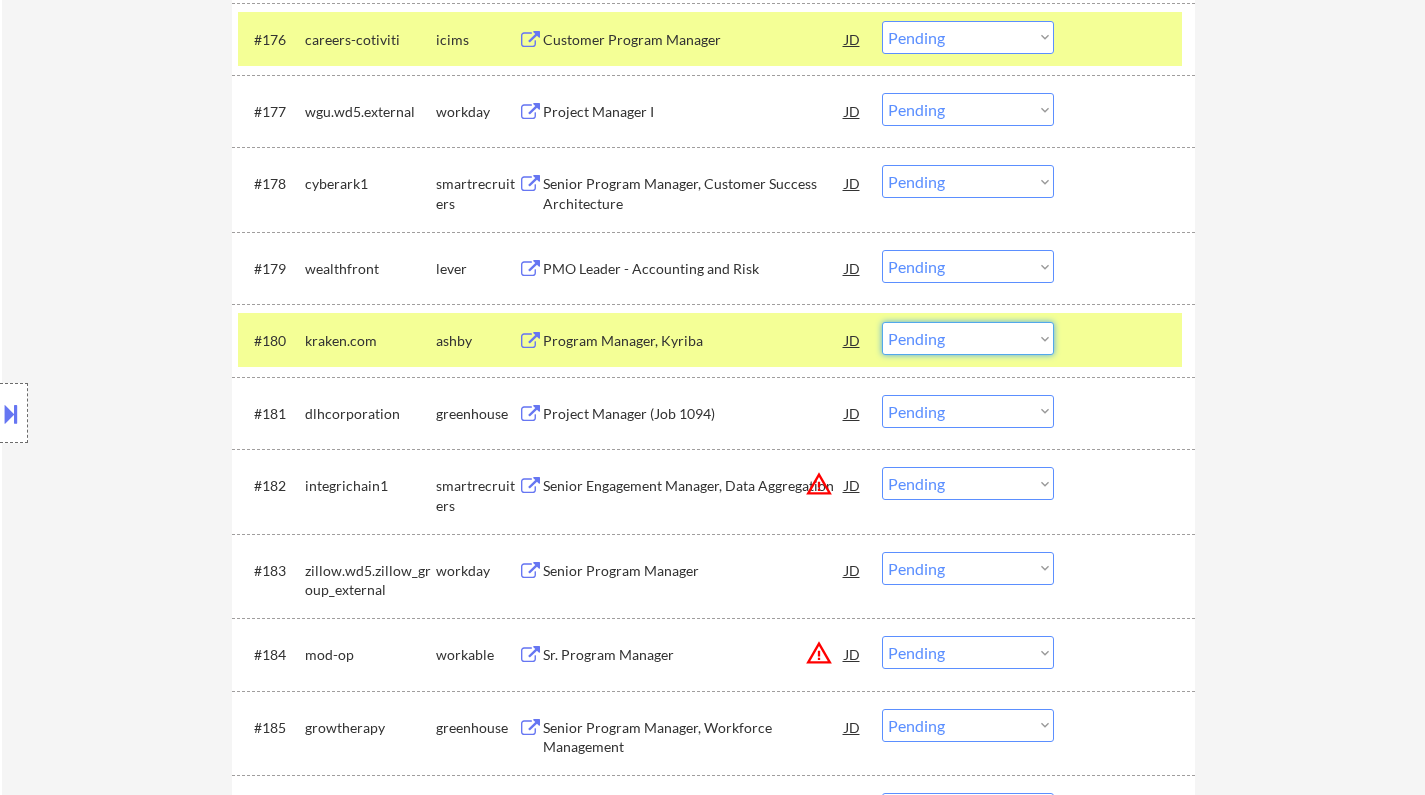 drag, startPoint x: 987, startPoint y: 330, endPoint x: 995, endPoint y: 352, distance: 23.409399 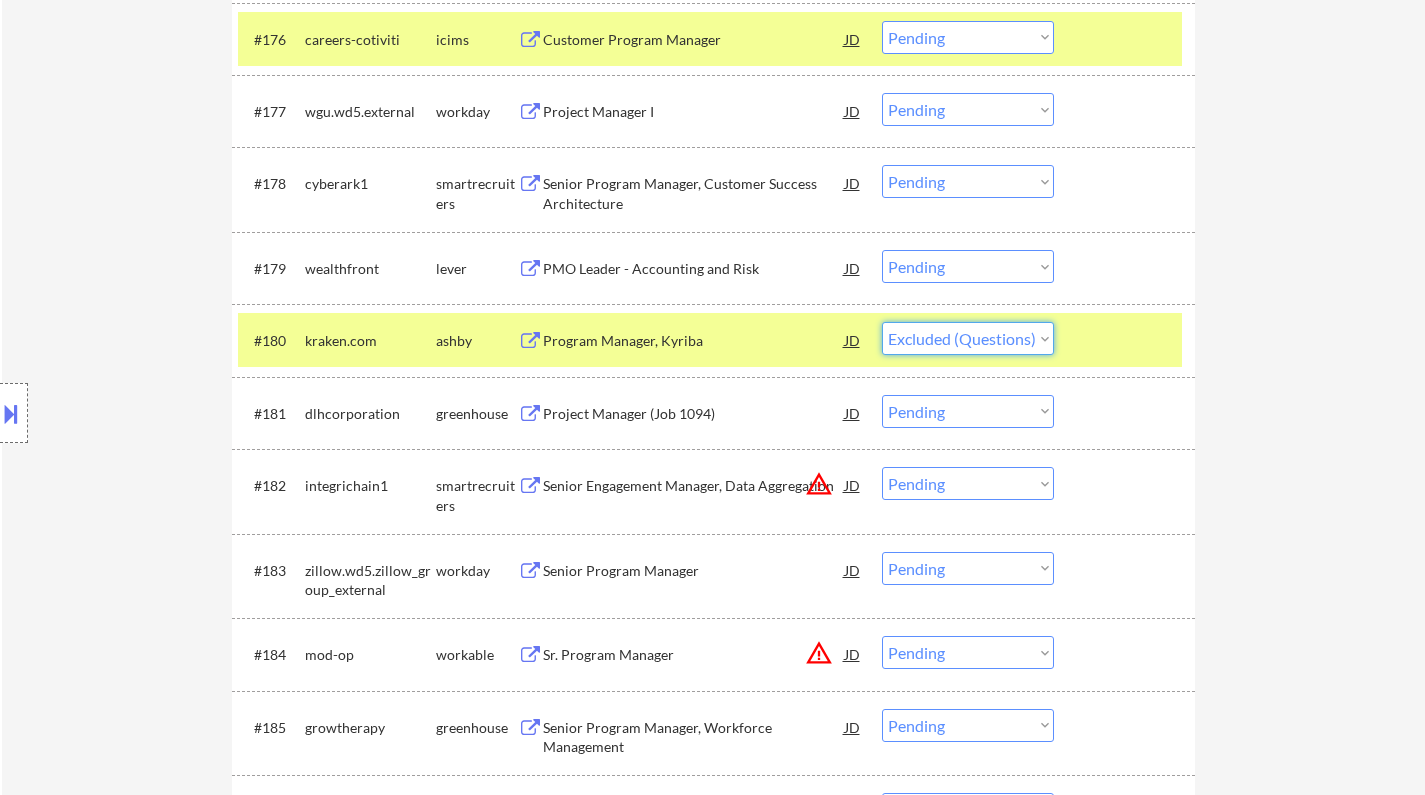click on "Choose an option... Pending Applied Excluded (Questions) Excluded (Expired) Excluded (Location) Excluded (Bad Match) Excluded (Blocklist) Excluded (Salary) Excluded (Other)" at bounding box center [968, 338] 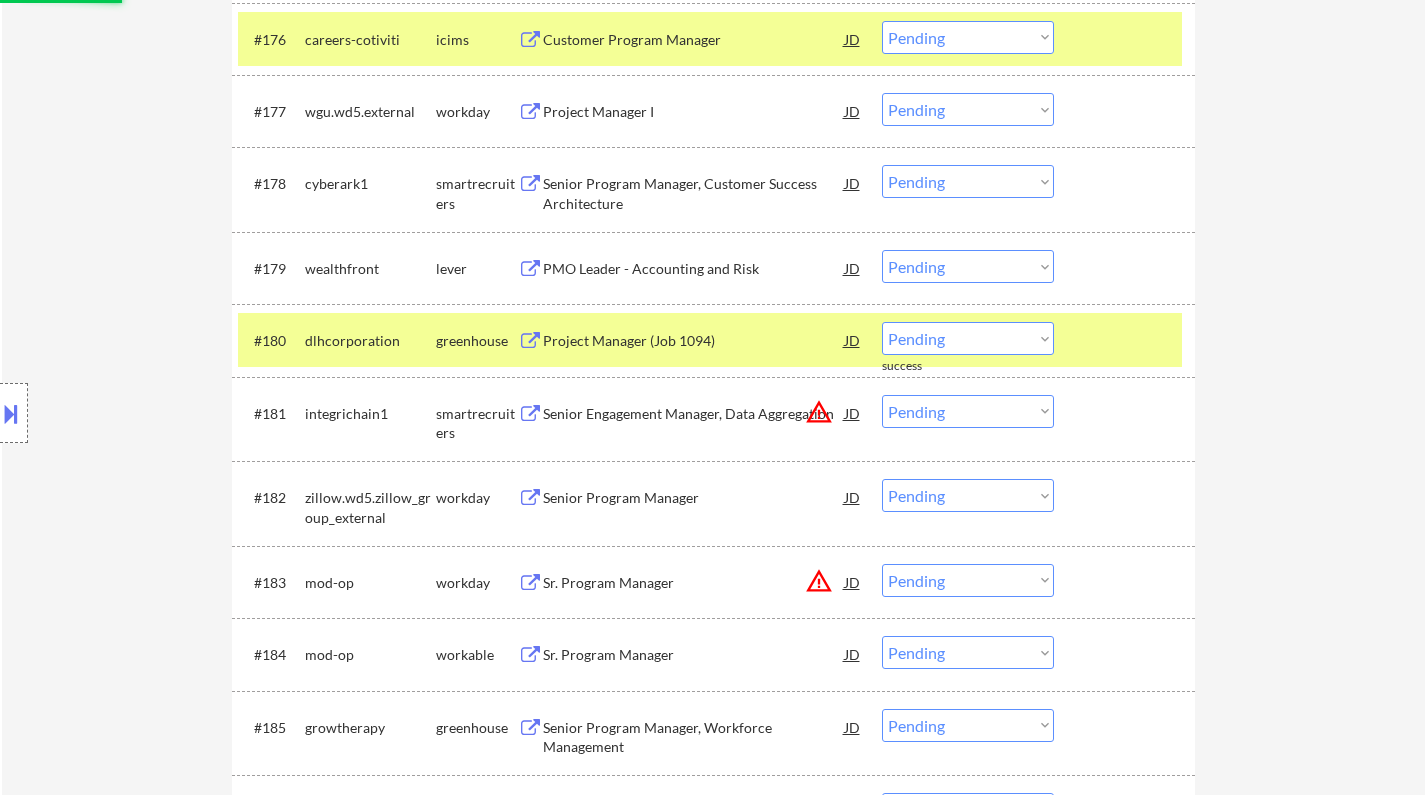 scroll, scrollTop: 6615, scrollLeft: 0, axis: vertical 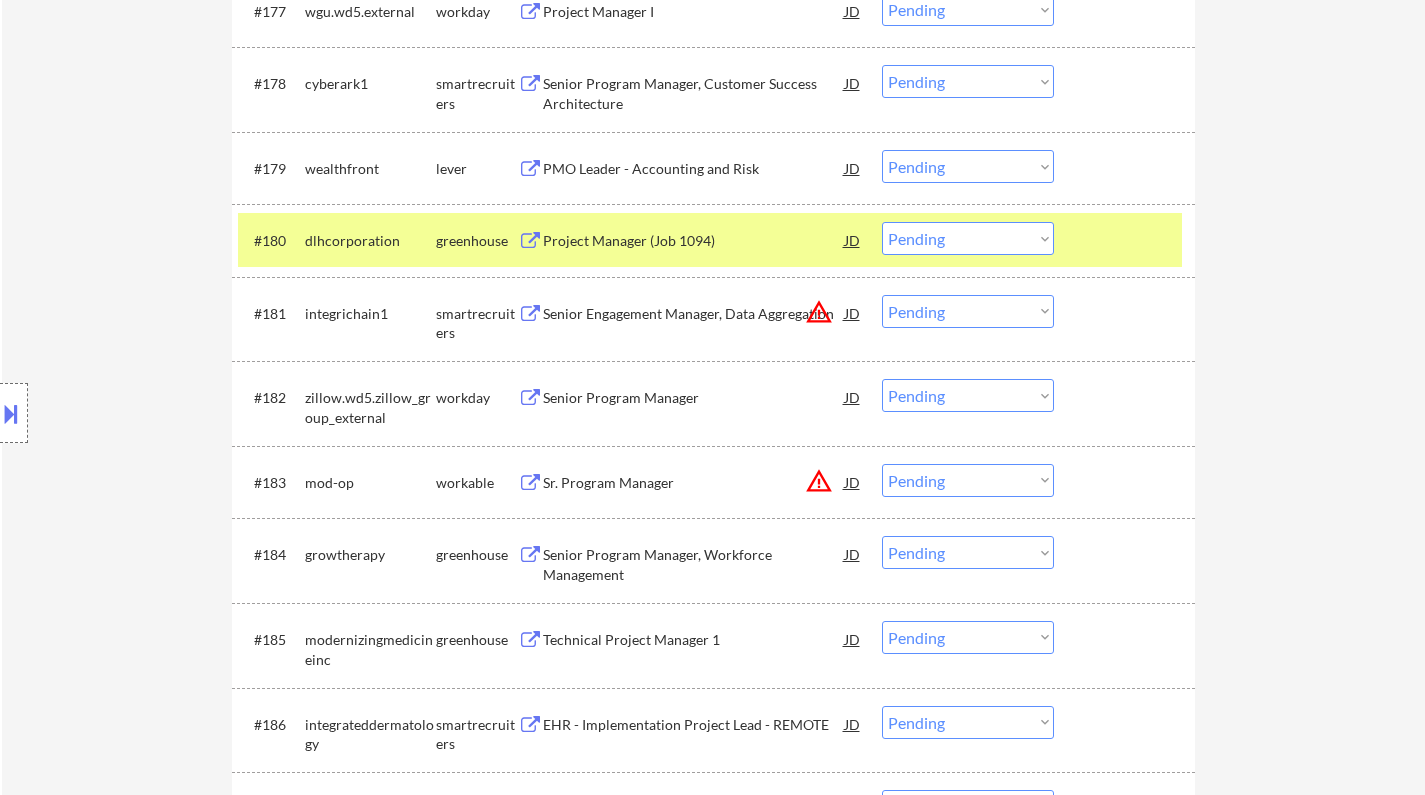 click on "Project Manager (Job 1094)" at bounding box center (694, 241) 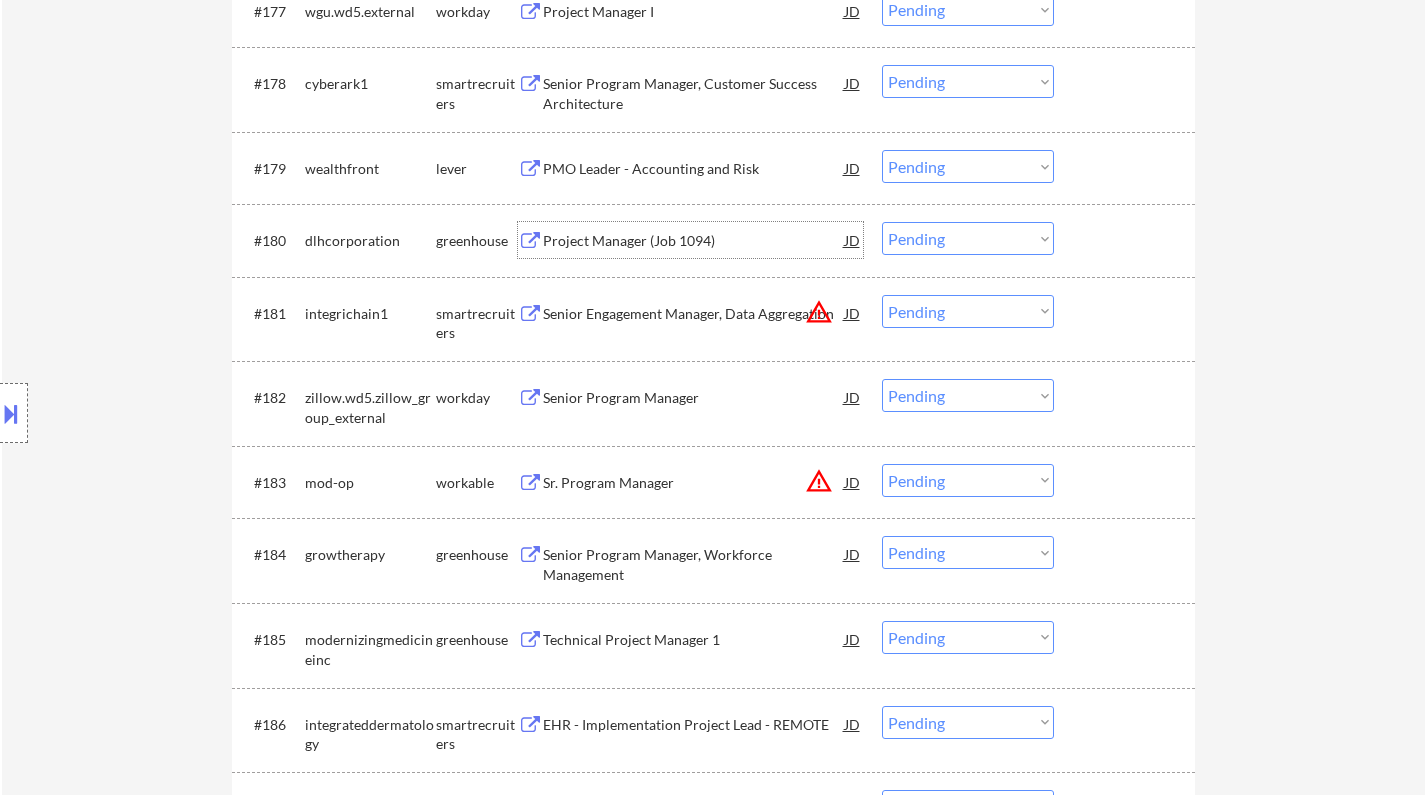 click on "Choose an option... Pending Applied Excluded (Questions) Excluded (Expired) Excluded (Location) Excluded (Bad Match) Excluded (Blocklist) Excluded (Salary) Excluded (Other)" at bounding box center [968, 238] 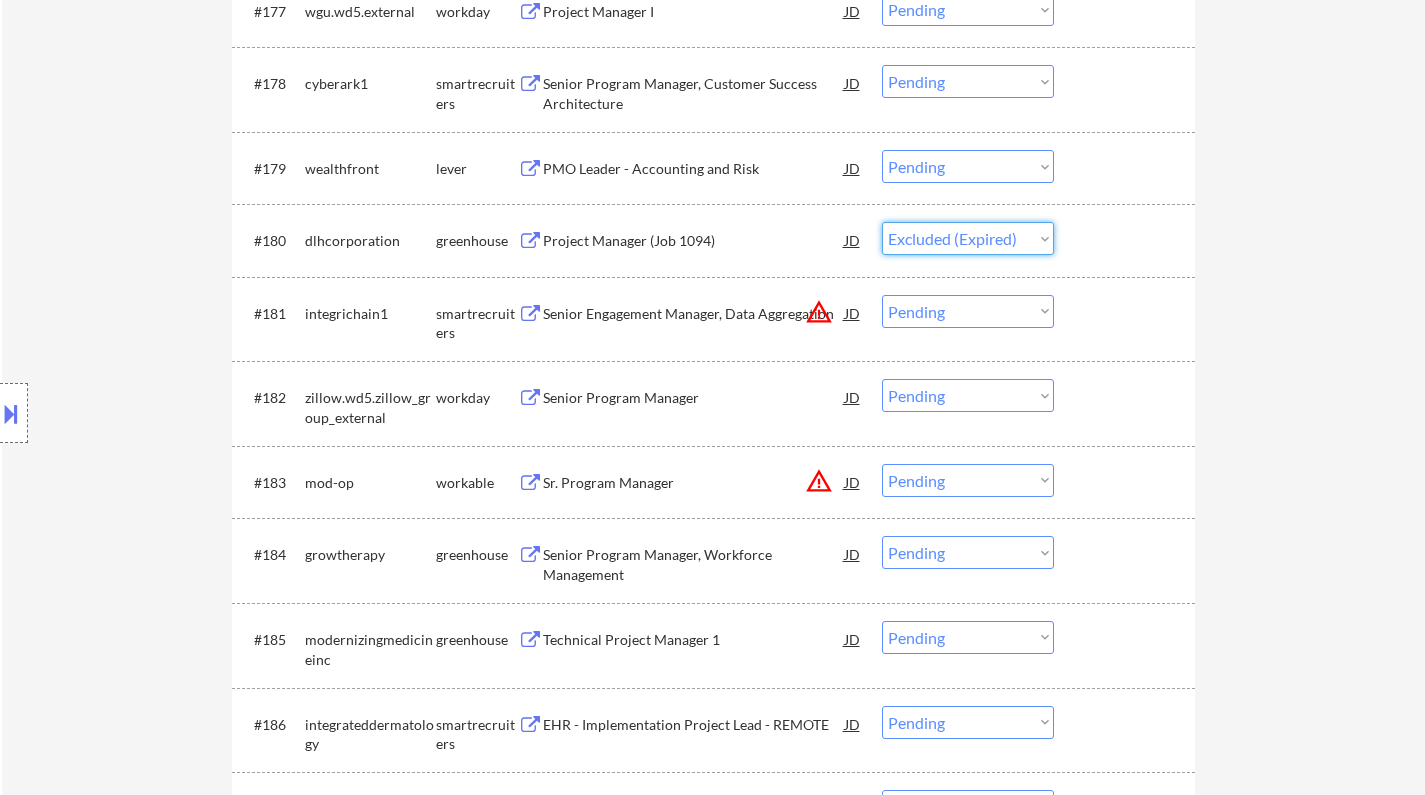 click on "Choose an option... Pending Applied Excluded (Questions) Excluded (Expired) Excluded (Location) Excluded (Bad Match) Excluded (Blocklist) Excluded (Salary) Excluded (Other)" at bounding box center [968, 238] 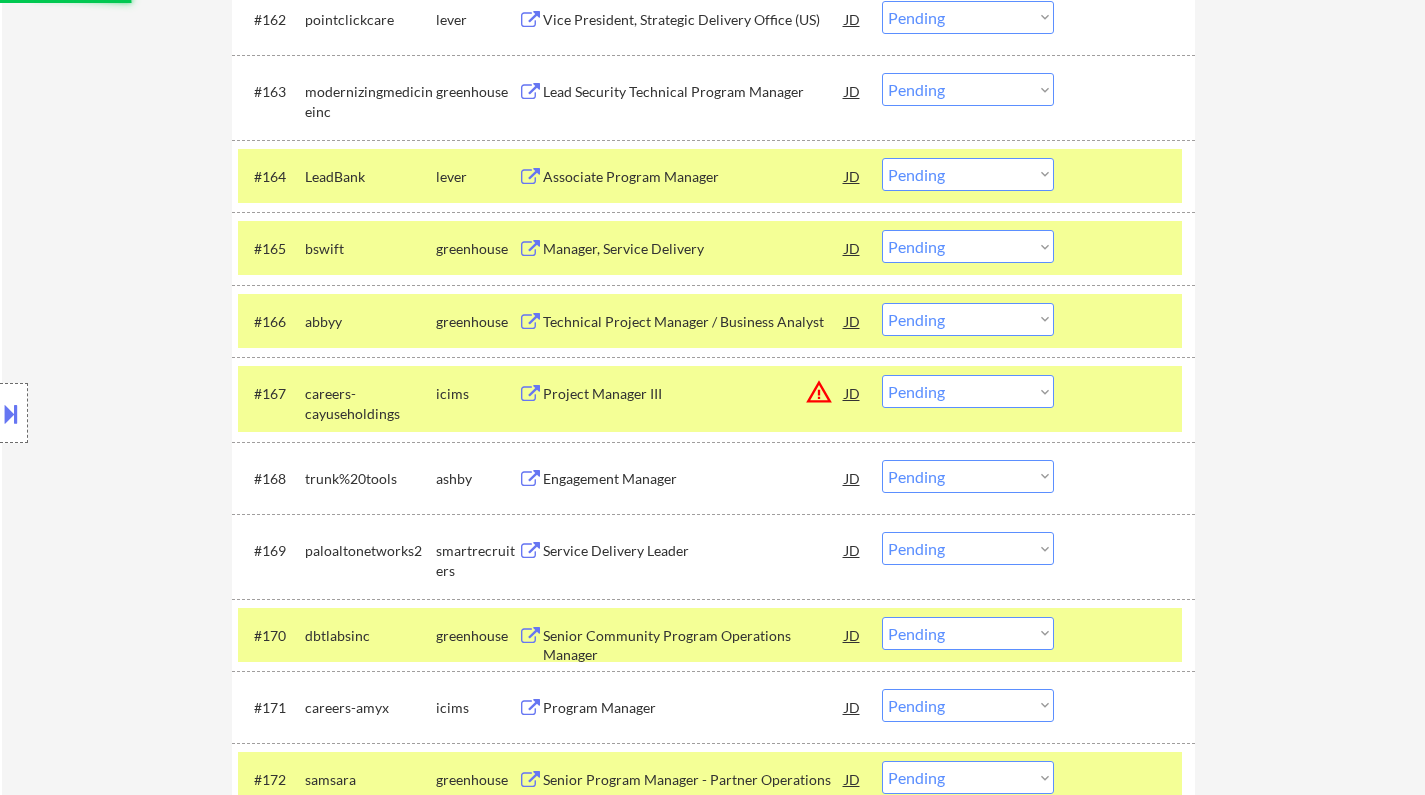 select on ""pending"" 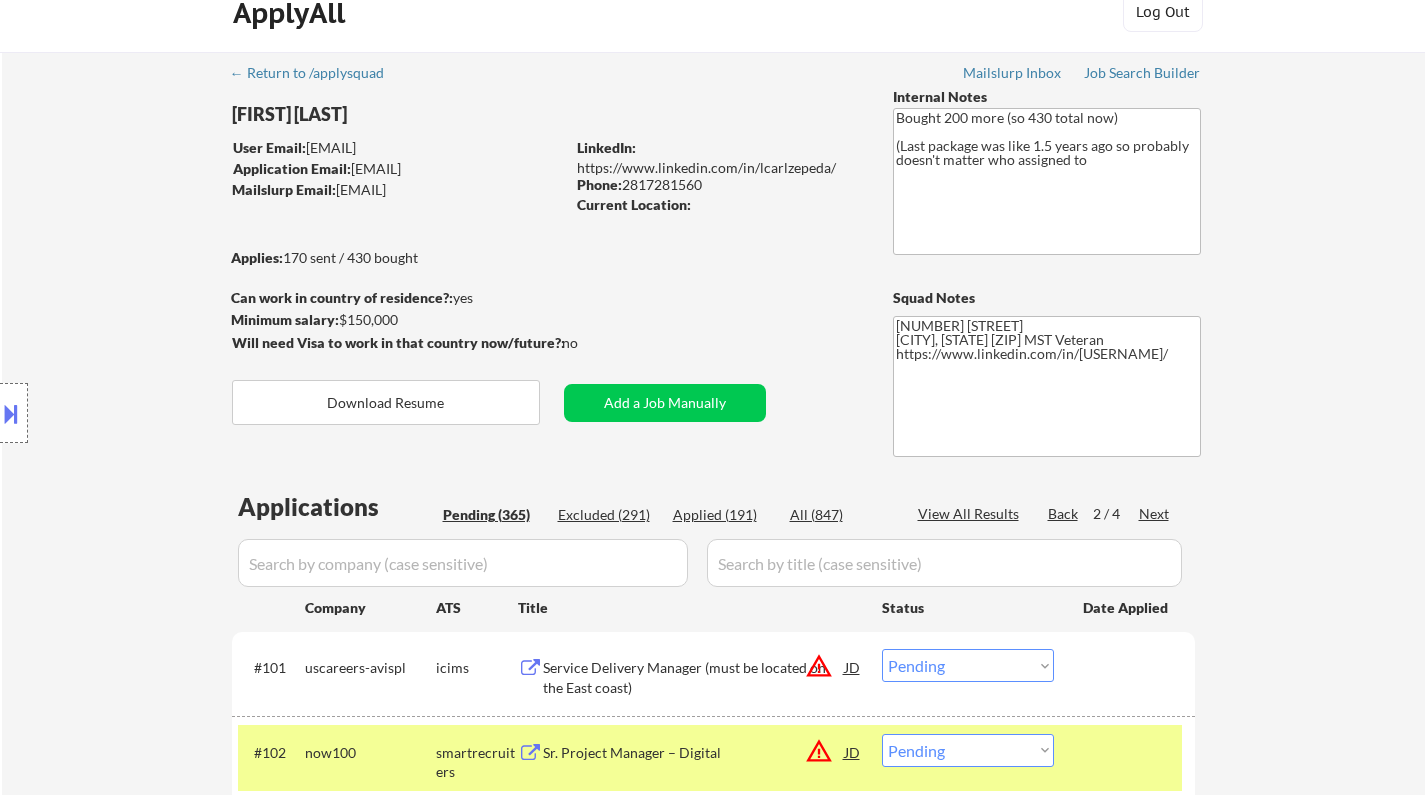 scroll, scrollTop: 0, scrollLeft: 0, axis: both 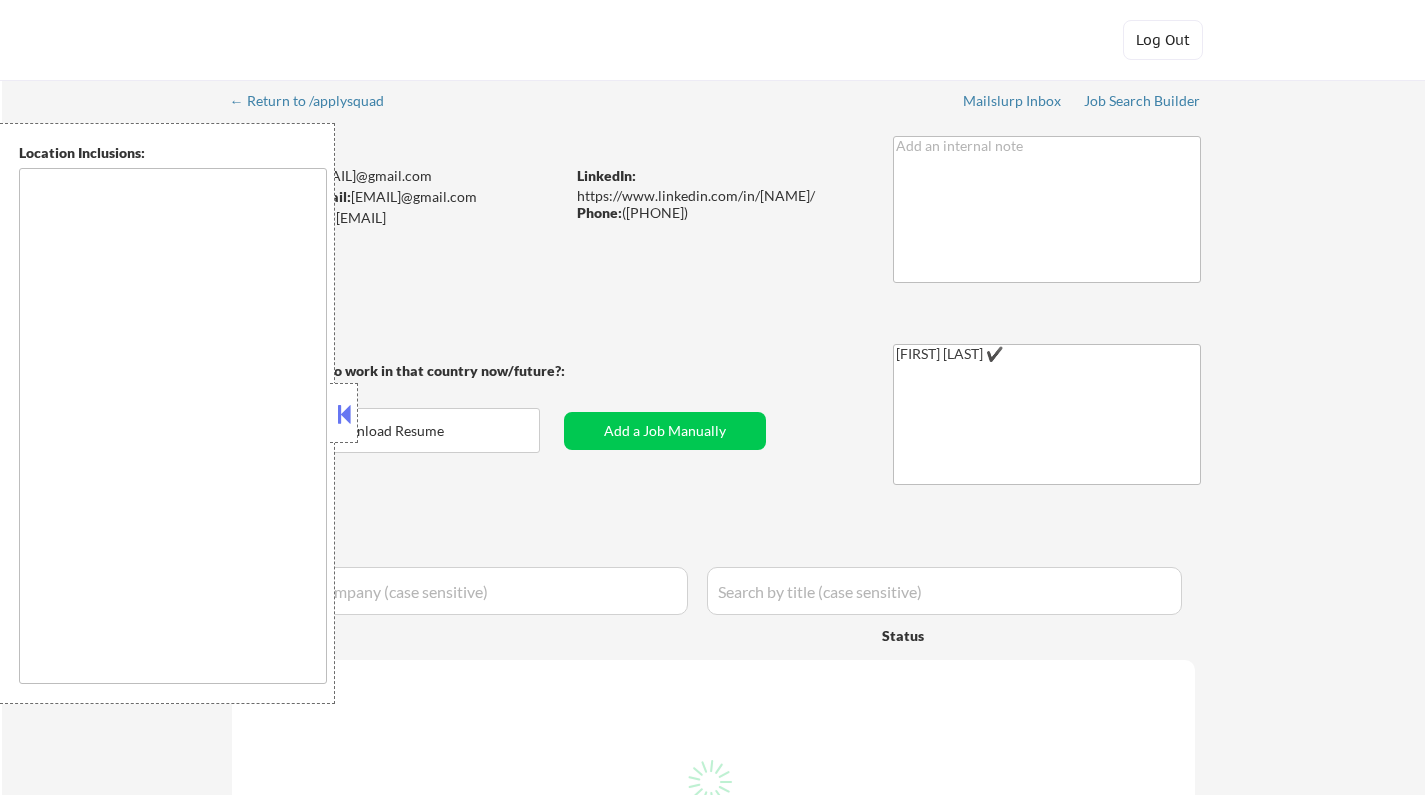 type 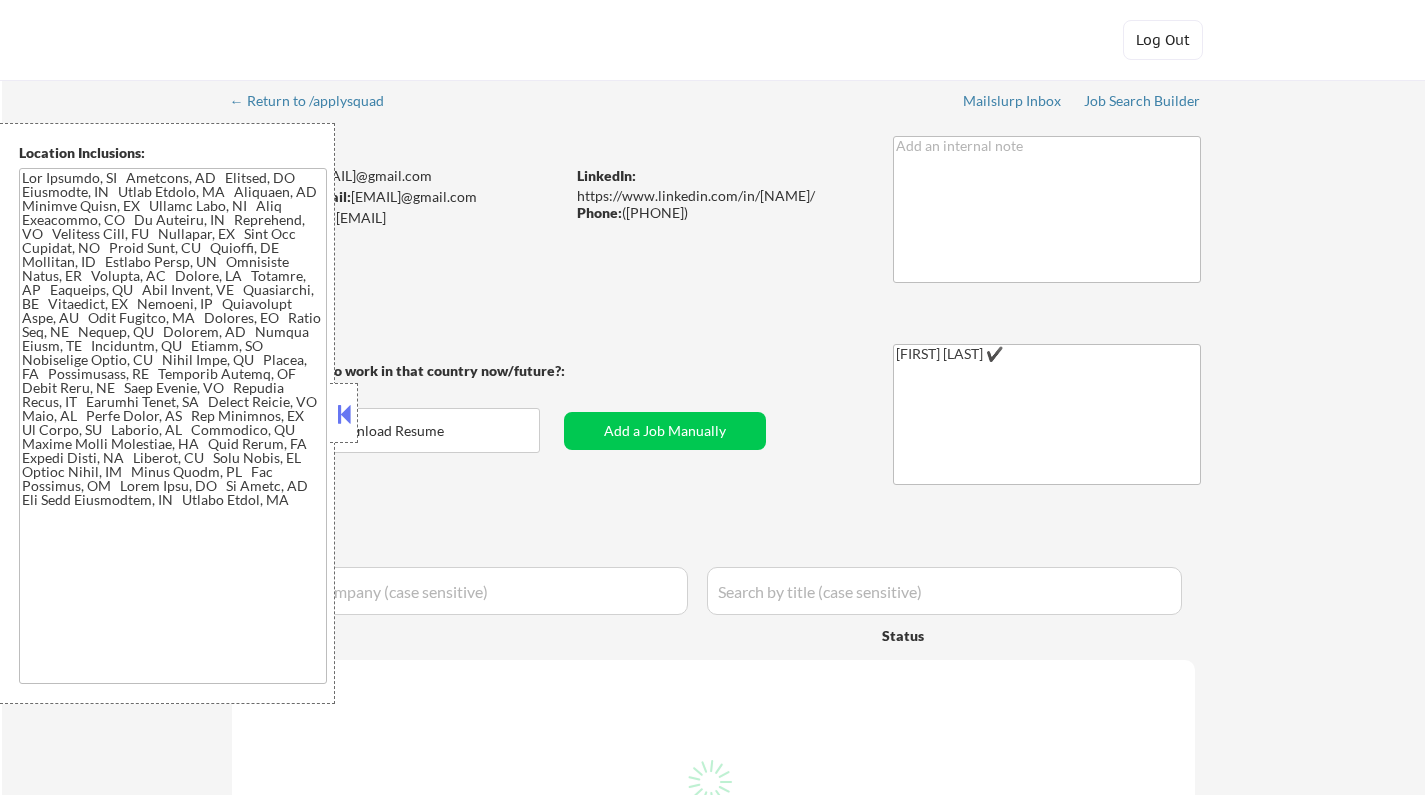 scroll, scrollTop: 0, scrollLeft: 0, axis: both 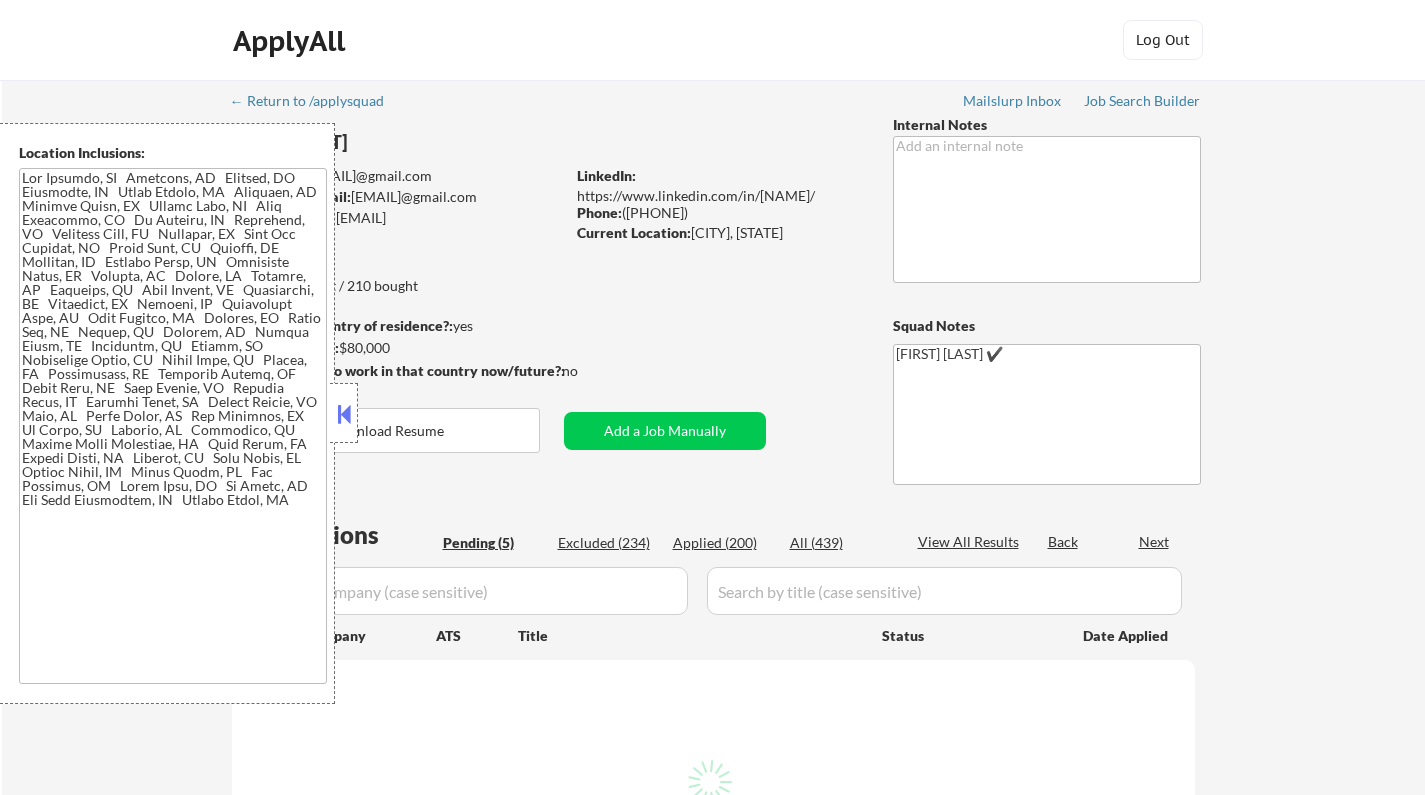 select on ""pending"" 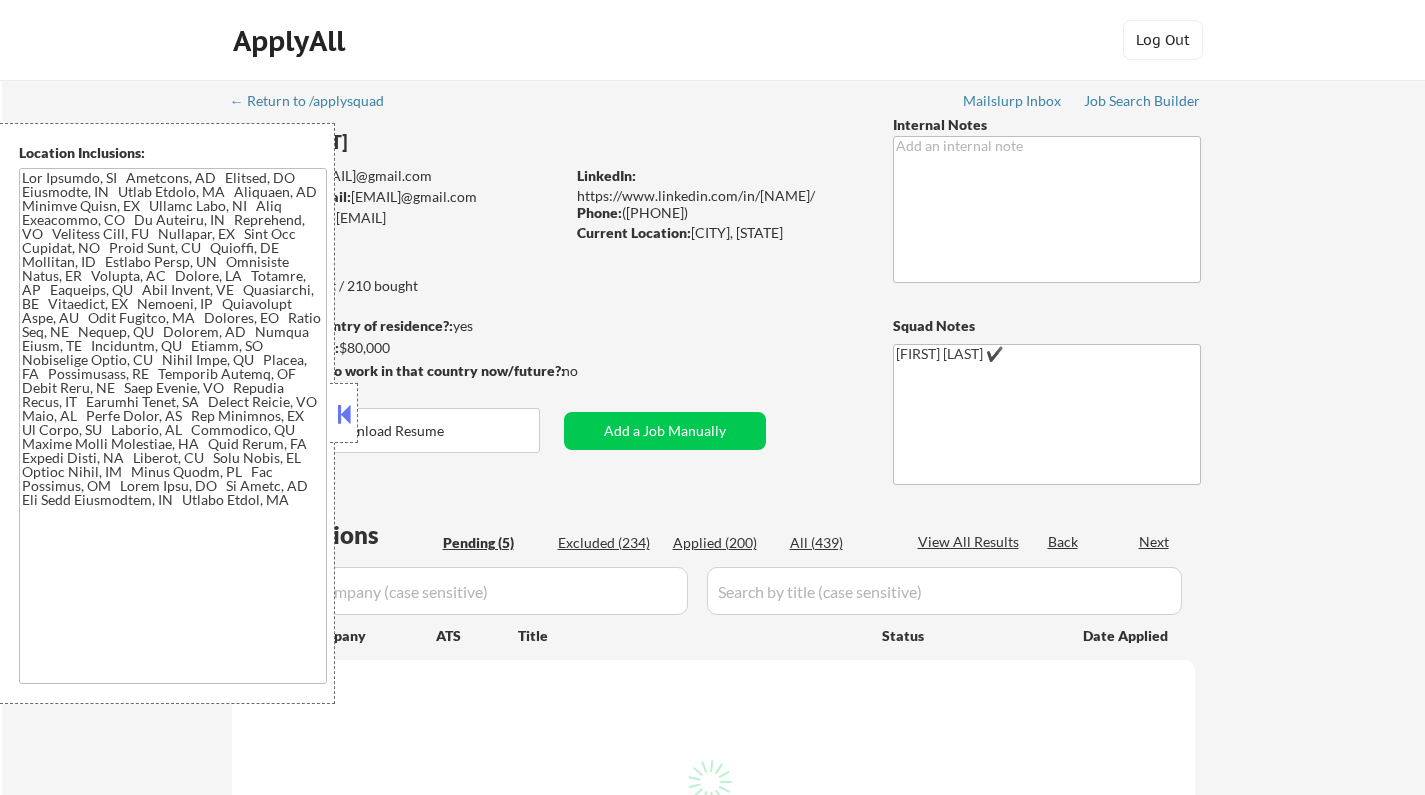 select on ""pending"" 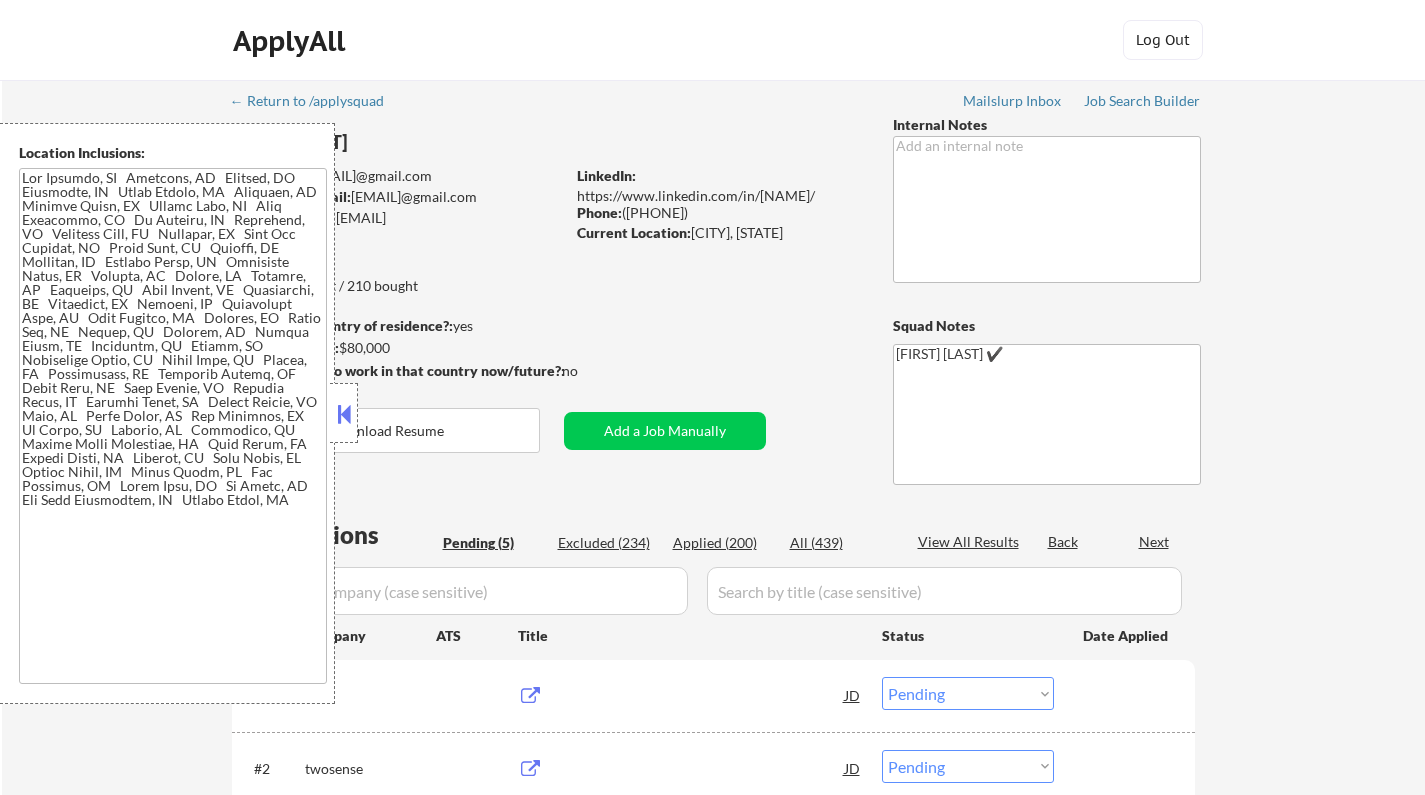 scroll, scrollTop: 200, scrollLeft: 0, axis: vertical 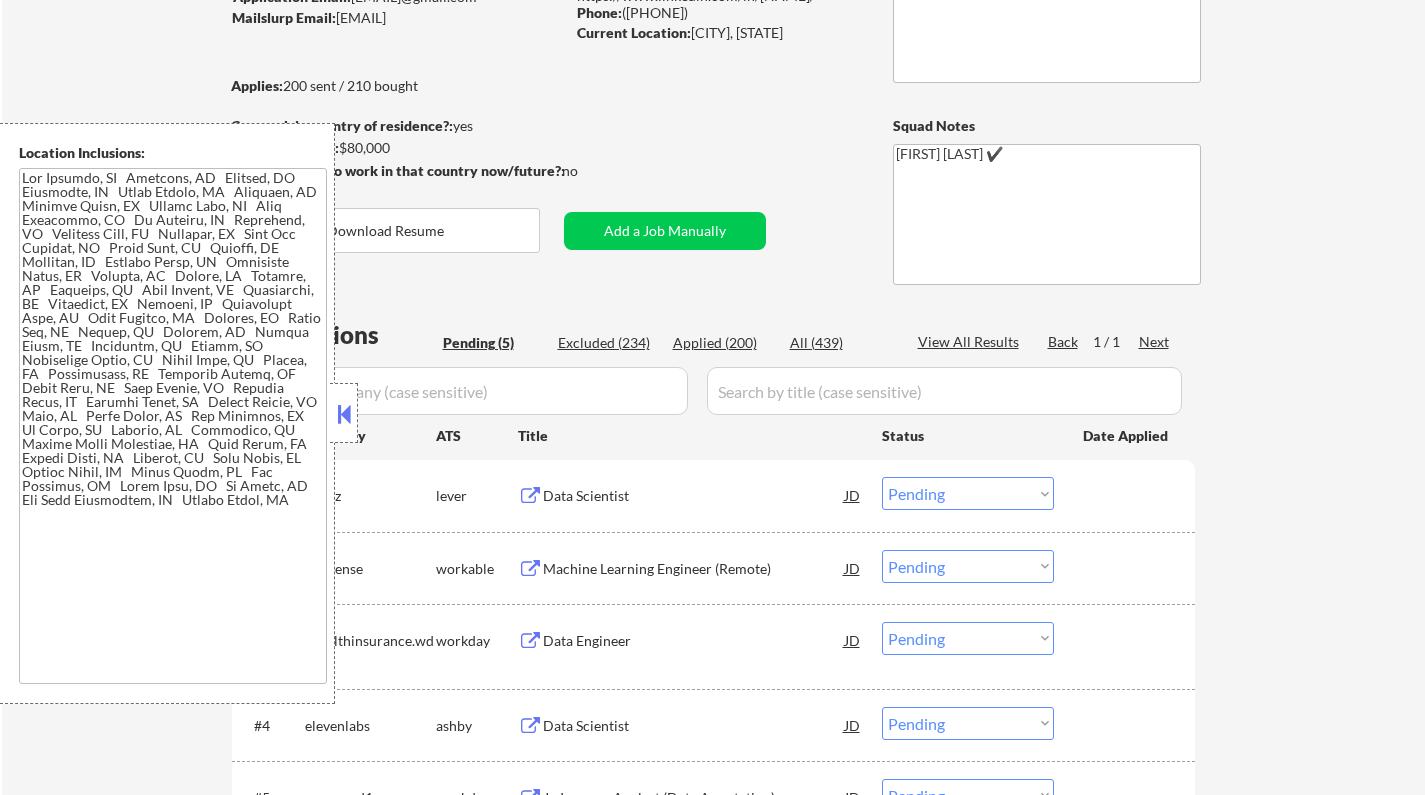 click at bounding box center [344, 414] 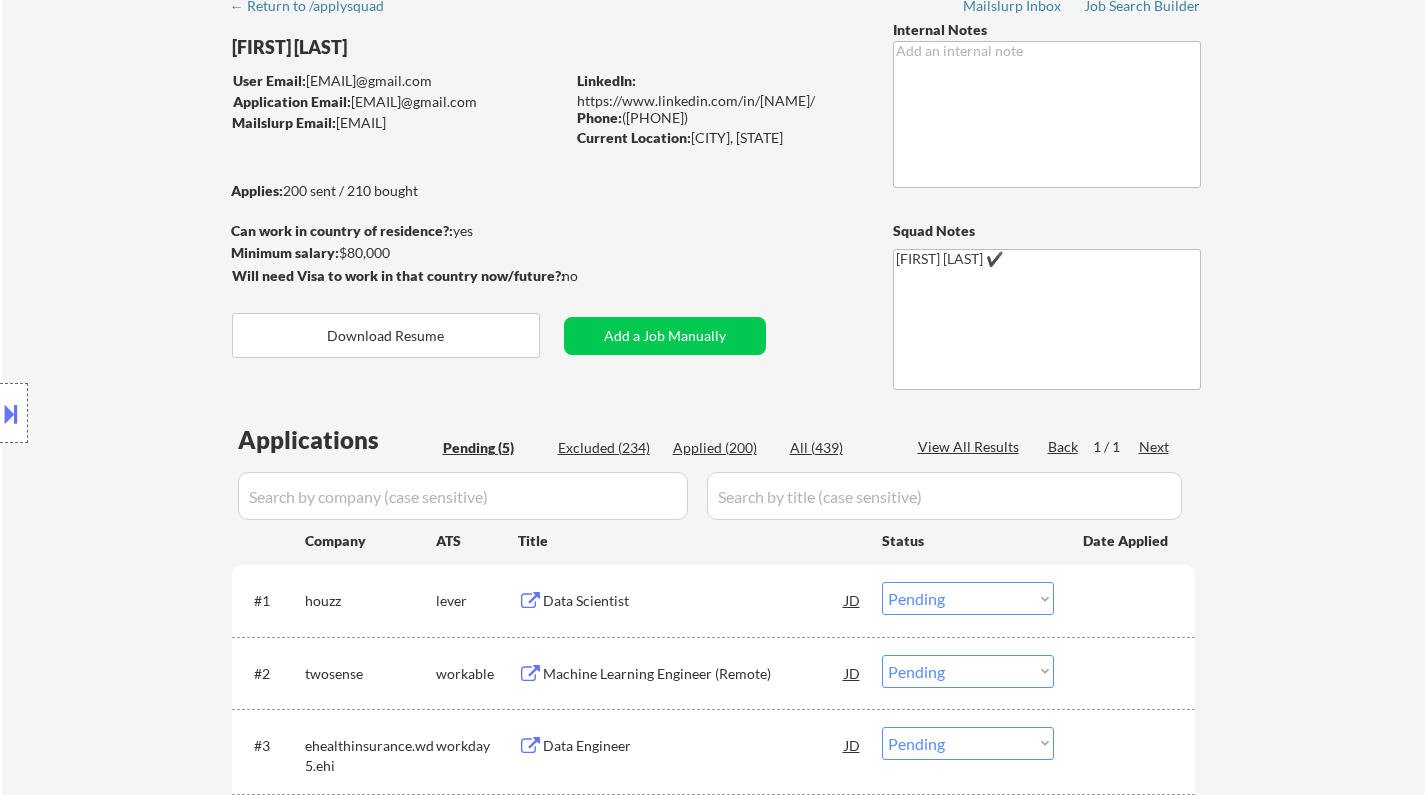 scroll, scrollTop: 200, scrollLeft: 0, axis: vertical 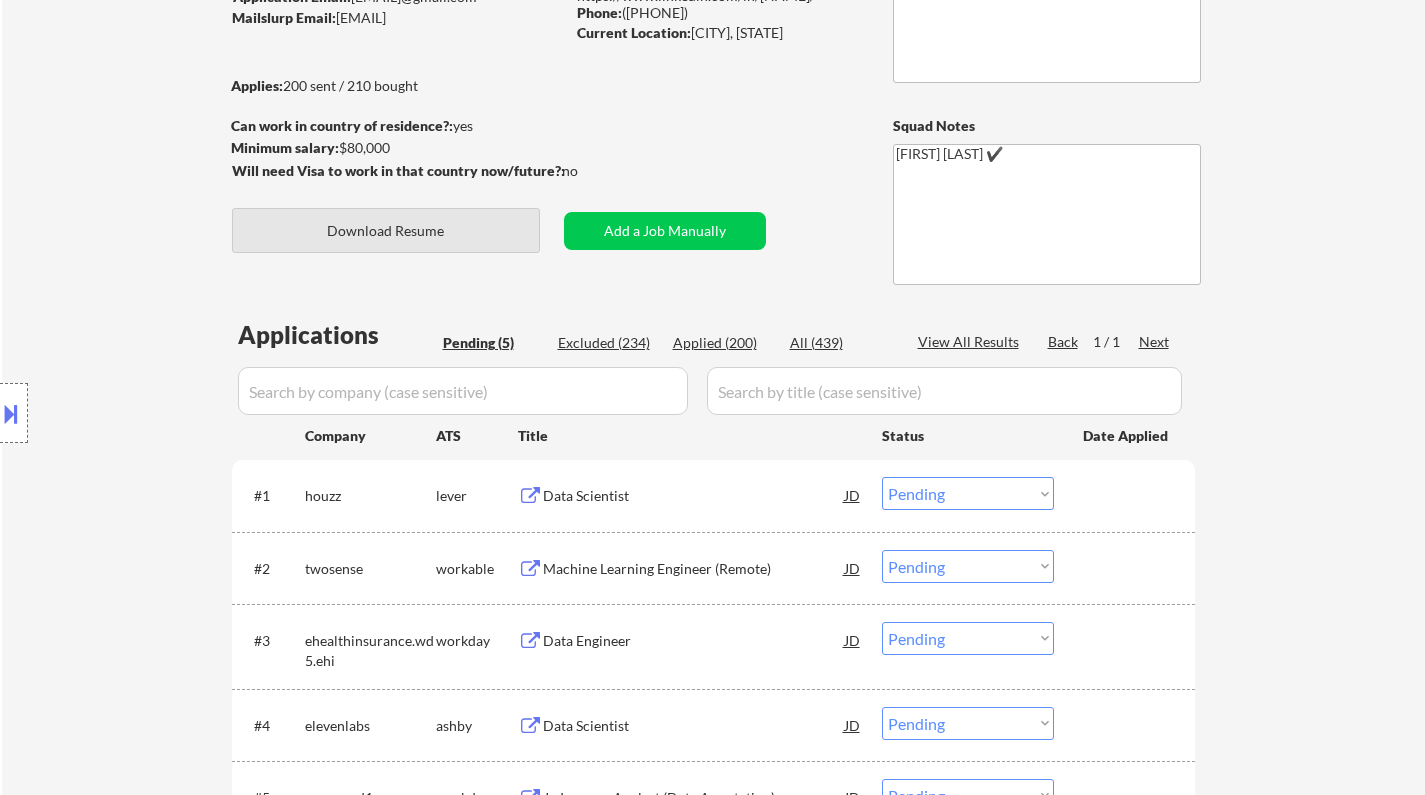 click on "Download Resume" at bounding box center [386, 230] 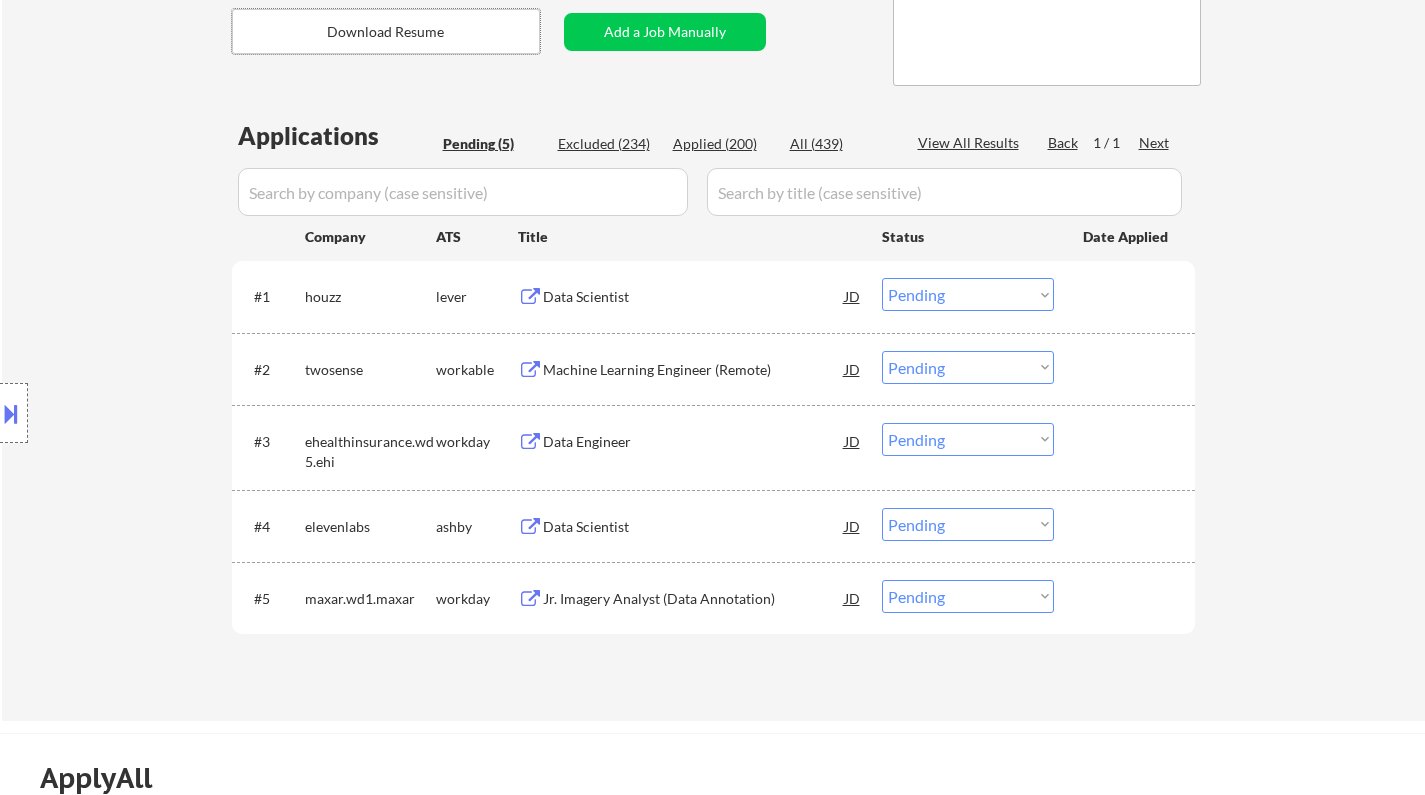 scroll, scrollTop: 400, scrollLeft: 0, axis: vertical 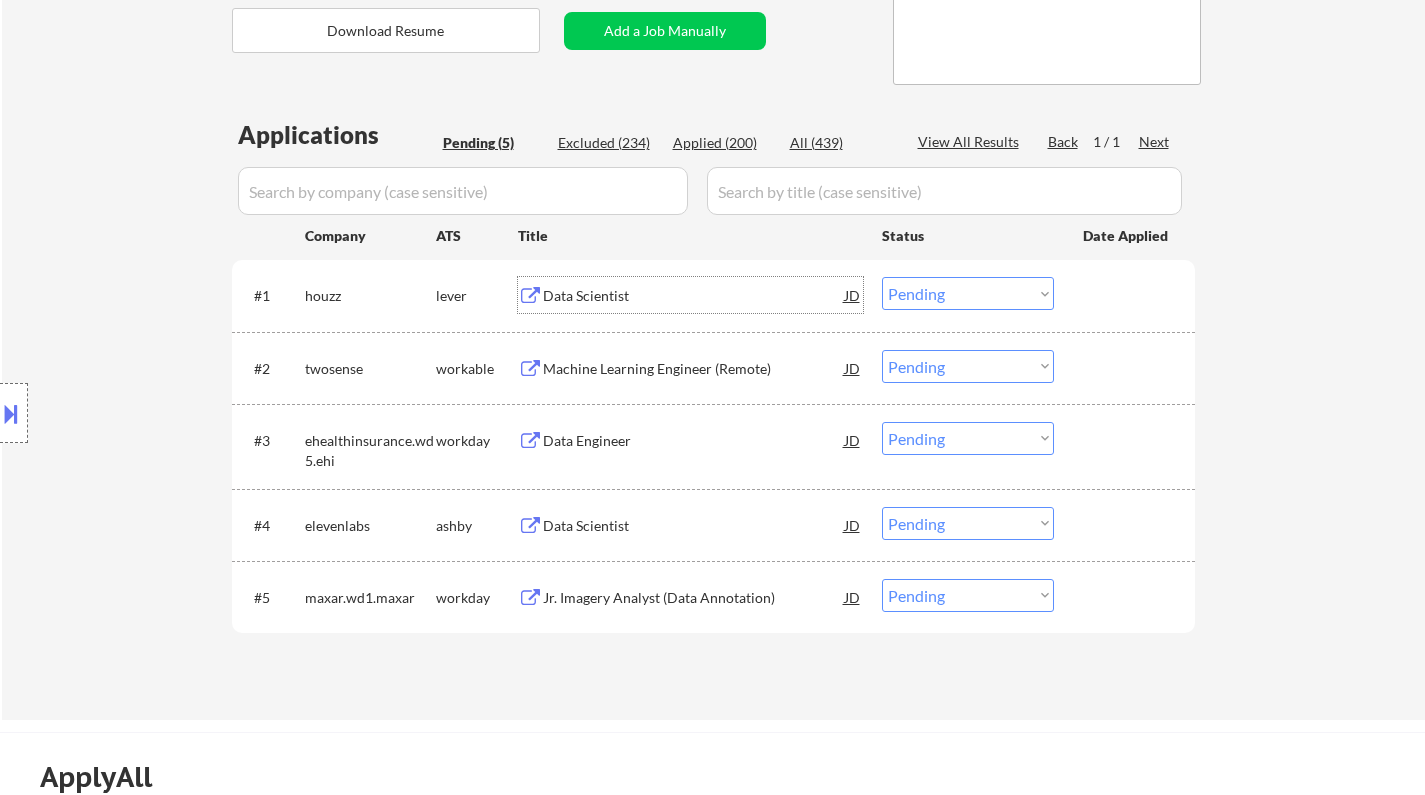 click on "Data Scientist" at bounding box center (694, 295) 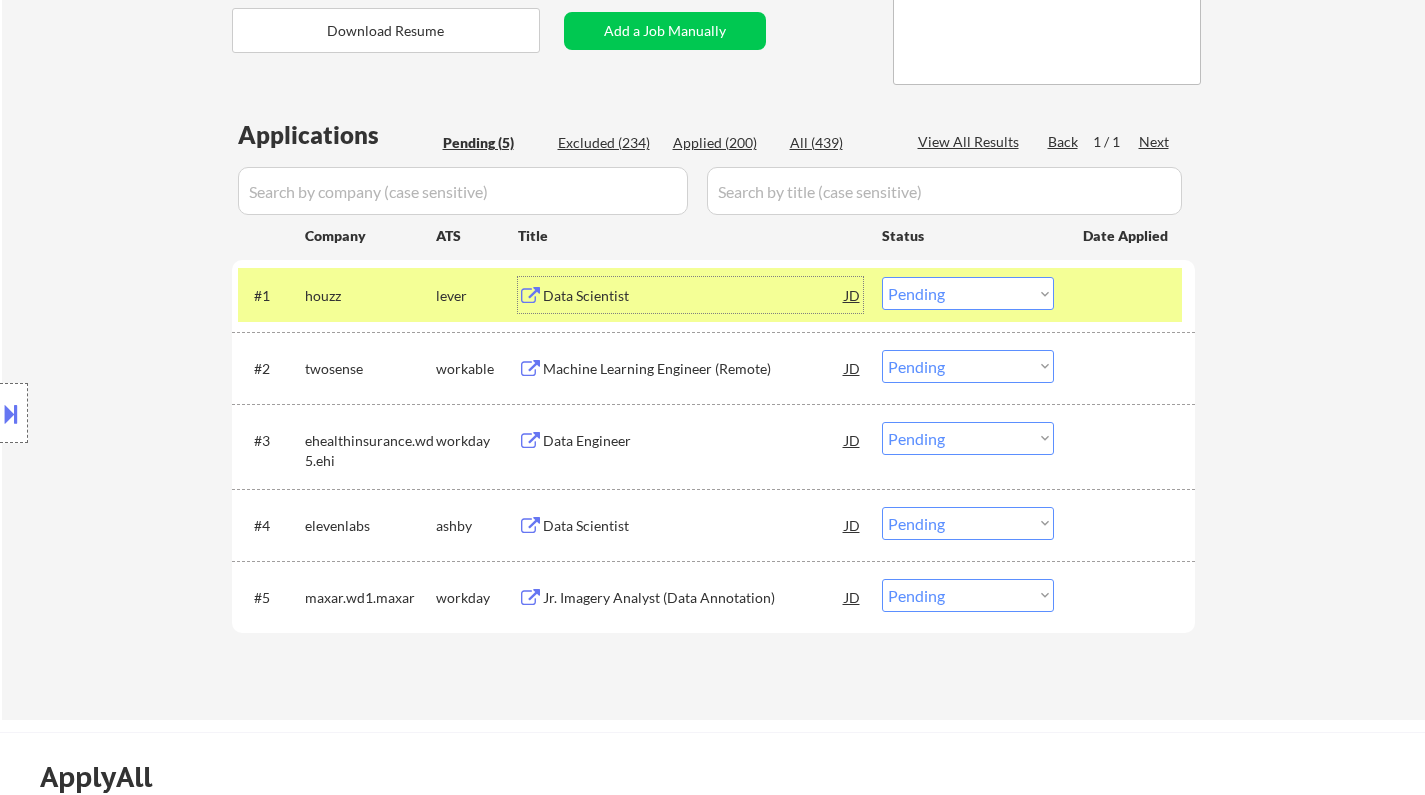 click on "Choose an option... Pending Applied Excluded (Questions) Excluded (Expired) Excluded (Location) Excluded (Bad Match) Excluded (Blocklist) Excluded (Salary) Excluded (Other)" at bounding box center (968, 293) 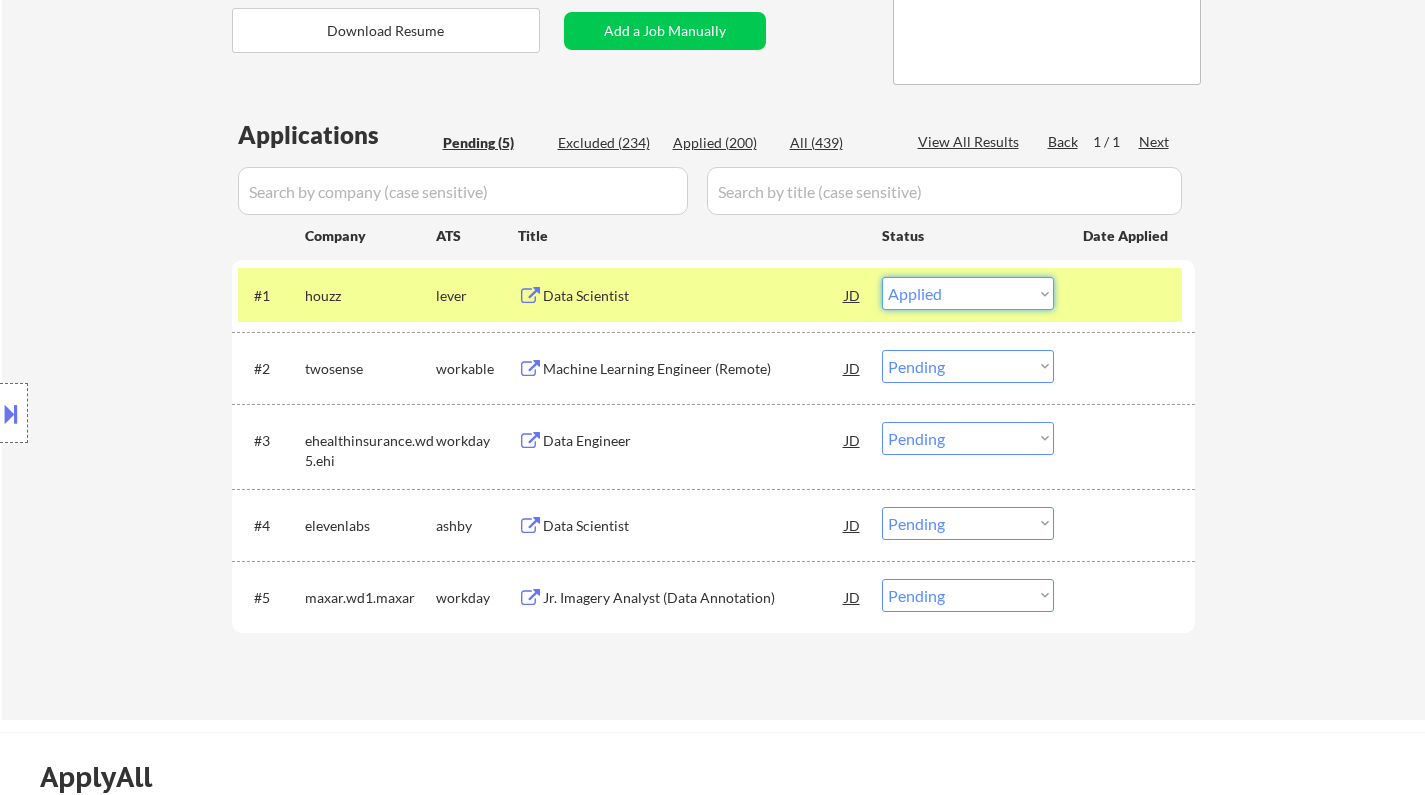 click on "Choose an option... Pending Applied Excluded (Questions) Excluded (Expired) Excluded (Location) Excluded (Bad Match) Excluded (Blocklist) Excluded (Salary) Excluded (Other)" at bounding box center (968, 293) 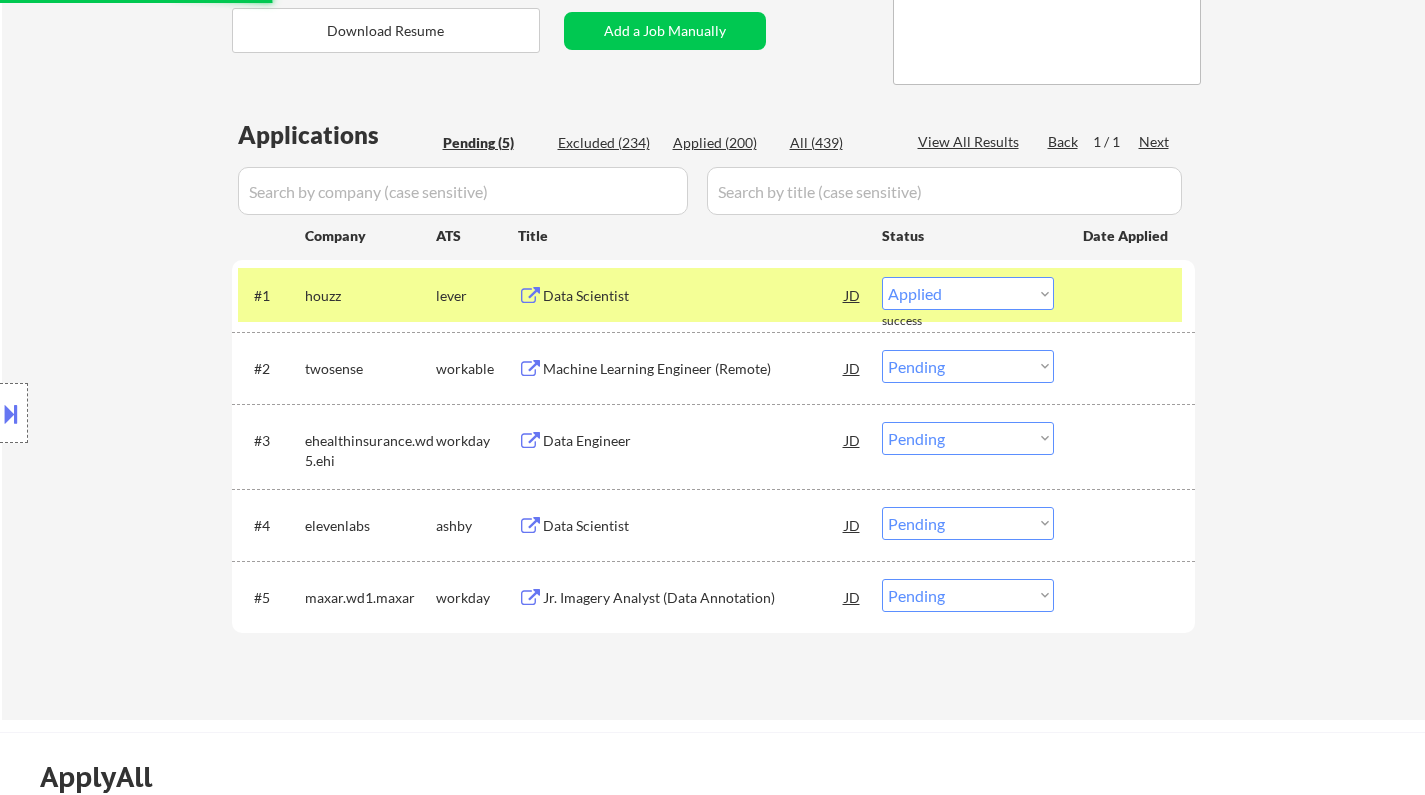 select on ""pending"" 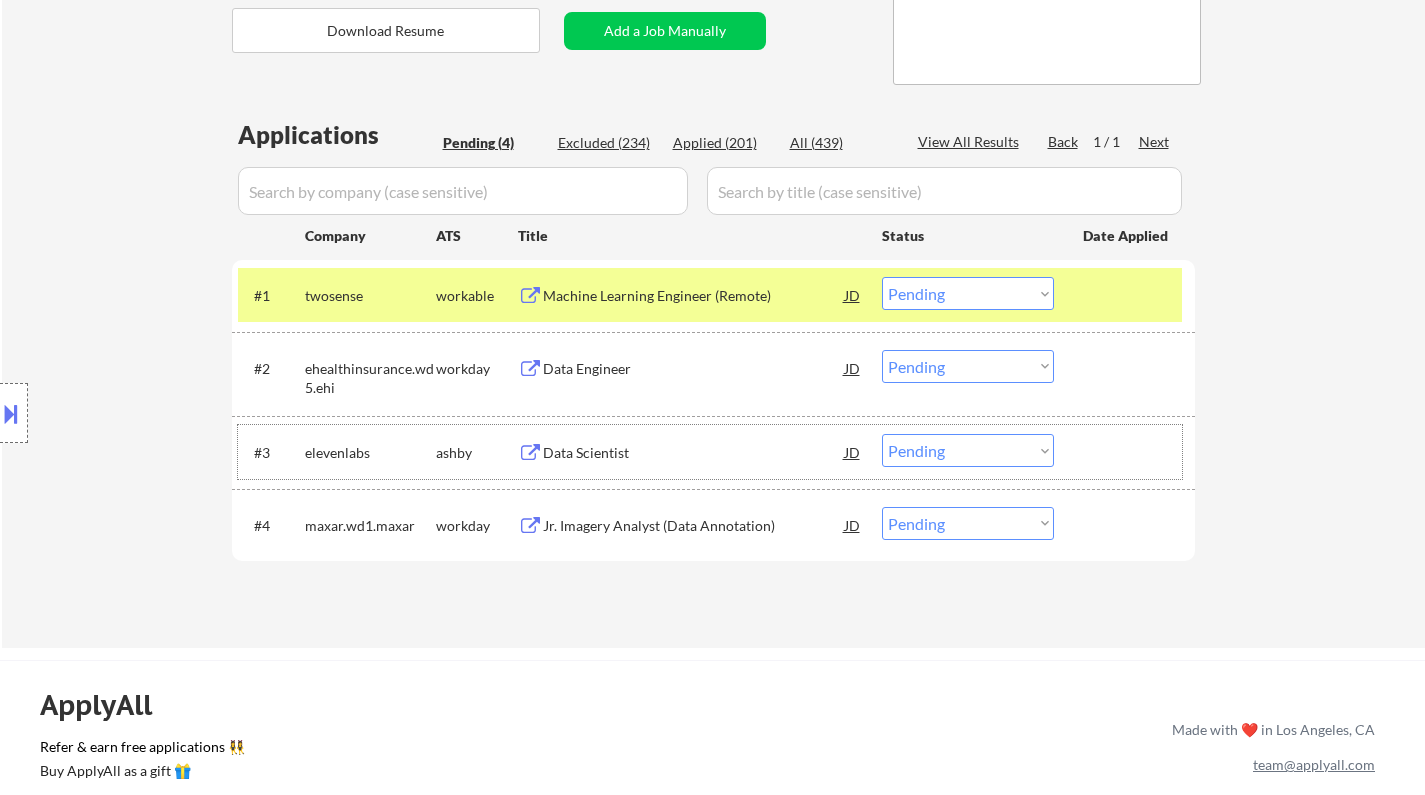 drag, startPoint x: 607, startPoint y: 470, endPoint x: 617, endPoint y: 462, distance: 12.806249 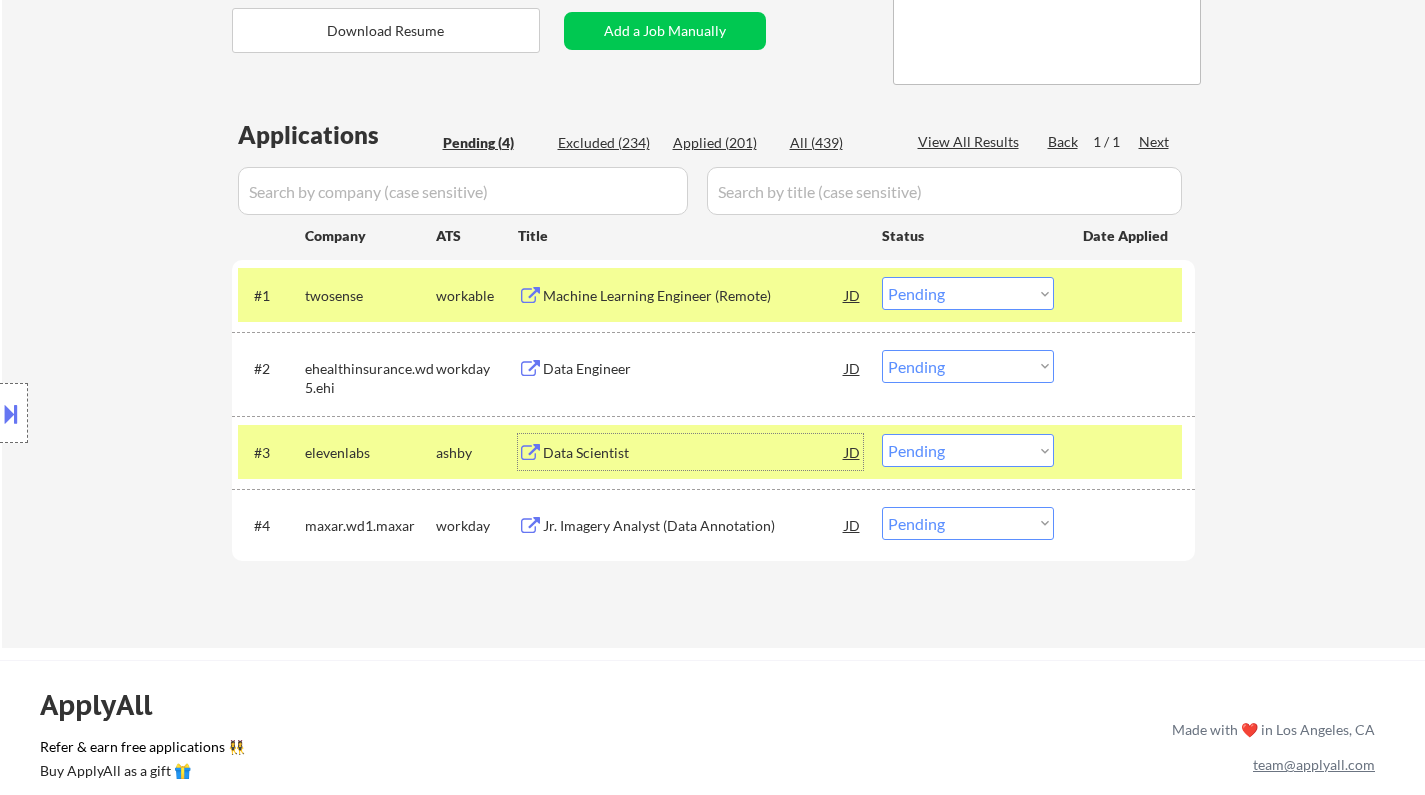 click on "Data Scientist" at bounding box center [694, 453] 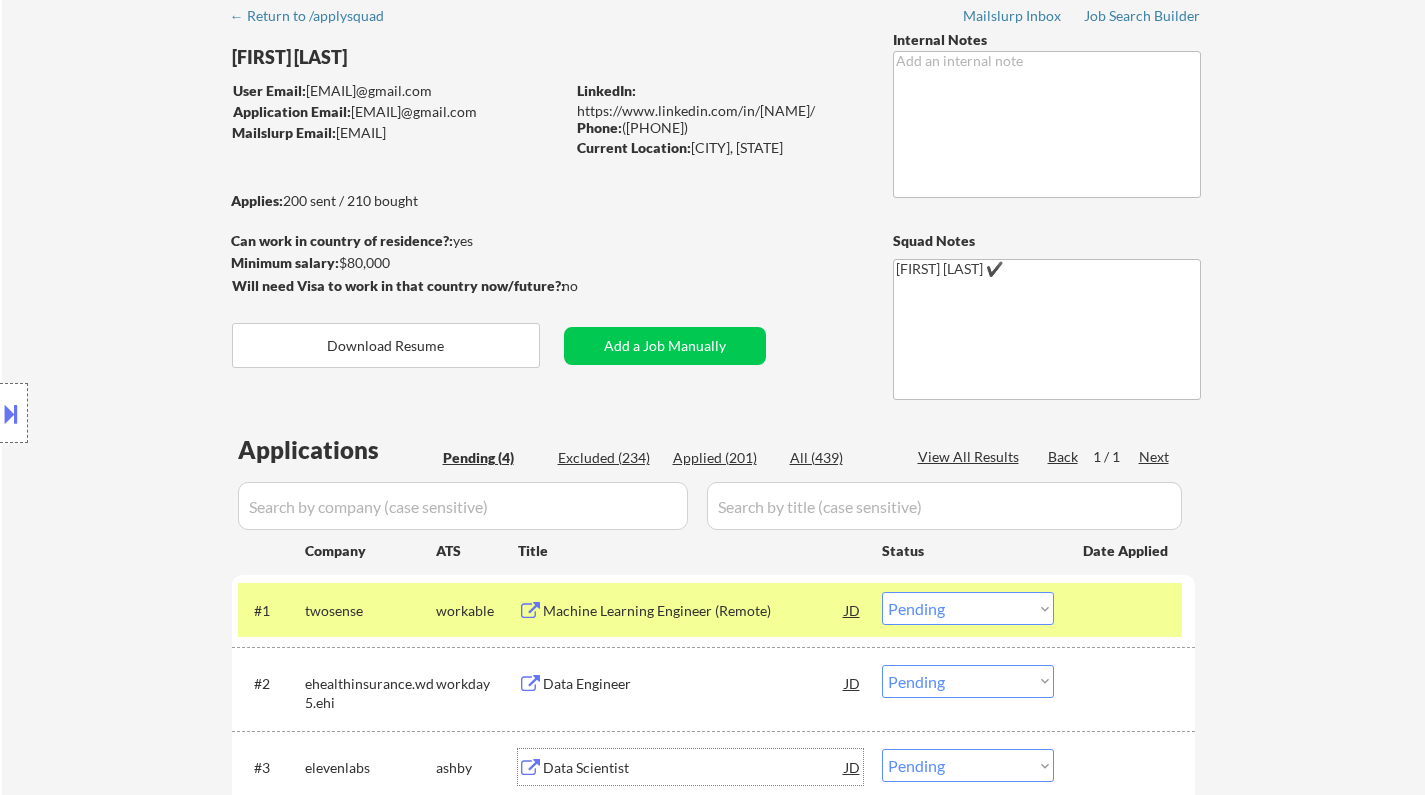 scroll, scrollTop: 0, scrollLeft: 0, axis: both 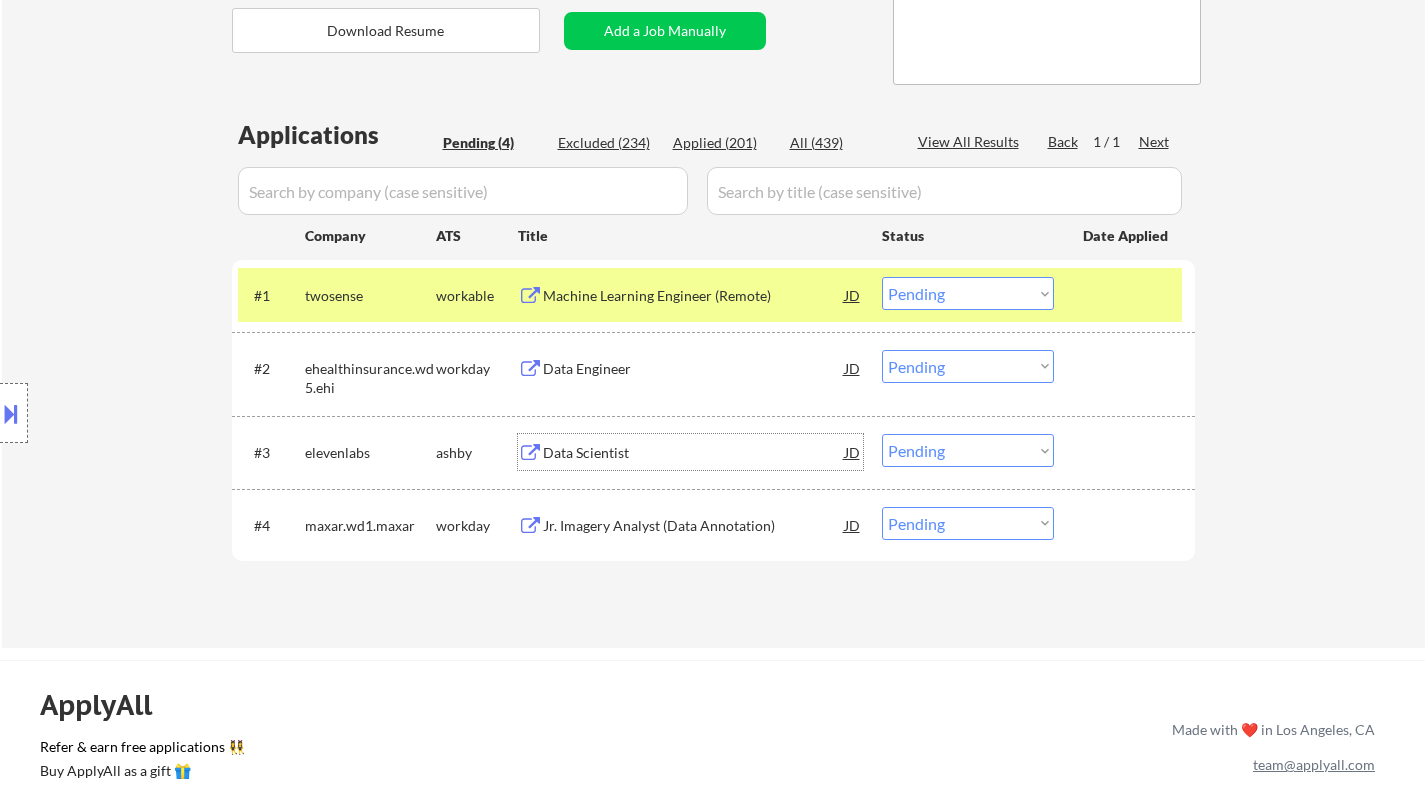 click on "Choose an option... Pending Applied Excluded (Questions) Excluded (Expired) Excluded (Location) Excluded (Bad Match) Excluded (Blocklist) Excluded (Salary) Excluded (Other)" at bounding box center [968, 450] 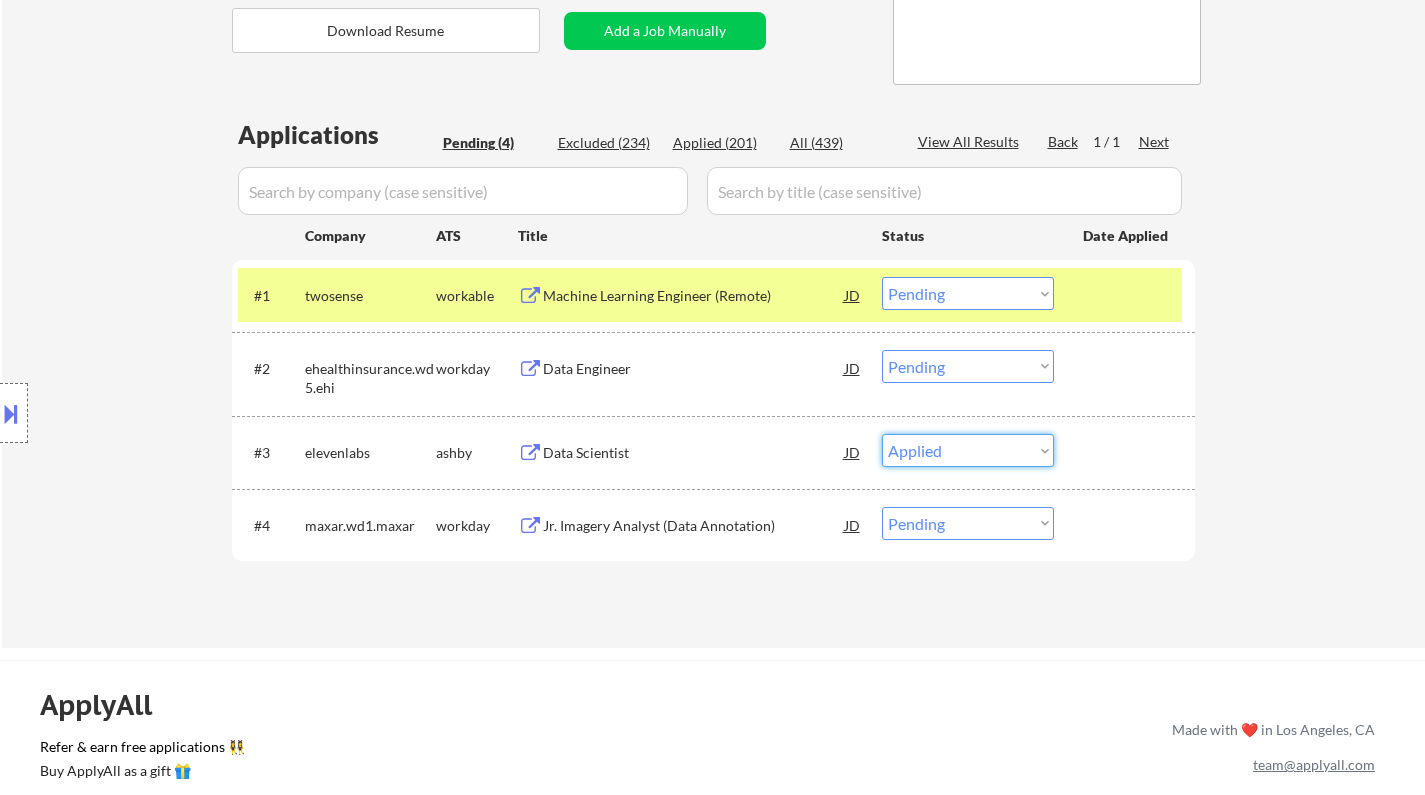 click on "Choose an option... Pending Applied Excluded (Questions) Excluded (Expired) Excluded (Location) Excluded (Bad Match) Excluded (Blocklist) Excluded (Salary) Excluded (Other)" at bounding box center [968, 450] 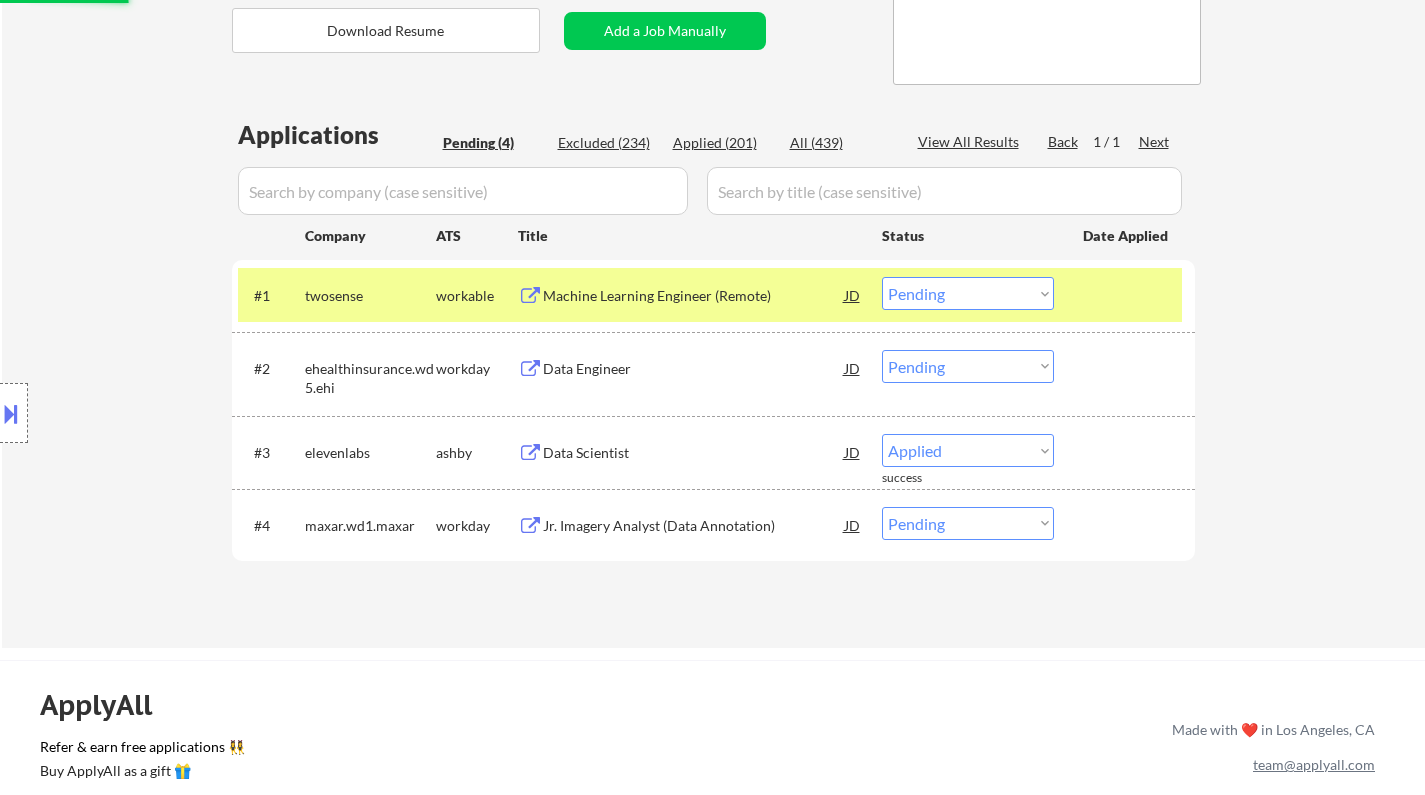 select on ""pending"" 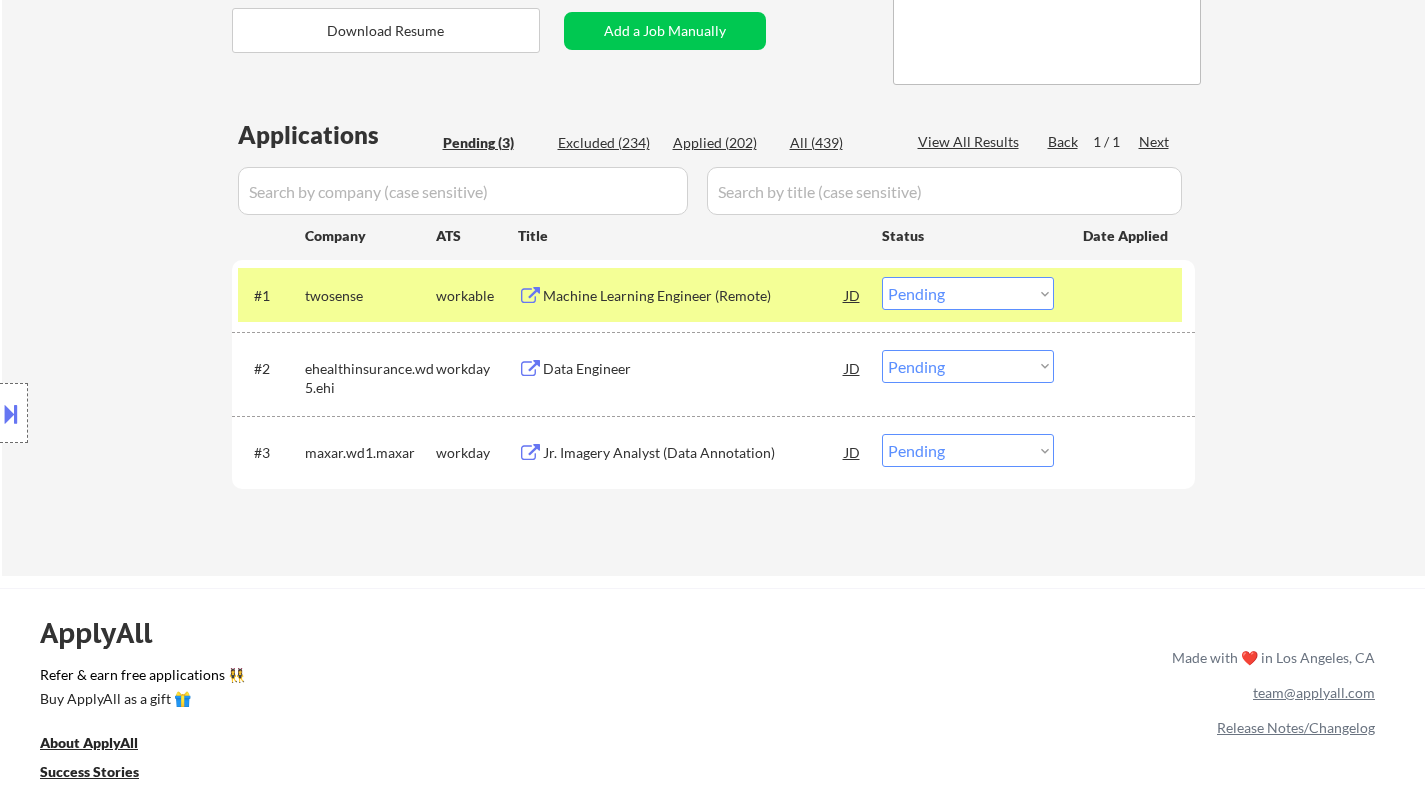 click on "Machine Learning Engineer (Remote)" at bounding box center (694, 296) 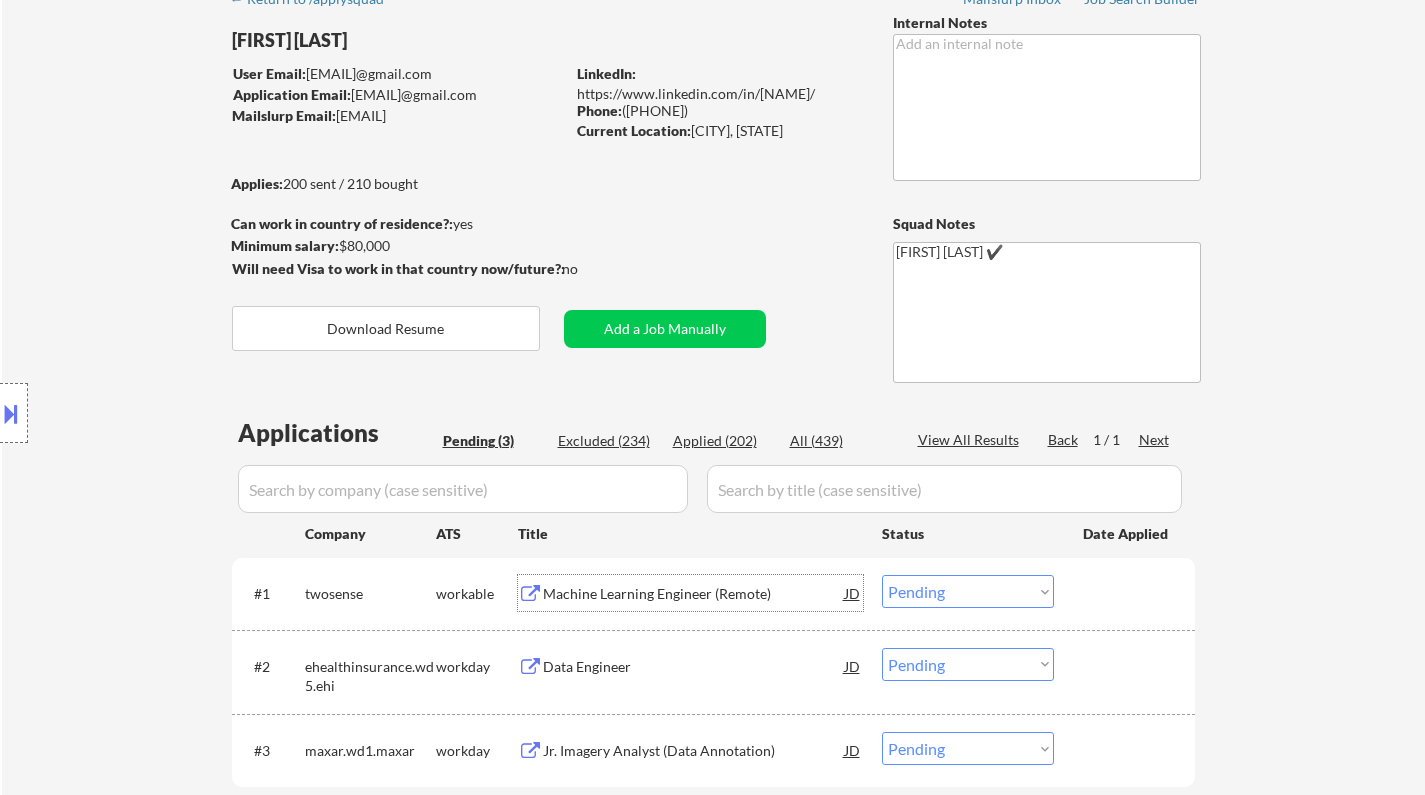 scroll, scrollTop: 500, scrollLeft: 0, axis: vertical 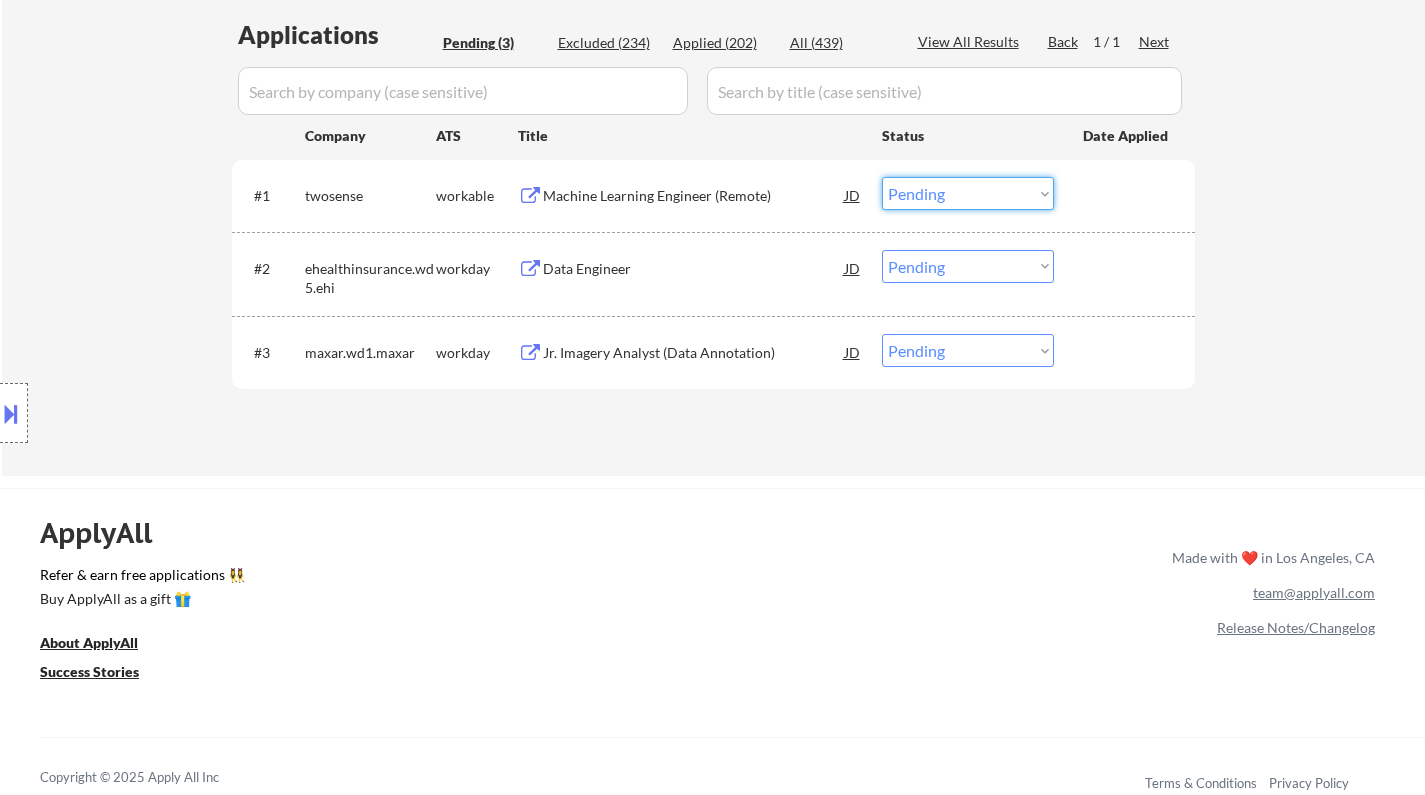 click on "Choose an option... Pending Applied Excluded (Questions) Excluded (Expired) Excluded (Location) Excluded (Bad Match) Excluded (Blocklist) Excluded (Salary) Excluded (Other)" at bounding box center [968, 193] 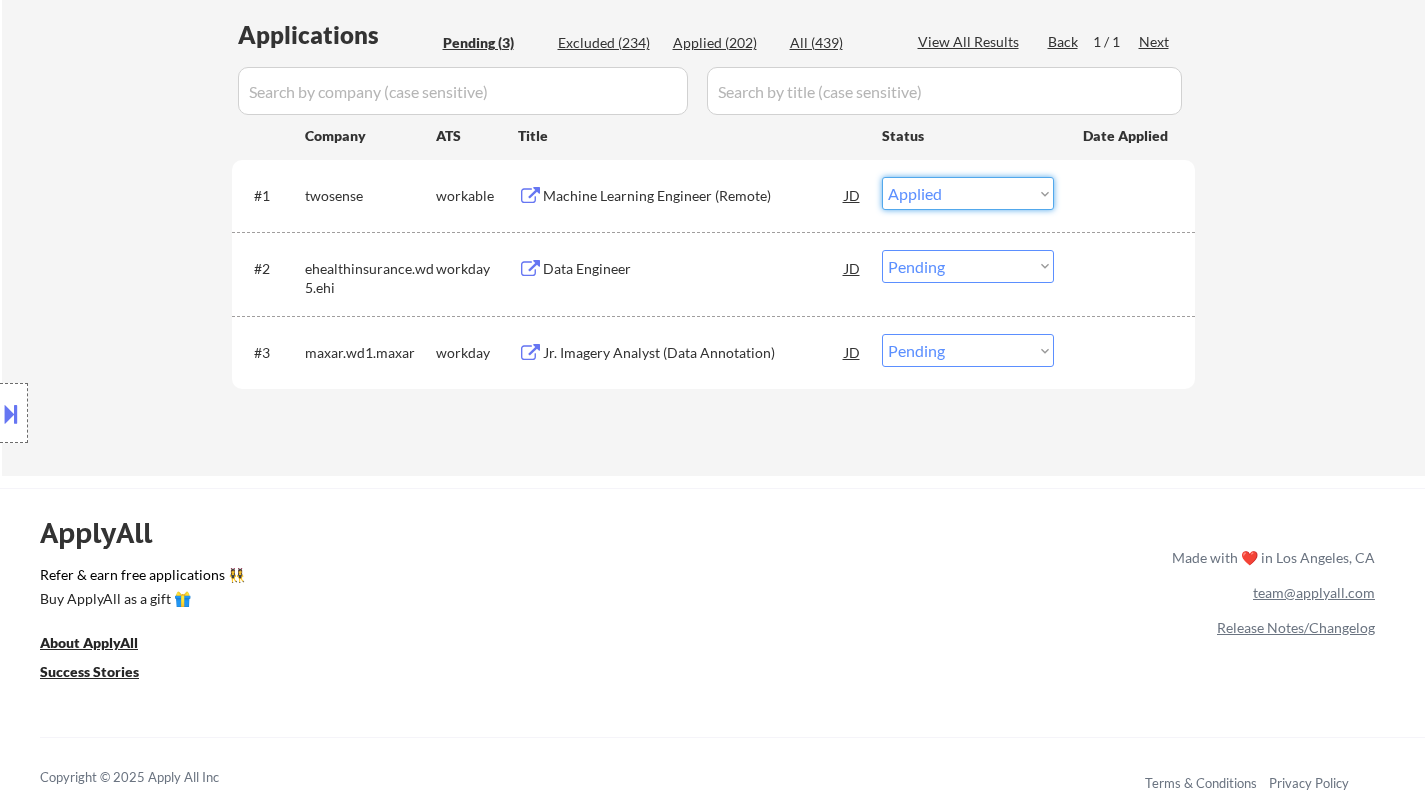 click on "Choose an option... Pending Applied Excluded (Questions) Excluded (Expired) Excluded (Location) Excluded (Bad Match) Excluded (Blocklist) Excluded (Salary) Excluded (Other)" at bounding box center (968, 193) 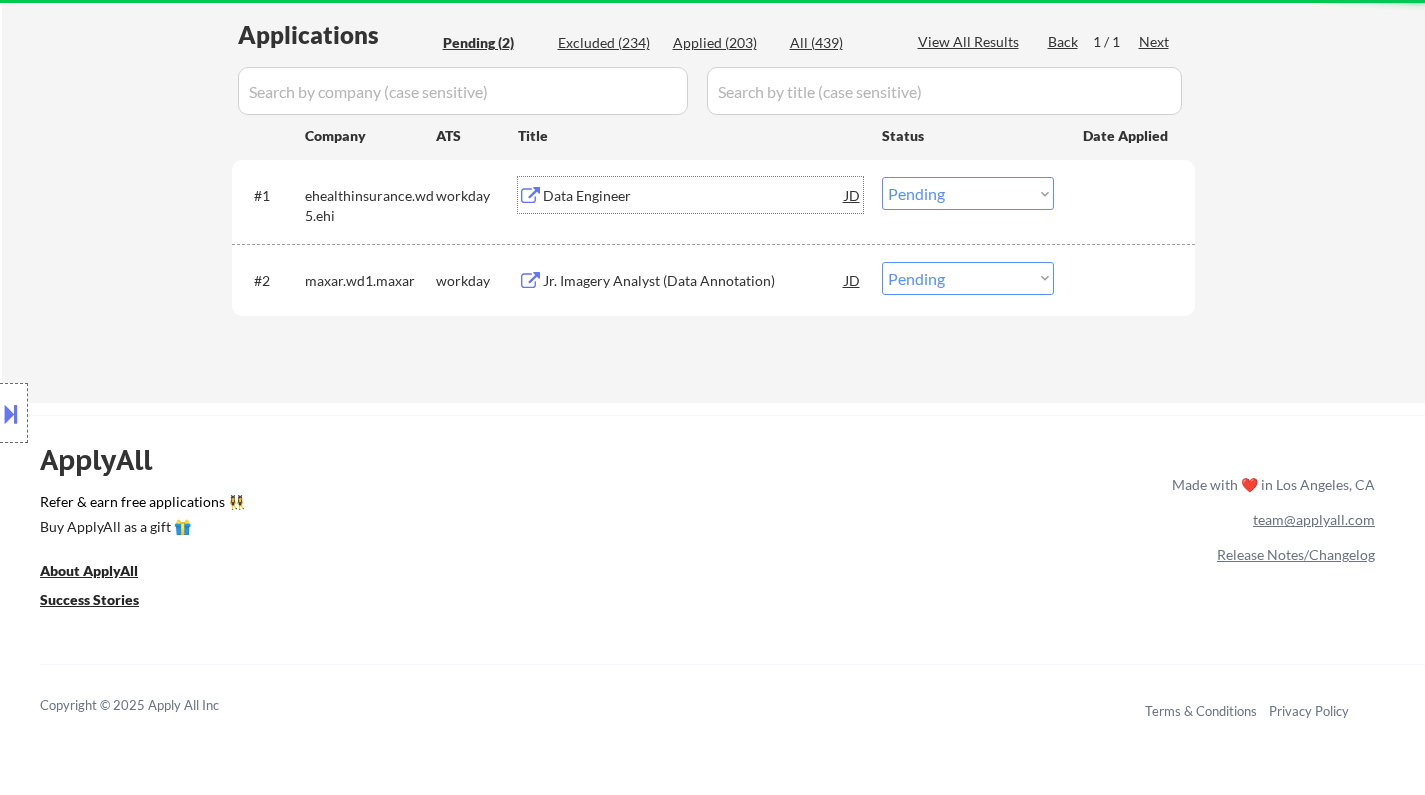 click on "Data Engineer" at bounding box center [694, 196] 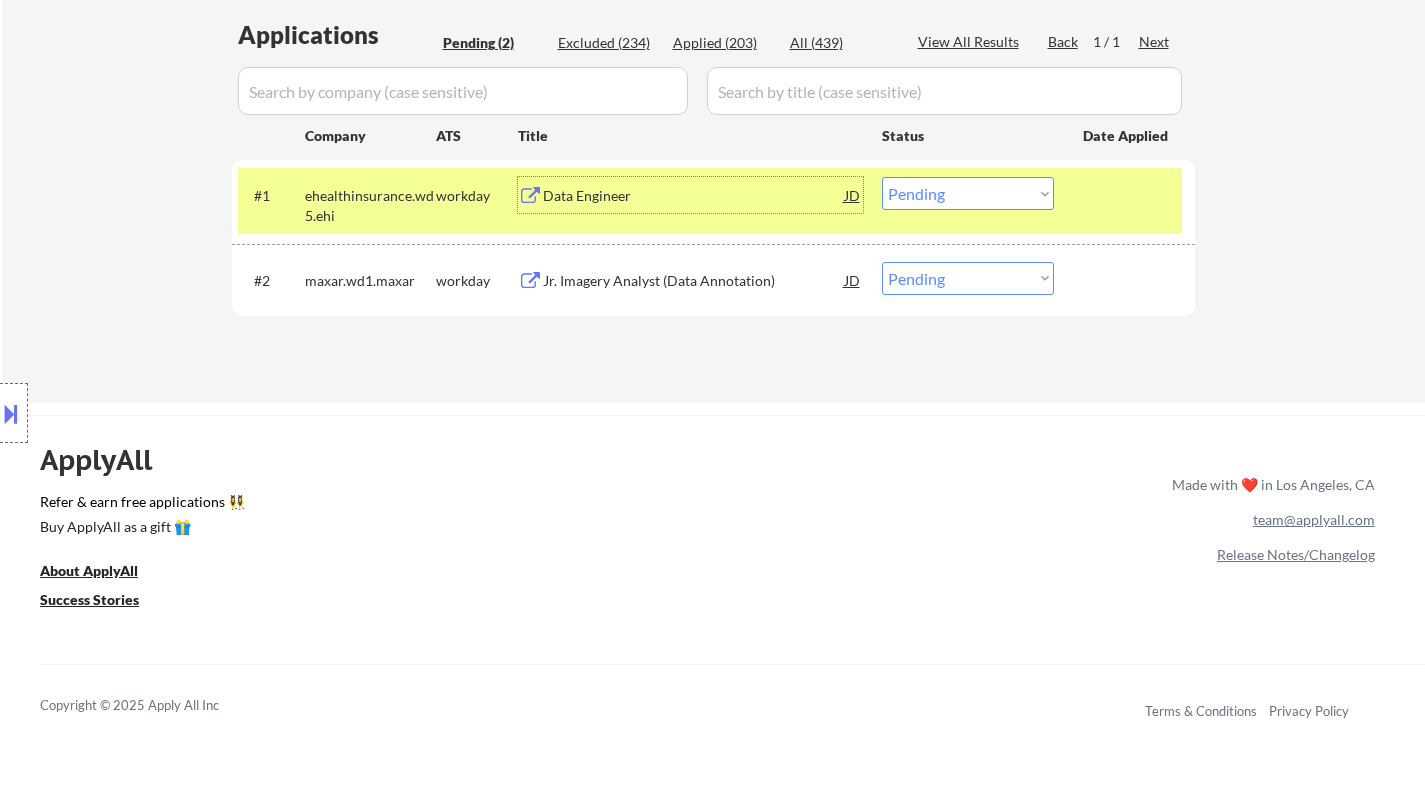 click on "Applied (203)" at bounding box center [723, 43] 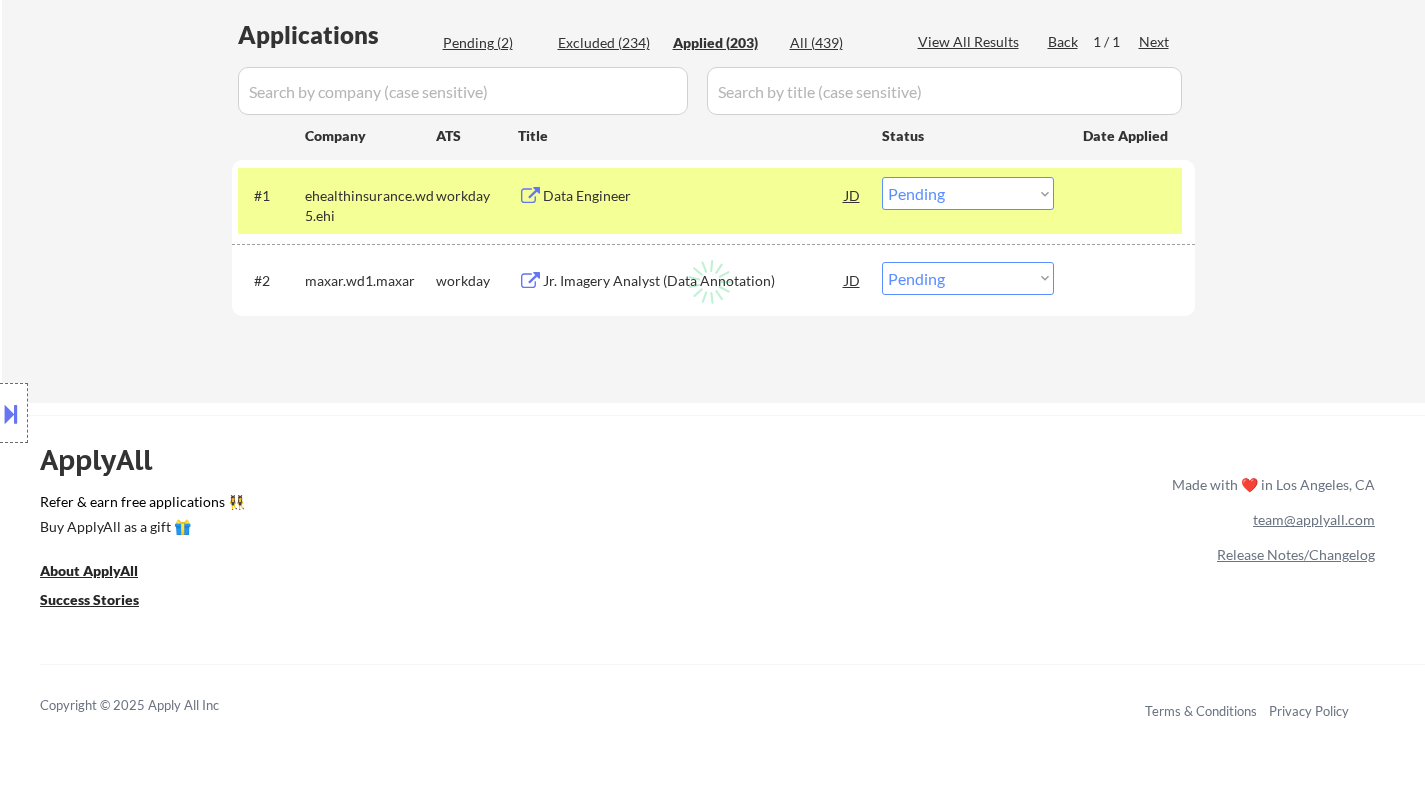 select on ""applied"" 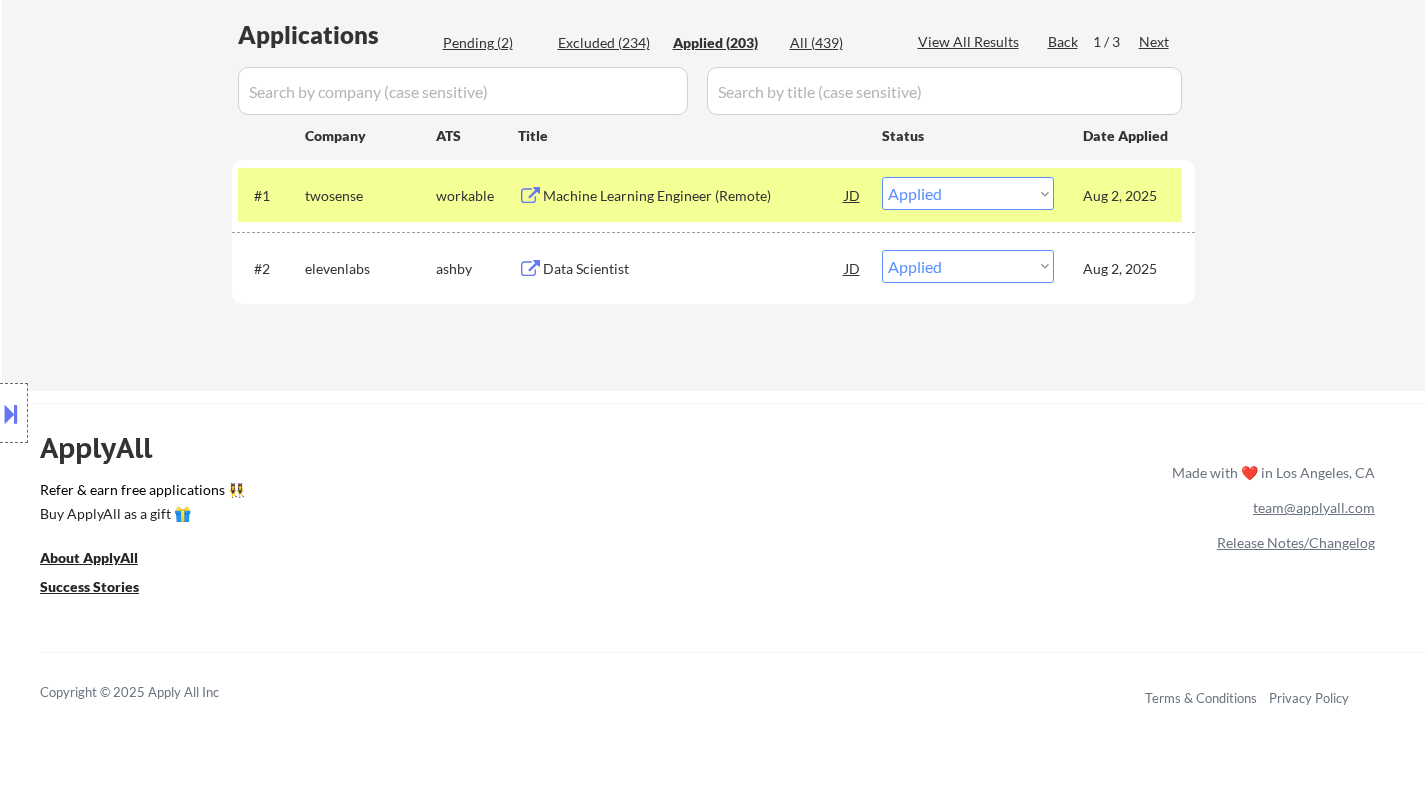 click on "Machine Learning Engineer (Remote)" at bounding box center [694, 196] 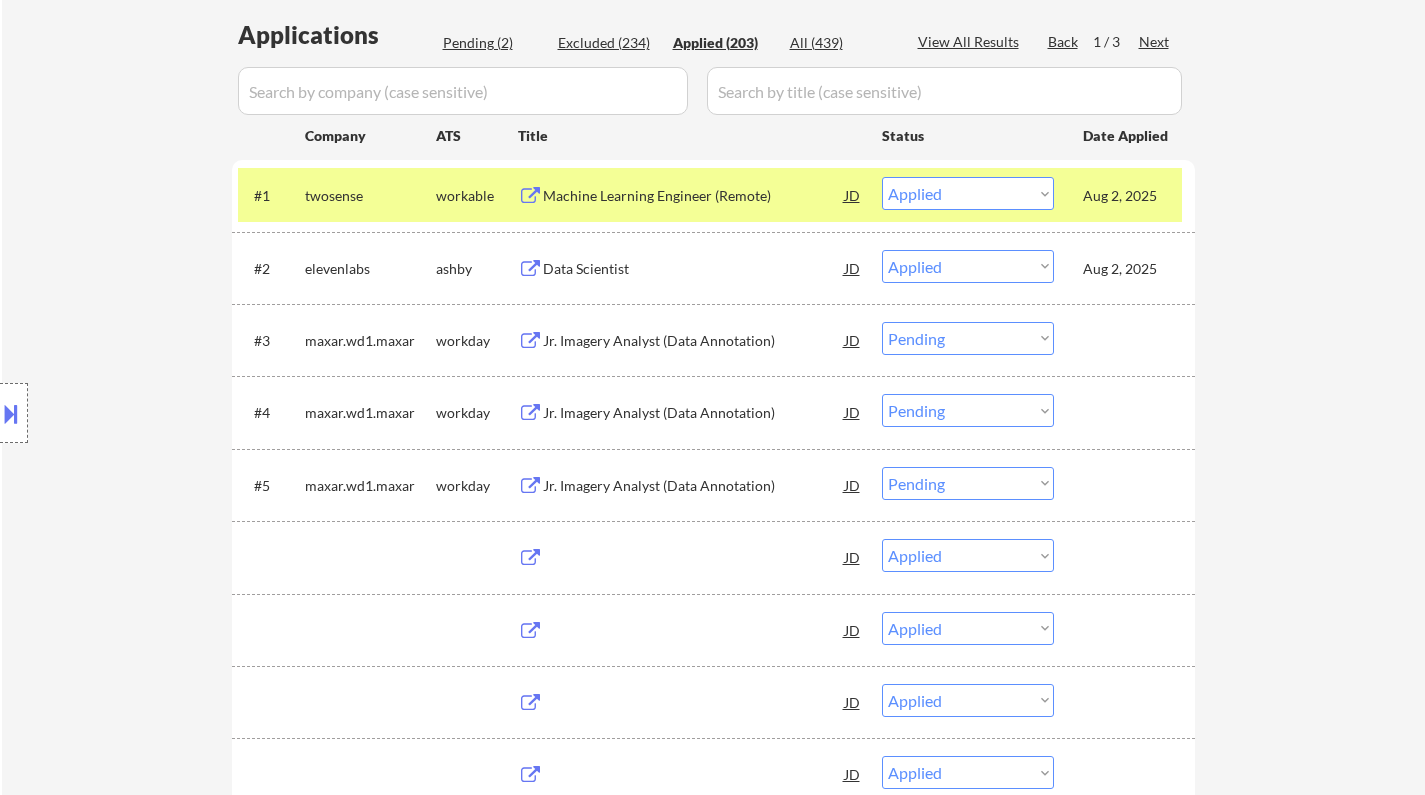 click on "Machine Learning Engineer (Remote)" at bounding box center (694, 196) 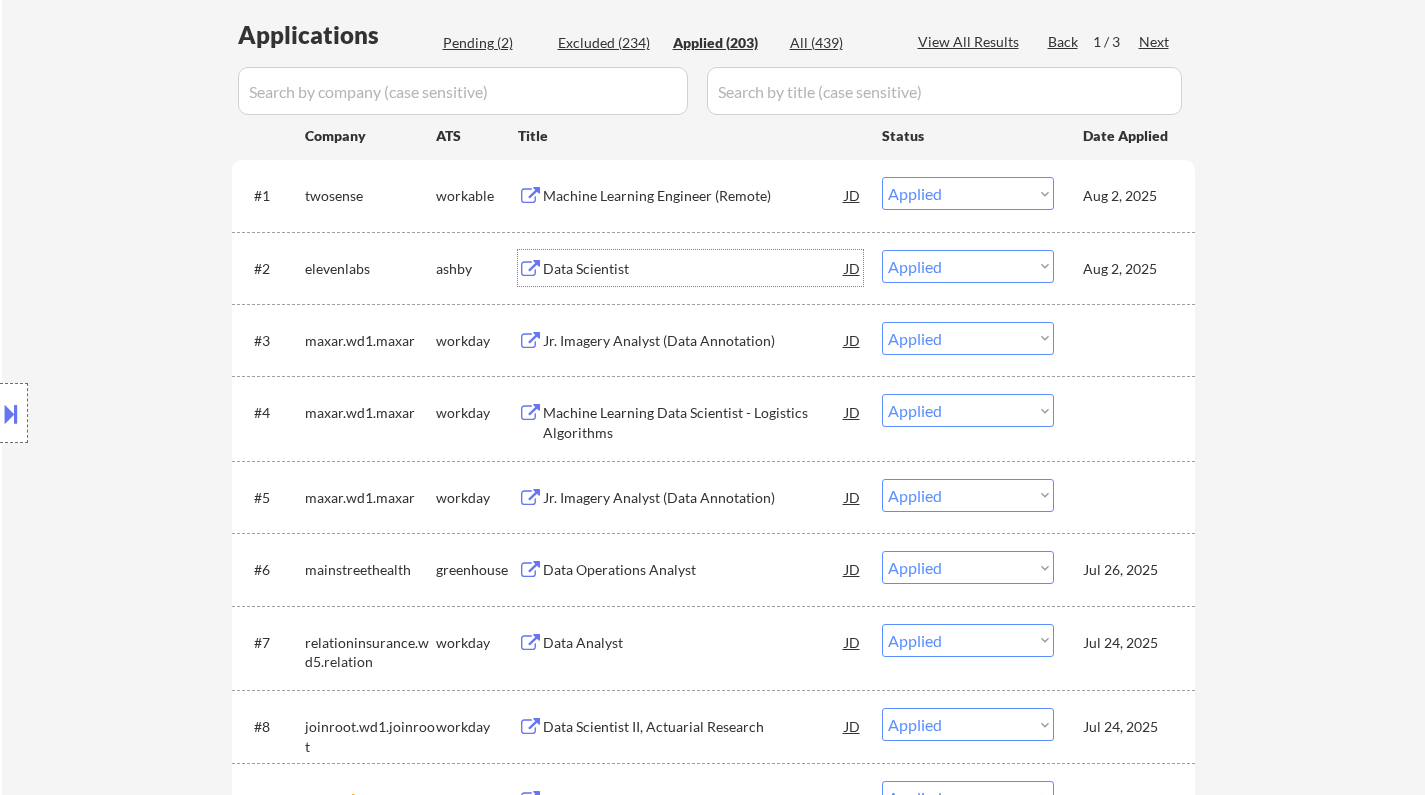 click on "Data Scientist" at bounding box center (694, 268) 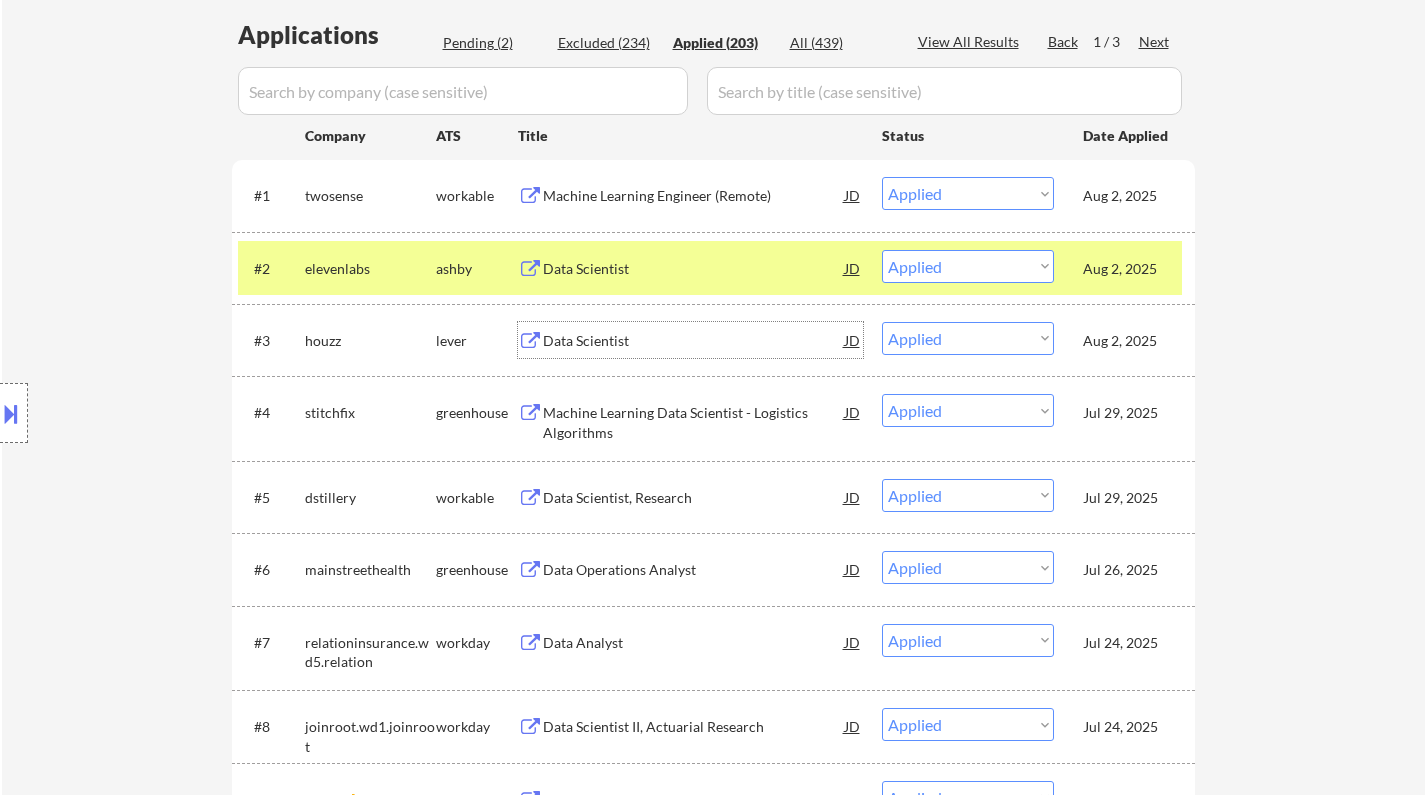click on "Data Scientist" at bounding box center (694, 341) 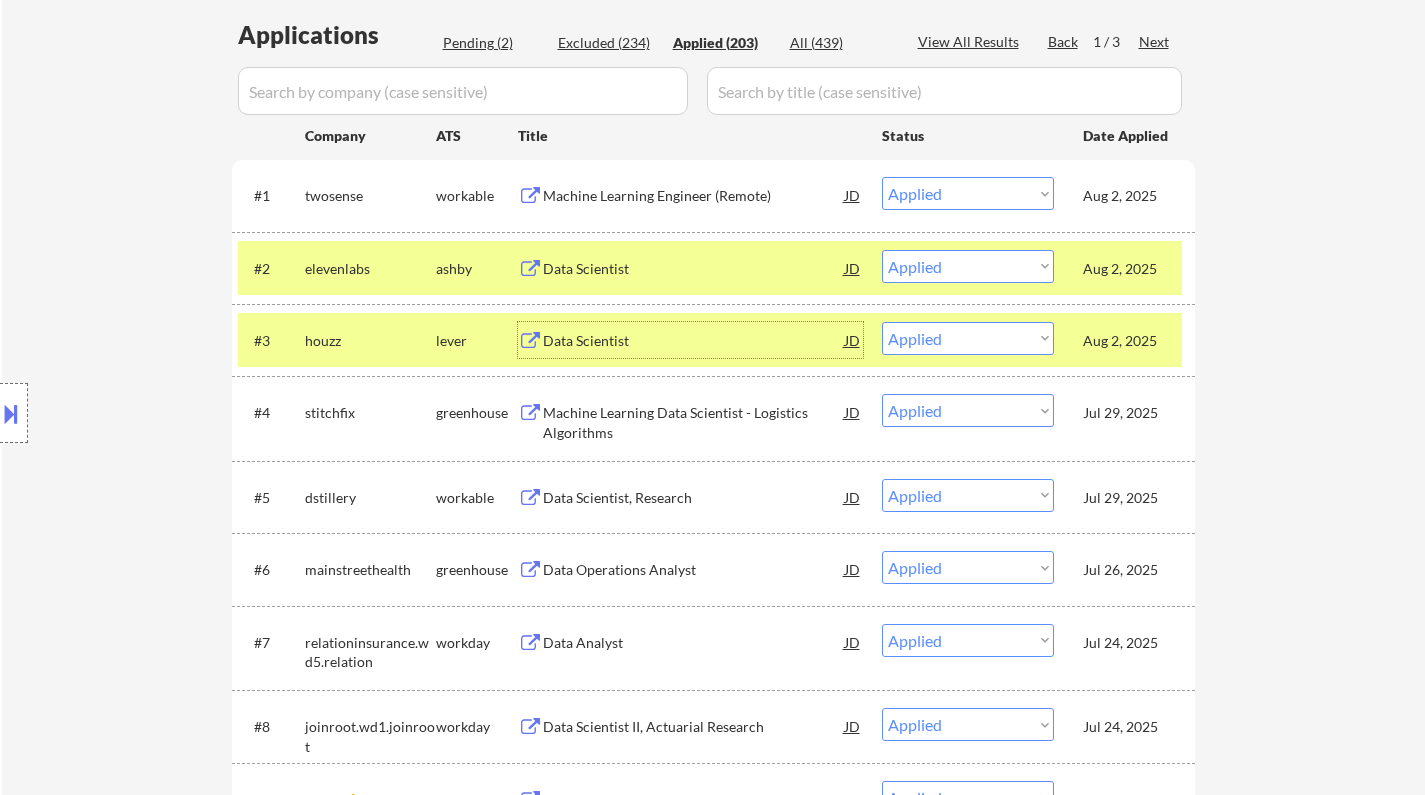 scroll, scrollTop: 0, scrollLeft: 0, axis: both 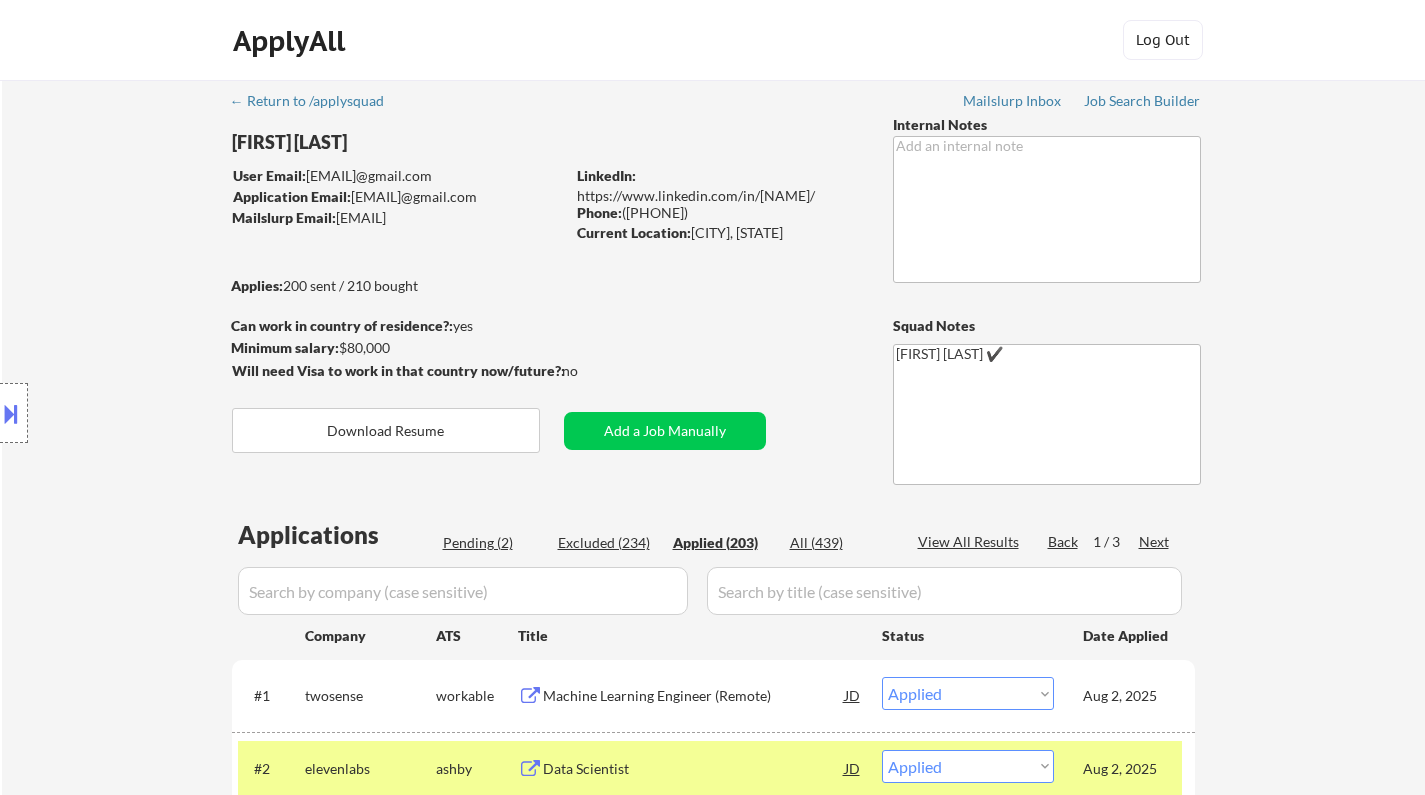 click on "Machine Learning Data Scientist - Logistics Algorithms JD Choose an option... Pending Applied Excluded (Questions) Excluded (Expired) Excluded (Location) Excluded (Bad Match) Excluded (Blocklist) Excluded (Salary) Excluded (Other) Aug 2, 2025 success #2 elevenlabs ashby Data Scientist JD Choose an option... Pending Applied Excluded (Questions) Excluded (Expired) Excluded (Location) Excluded (Bad Match) Excluded (Blocklist) Excluded (Salary) Excluded (Other) Aug 2, 2025 #3 houzz lever Data Scientist JD Choose an option... Pending Applied Excluded (Questions) Excluded (Expired) Excluded (Location) Excluded (Bad Match) Excluded (Blocklist) Excluded (Salary) Excluded (Other) Aug 2, 2025 success #4 stitchfix greenhouse Machine Learning Data Scientist - Logistics Algorithms JD Choose an option... Pending Applied Excluded (Questions) Excluded (Expired) Excluded (Location) #5 JD #6" at bounding box center [713, 4505] 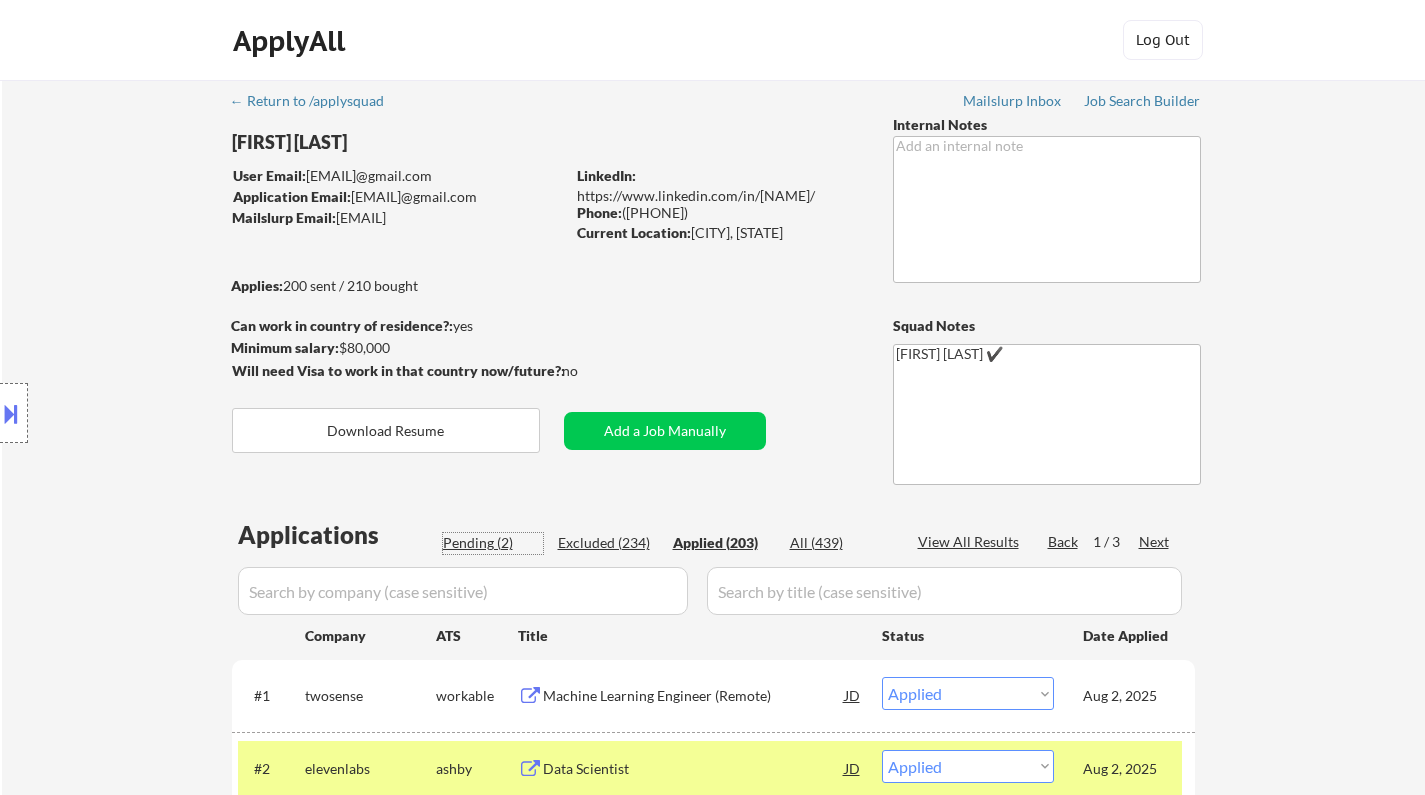 click on "Pending (2)" at bounding box center [493, 543] 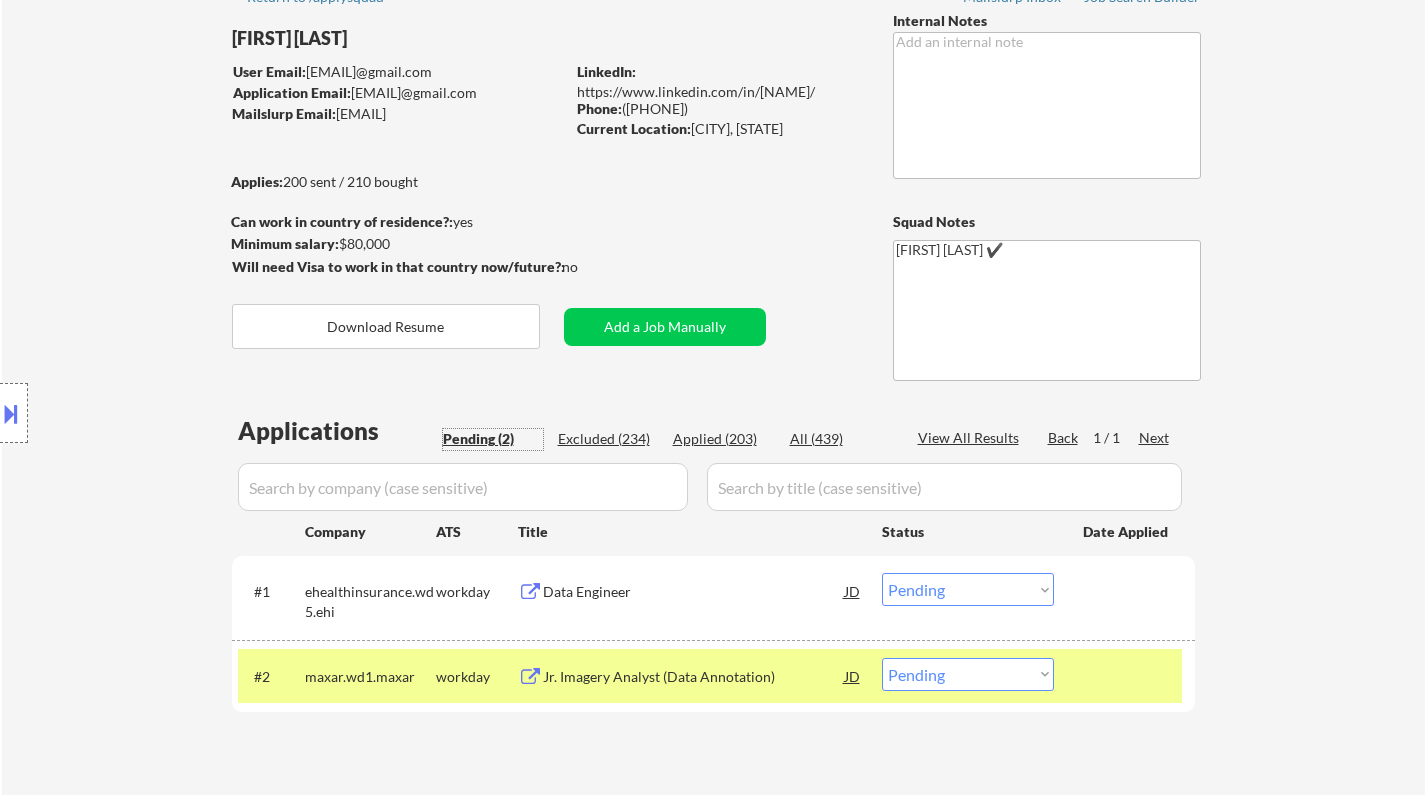 scroll, scrollTop: 300, scrollLeft: 0, axis: vertical 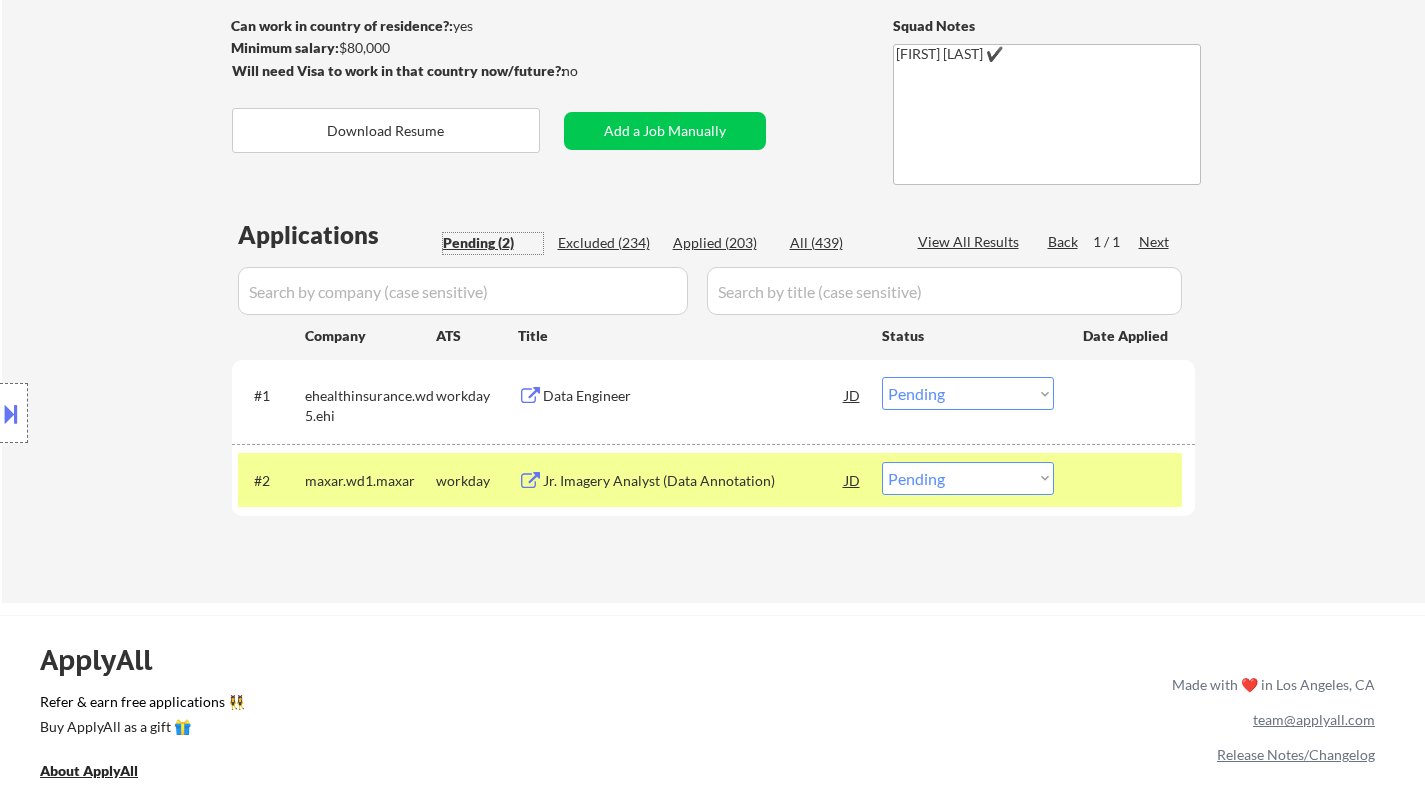 click on "Choose an option... Pending Applied Excluded (Questions) Excluded (Expired) Excluded (Location) Excluded (Bad Match) Excluded (Blocklist) Excluded (Salary) Excluded (Other)" at bounding box center [968, 393] 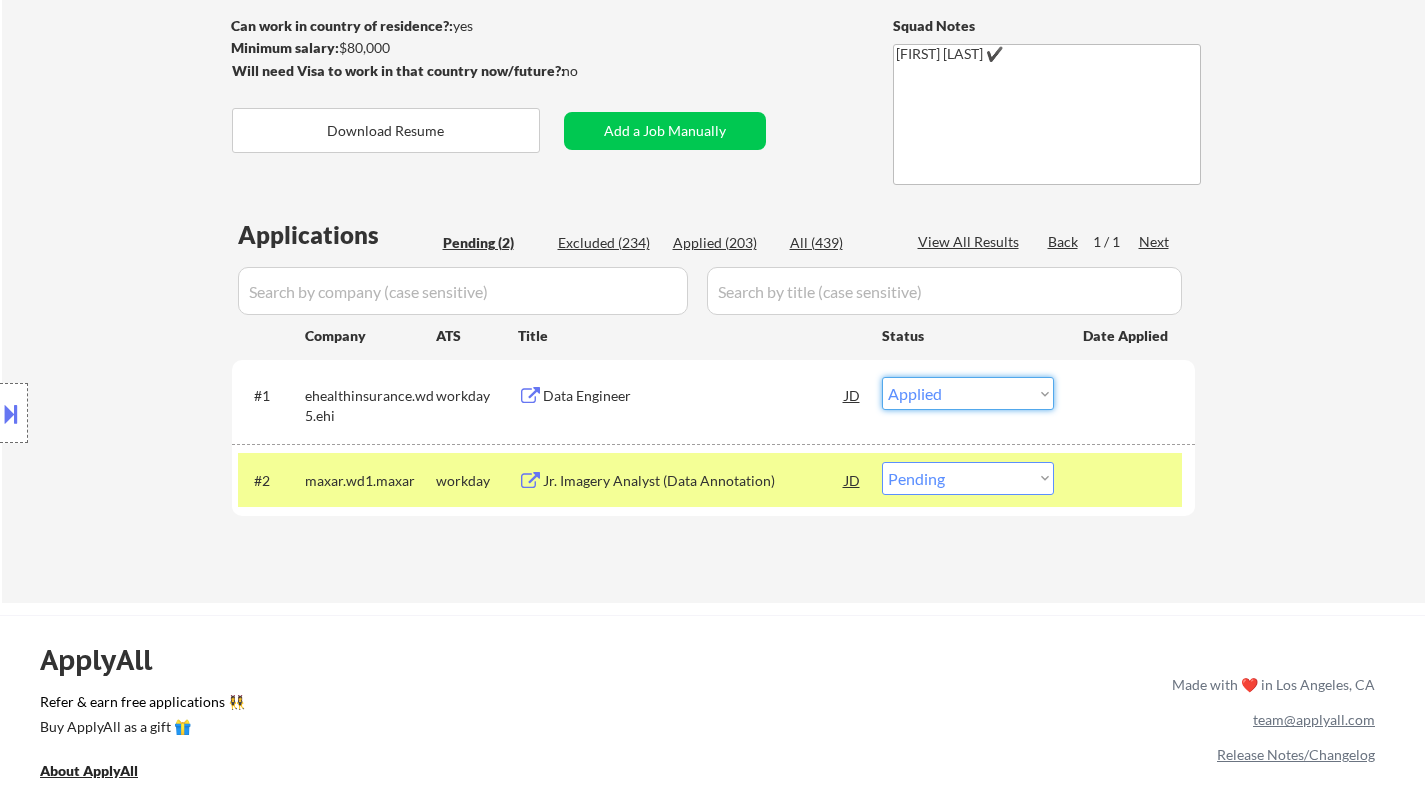 click on "Choose an option... Pending Applied Excluded (Questions) Excluded (Expired) Excluded (Location) Excluded (Bad Match) Excluded (Blocklist) Excluded (Salary) Excluded (Other)" at bounding box center [968, 393] 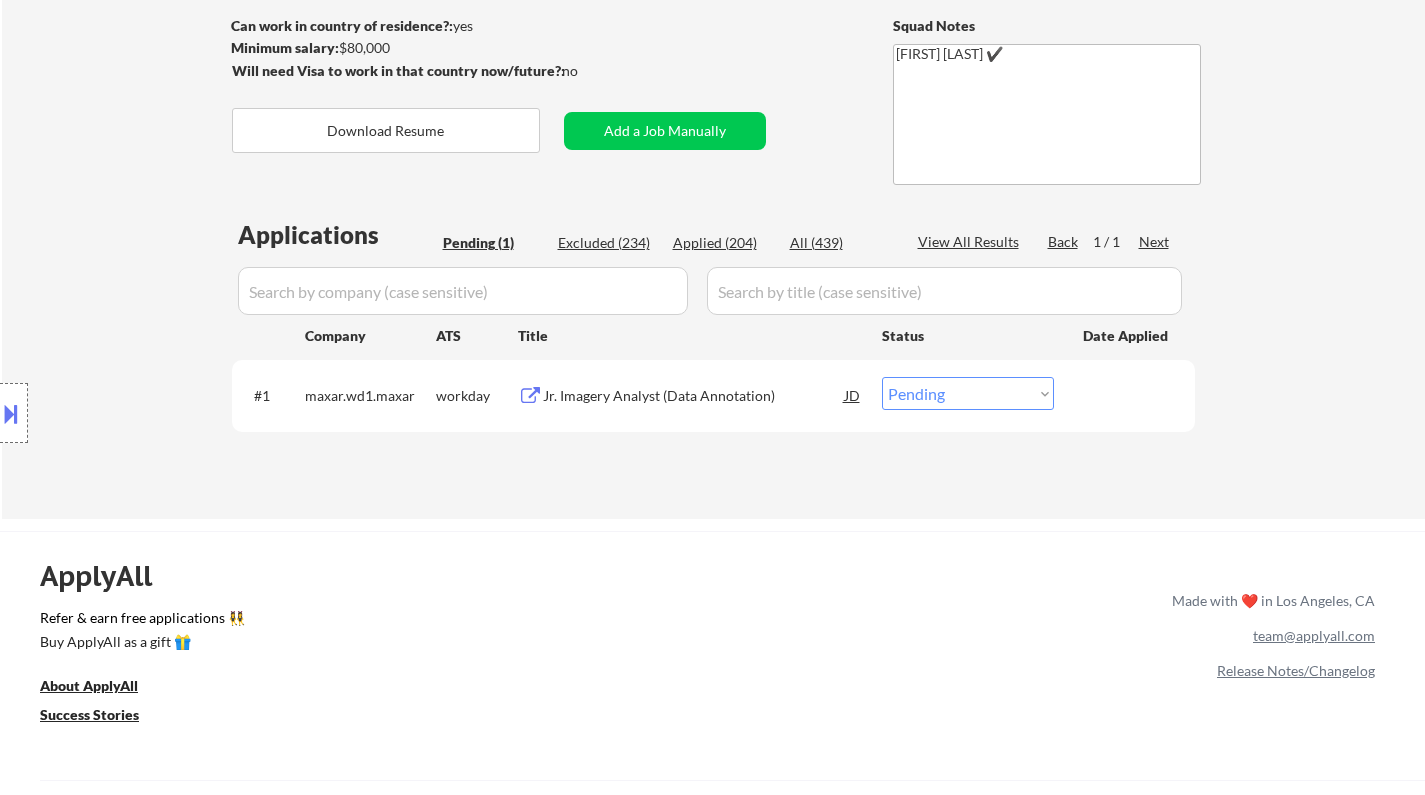 click on "Jr. Imagery Analyst (Data Annotation)" at bounding box center (694, 396) 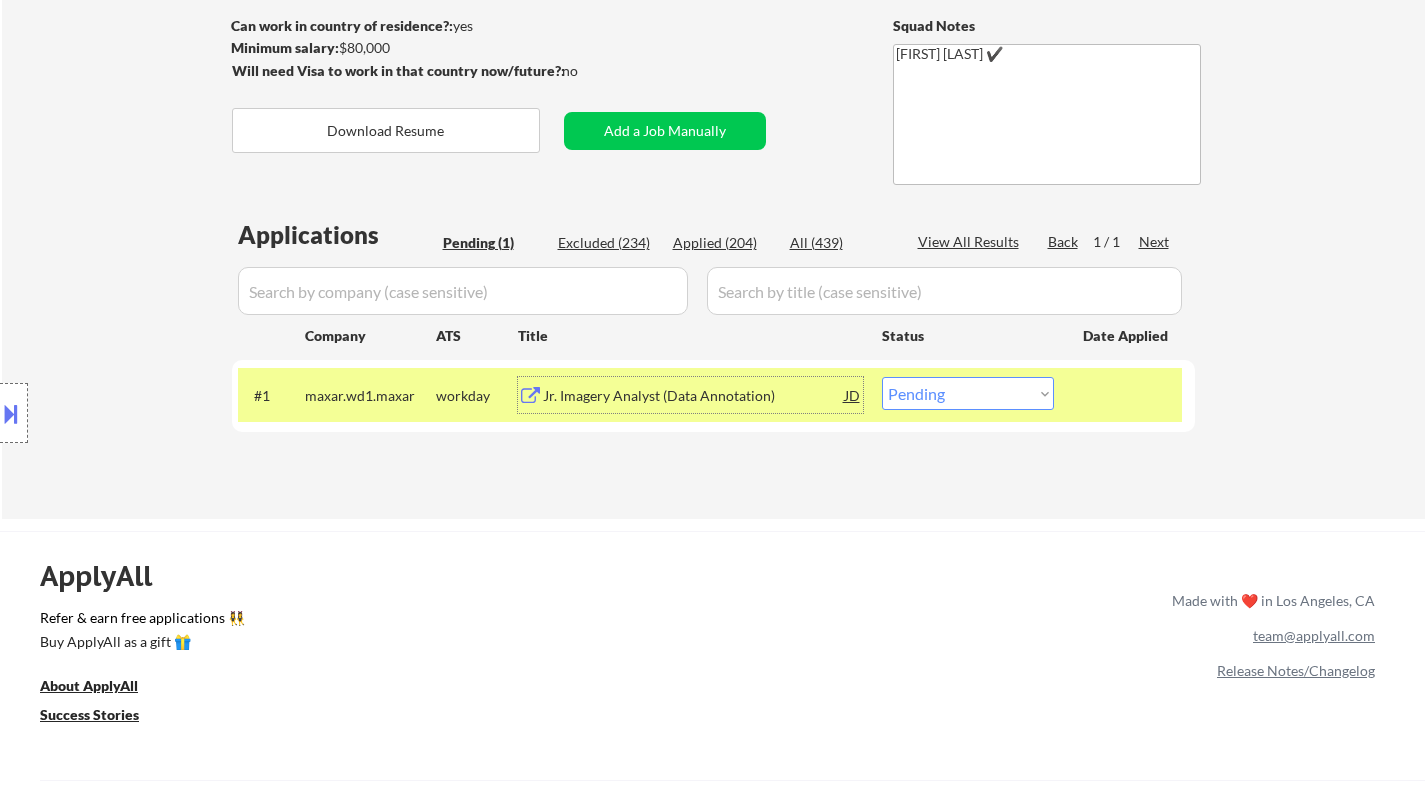 click on "Choose an option... Pending Applied Excluded (Questions) Excluded (Expired) Excluded (Location) Excluded (Bad Match) Excluded (Blocklist) Excluded (Salary) Excluded (Other)" at bounding box center (968, 393) 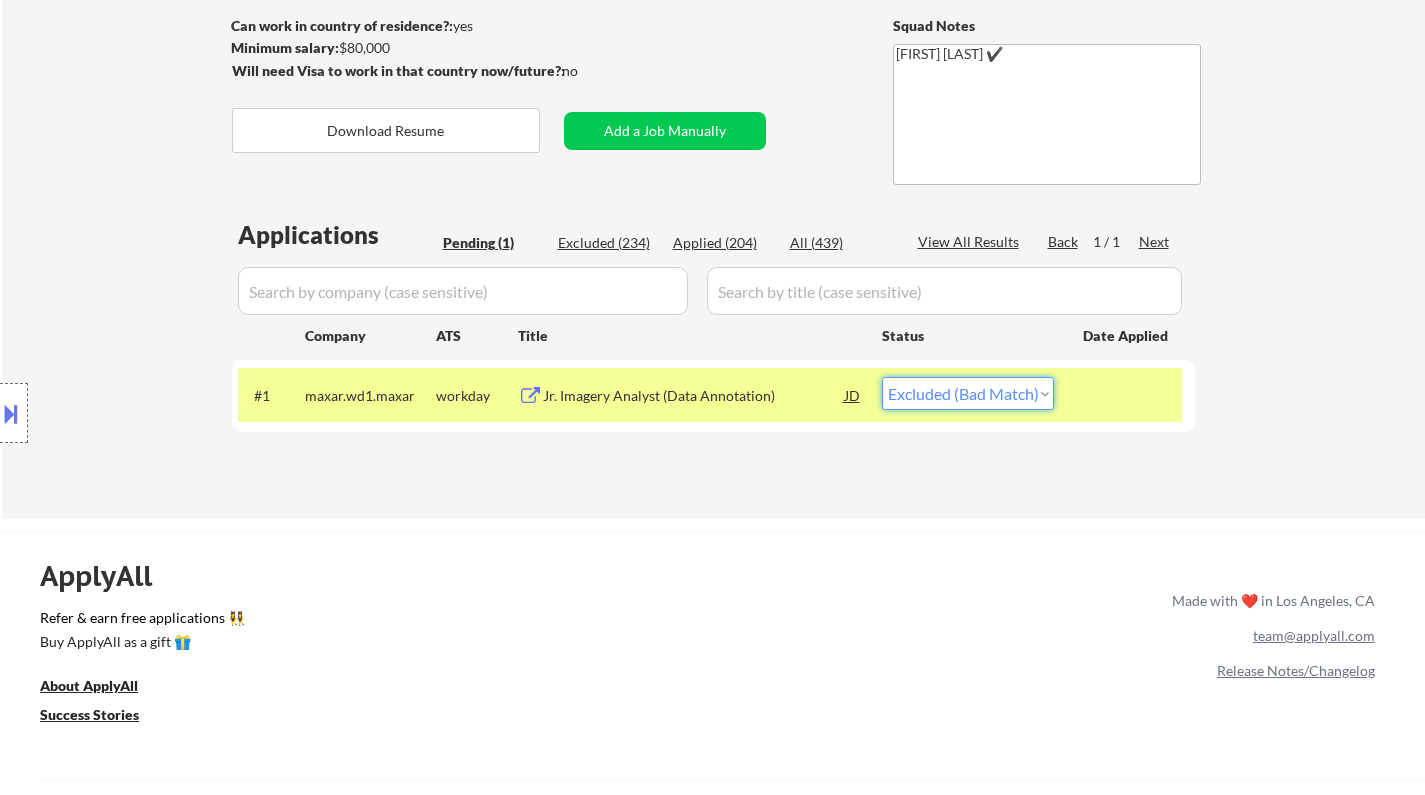 click on "Choose an option... Pending Applied Excluded (Questions) Excluded (Expired) Excluded (Location) Excluded (Bad Match) Excluded (Blocklist) Excluded (Salary) Excluded (Other)" at bounding box center (968, 393) 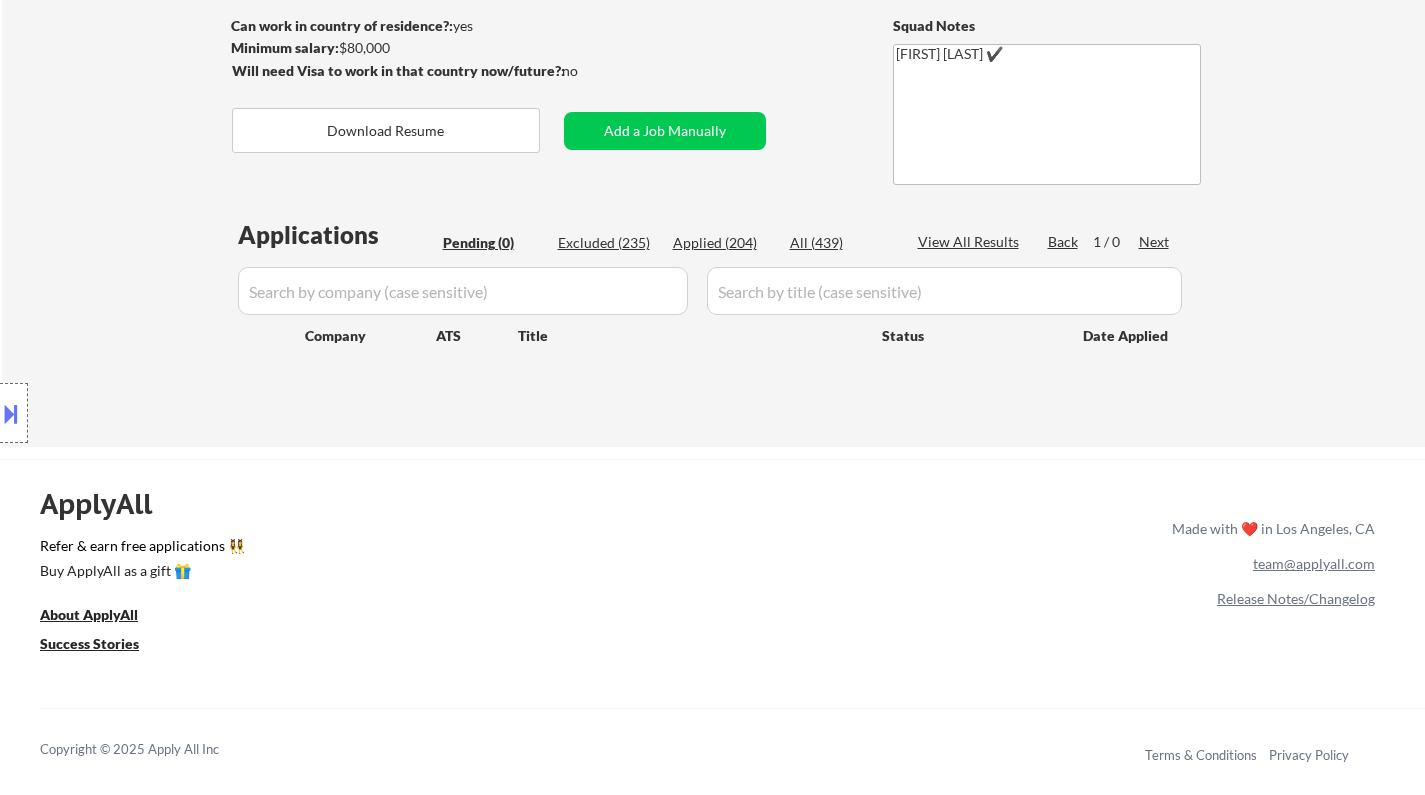 click on "Excluded (235)" at bounding box center (608, 243) 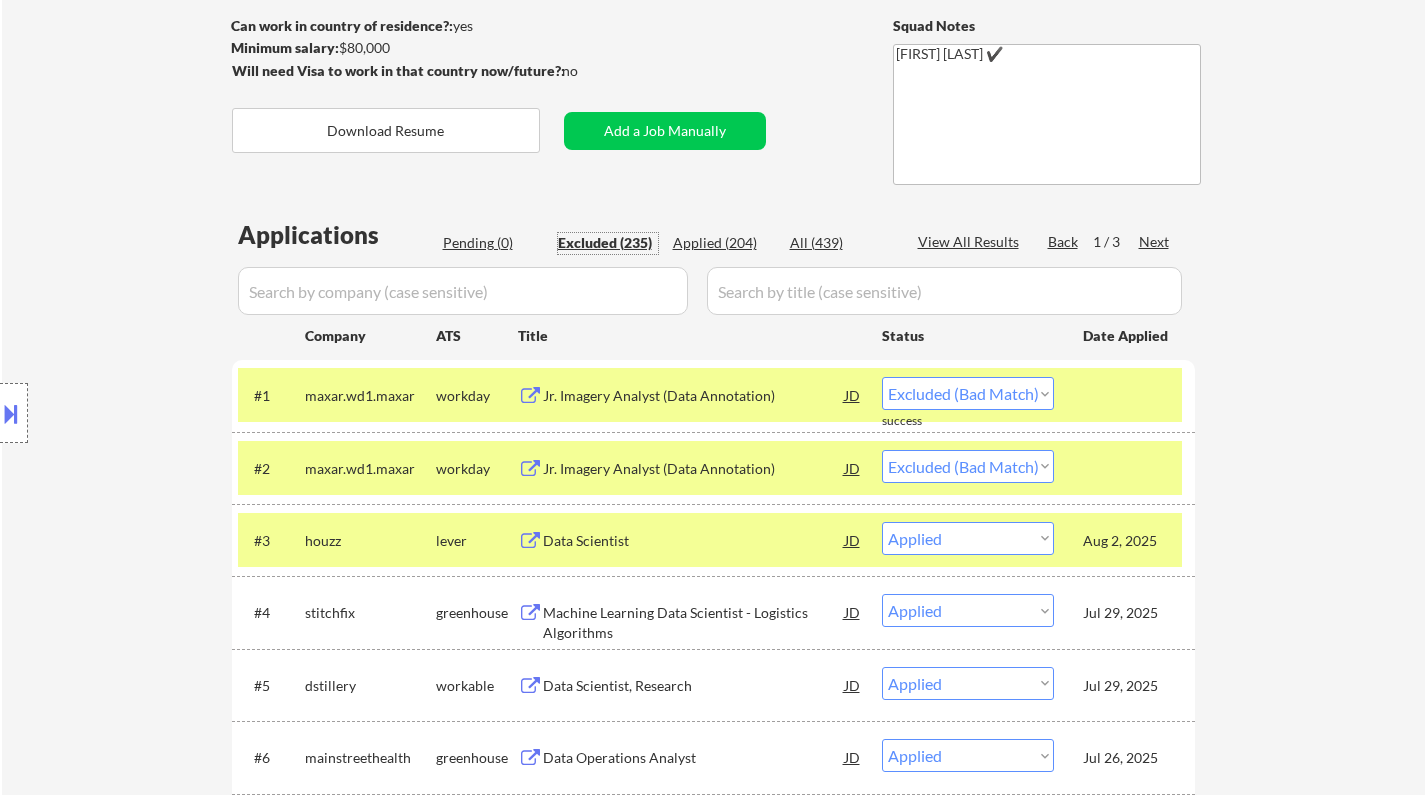 select on ""excluded__expired_"" 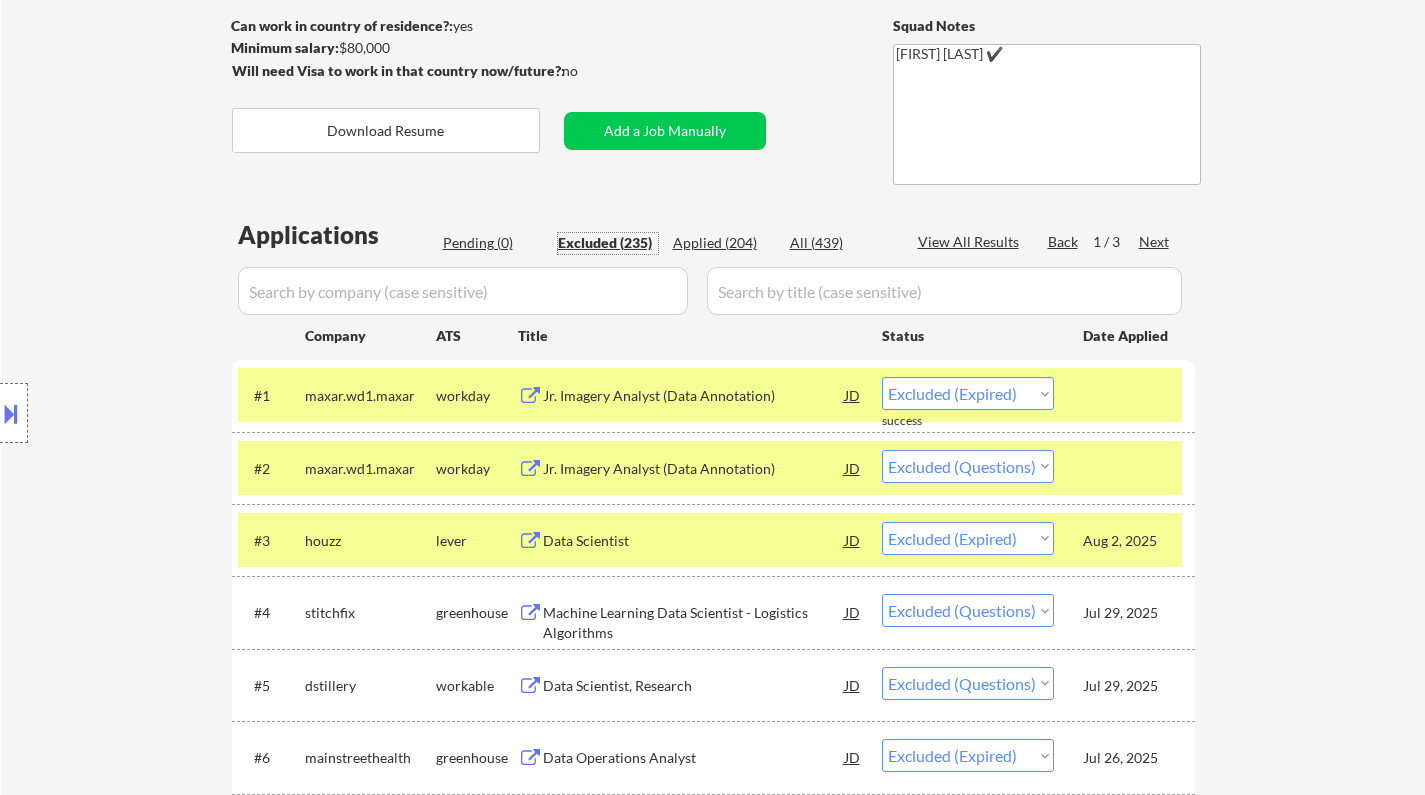 select on ""excluded__location_"" 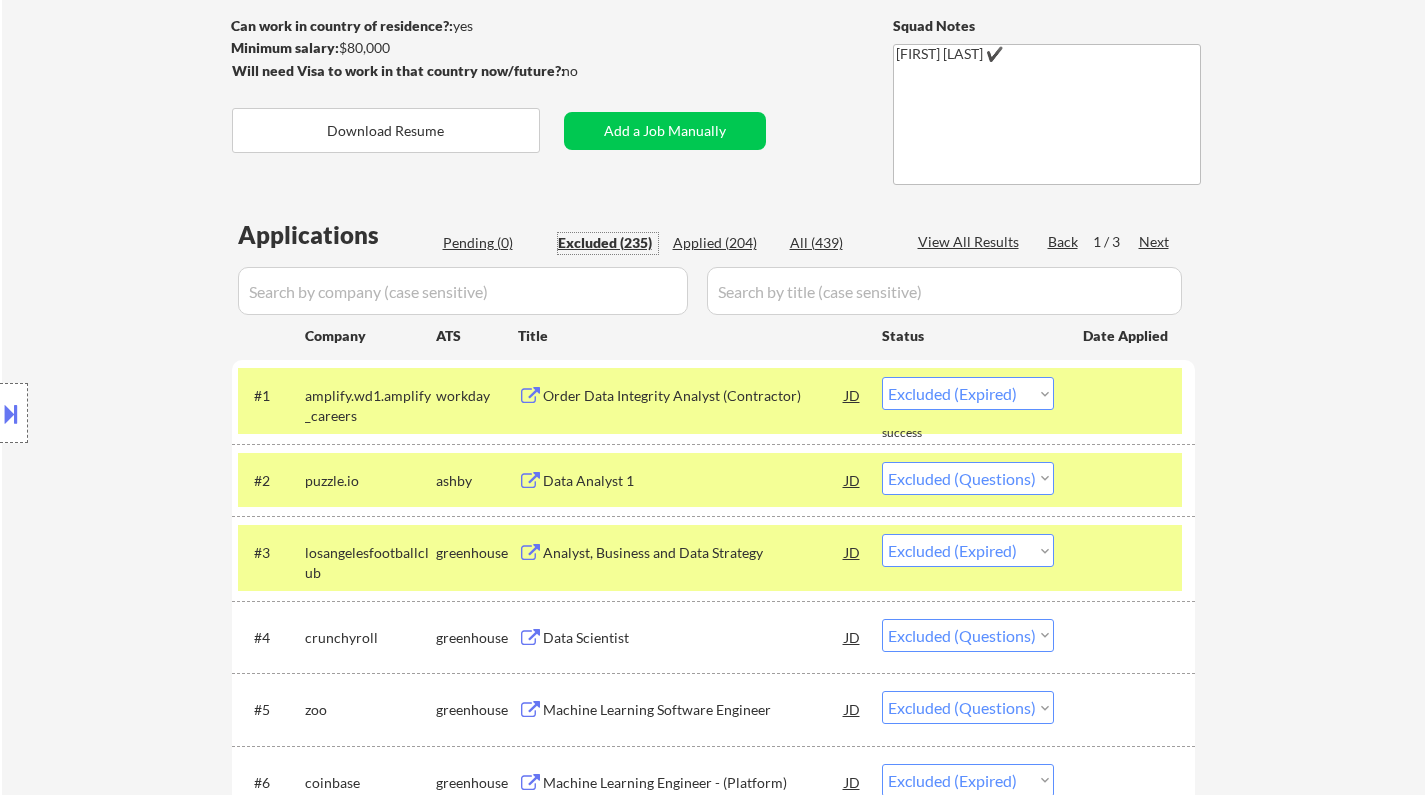 click on "View All Results" at bounding box center [971, 242] 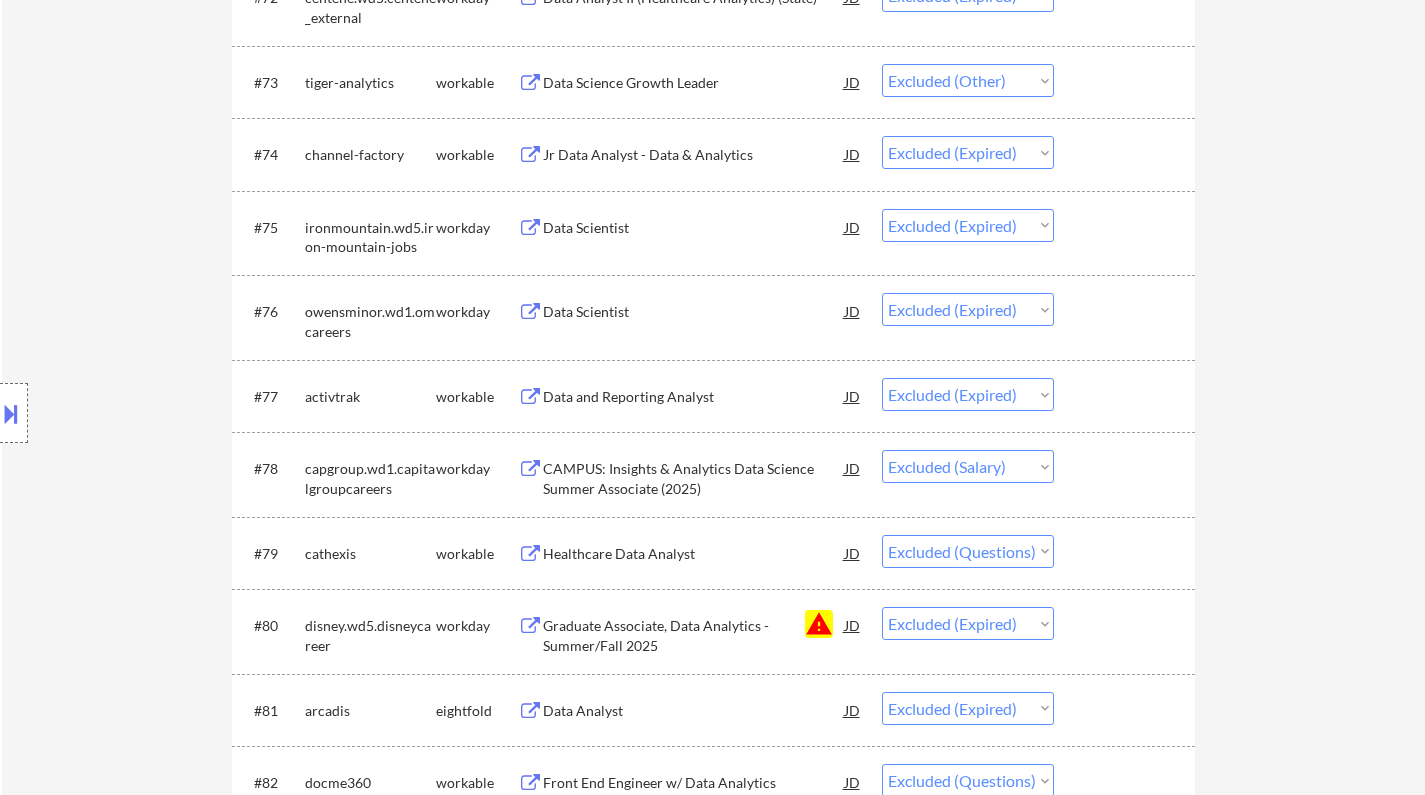 scroll, scrollTop: 6400, scrollLeft: 0, axis: vertical 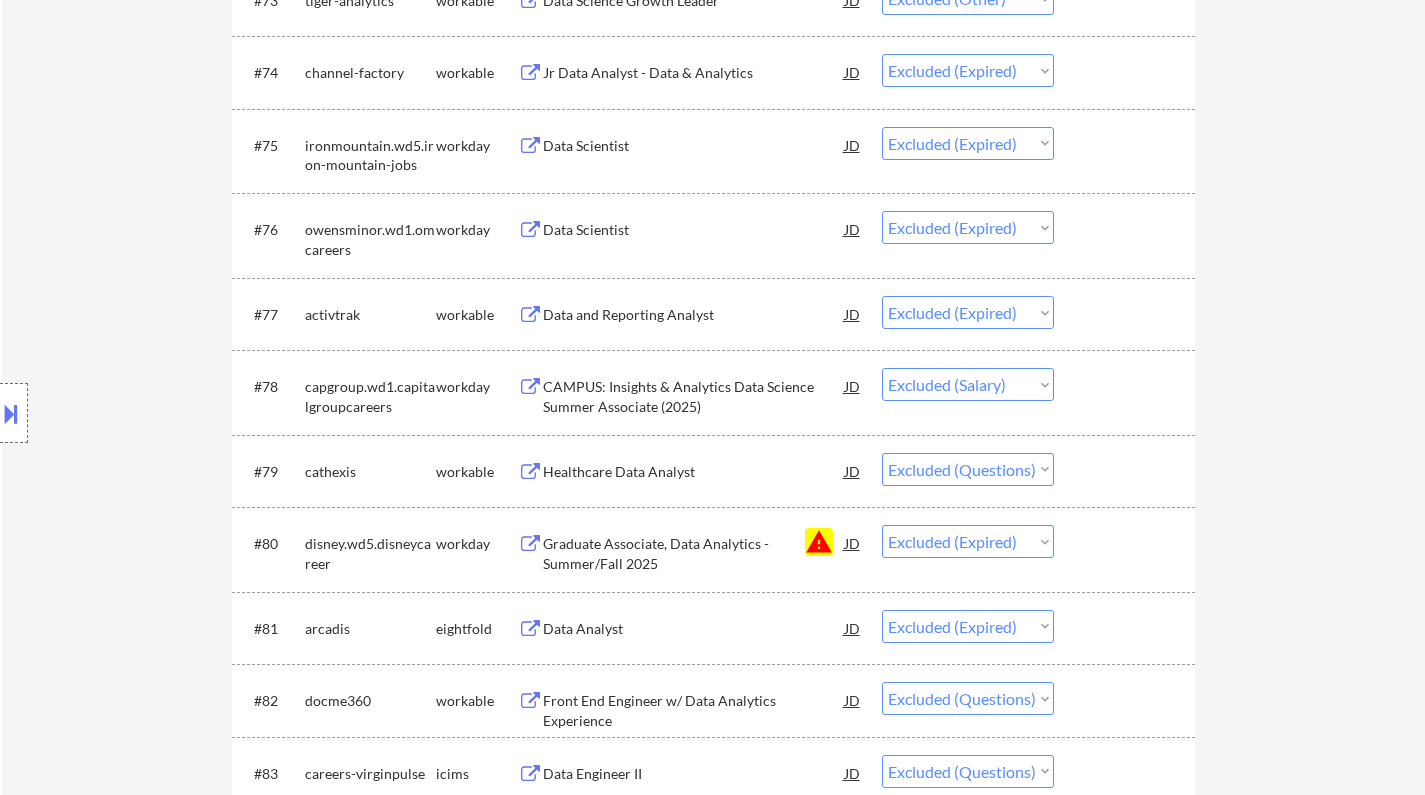 click on "Choose an option... Pending Applied Excluded (Questions) Excluded (Expired) Excluded (Location) Excluded (Bad Match) Excluded (Blocklist) Excluded (Salary) Excluded (Other)" at bounding box center (968, 541) 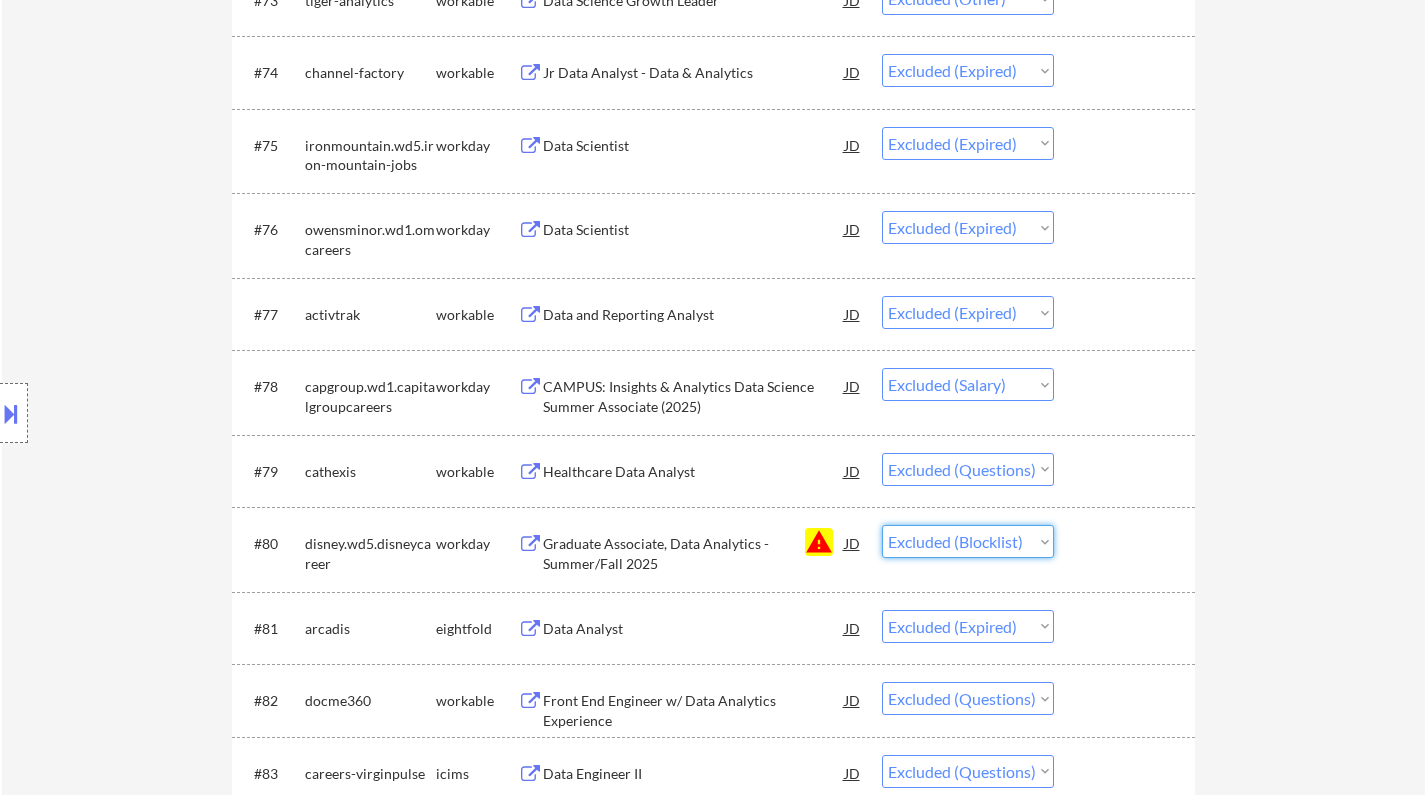 click on "Choose an option... Pending Applied Excluded (Questions) Excluded (Expired) Excluded (Location) Excluded (Bad Match) Excluded (Blocklist) Excluded (Salary) Excluded (Other)" at bounding box center [968, 541] 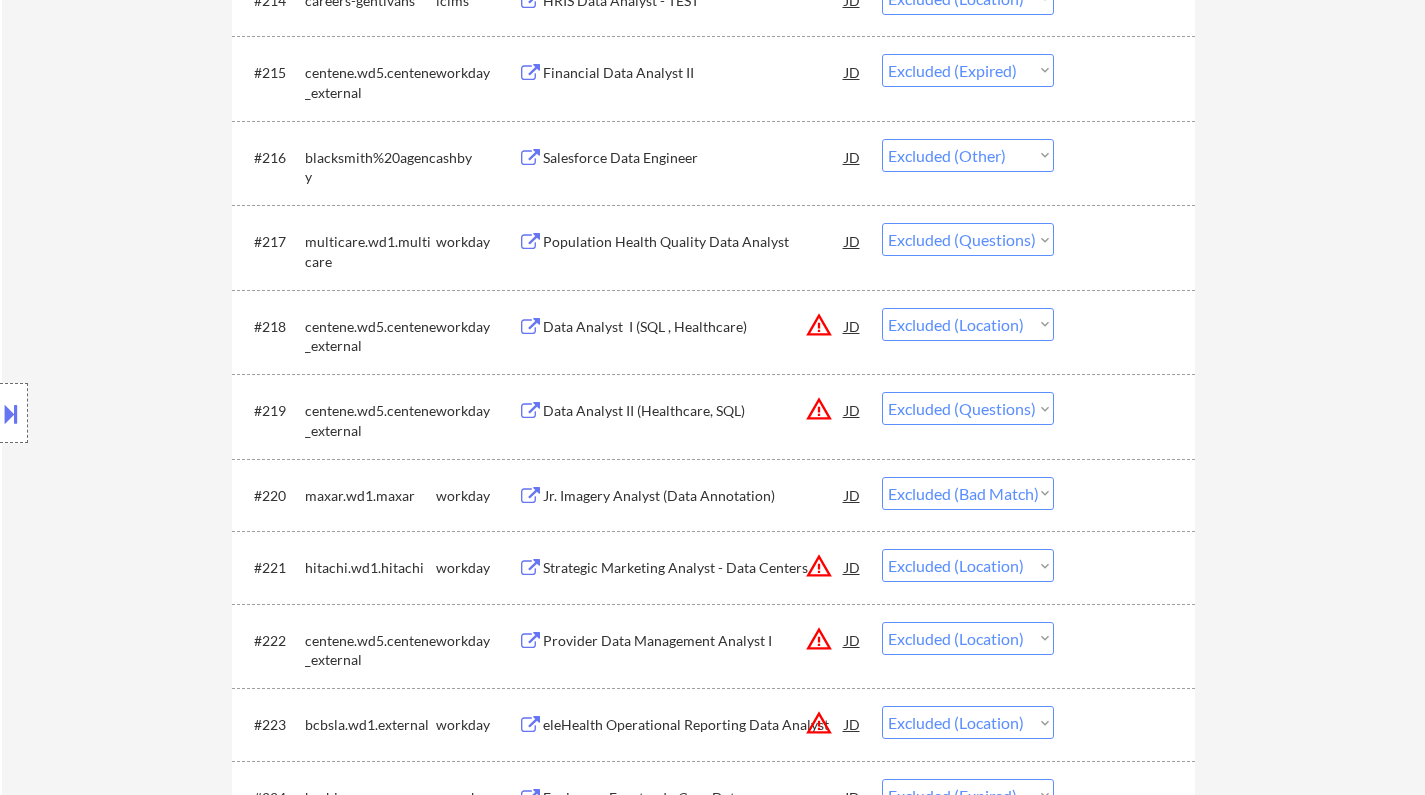 scroll, scrollTop: 17500, scrollLeft: 0, axis: vertical 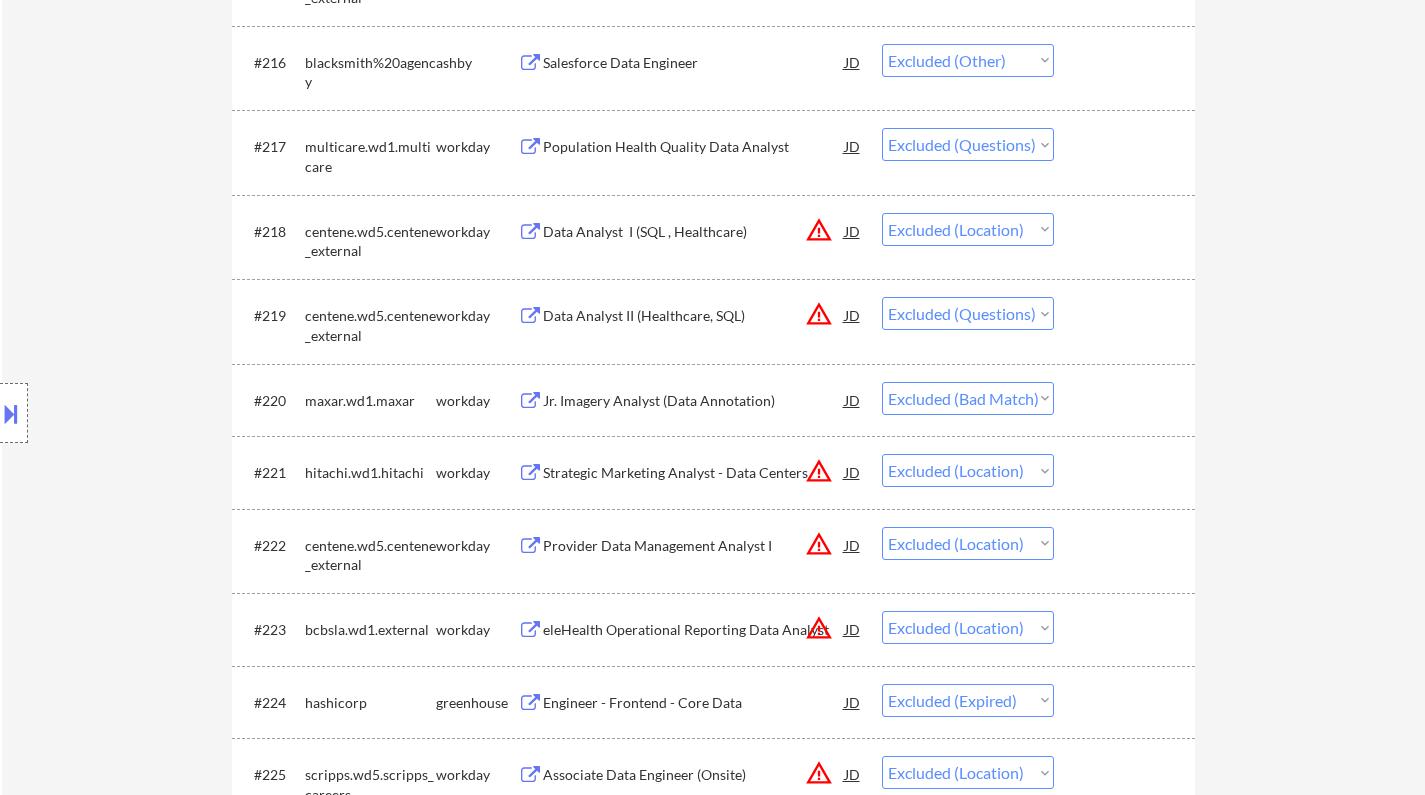click on "Jr. Imagery Analyst (Data Annotation)" at bounding box center [694, 401] 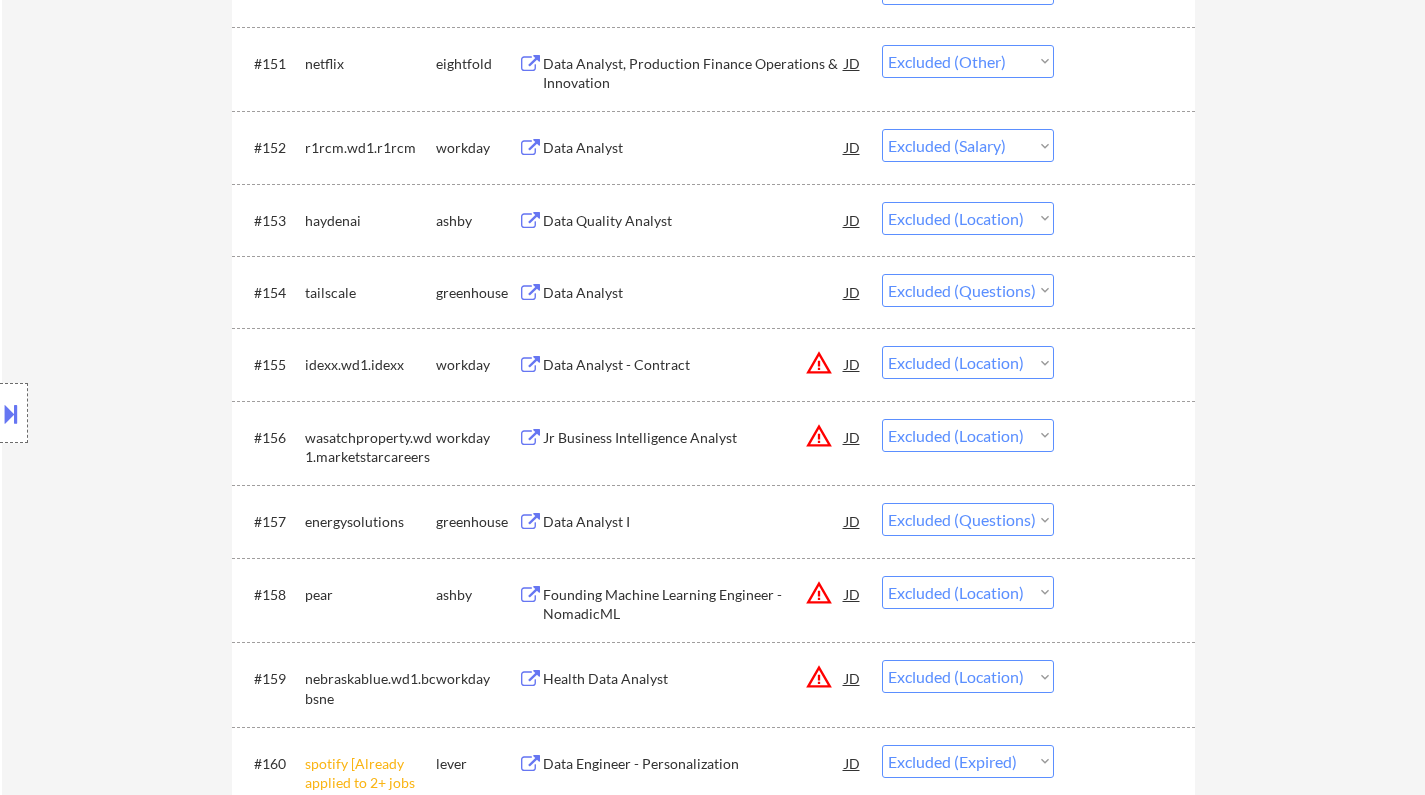 scroll, scrollTop: 12400, scrollLeft: 0, axis: vertical 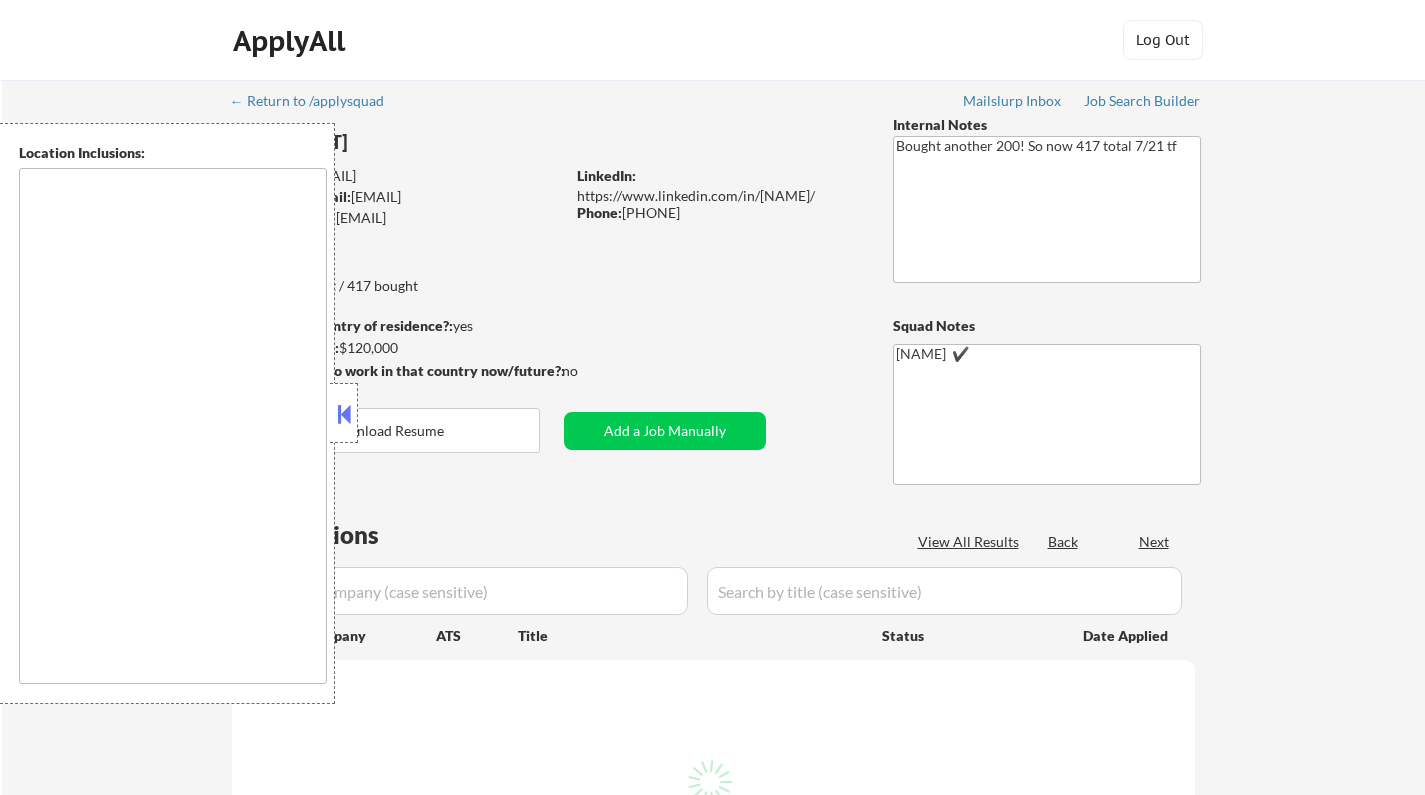 type on "Princeton, [STATE] West Windsor Township, [STATE] Plainsboro Township, [STATE] Lawrence Township, [STATE] South Brunswick Township, [STATE] Montgomery Township, [STATE] Hopewell Township, [STATE] East Windsor Township, [STATE] Cranbury Township, [STATE] Robbinsville Township, [STATE] Hamilton Township, [STATE] Ewing Township, [STATE] Hightstown, [STATE] Pennington, [STATE] Rocky Hill, [STATE] Kingston, [STATE] Skillman, [STATE] Monroe Township, [STATE] Franklin Township, [STATE] Hillsborough Township, [STATE] Trenton, [STATE] North Brunswick Township, [STATE] Somerset, [STATE] Manville, [STATE] Bound Brook, [STATE] Bridgewater Township, [STATE] Somerville, [STATE] New Brunswick, [STATE] Edison, [STATE] Metuchen, [STATE] Highland Park, [STATE] Piscataway Township, [STATE] Bridgewater, [STATE] Hillsborough, [STATE] Raritan, [STATE] North Plainfield, [STATE] South Bound Brook, [STATE] Green Brook, [STATE] Warren, [STATE] Watchung, [STATE] Middlesex, [STATE] Piscataway, [STATE] Plainfield, [STATE] South Plainfield, [STATE] East Brunswick, [STATE] Dunellen, [STATE] Milltown, [STATE] South River, [STATE] Old Bridge, [STATE] Sayreville, [STATE] Woodbridge, [STATE] ..." 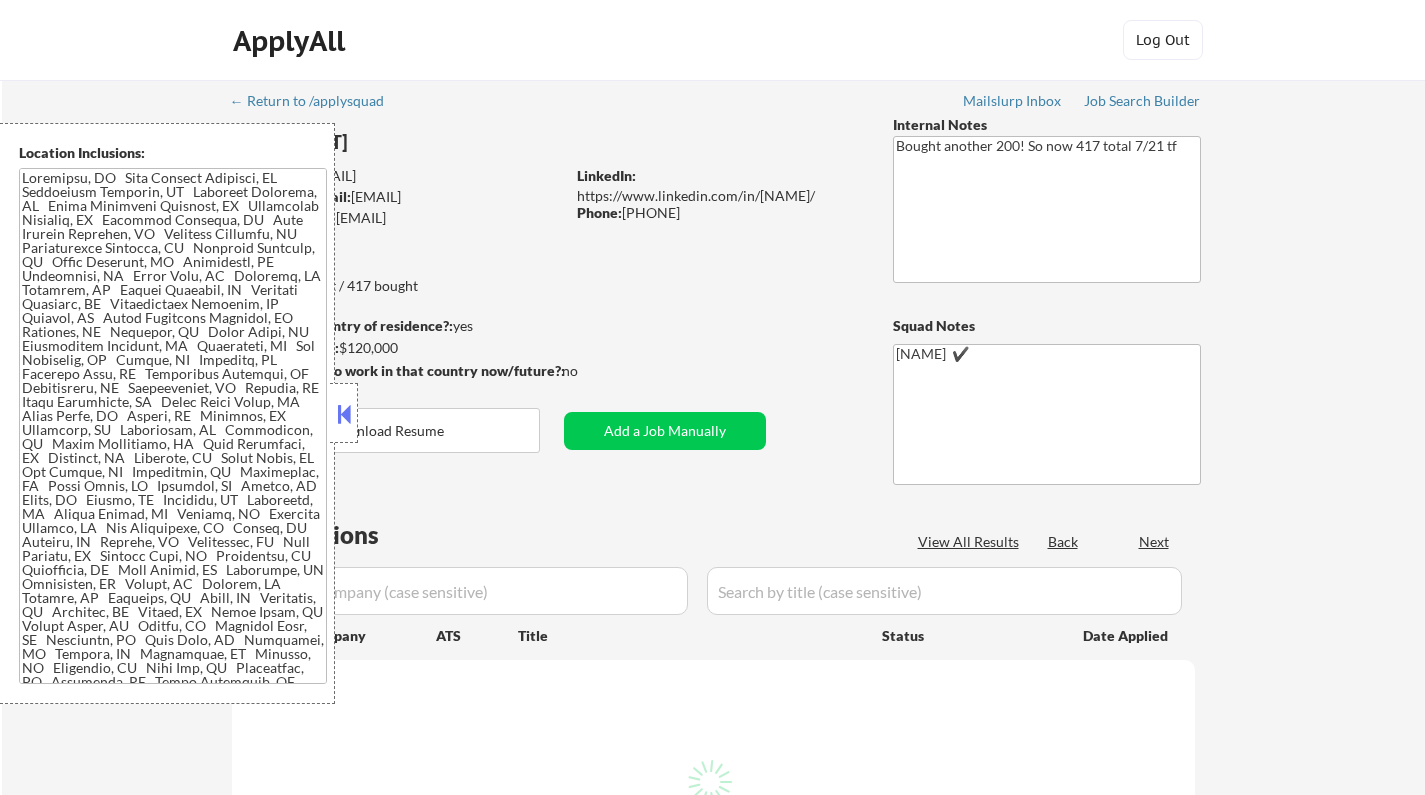 scroll, scrollTop: 0, scrollLeft: 0, axis: both 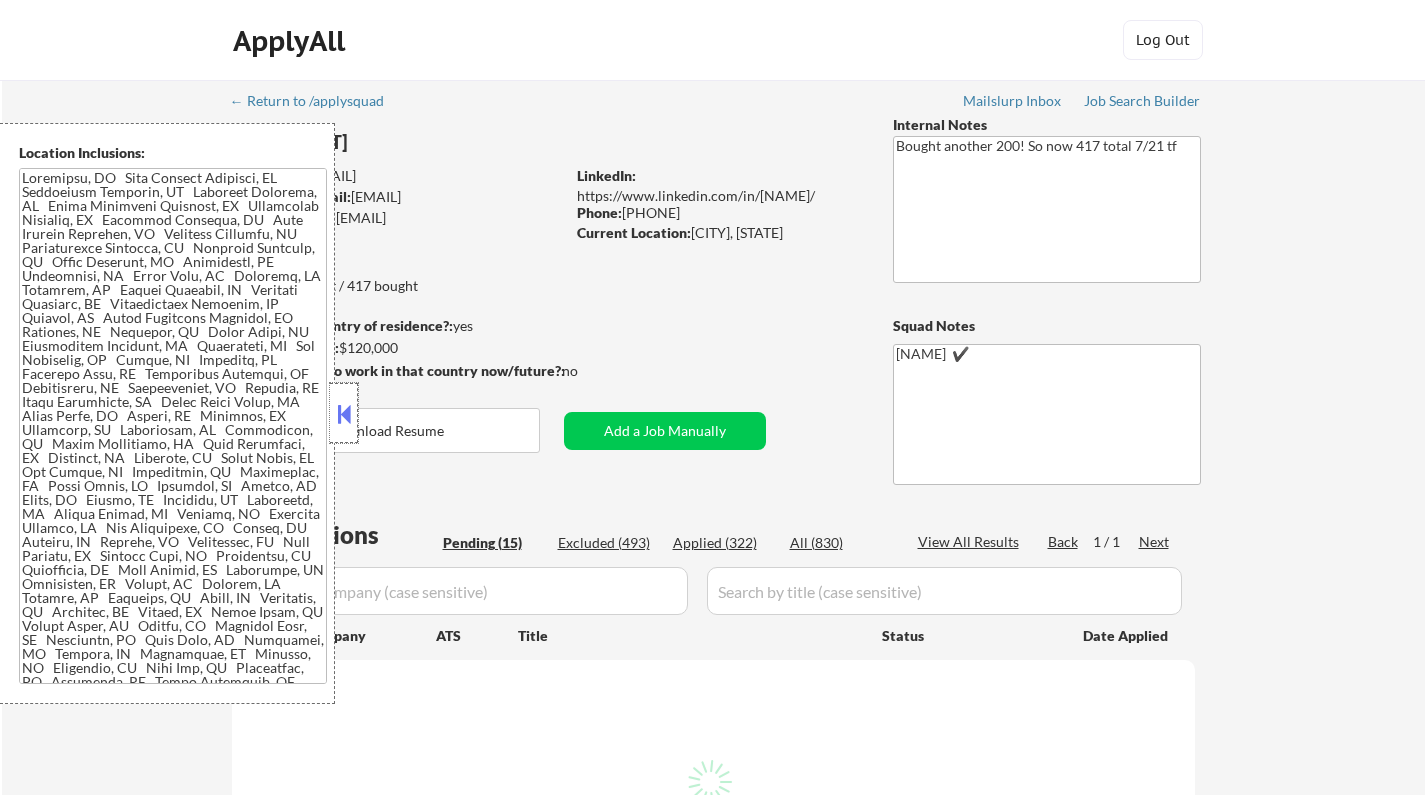 click at bounding box center [344, 413] 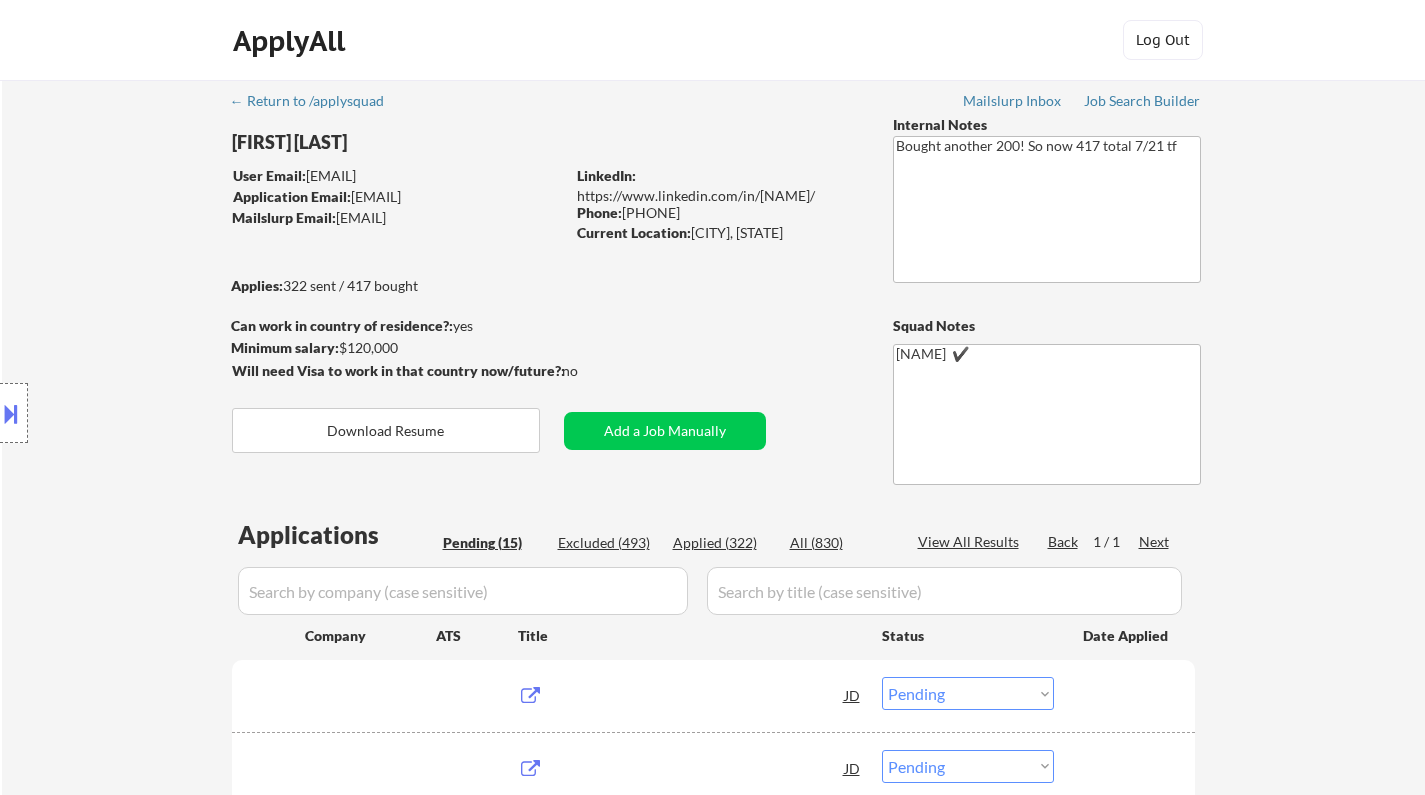 click on "Download Resume" at bounding box center [386, 430] 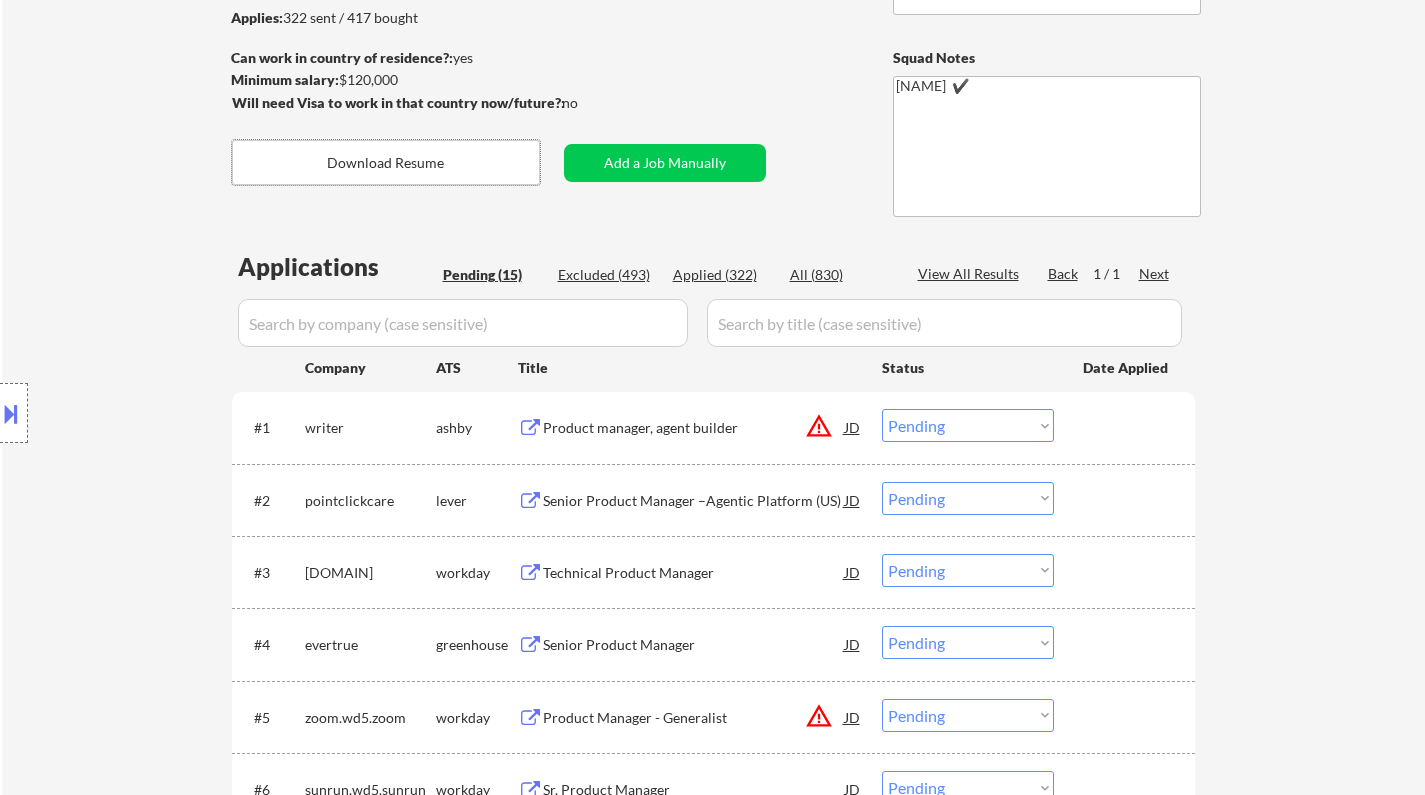 scroll, scrollTop: 100, scrollLeft: 0, axis: vertical 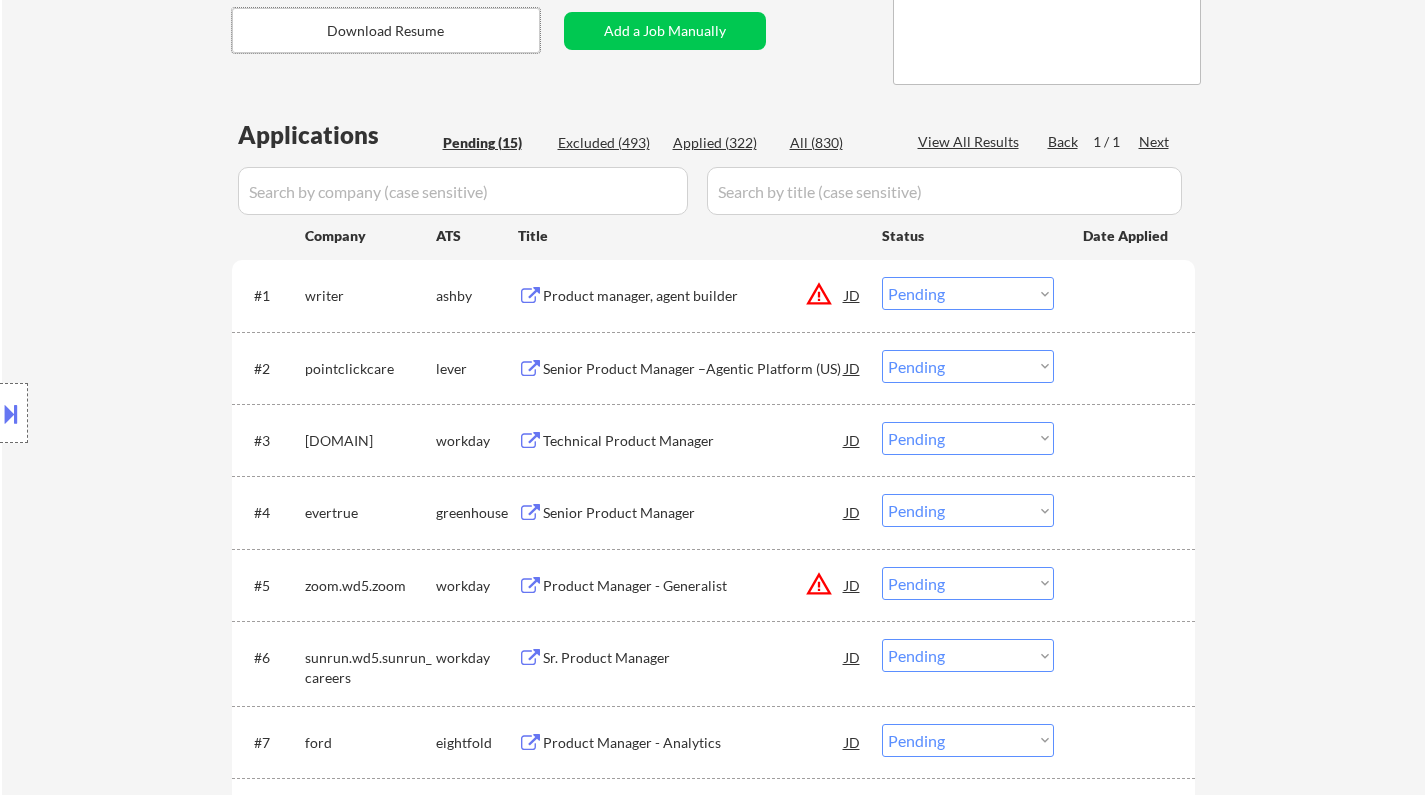 click at bounding box center [11, 413] 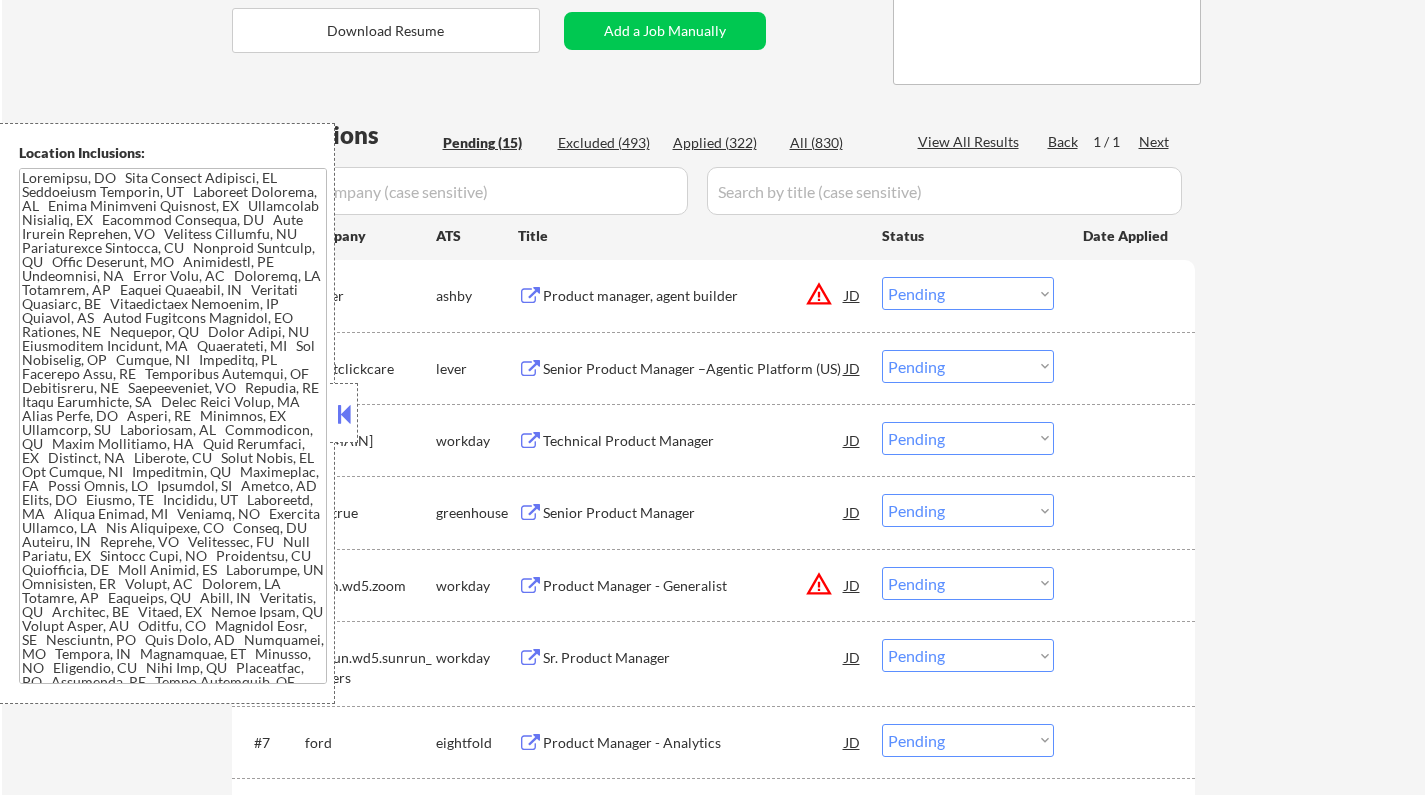 click on "JD" at bounding box center [853, 295] 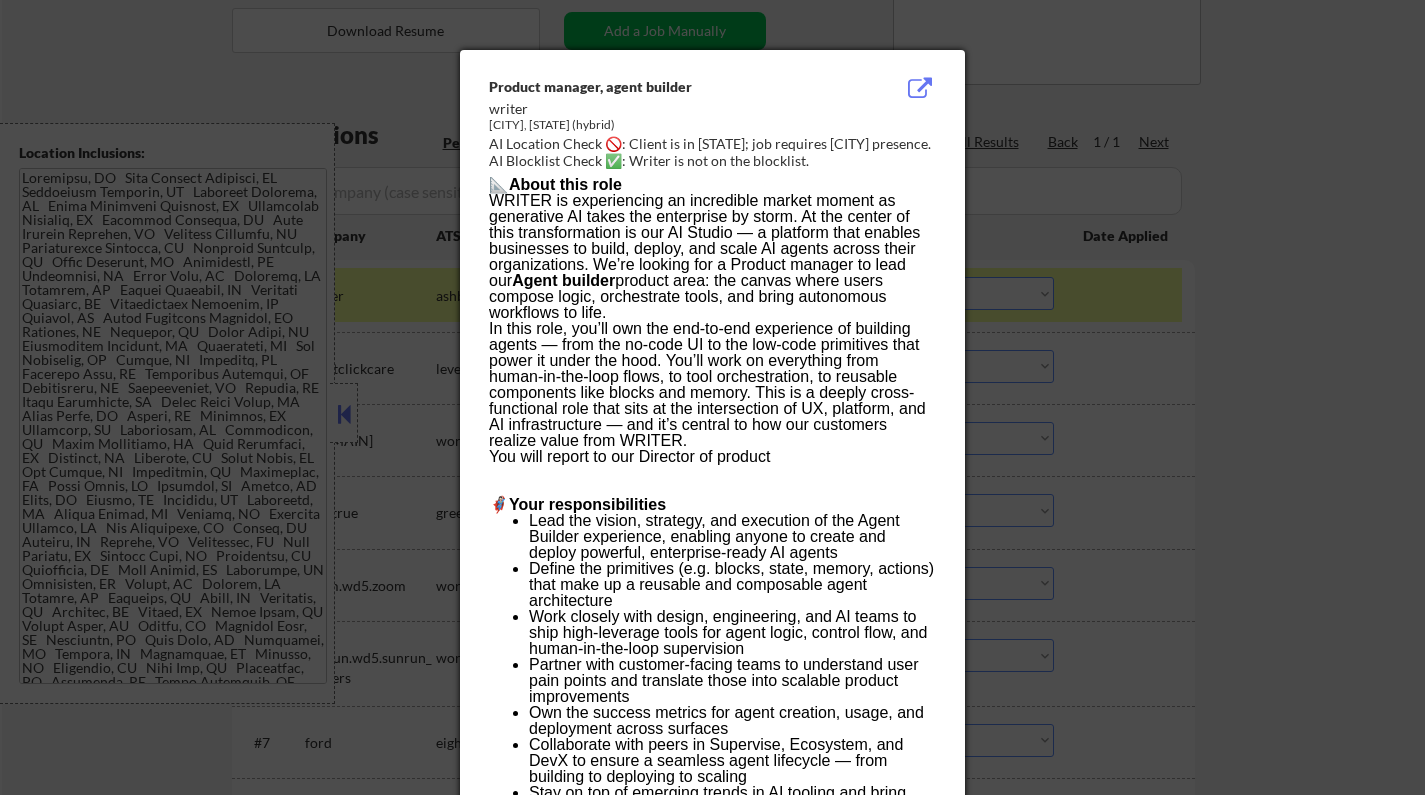 drag, startPoint x: 1278, startPoint y: 478, endPoint x: 1235, endPoint y: 474, distance: 43.185646 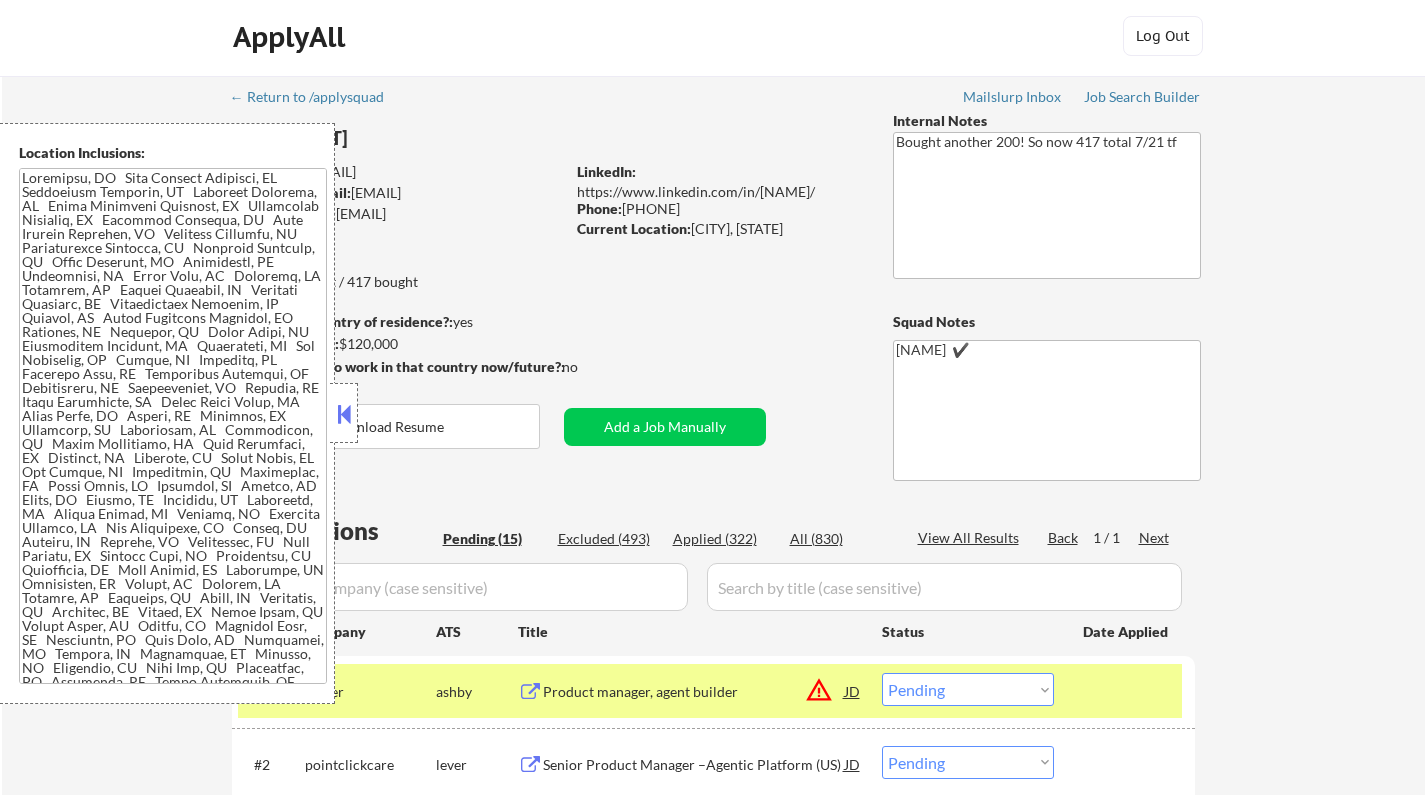 scroll, scrollTop: 0, scrollLeft: 0, axis: both 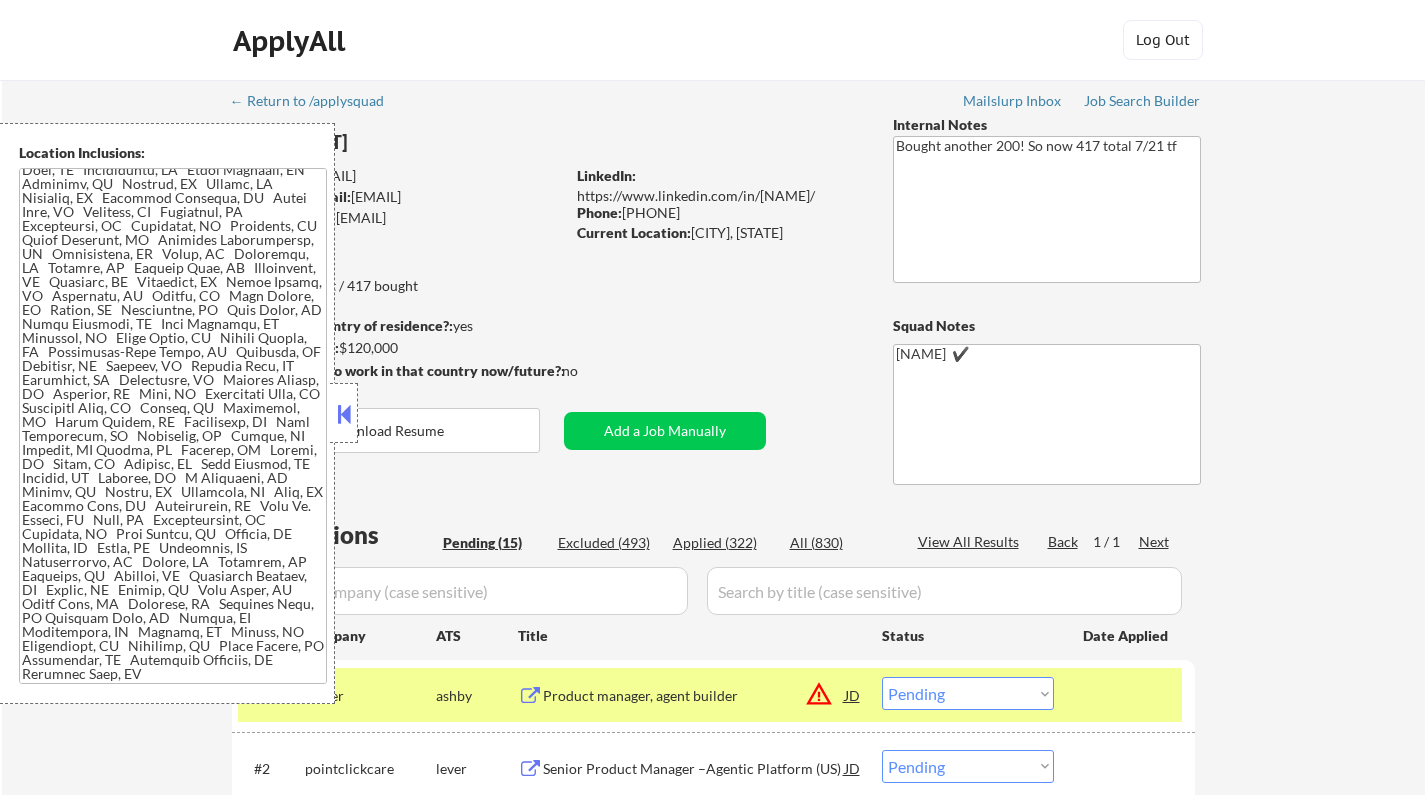 click at bounding box center [344, 414] 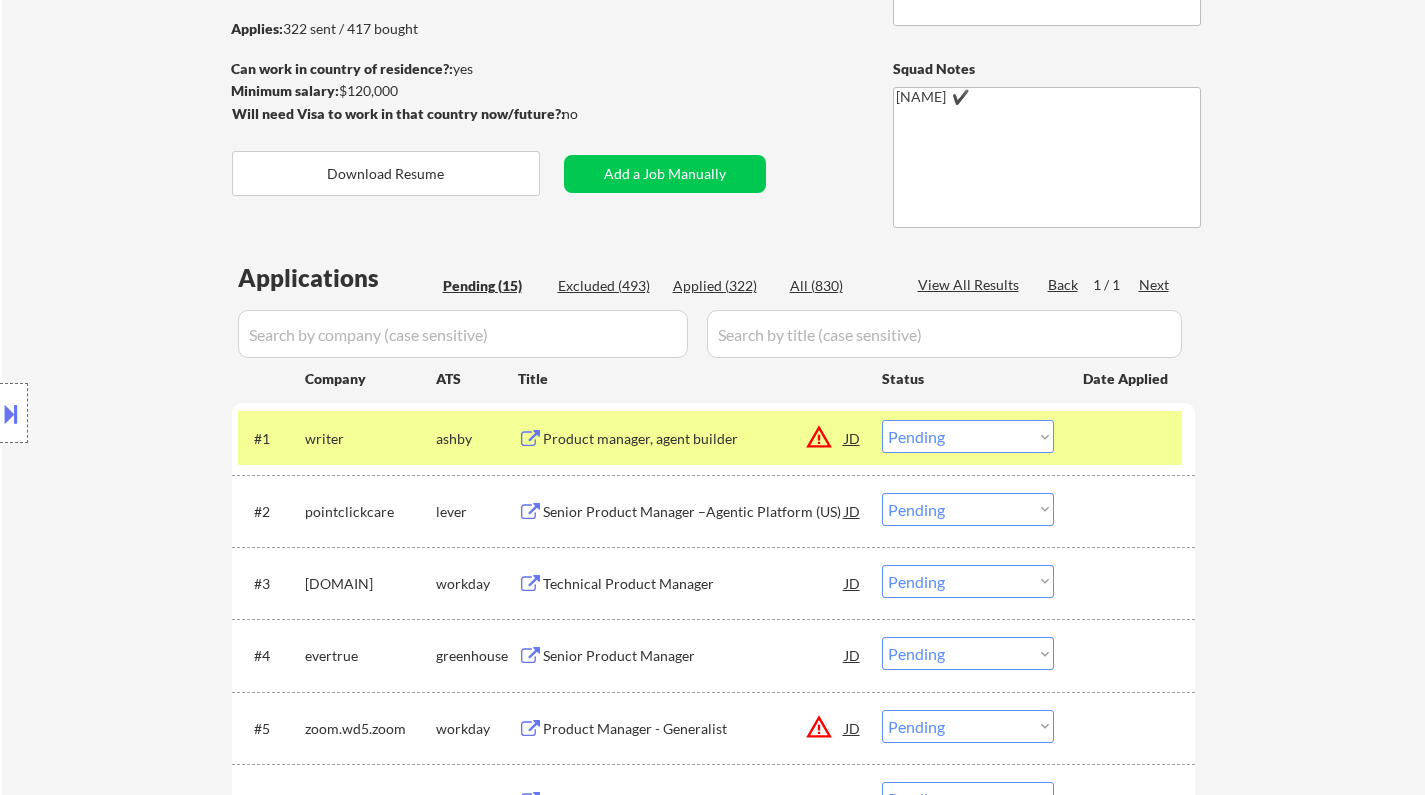 scroll, scrollTop: 400, scrollLeft: 0, axis: vertical 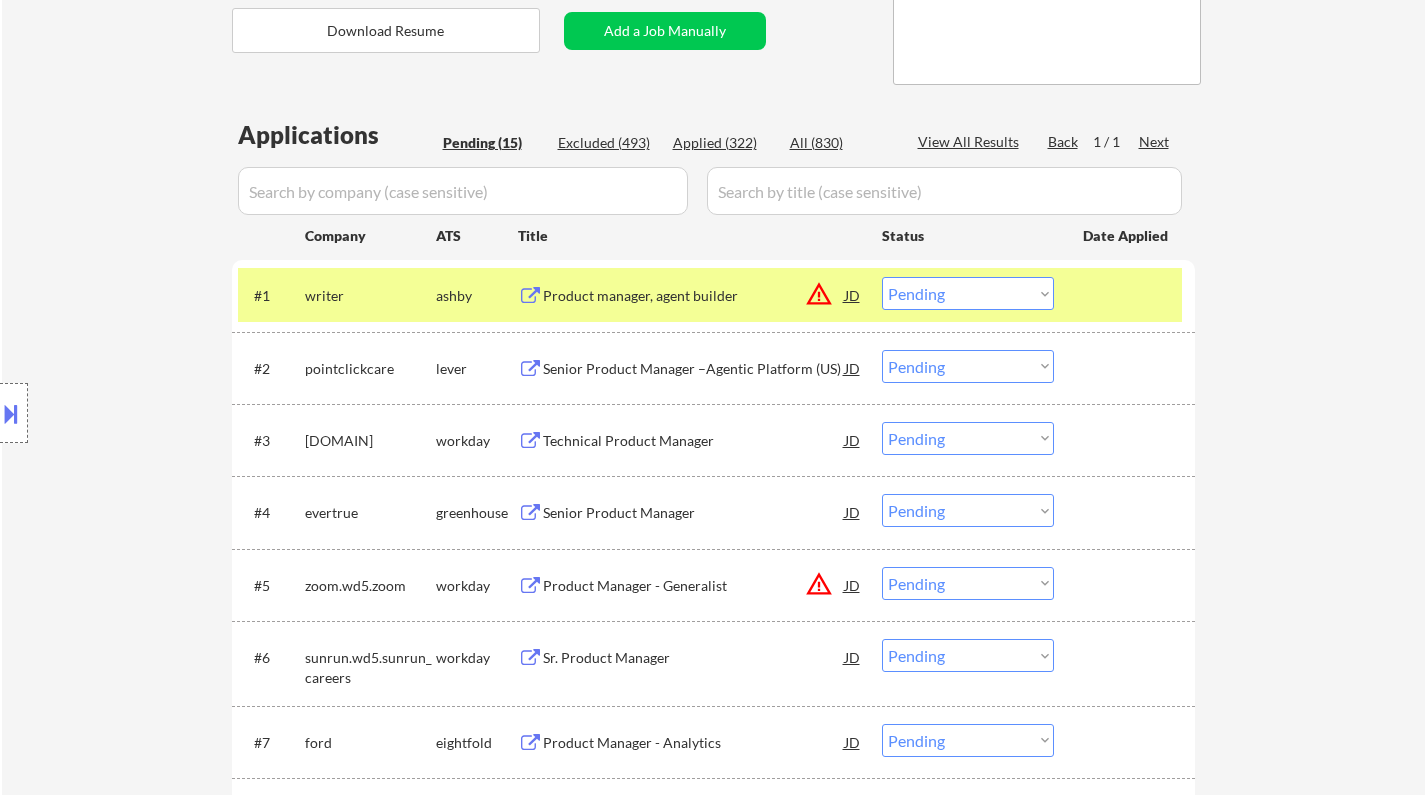drag, startPoint x: 958, startPoint y: 295, endPoint x: 967, endPoint y: 306, distance: 14.21267 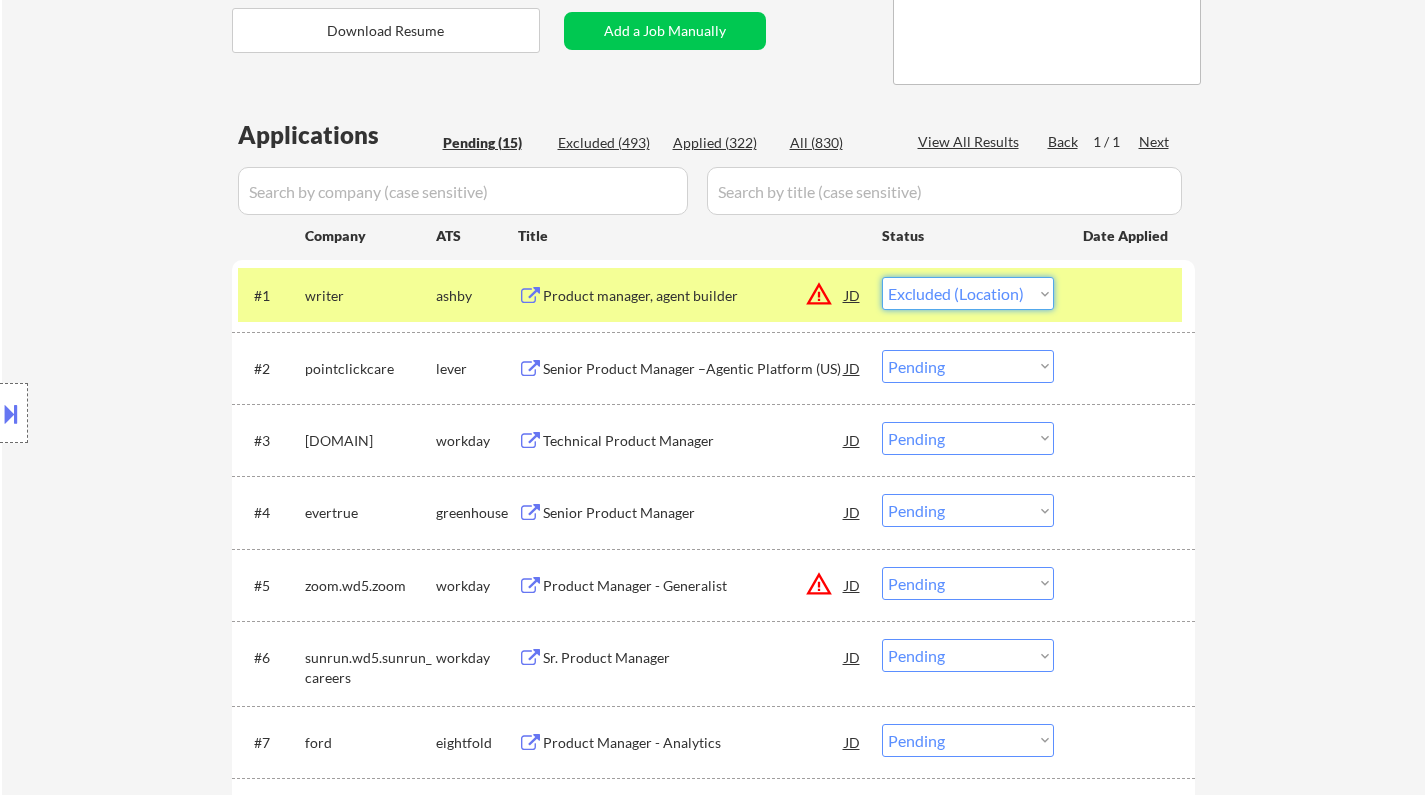 click on "Choose an option... Pending Applied Excluded (Questions) Excluded (Expired) Excluded (Location) Excluded (Bad Match) Excluded (Blocklist) Excluded (Salary) Excluded (Other)" at bounding box center (968, 293) 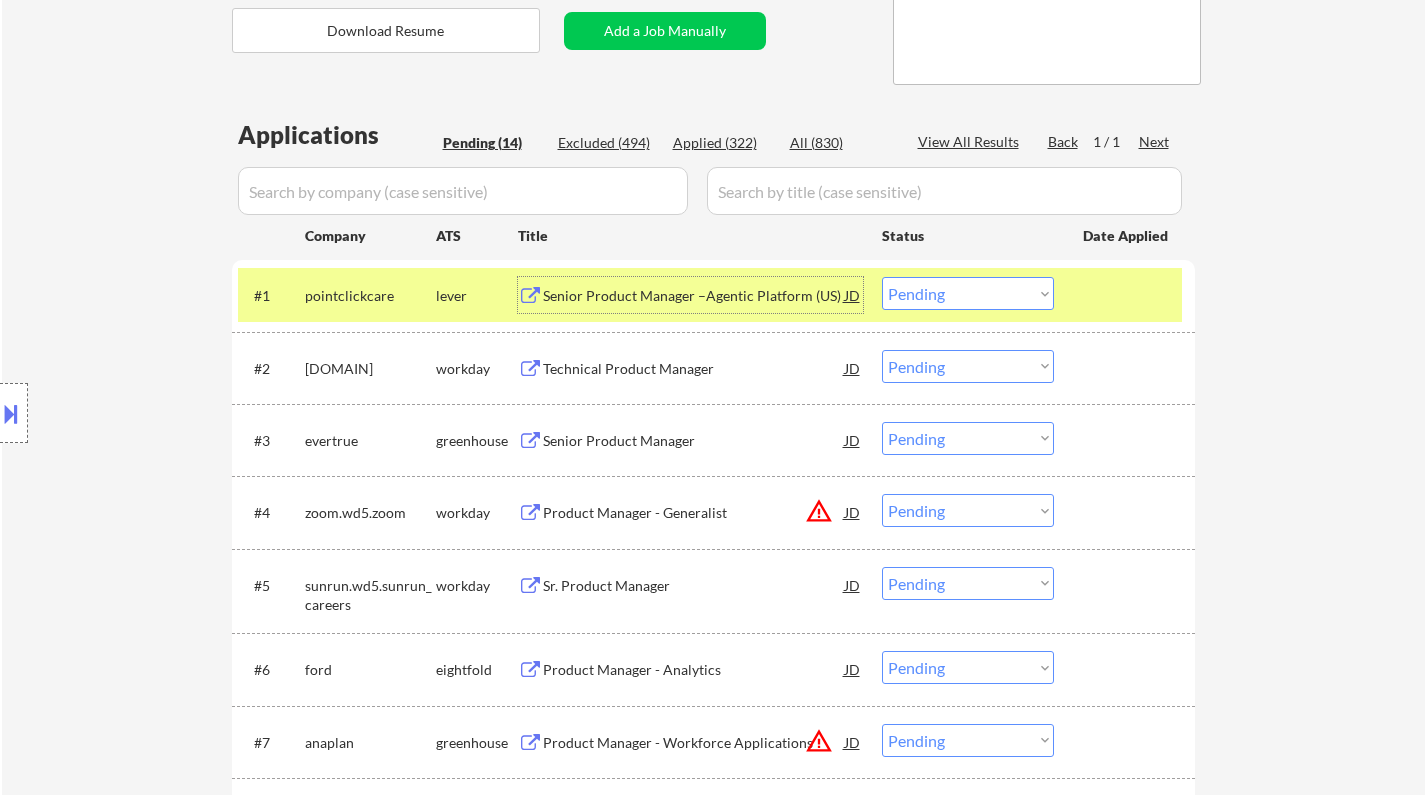 click on "Senior Product Manager –Agentic Platform (US)" at bounding box center (694, 296) 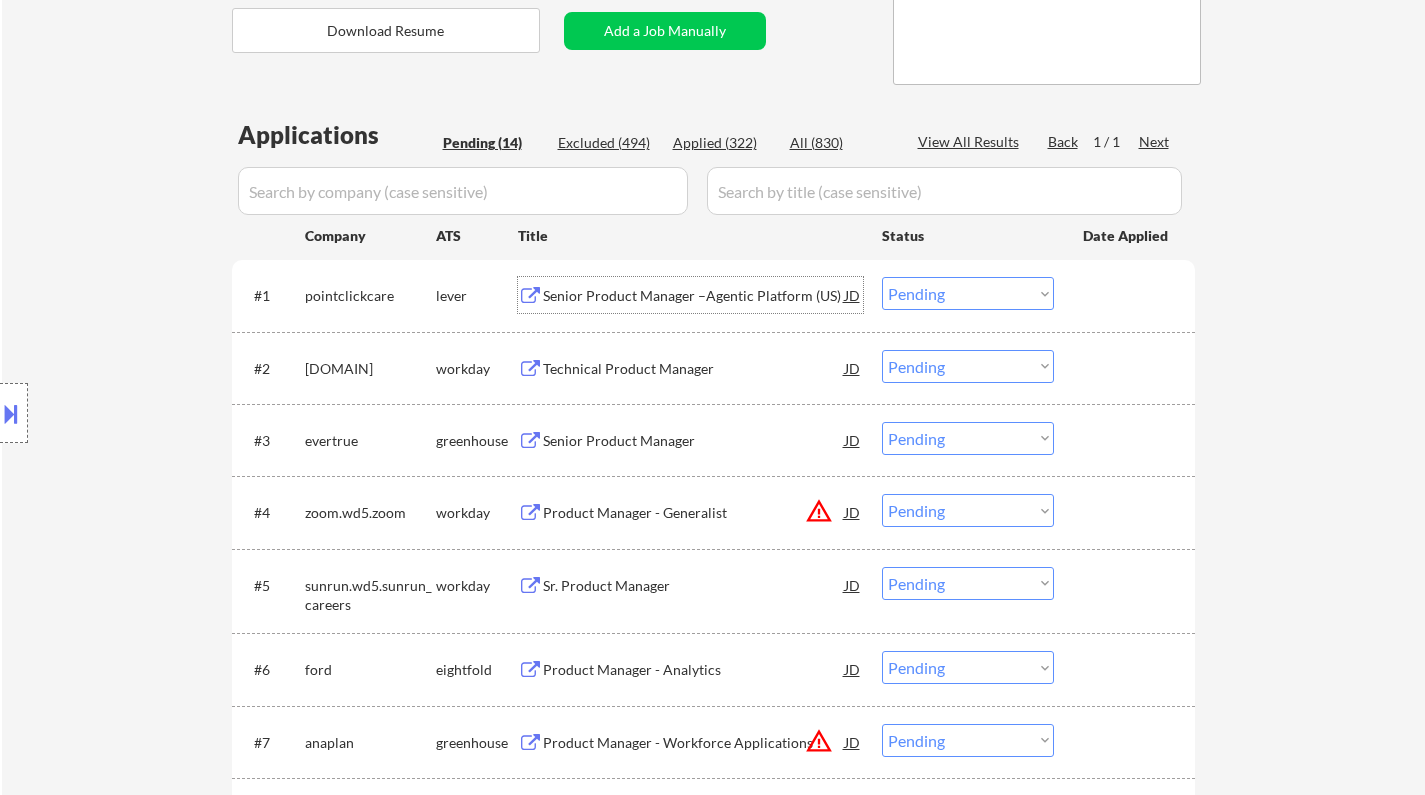 drag, startPoint x: 939, startPoint y: 288, endPoint x: 959, endPoint y: 304, distance: 25.612497 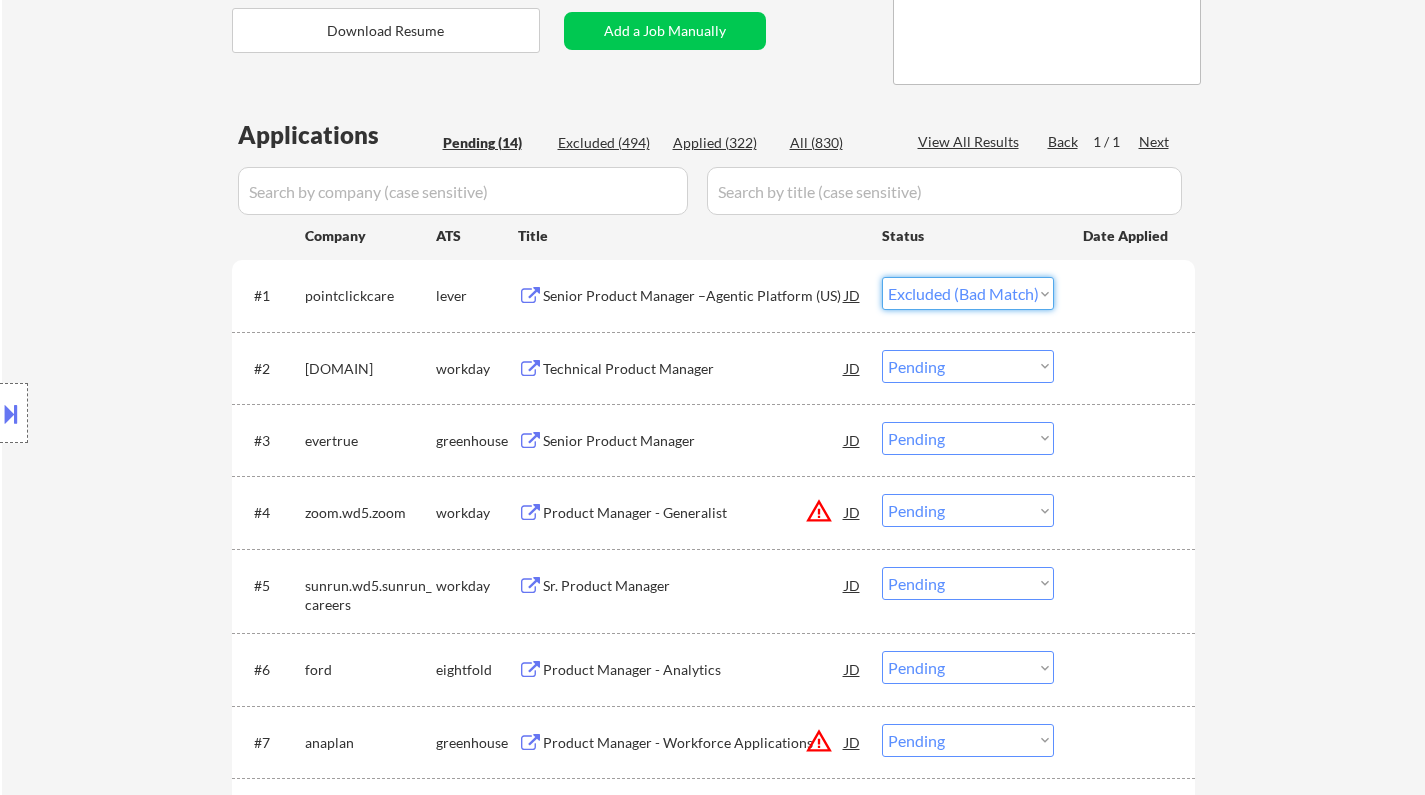 click on "Choose an option... Pending Applied Excluded (Questions) Excluded (Expired) Excluded (Location) Excluded (Bad Match) Excluded (Blocklist) Excluded (Salary) Excluded (Other)" at bounding box center [968, 293] 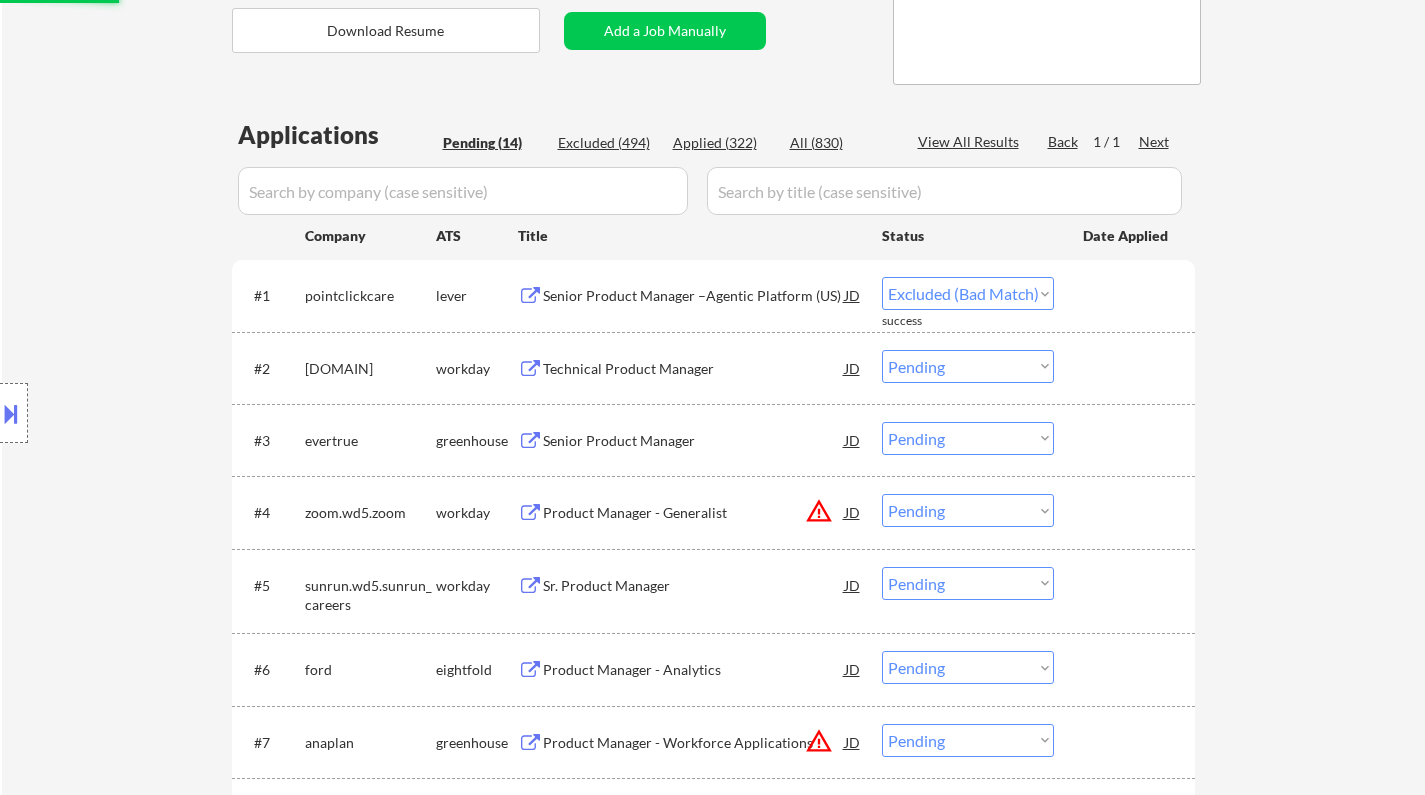 select on ""pending"" 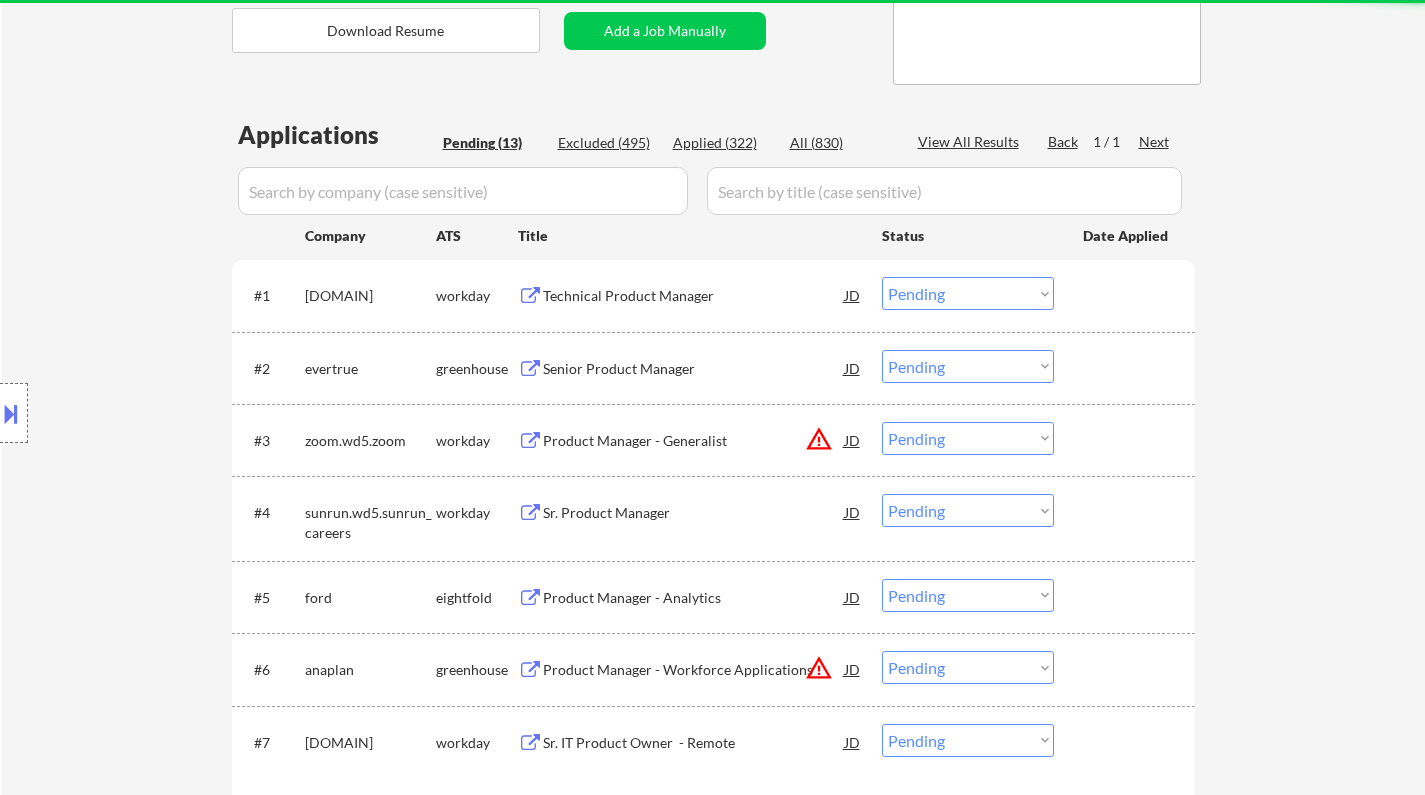 scroll, scrollTop: 500, scrollLeft: 0, axis: vertical 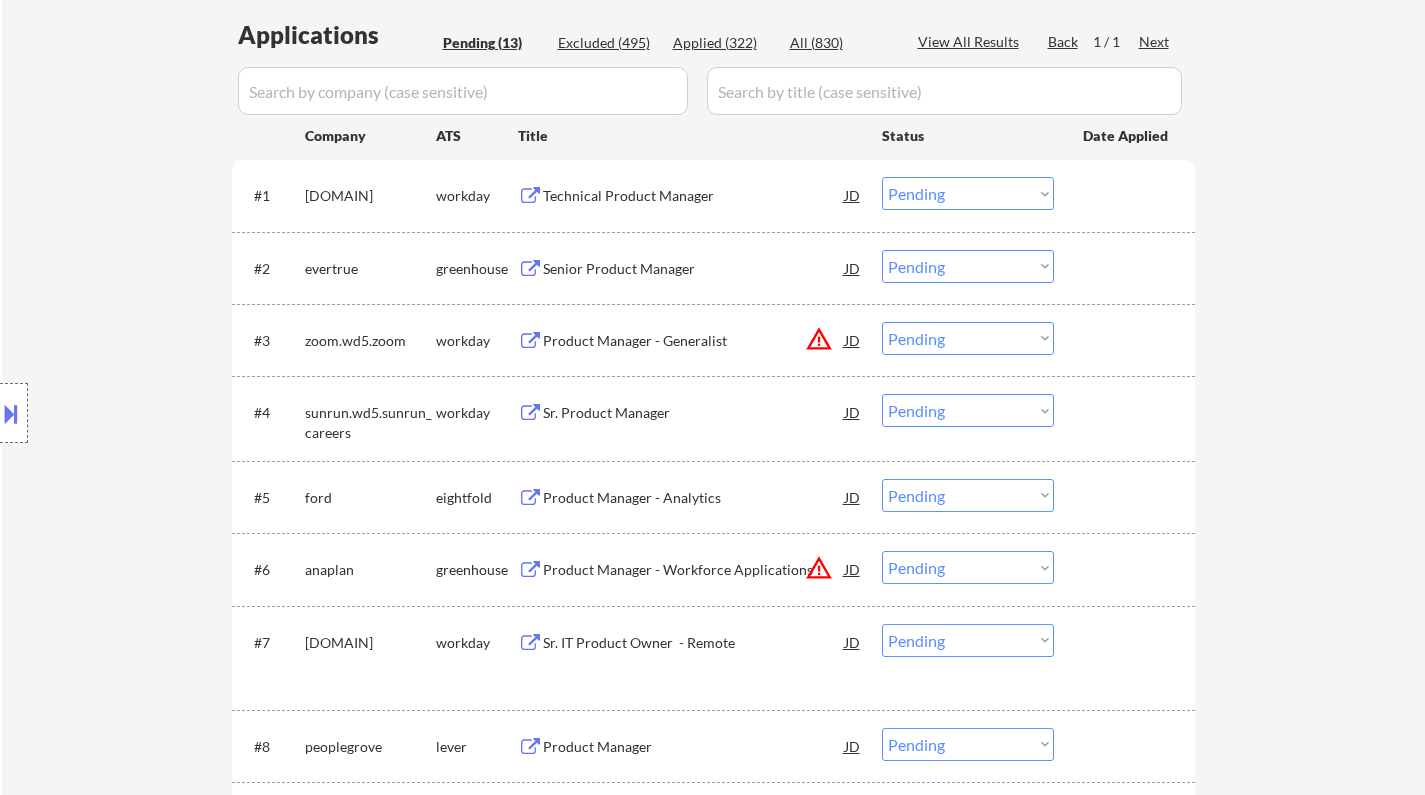 click on "Senior Product Manager" at bounding box center (694, 269) 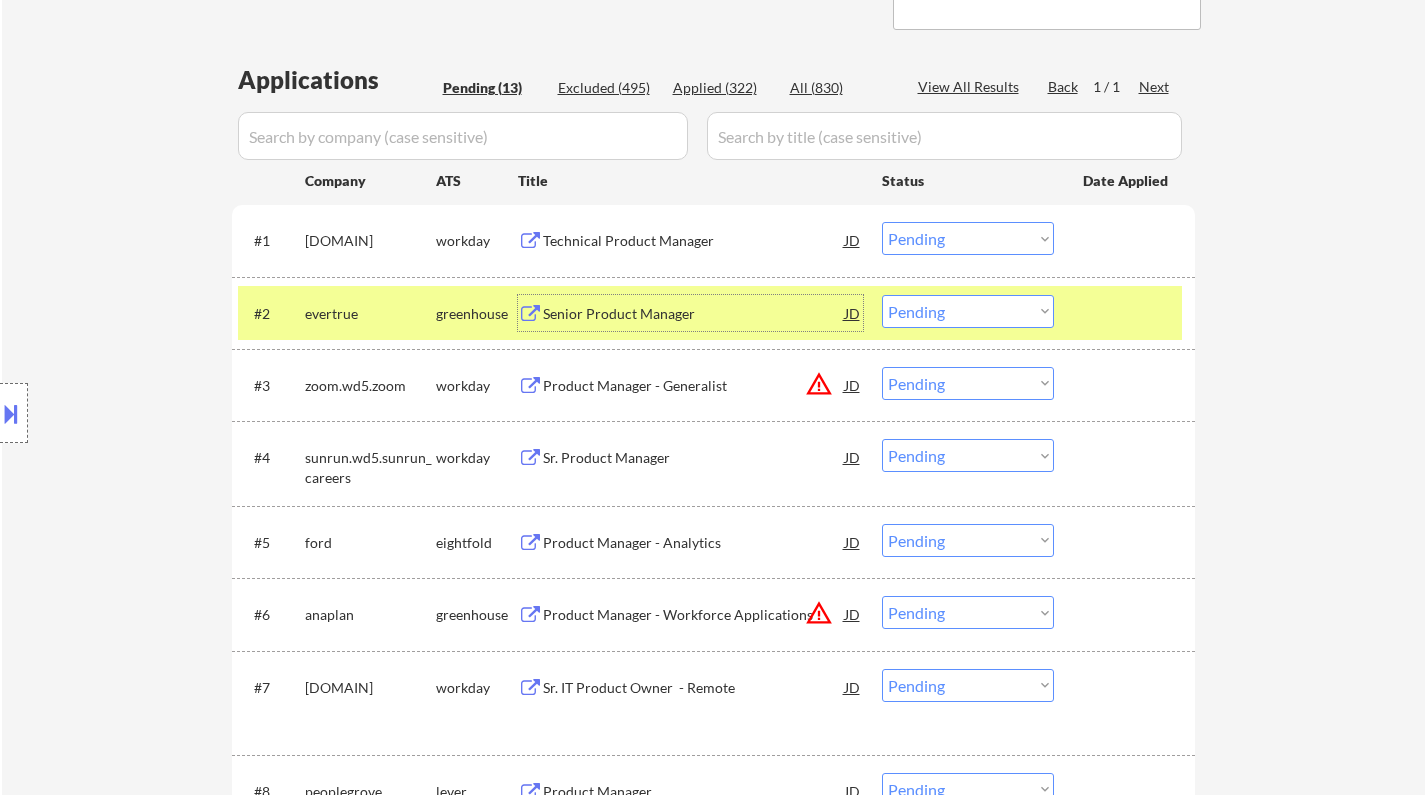 scroll, scrollTop: 500, scrollLeft: 0, axis: vertical 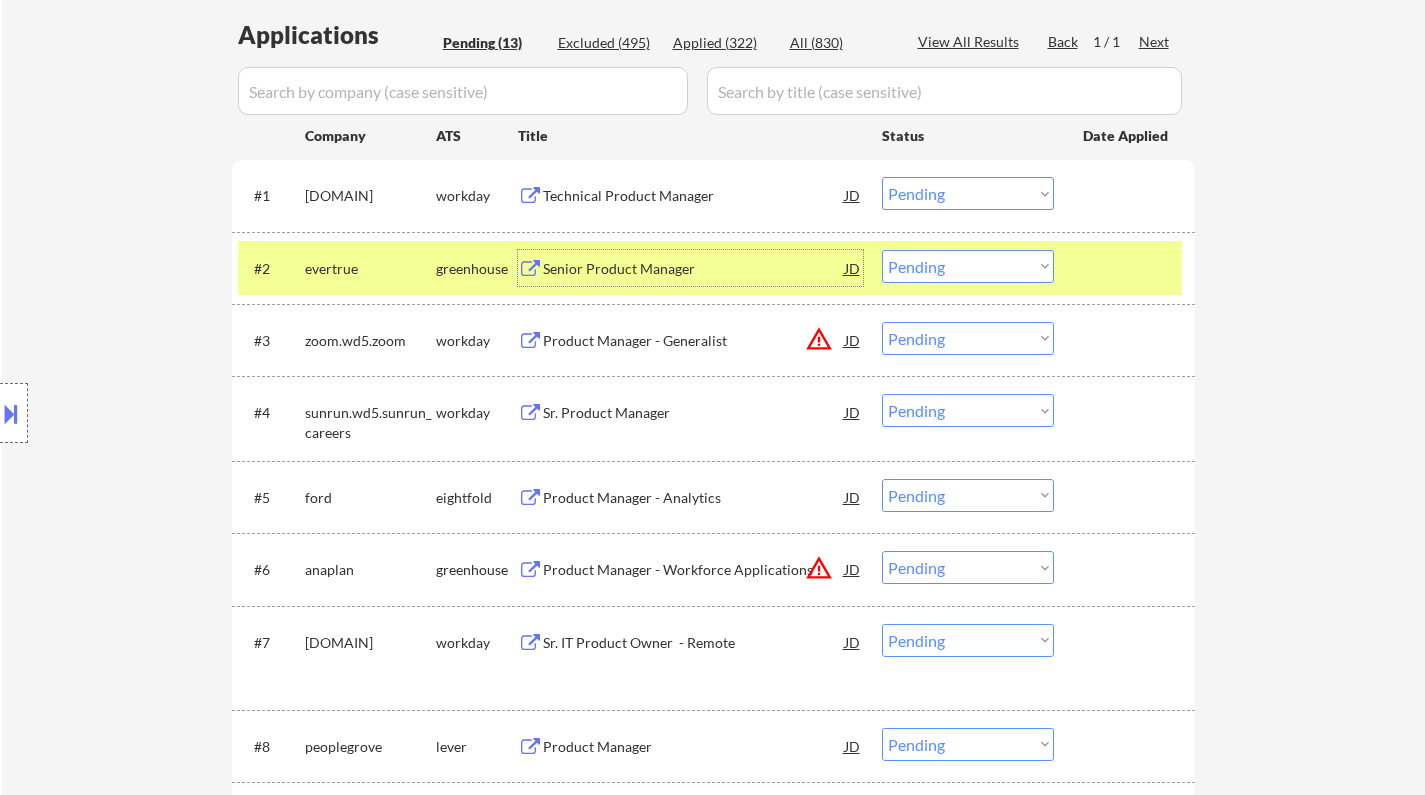 click on "Choose an option... Pending Applied Excluded (Questions) Excluded (Expired) Excluded (Location) Excluded (Bad Match) Excluded (Blocklist) Excluded (Salary) Excluded (Other)" at bounding box center (968, 266) 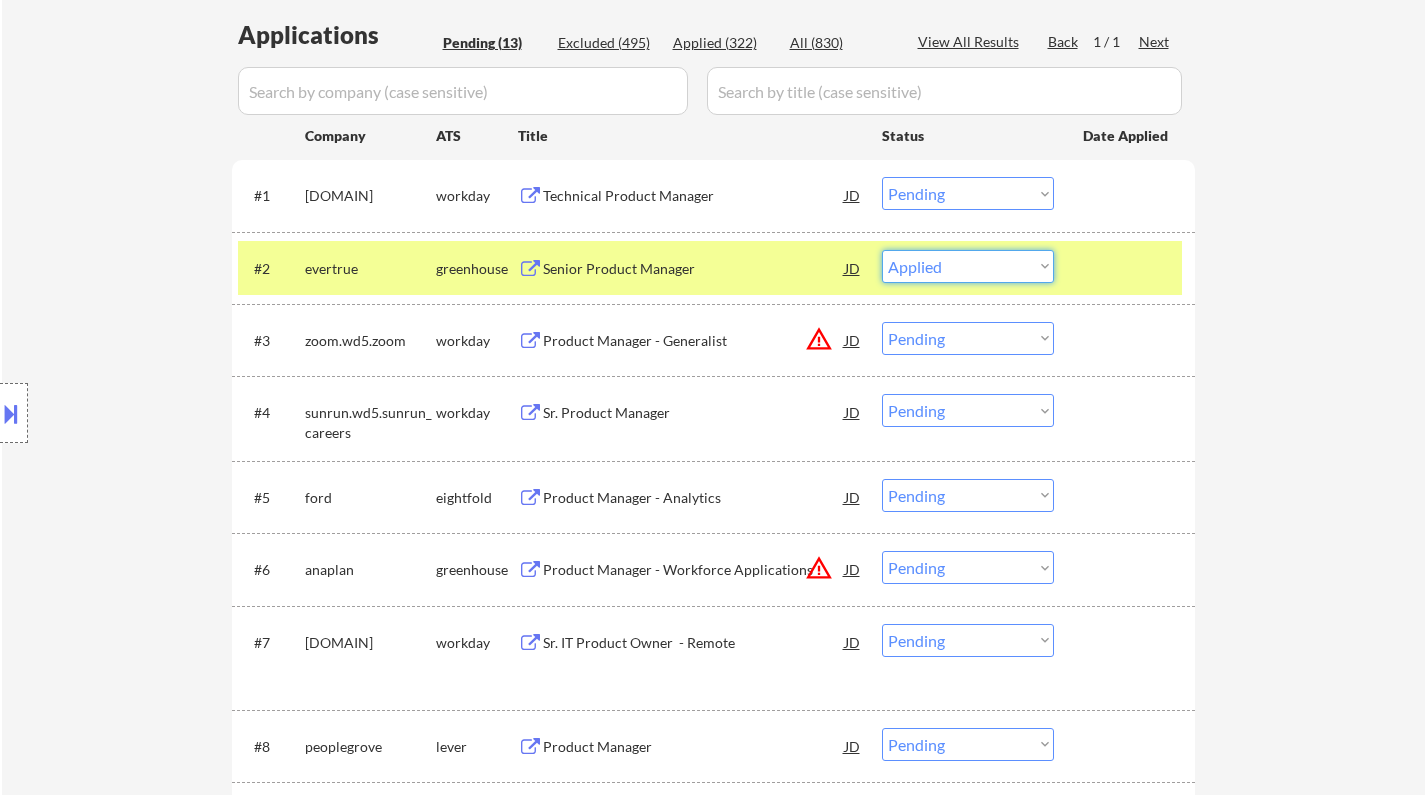 click on "Choose an option... Pending Applied Excluded (Questions) Excluded (Expired) Excluded (Location) Excluded (Bad Match) Excluded (Blocklist) Excluded (Salary) Excluded (Other)" at bounding box center (968, 266) 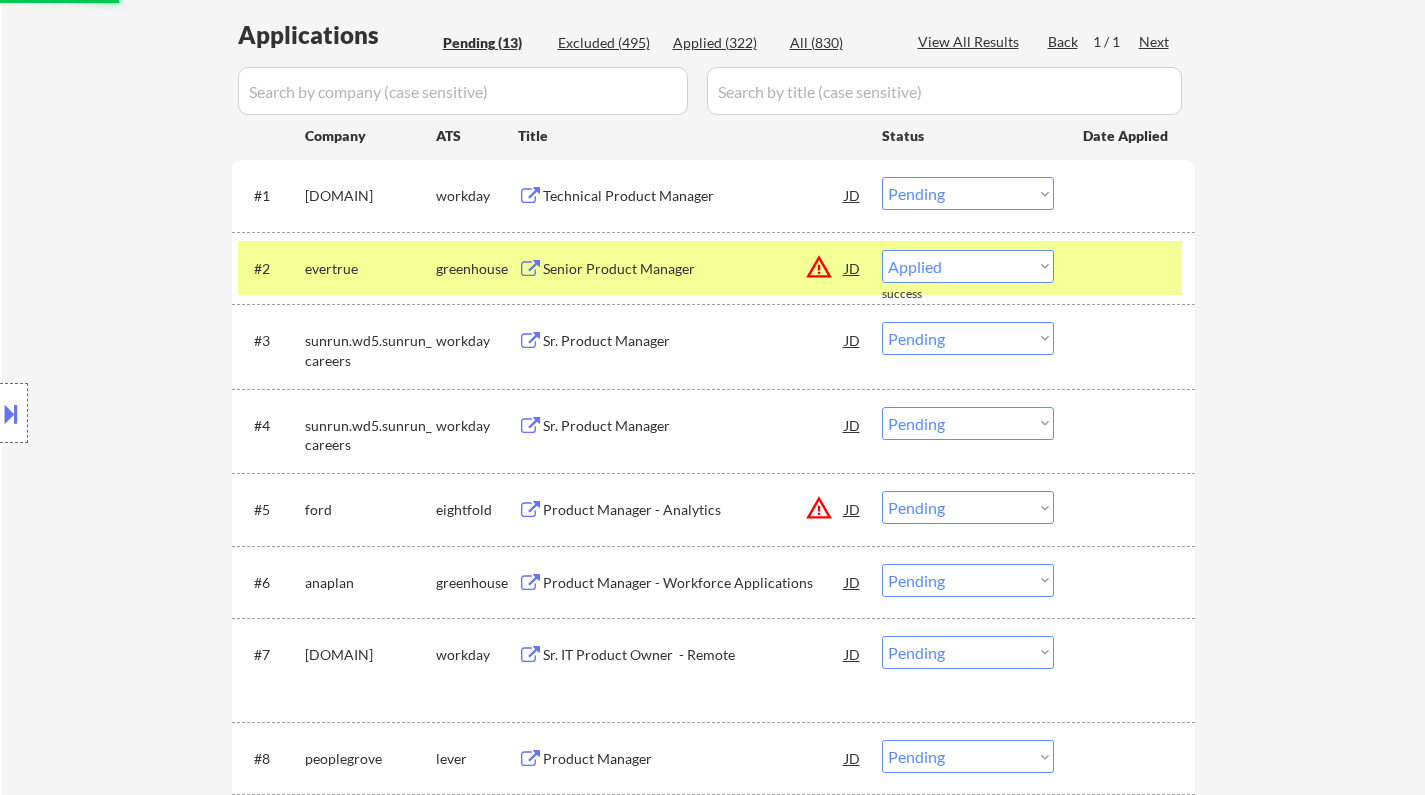 select on ""pending"" 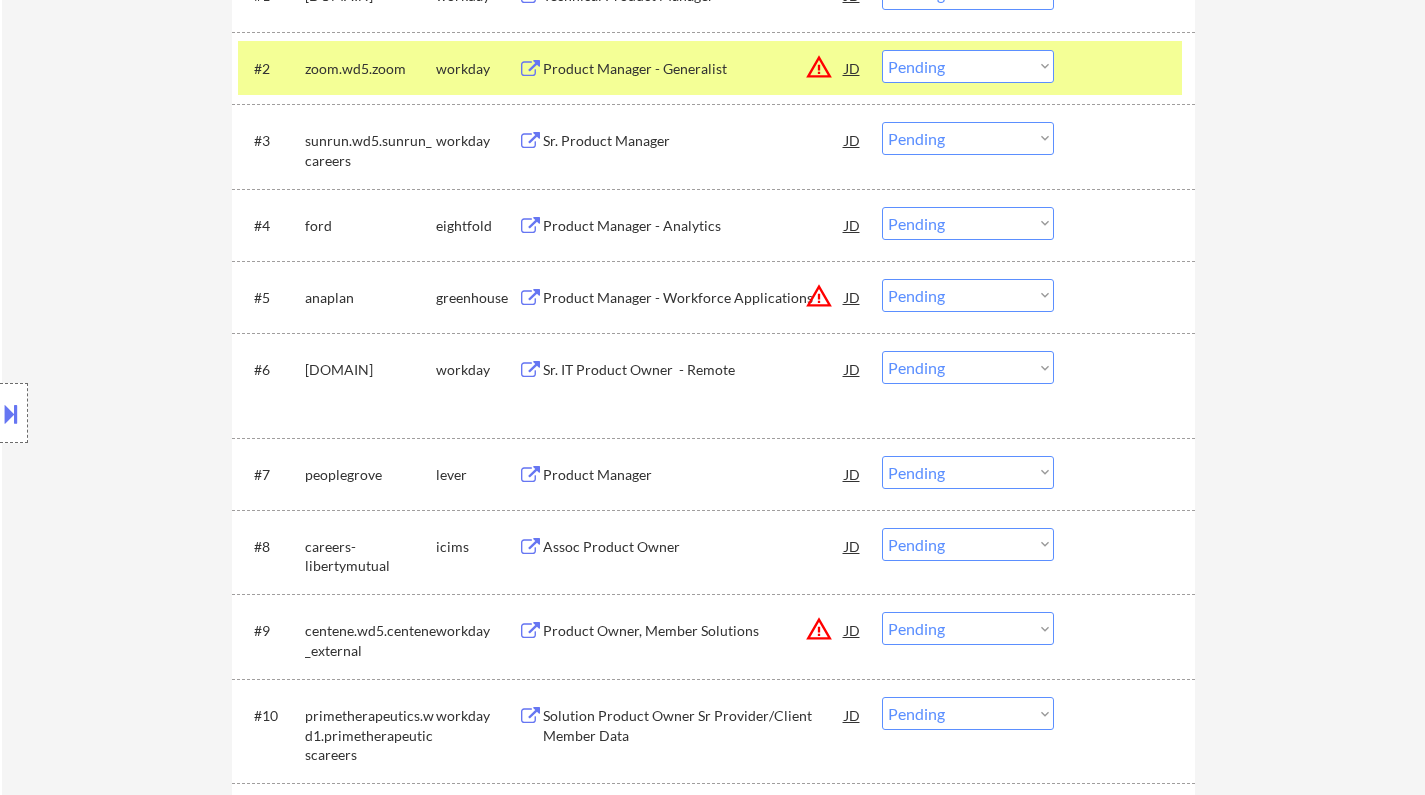 scroll, scrollTop: 800, scrollLeft: 0, axis: vertical 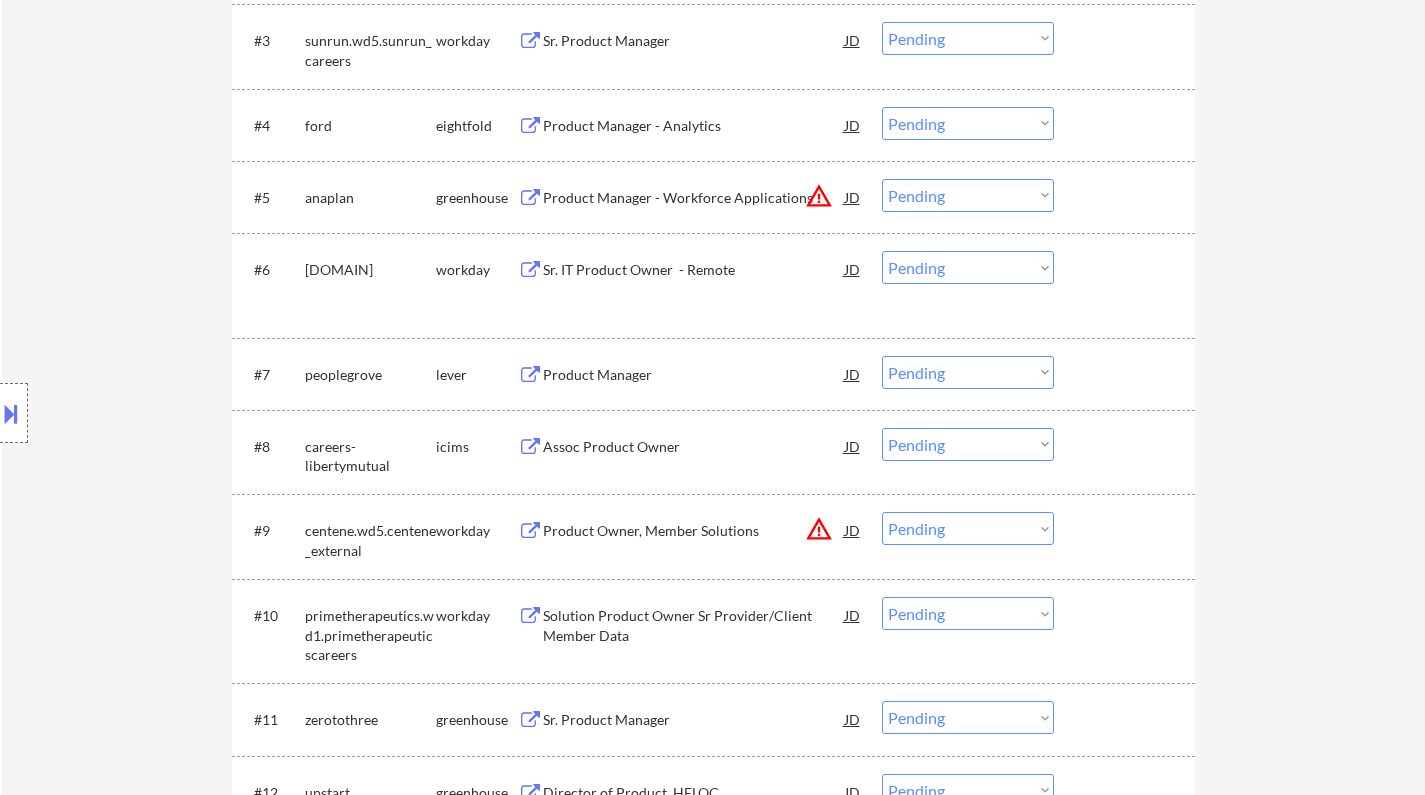click on "Product Manager" at bounding box center (694, 374) 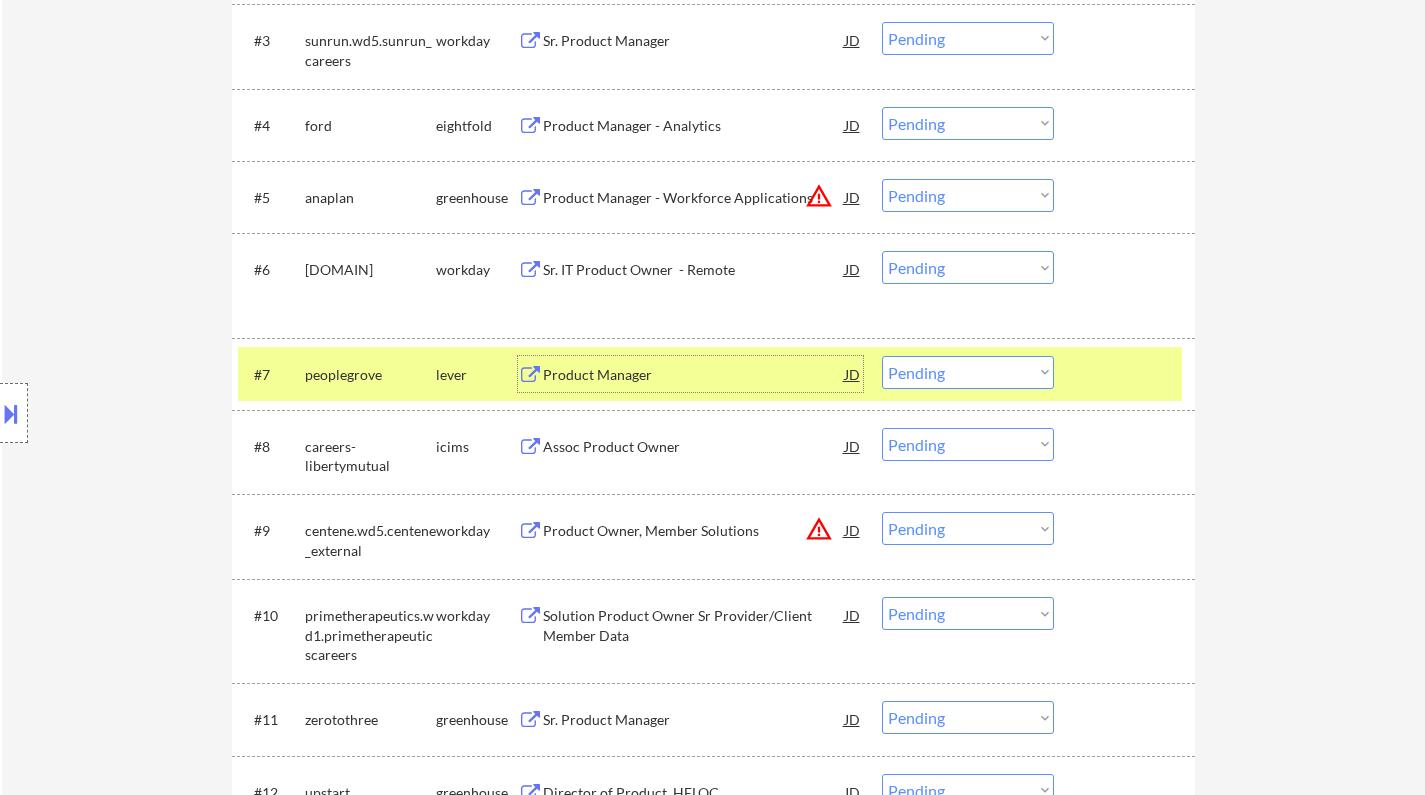 click on "Choose an option... Pending Applied Excluded (Questions) Excluded (Expired) Excluded (Location) Excluded (Bad Match) Excluded (Blocklist) Excluded (Salary) Excluded (Other)" at bounding box center (968, 372) 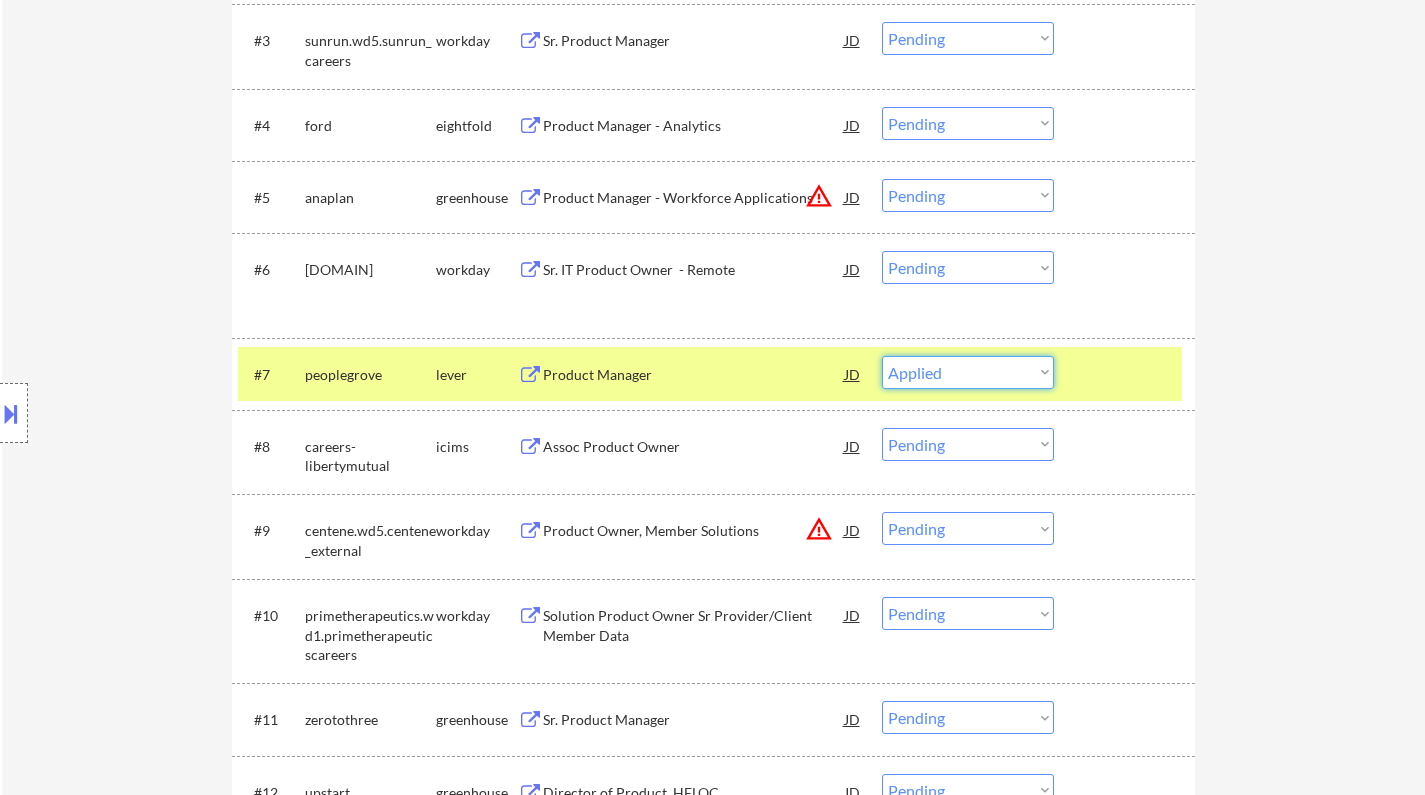 click on "Choose an option... Pending Applied Excluded (Questions) Excluded (Expired) Excluded (Location) Excluded (Bad Match) Excluded (Blocklist) Excluded (Salary) Excluded (Other)" at bounding box center [968, 372] 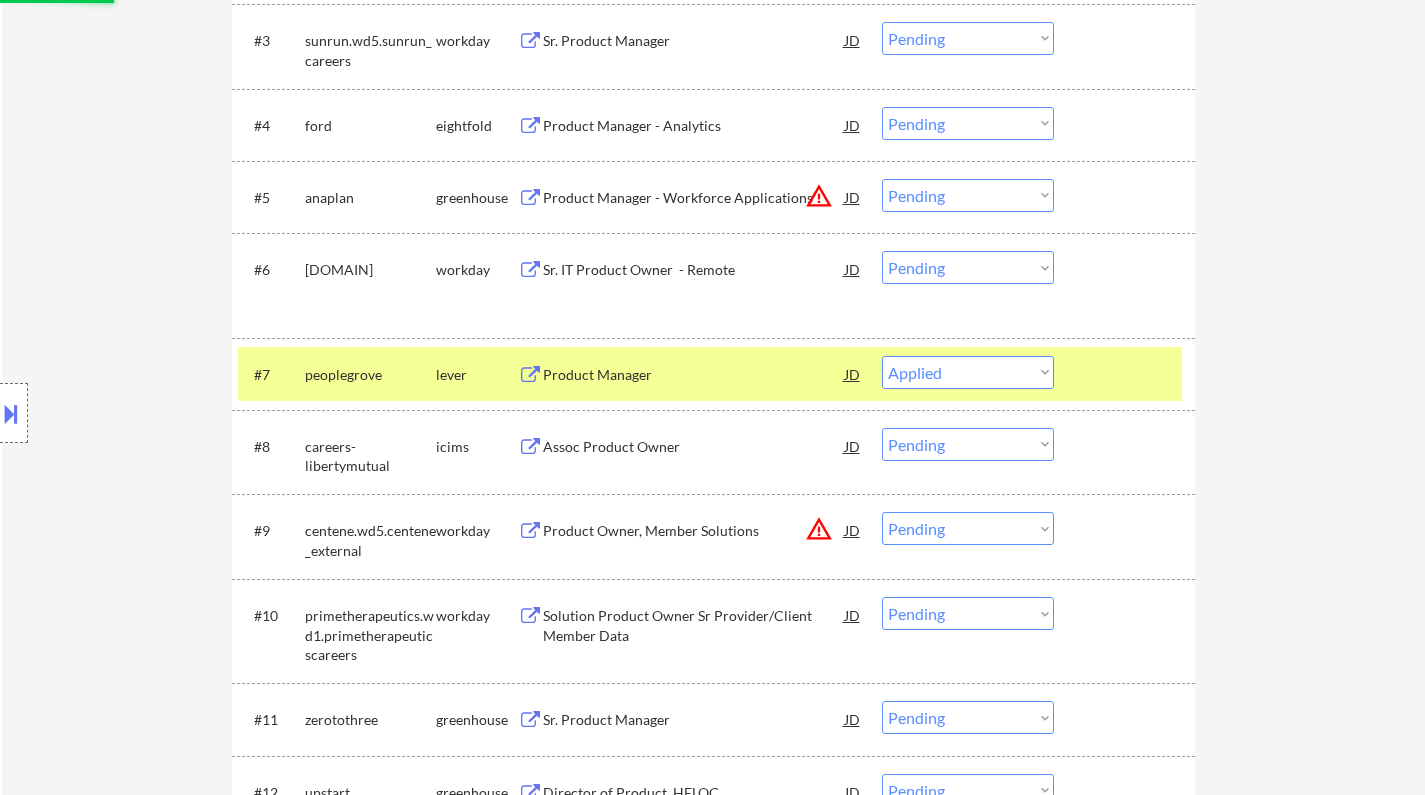 select on ""pending"" 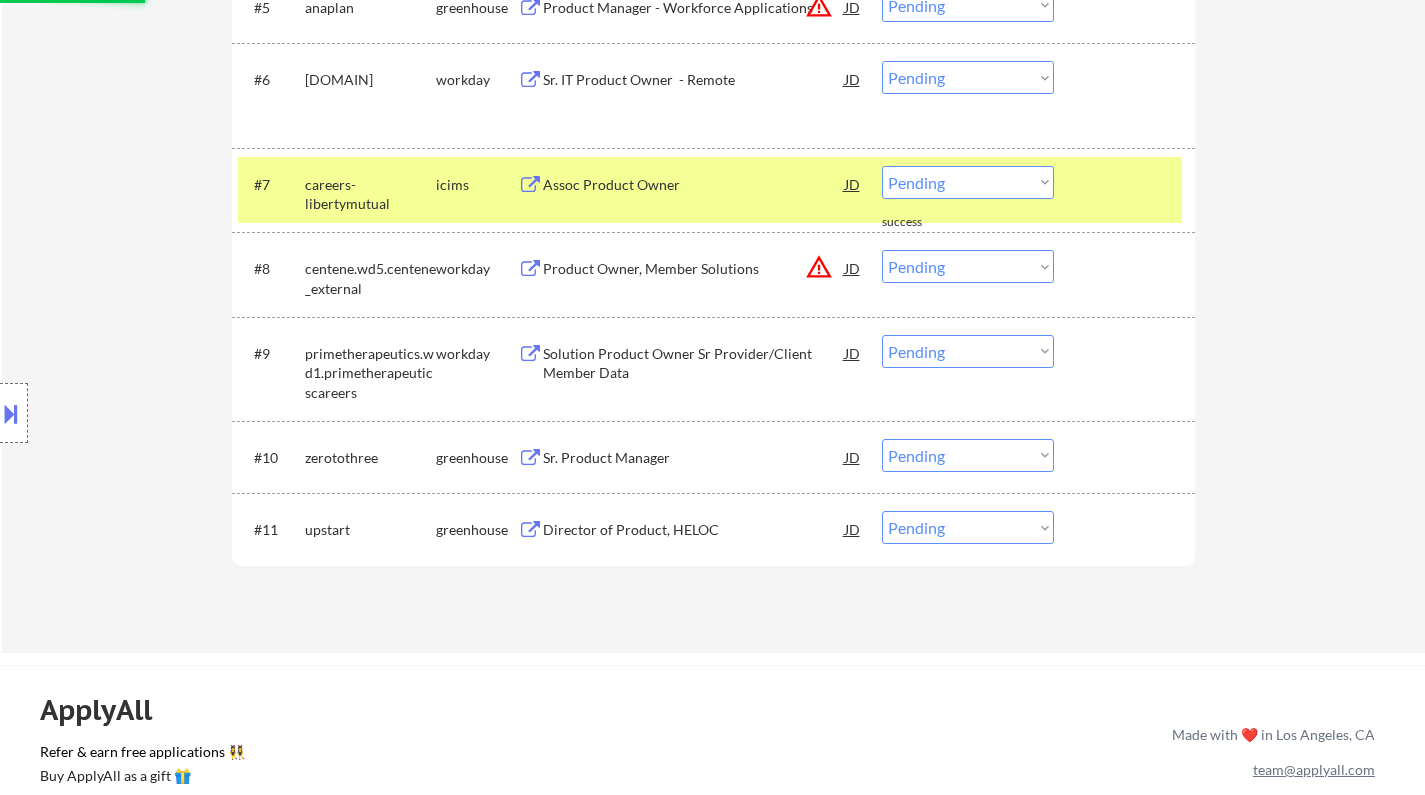 scroll, scrollTop: 1100, scrollLeft: 0, axis: vertical 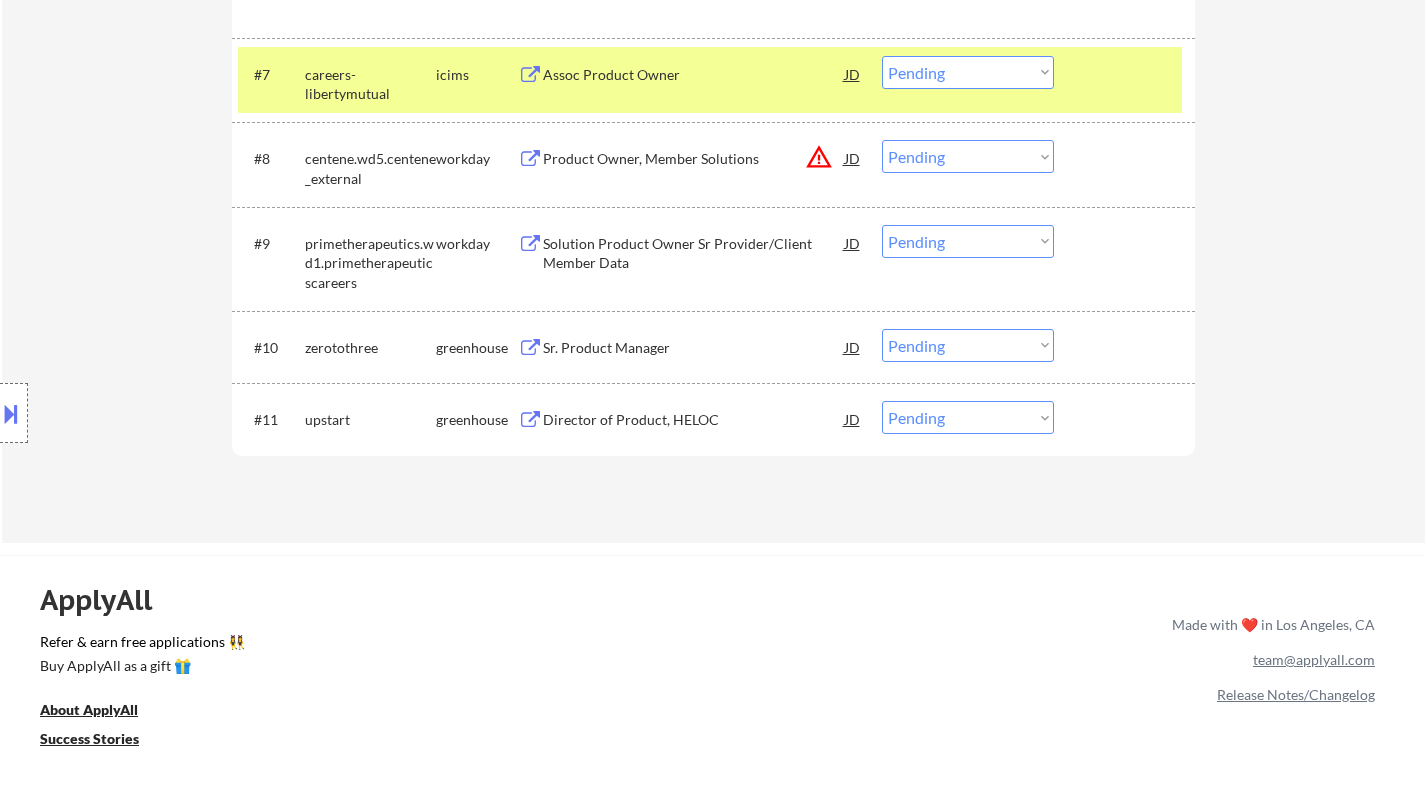 click on "Sr. Product Manager" at bounding box center [694, 348] 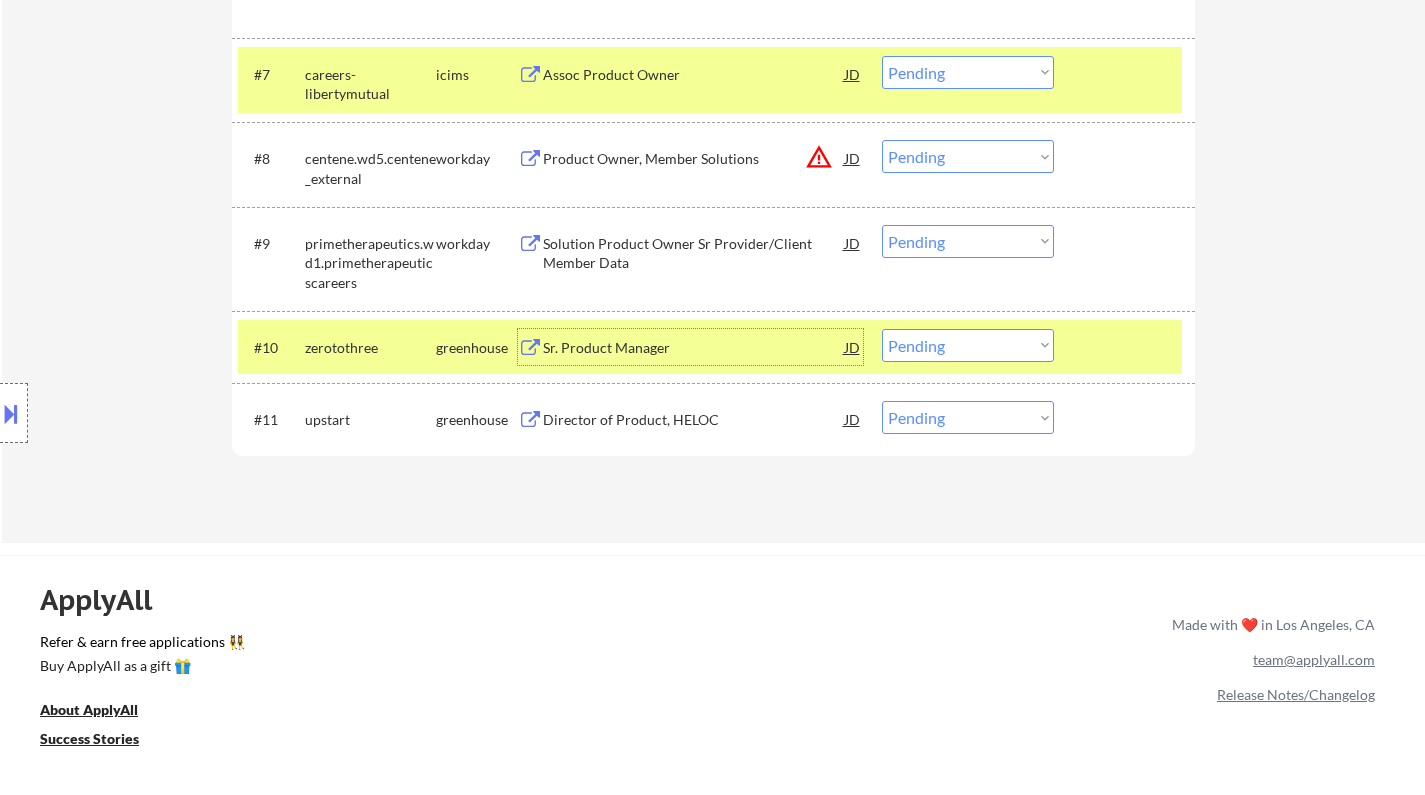 click on "Choose an option... Pending Applied Excluded (Questions) Excluded (Expired) Excluded (Location) Excluded (Bad Match) Excluded (Blocklist) Excluded (Salary) Excluded (Other)" at bounding box center (968, 345) 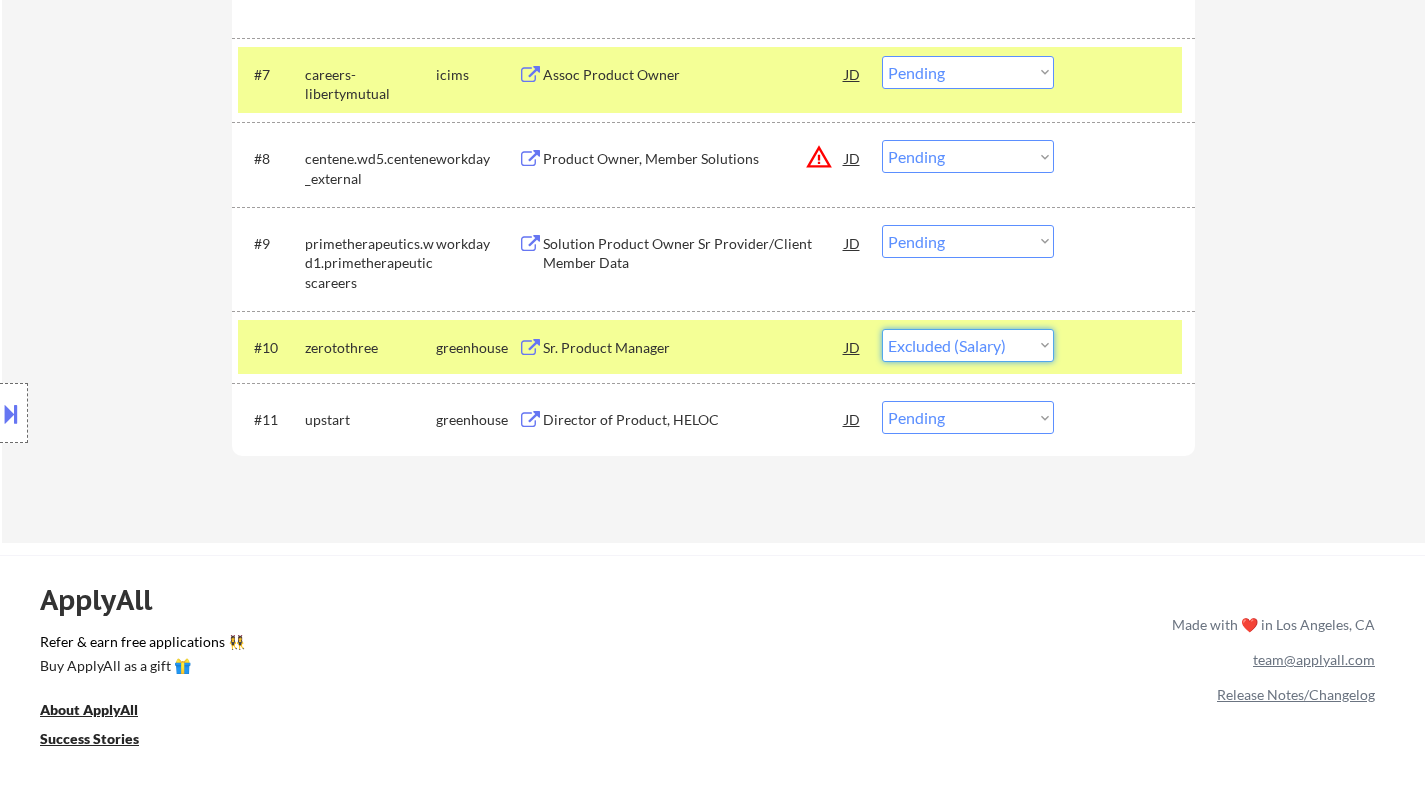 click on "Choose an option... Pending Applied Excluded (Questions) Excluded (Expired) Excluded (Location) Excluded (Bad Match) Excluded (Blocklist) Excluded (Salary) Excluded (Other)" at bounding box center (968, 345) 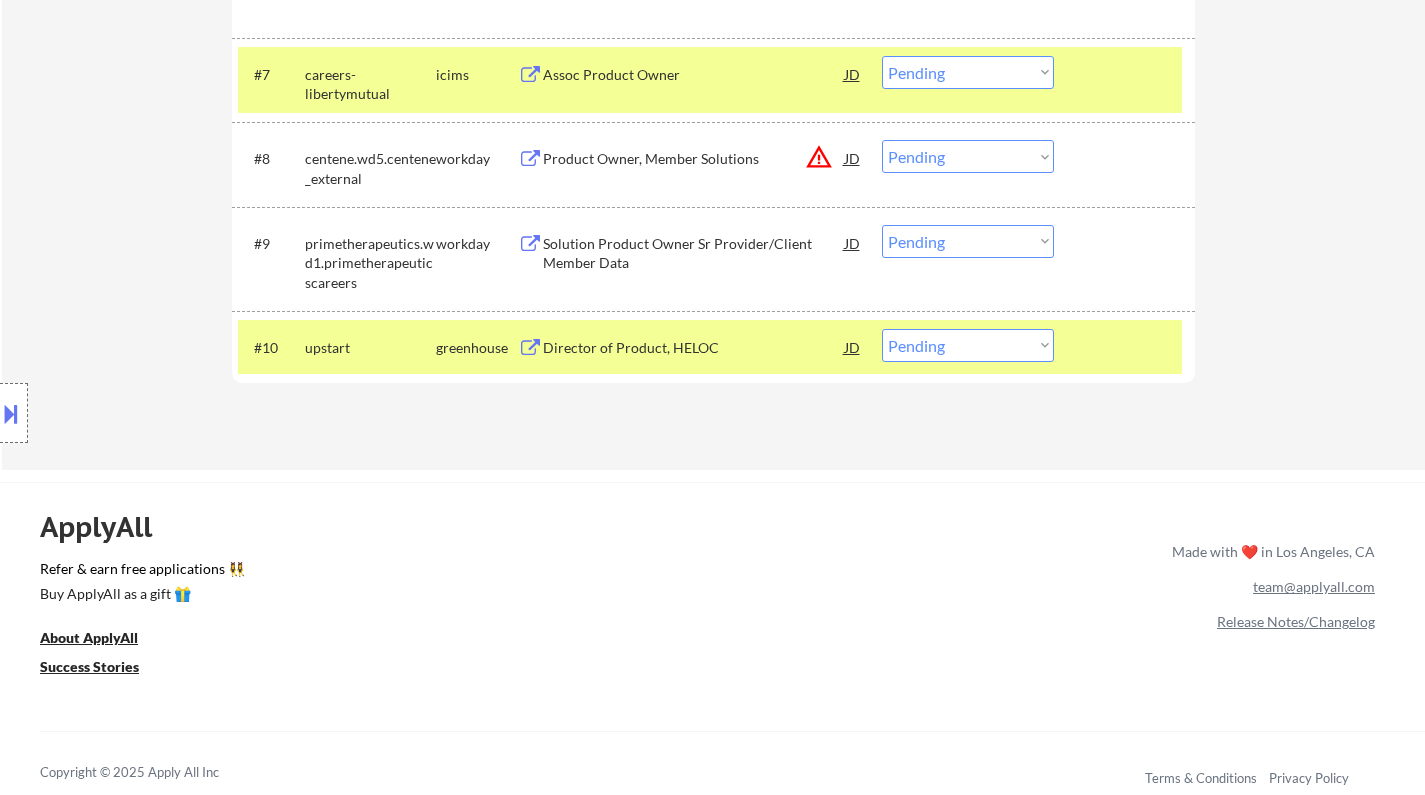 click on "Director of Product, HELOC" at bounding box center (694, 348) 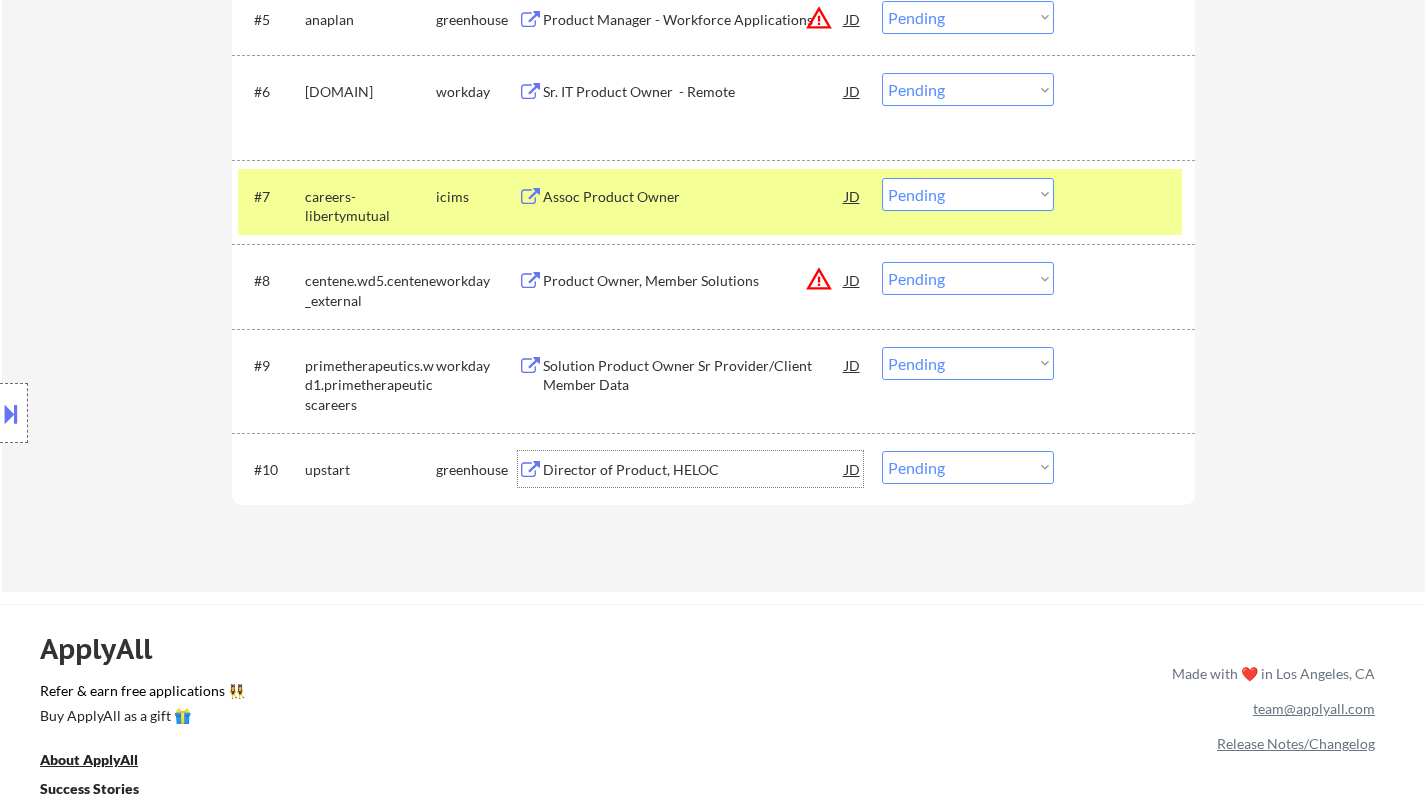 scroll, scrollTop: 1100, scrollLeft: 0, axis: vertical 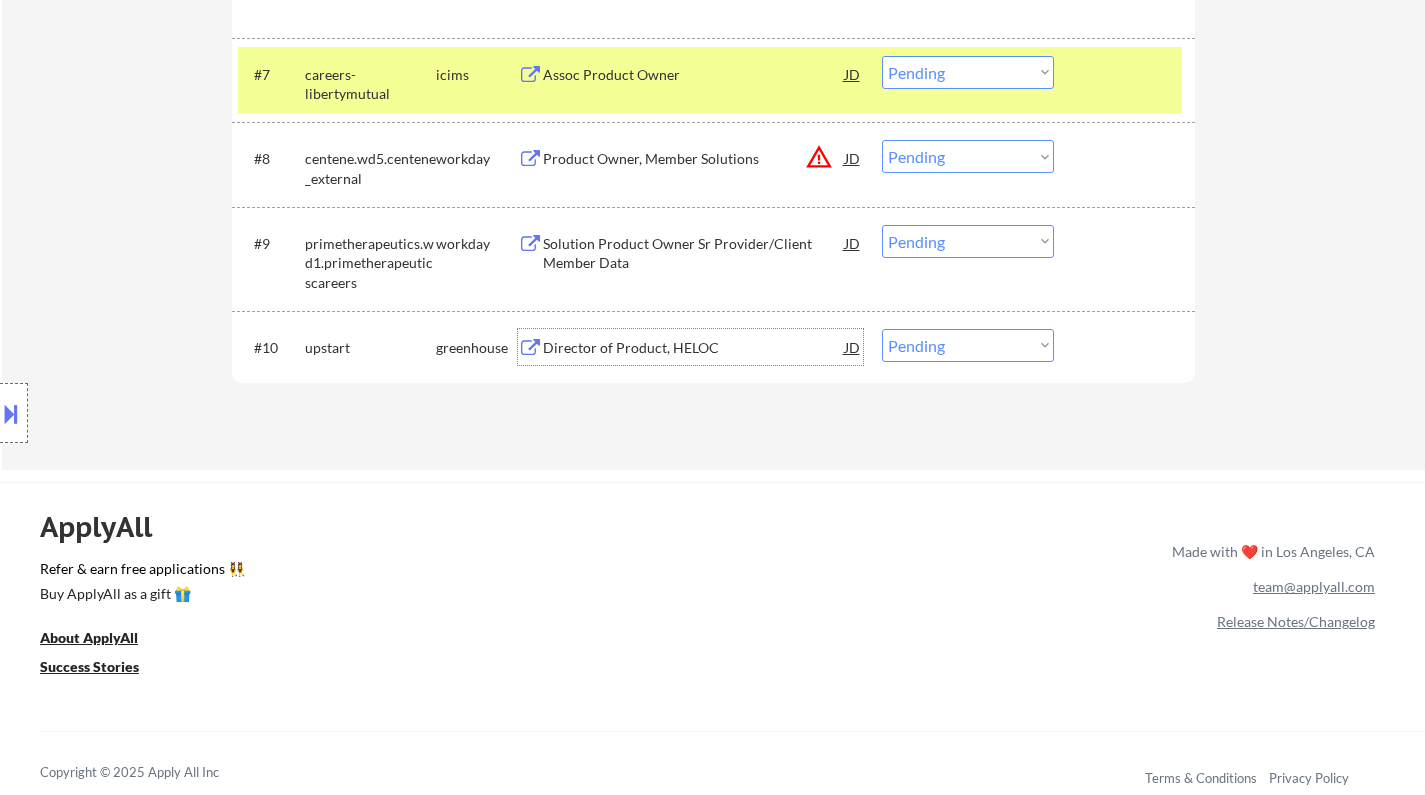 click on "Choose an option... Pending Applied Excluded (Questions) Excluded (Expired) Excluded (Location) Excluded (Bad Match) Excluded (Blocklist) Excluded (Salary) Excluded (Other)" at bounding box center (968, 345) 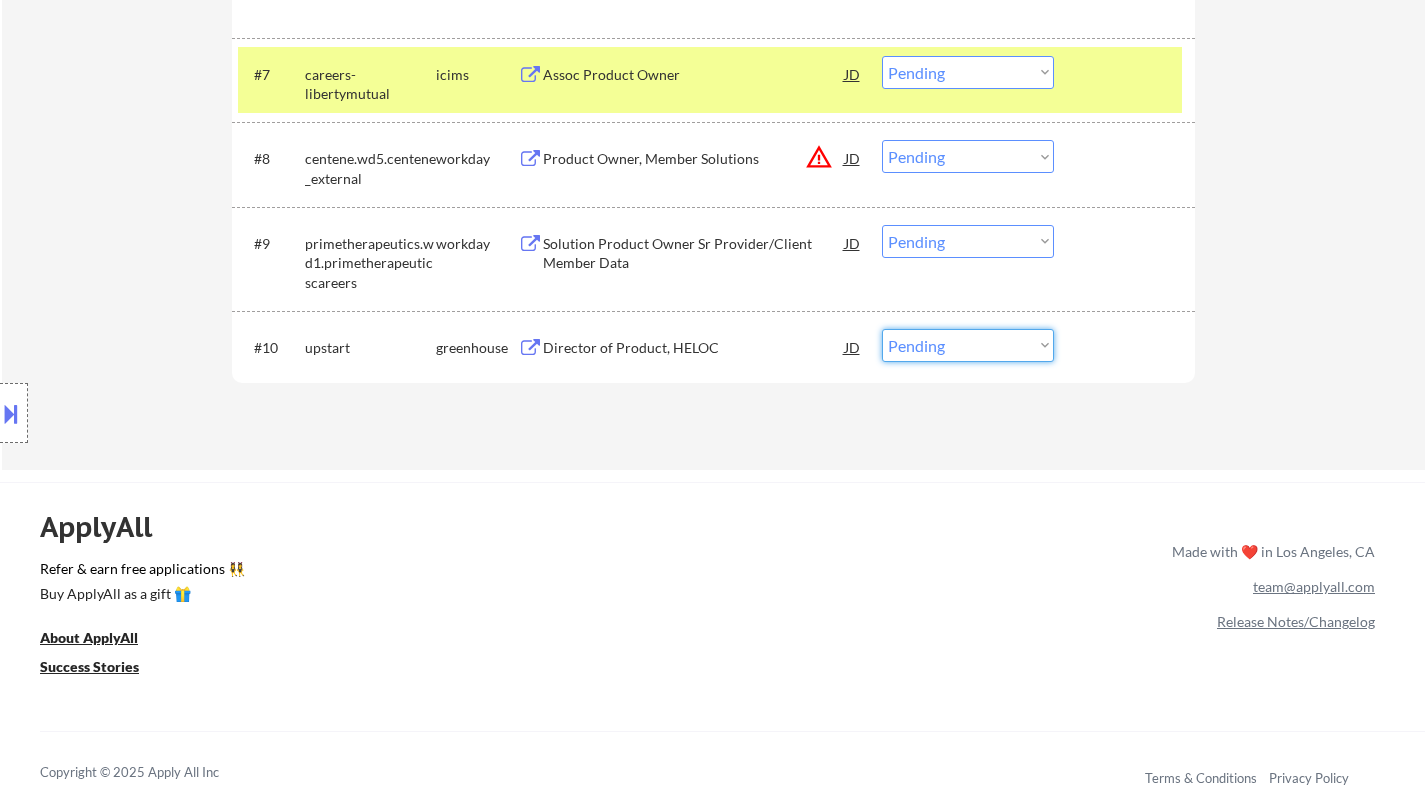 select on ""applied"" 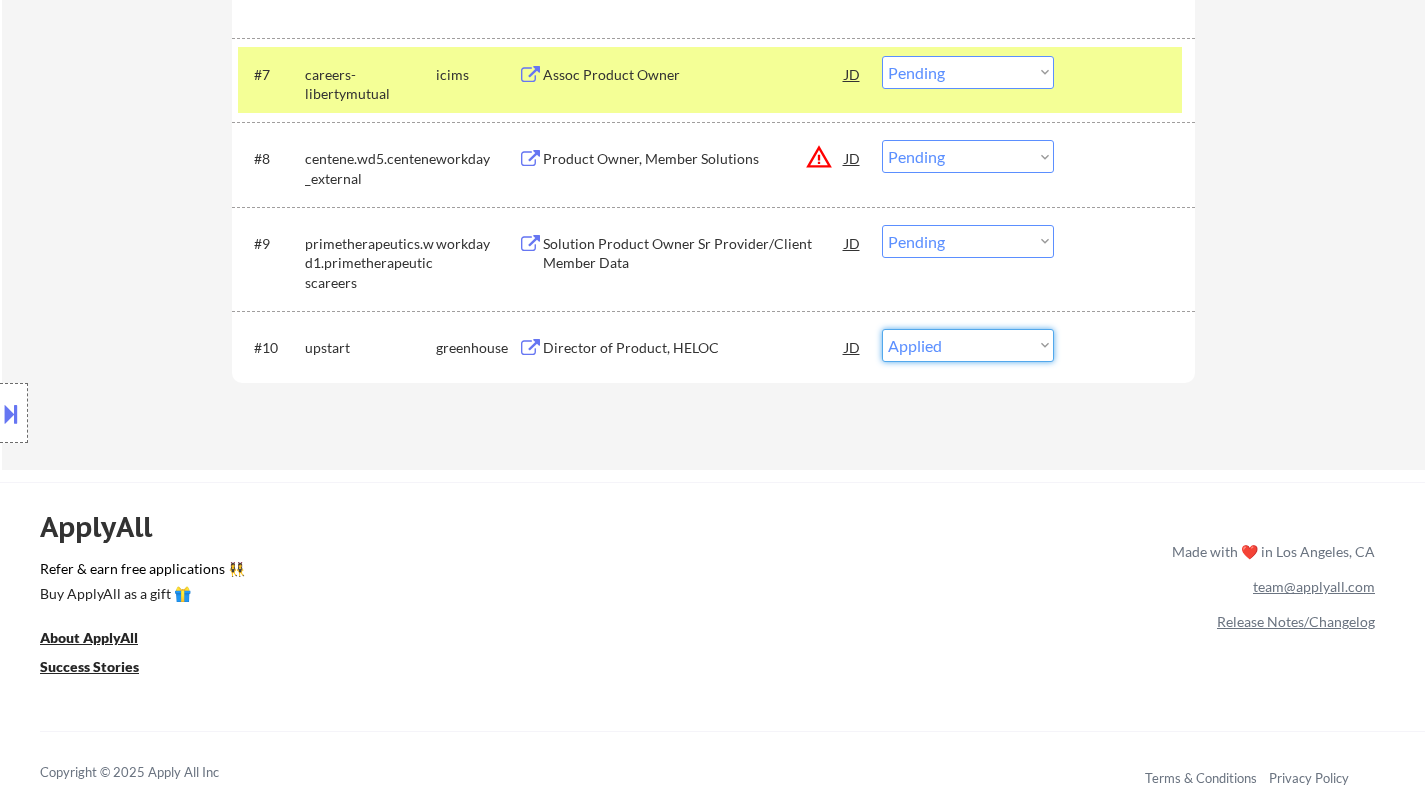 click on "Choose an option... Pending Applied Excluded (Questions) Excluded (Expired) Excluded (Location) Excluded (Bad Match) Excluded (Blocklist) Excluded (Salary) Excluded (Other)" at bounding box center [968, 345] 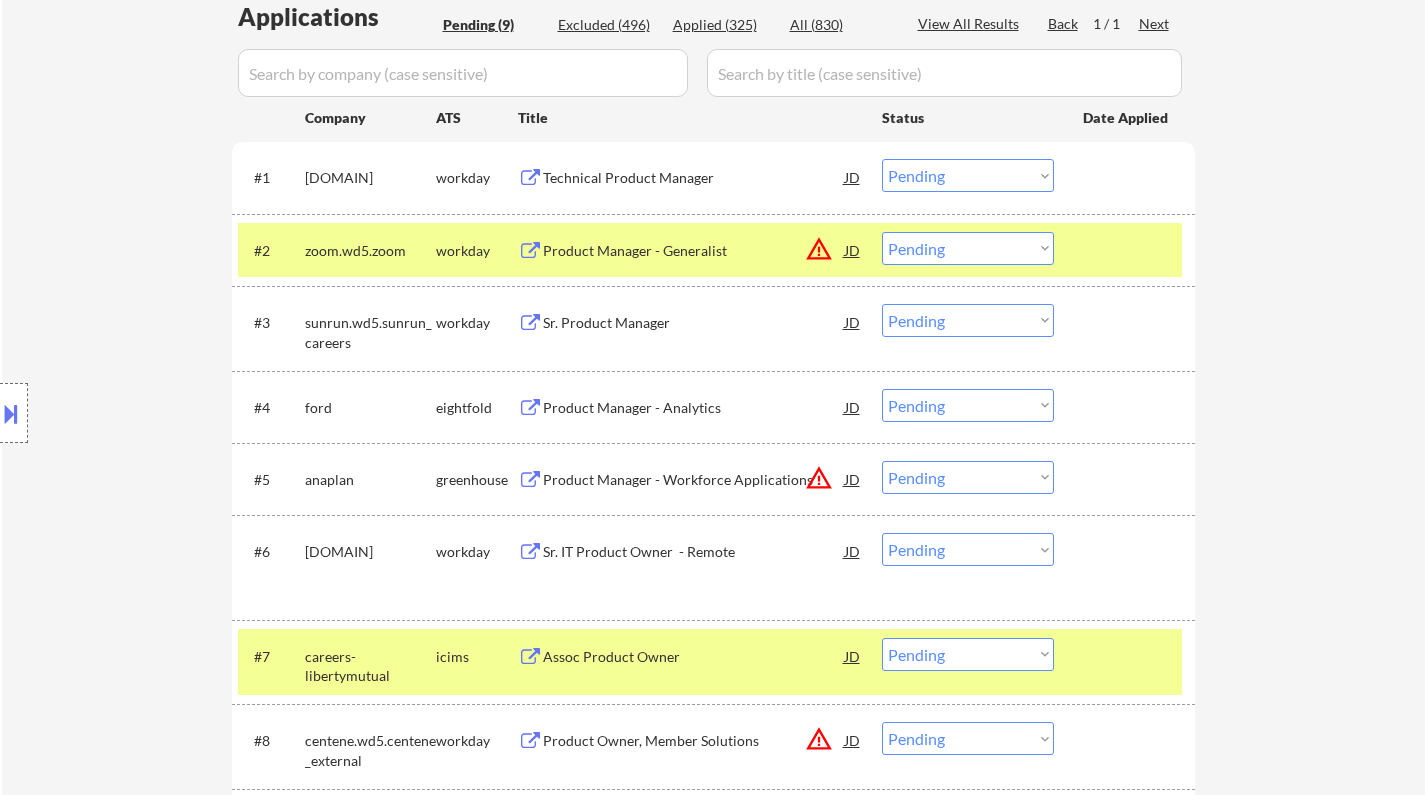 scroll, scrollTop: 500, scrollLeft: 0, axis: vertical 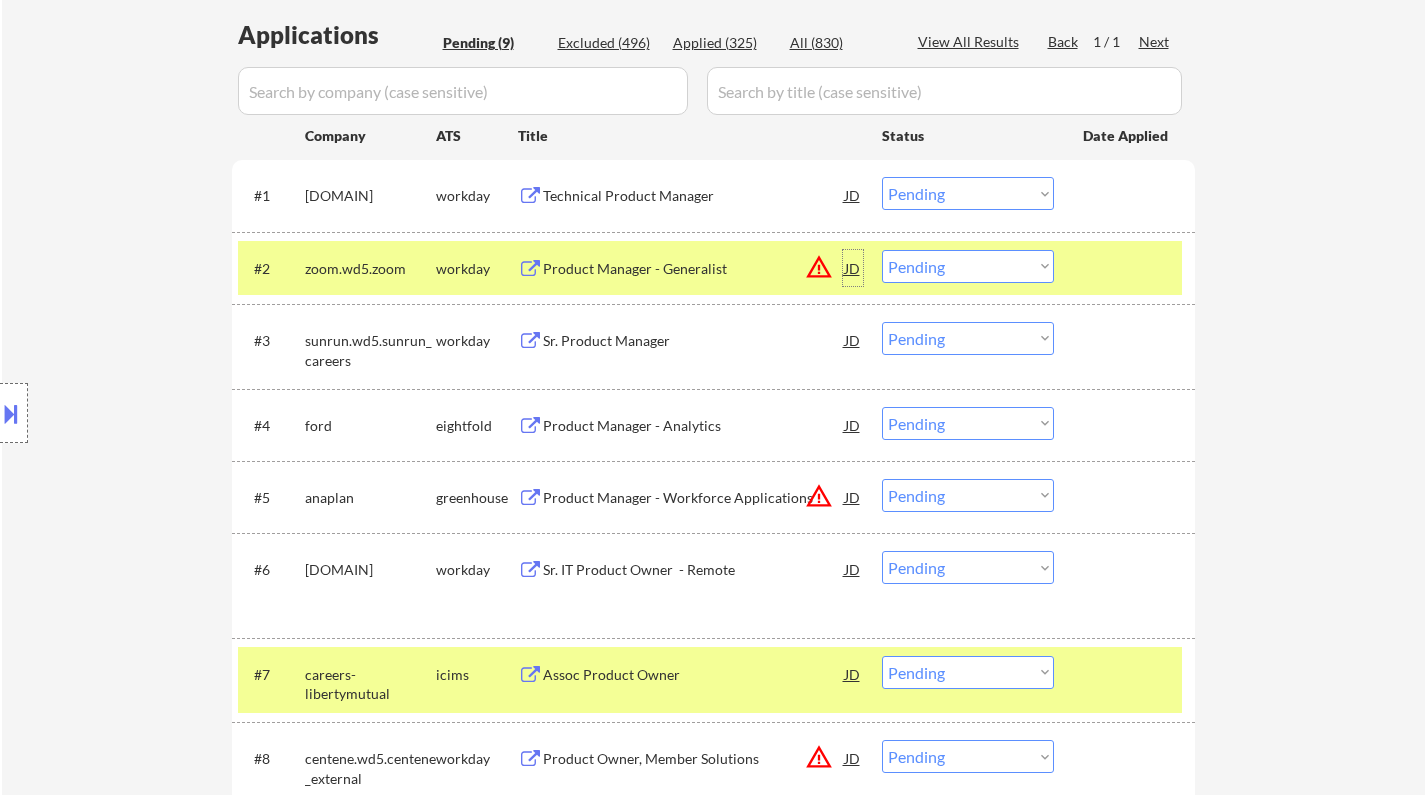click on "JD" at bounding box center [853, 268] 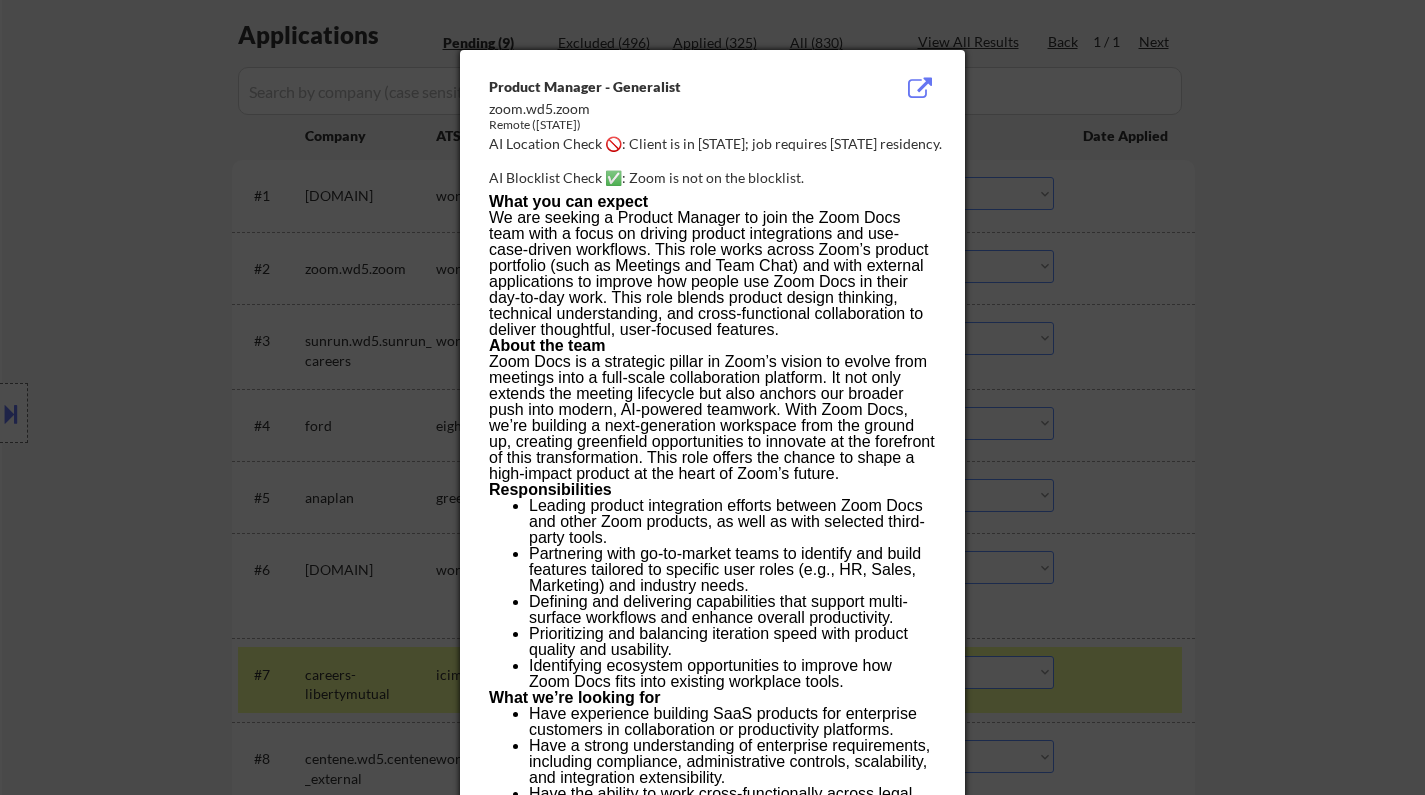 click at bounding box center [712, 397] 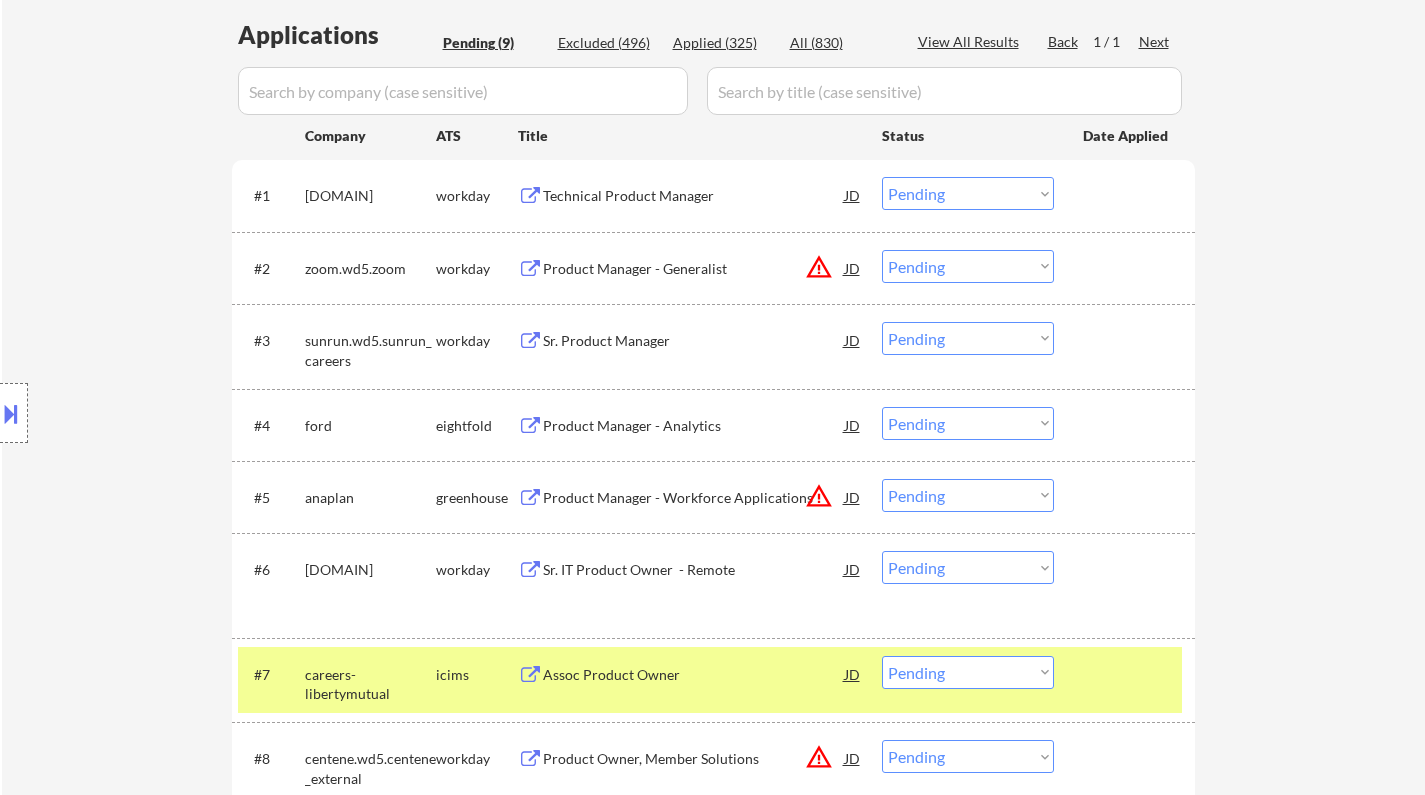 click on "JD" at bounding box center (853, 268) 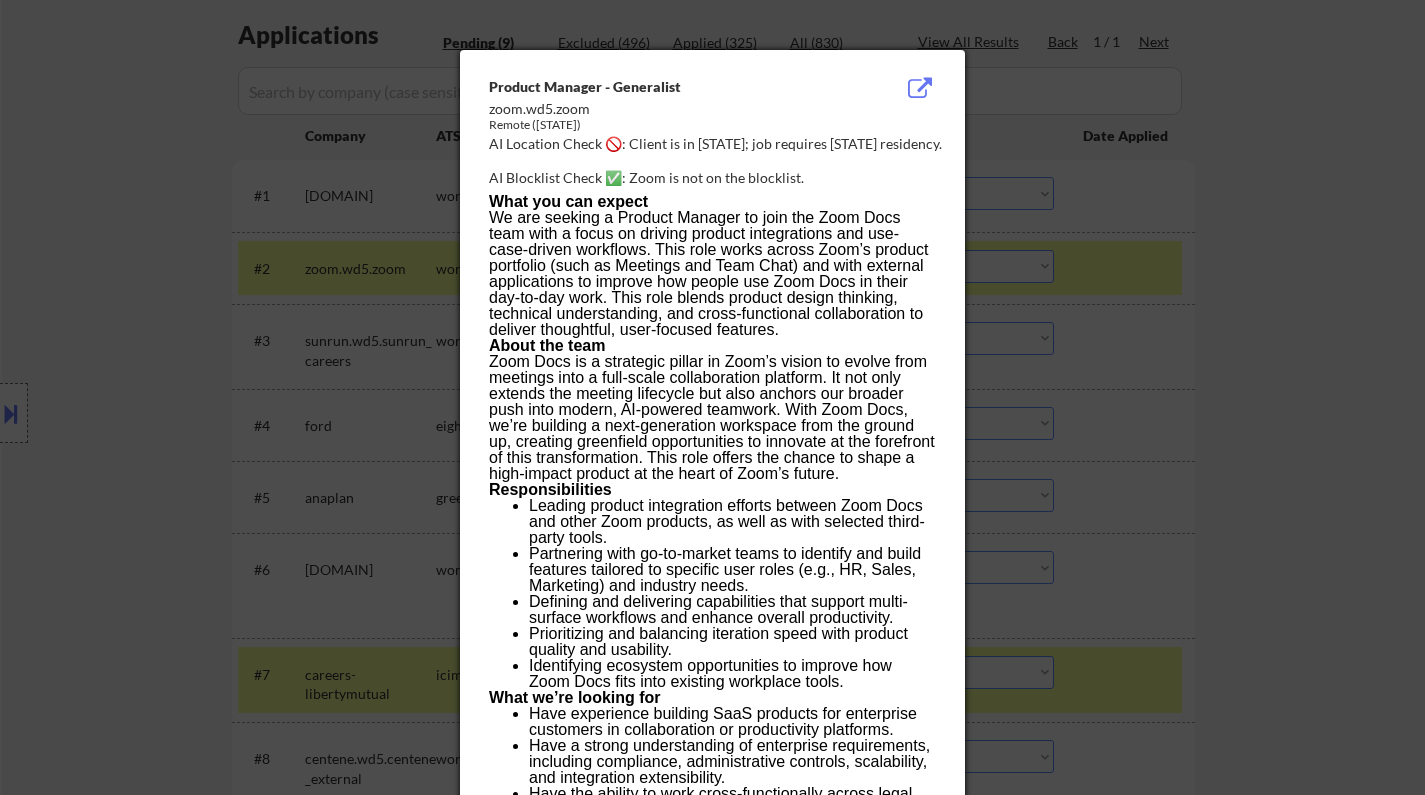 click at bounding box center [712, 397] 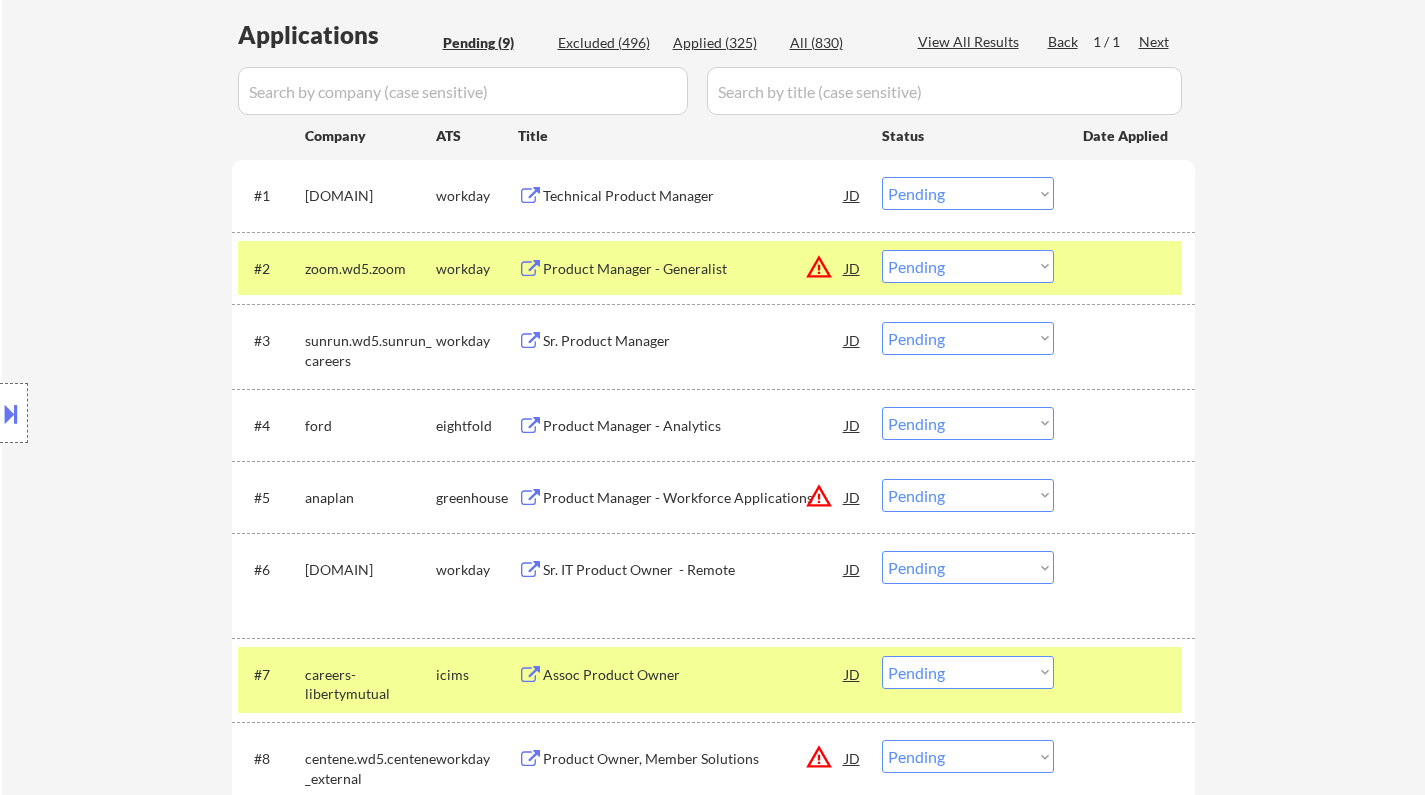 click on "Choose an option... Pending Applied Excluded (Questions) Excluded (Expired) Excluded (Location) Excluded (Bad Match) Excluded (Blocklist) Excluded (Salary) Excluded (Other)" at bounding box center (968, 266) 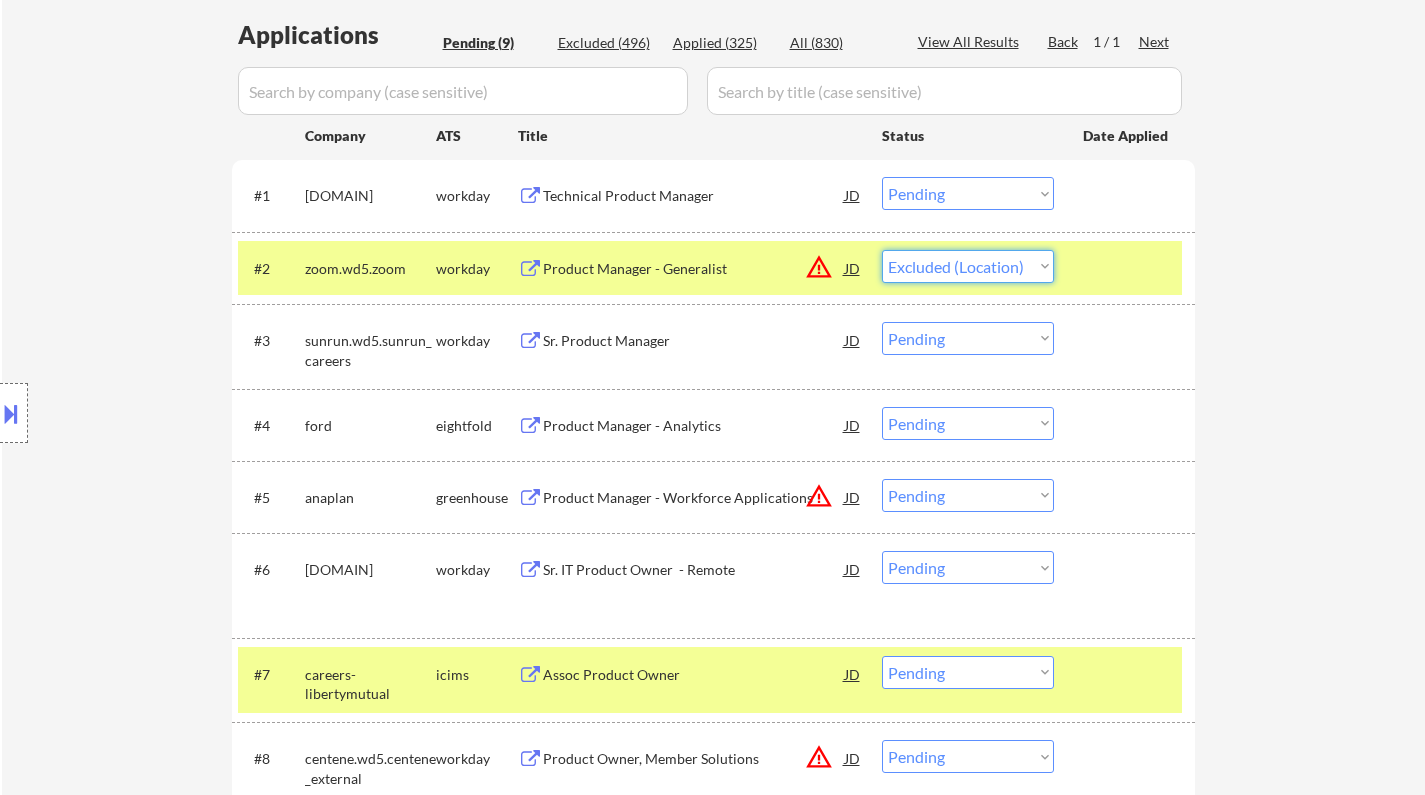 click on "Choose an option... Pending Applied Excluded (Questions) Excluded (Expired) Excluded (Location) Excluded (Bad Match) Excluded (Blocklist) Excluded (Salary) Excluded (Other)" at bounding box center [968, 266] 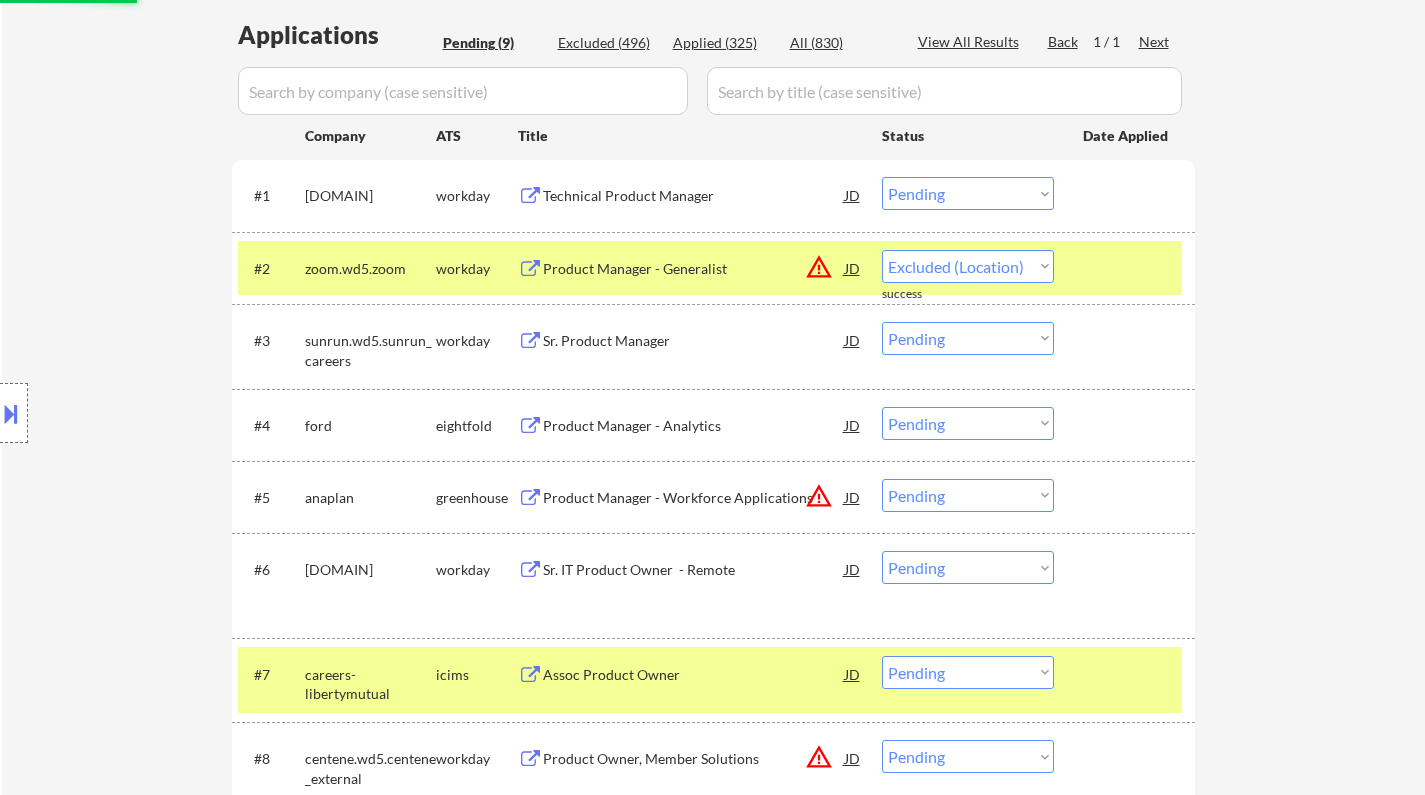 select on ""pending"" 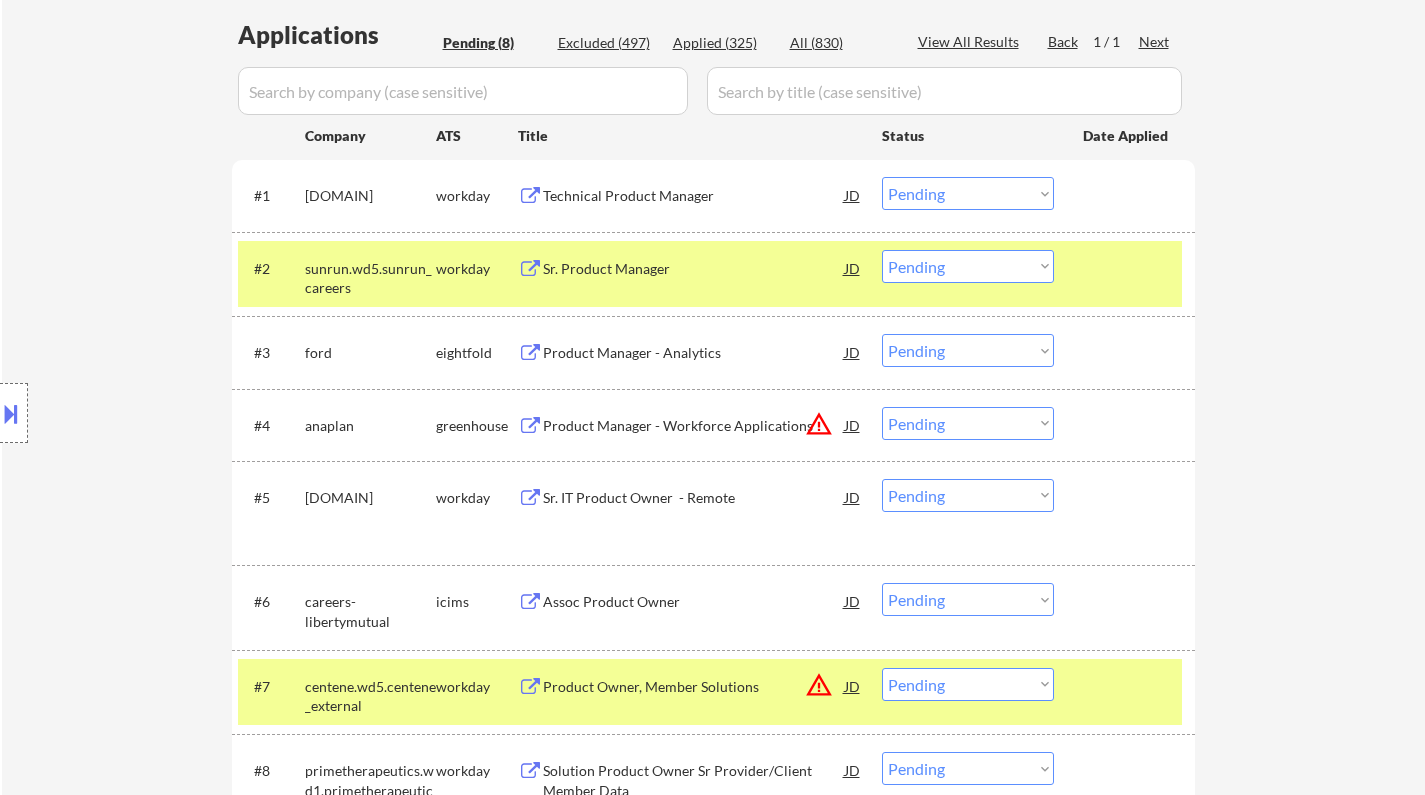 click on "JD" at bounding box center (853, 425) 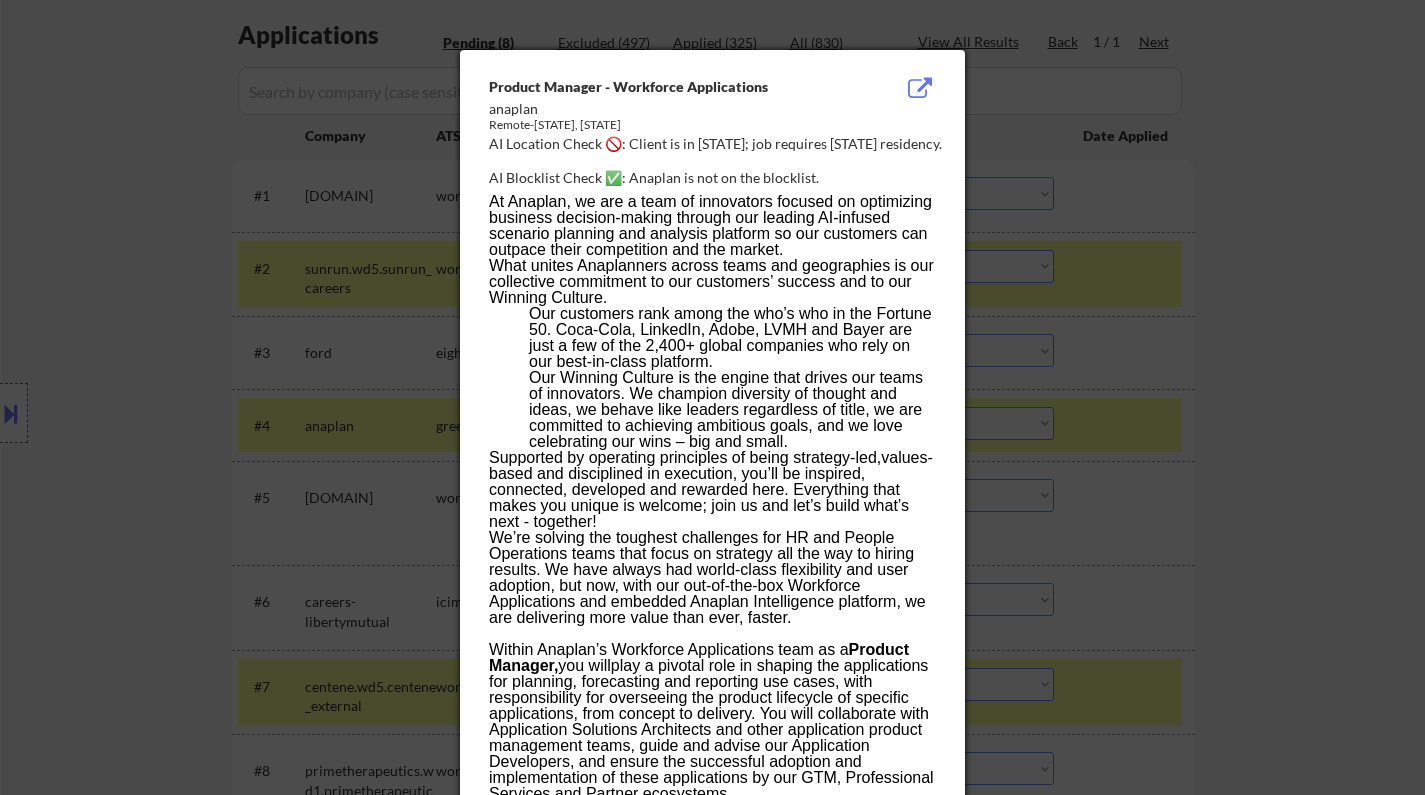 click at bounding box center [712, 397] 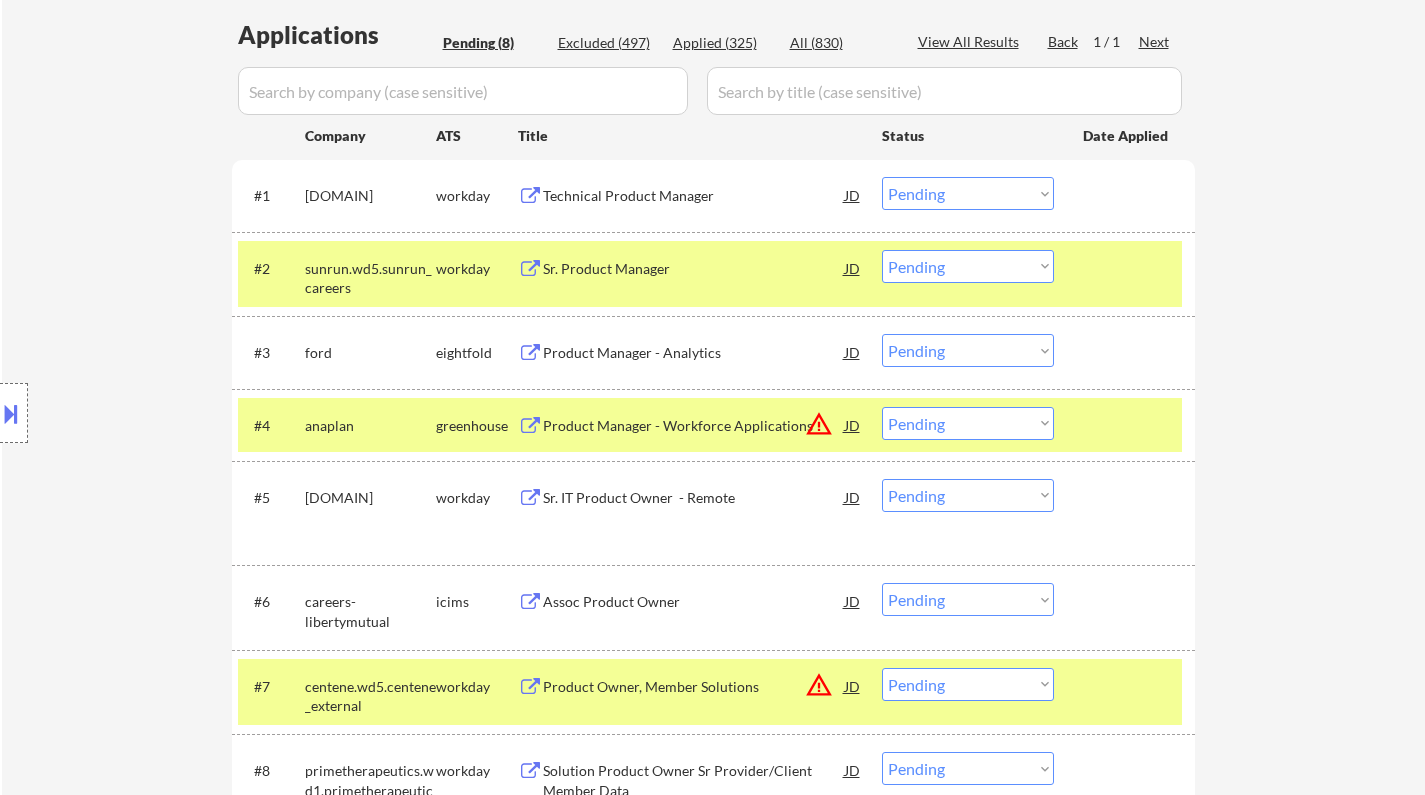 drag, startPoint x: 972, startPoint y: 419, endPoint x: 983, endPoint y: 433, distance: 17.804493 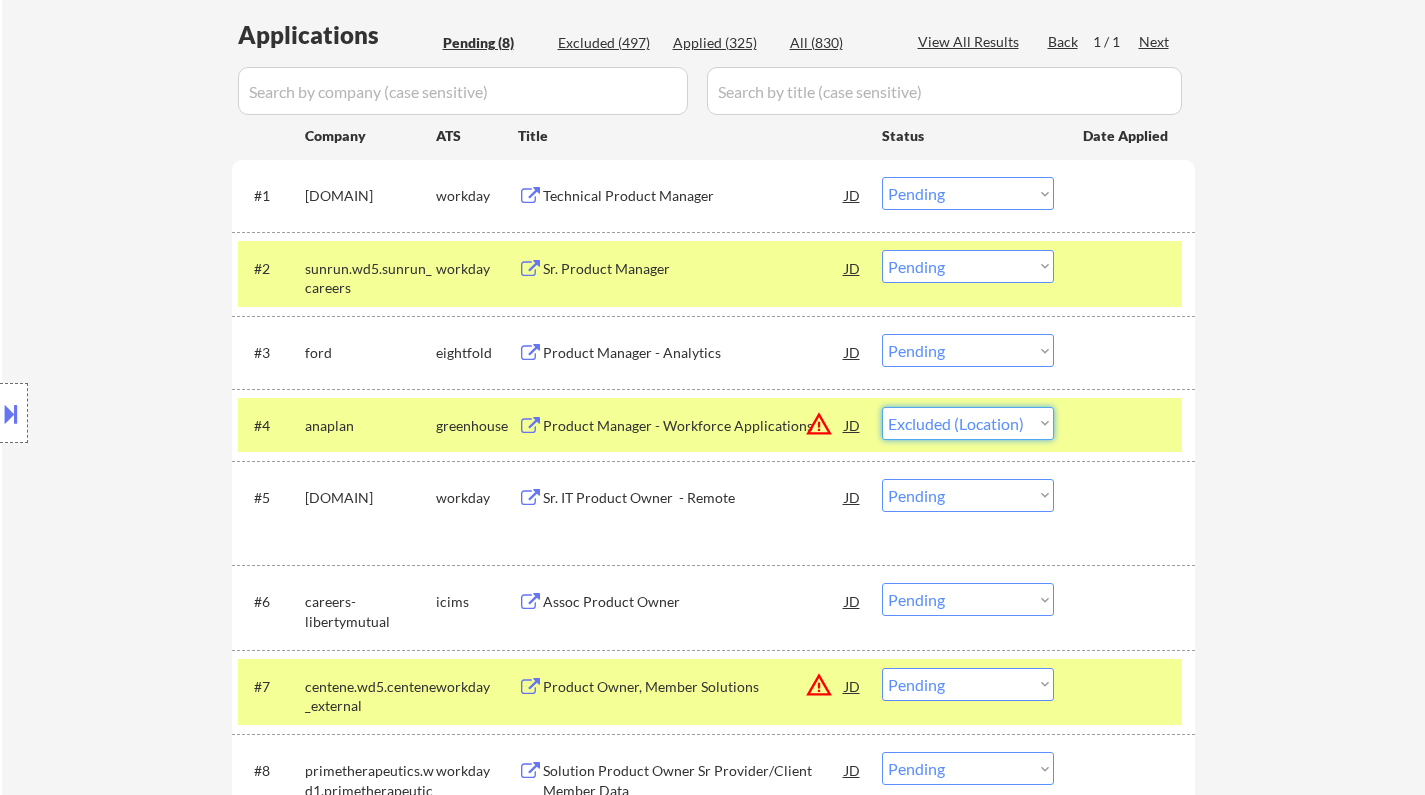 click on "Choose an option... Pending Applied Excluded (Questions) Excluded (Expired) Excluded (Location) Excluded (Bad Match) Excluded (Blocklist) Excluded (Salary) Excluded (Other)" at bounding box center (968, 423) 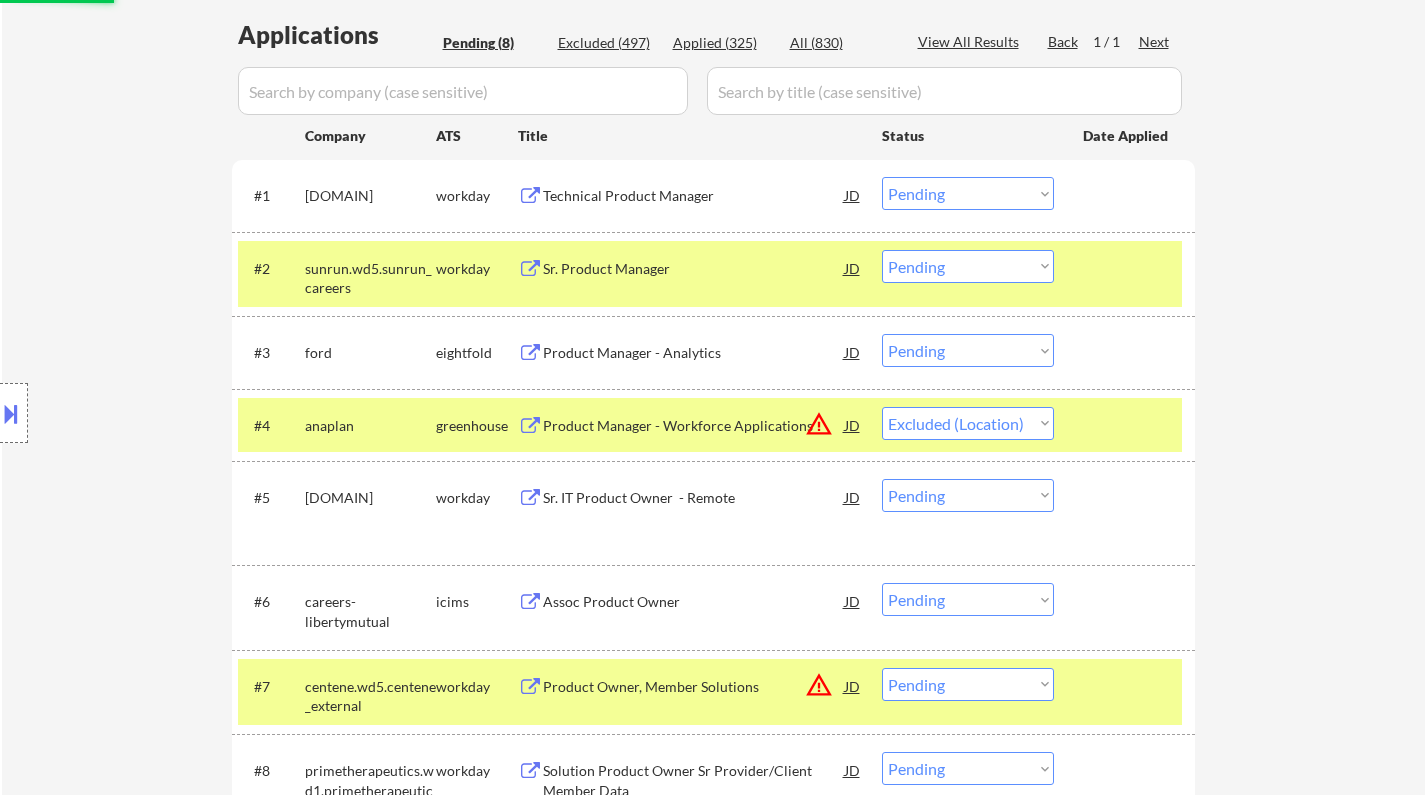 scroll, scrollTop: 700, scrollLeft: 0, axis: vertical 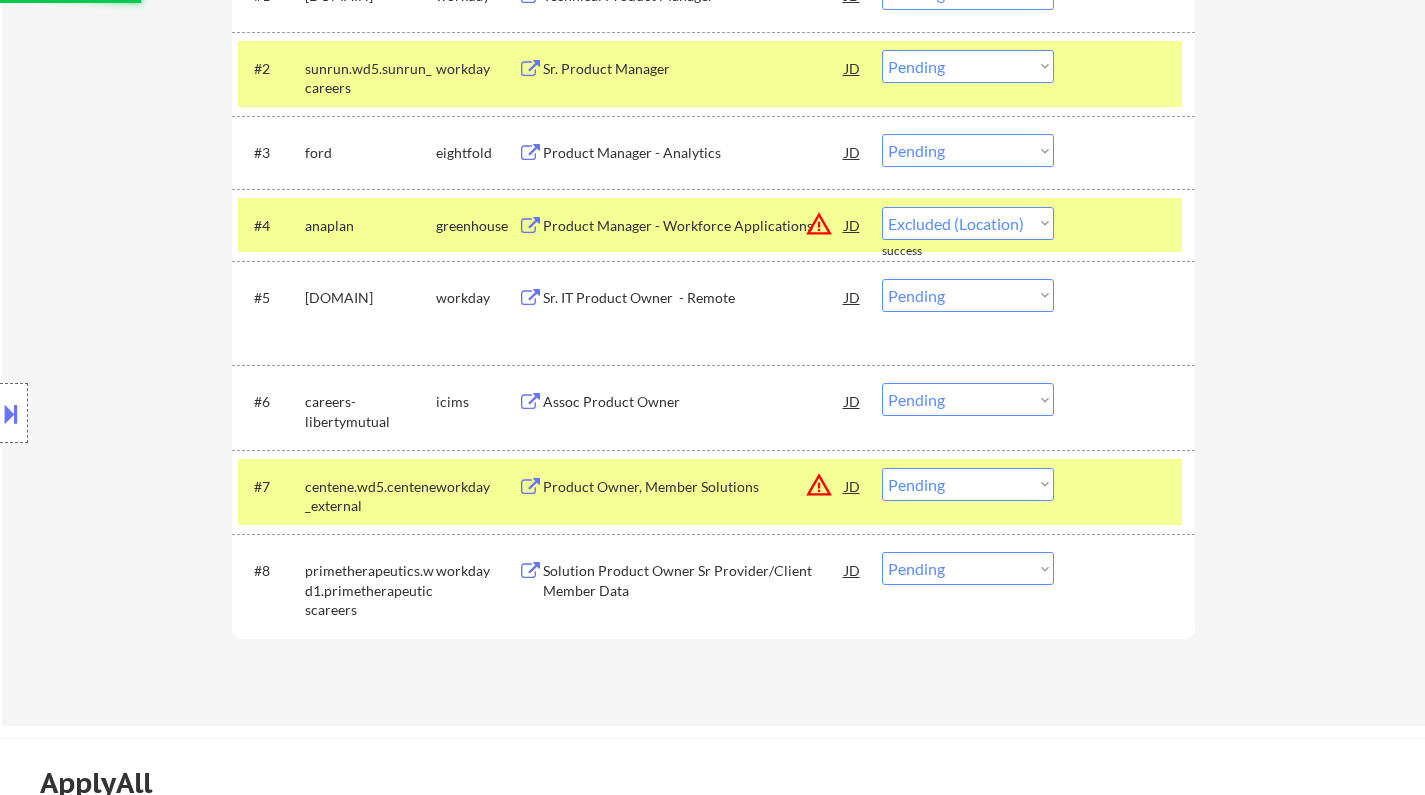 select on ""pending"" 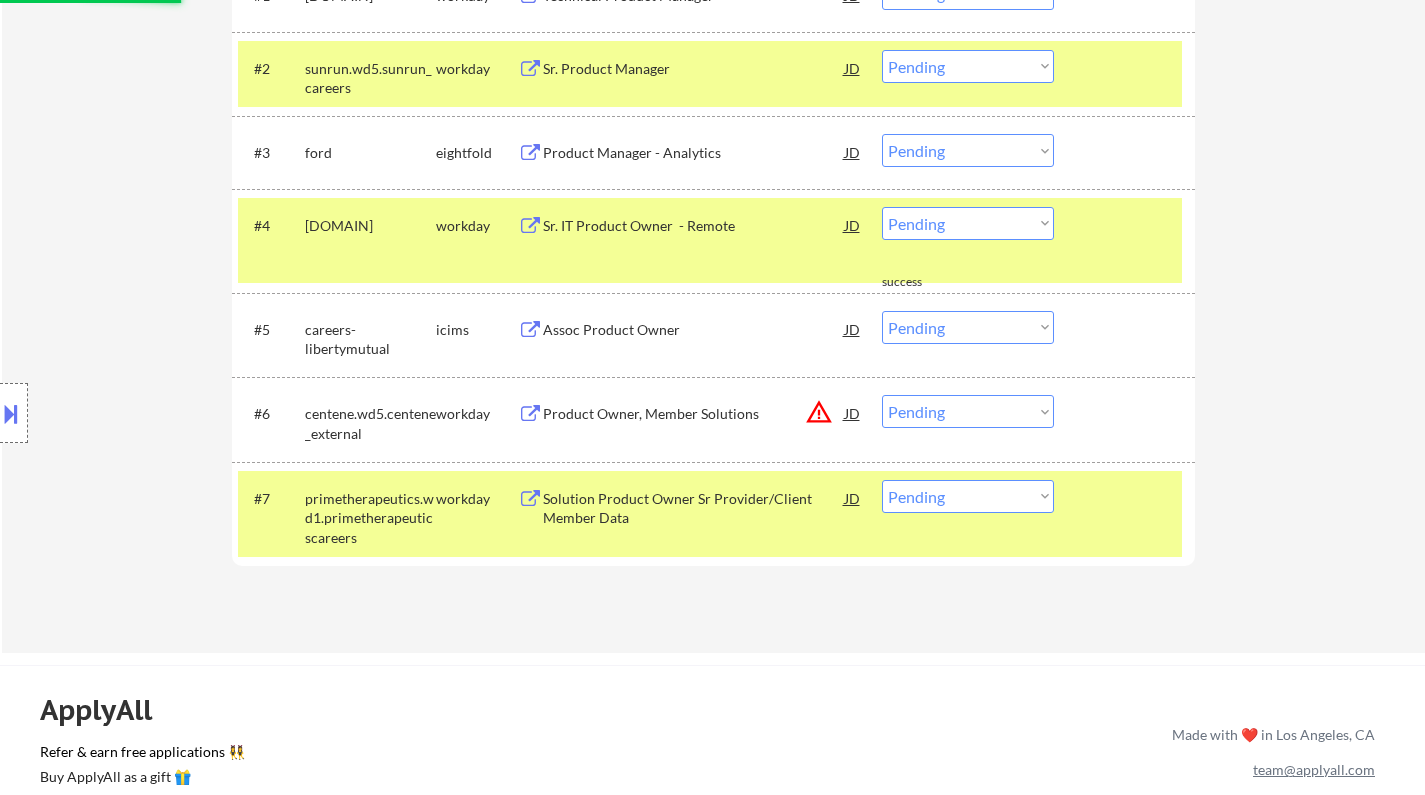 click on "JD" at bounding box center [853, 413] 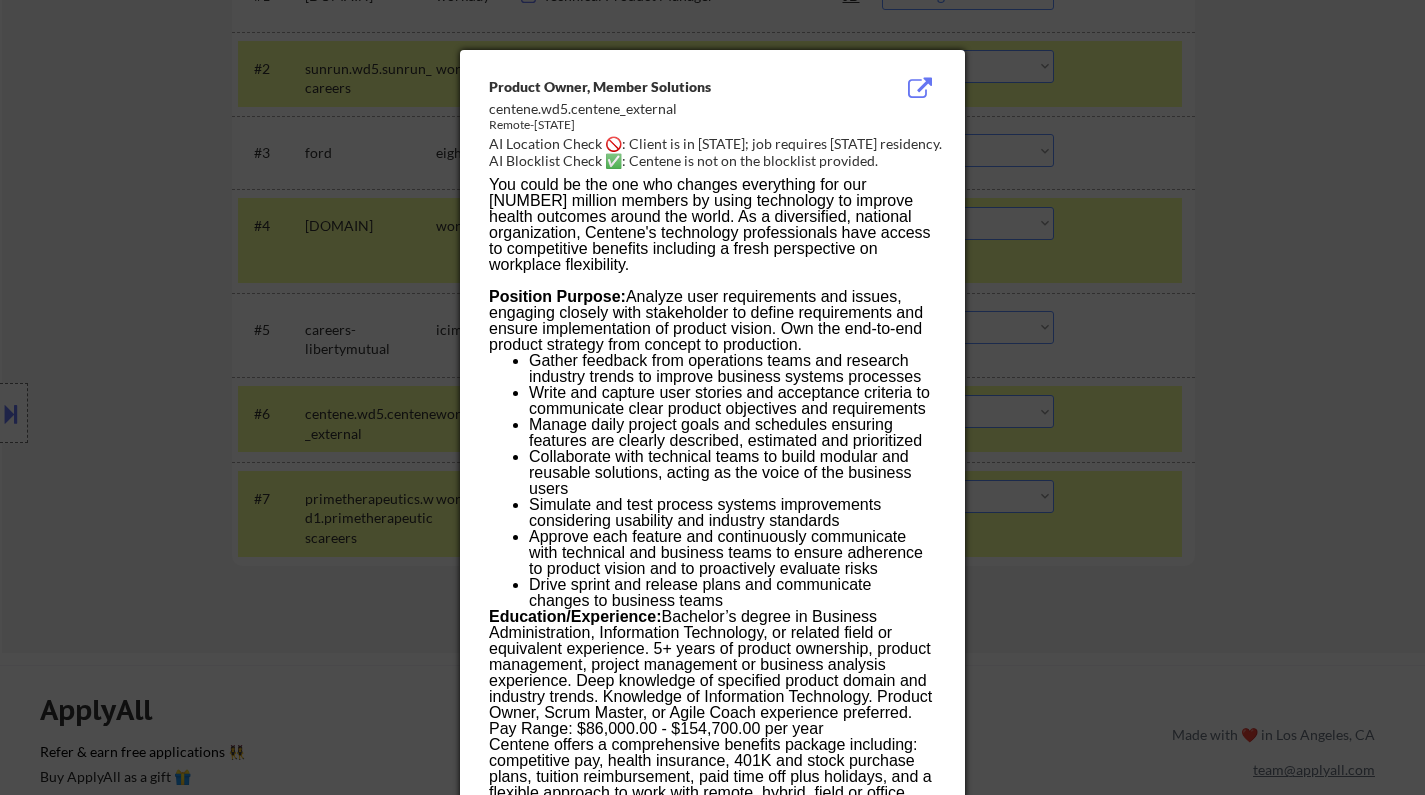 click at bounding box center [712, 397] 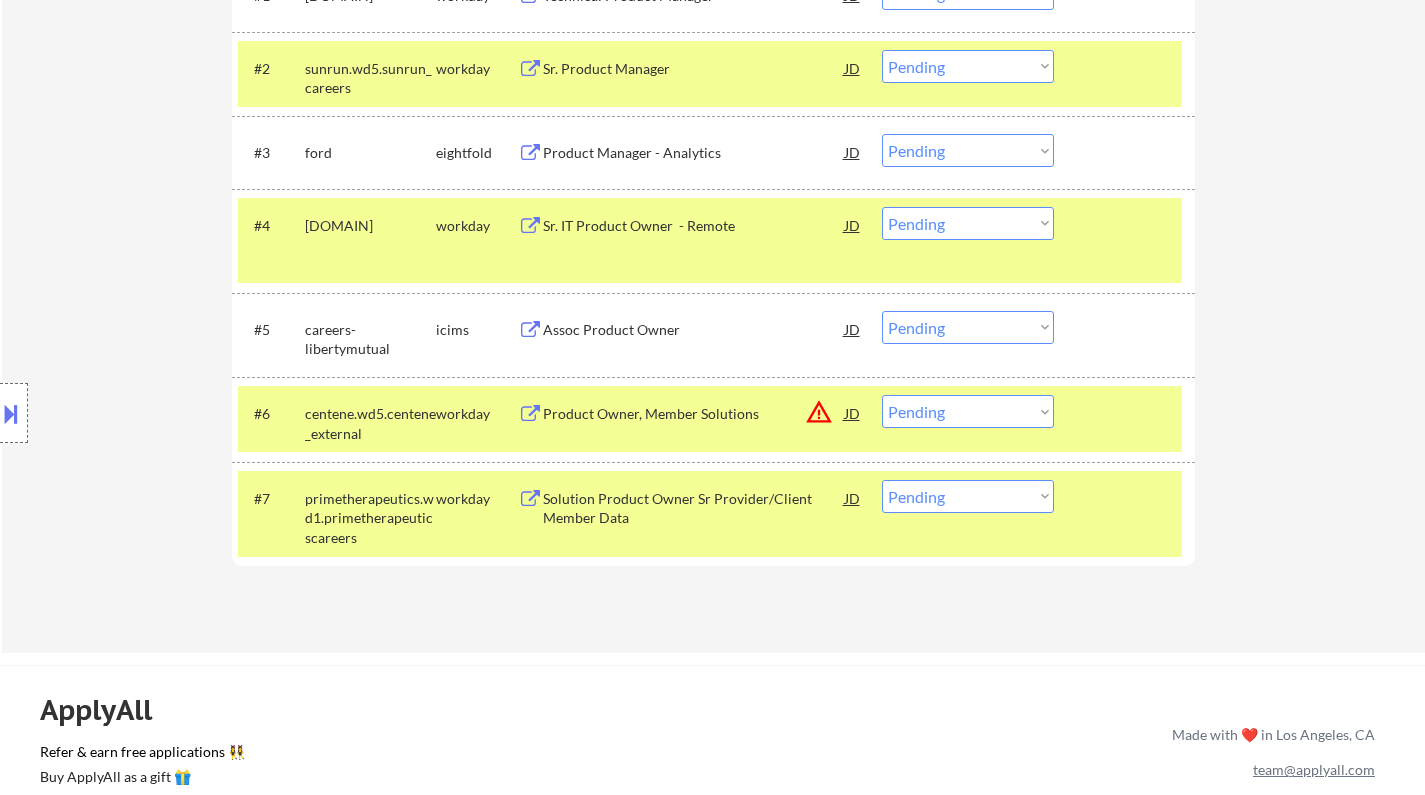 drag, startPoint x: 974, startPoint y: 407, endPoint x: 987, endPoint y: 423, distance: 20.615528 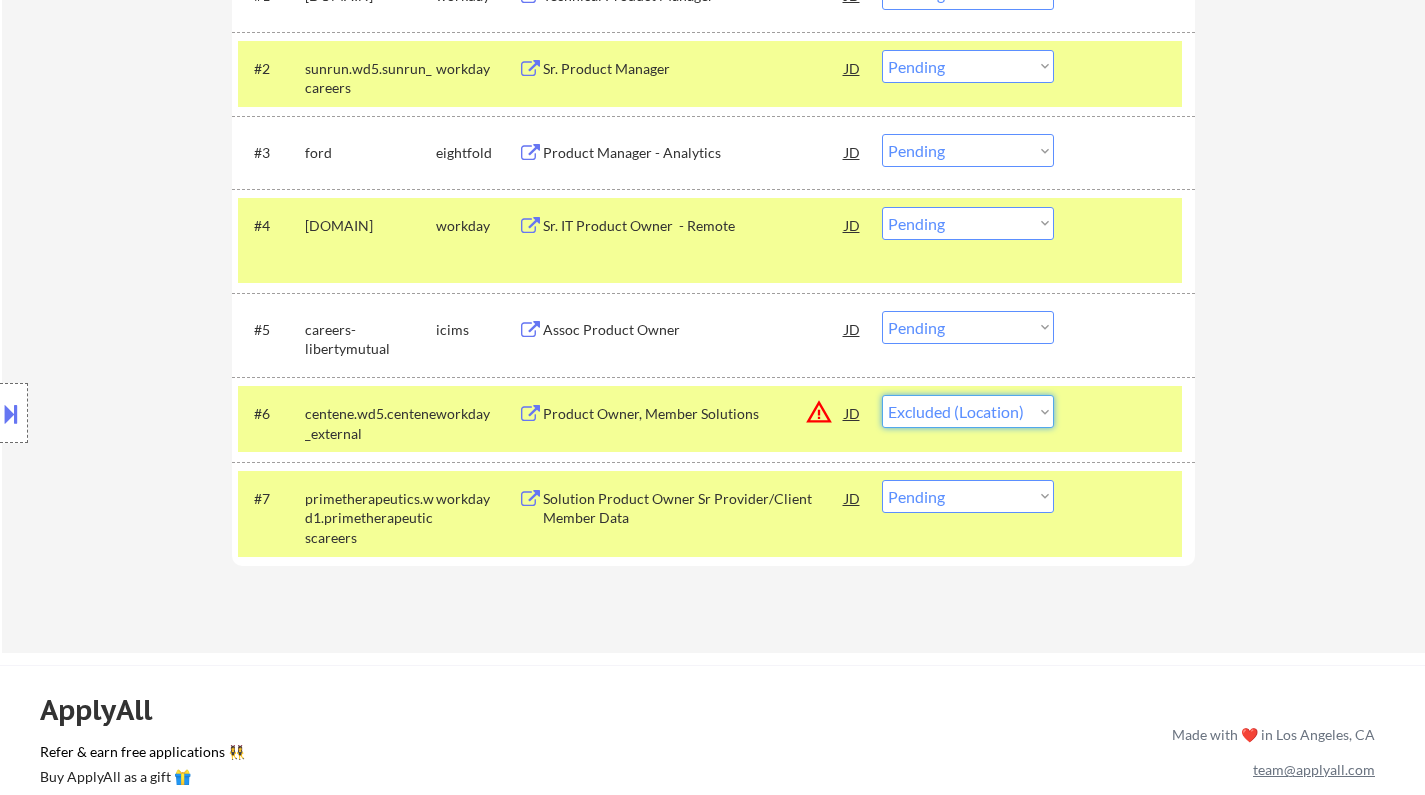 click on "Choose an option... Pending Applied Excluded (Questions) Excluded (Expired) Excluded (Location) Excluded (Bad Match) Excluded (Blocklist) Excluded (Salary) Excluded (Other)" at bounding box center (968, 411) 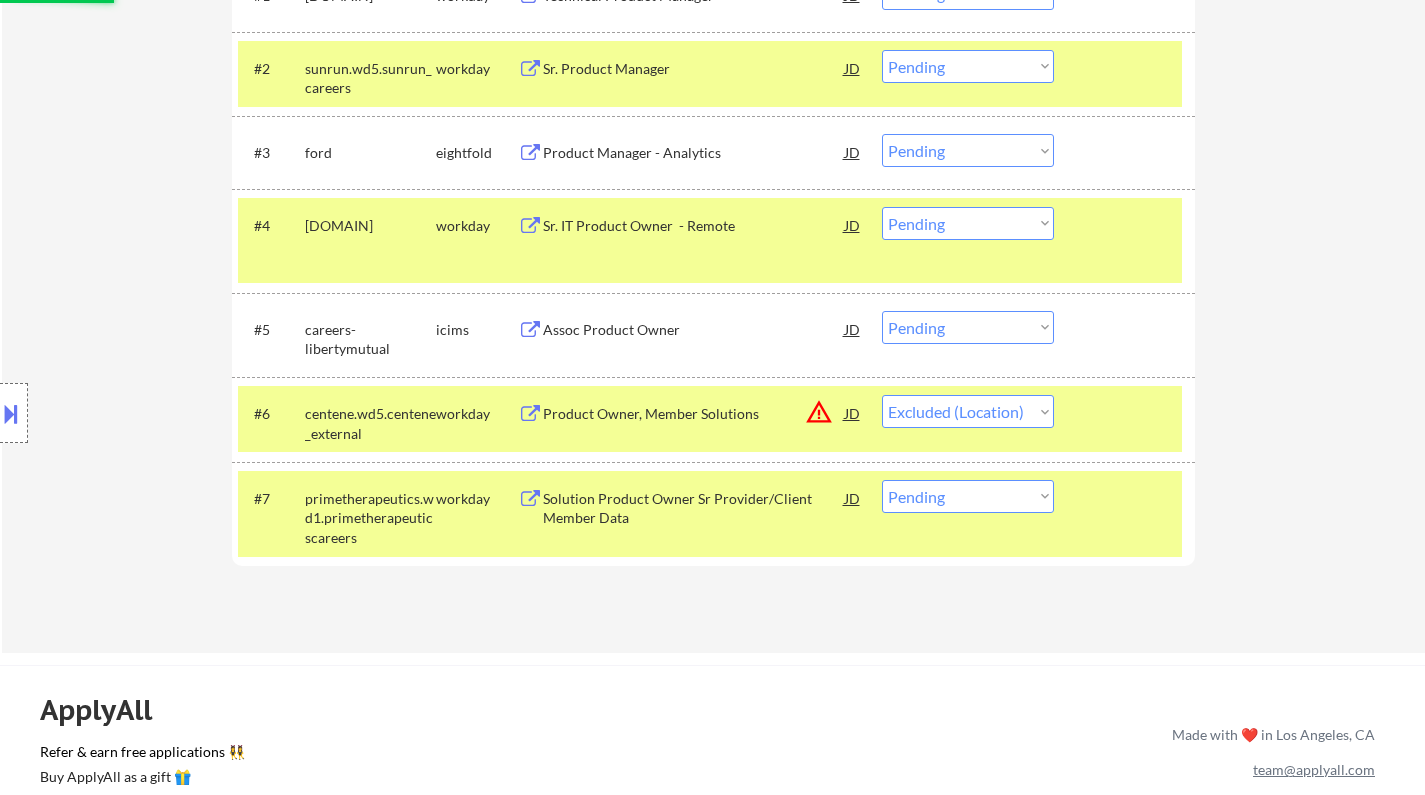 scroll, scrollTop: 400, scrollLeft: 0, axis: vertical 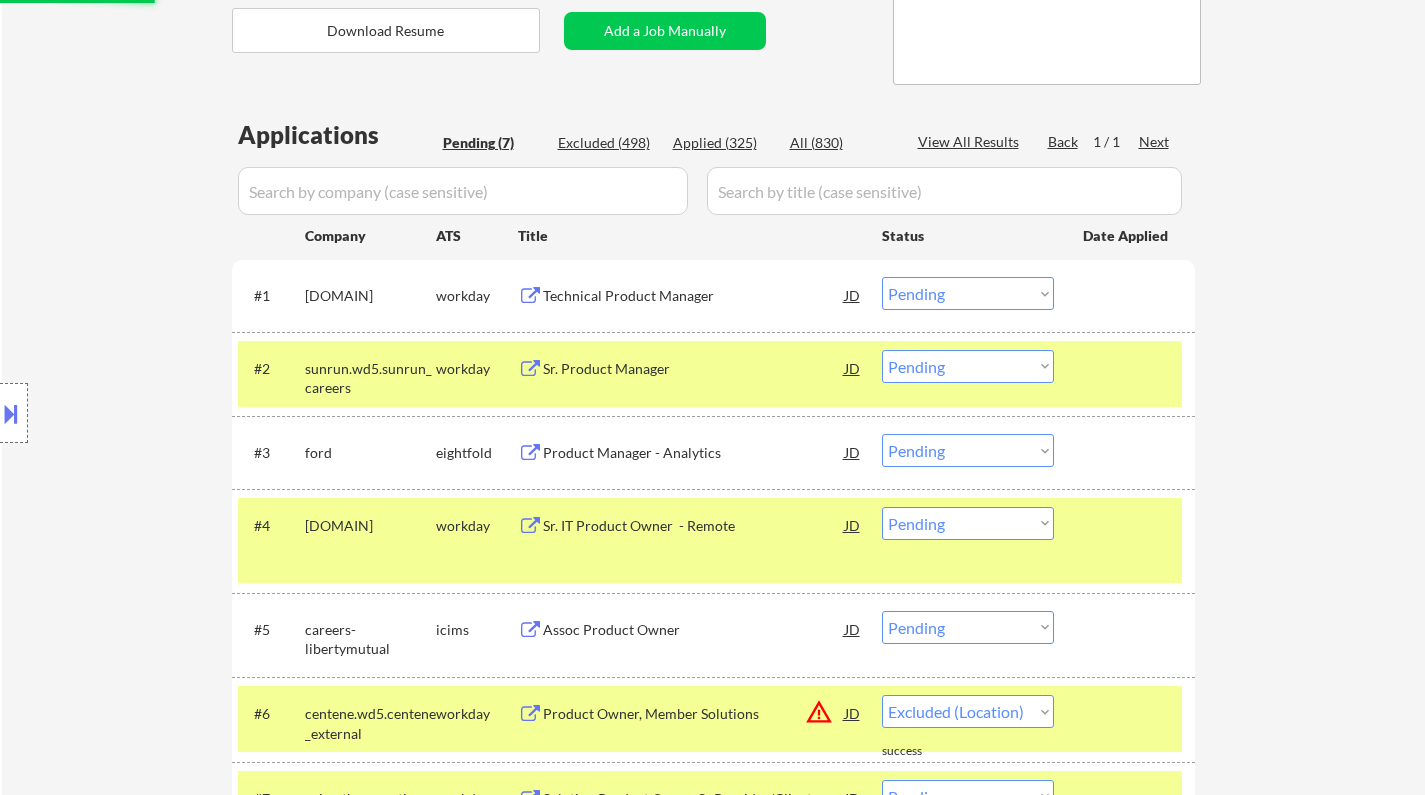 select on ""pending"" 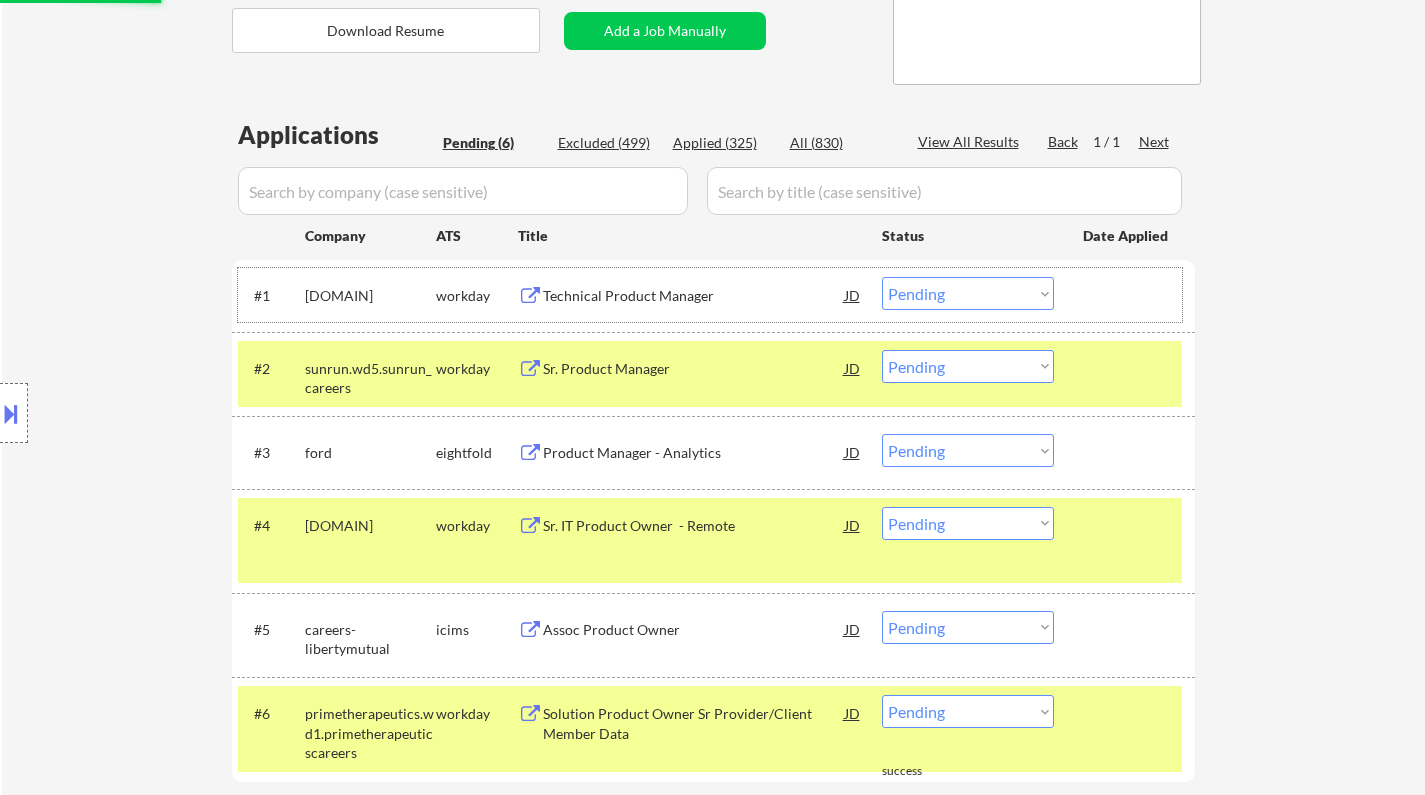 click on "#1 hagerty.wd5.hagerty workday Technical Product Manager JD warning_amber Choose an option... Pending Applied Excluded (Questions) Excluded (Expired) Excluded (Location) Excluded (Bad Match) Excluded (Blocklist) Excluded (Salary) Excluded (Other)" at bounding box center [710, 295] 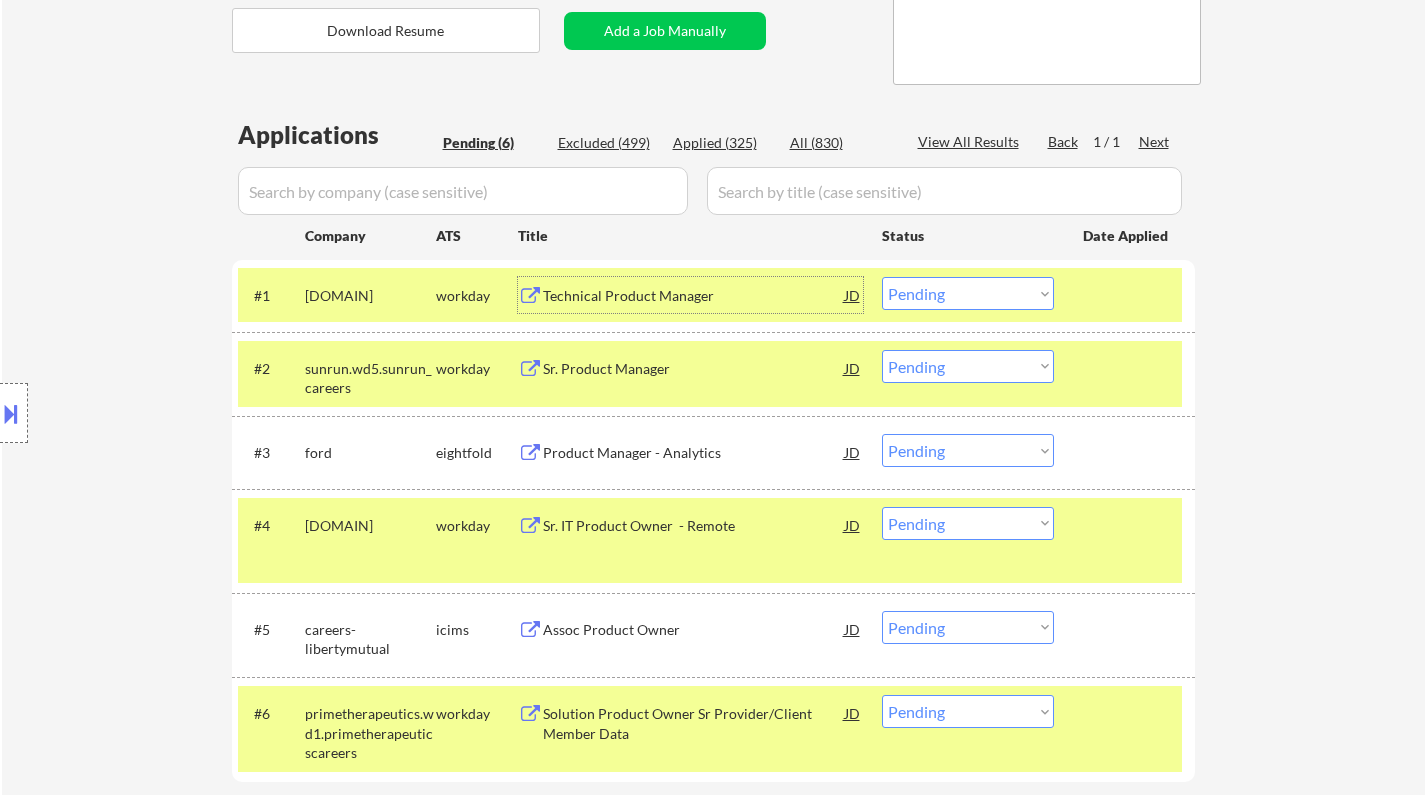 click on "Technical Product Manager" at bounding box center (694, 296) 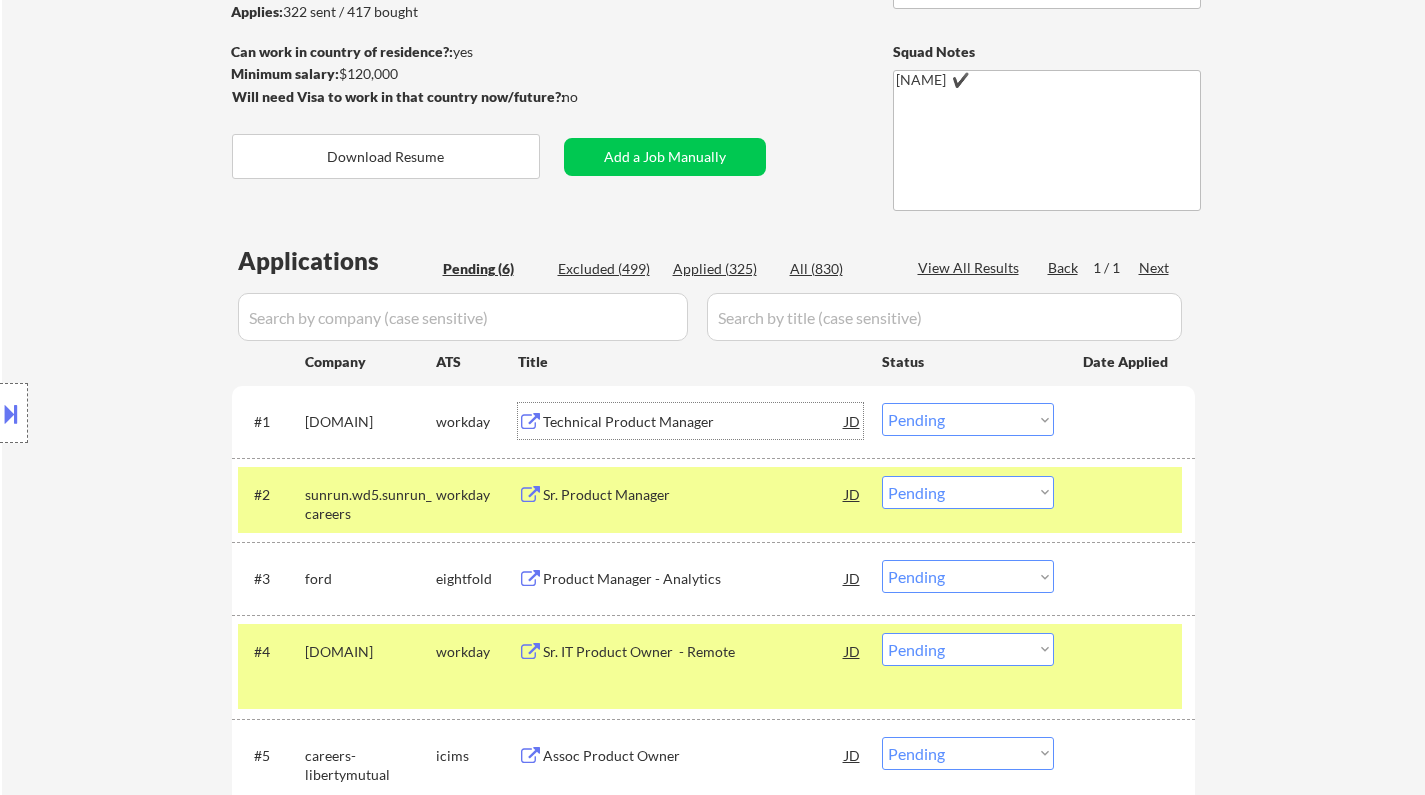 scroll, scrollTop: 200, scrollLeft: 0, axis: vertical 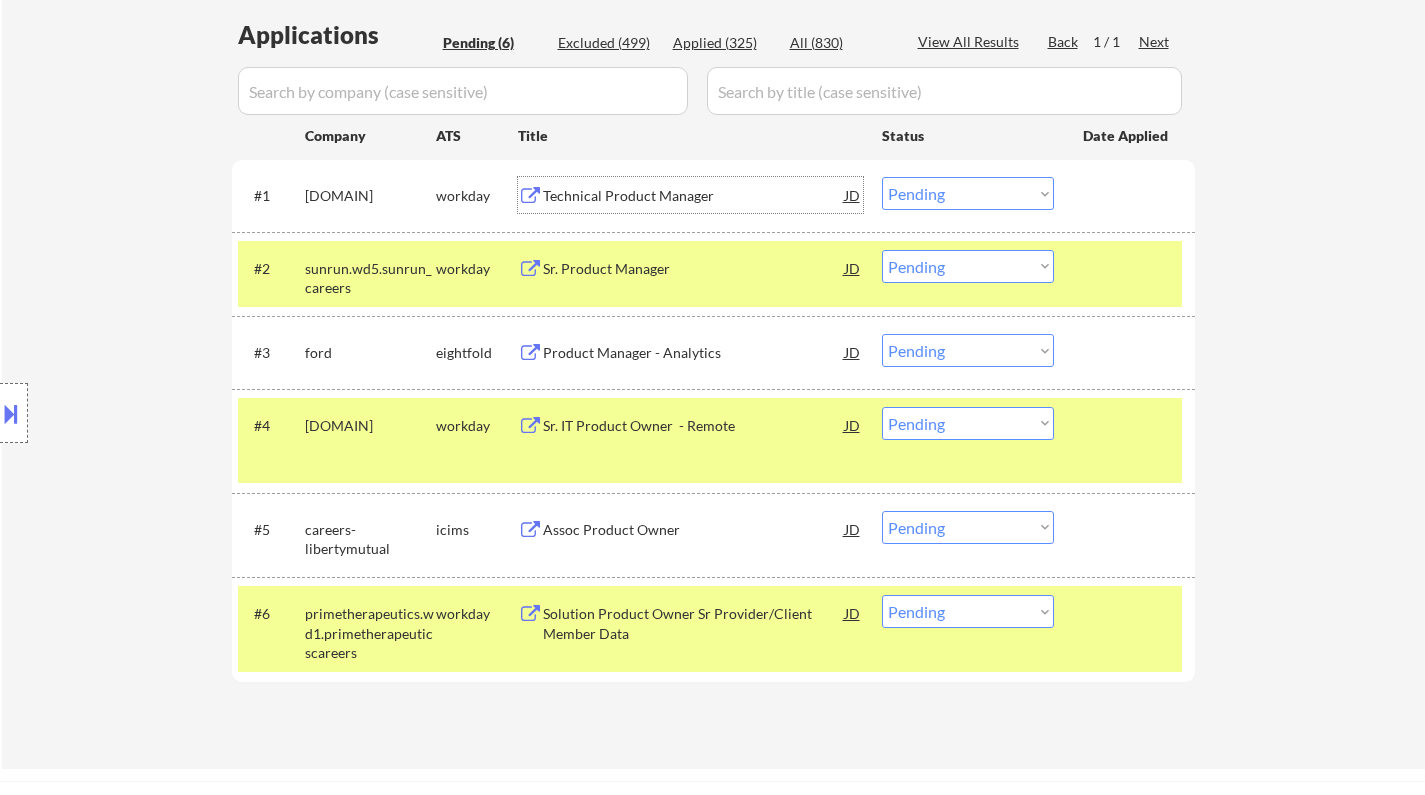 click on "Choose an option... Pending Applied Excluded (Questions) Excluded (Expired) Excluded (Location) Excluded (Bad Match) Excluded (Blocklist) Excluded (Salary) Excluded (Other)" at bounding box center [968, 193] 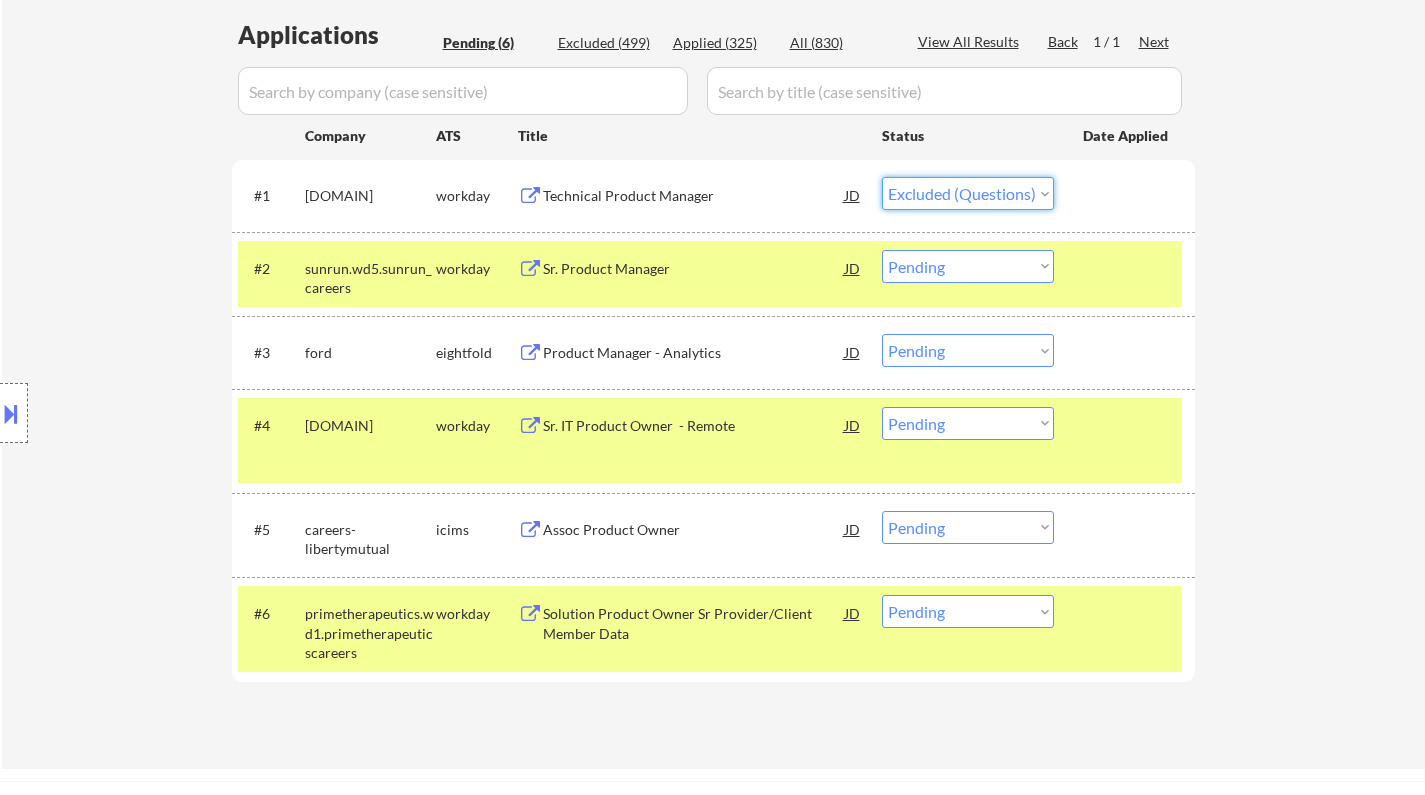 click on "Choose an option... Pending Applied Excluded (Questions) Excluded (Expired) Excluded (Location) Excluded (Bad Match) Excluded (Blocklist) Excluded (Salary) Excluded (Other)" at bounding box center [968, 193] 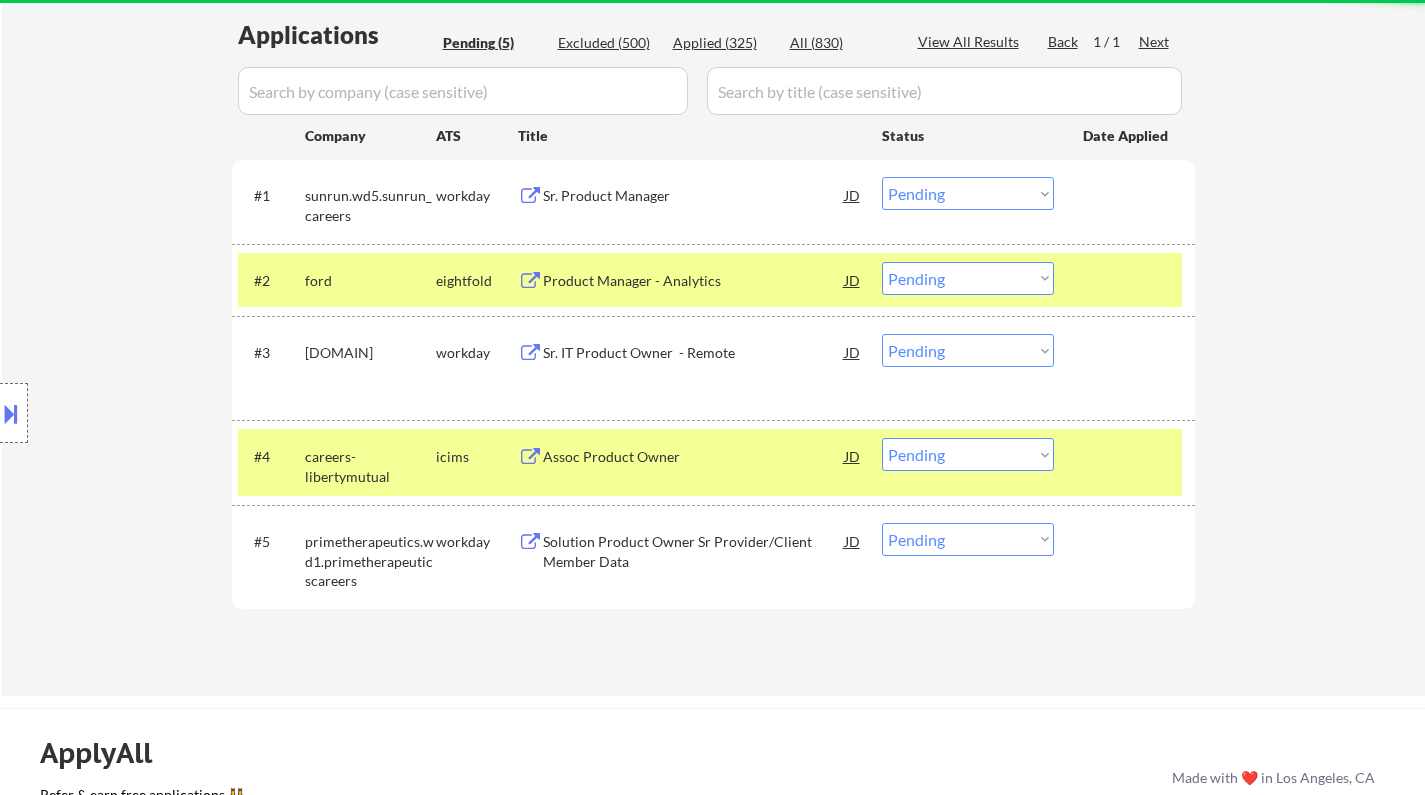 click on "Sr. Product Manager" at bounding box center [694, 196] 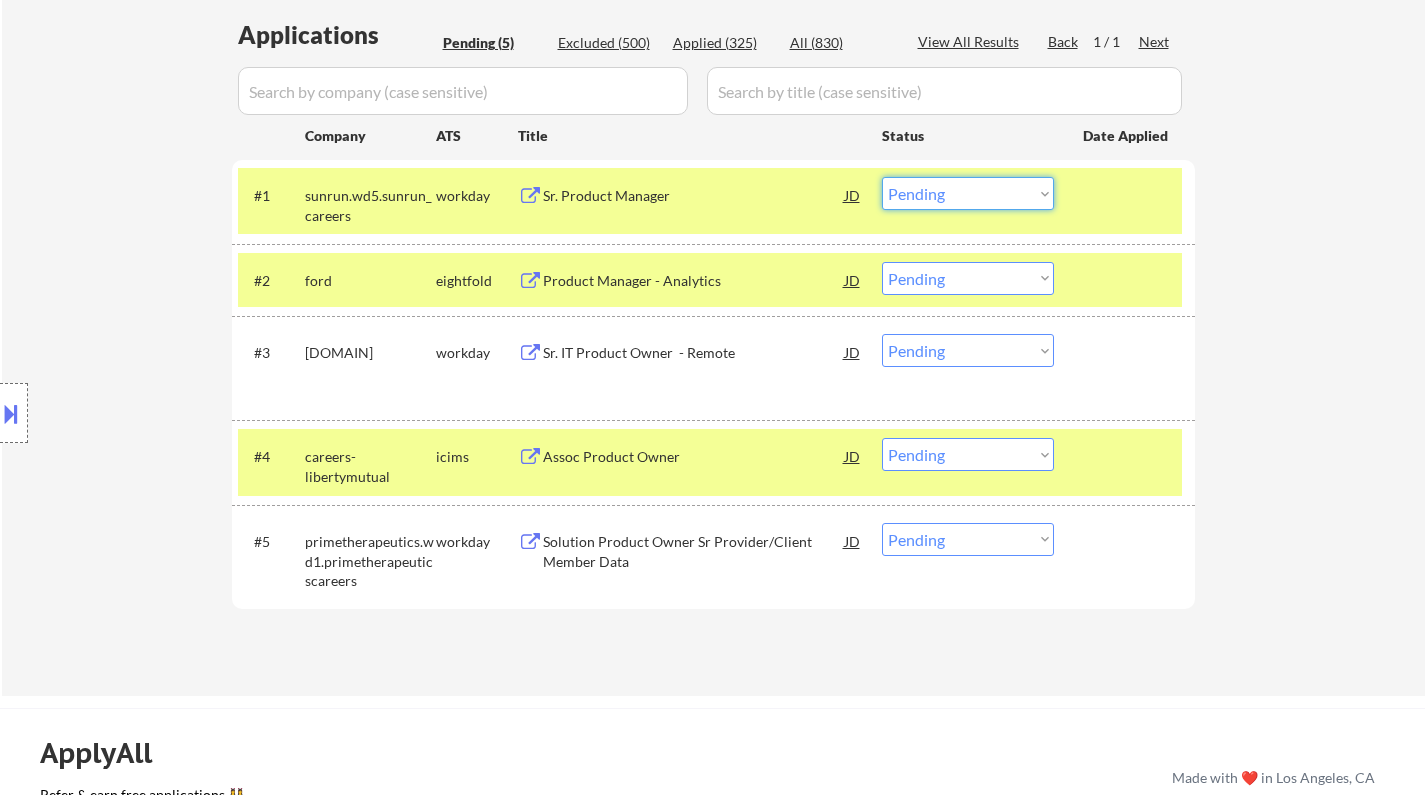 click on "Choose an option... Pending Applied Excluded (Questions) Excluded (Expired) Excluded (Location) Excluded (Bad Match) Excluded (Blocklist) Excluded (Salary) Excluded (Other)" at bounding box center [968, 193] 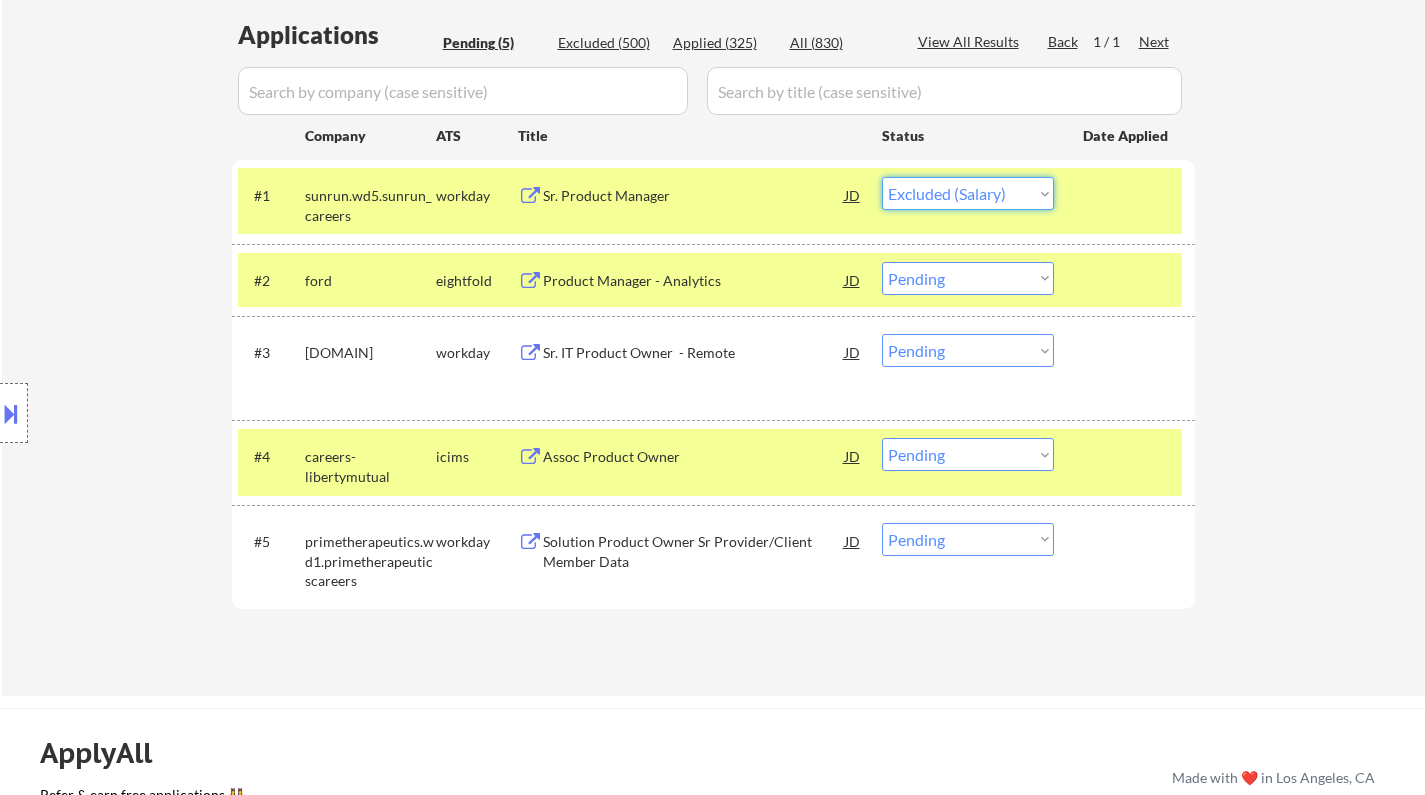 click on "Choose an option... Pending Applied Excluded (Questions) Excluded (Expired) Excluded (Location) Excluded (Bad Match) Excluded (Blocklist) Excluded (Salary) Excluded (Other)" at bounding box center (968, 193) 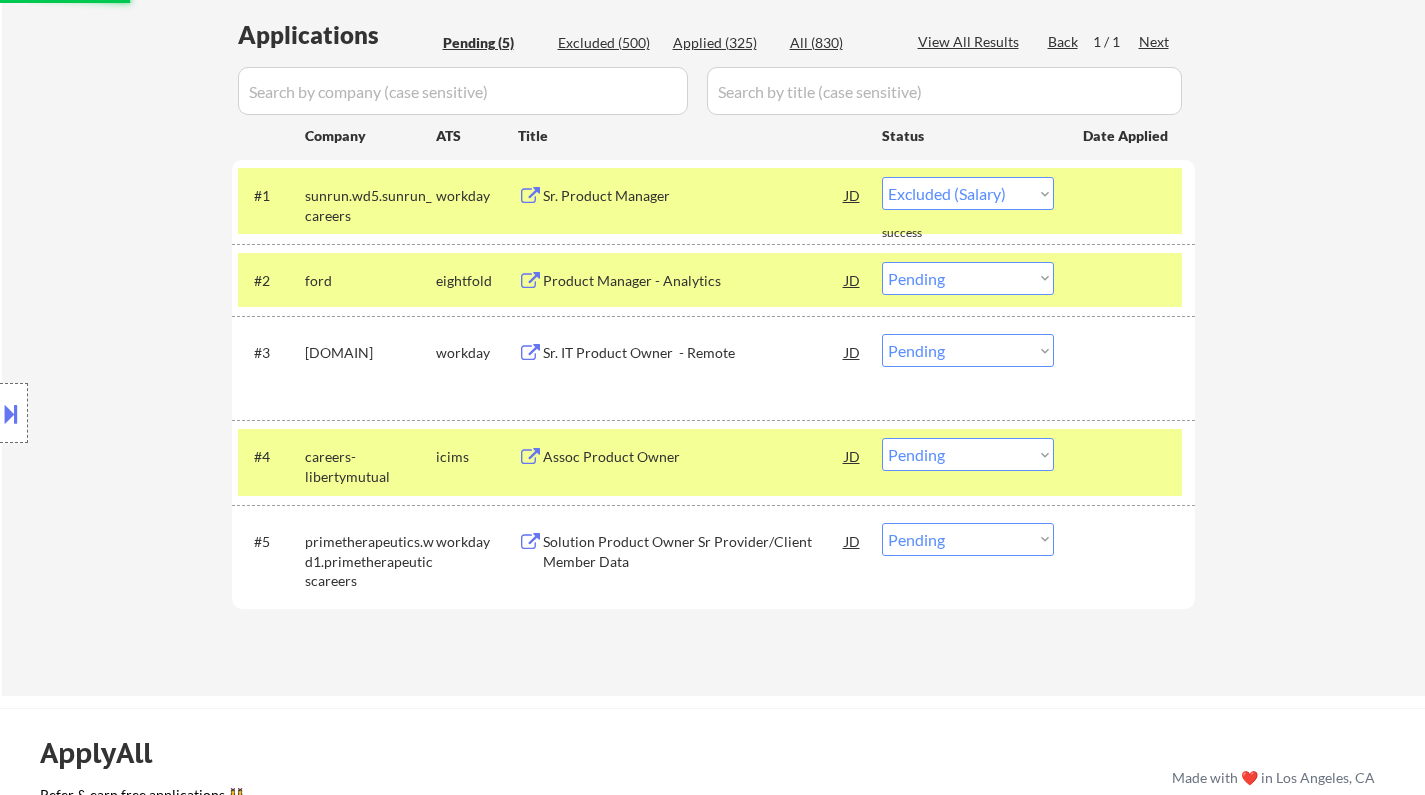 select on ""pending"" 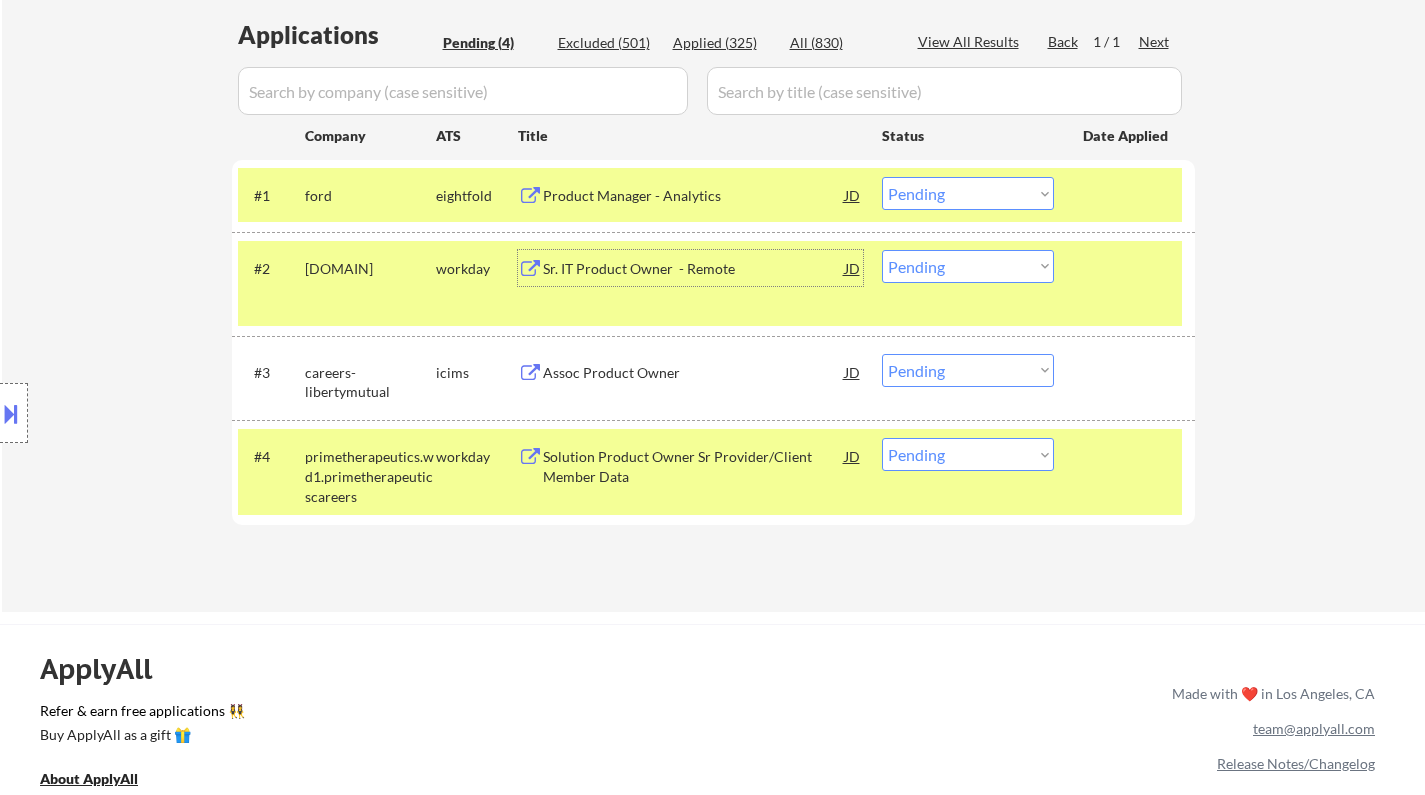 click on "Sr. IT Product Owner  - Remote" at bounding box center (694, 269) 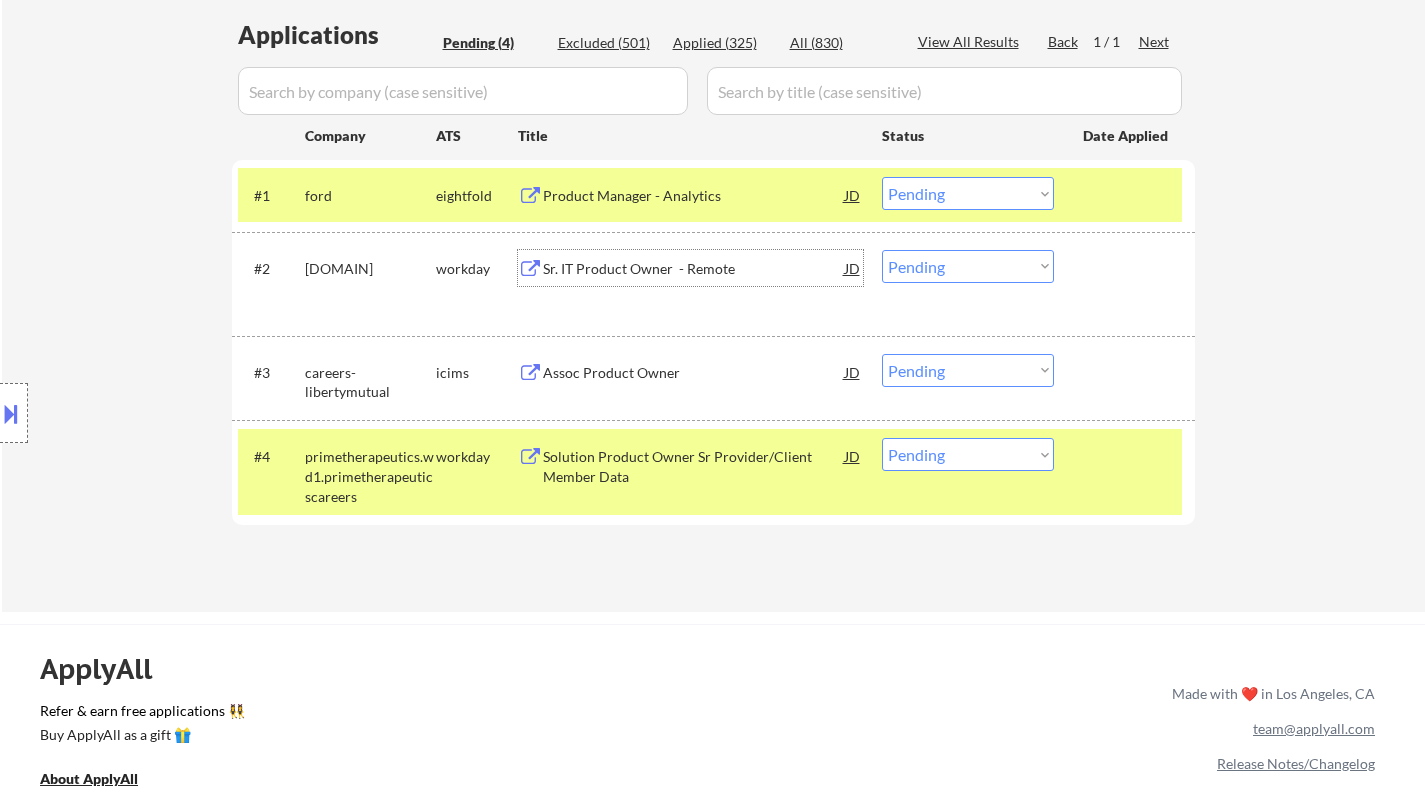 drag, startPoint x: 967, startPoint y: 271, endPoint x: 976, endPoint y: 277, distance: 10.816654 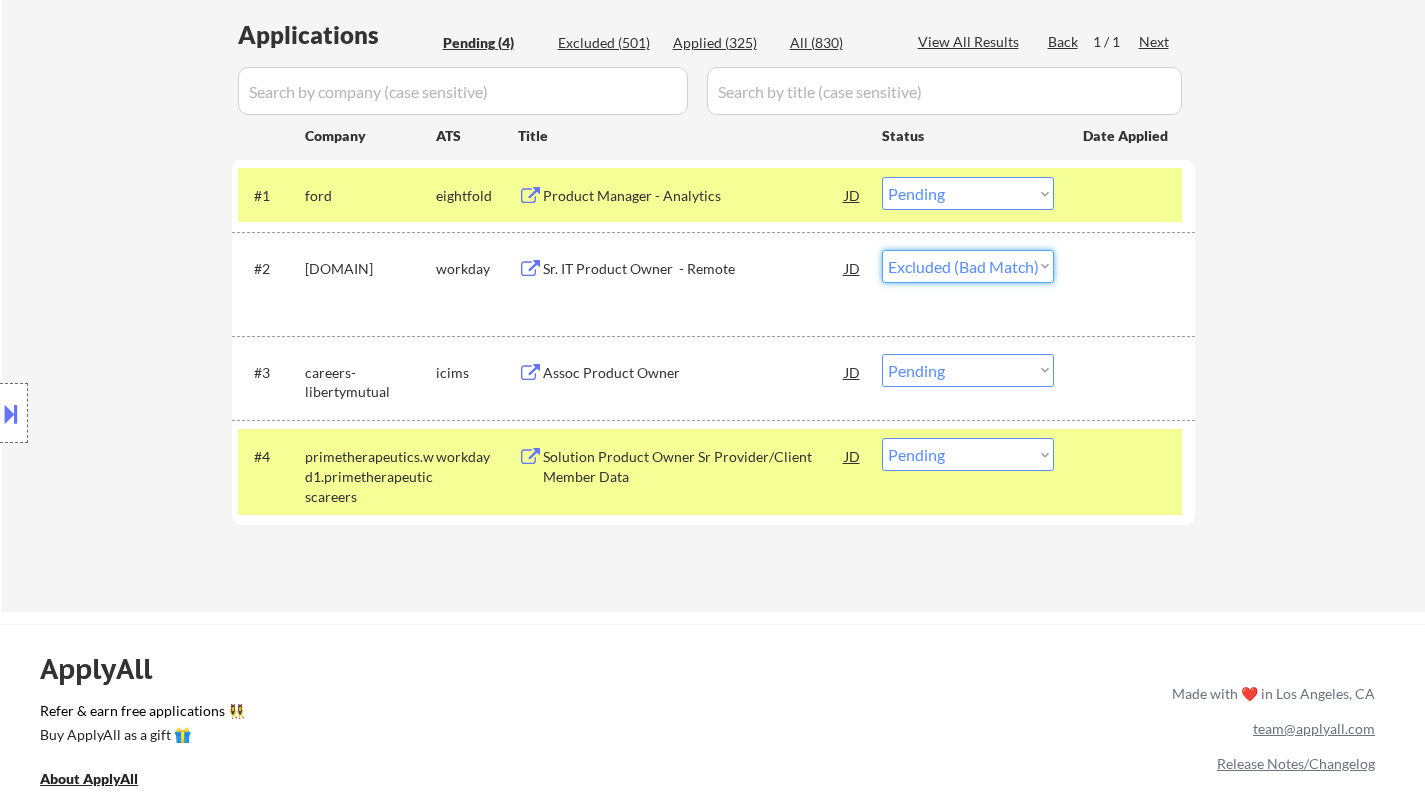 click on "Choose an option... Pending Applied Excluded (Questions) Excluded (Expired) Excluded (Location) Excluded (Bad Match) Excluded (Blocklist) Excluded (Salary) Excluded (Other)" at bounding box center [968, 266] 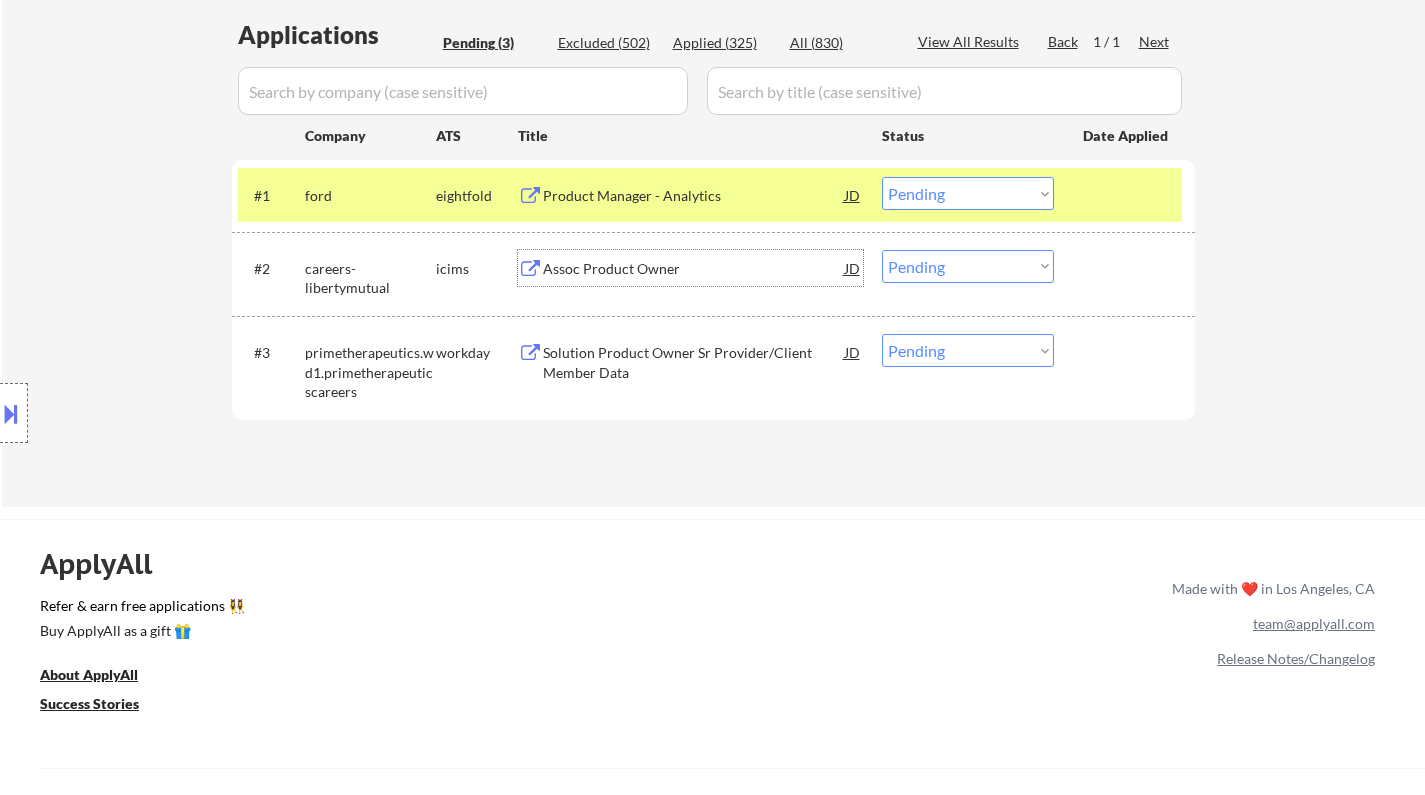 click on "Assoc Product Owner" at bounding box center [694, 269] 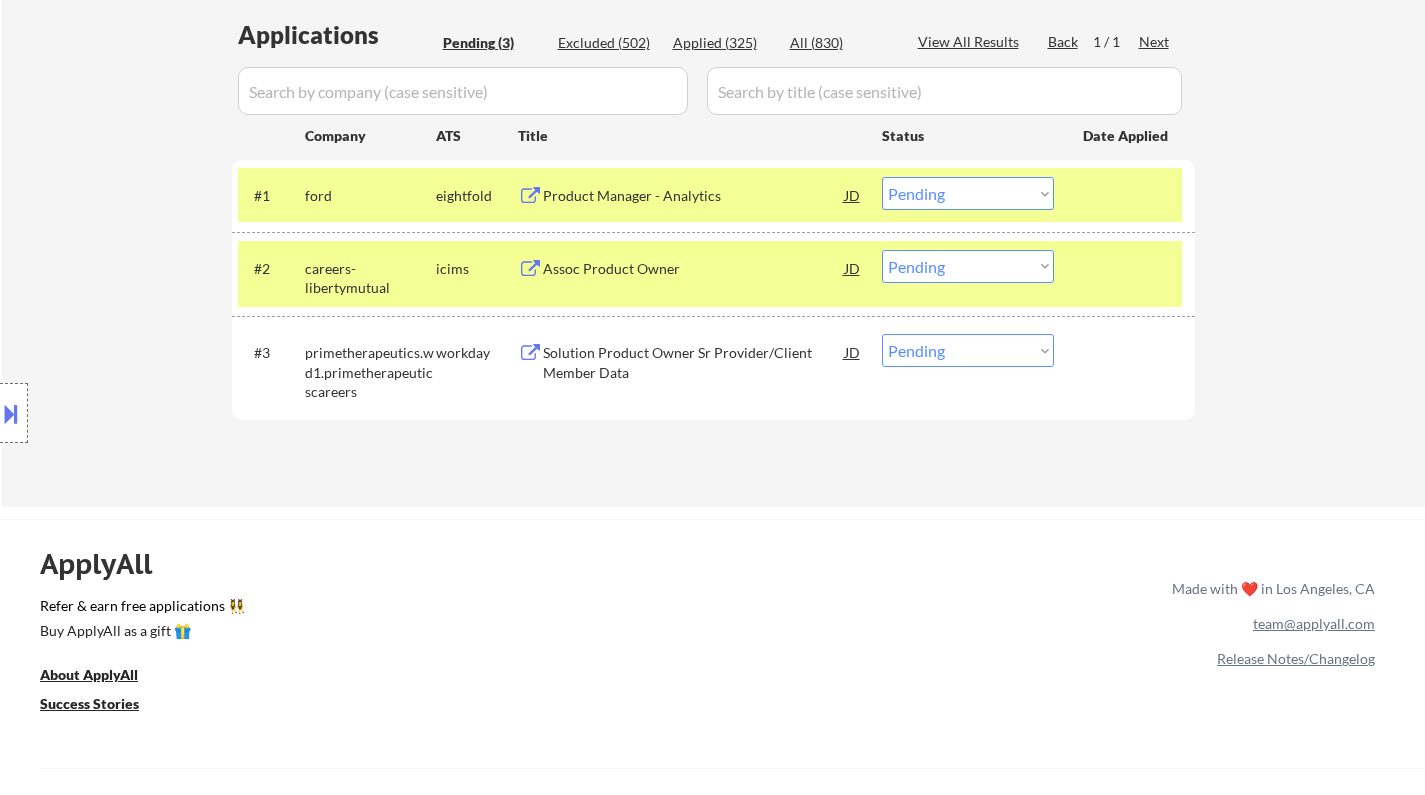 click on "#2 careers-libertymutual icims Assoc Product Owner JD warning_amber Choose an option... Pending Applied Excluded (Questions) Excluded (Expired) Excluded (Location) Excluded (Bad Match) Excluded (Blocklist) Excluded (Salary) Excluded (Other) success" at bounding box center (713, 274) 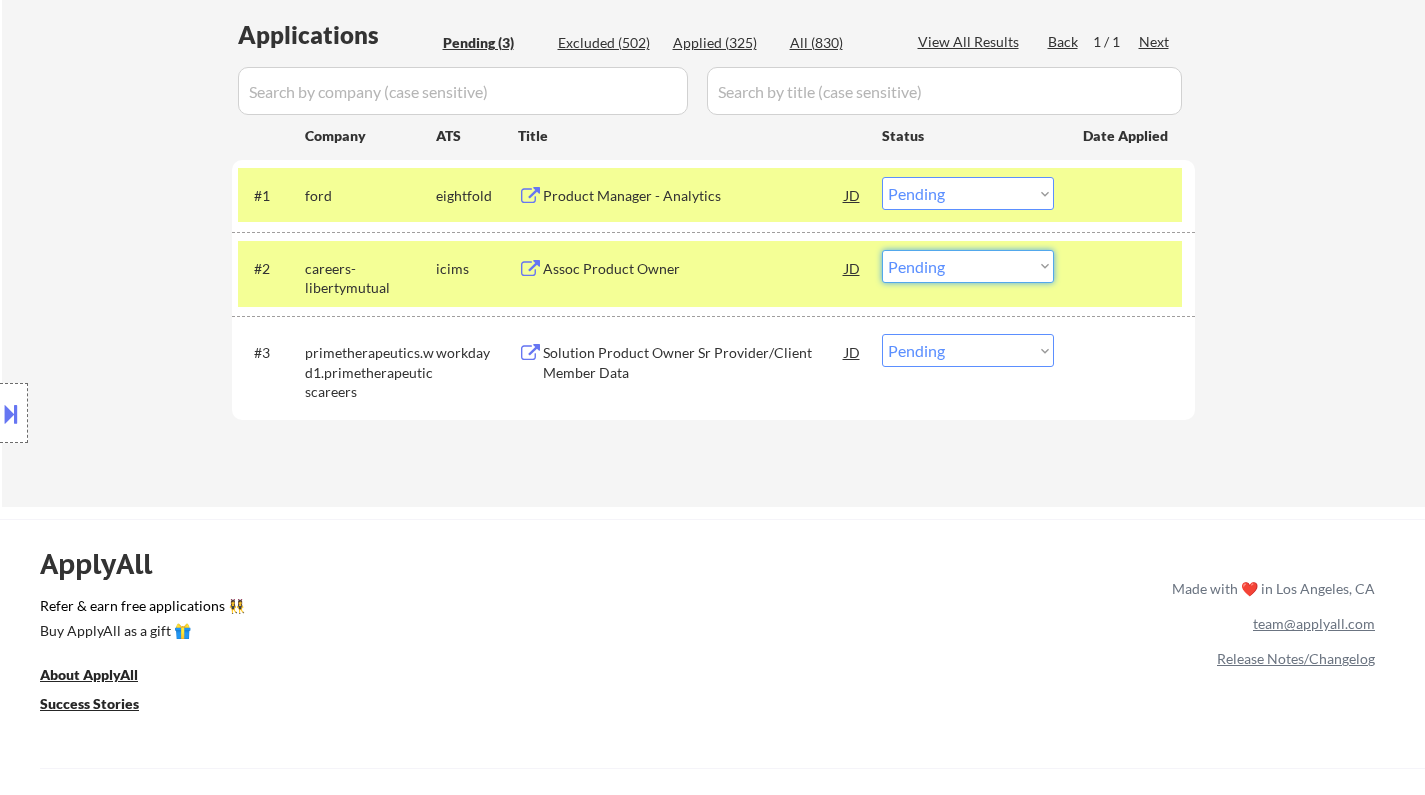 click on "Choose an option... Pending Applied Excluded (Questions) Excluded (Expired) Excluded (Location) Excluded (Bad Match) Excluded (Blocklist) Excluded (Salary) Excluded (Other)" at bounding box center [968, 266] 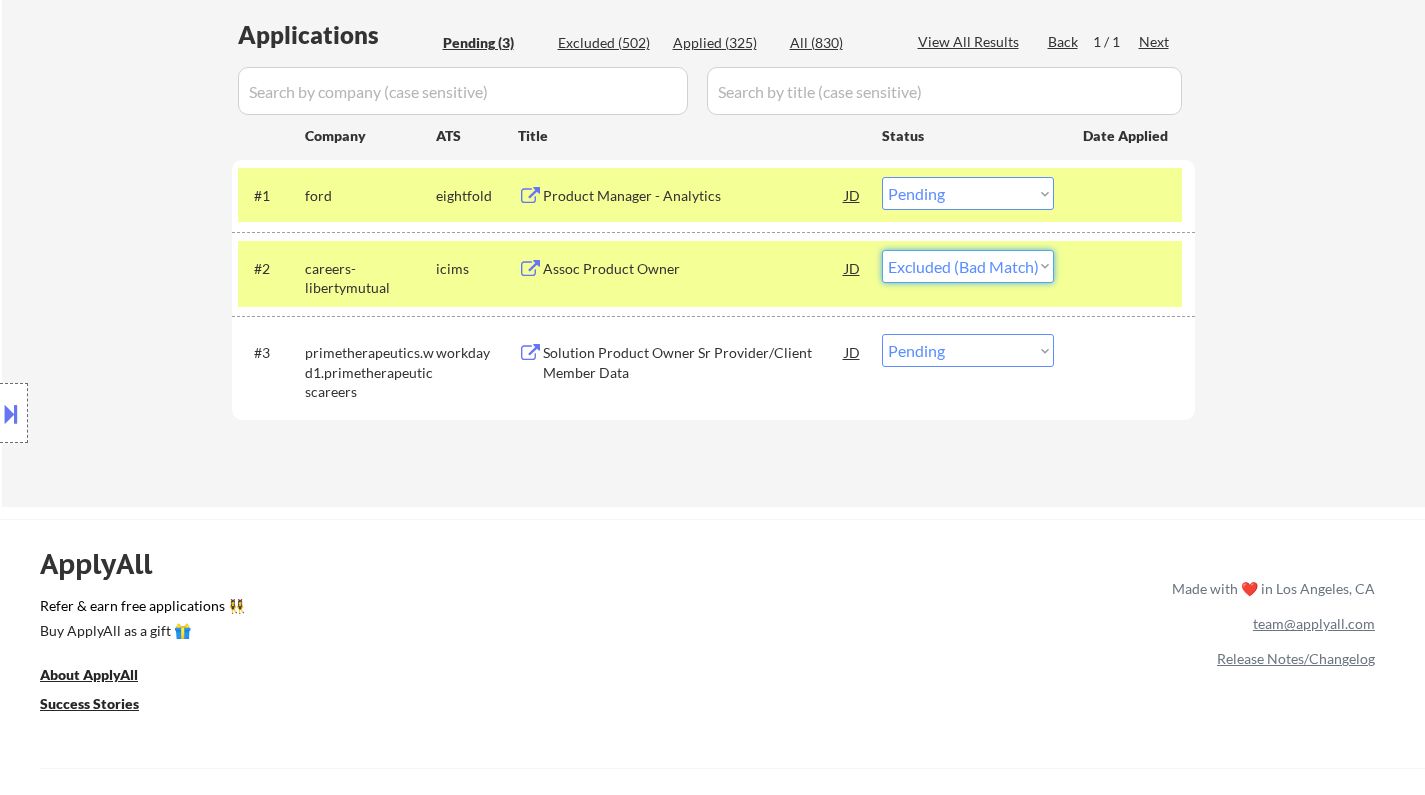 click on "Choose an option... Pending Applied Excluded (Questions) Excluded (Expired) Excluded (Location) Excluded (Bad Match) Excluded (Blocklist) Excluded (Salary) Excluded (Other)" at bounding box center (968, 266) 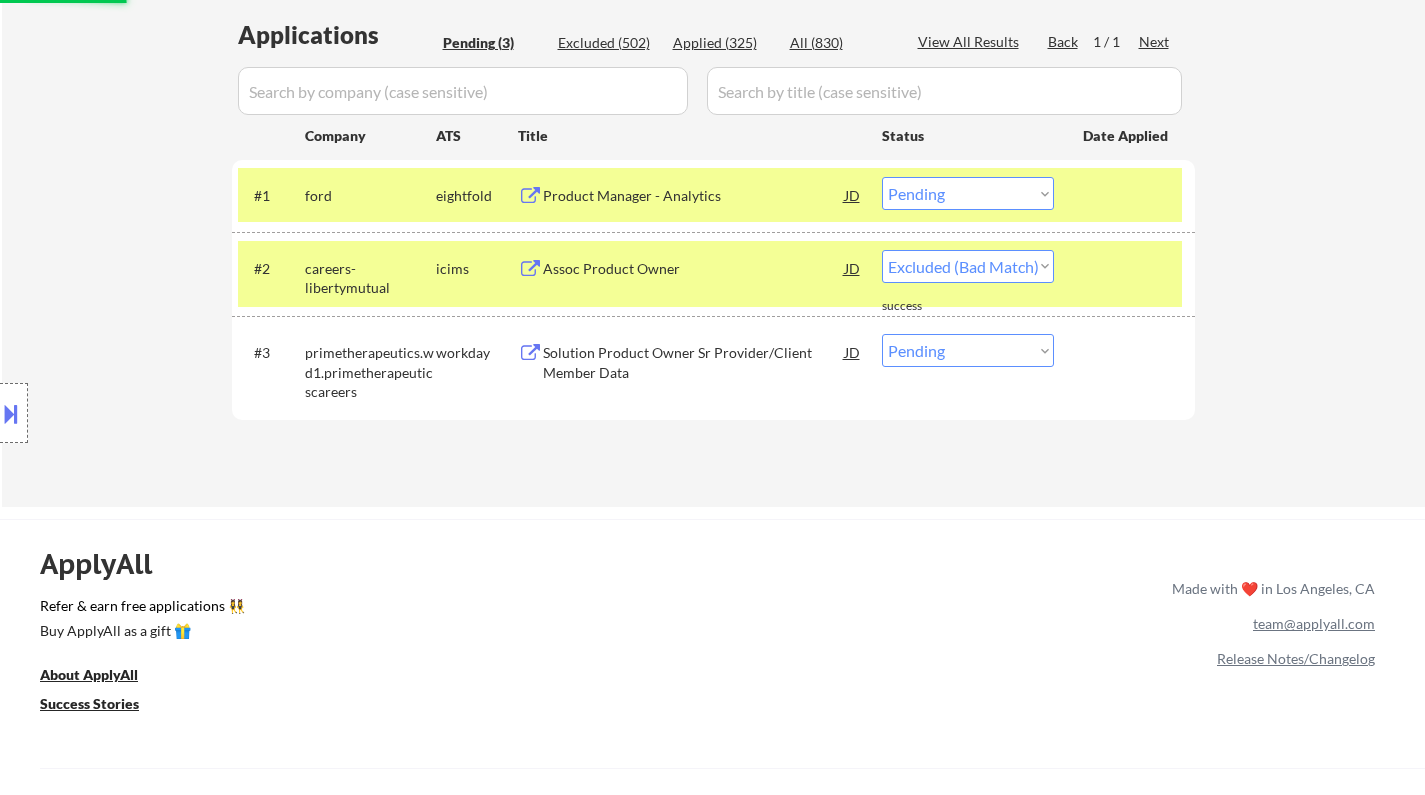 select on ""pending"" 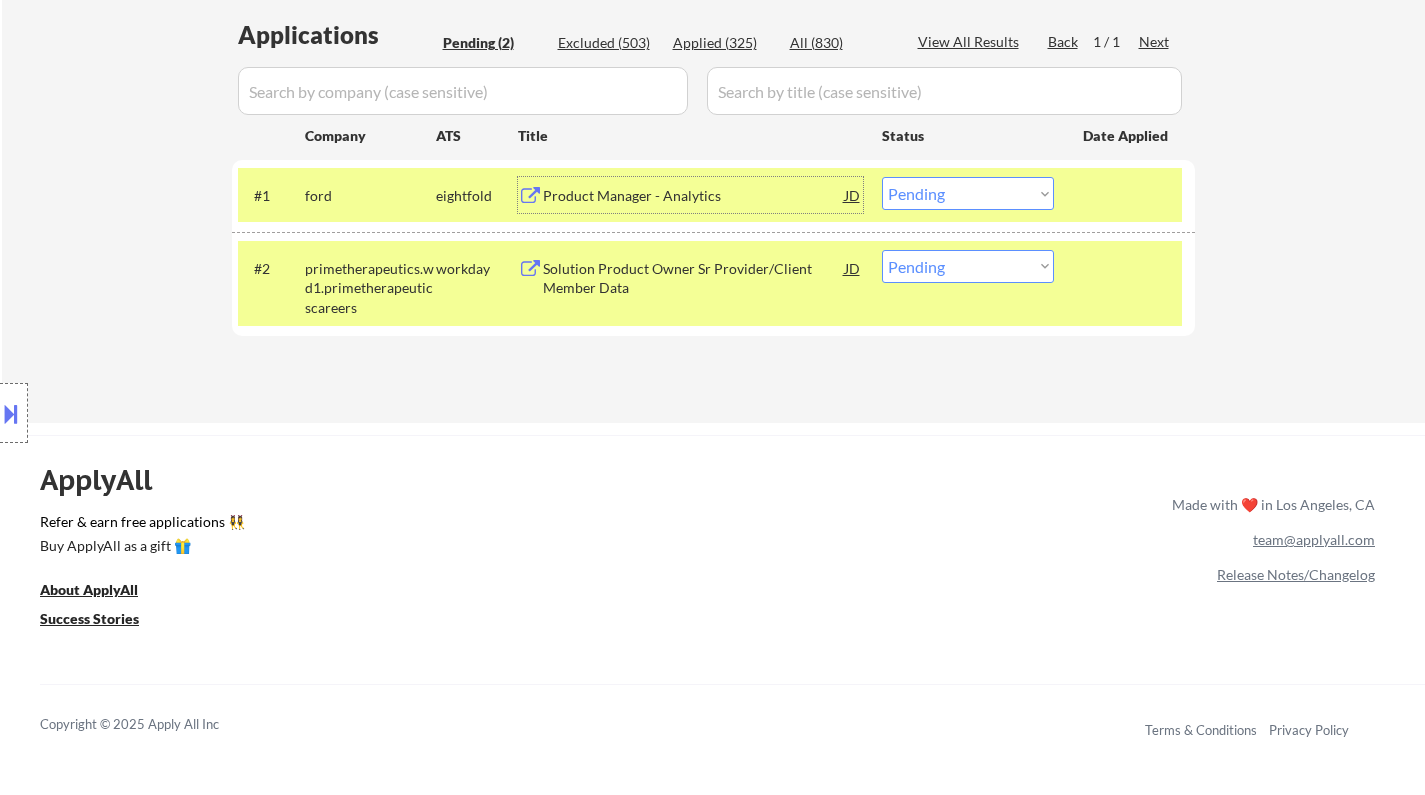 click on "Product Manager - Analytics" at bounding box center [694, 196] 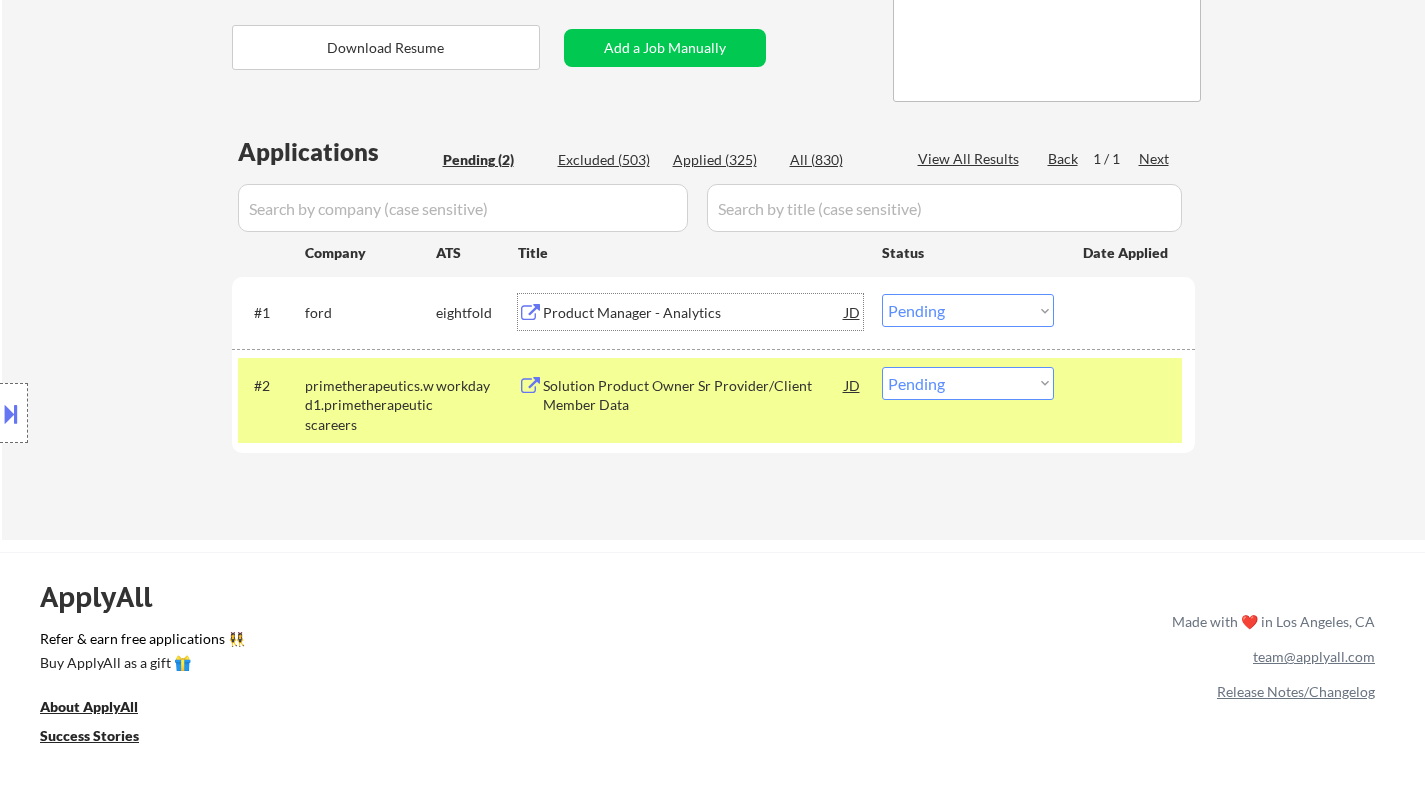 scroll, scrollTop: 500, scrollLeft: 0, axis: vertical 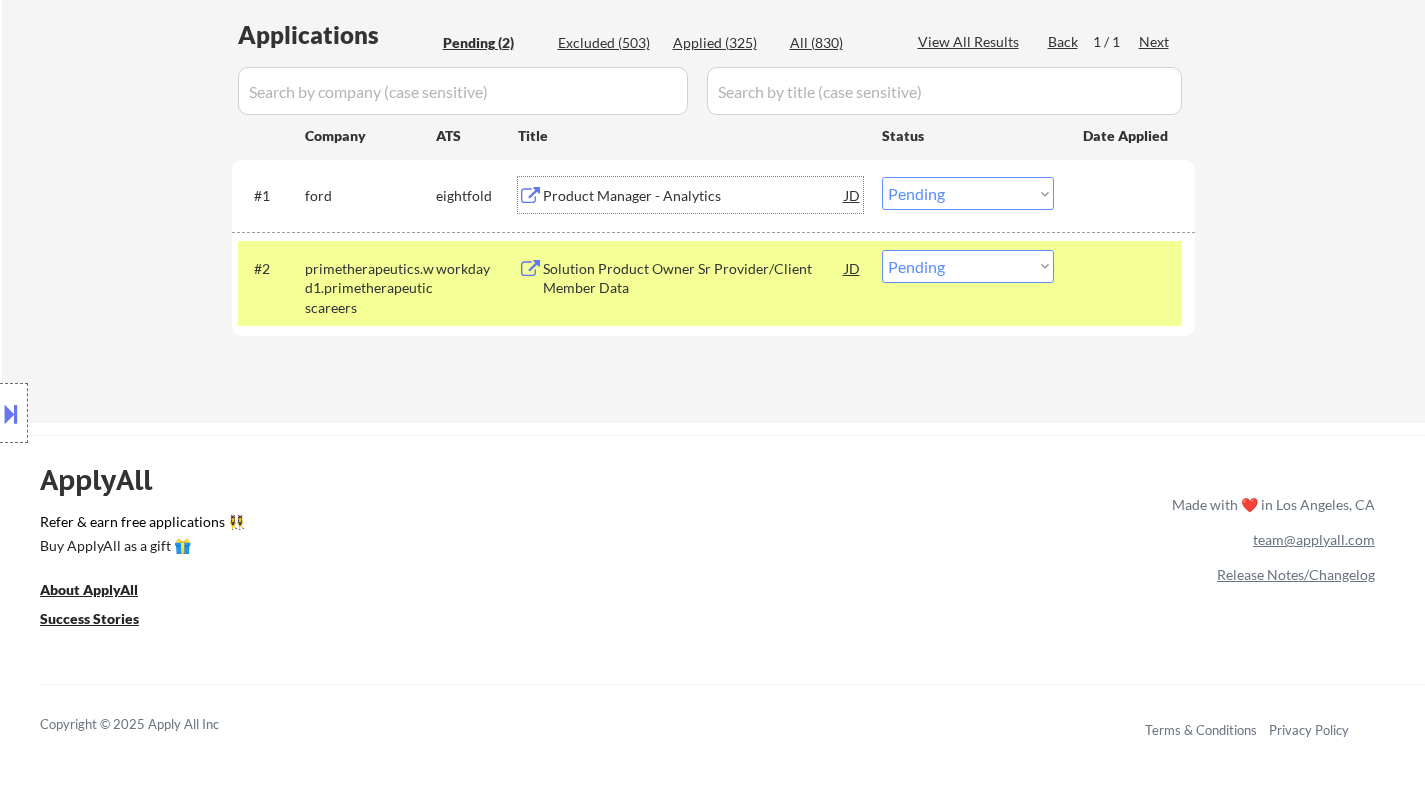 drag, startPoint x: 952, startPoint y: 196, endPoint x: 953, endPoint y: 208, distance: 12.0415945 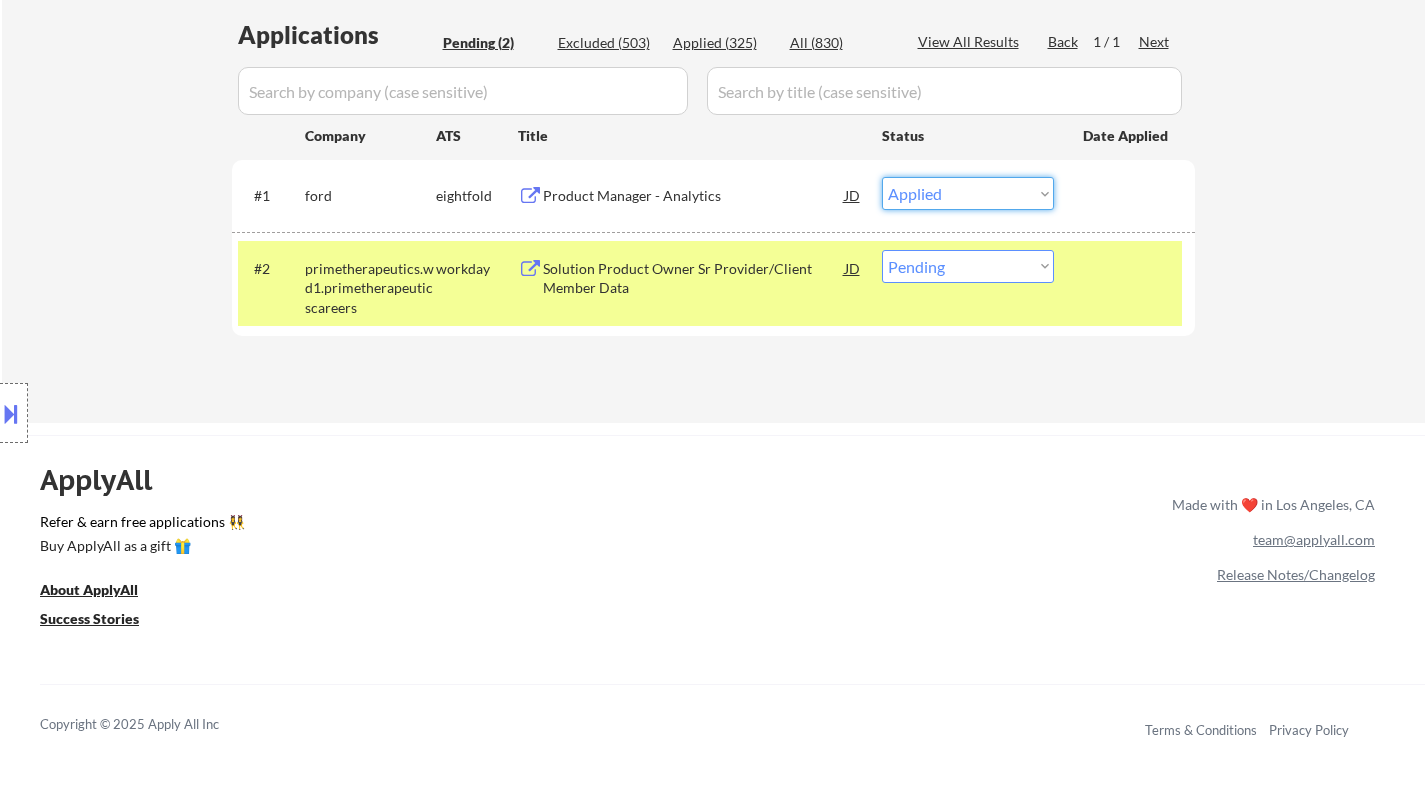 click on "Choose an option... Pending Applied Excluded (Questions) Excluded (Expired) Excluded (Location) Excluded (Bad Match) Excluded (Blocklist) Excluded (Salary) Excluded (Other)" at bounding box center (968, 193) 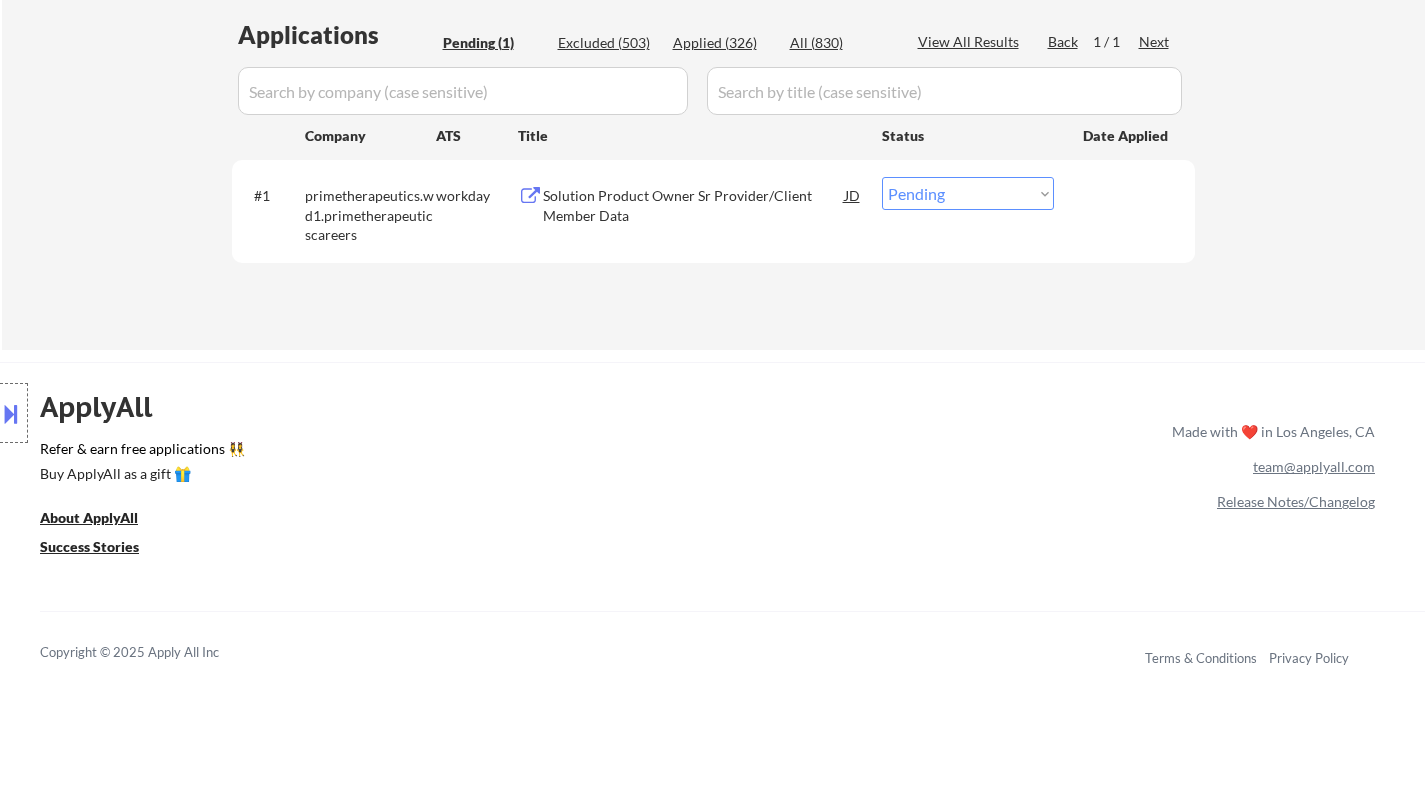 click on "Solution Product Owner Sr Provider/Client Member Data" at bounding box center [694, 205] 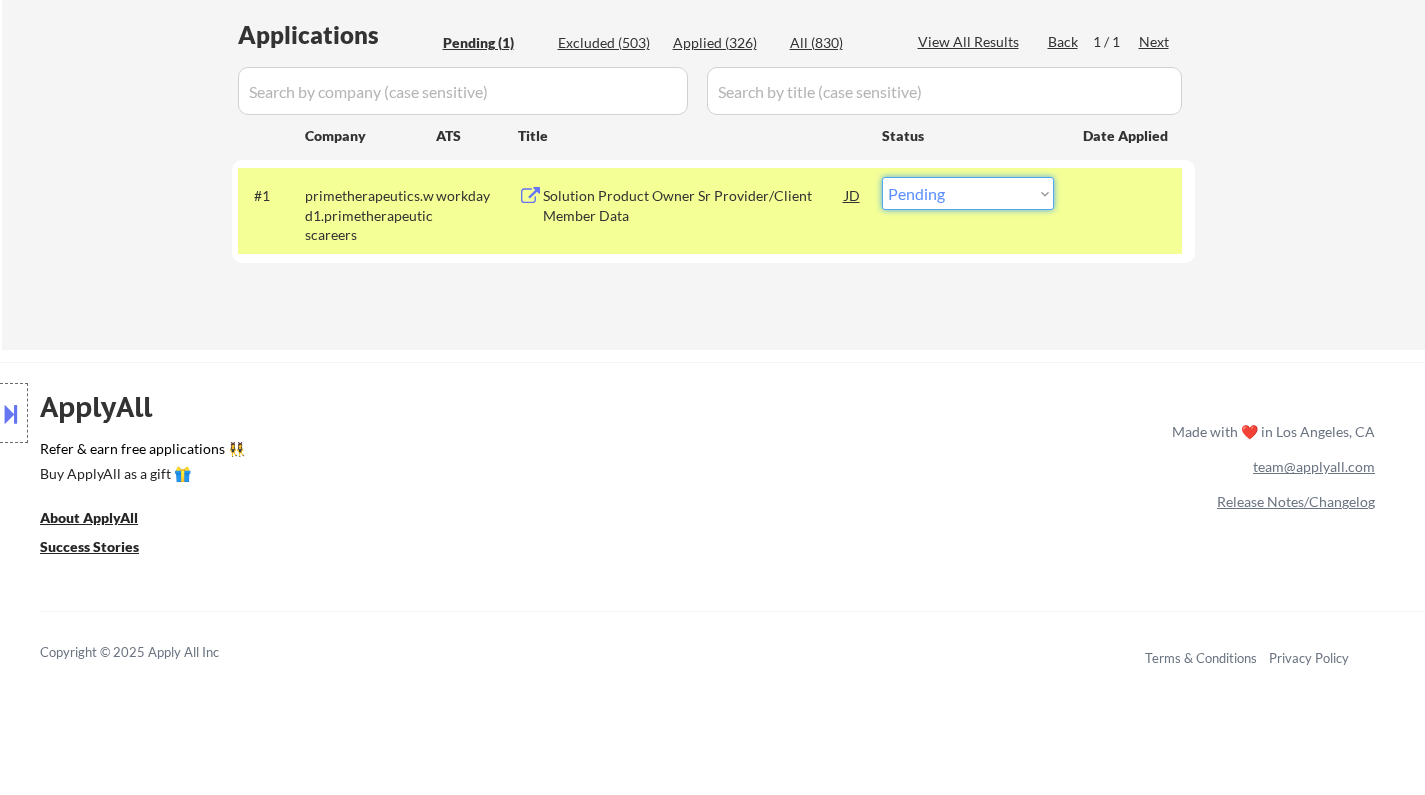 click on "Choose an option... Pending Applied Excluded (Questions) Excluded (Expired) Excluded (Location) Excluded (Bad Match) Excluded (Blocklist) Excluded (Salary) Excluded (Other)" at bounding box center (968, 193) 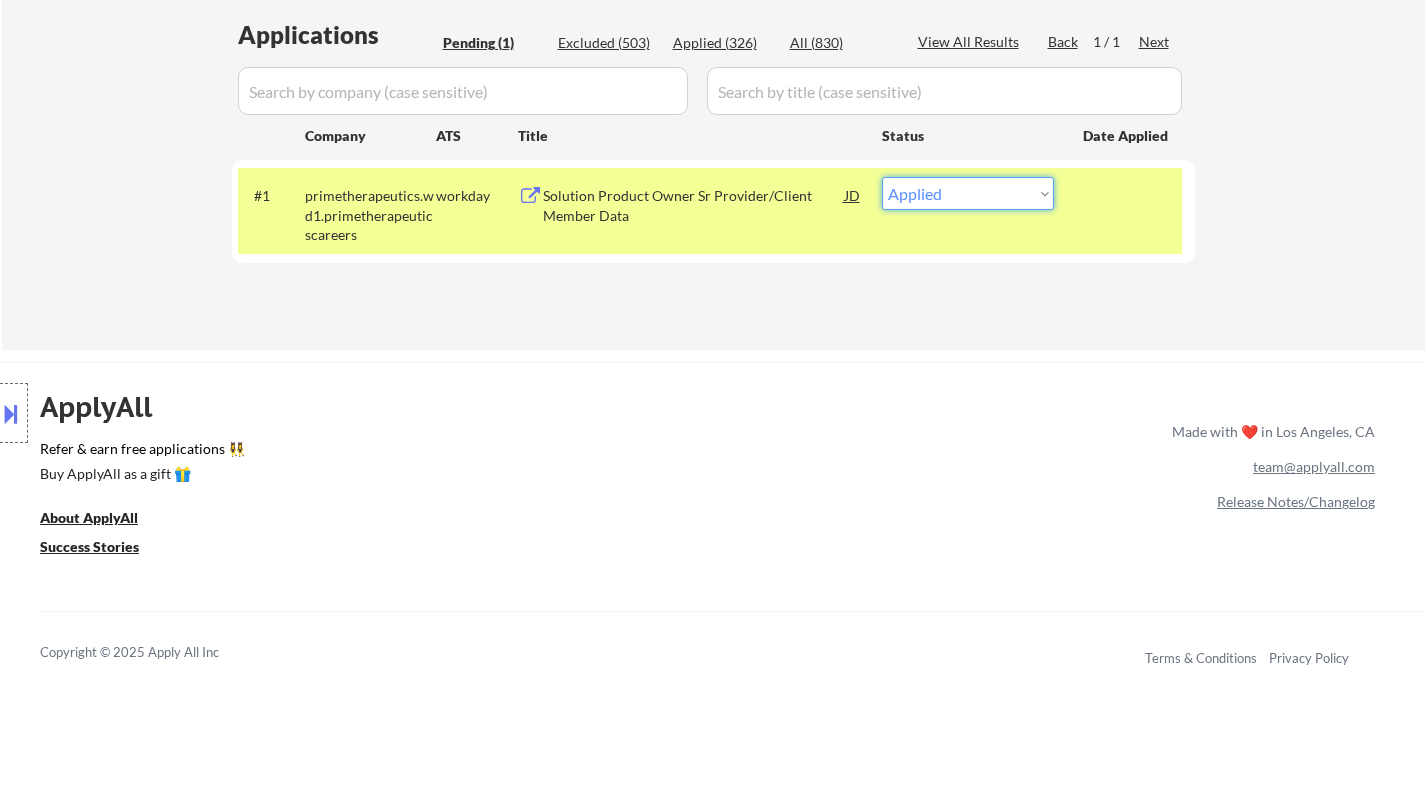 click on "Choose an option... Pending Applied Excluded (Questions) Excluded (Expired) Excluded (Location) Excluded (Bad Match) Excluded (Blocklist) Excluded (Salary) Excluded (Other)" at bounding box center [968, 193] 